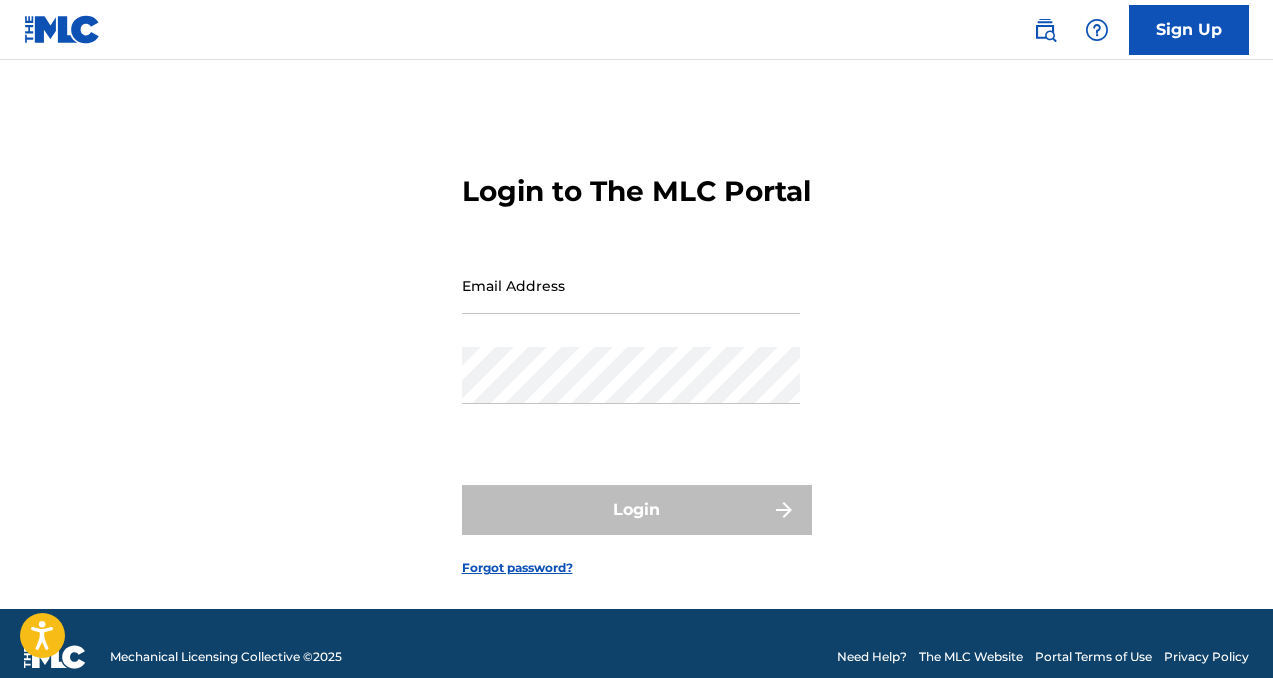 scroll, scrollTop: 0, scrollLeft: 0, axis: both 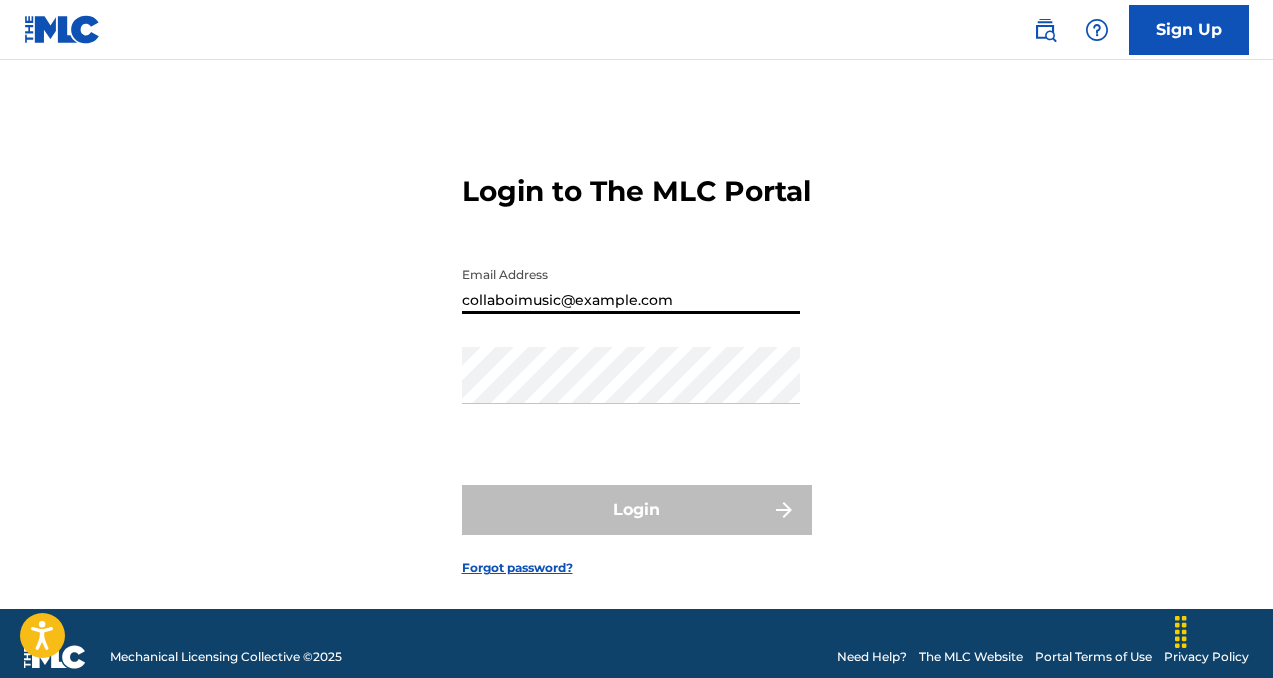 type on "collaboimusic@example.com" 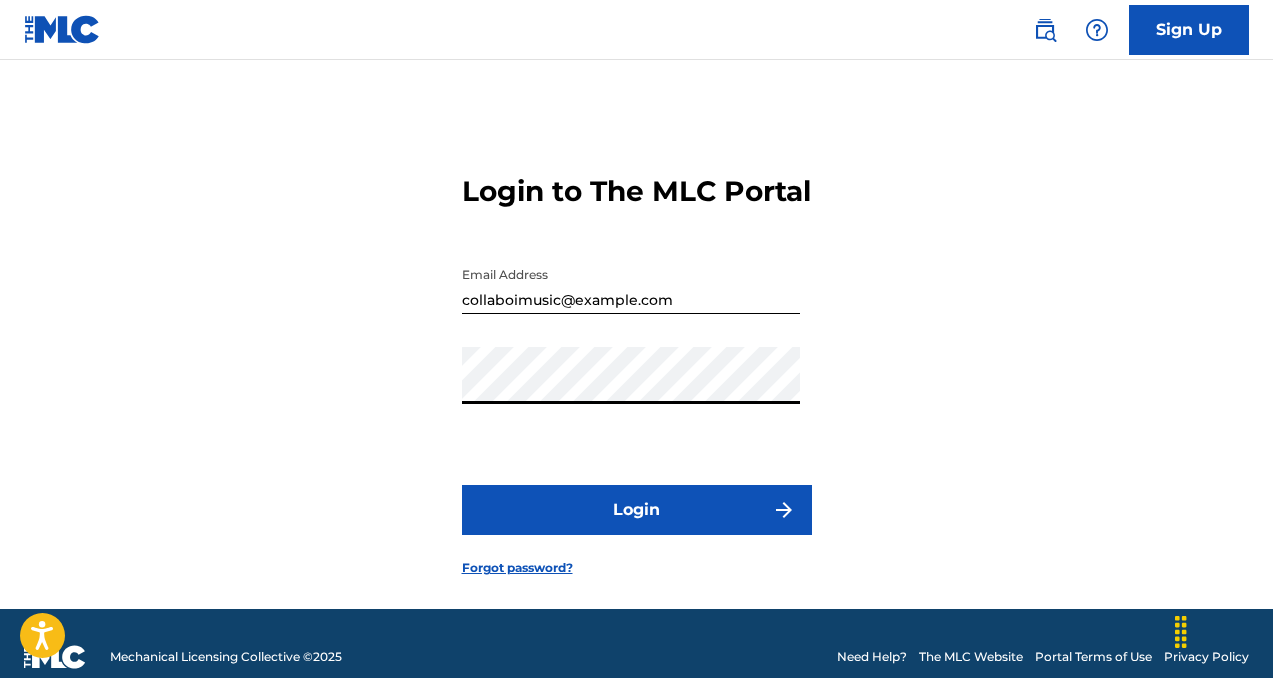 click on "Login" at bounding box center (637, 510) 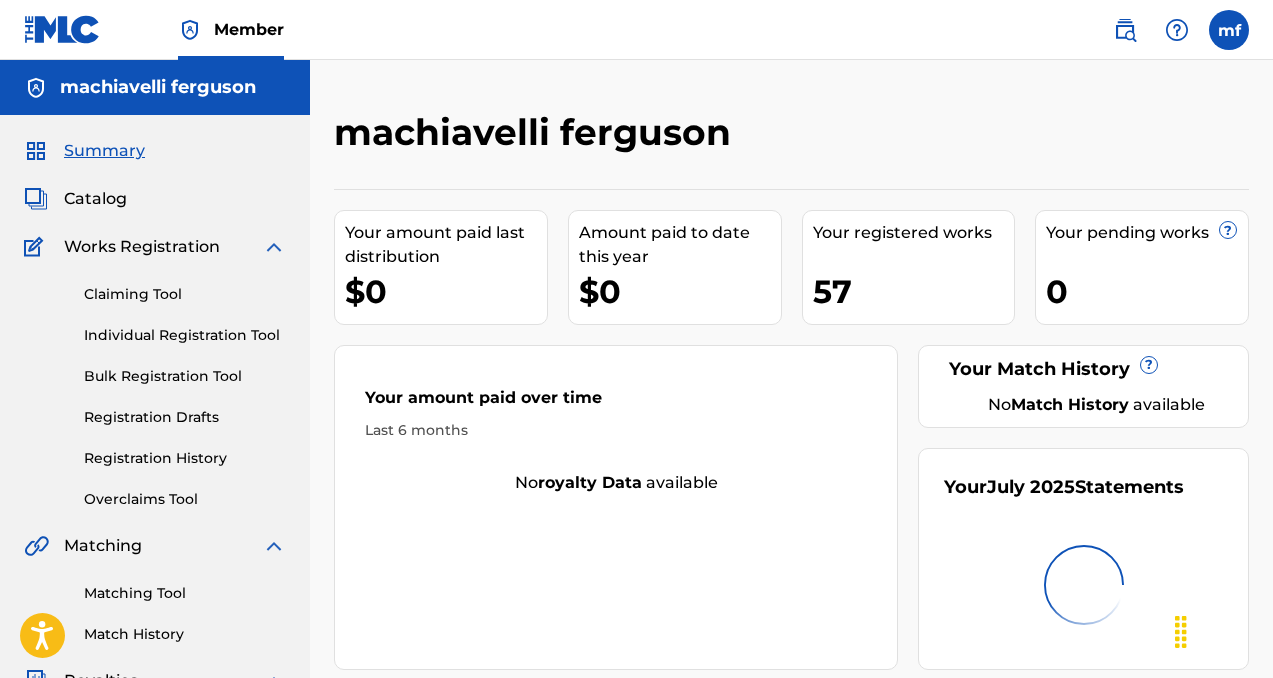 scroll, scrollTop: 0, scrollLeft: 0, axis: both 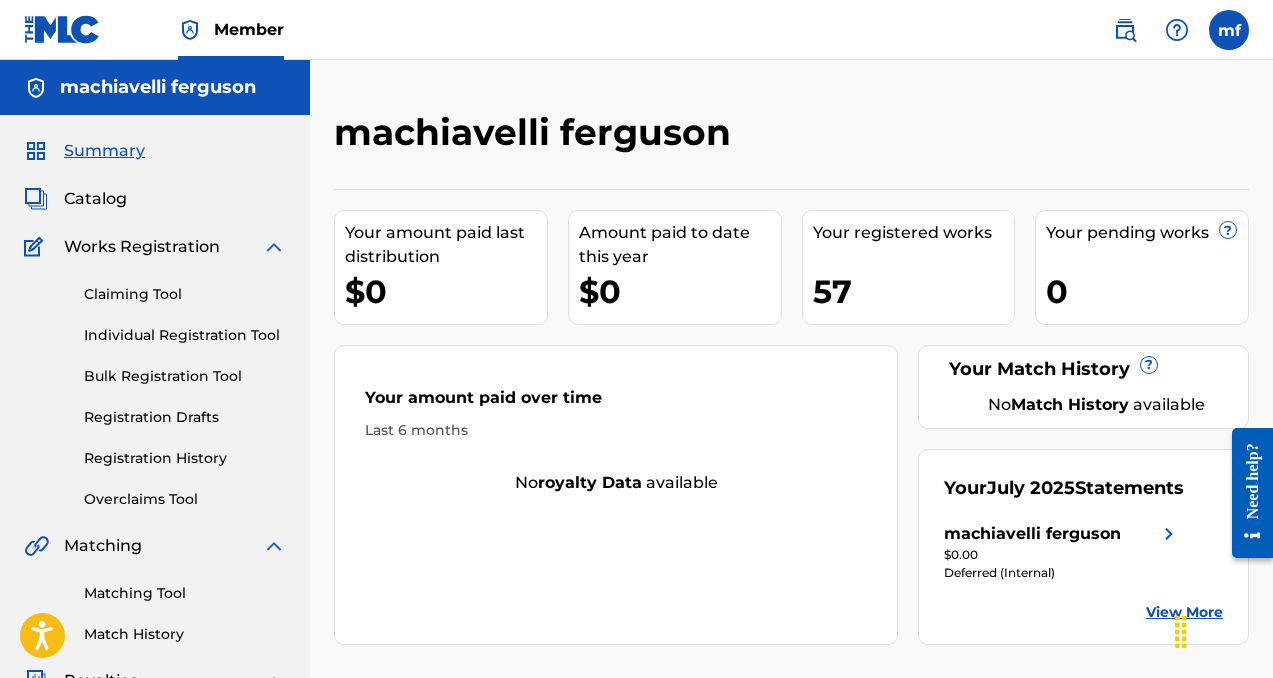 click on "Individual Registration Tool" at bounding box center [185, 335] 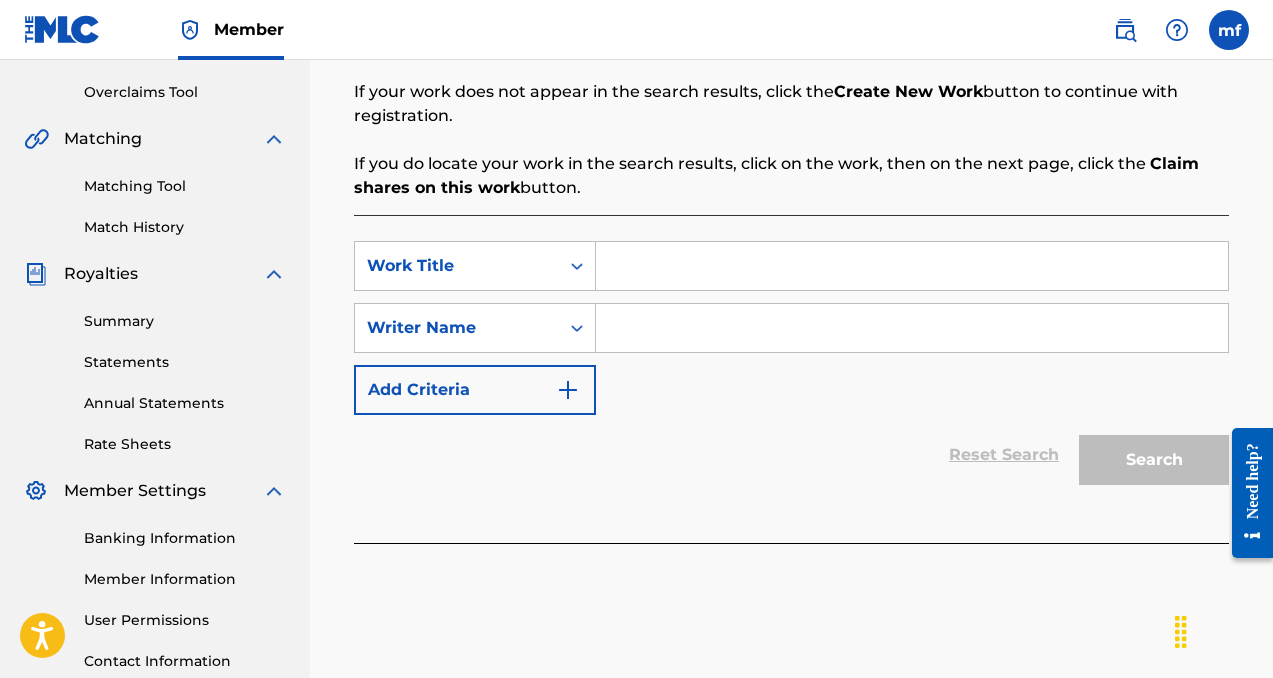 scroll, scrollTop: 384, scrollLeft: 0, axis: vertical 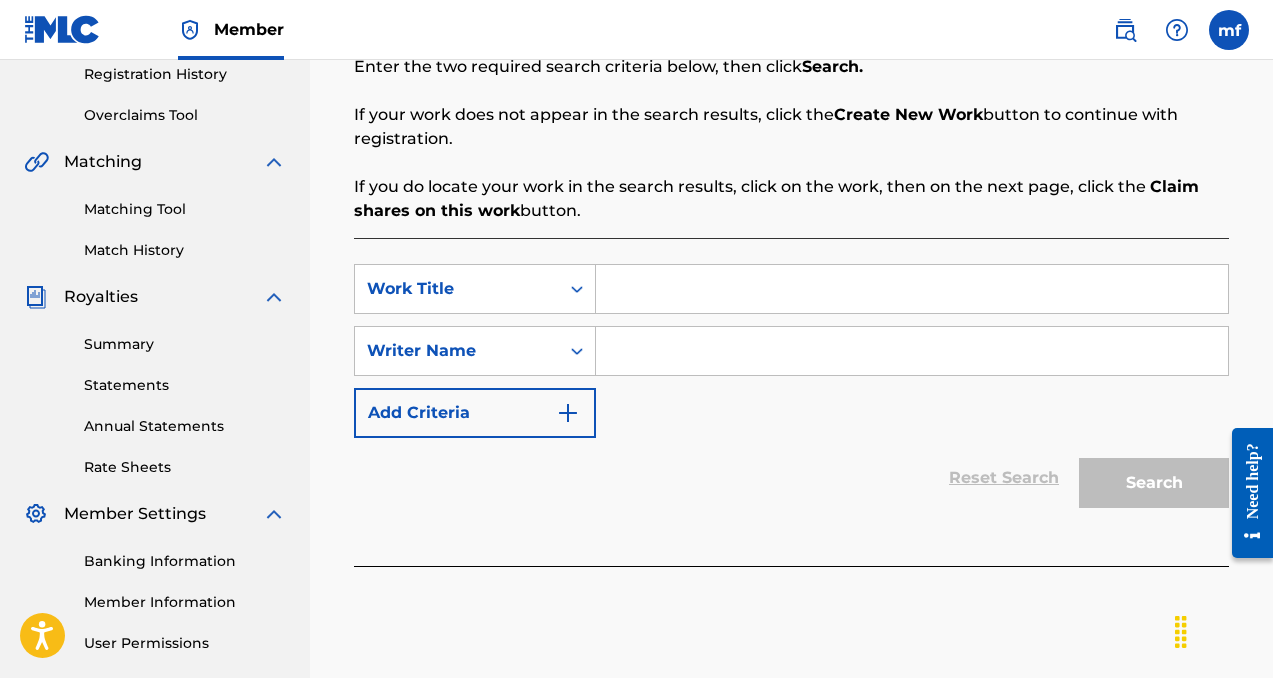 click at bounding box center (912, 351) 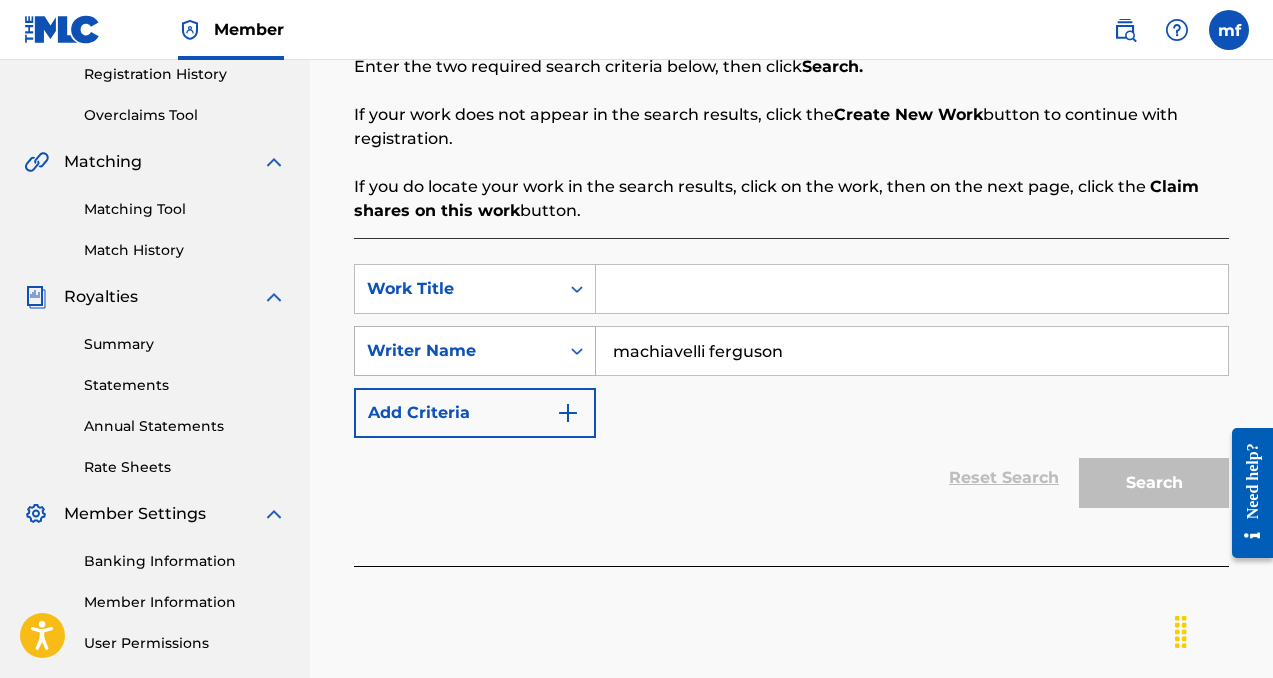 drag, startPoint x: 820, startPoint y: 348, endPoint x: 526, endPoint y: 340, distance: 294.10883 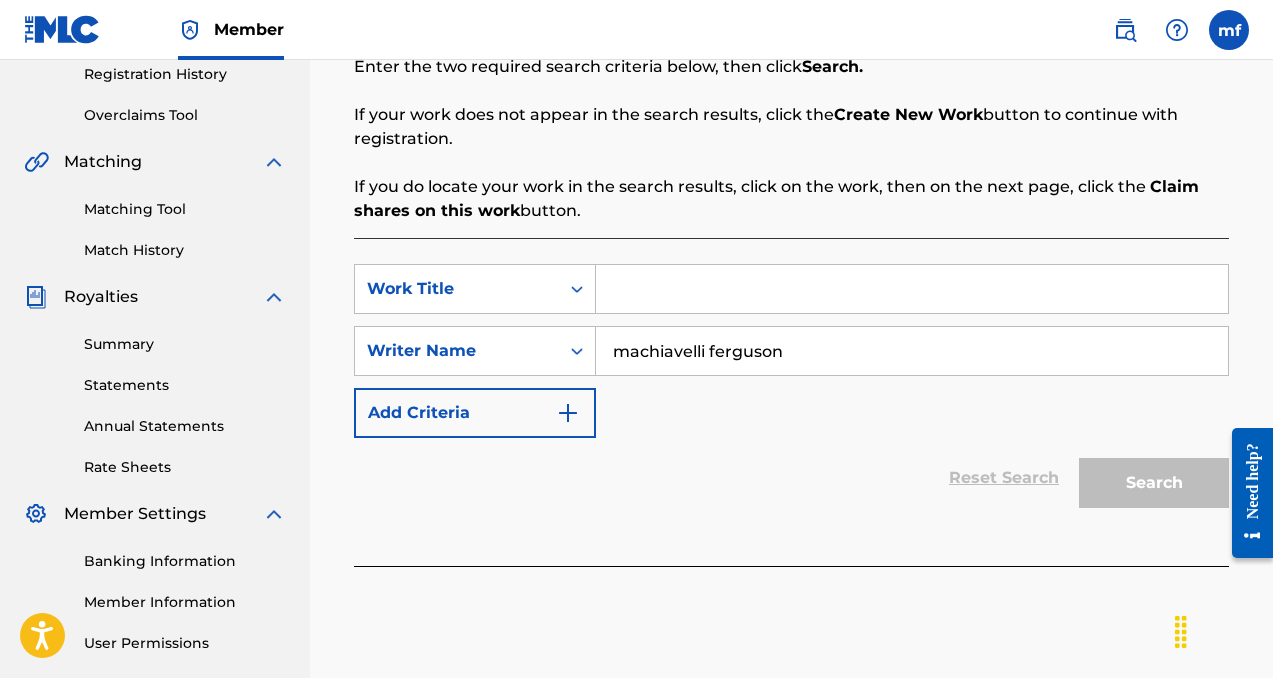 type on "machiavelli ferguson" 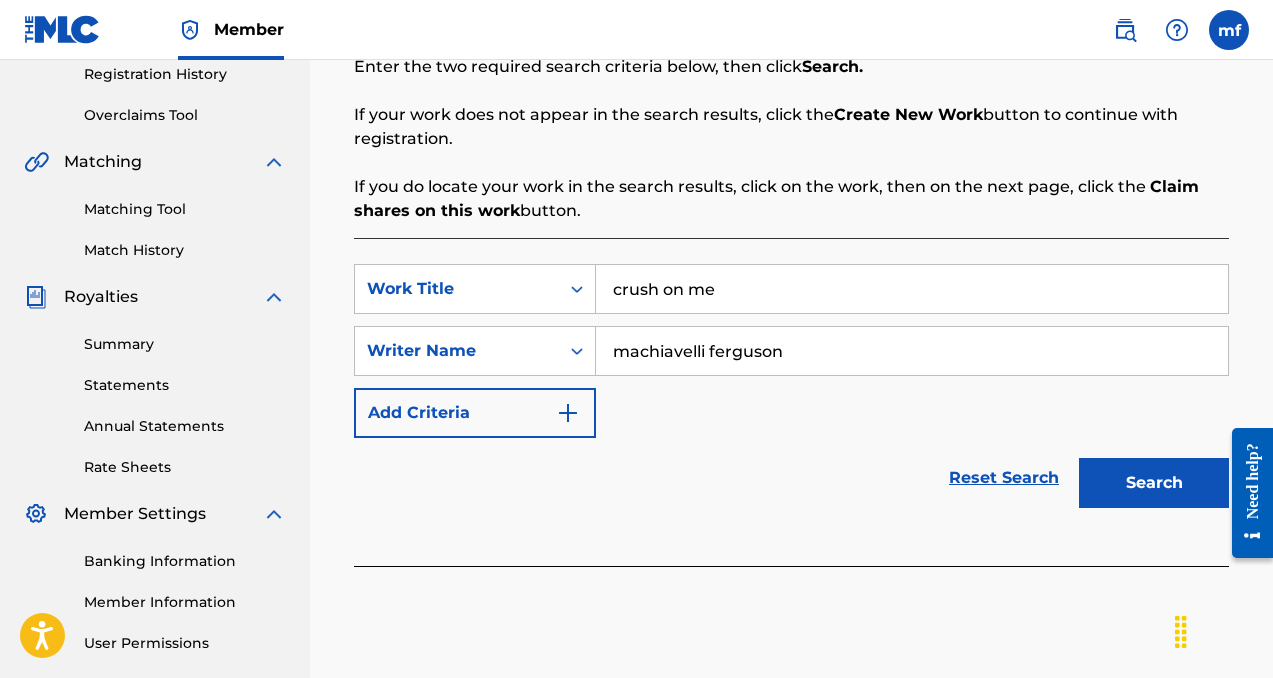 type on "crush on me" 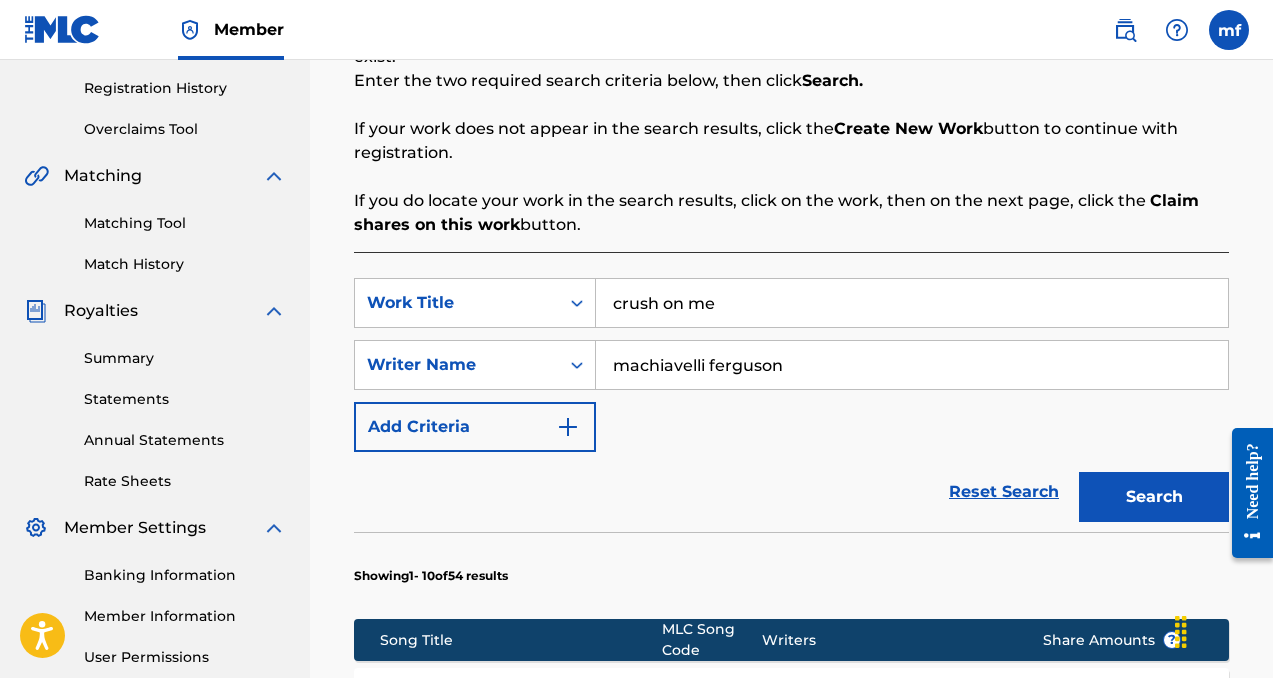scroll, scrollTop: 343, scrollLeft: 0, axis: vertical 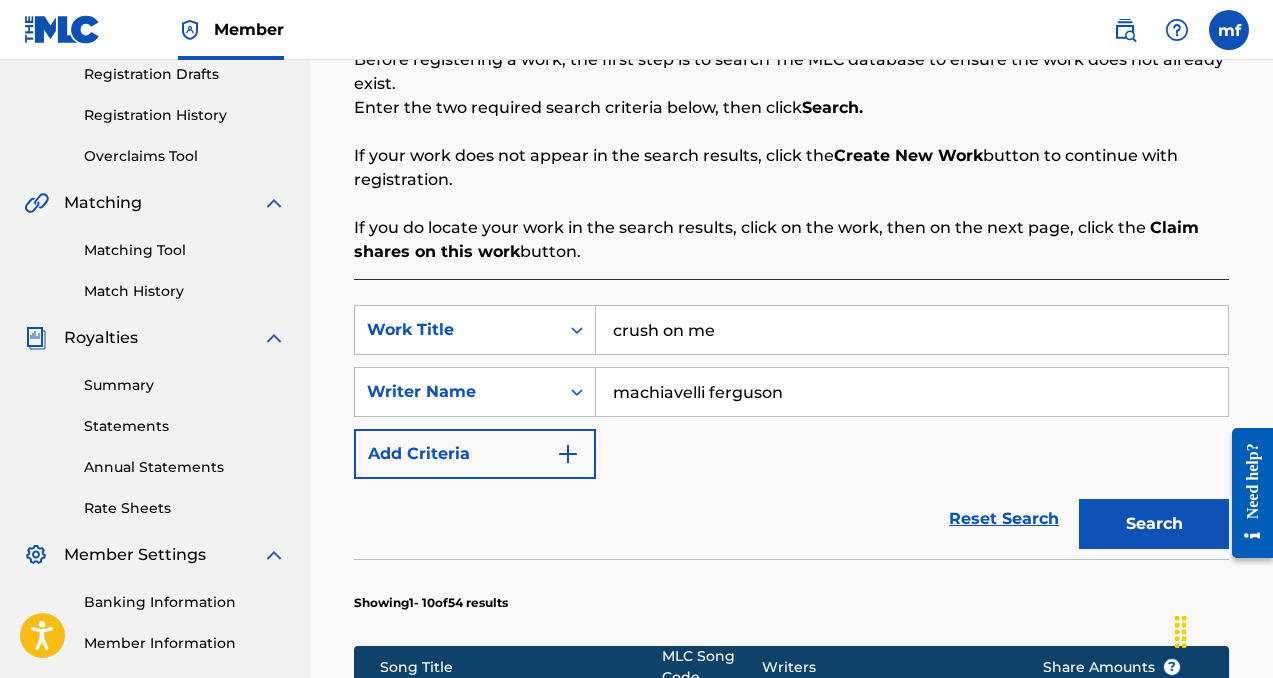 click on "Search" at bounding box center [1154, 524] 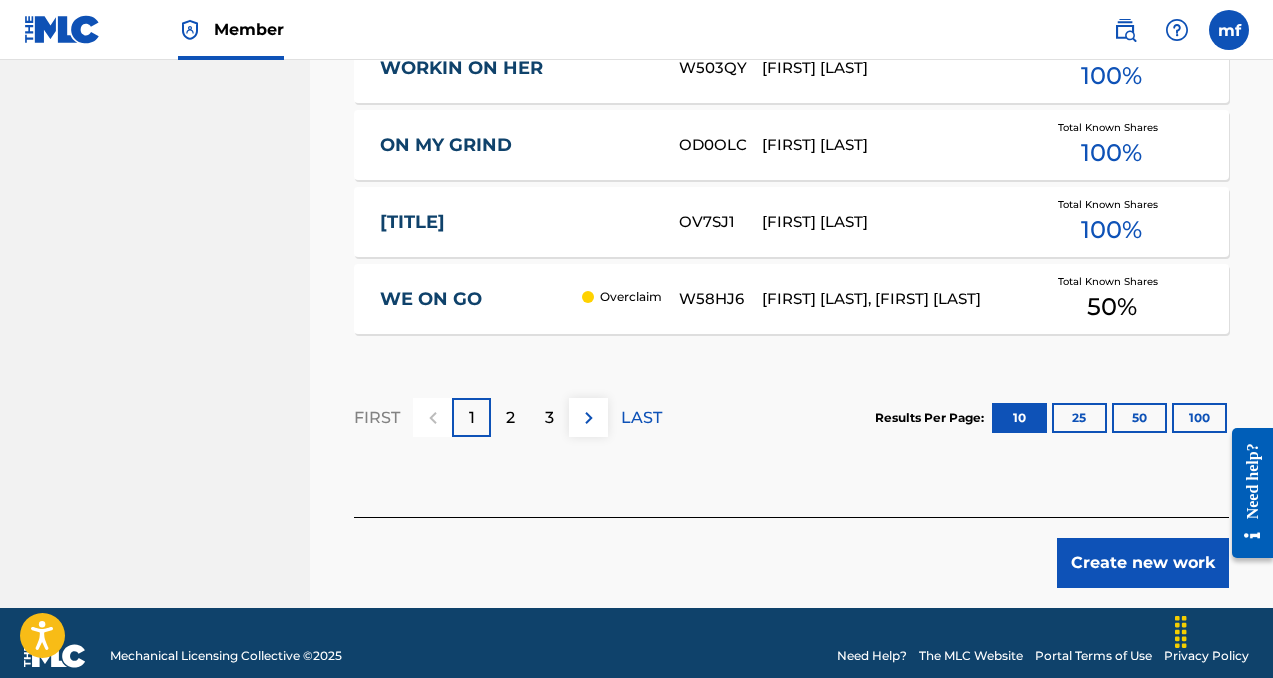 scroll, scrollTop: 1493, scrollLeft: 0, axis: vertical 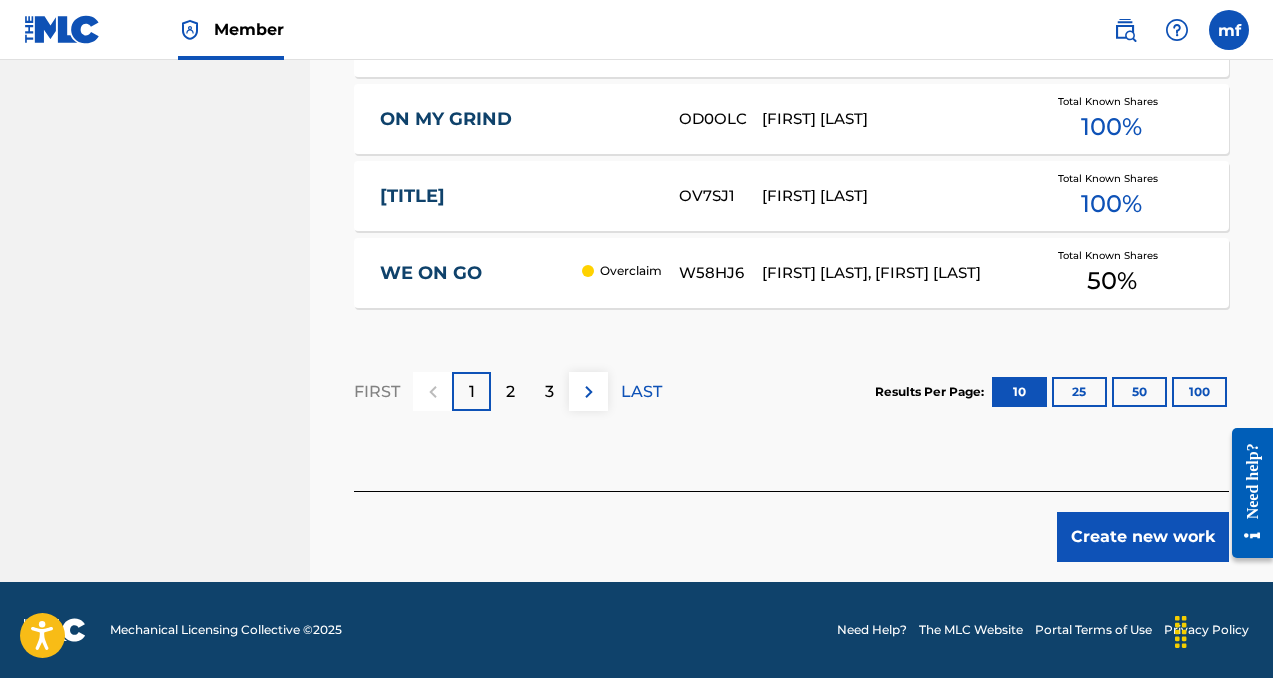 click on "Create new work" at bounding box center (1143, 537) 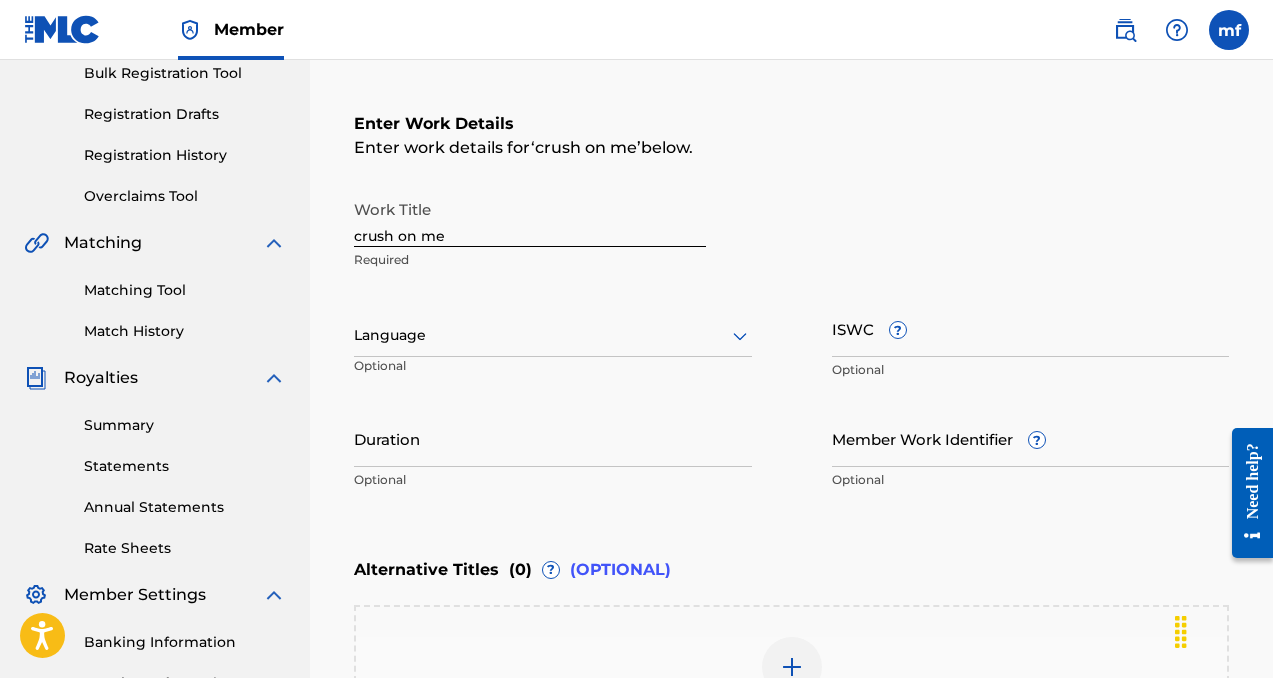 scroll, scrollTop: 360, scrollLeft: 0, axis: vertical 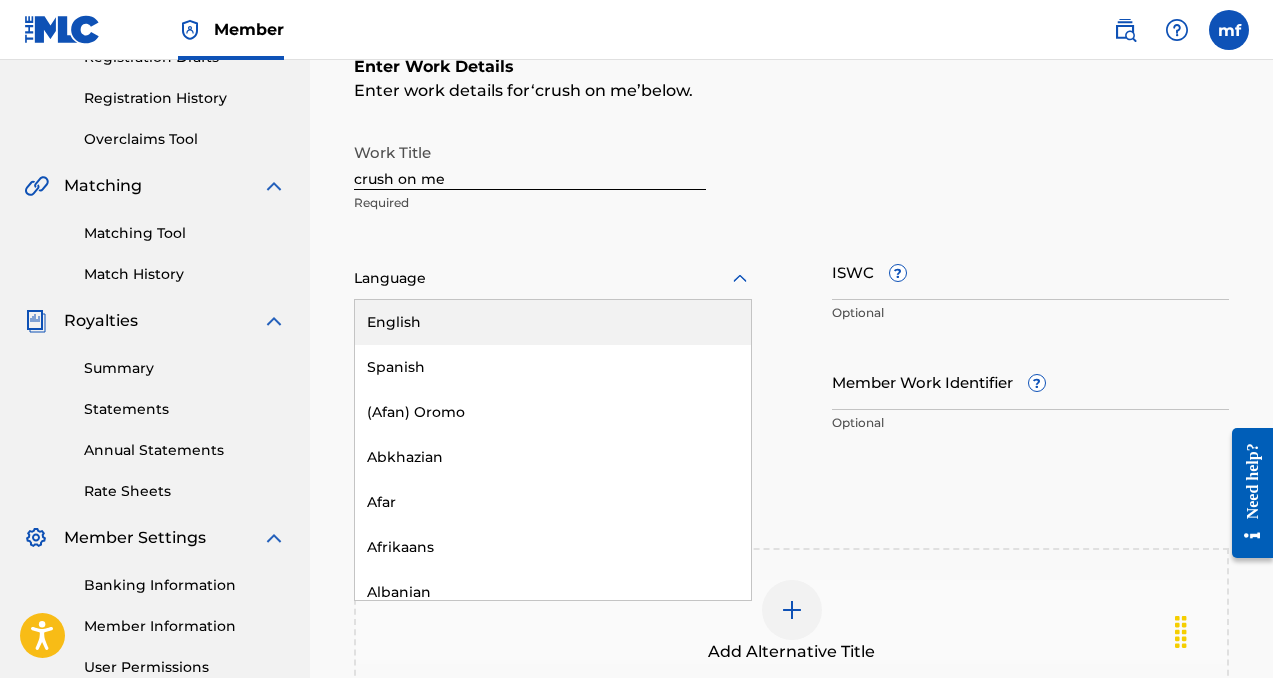 click at bounding box center (553, 278) 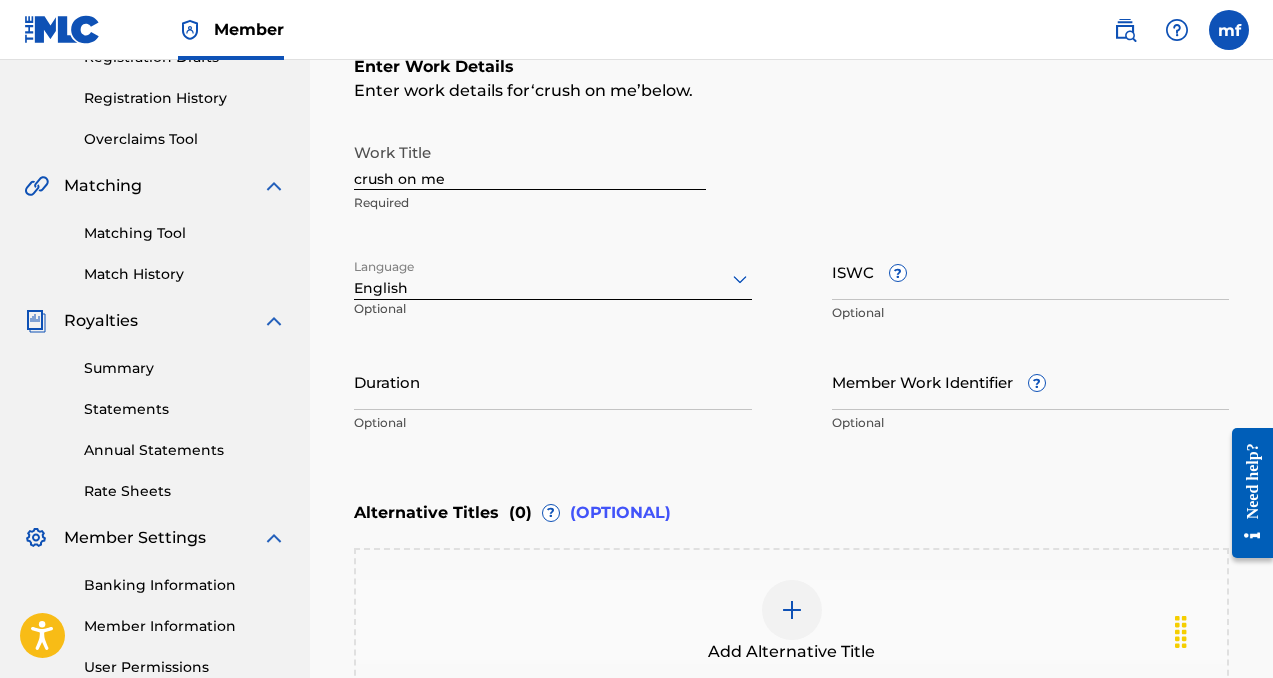 click on "Member Work Identifier   ?" at bounding box center (1031, 381) 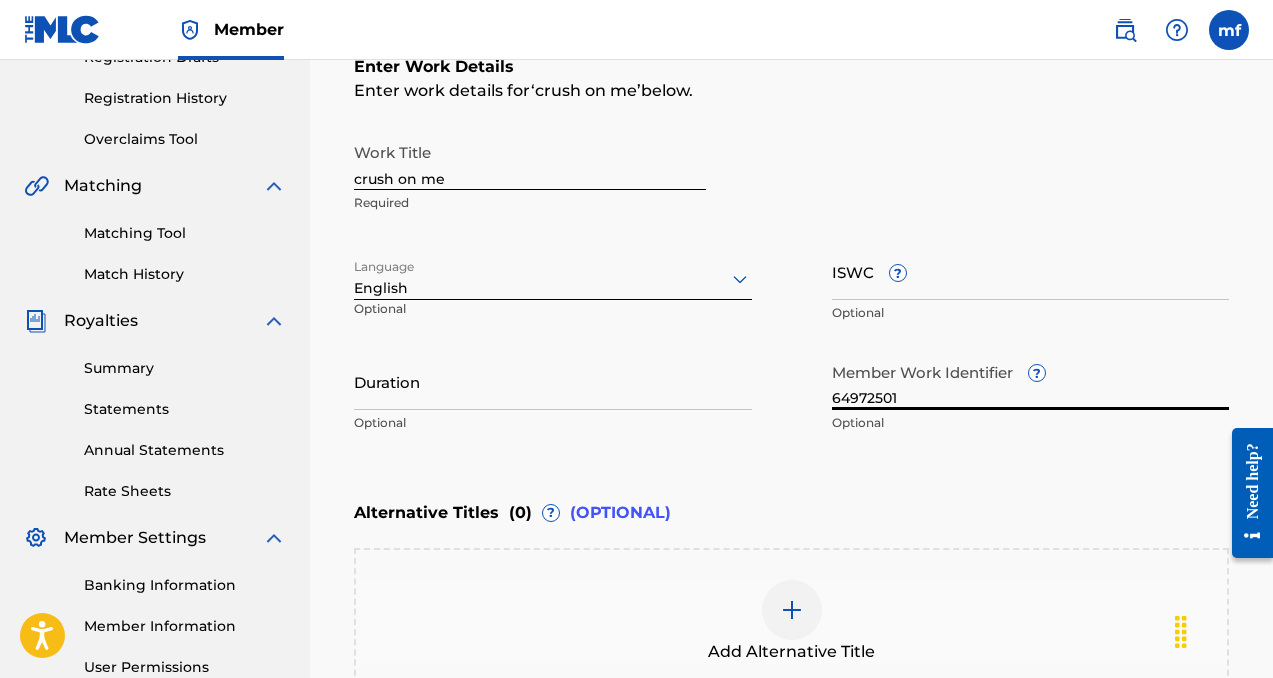 type on "[NUMBER]" 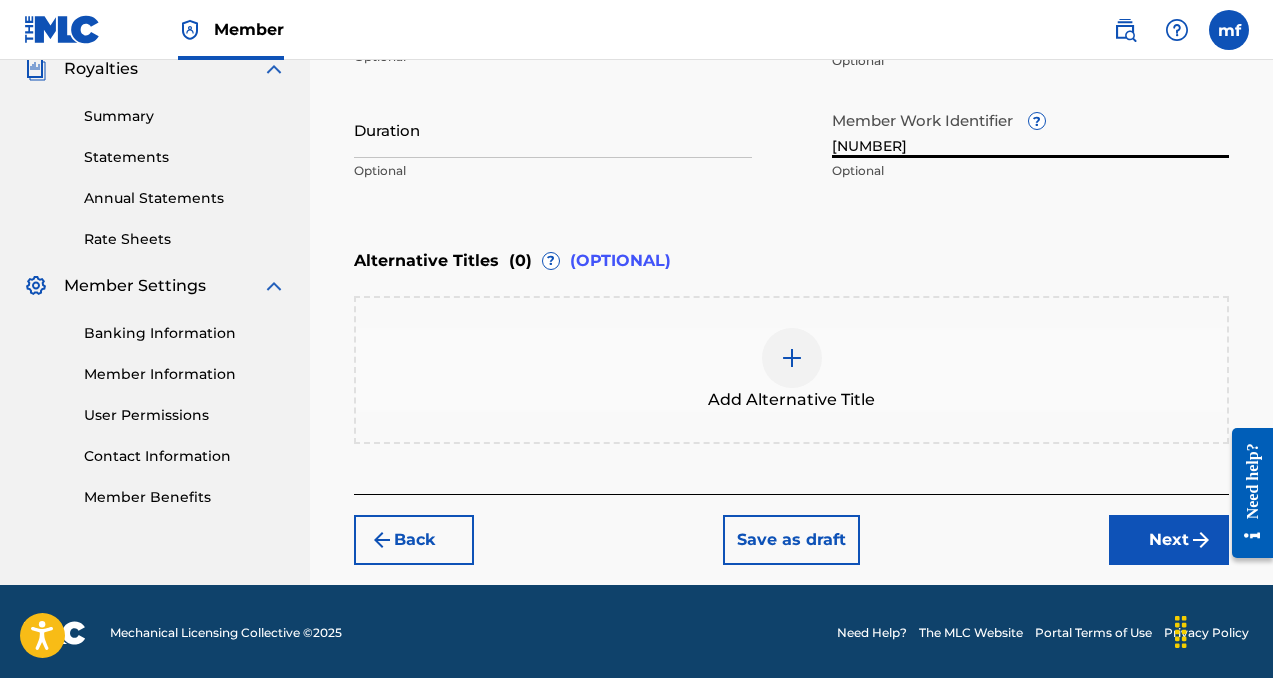 scroll, scrollTop: 615, scrollLeft: 0, axis: vertical 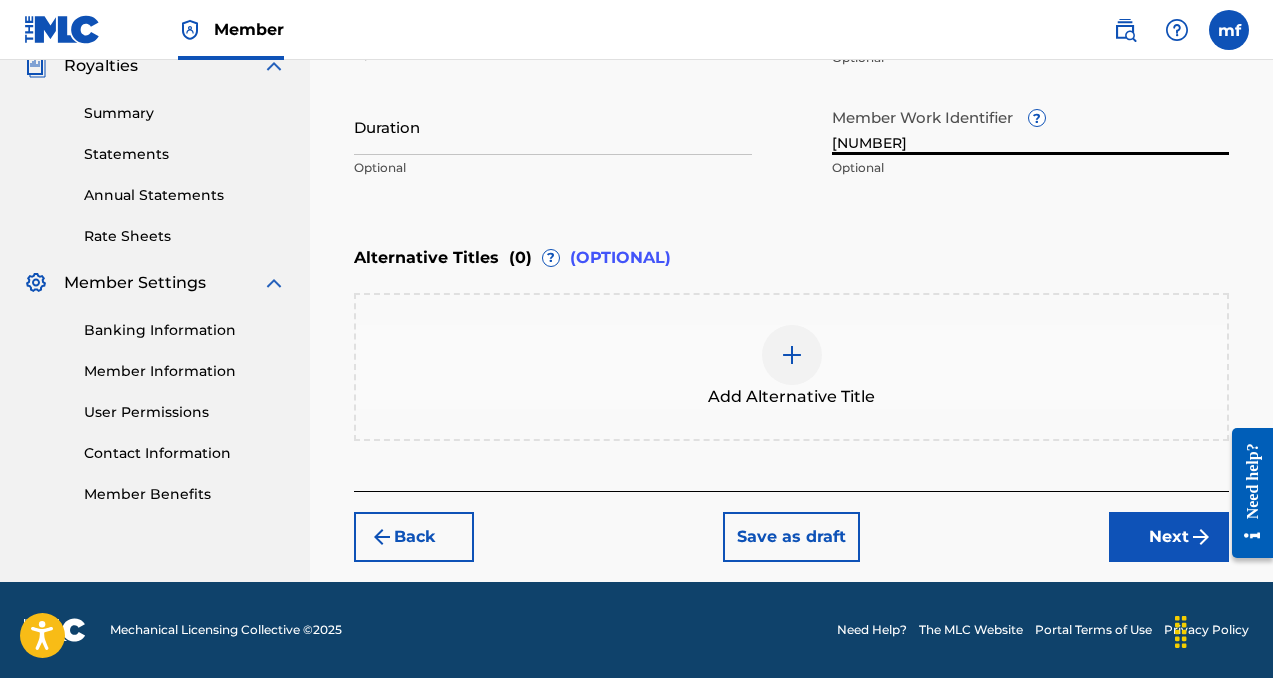 drag, startPoint x: 923, startPoint y: 148, endPoint x: 771, endPoint y: 135, distance: 152.5549 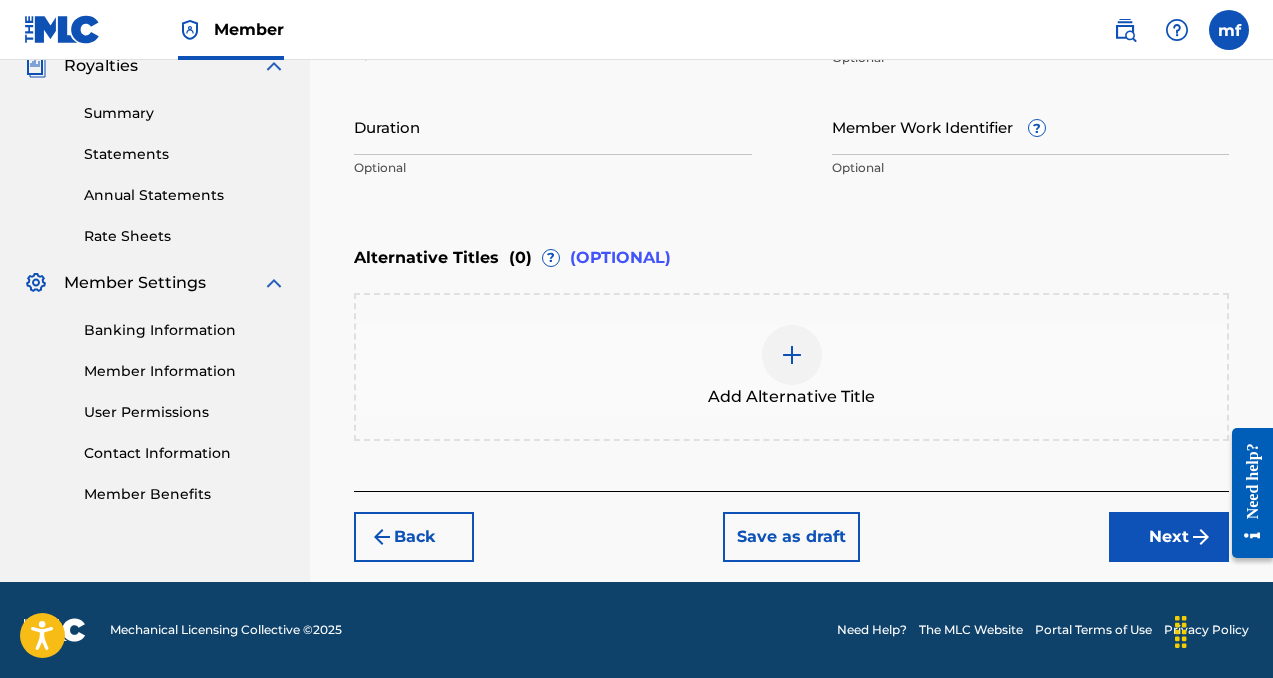 click on "Next" at bounding box center (1169, 537) 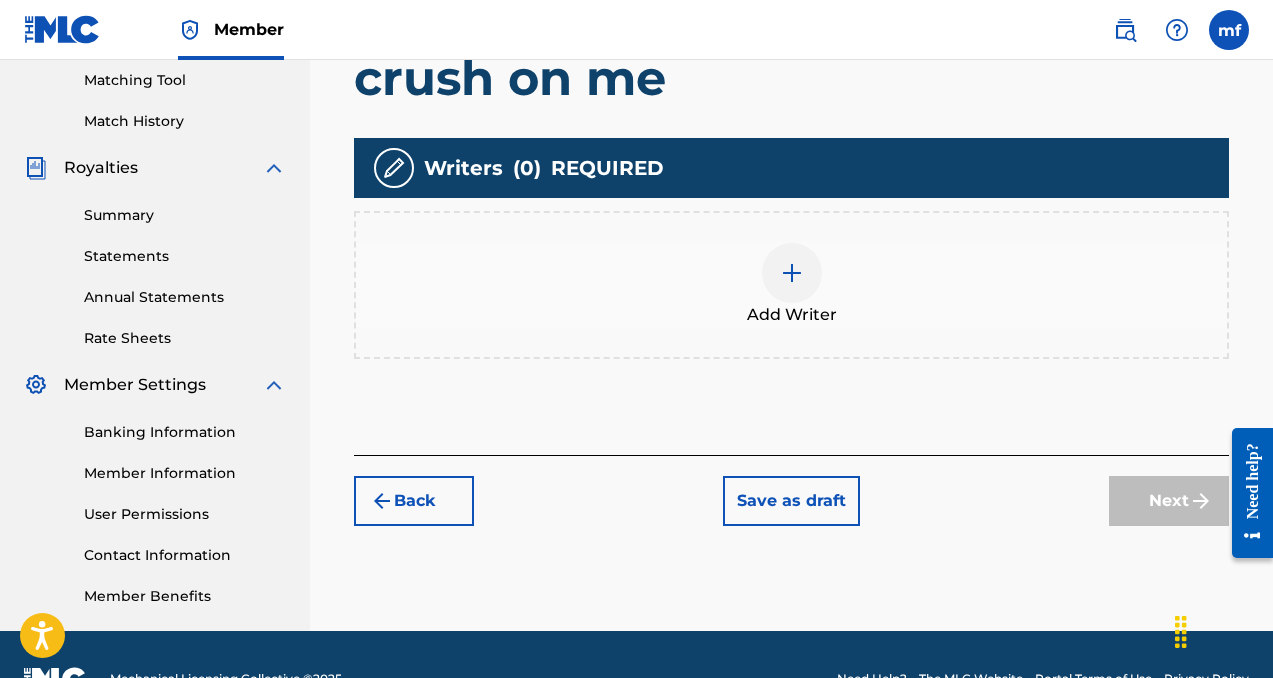 scroll, scrollTop: 525, scrollLeft: 0, axis: vertical 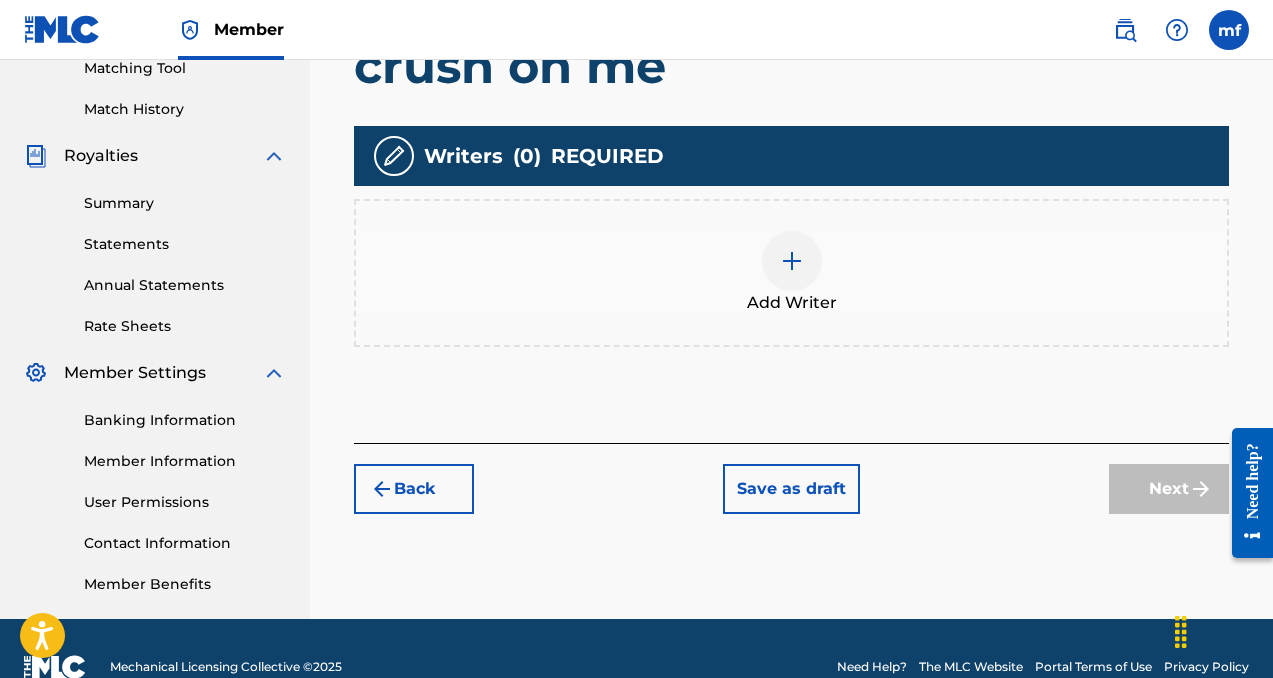click at bounding box center (792, 261) 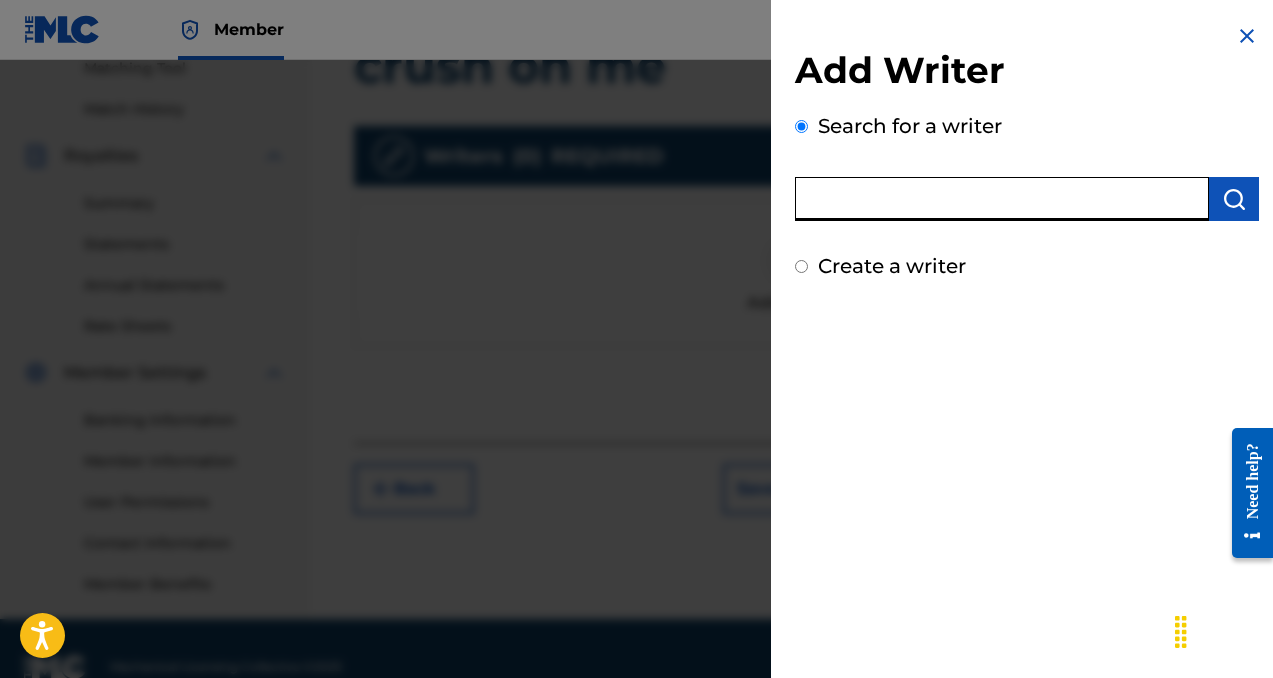 click at bounding box center [1002, 199] 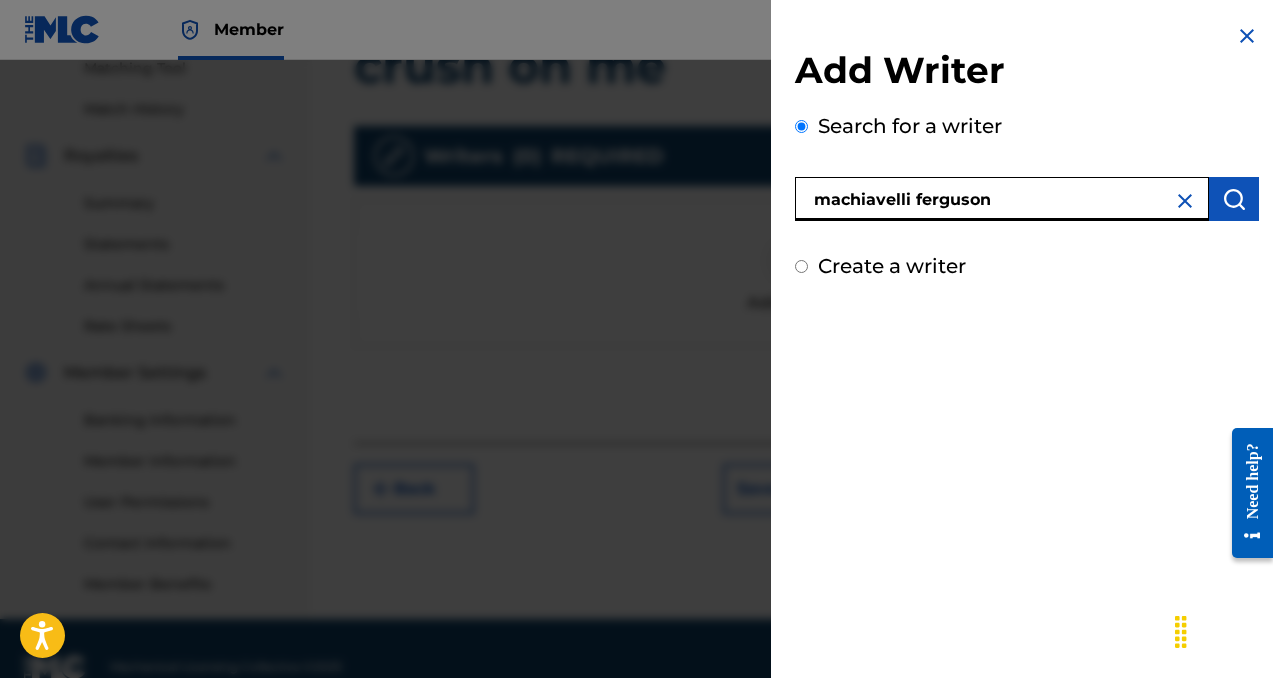 type on "machiavelli ferguson" 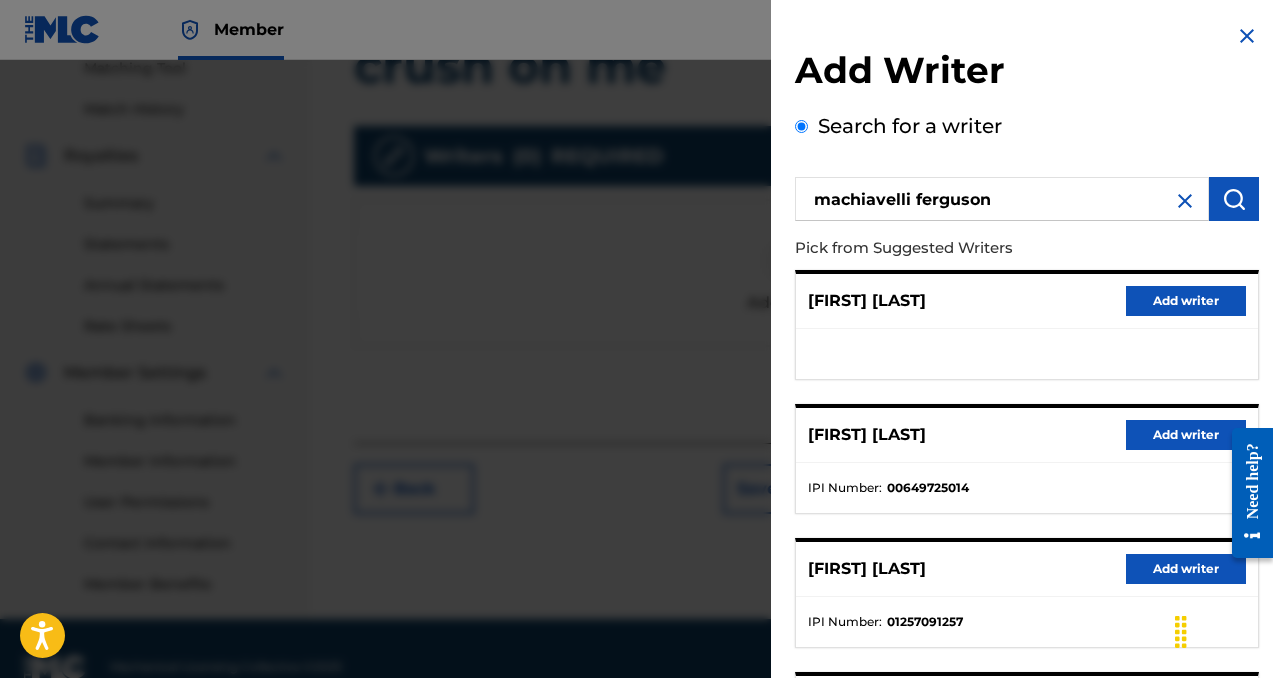 click on "Add writer" at bounding box center [1186, 435] 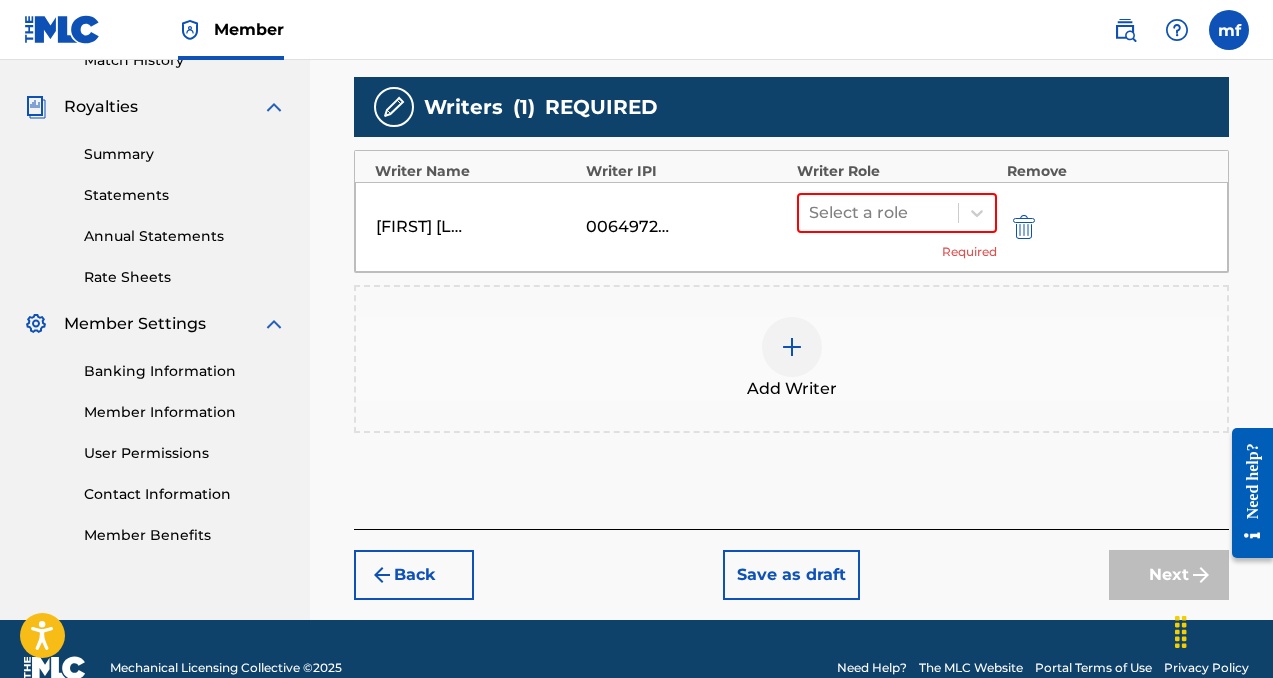 scroll, scrollTop: 577, scrollLeft: 0, axis: vertical 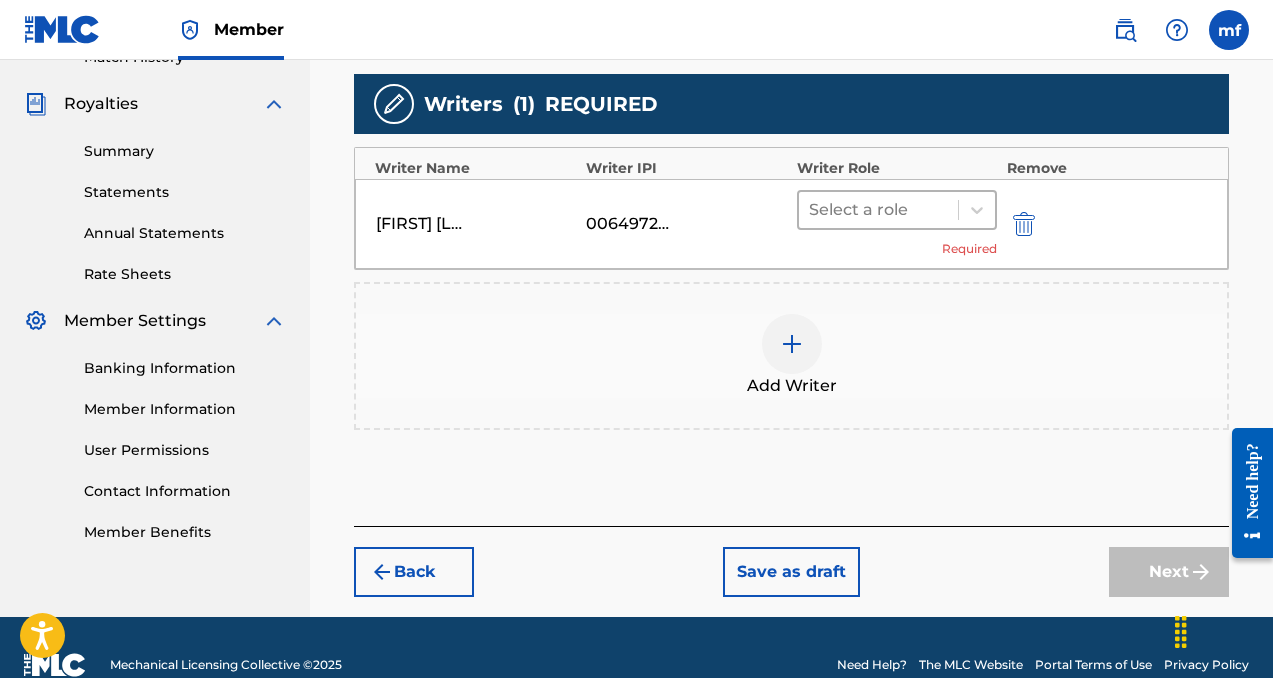 click at bounding box center [878, 210] 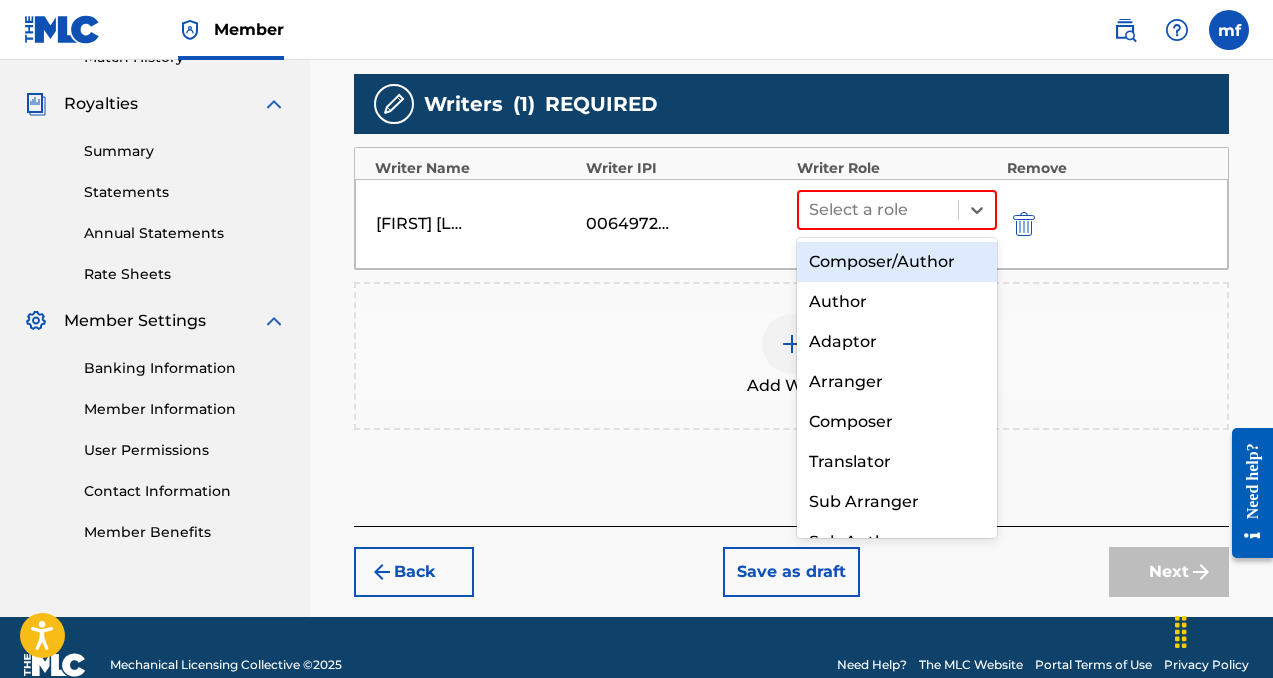 click on "Composer/Author" at bounding box center [897, 262] 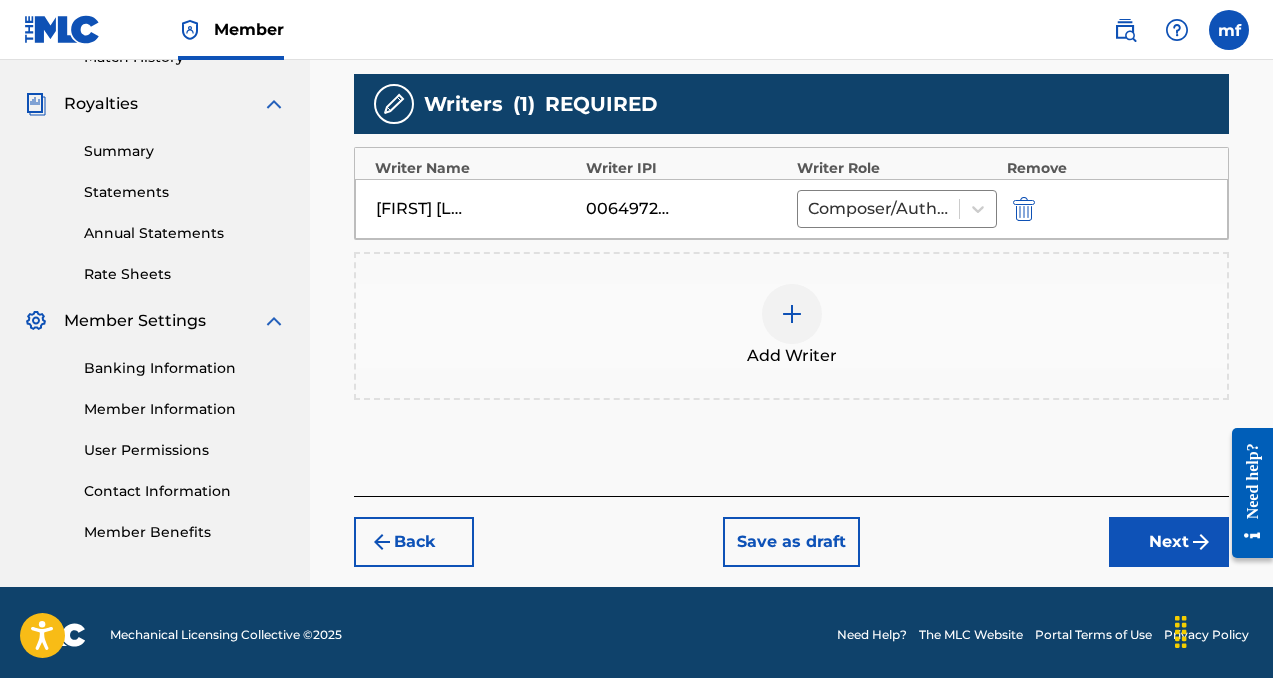 scroll, scrollTop: 582, scrollLeft: 0, axis: vertical 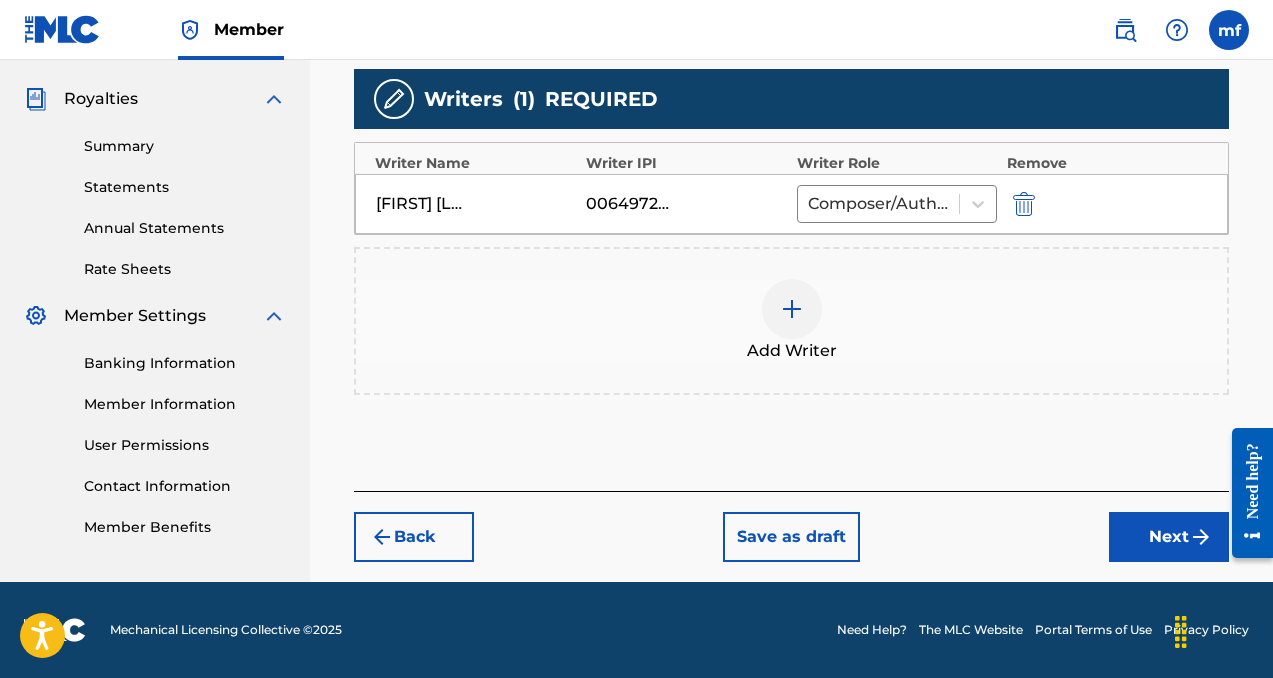 click on "Next" at bounding box center (1169, 537) 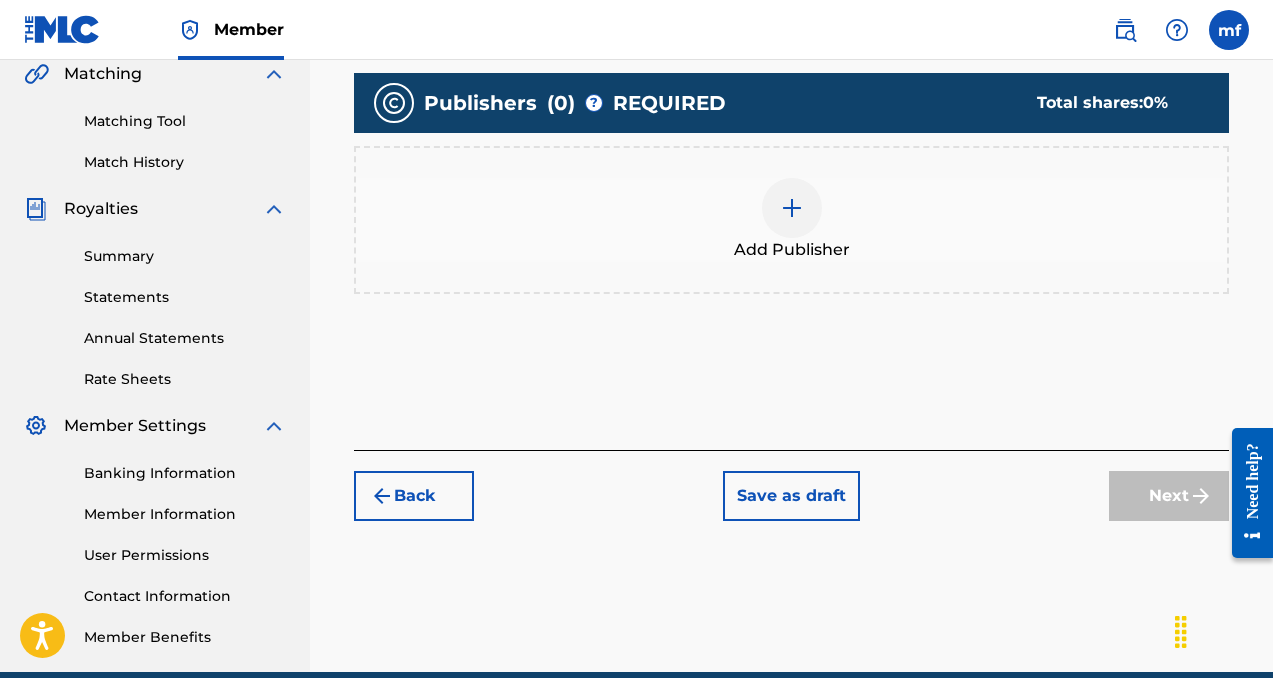 scroll, scrollTop: 494, scrollLeft: 0, axis: vertical 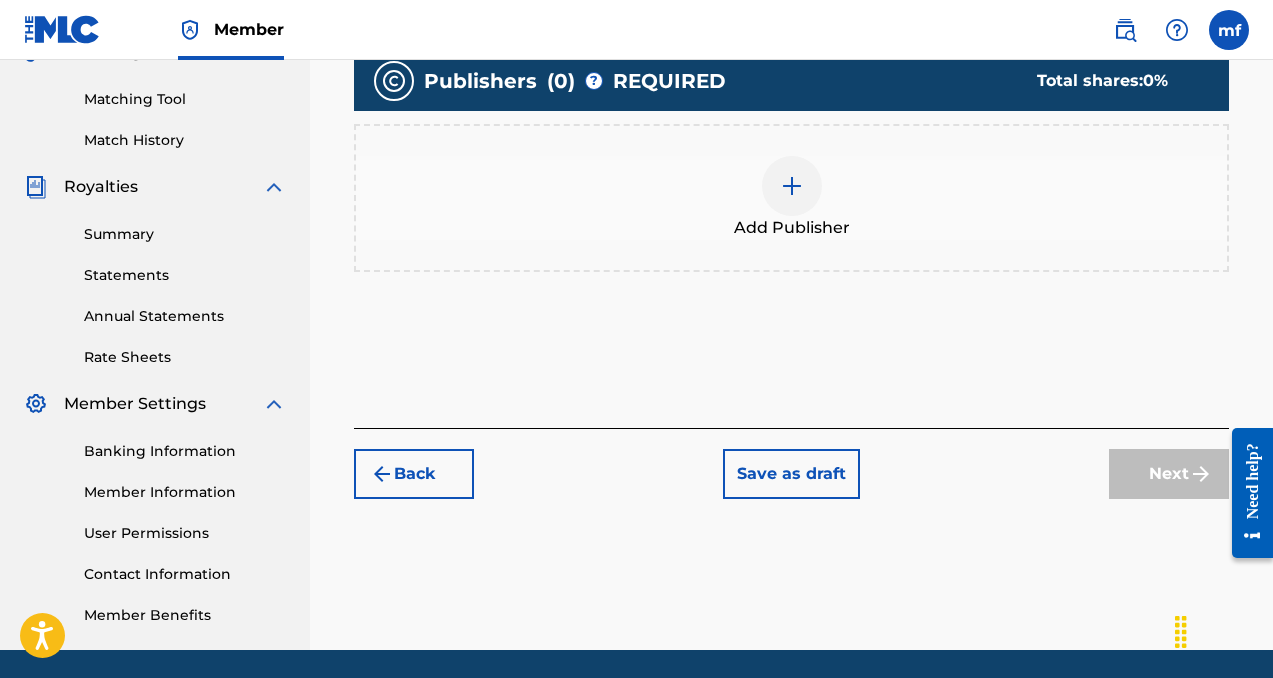 click at bounding box center [792, 186] 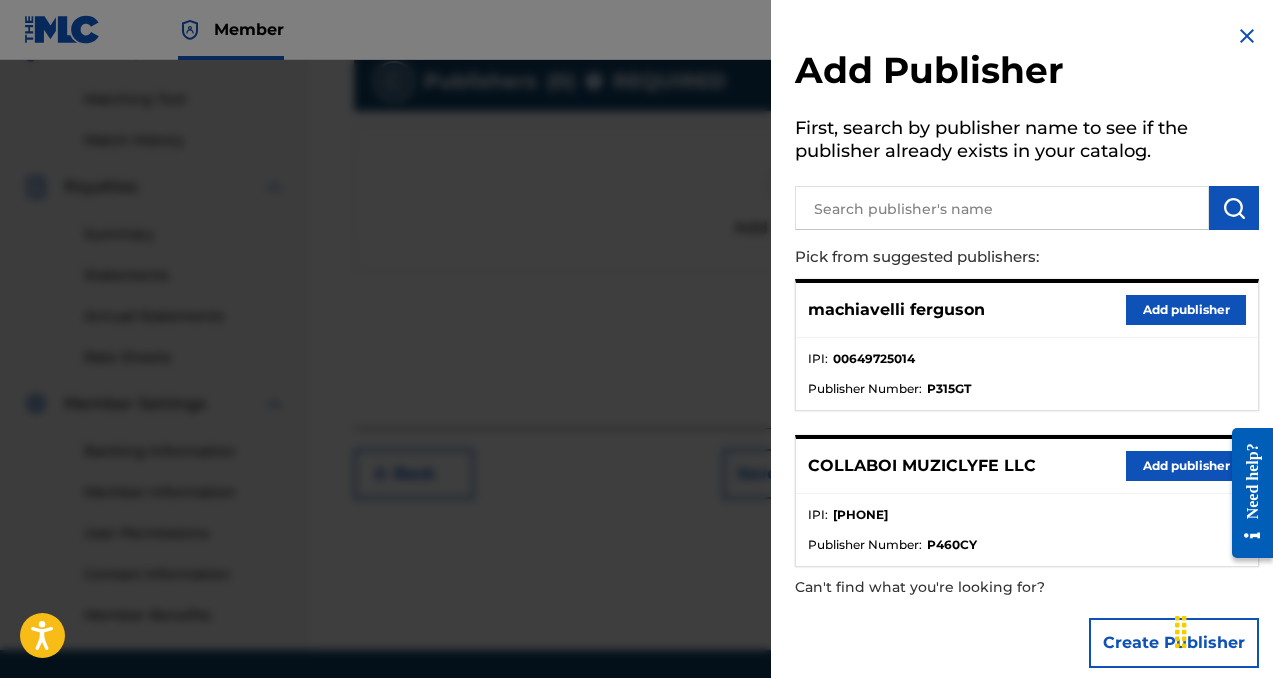 click on "Add publisher" at bounding box center [1186, 466] 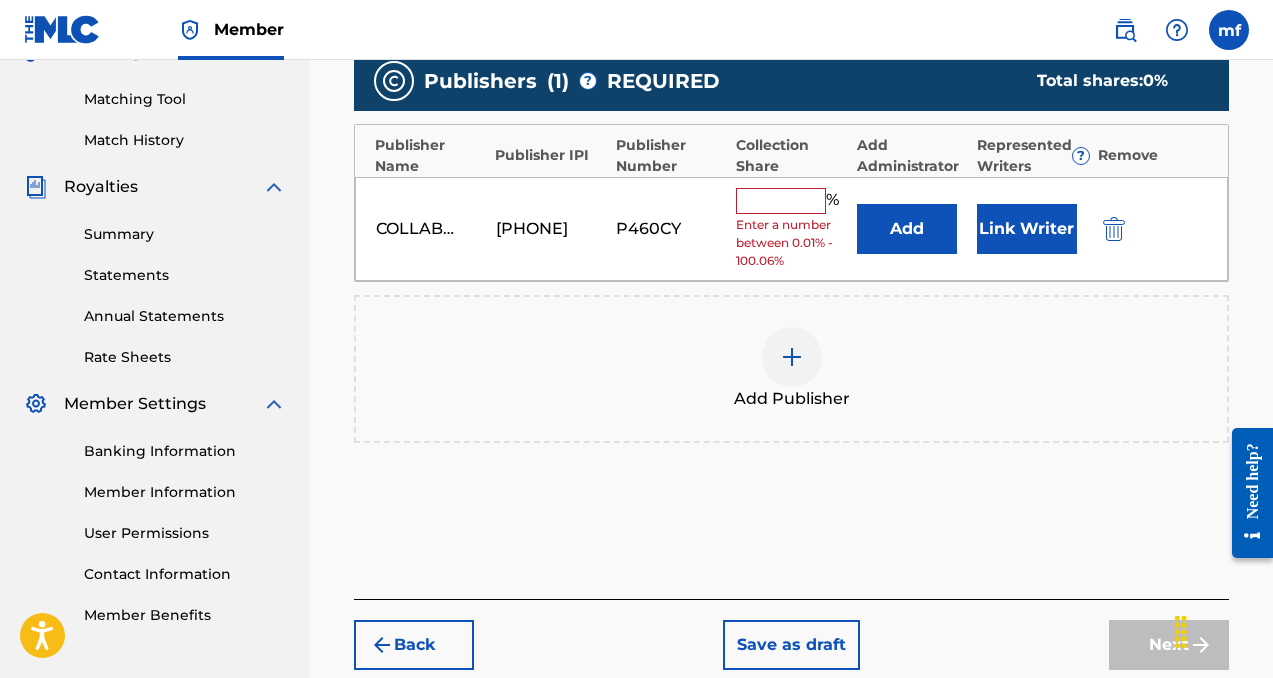click at bounding box center (781, 201) 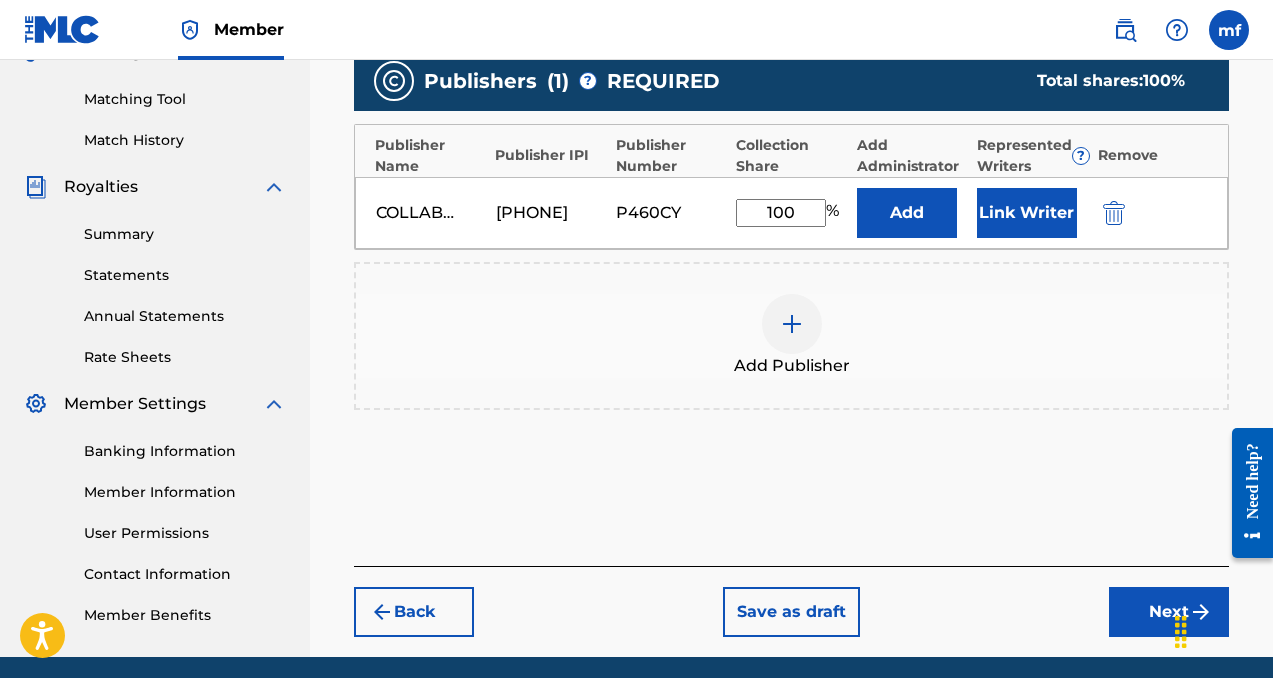type on "100" 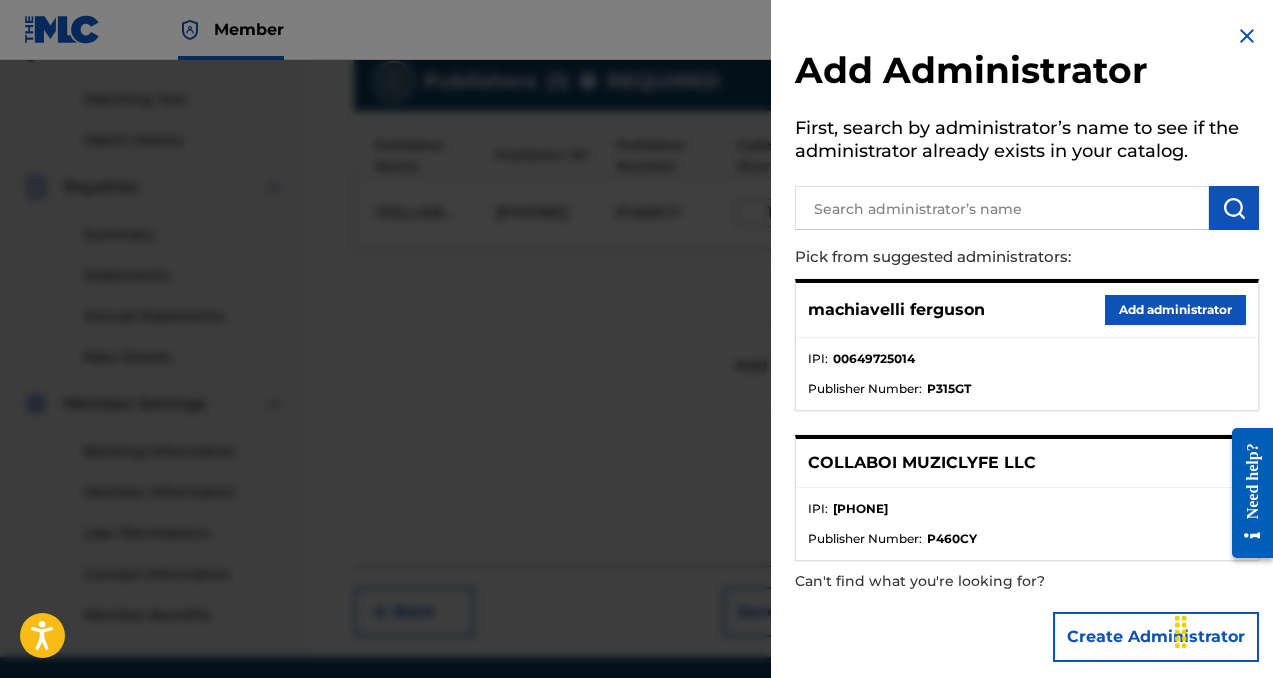 click on "Add administrator" at bounding box center (1175, 310) 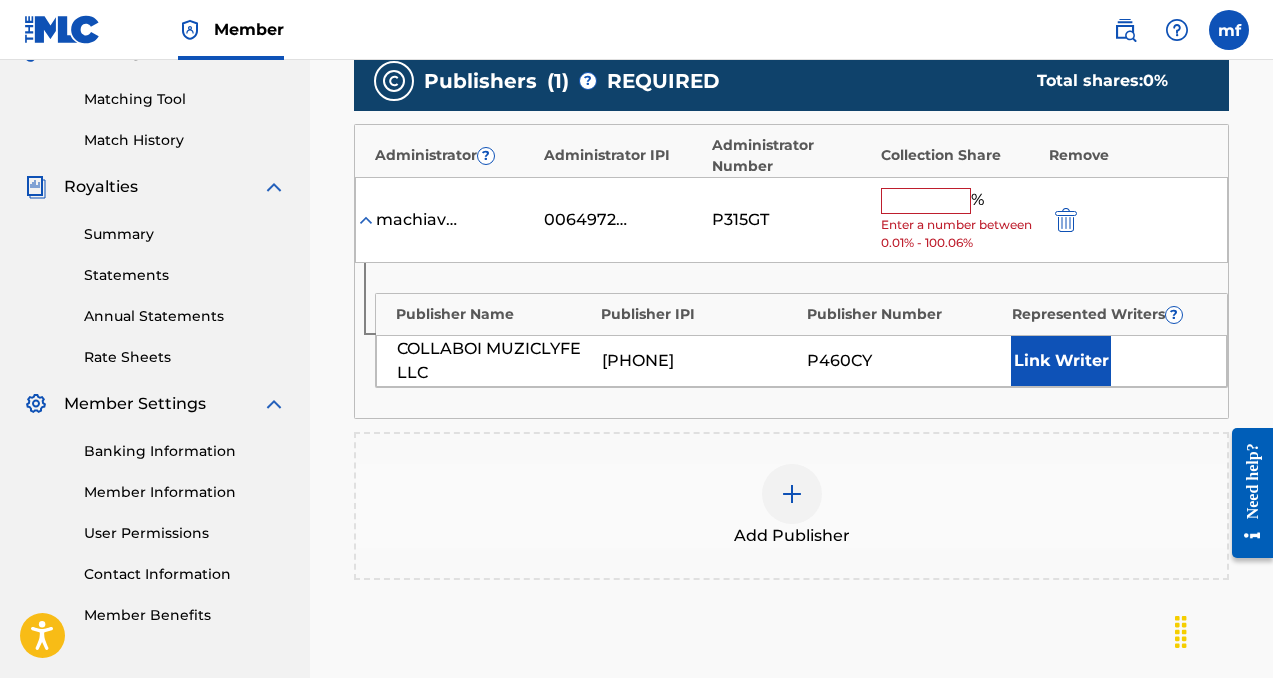 click at bounding box center (926, 201) 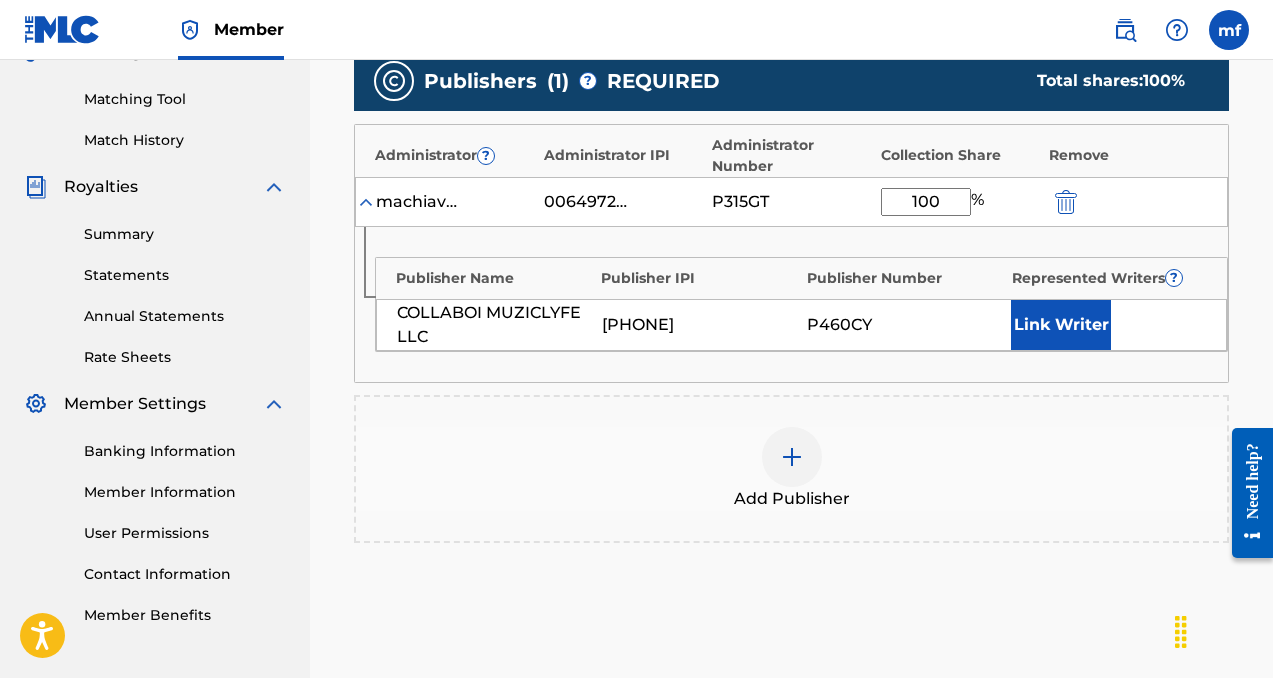 type on "100" 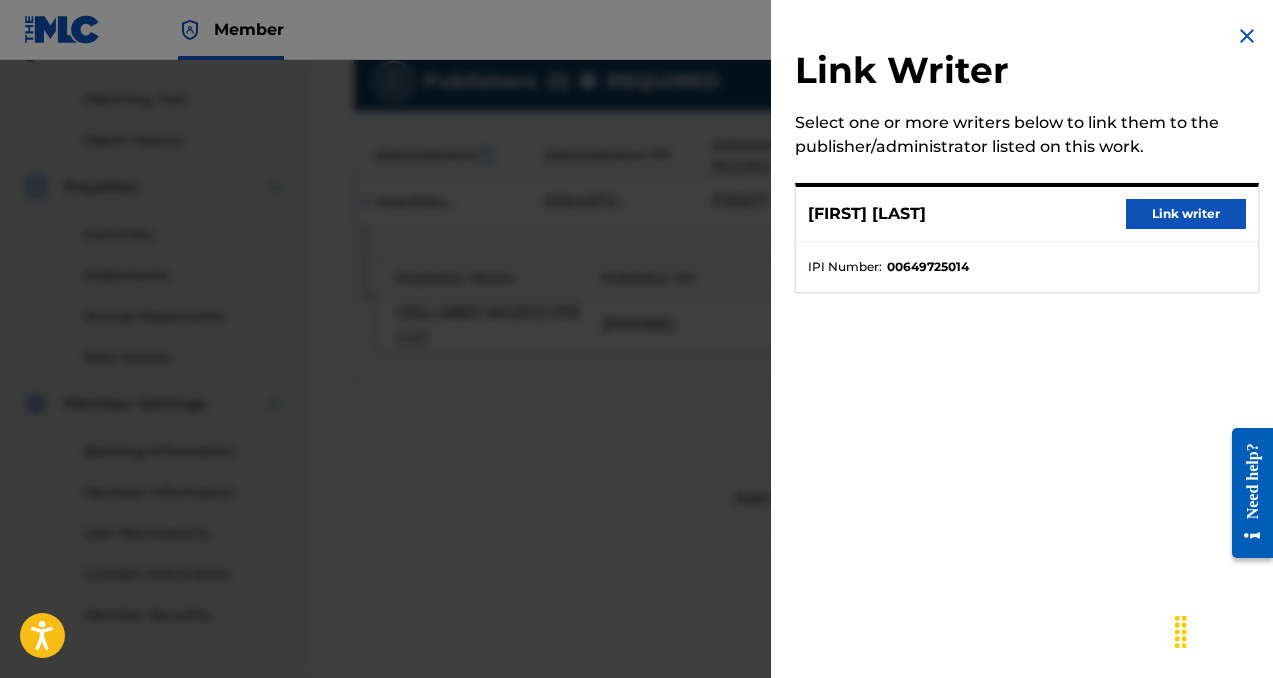 click on "Link writer" at bounding box center (1186, 214) 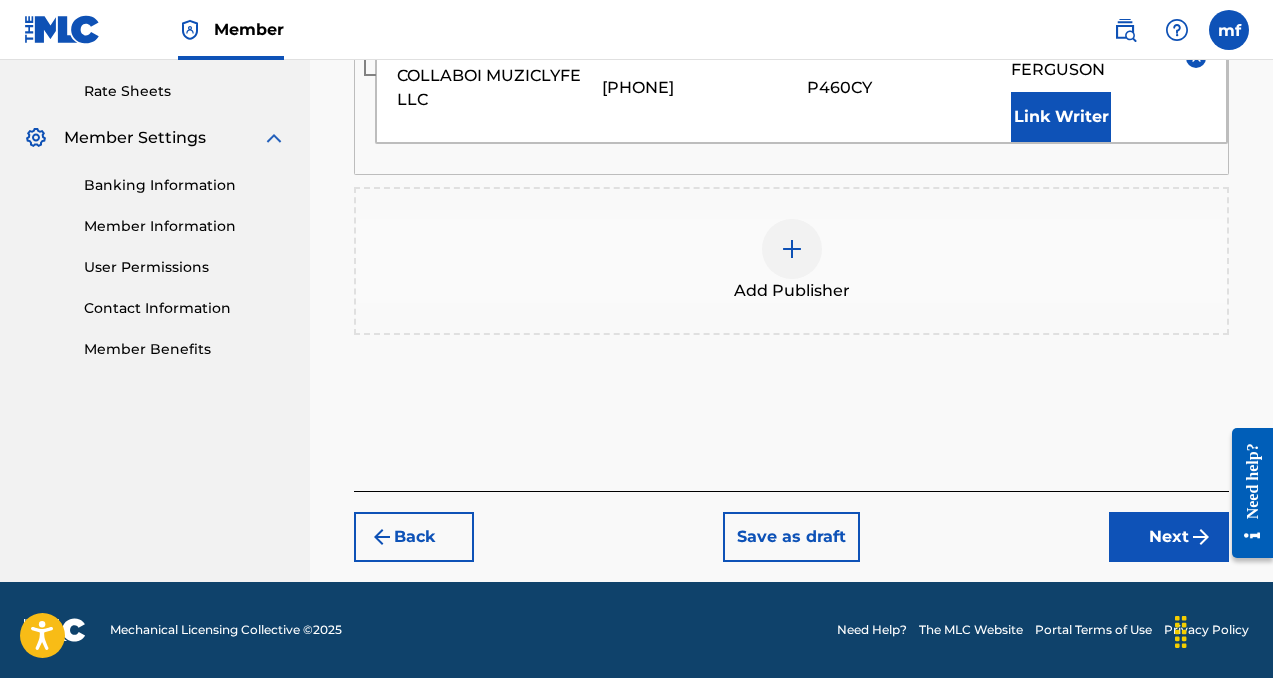 click on "Next" at bounding box center [1169, 537] 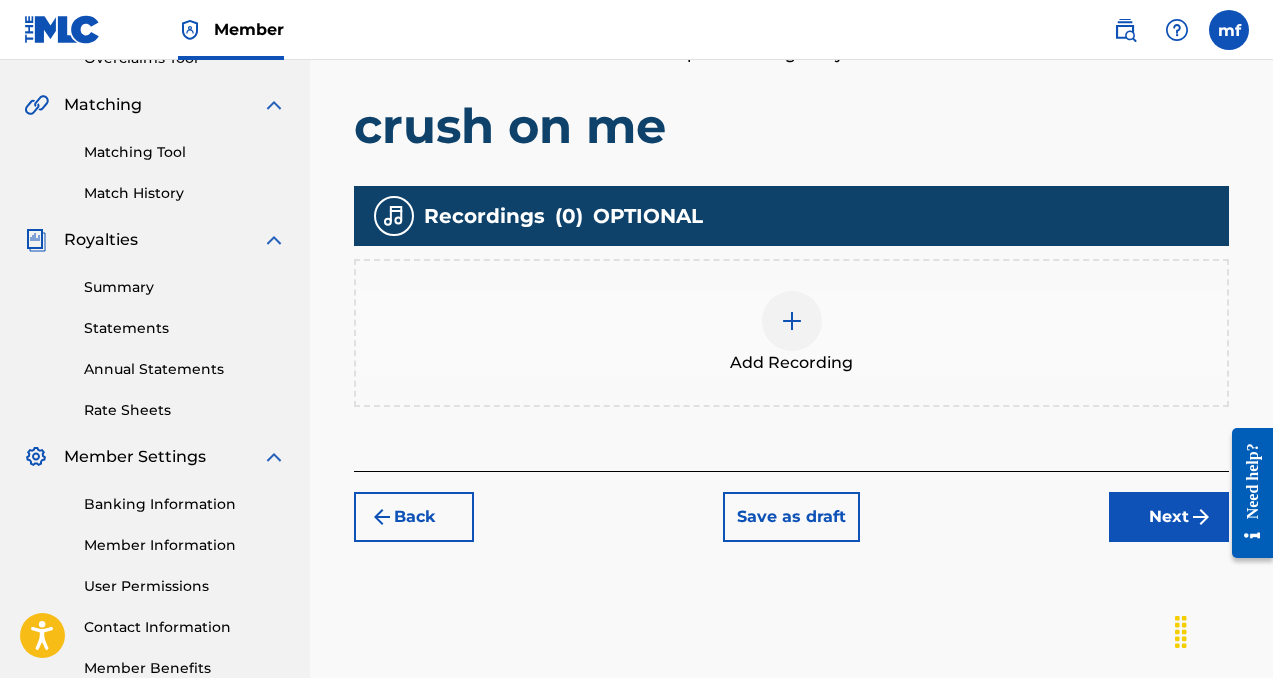 scroll, scrollTop: 562, scrollLeft: 0, axis: vertical 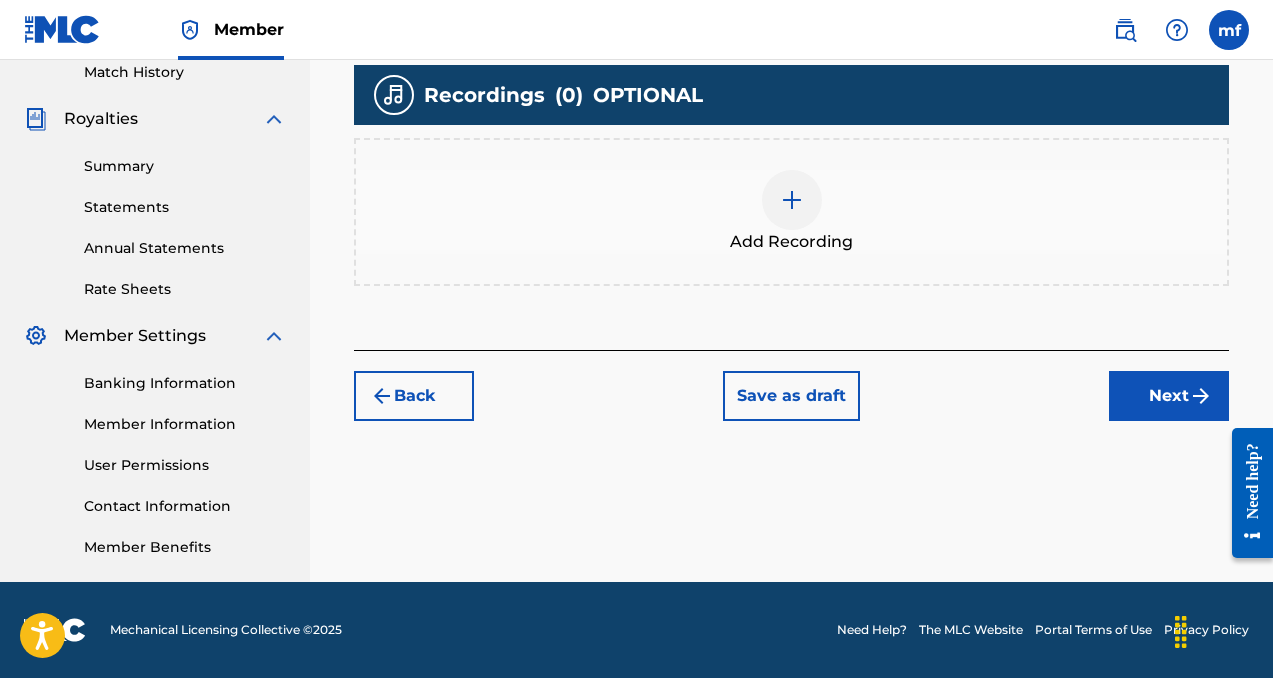 click at bounding box center [792, 200] 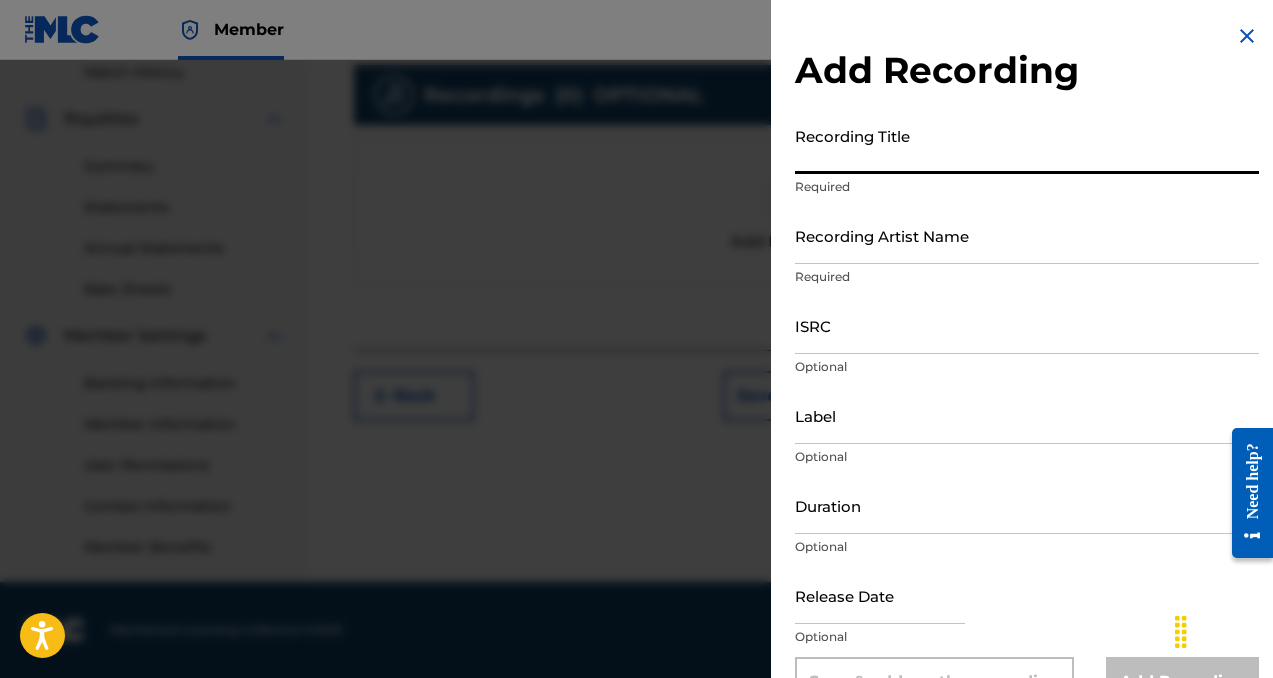 click on "Recording Title" at bounding box center (1027, 145) 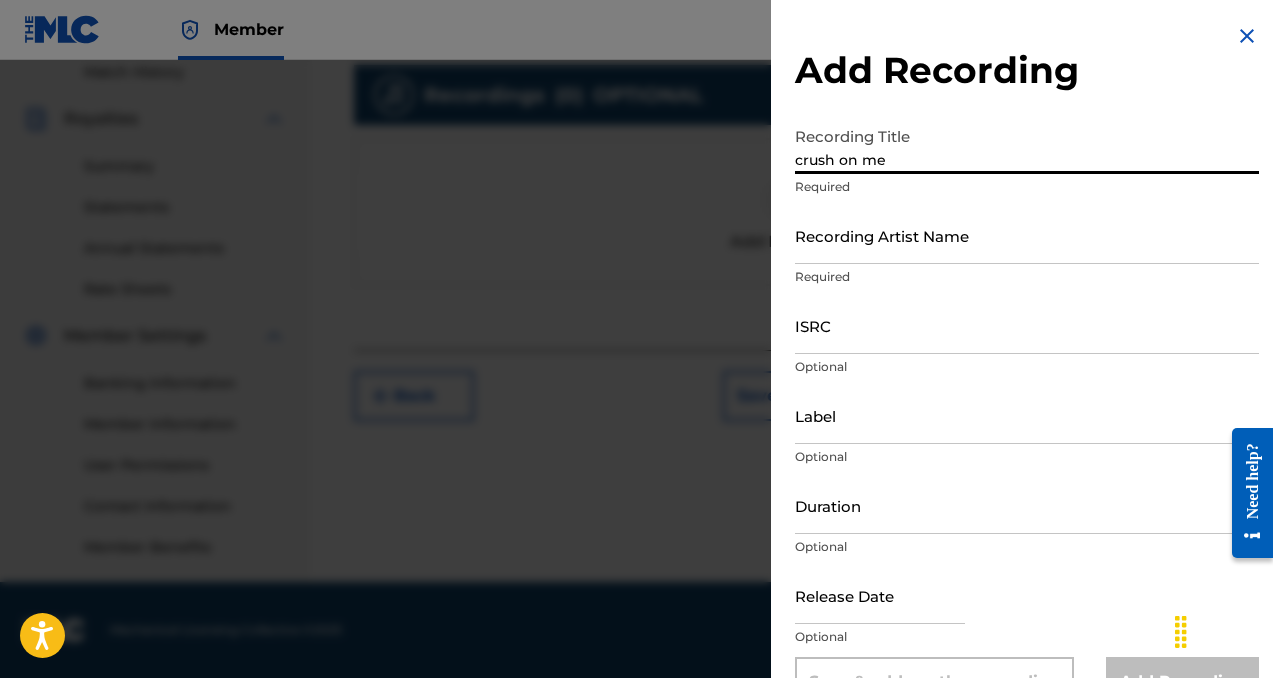 type on "crush on me" 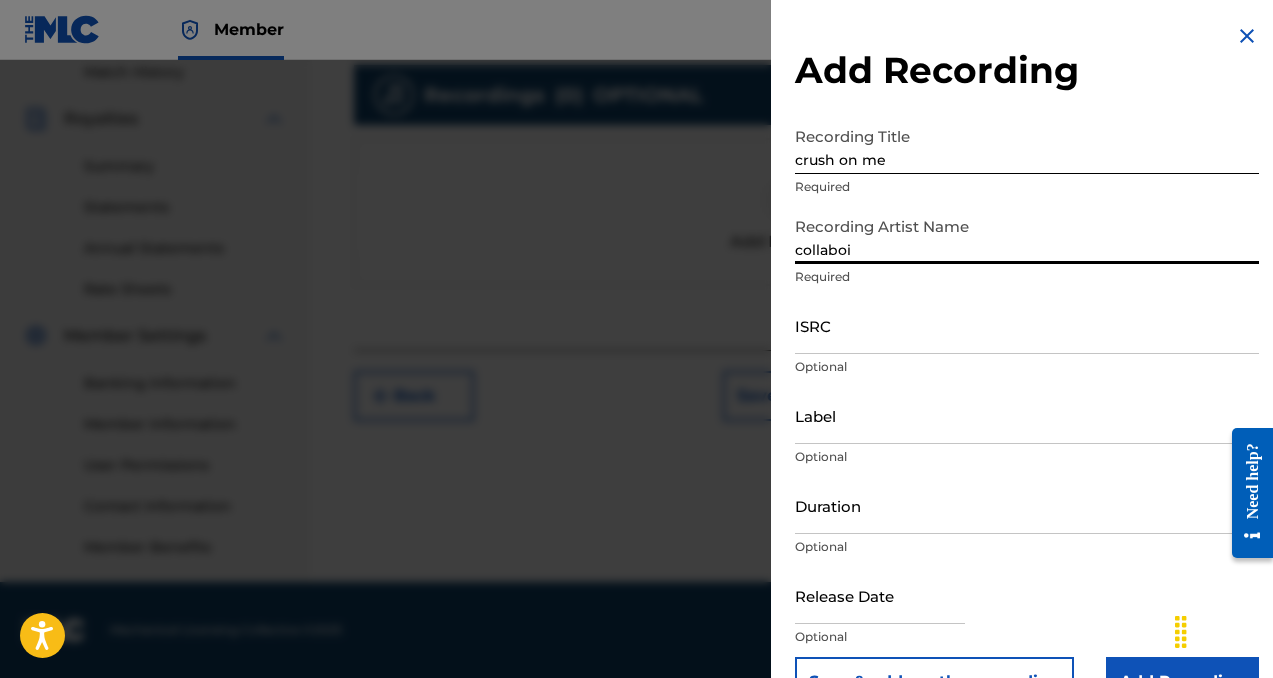 scroll, scrollTop: 53, scrollLeft: 0, axis: vertical 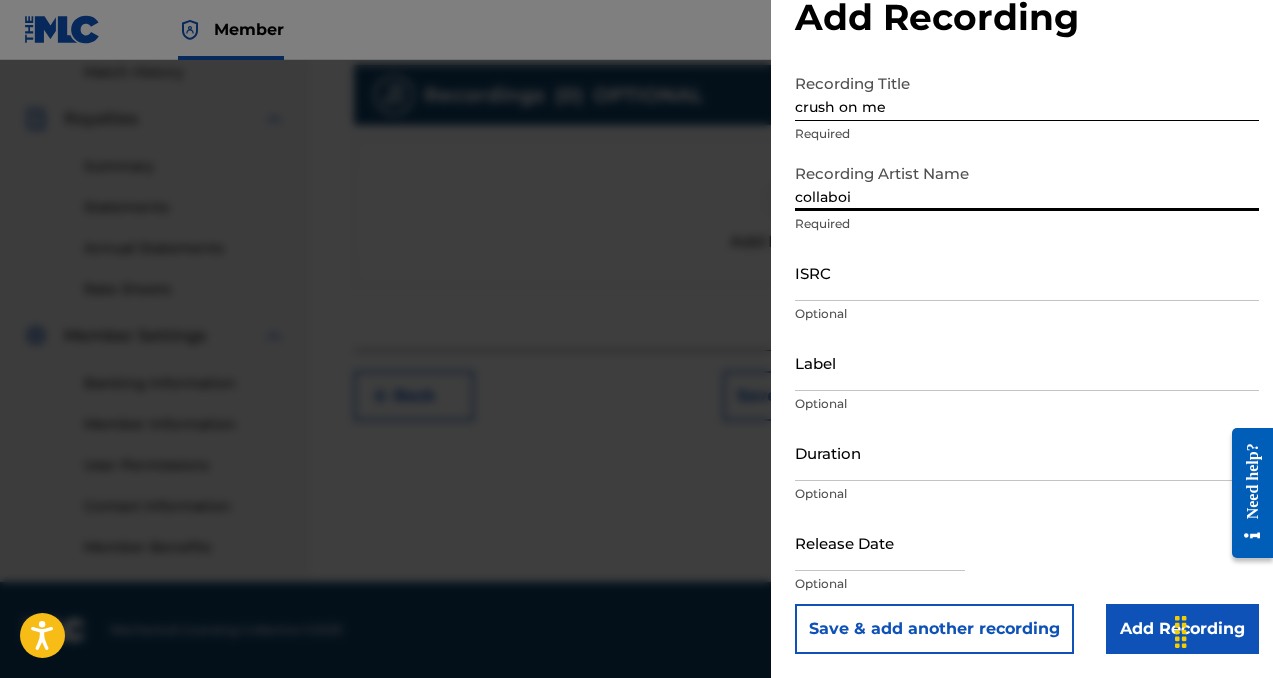type on "collaboi" 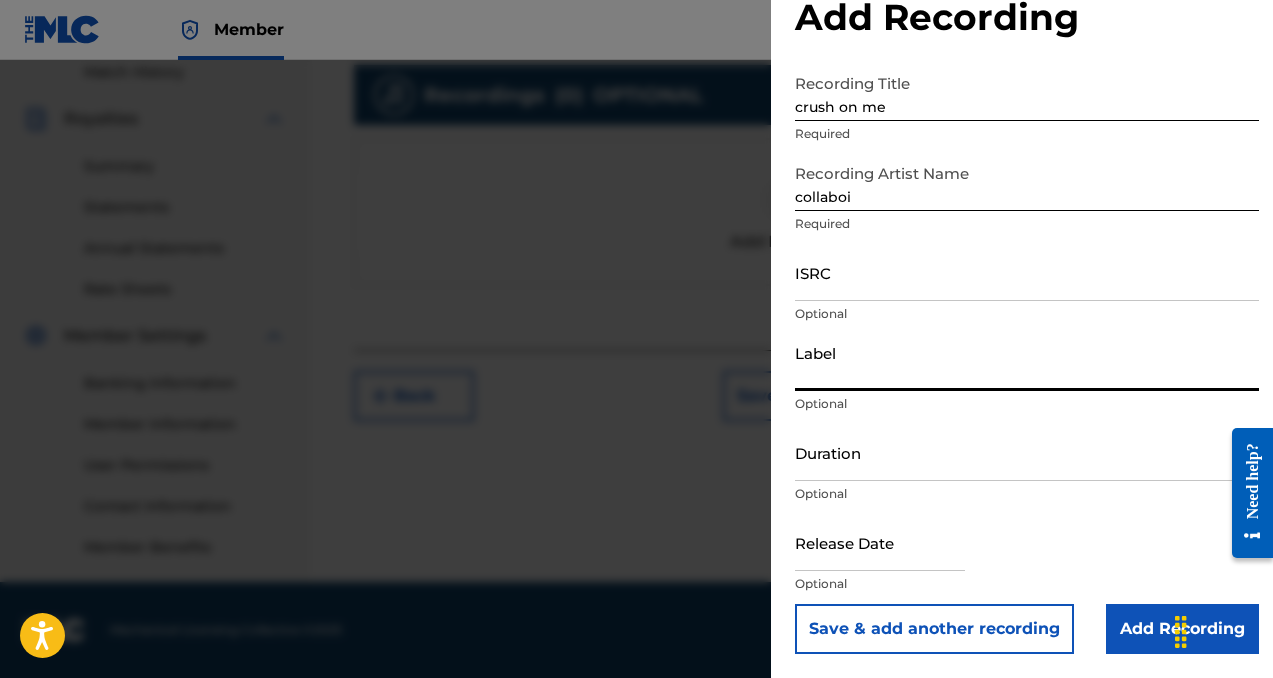 click on "Label" at bounding box center [1027, 362] 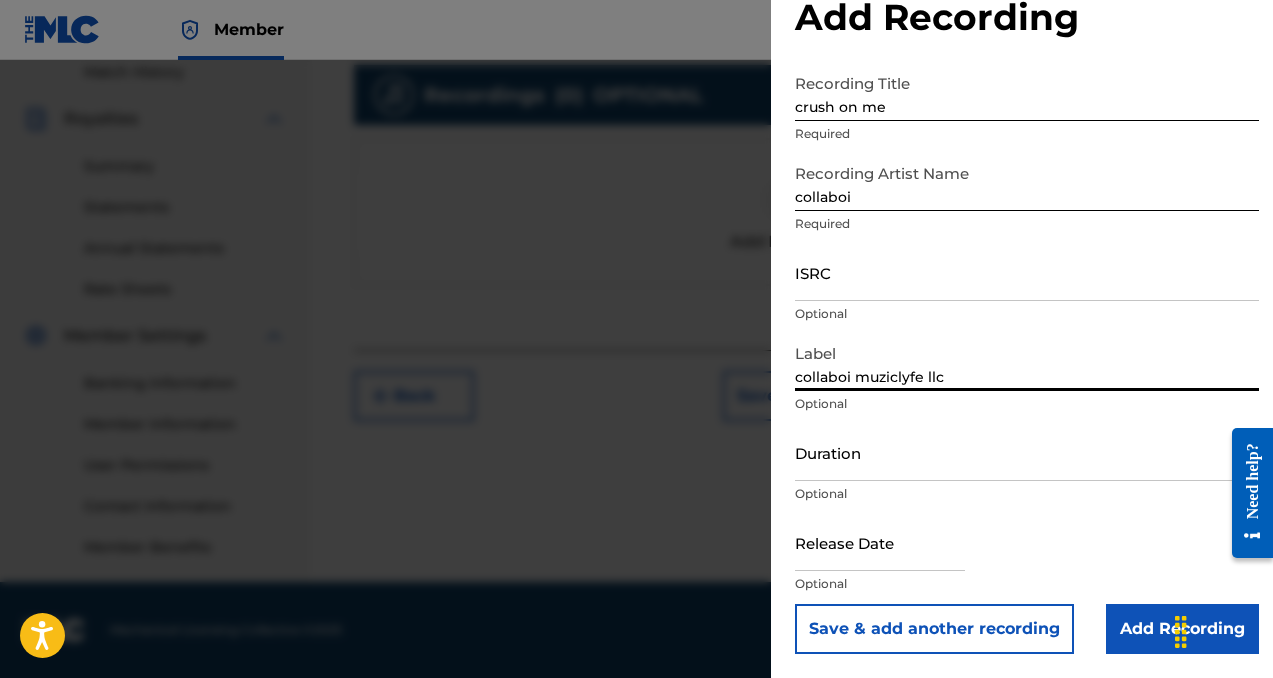 type on "collaboi muziclyfe llc" 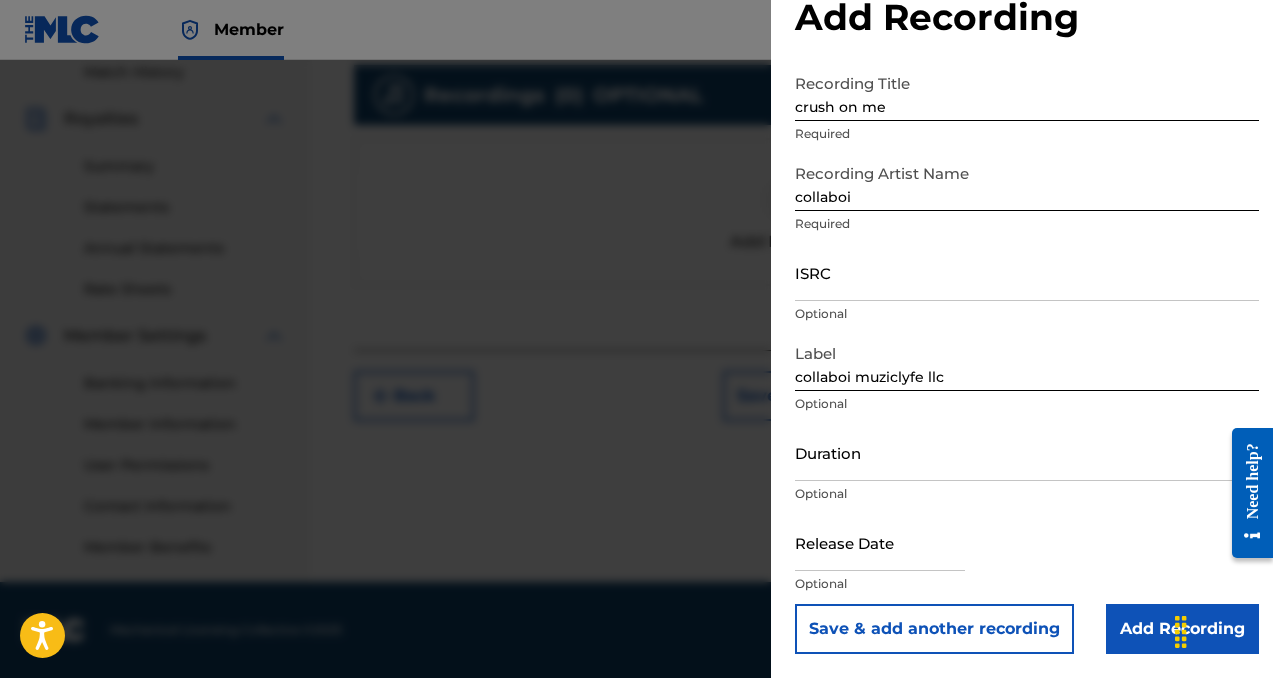 click on "Add Recording" at bounding box center [1182, 629] 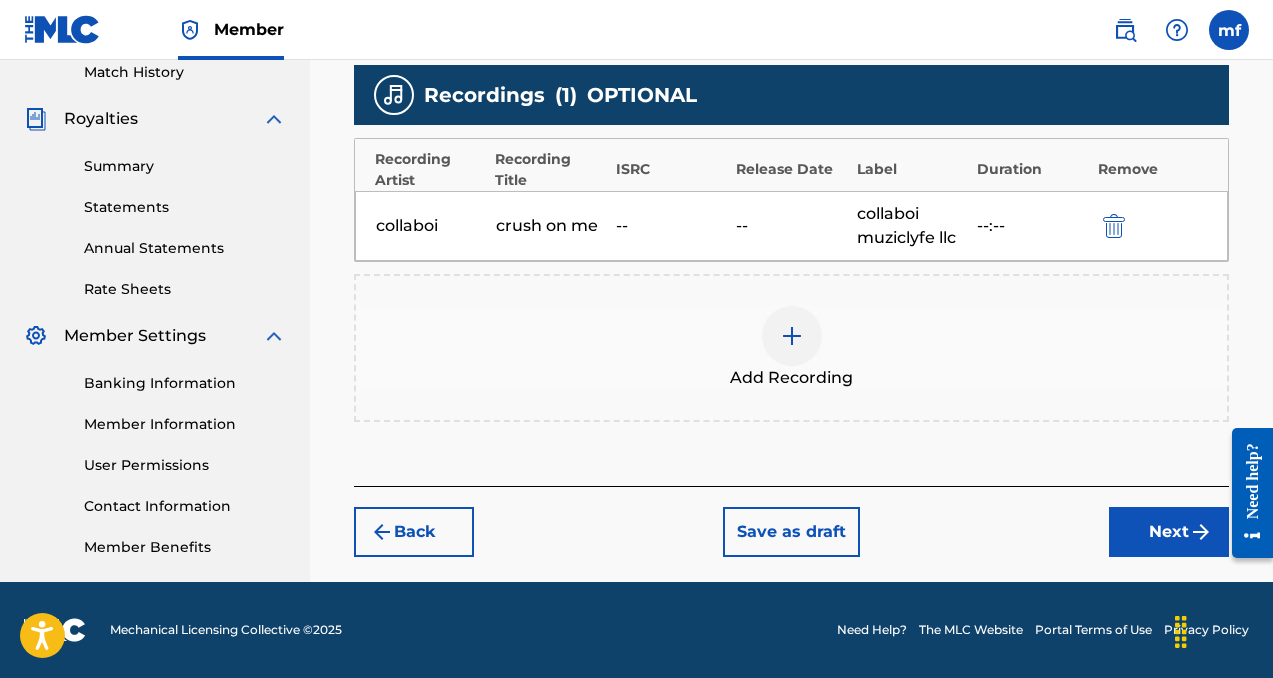 click on "Next" at bounding box center [1169, 532] 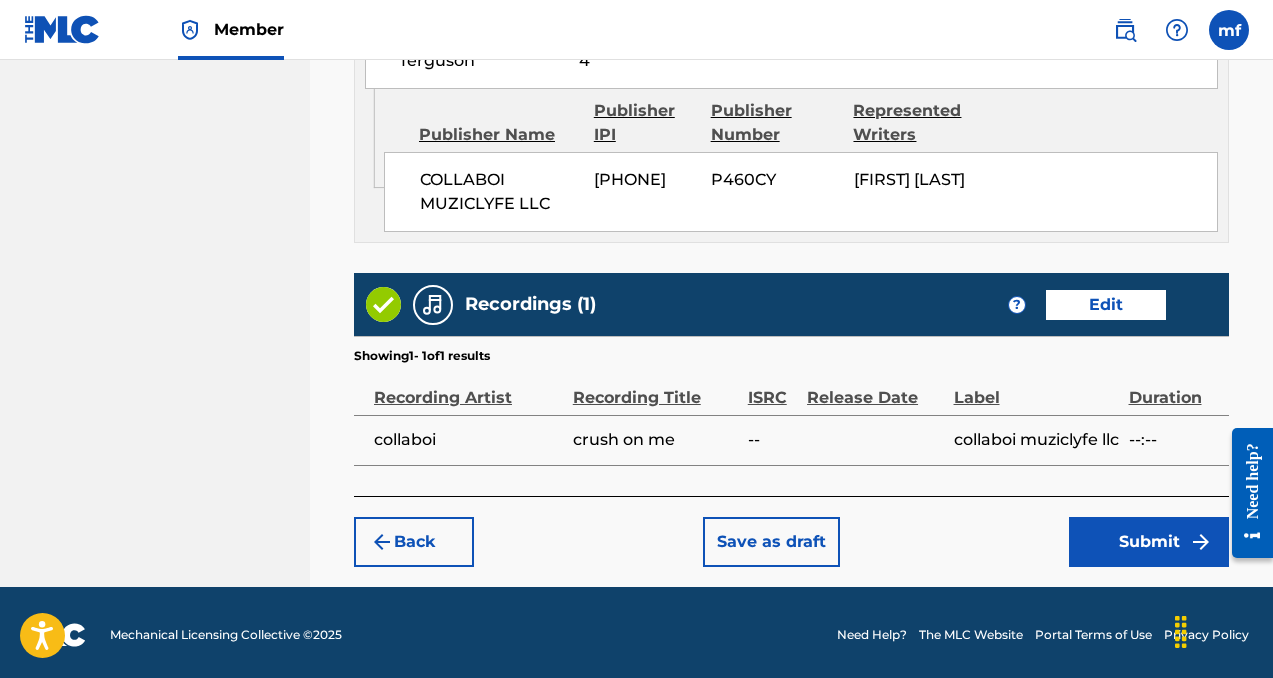 scroll, scrollTop: 1234, scrollLeft: 0, axis: vertical 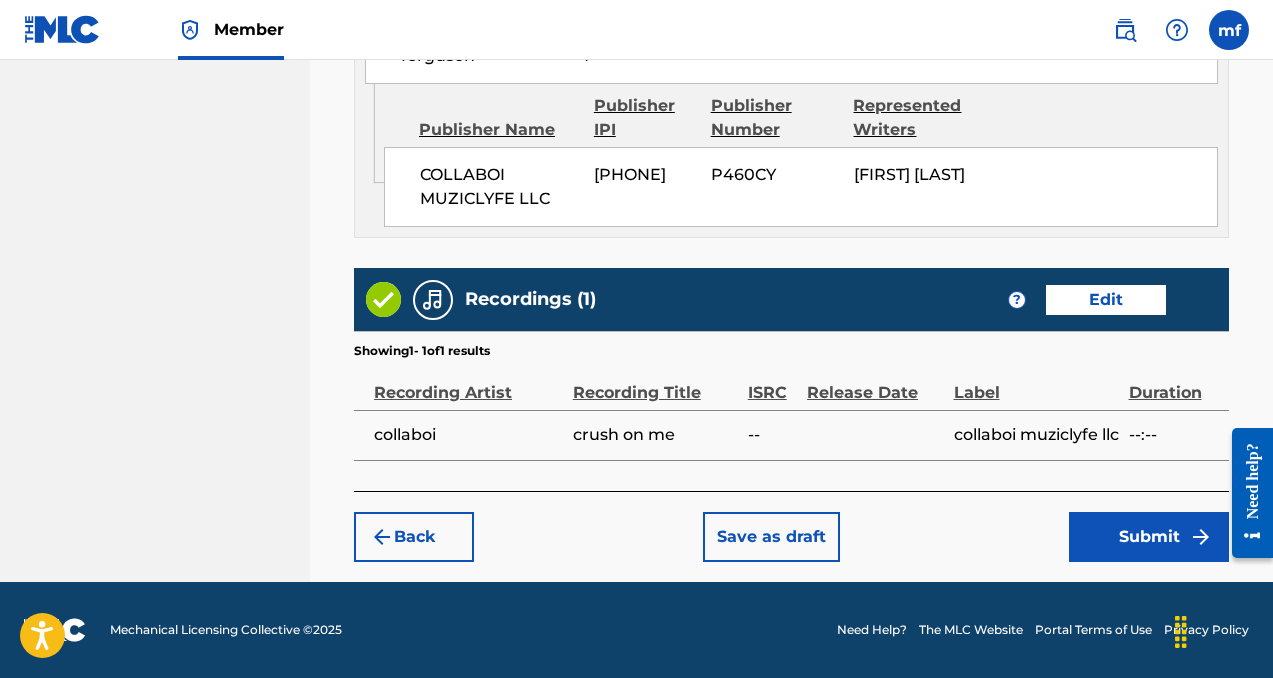 click on "Submit" at bounding box center (1149, 537) 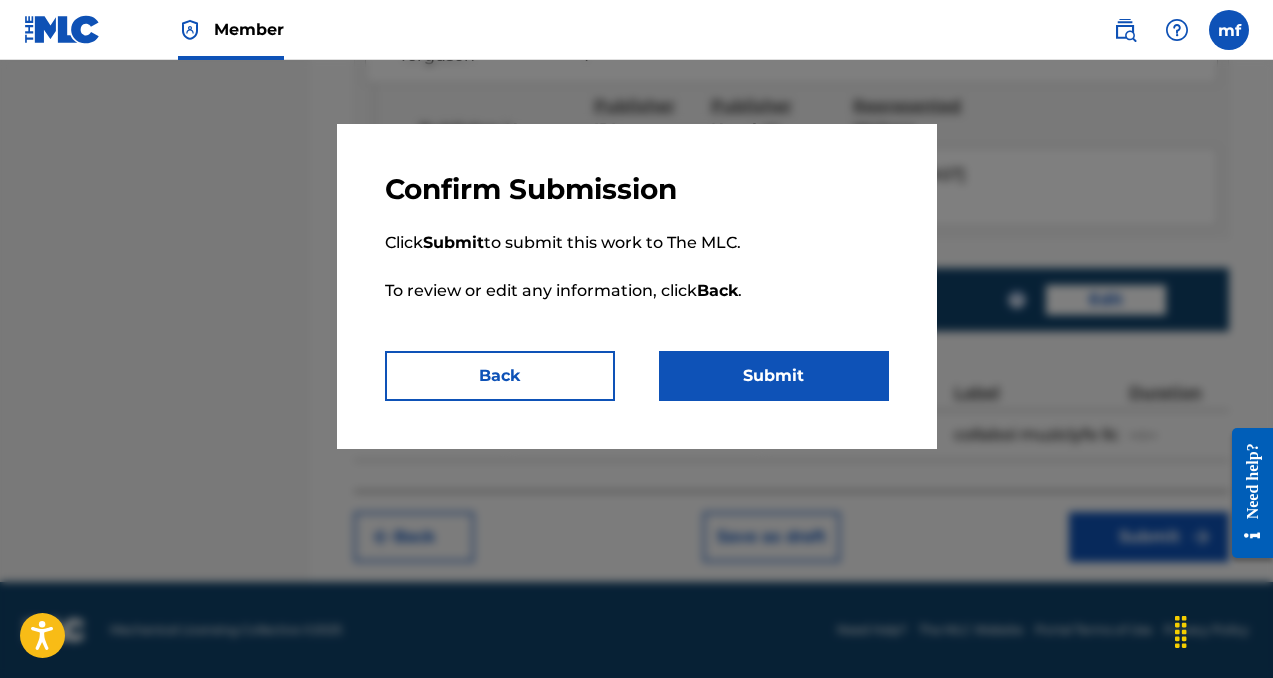 click on "Submit" at bounding box center [774, 376] 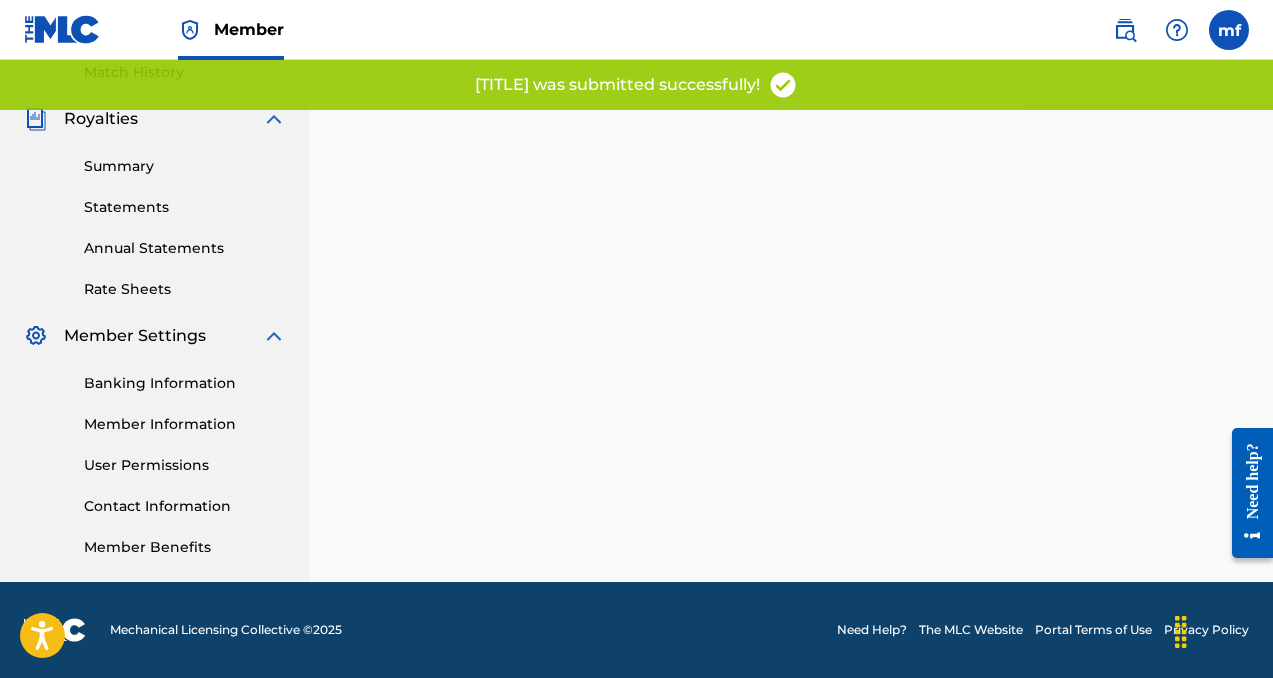 scroll, scrollTop: 0, scrollLeft: 0, axis: both 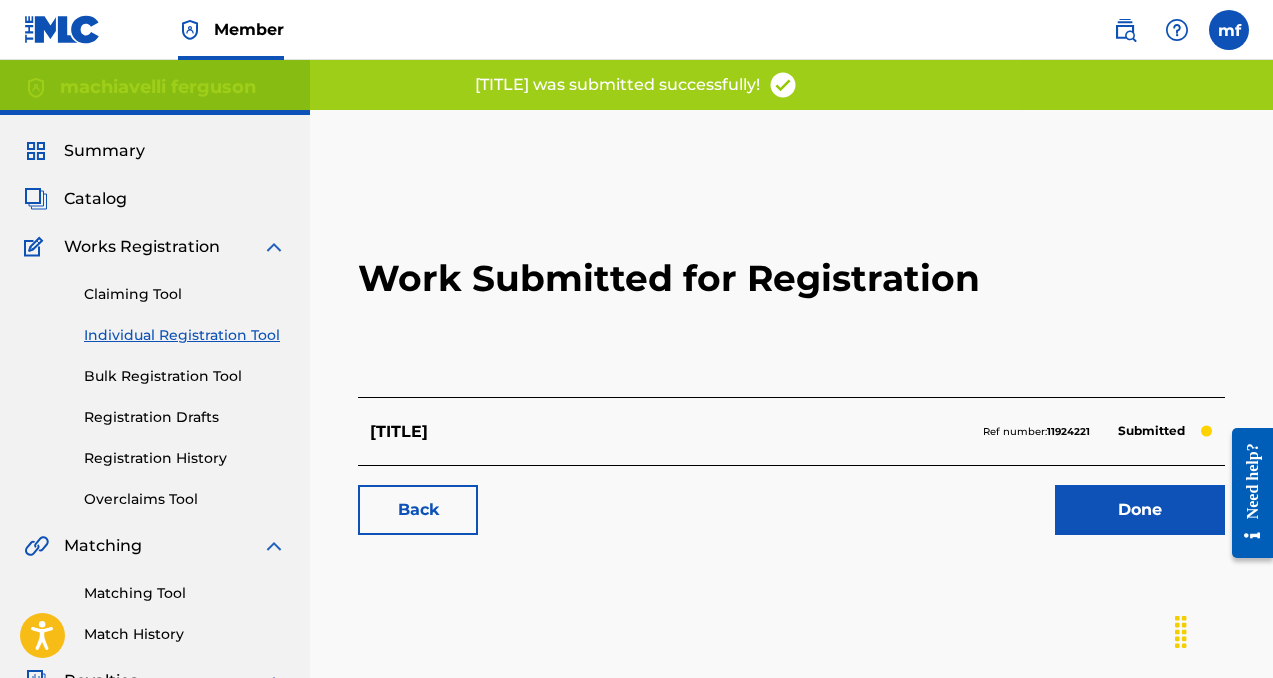 click on "Done" at bounding box center (1140, 510) 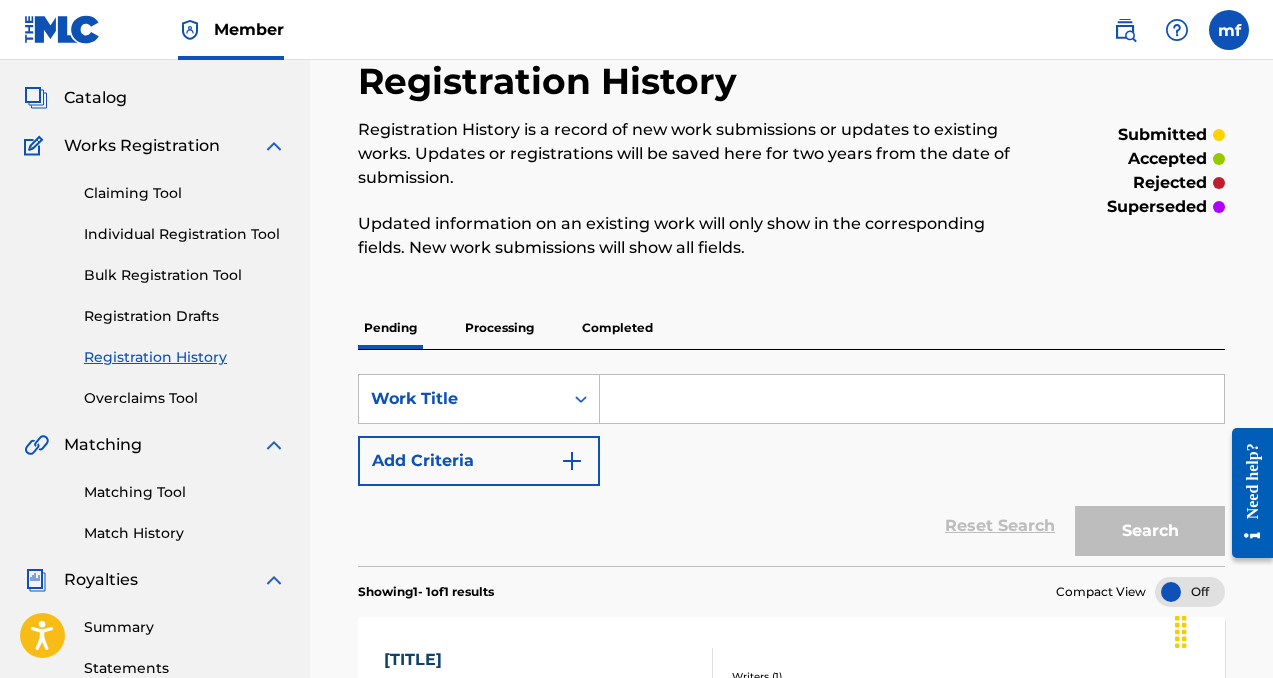 scroll, scrollTop: 15, scrollLeft: 0, axis: vertical 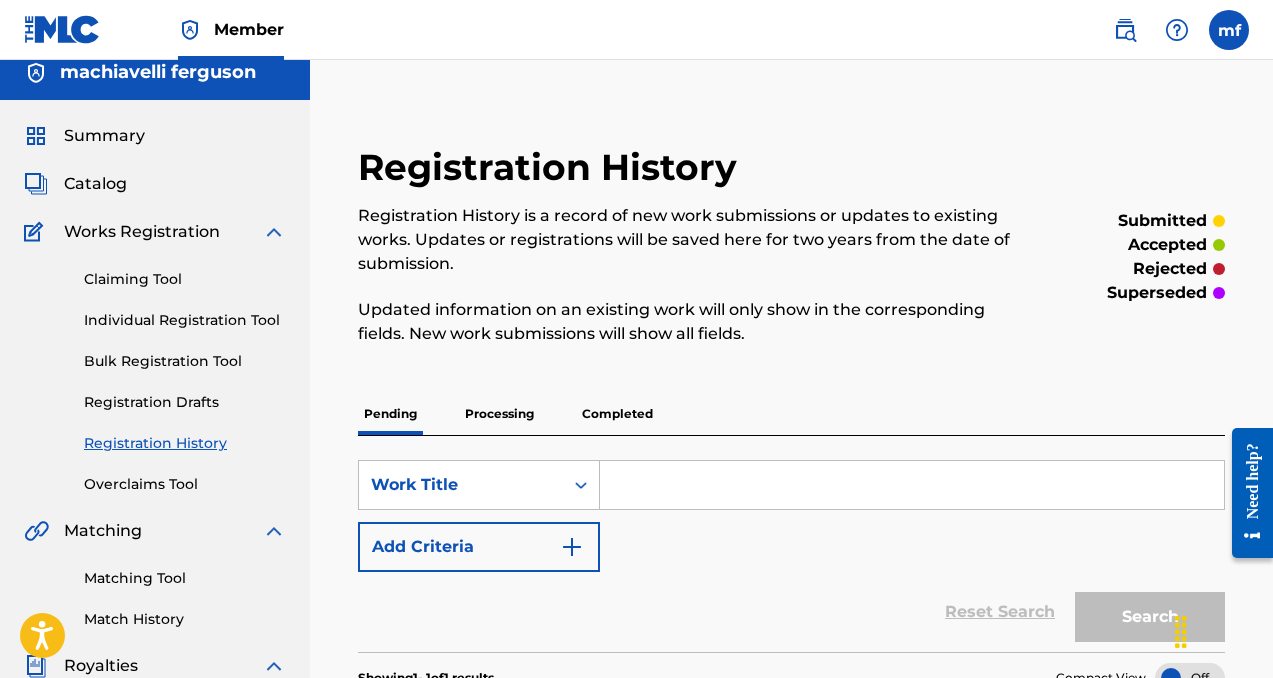 click on "Individual Registration Tool" at bounding box center [185, 320] 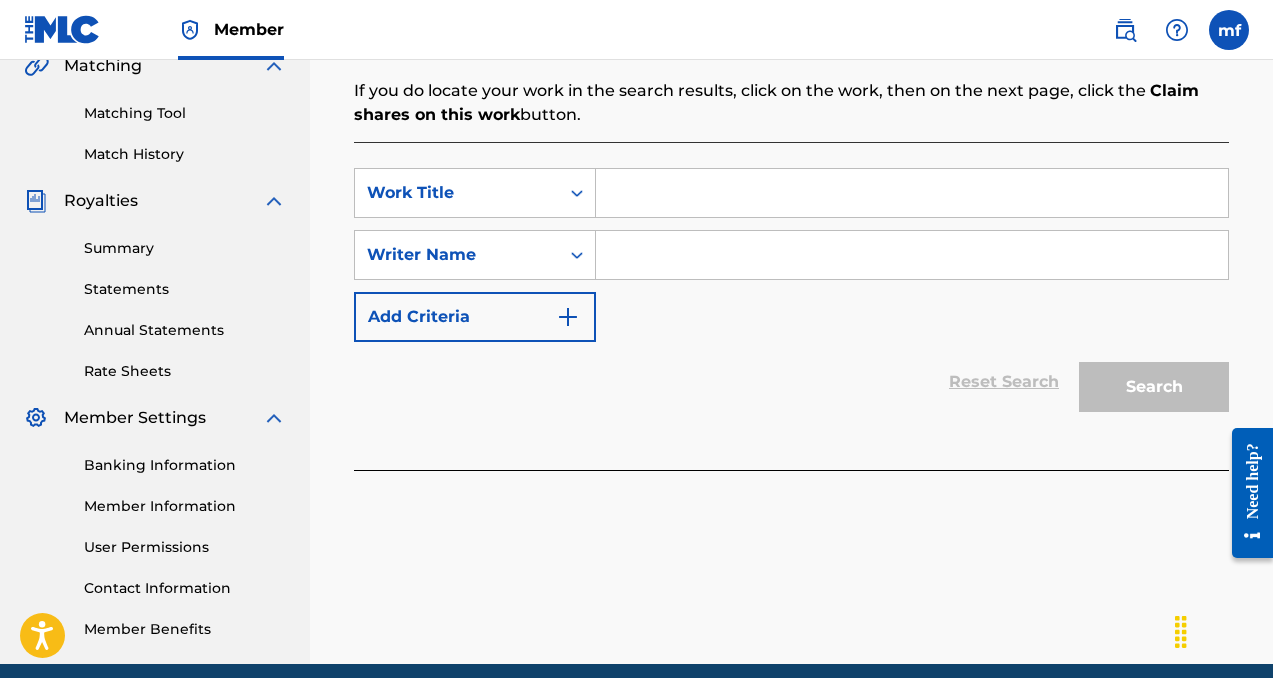 scroll, scrollTop: 486, scrollLeft: 0, axis: vertical 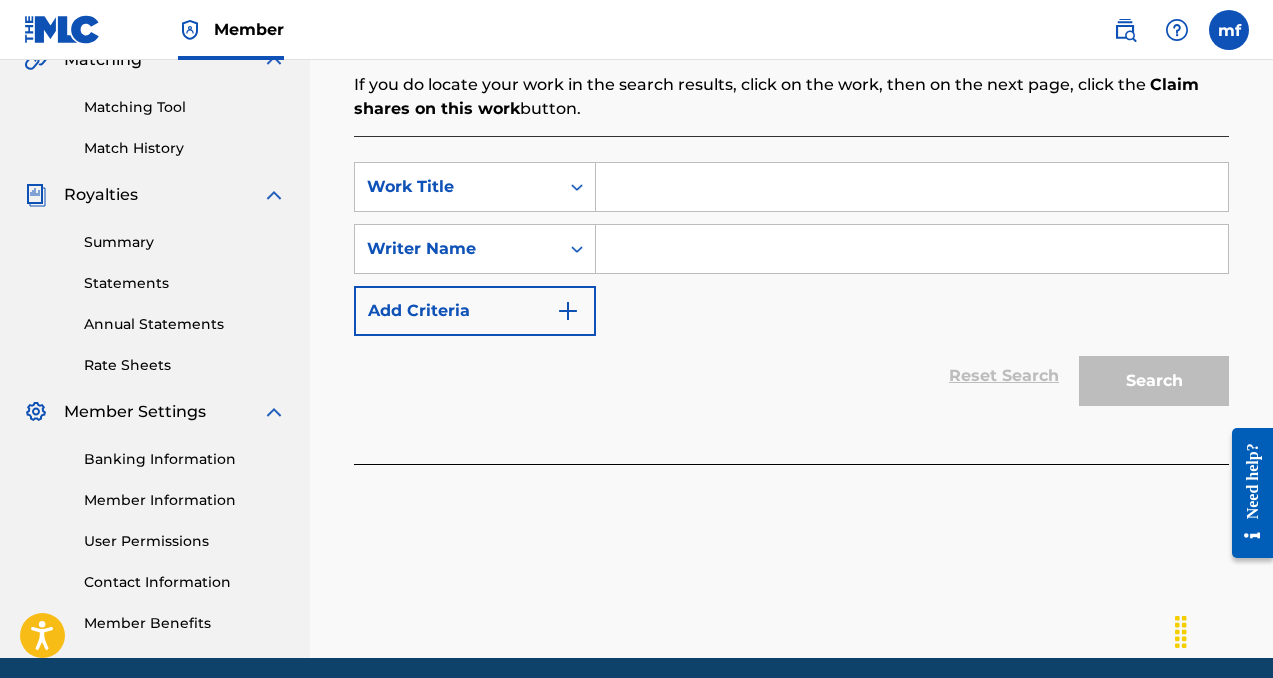 click at bounding box center [912, 249] 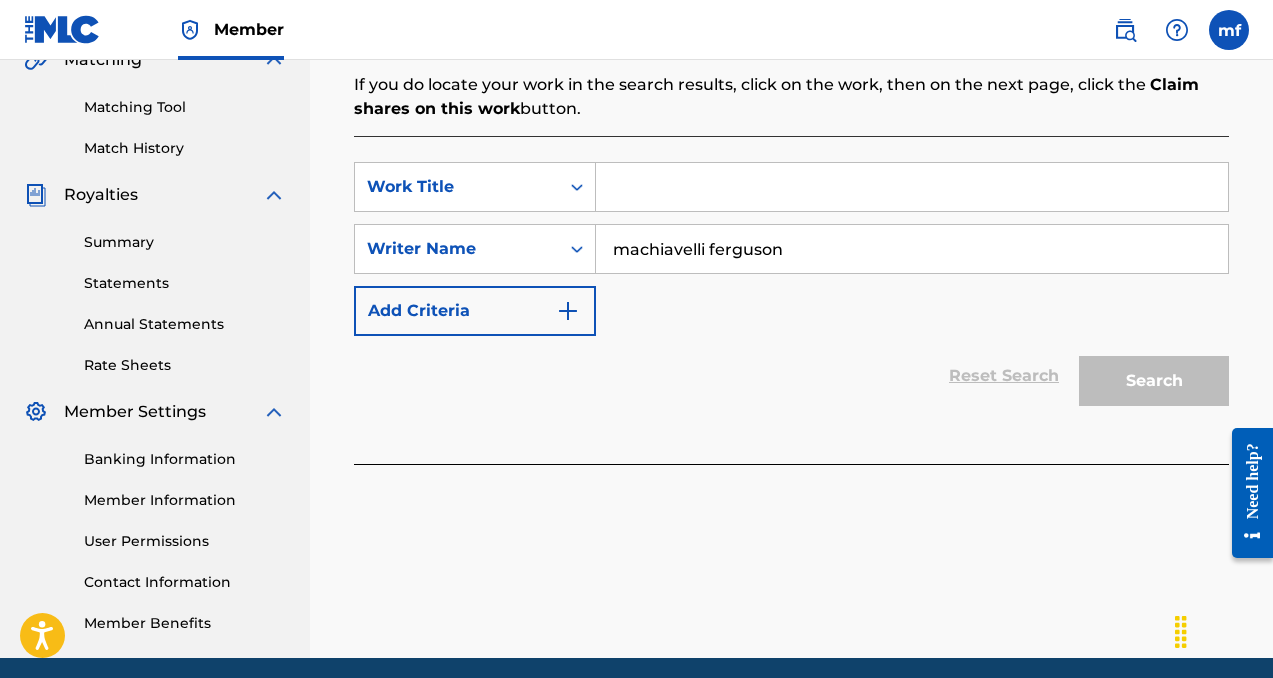 type on "machiavelli ferguson" 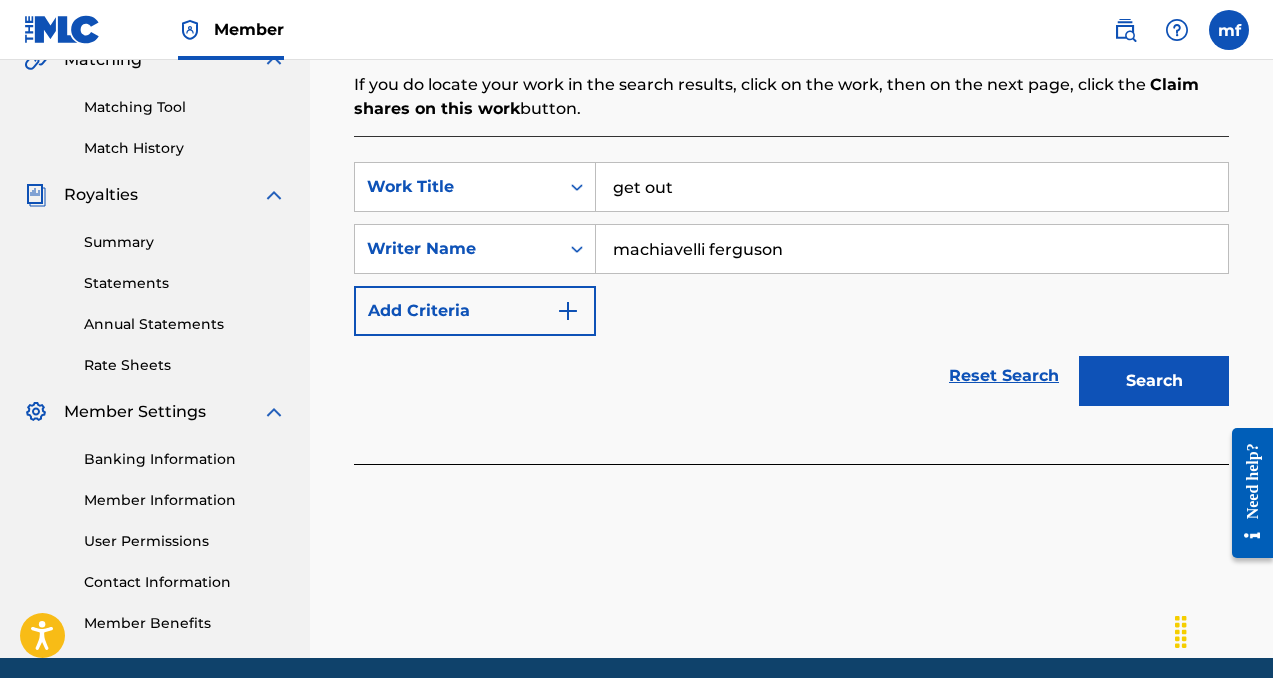 type on "get out" 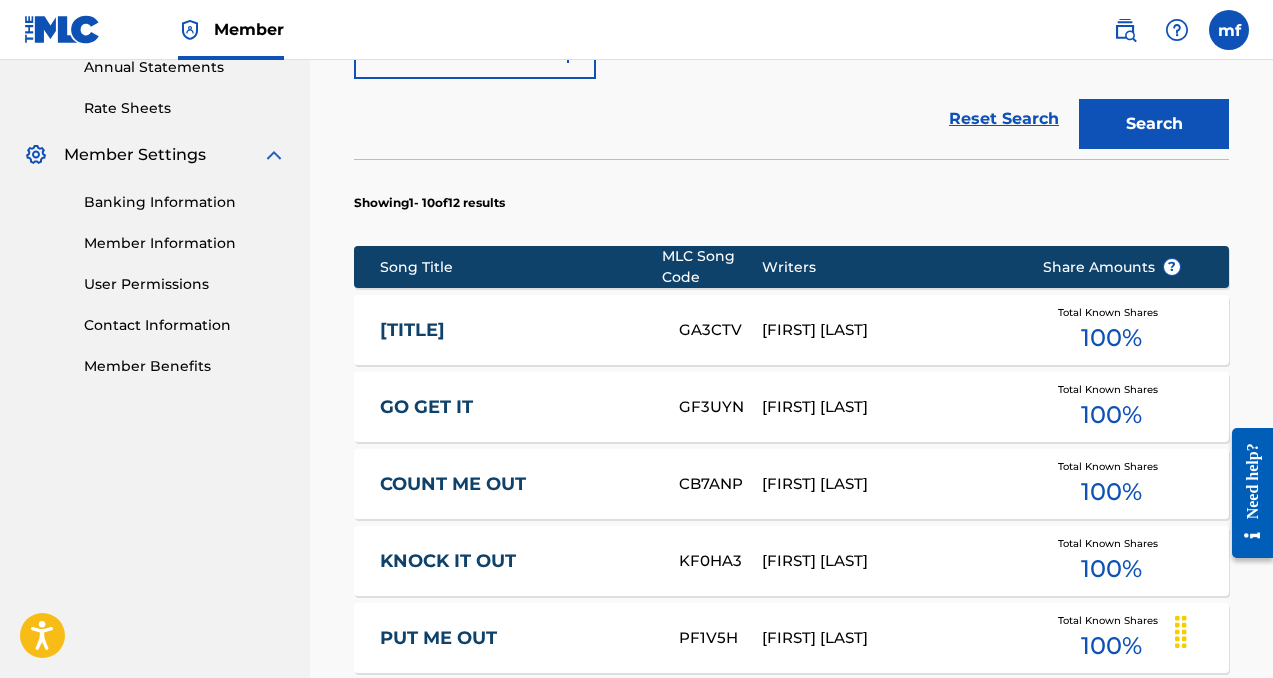 scroll, scrollTop: 1493, scrollLeft: 0, axis: vertical 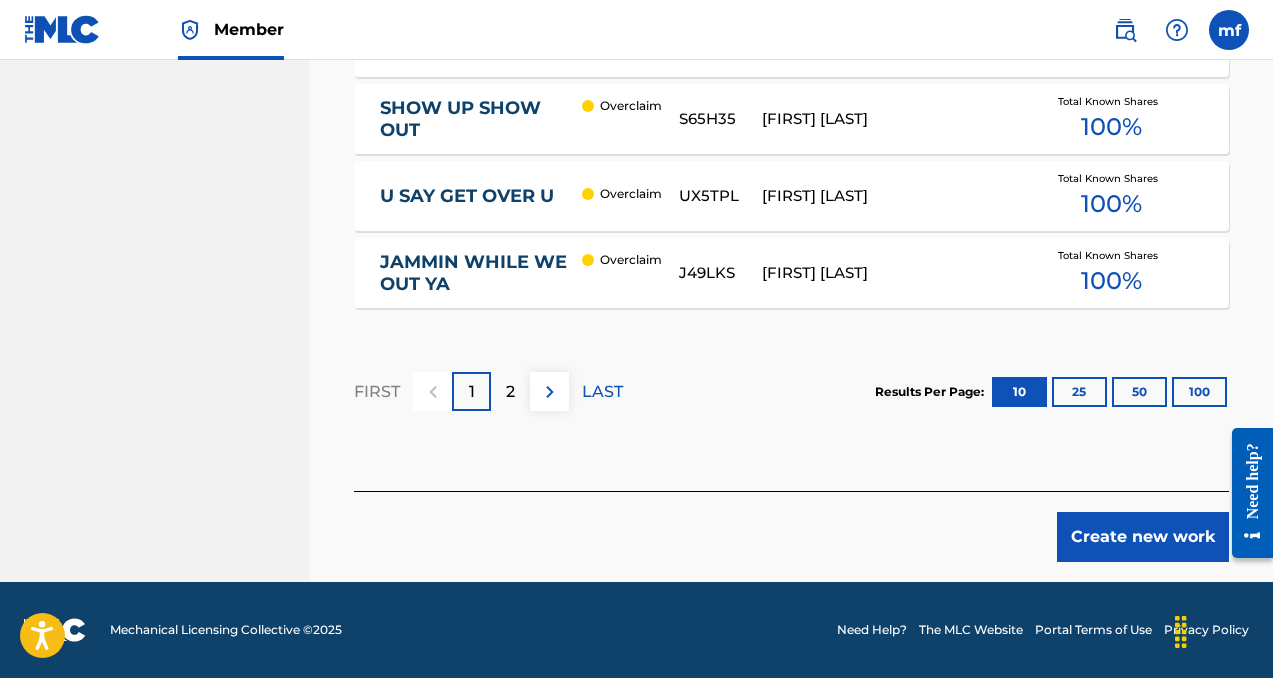 click on "Create new work" at bounding box center (1143, 537) 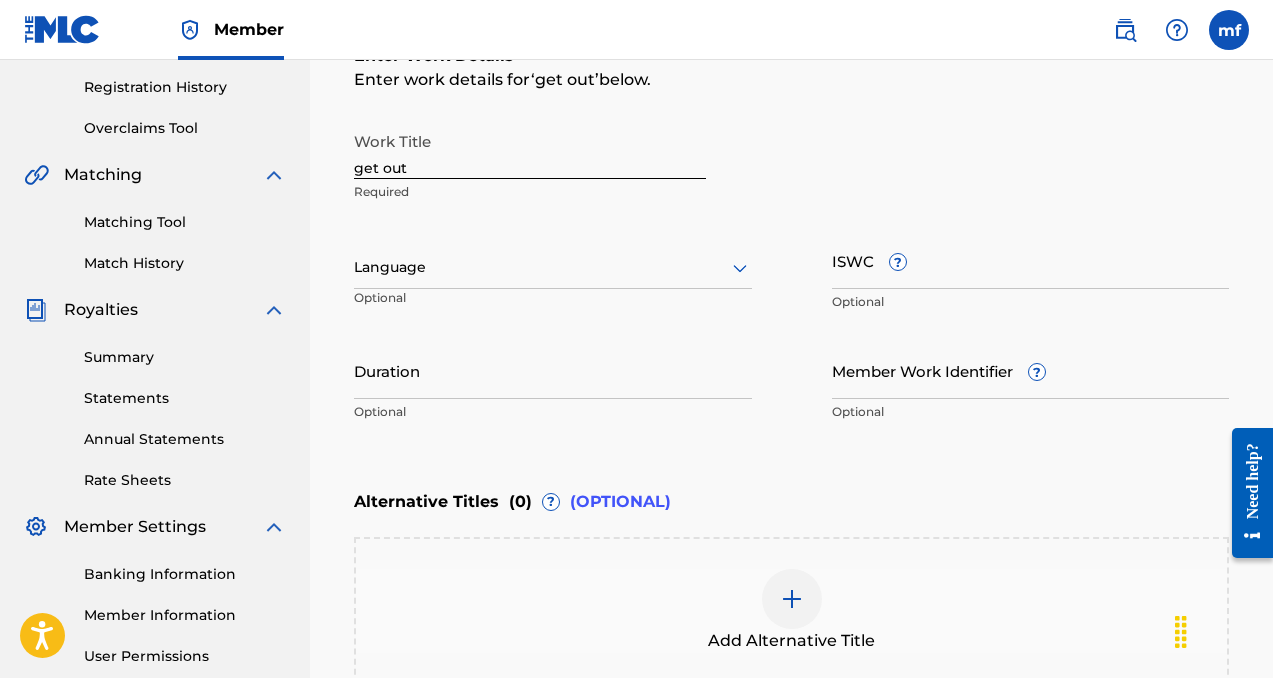 scroll, scrollTop: 336, scrollLeft: 0, axis: vertical 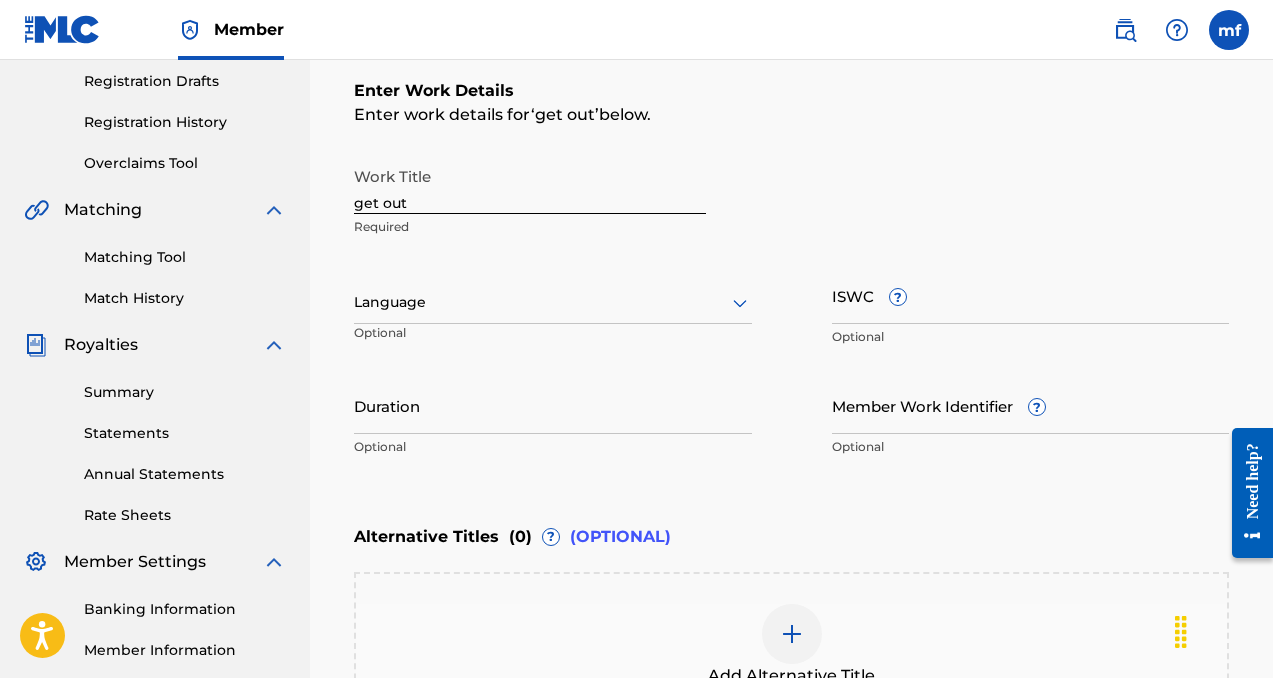 click at bounding box center [553, 302] 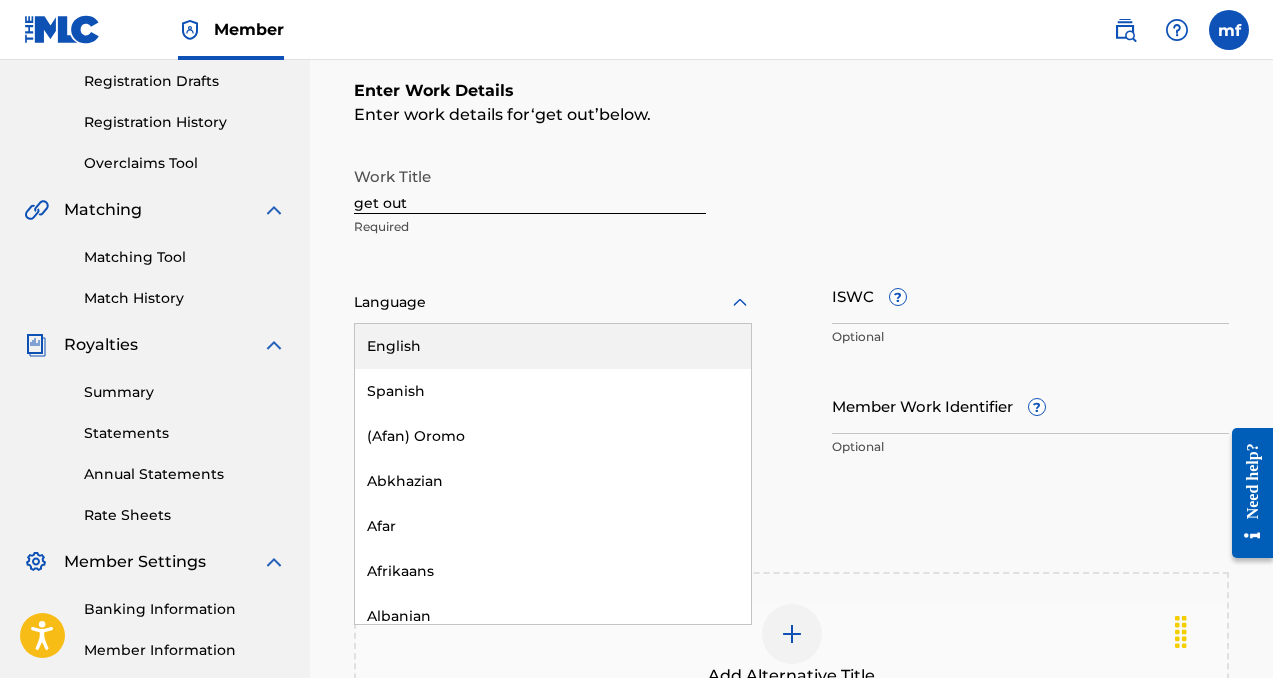 click on "English" at bounding box center [553, 346] 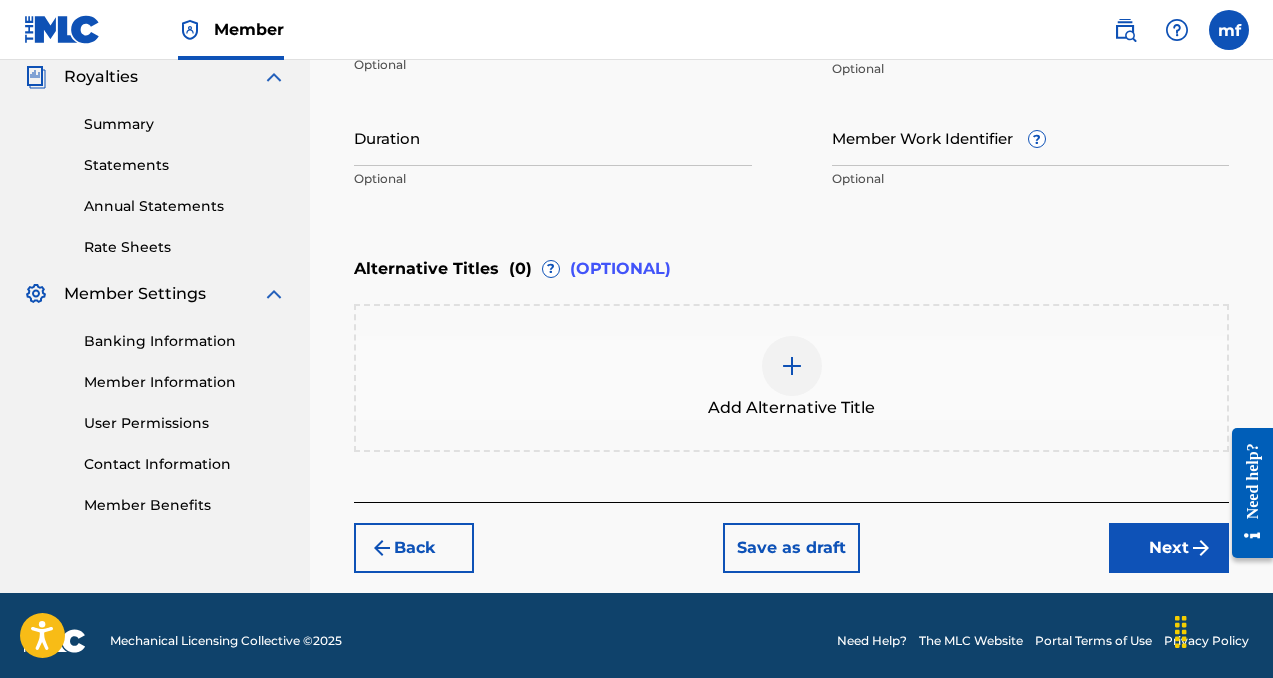 scroll, scrollTop: 615, scrollLeft: 0, axis: vertical 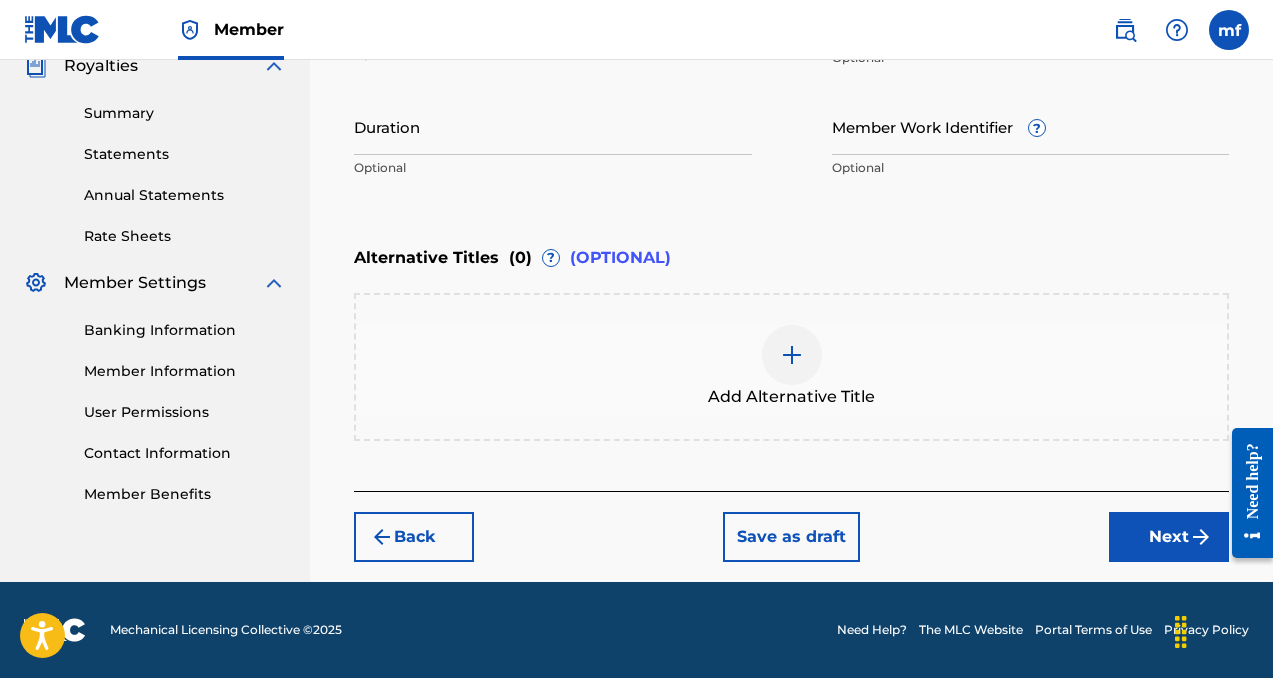 click on "Next" at bounding box center (1169, 537) 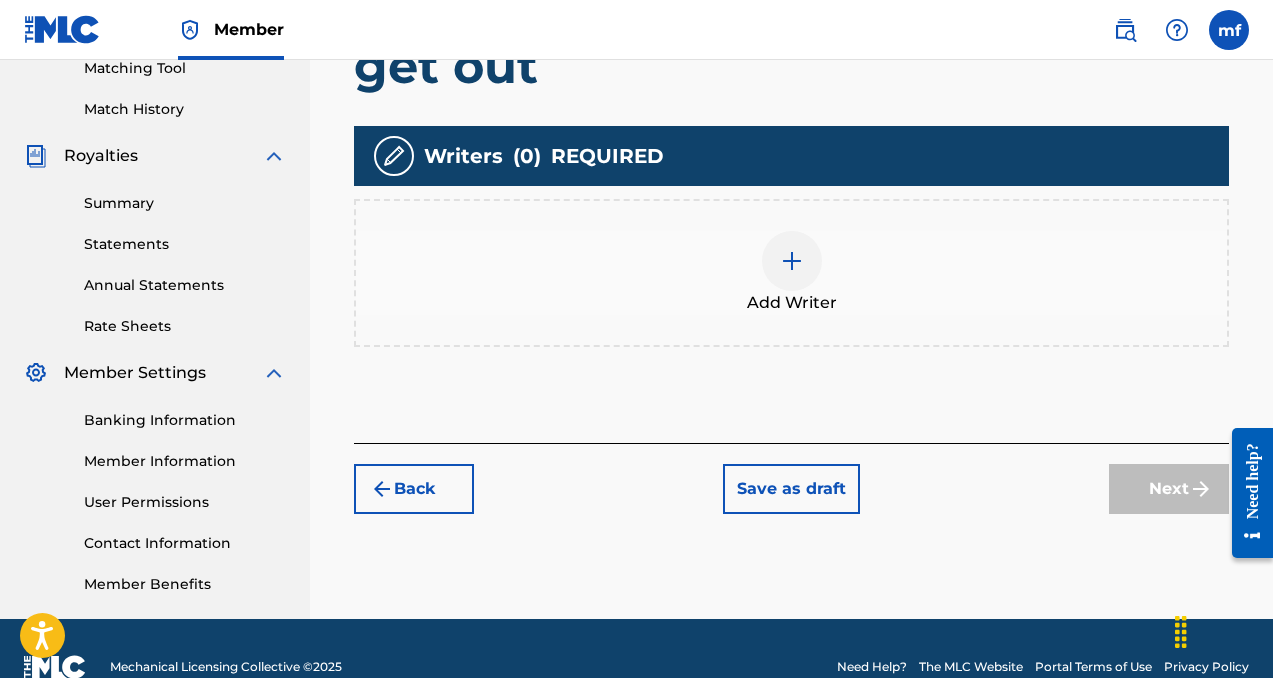 scroll, scrollTop: 562, scrollLeft: 0, axis: vertical 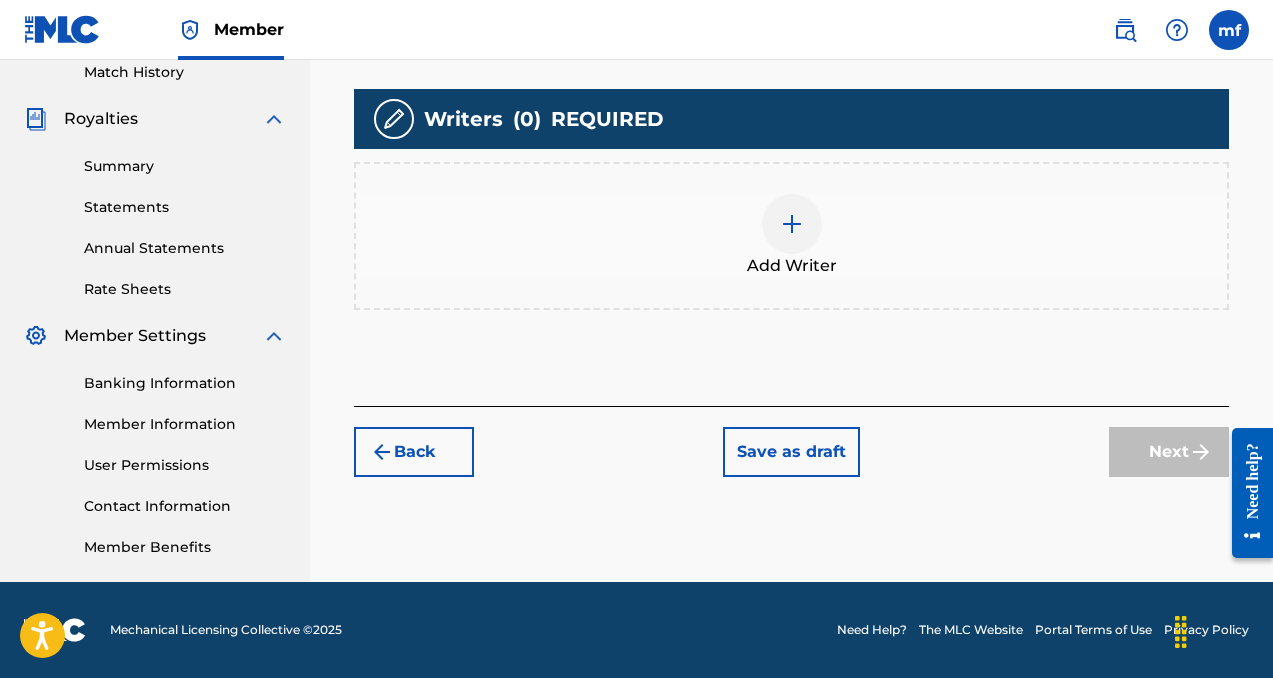 click at bounding box center (792, 224) 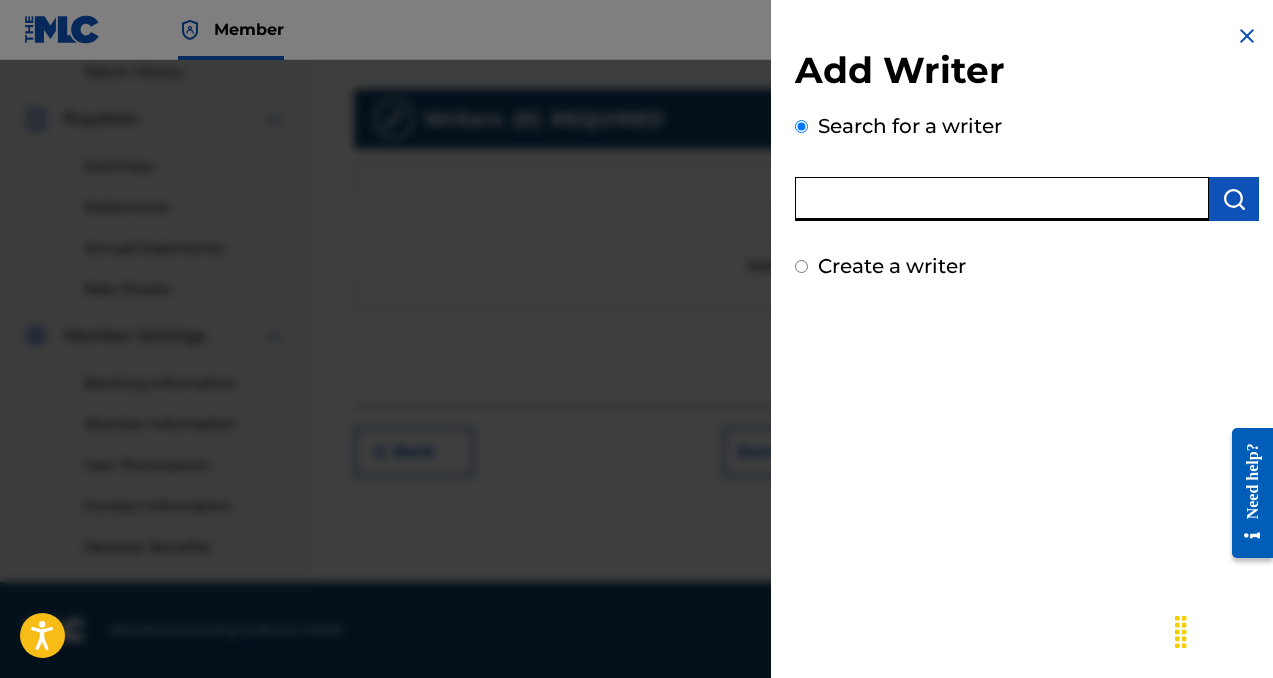 click at bounding box center [1002, 199] 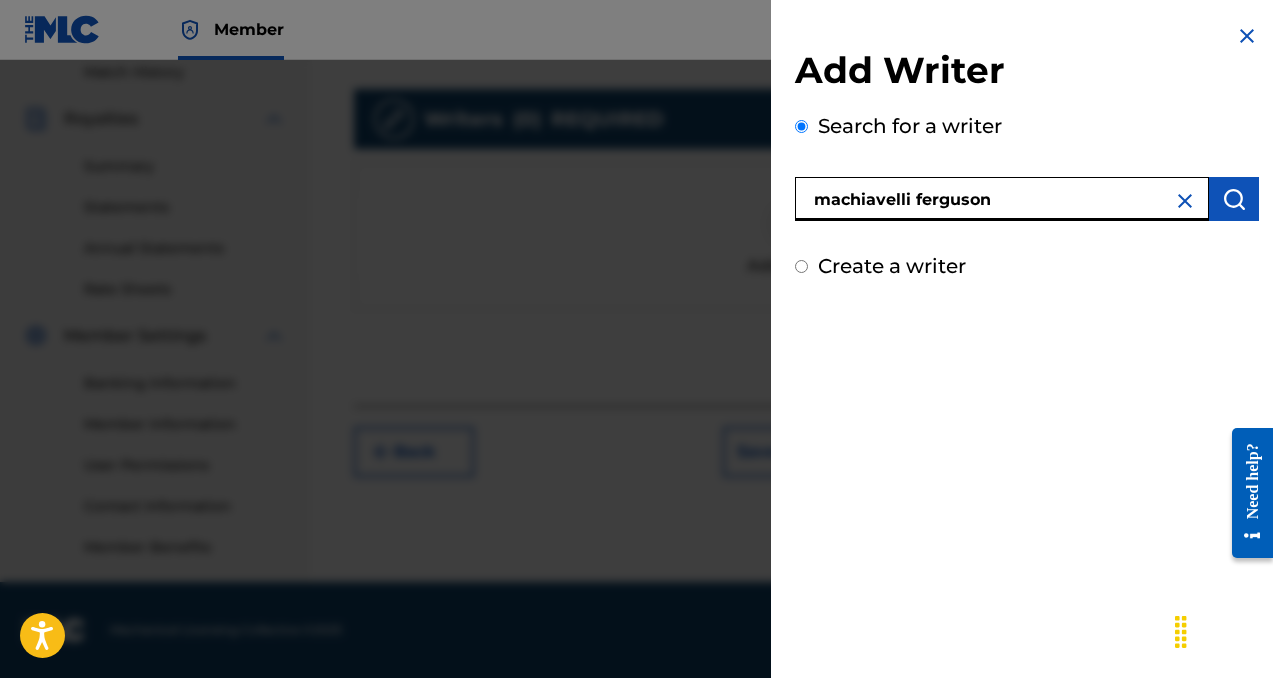 type on "machiavelli ferguson" 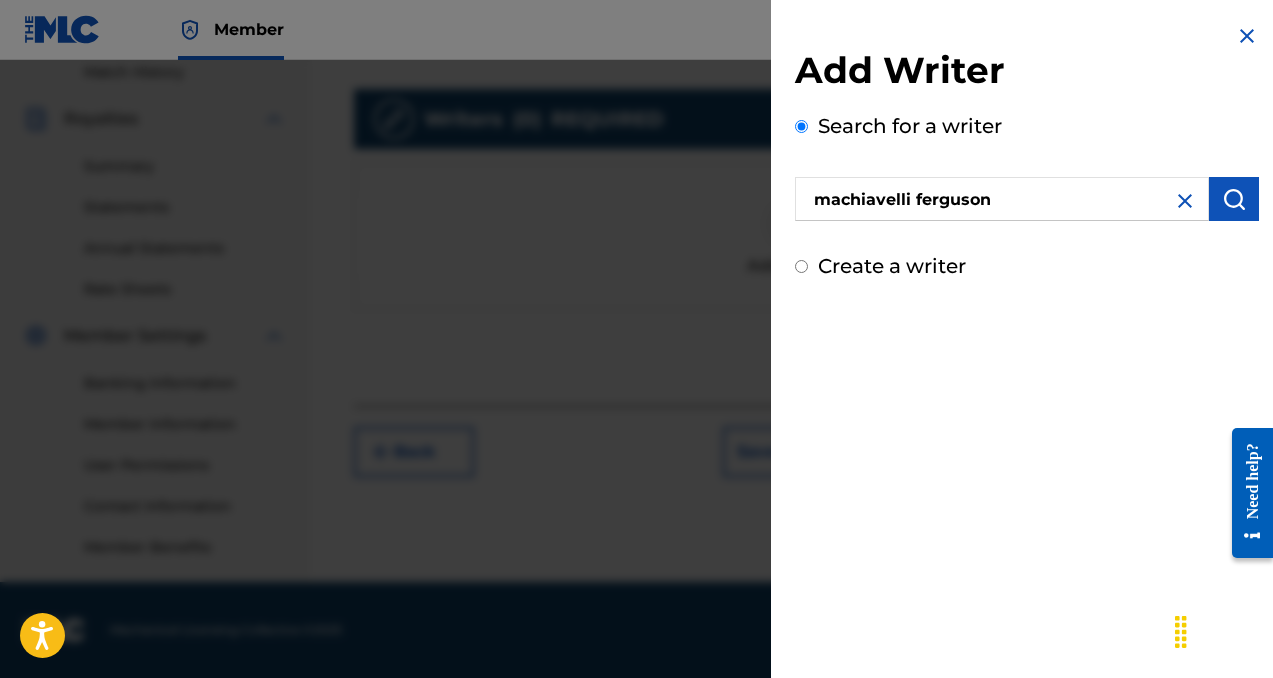 click at bounding box center [1234, 199] 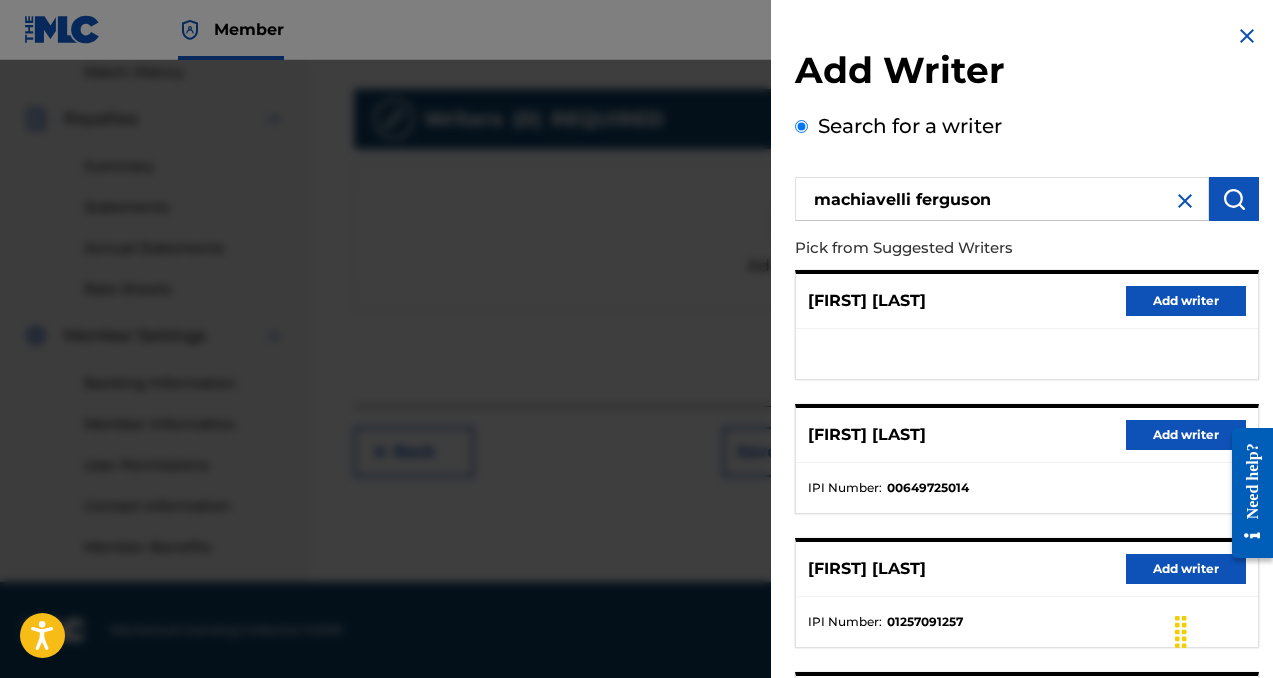 click on "Add writer" at bounding box center (1186, 435) 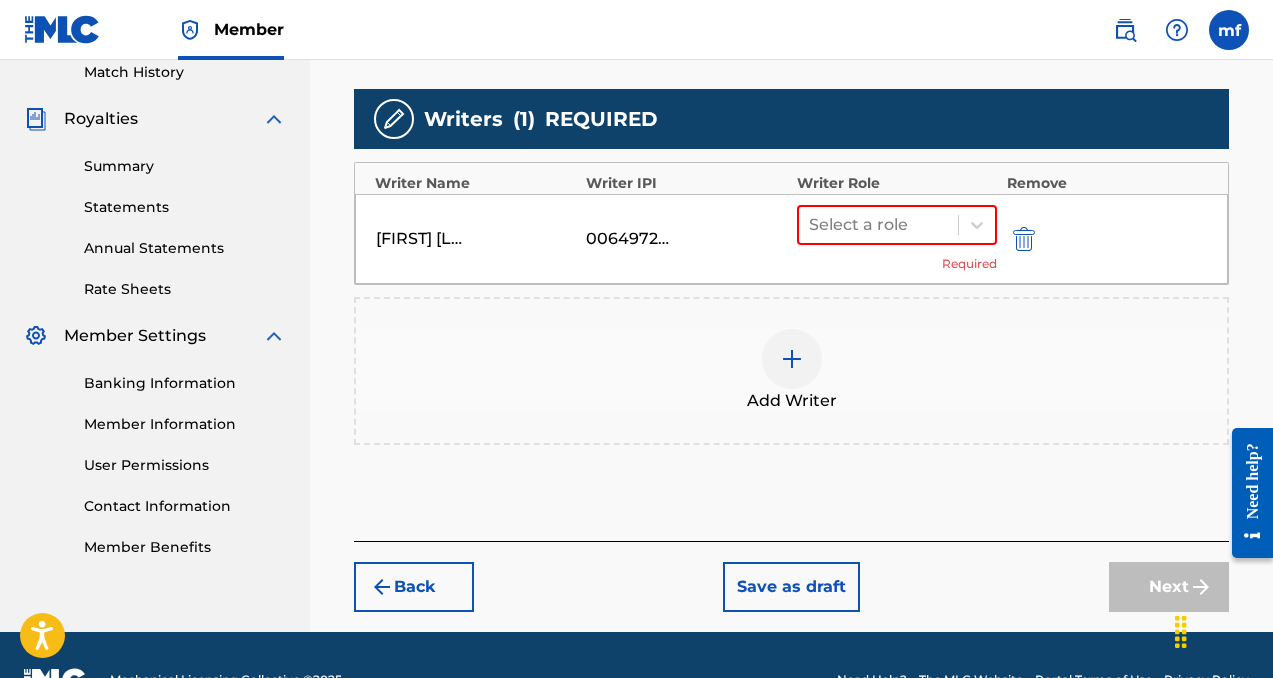 scroll, scrollTop: 612, scrollLeft: 0, axis: vertical 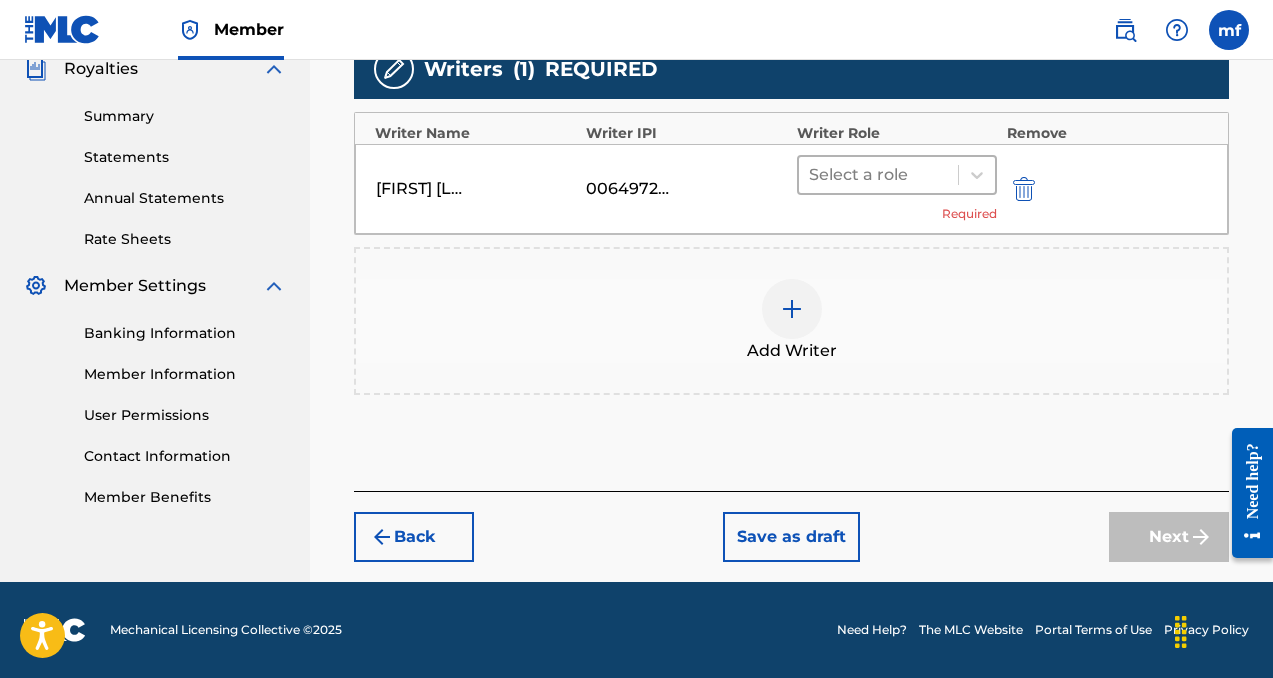 click at bounding box center [878, 175] 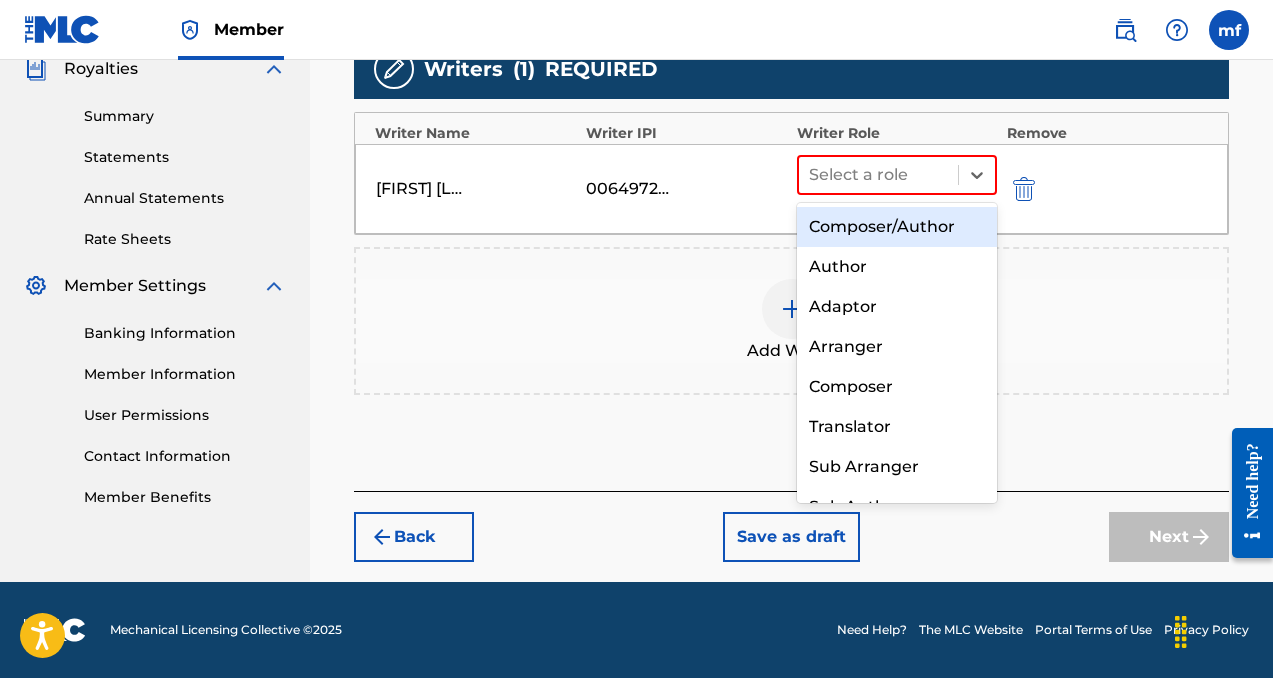 click on "Composer/Author" at bounding box center [897, 227] 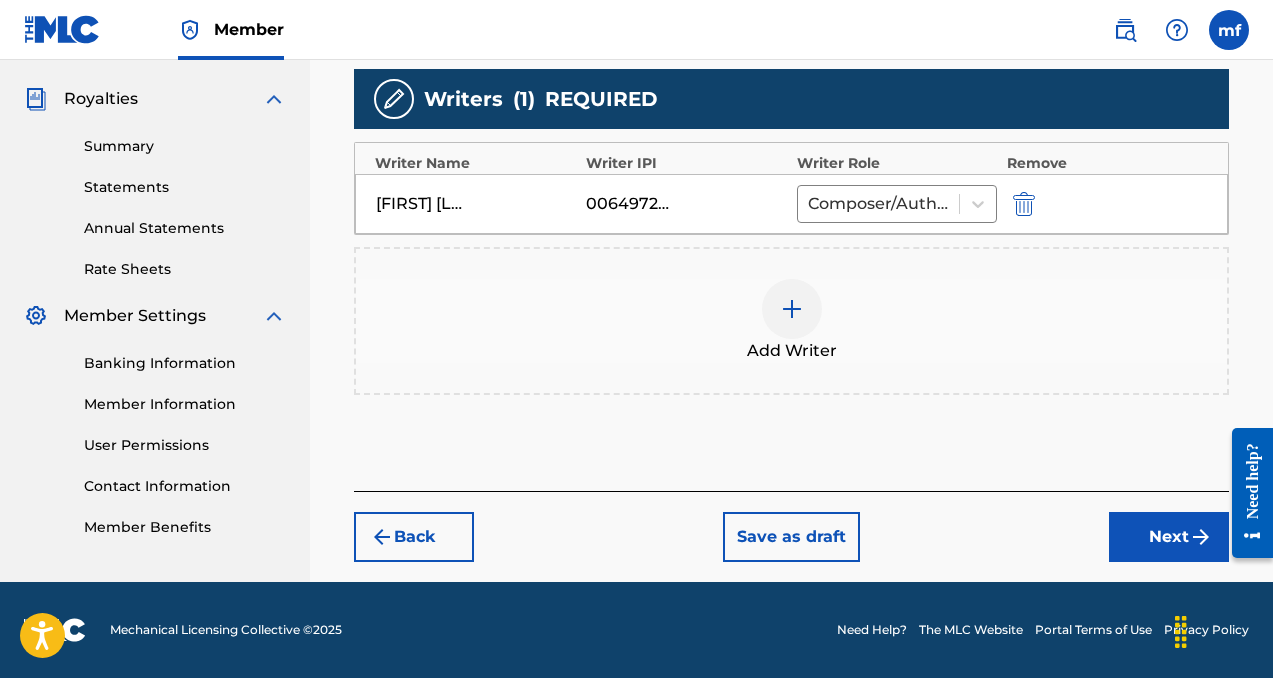 scroll, scrollTop: 582, scrollLeft: 0, axis: vertical 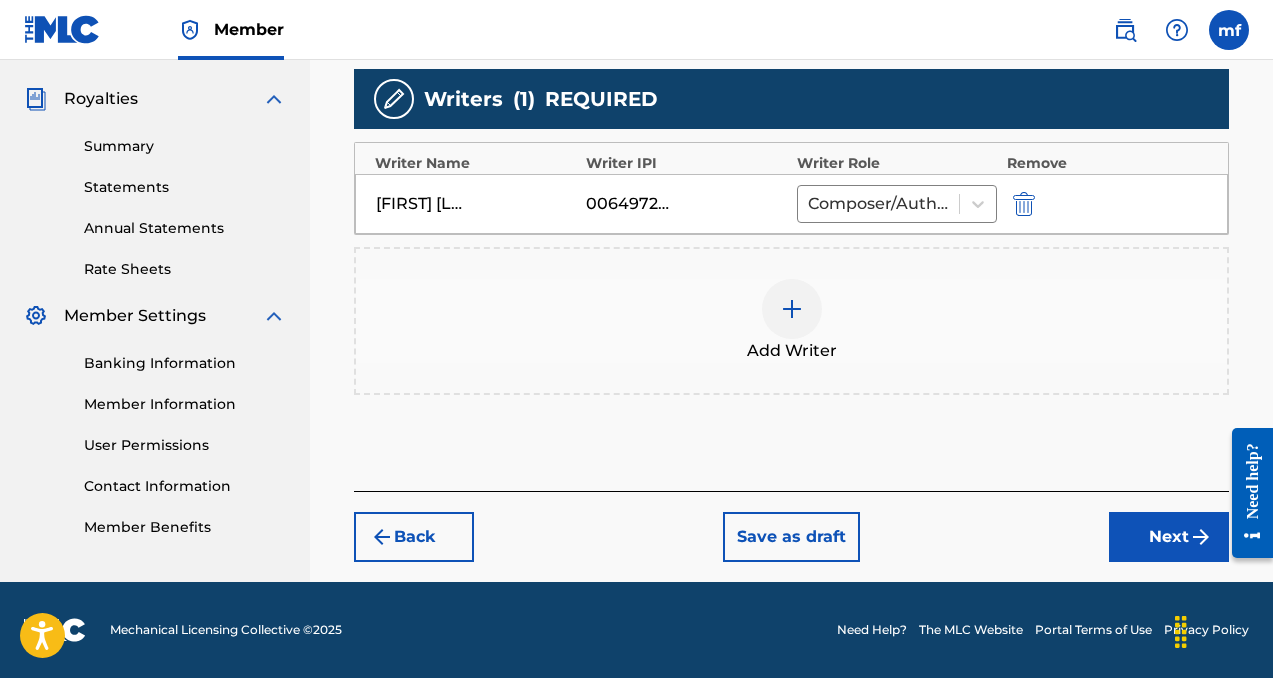 click on "Next" at bounding box center (1169, 537) 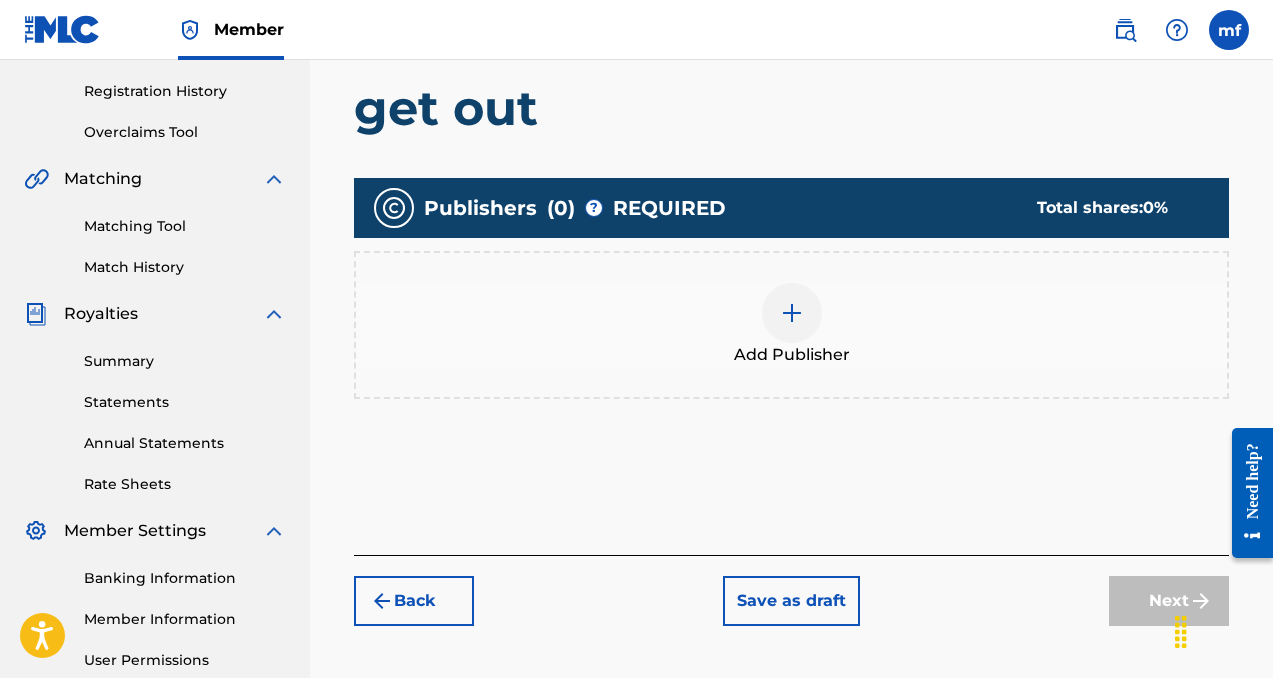 scroll, scrollTop: 390, scrollLeft: 0, axis: vertical 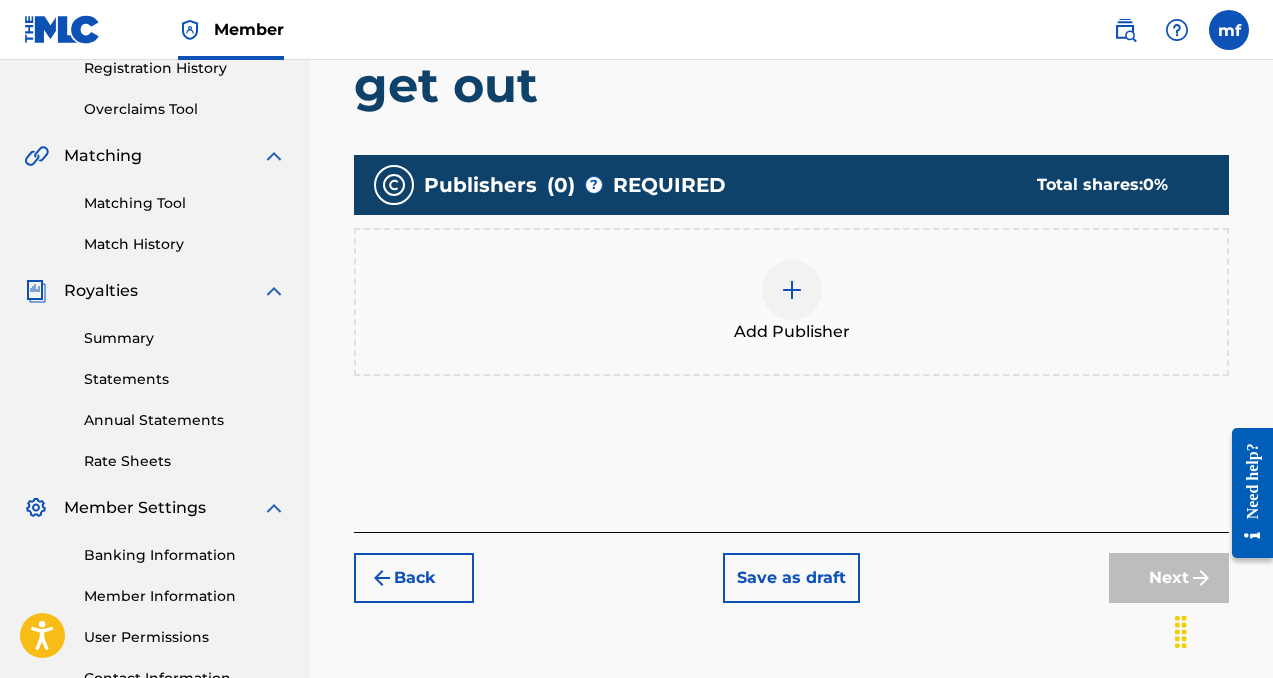 click at bounding box center [792, 290] 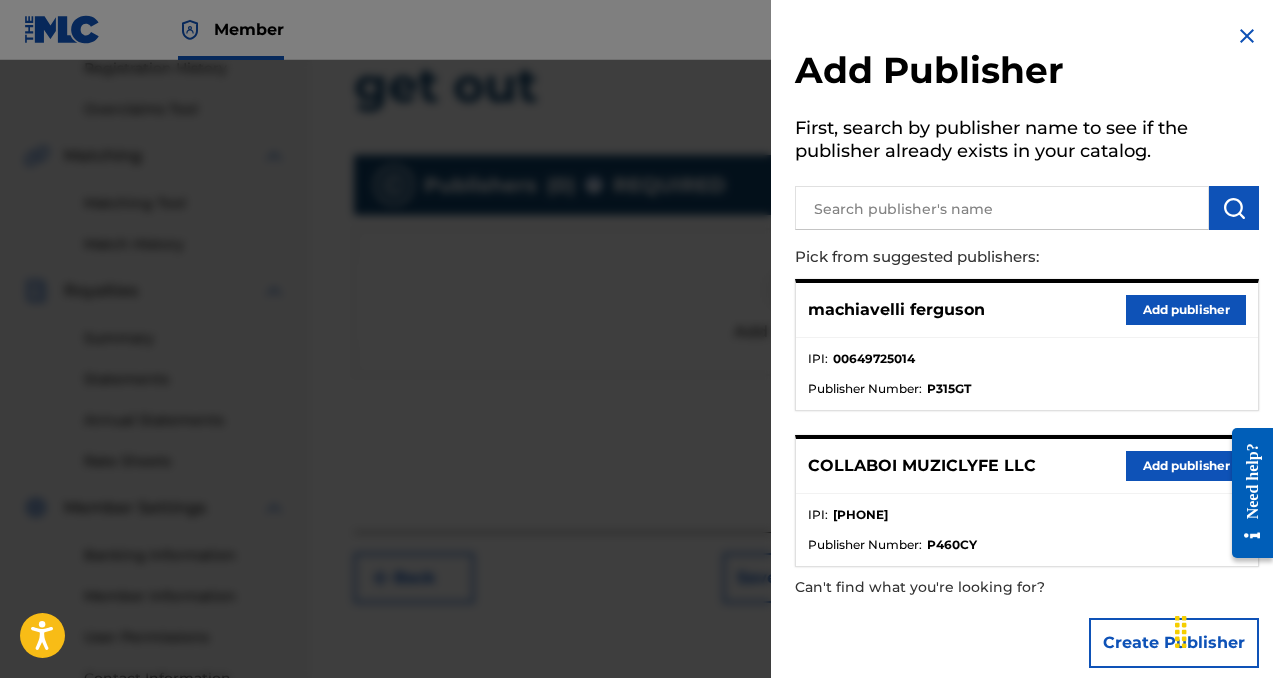 click on "Add publisher" at bounding box center (1186, 466) 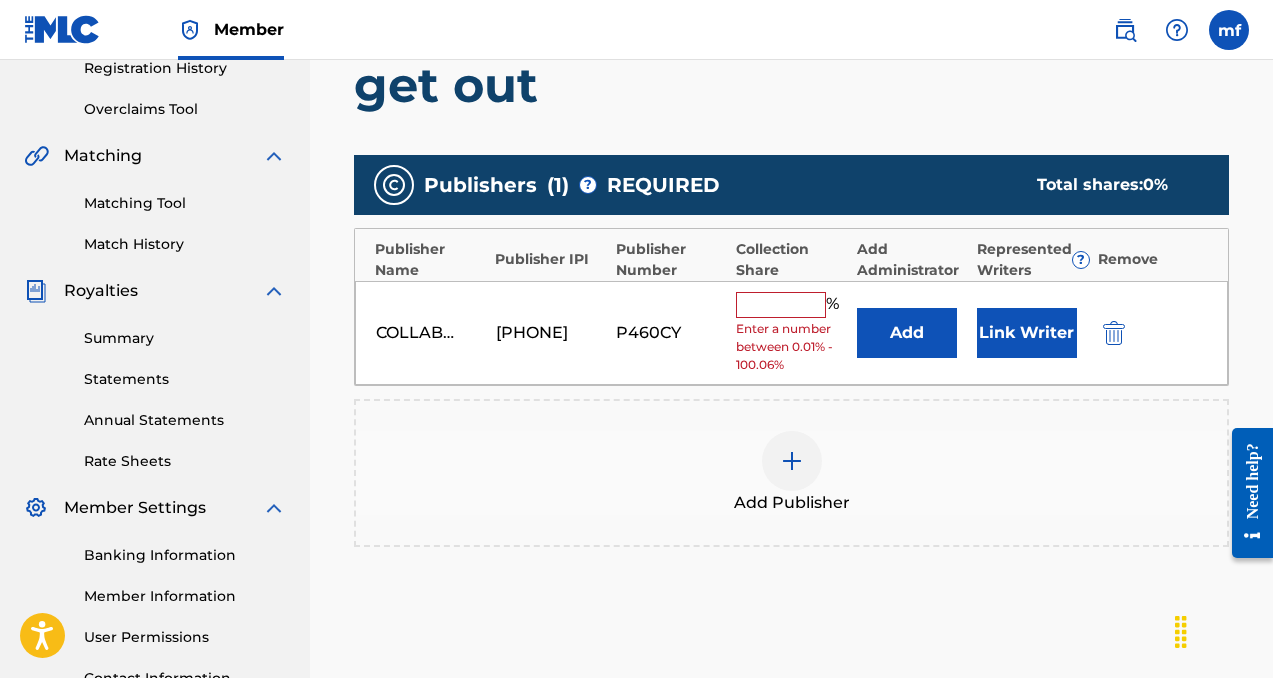 click at bounding box center (781, 305) 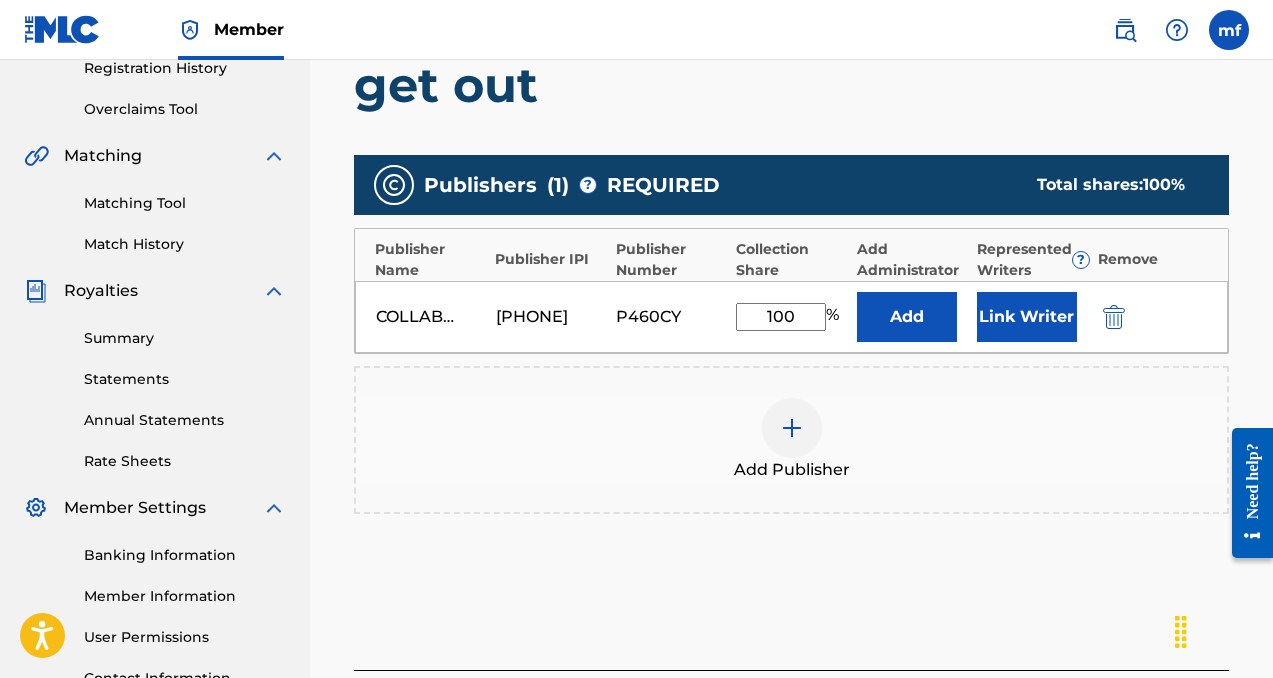 type on "100" 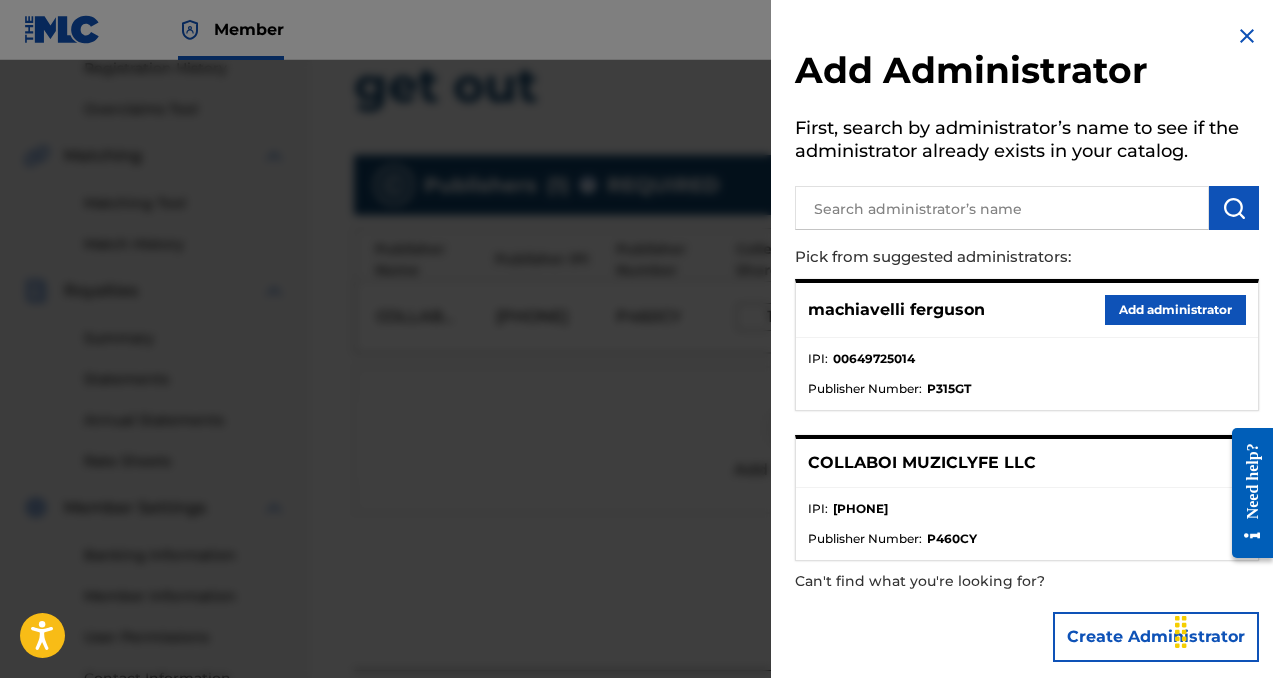 click on "Add administrator" at bounding box center (1175, 310) 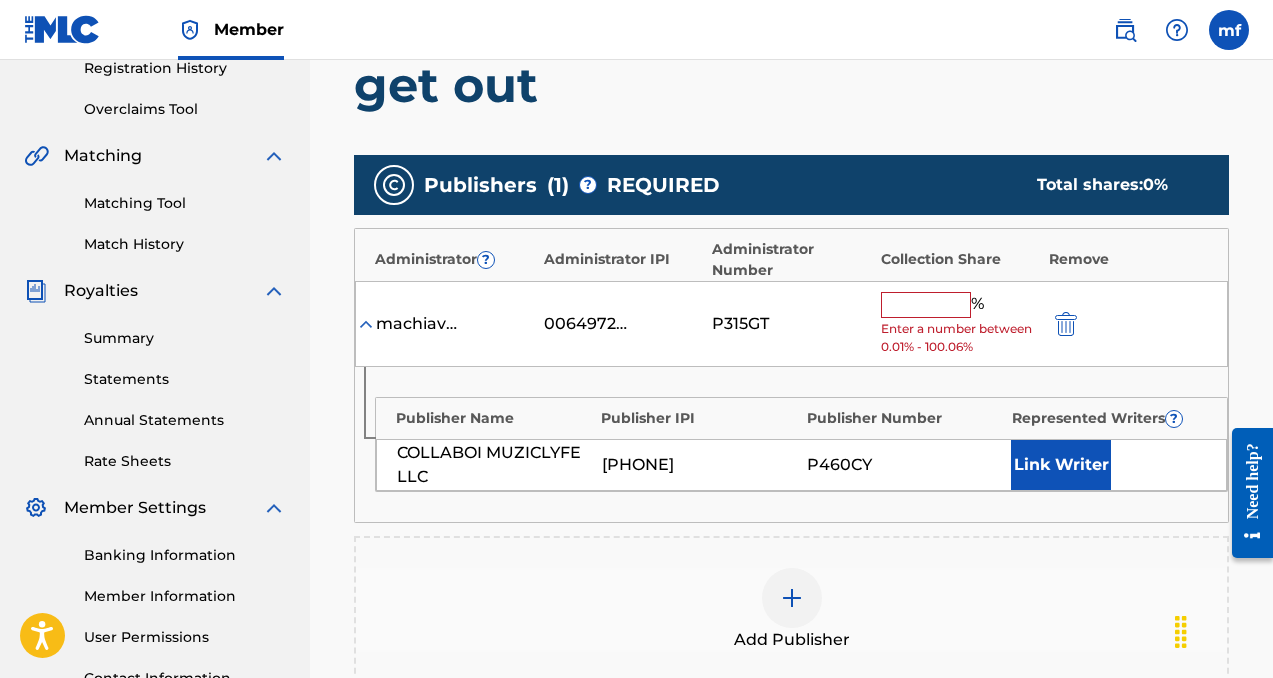 click at bounding box center (926, 305) 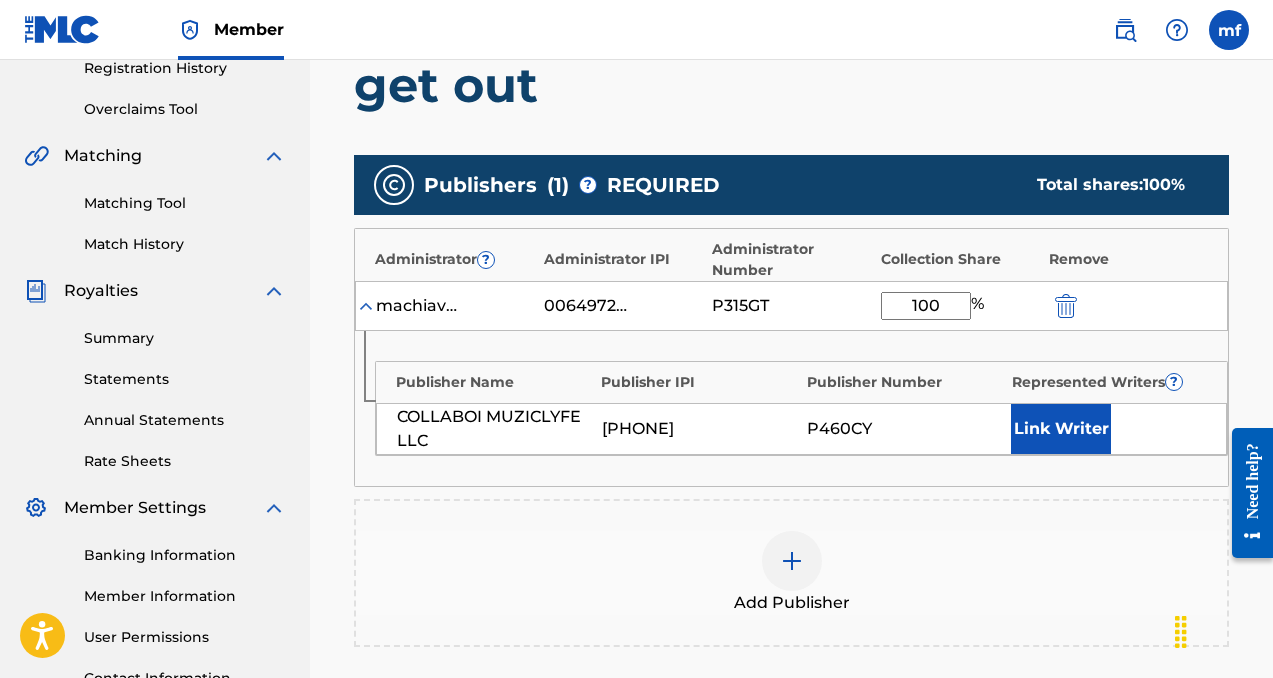 type on "100" 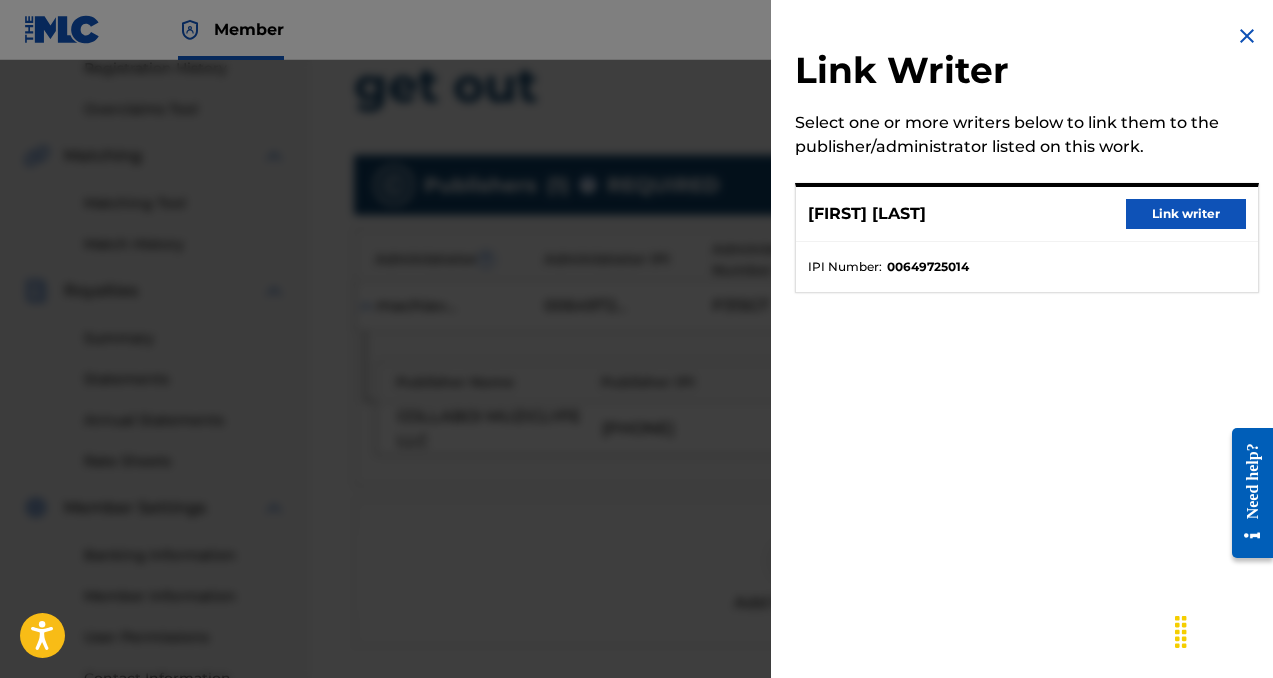 click on "Link writer" at bounding box center [1186, 214] 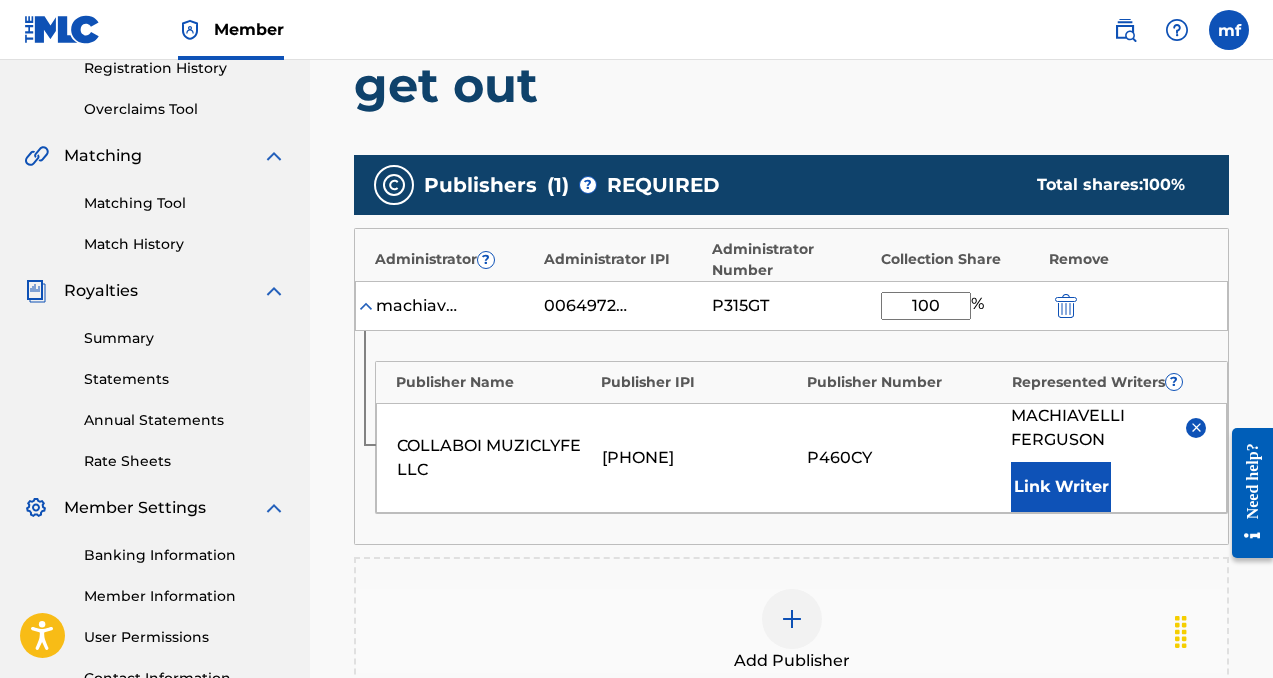 click on "Link Writer" at bounding box center [1061, 487] 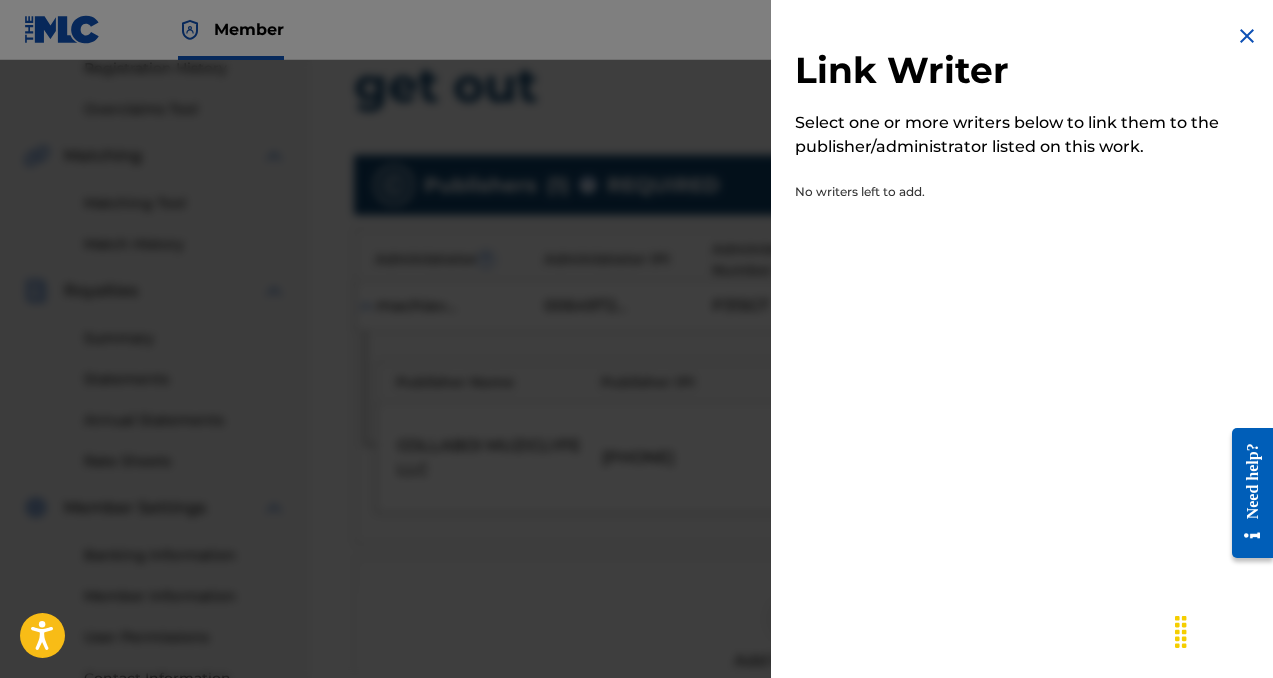 click at bounding box center (1247, 36) 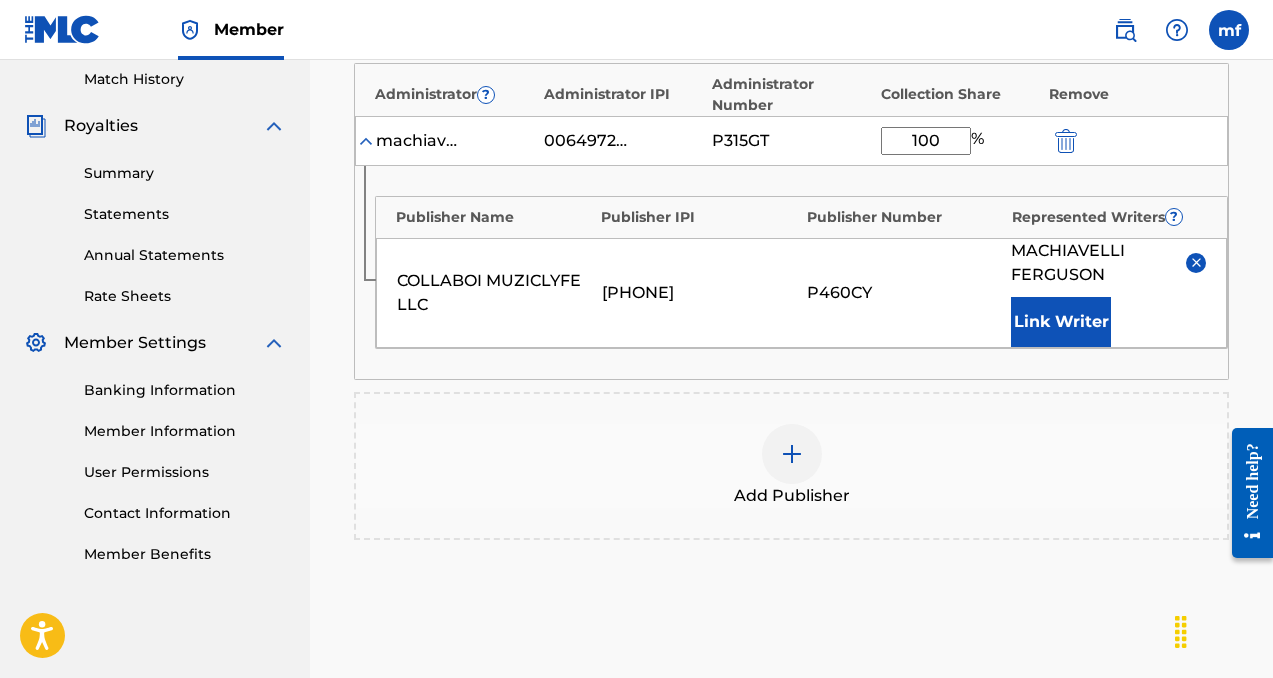 scroll, scrollTop: 646, scrollLeft: 0, axis: vertical 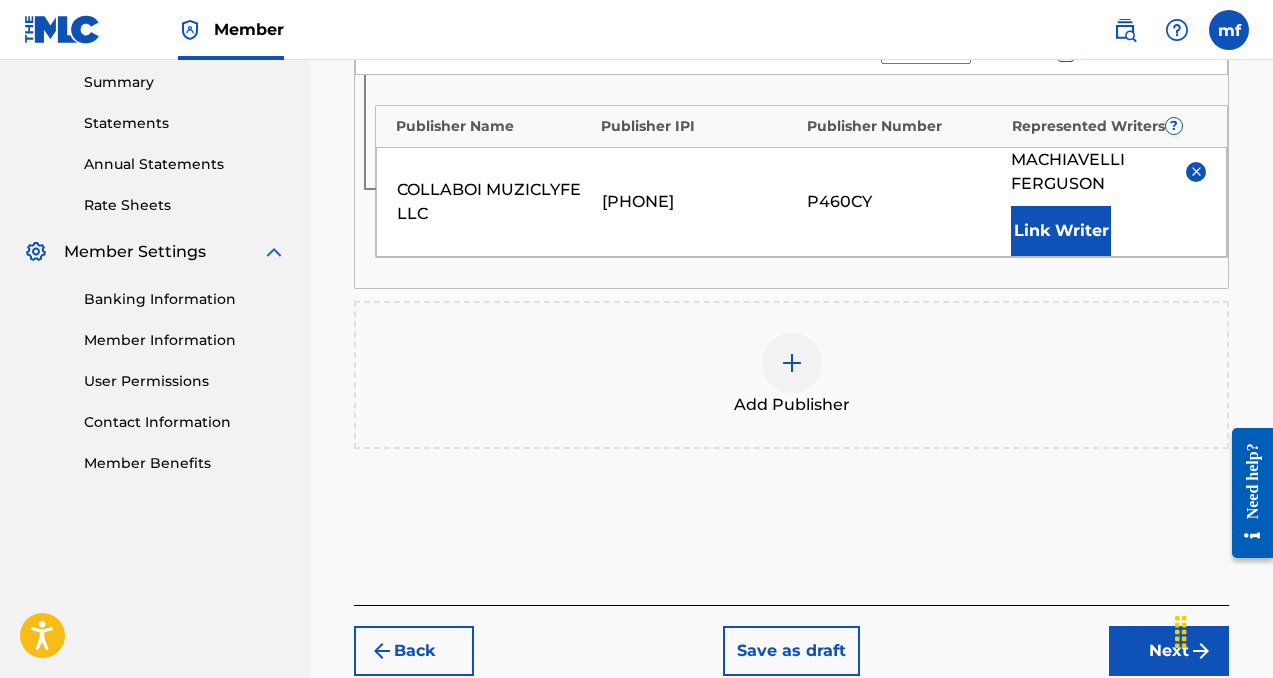 click on "Next" at bounding box center (1169, 651) 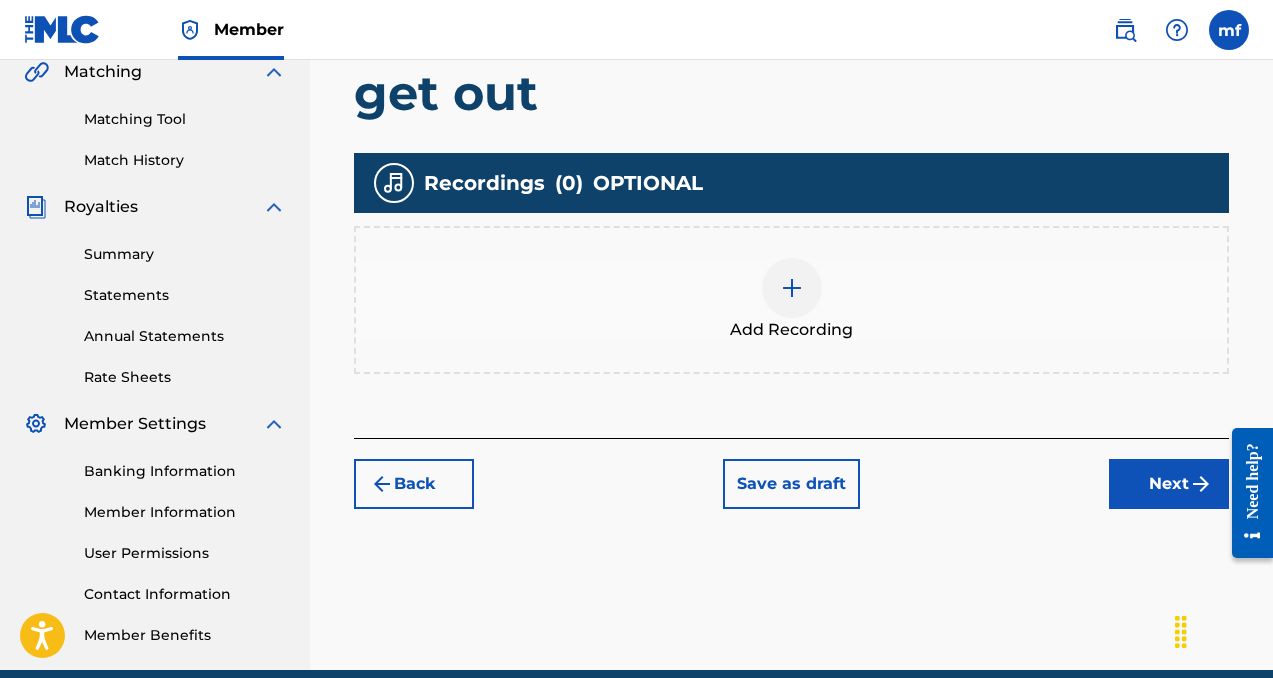 scroll, scrollTop: 562, scrollLeft: 0, axis: vertical 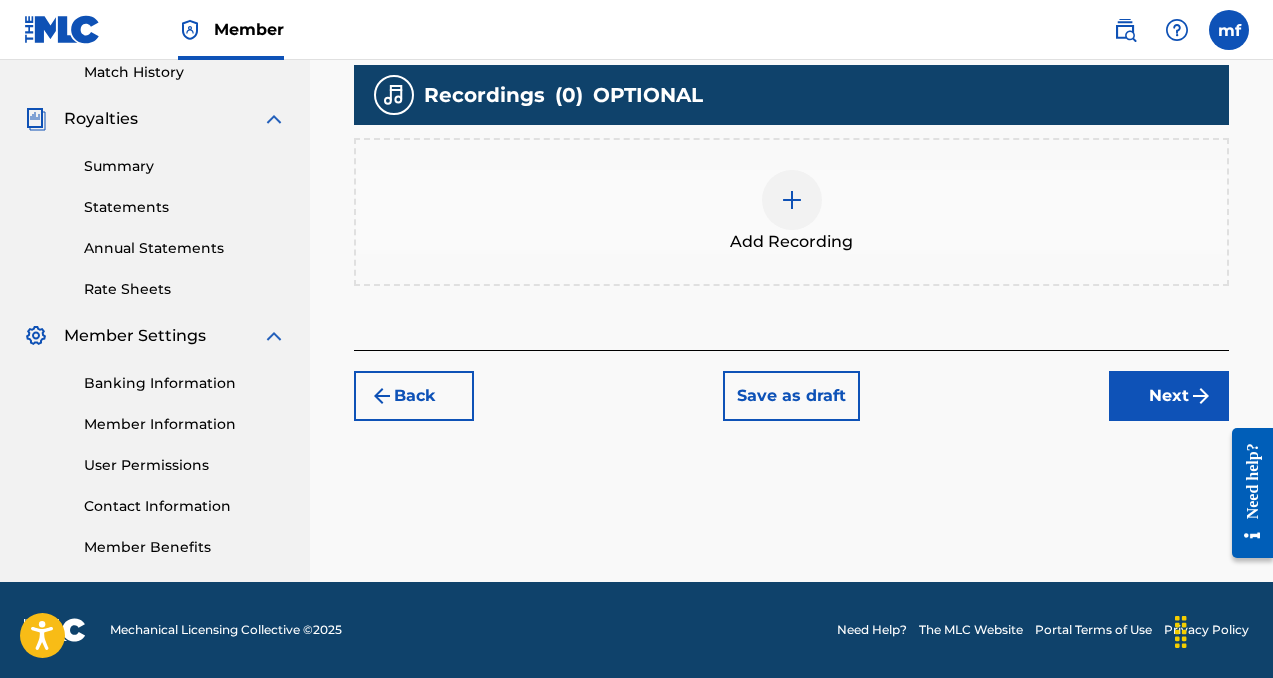 click at bounding box center [792, 200] 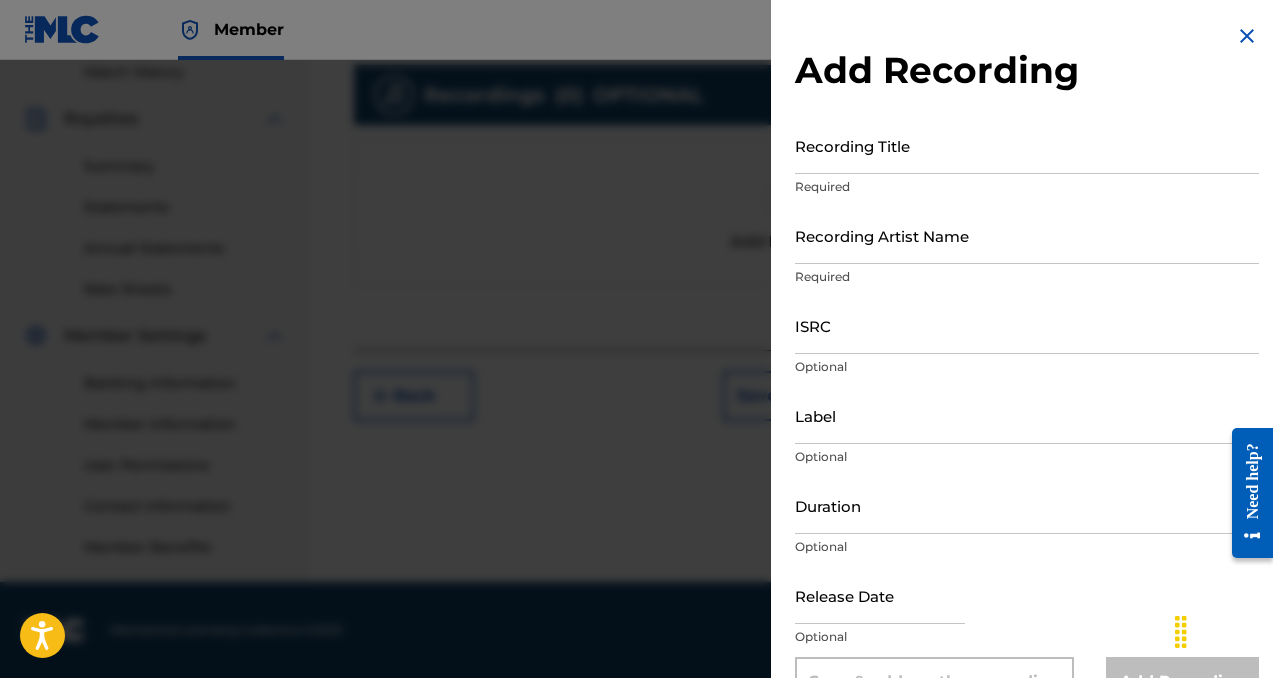 click on "Recording Title" at bounding box center (1027, 145) 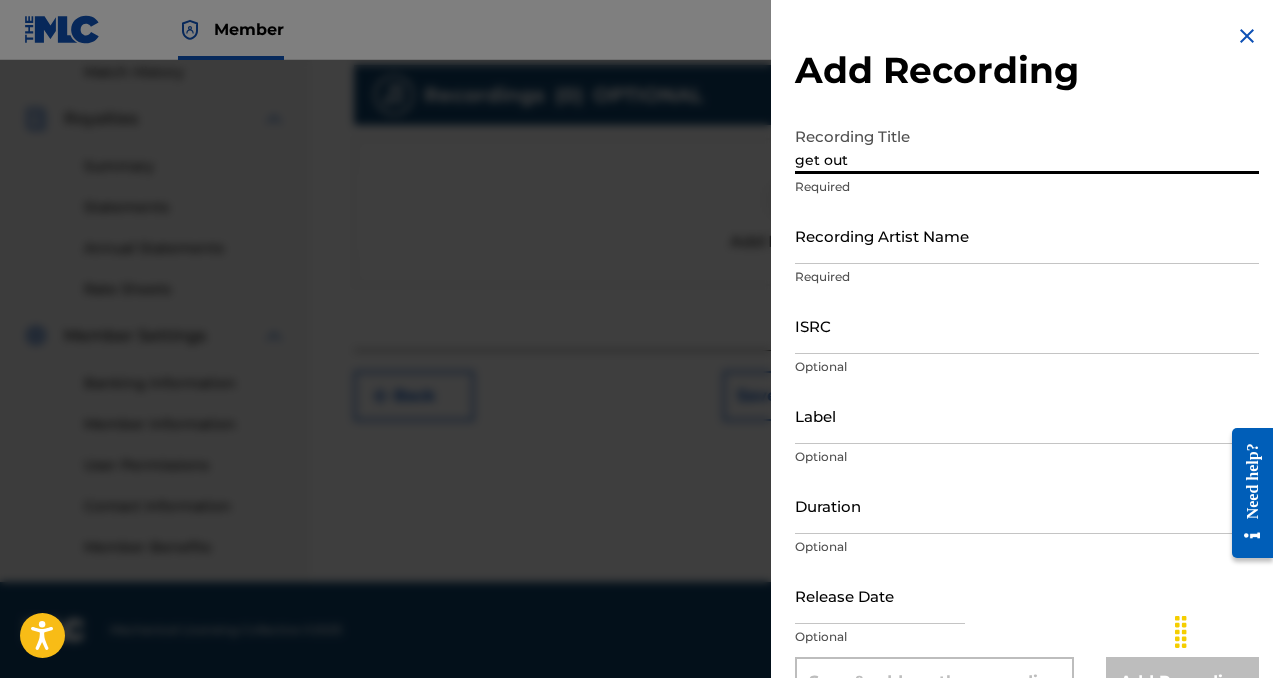 type on "get out" 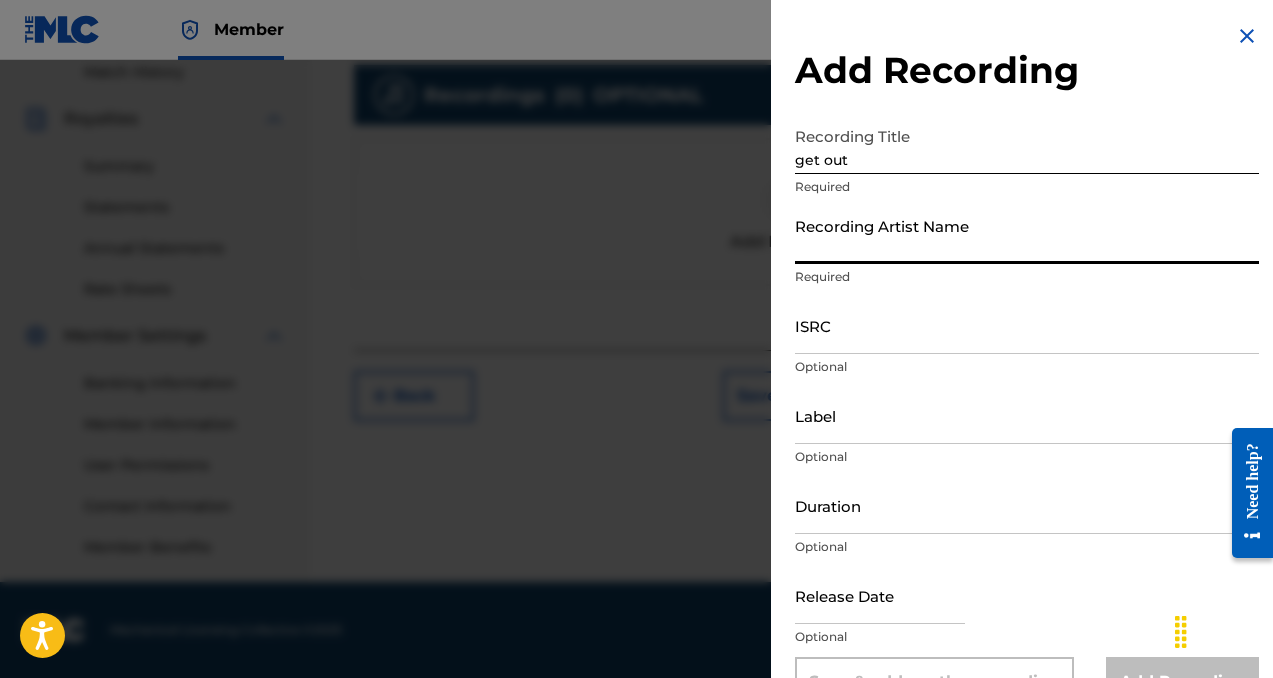click on "Recording Artist Name" at bounding box center [1027, 235] 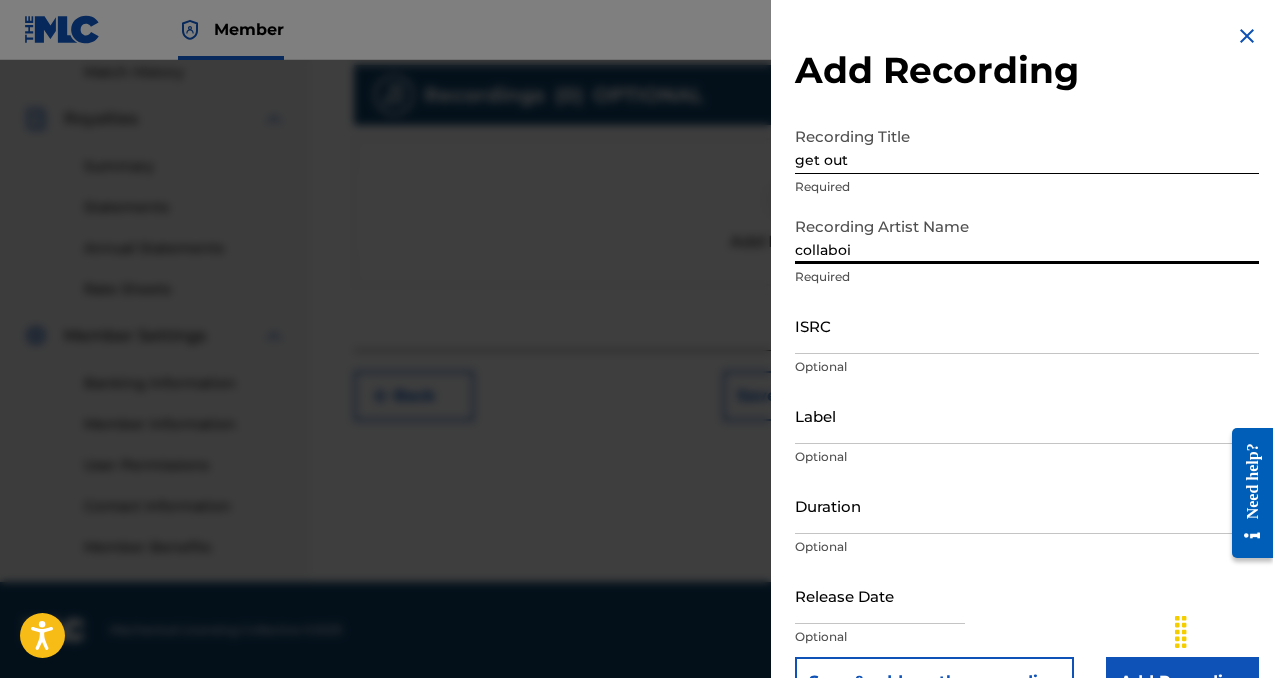 type on "collaboi" 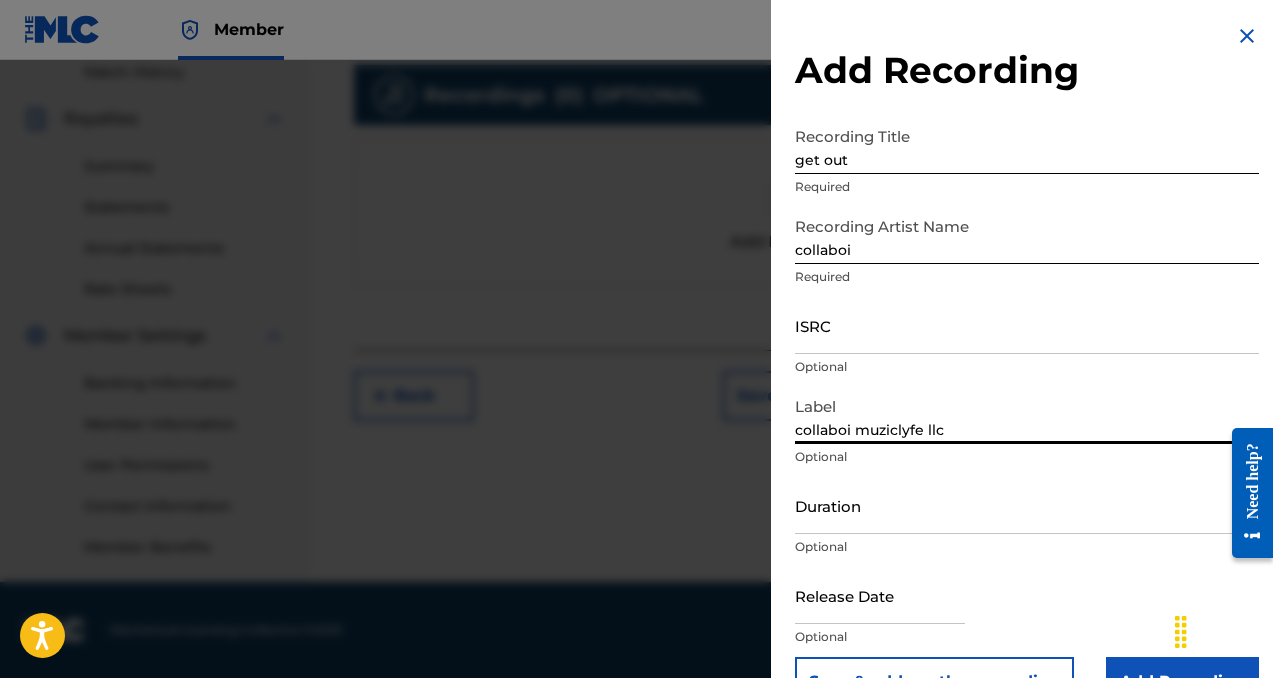 scroll, scrollTop: 53, scrollLeft: 0, axis: vertical 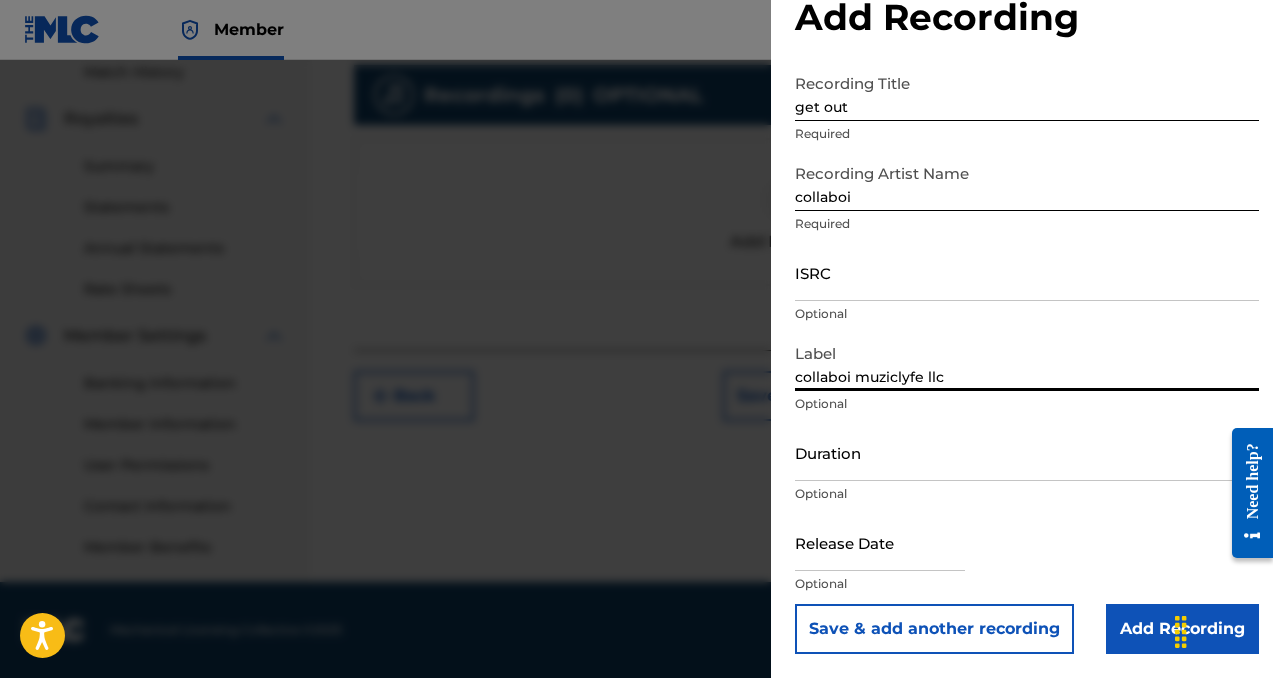type on "collaboi muziclyfe llc" 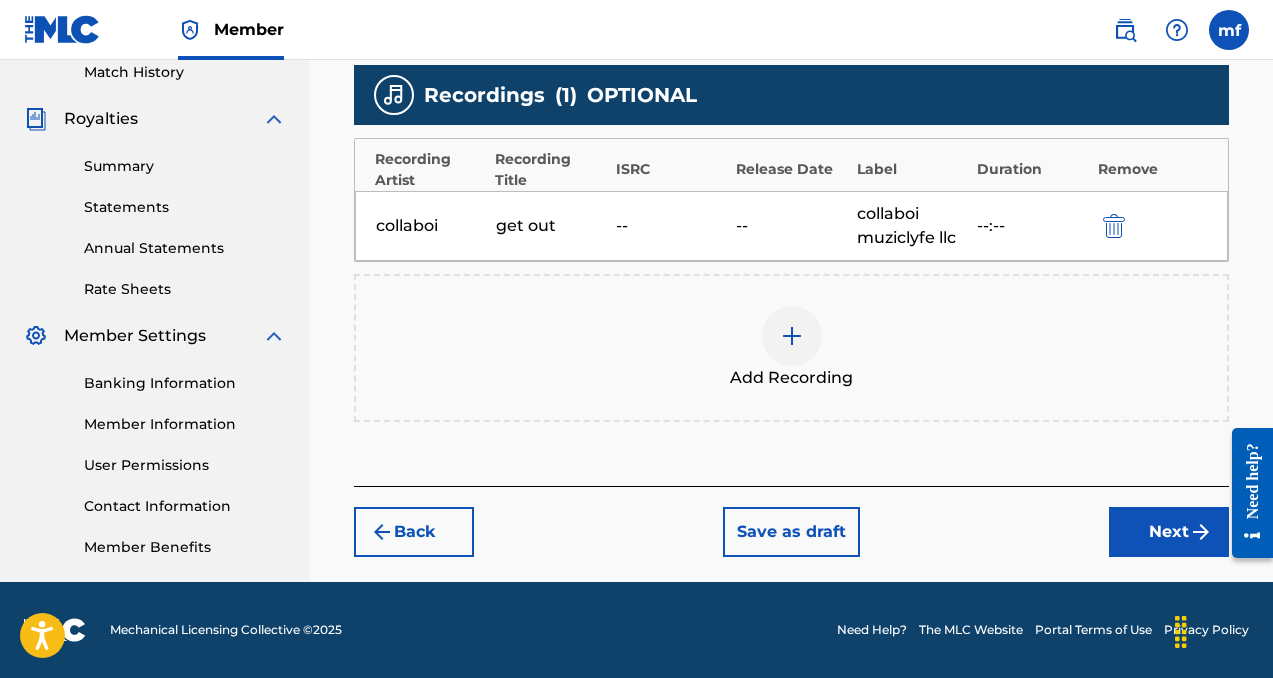 click on "Next" at bounding box center [1169, 532] 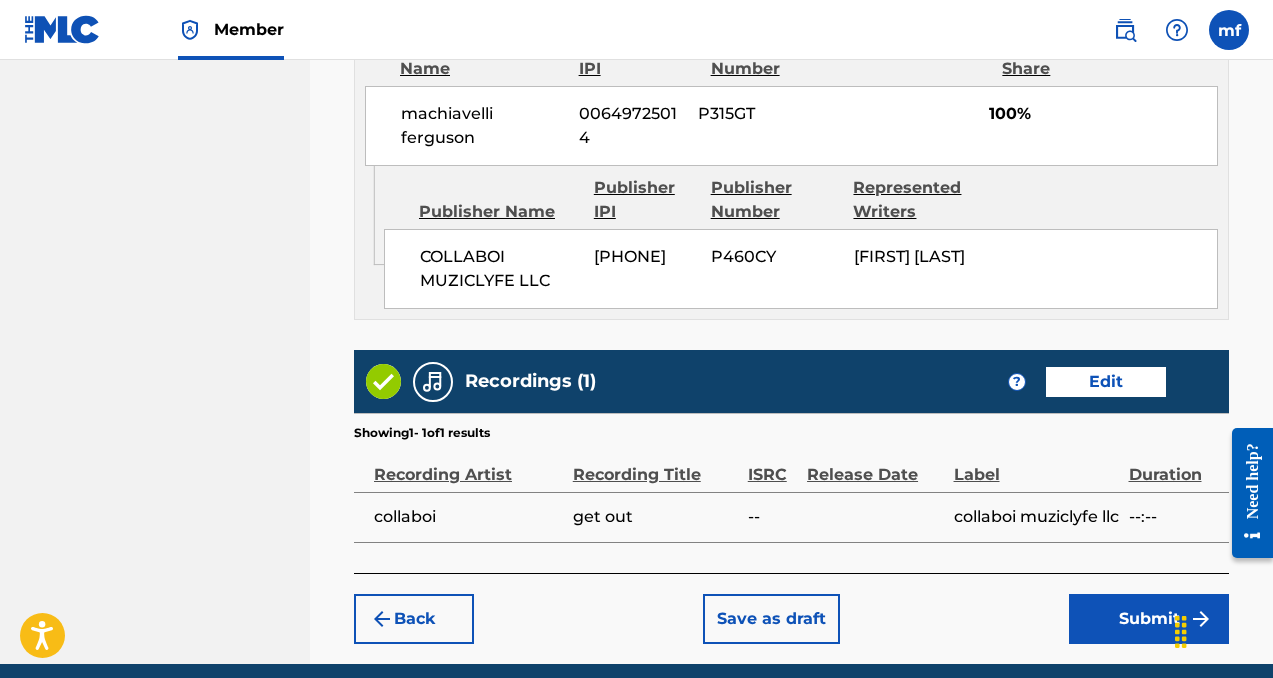 scroll, scrollTop: 1234, scrollLeft: 0, axis: vertical 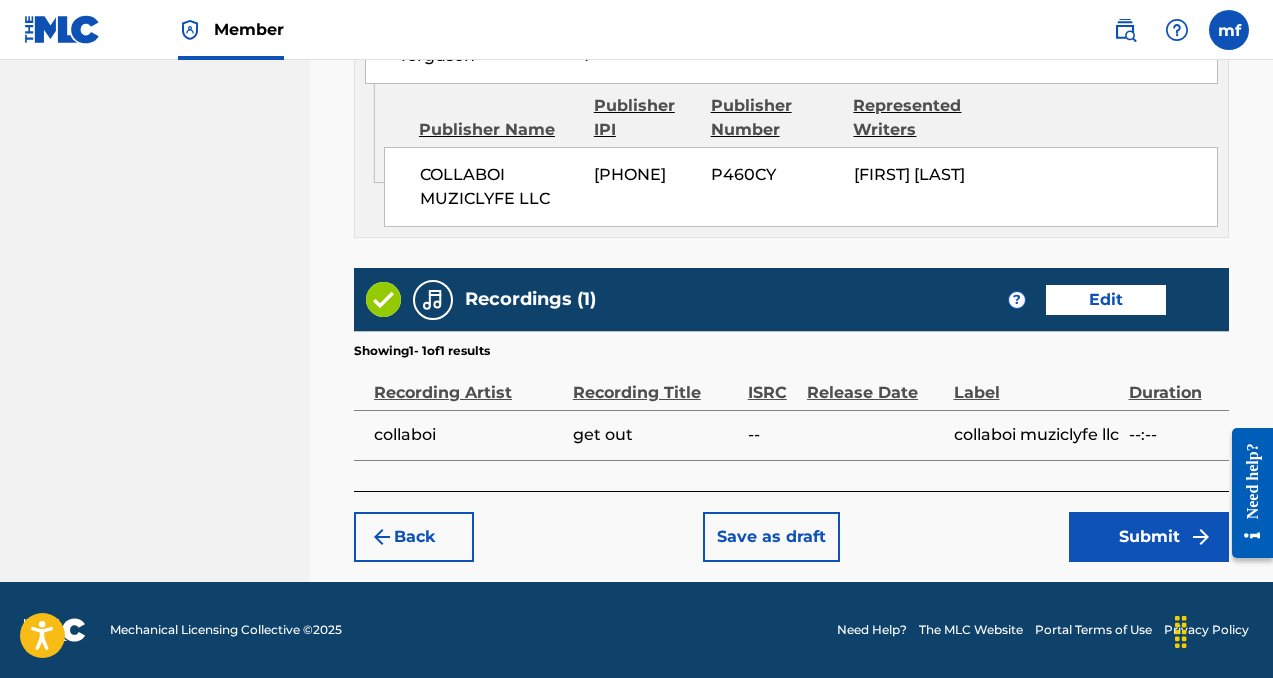 click on "Submit" at bounding box center (1149, 537) 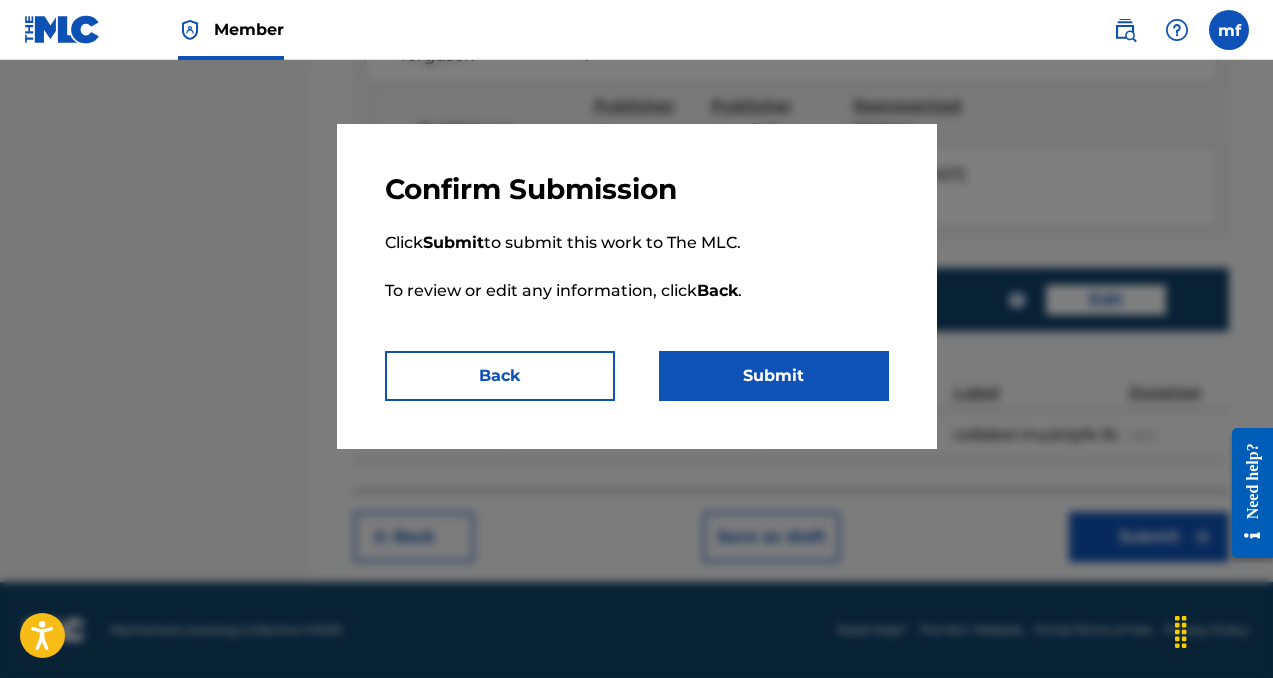 click on "Submit" at bounding box center [774, 376] 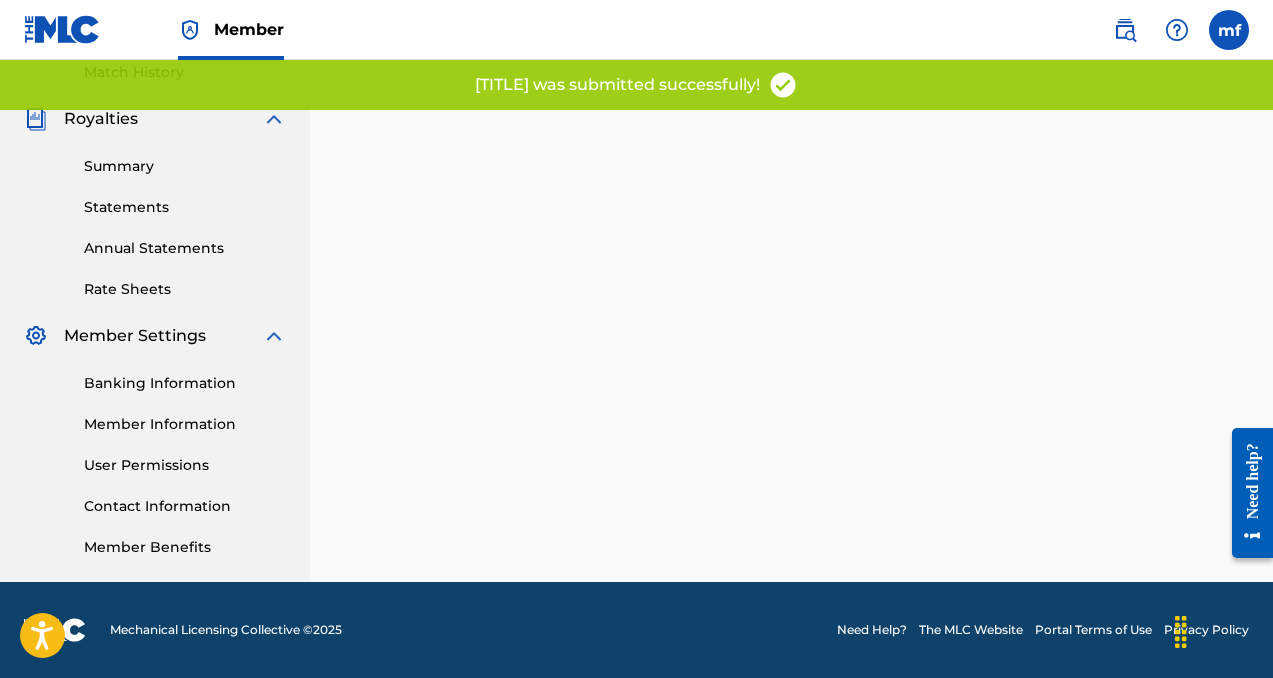 scroll, scrollTop: 0, scrollLeft: 0, axis: both 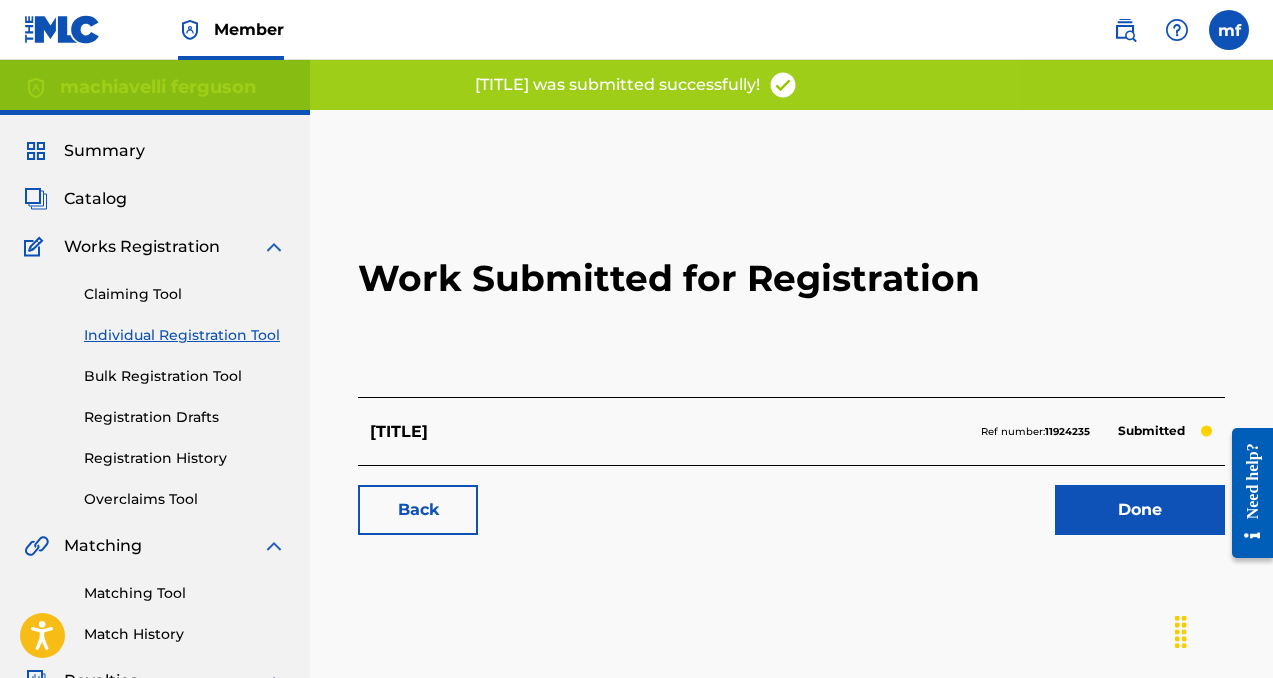 click on "Done" at bounding box center [1140, 510] 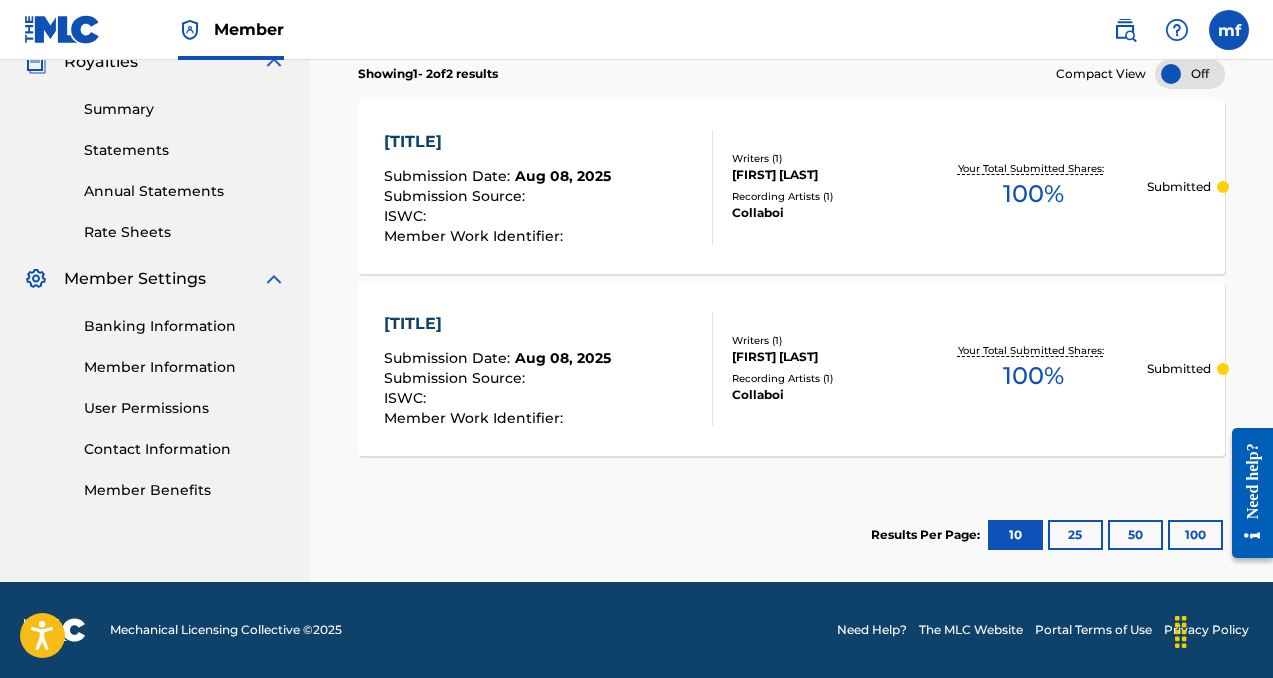 scroll, scrollTop: 0, scrollLeft: 0, axis: both 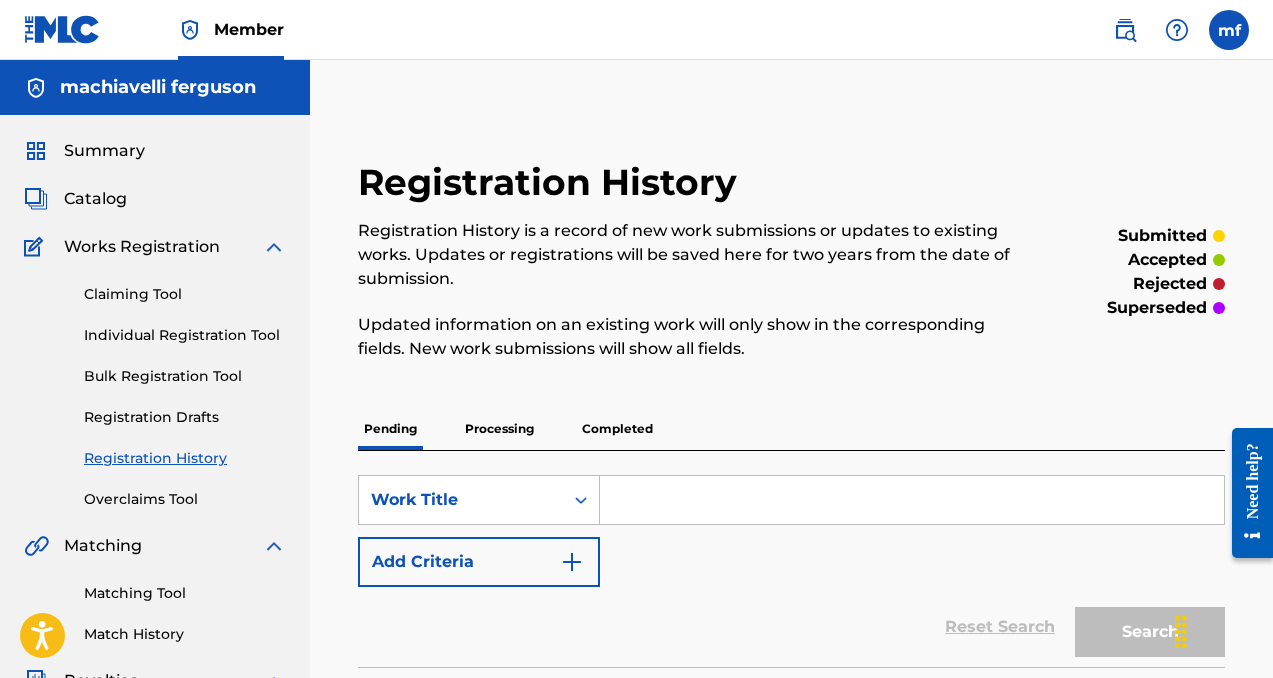 click on "Individual Registration Tool" at bounding box center [185, 335] 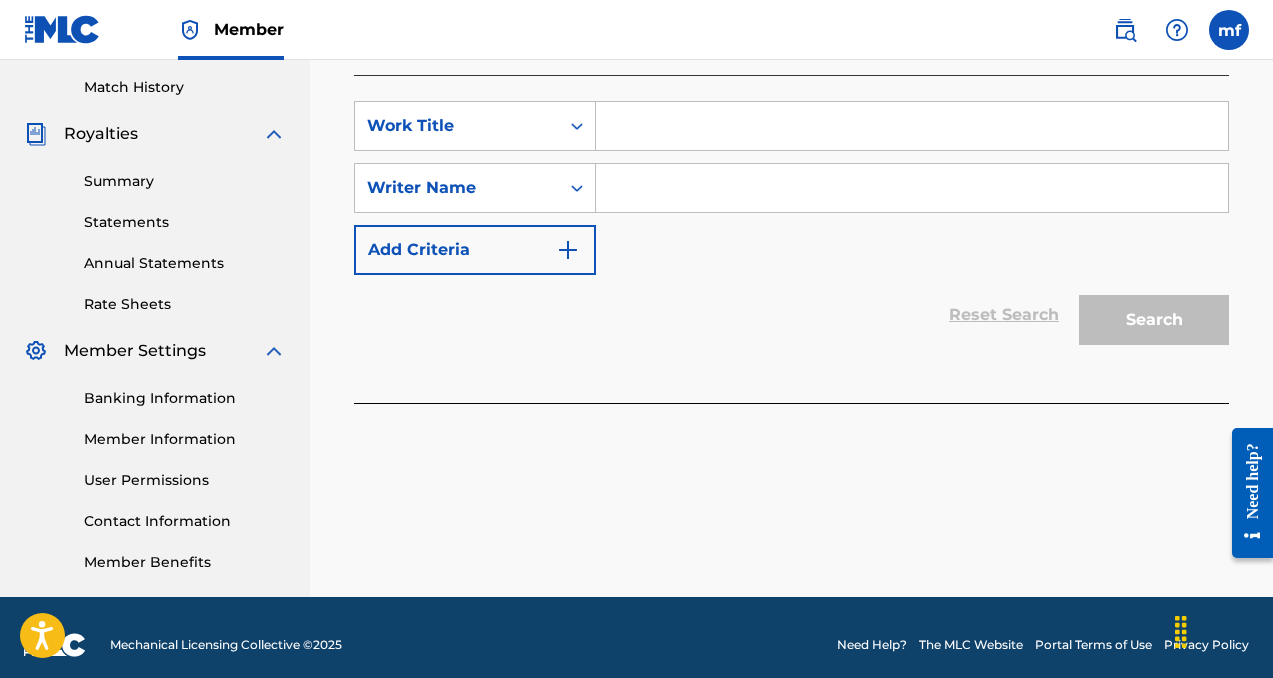 scroll, scrollTop: 552, scrollLeft: 0, axis: vertical 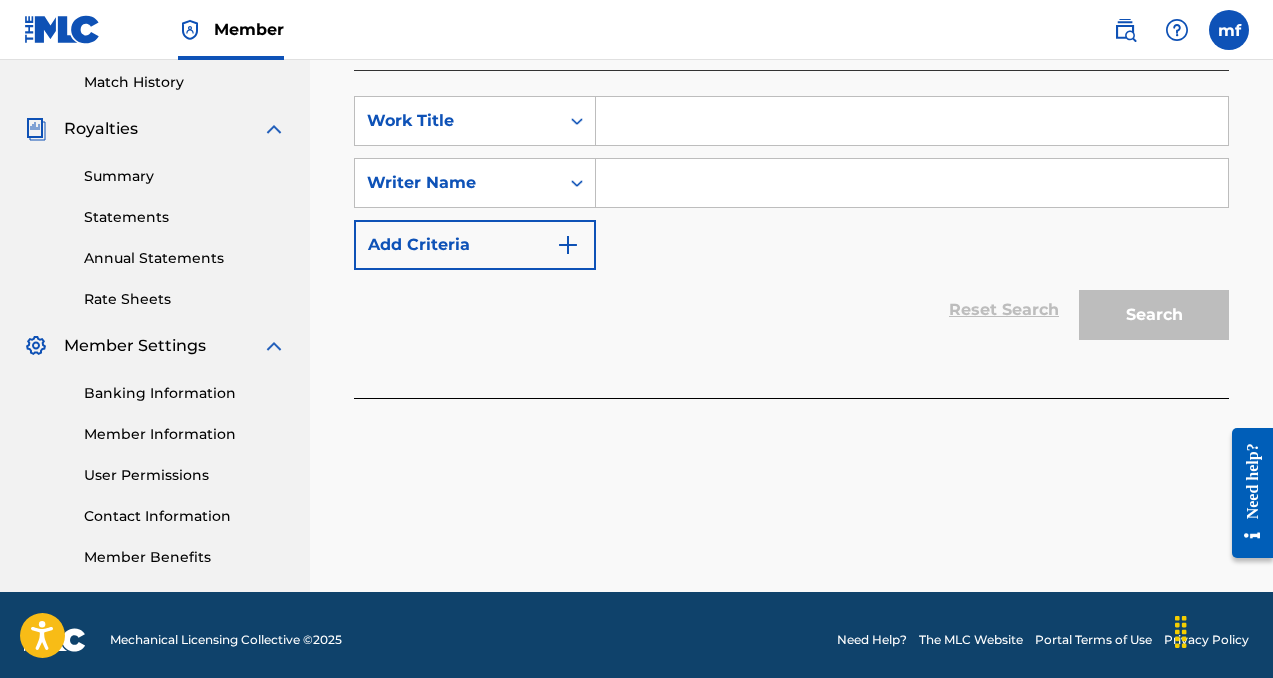 click at bounding box center (912, 183) 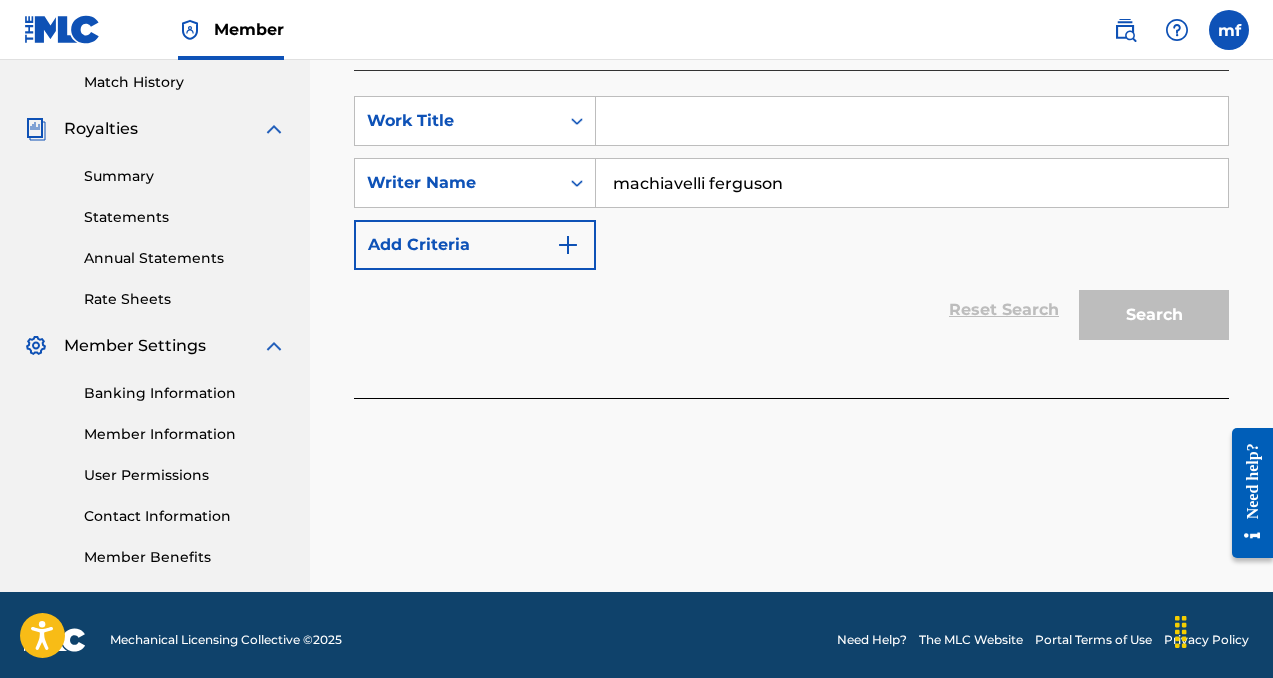 type on "machiavelli ferguson" 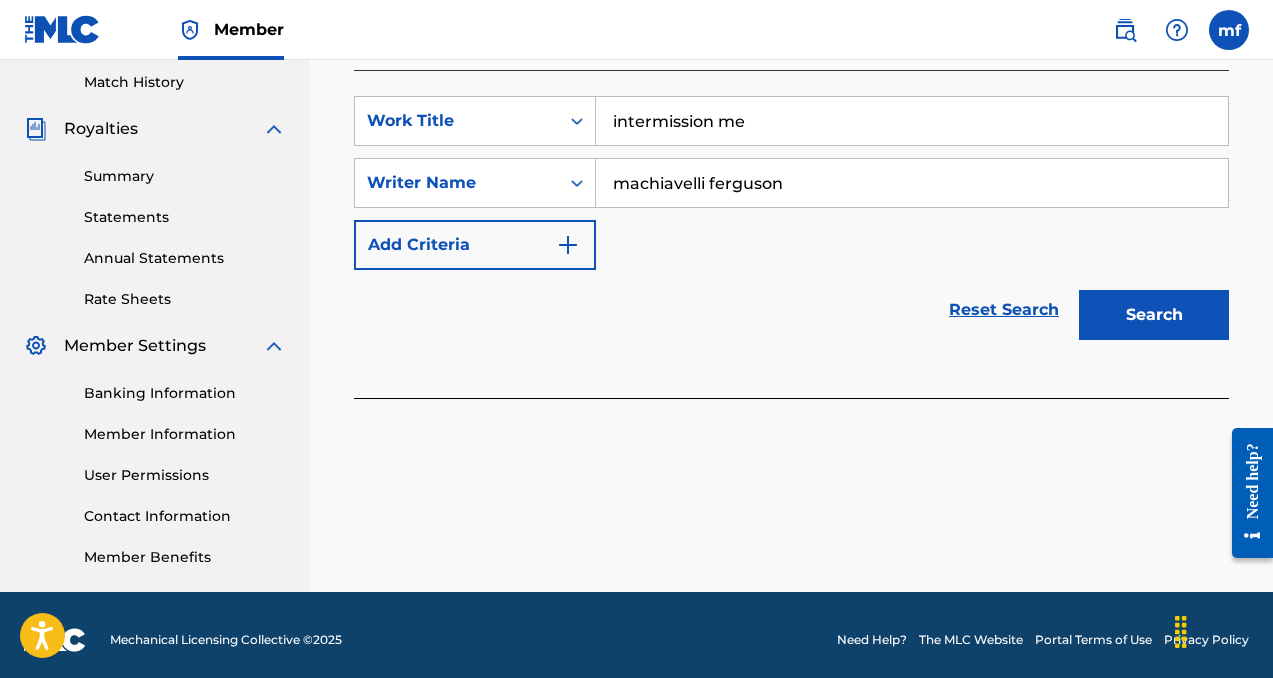 type on "intermission me" 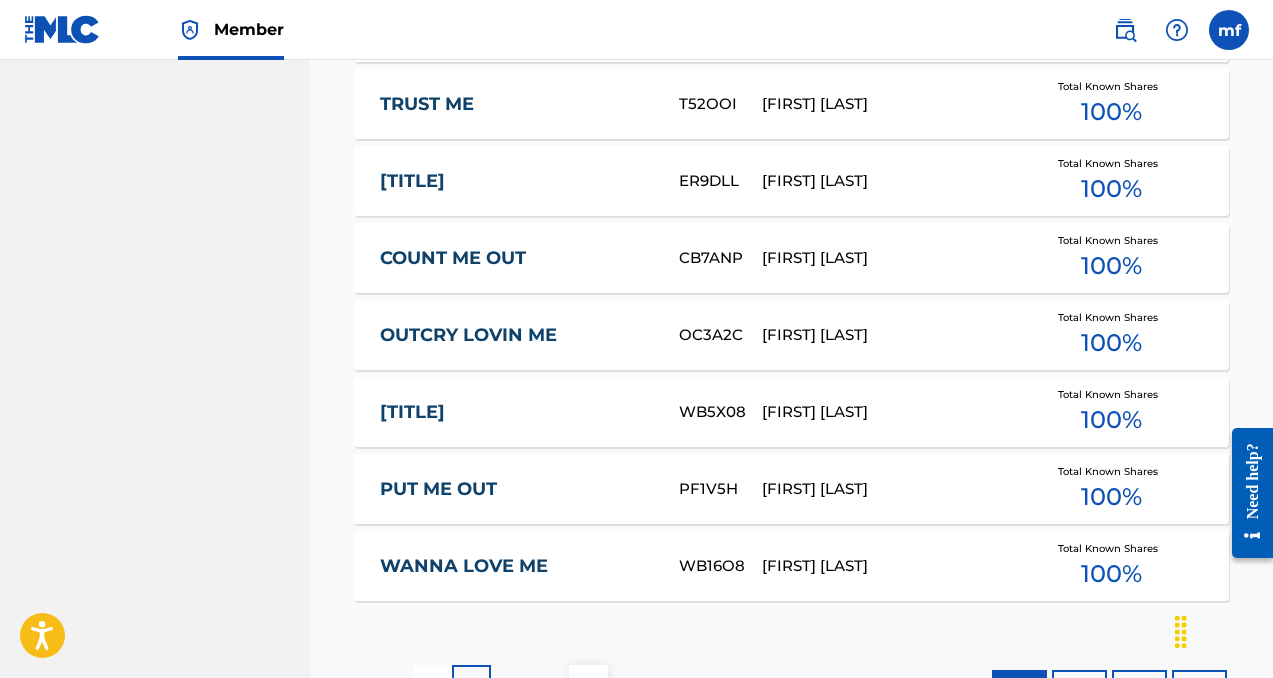 scroll, scrollTop: 1493, scrollLeft: 0, axis: vertical 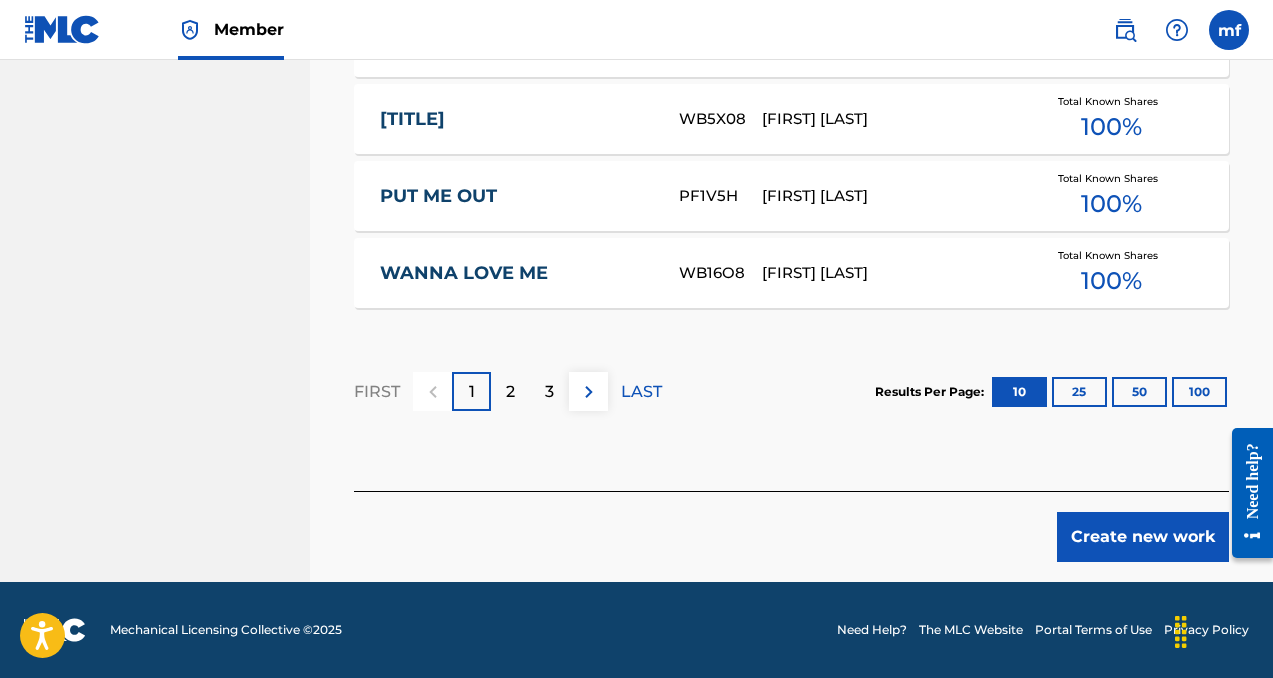click on "Create new work" at bounding box center [1143, 537] 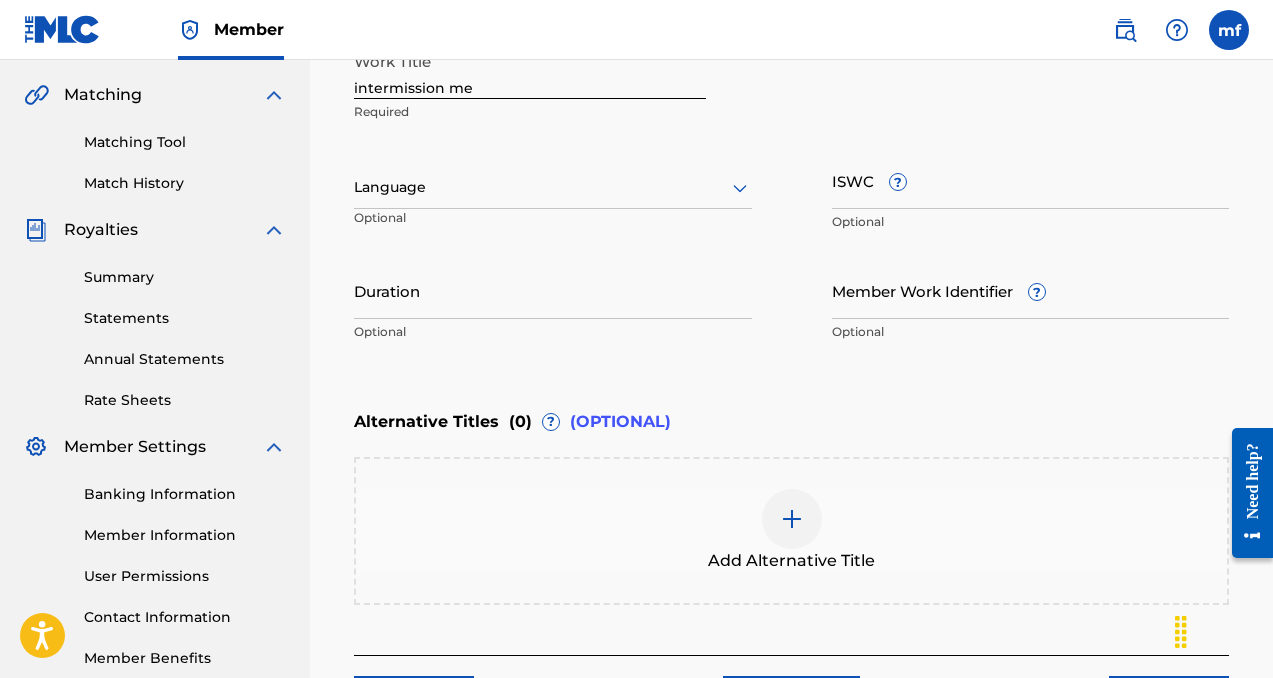 scroll, scrollTop: 447, scrollLeft: 0, axis: vertical 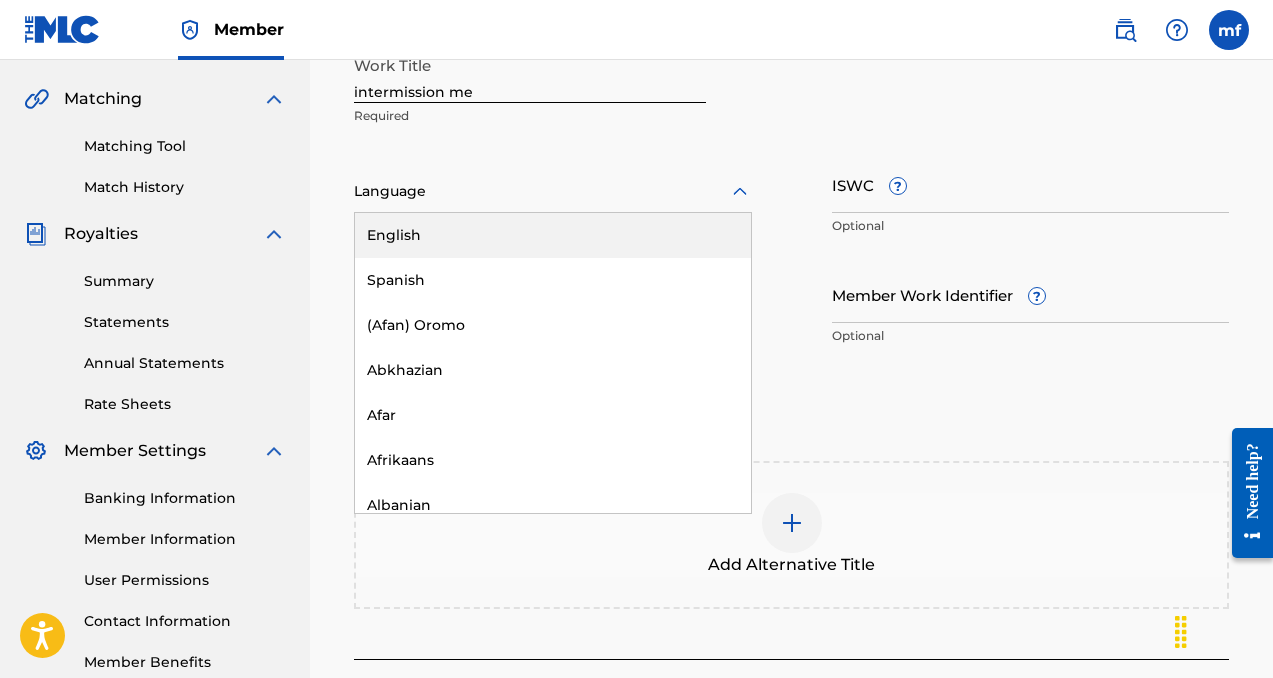 click at bounding box center [553, 191] 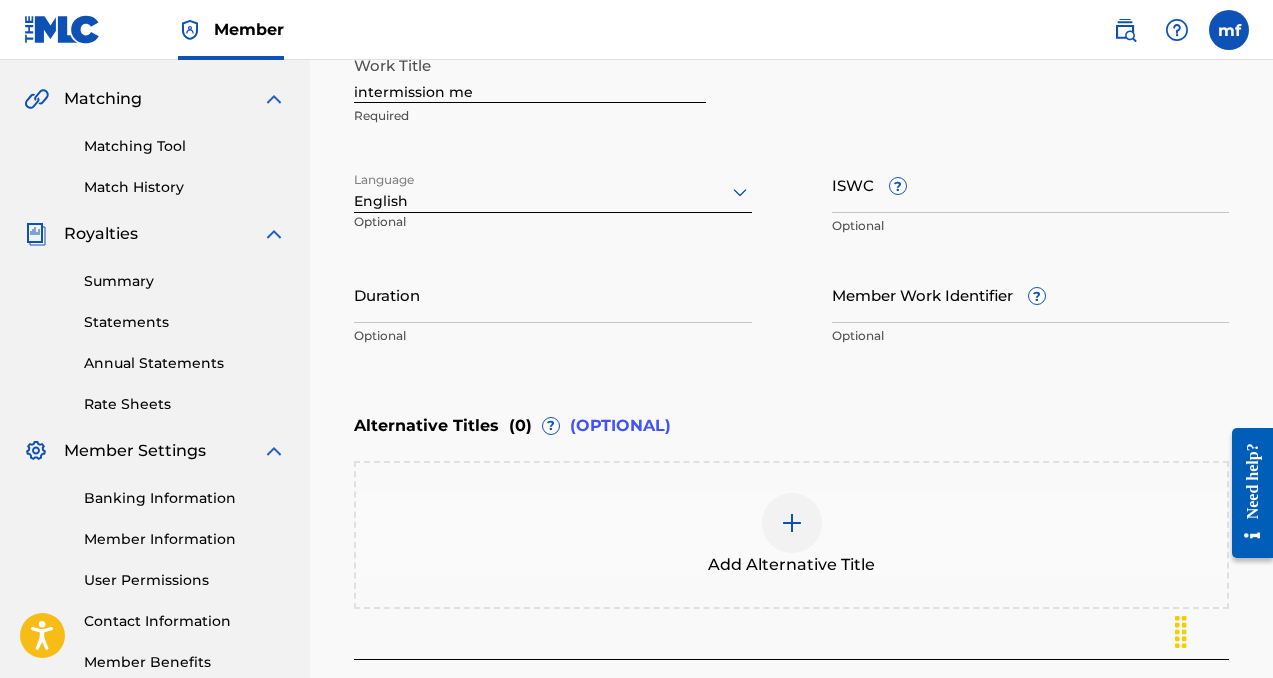 scroll, scrollTop: 615, scrollLeft: 0, axis: vertical 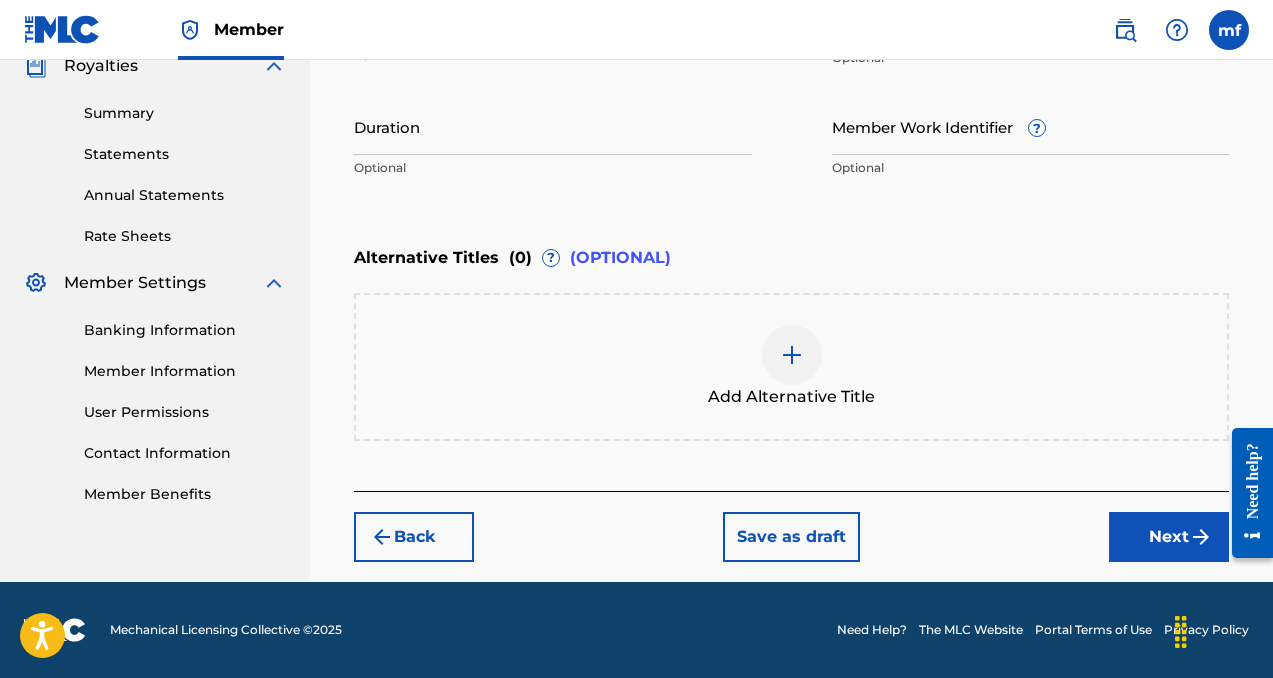 click on "Next" at bounding box center (1169, 537) 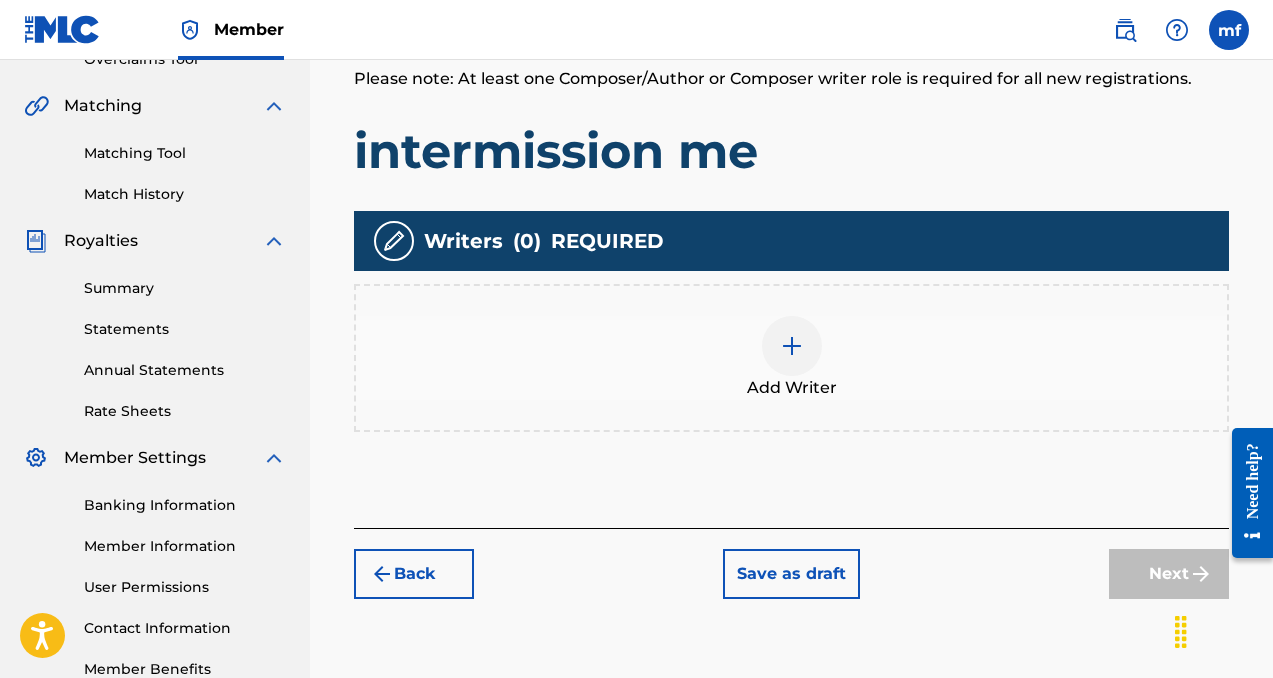 scroll, scrollTop: 442, scrollLeft: 0, axis: vertical 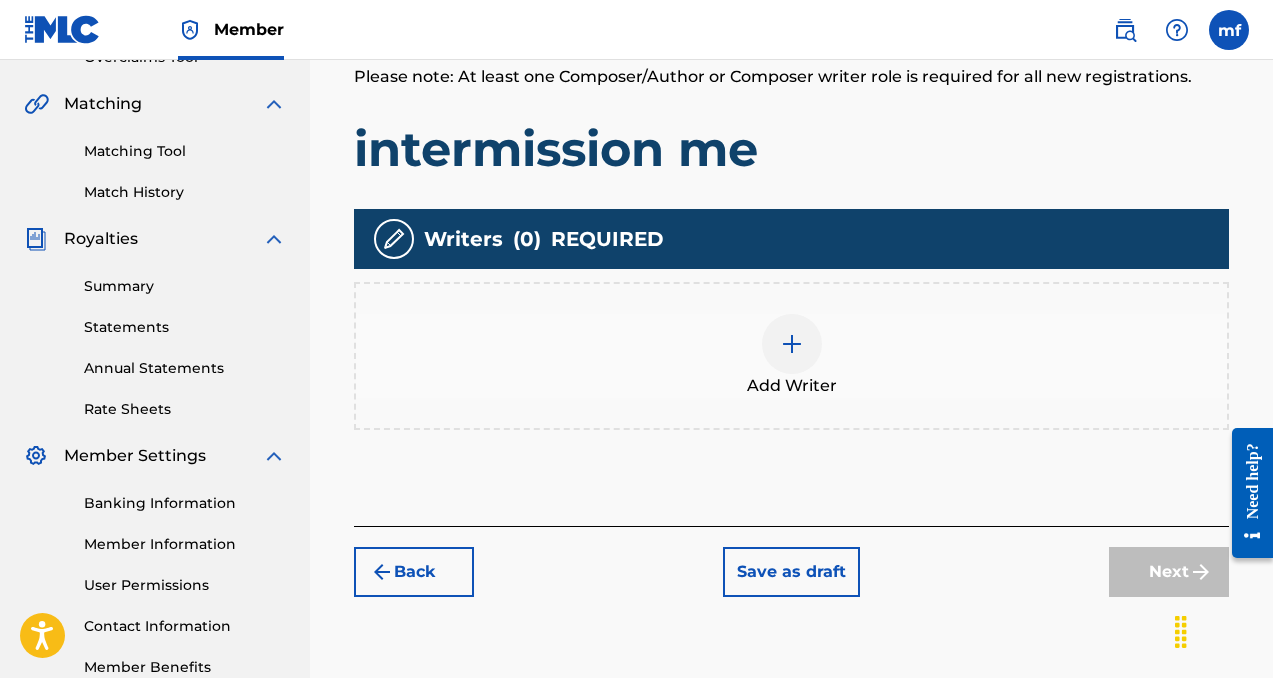 click at bounding box center (792, 344) 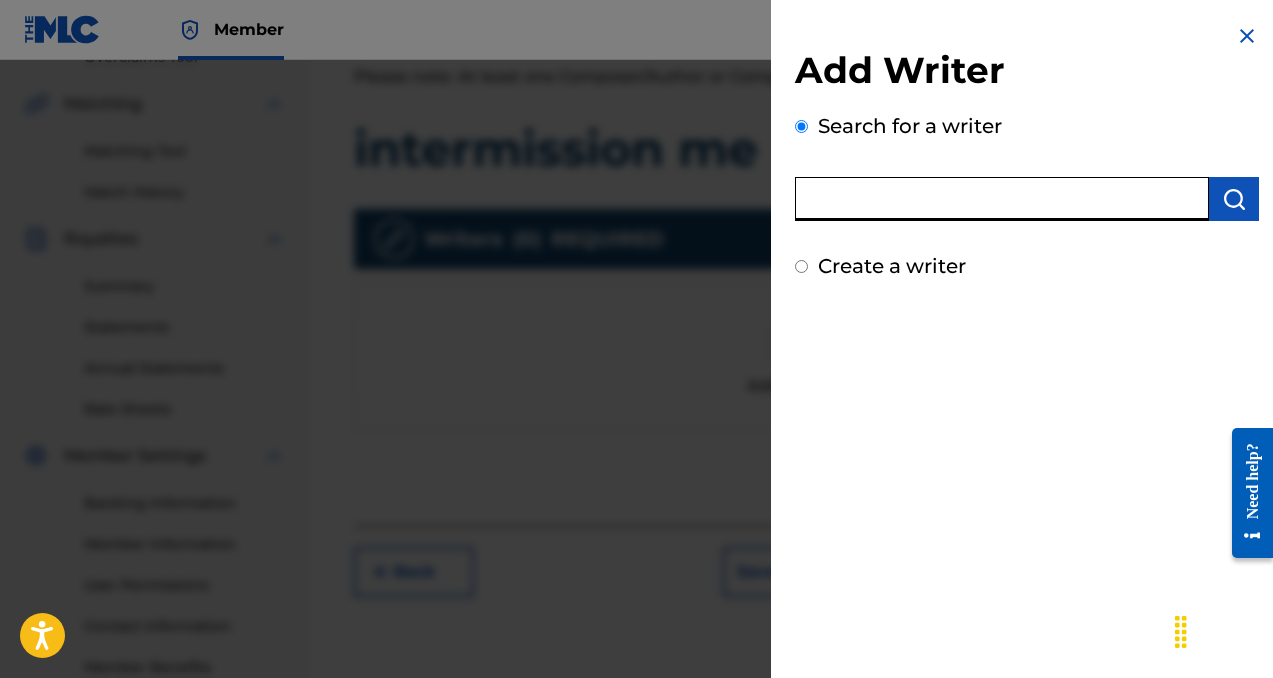 click at bounding box center [1002, 199] 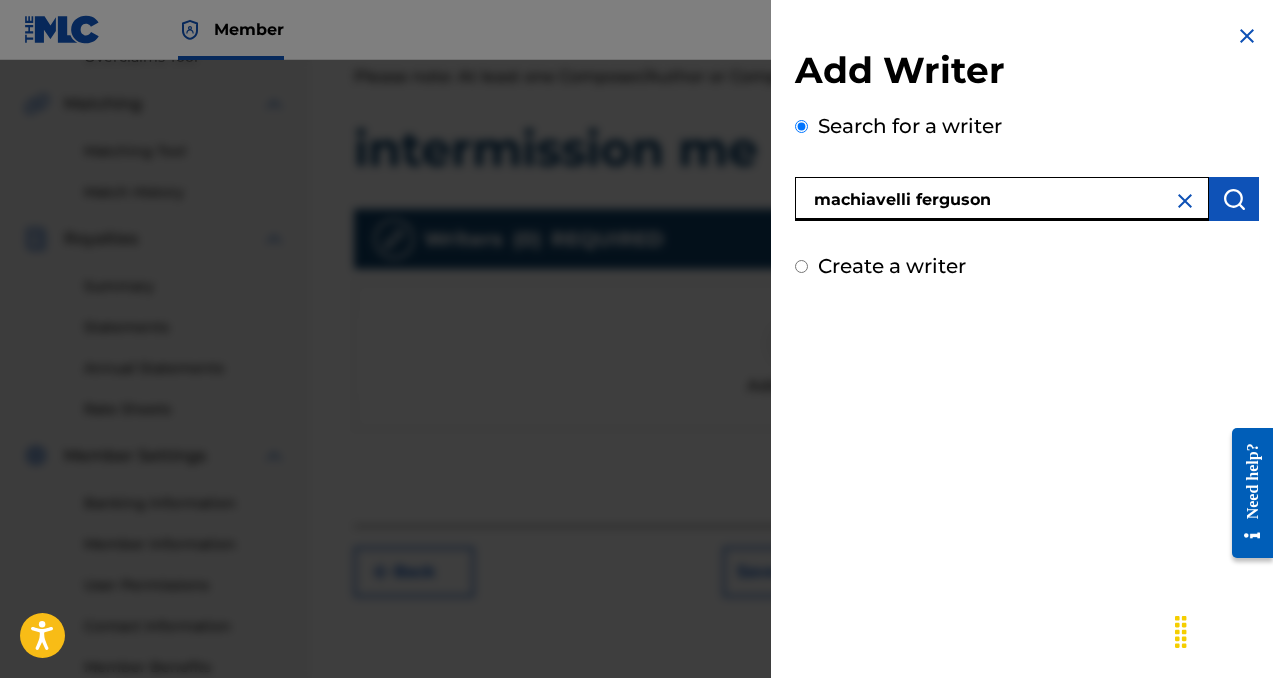 type on "machiavelli ferguson" 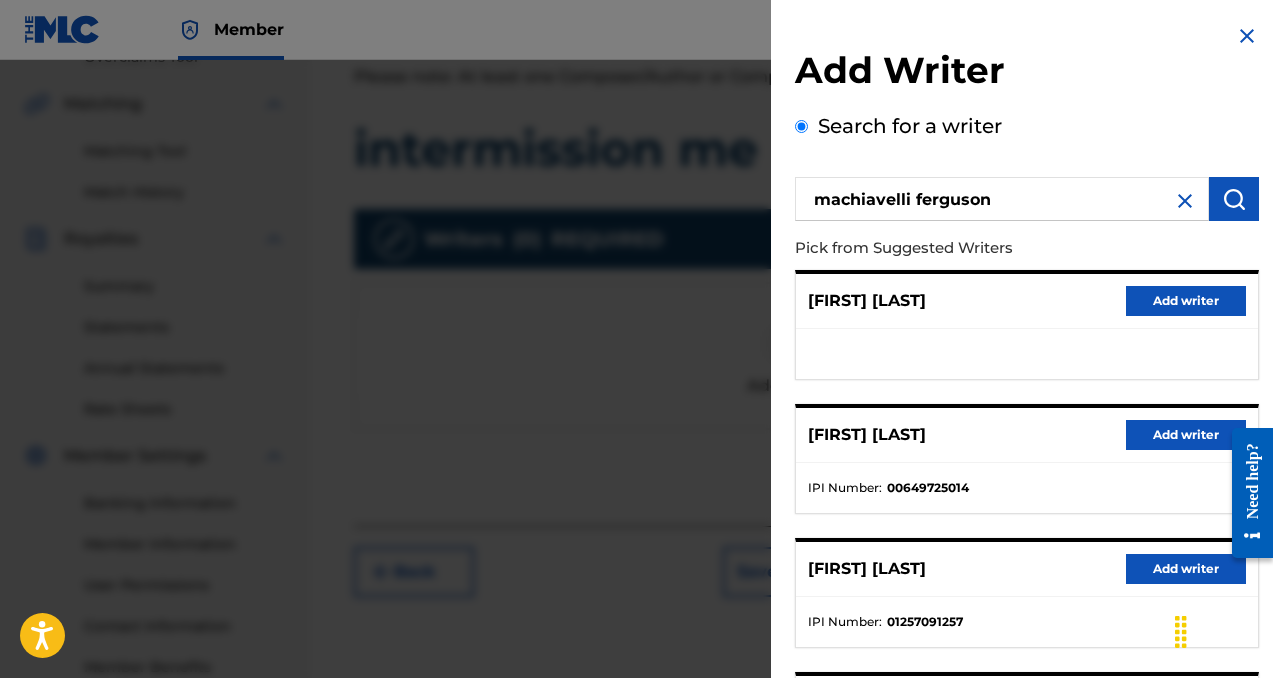 click on "Add writer" at bounding box center [1186, 435] 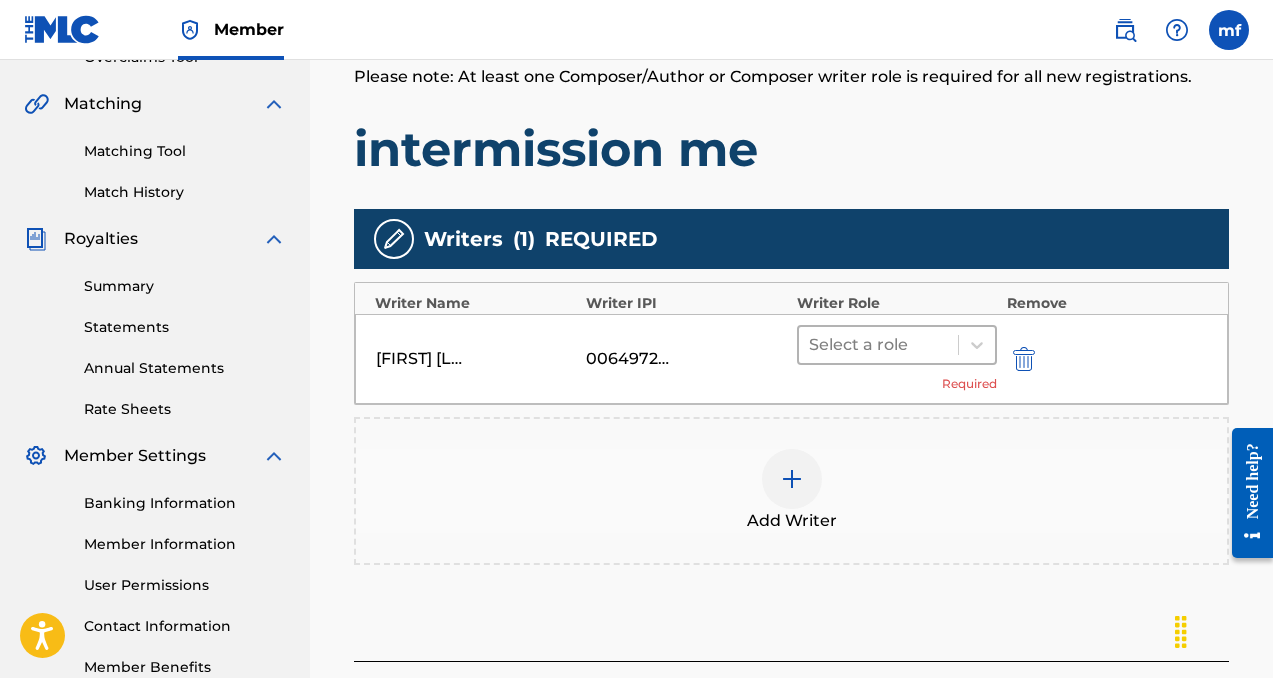 click at bounding box center [878, 345] 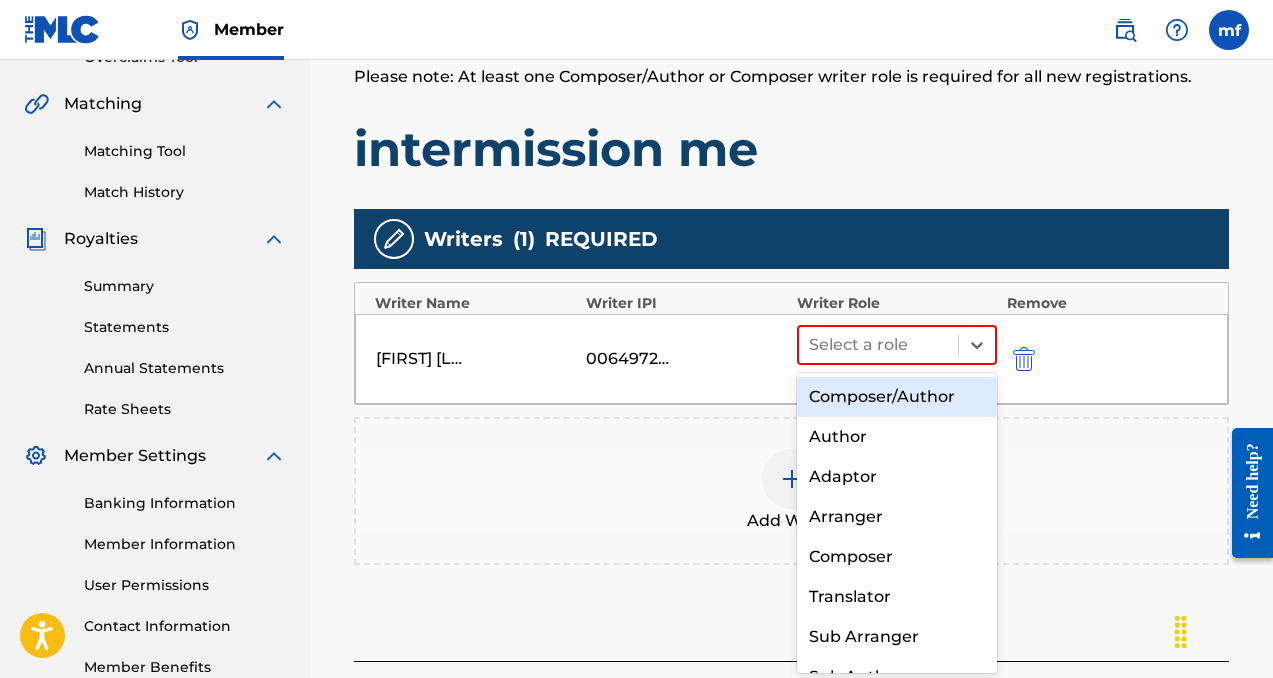 click on "Composer/Author" at bounding box center (897, 397) 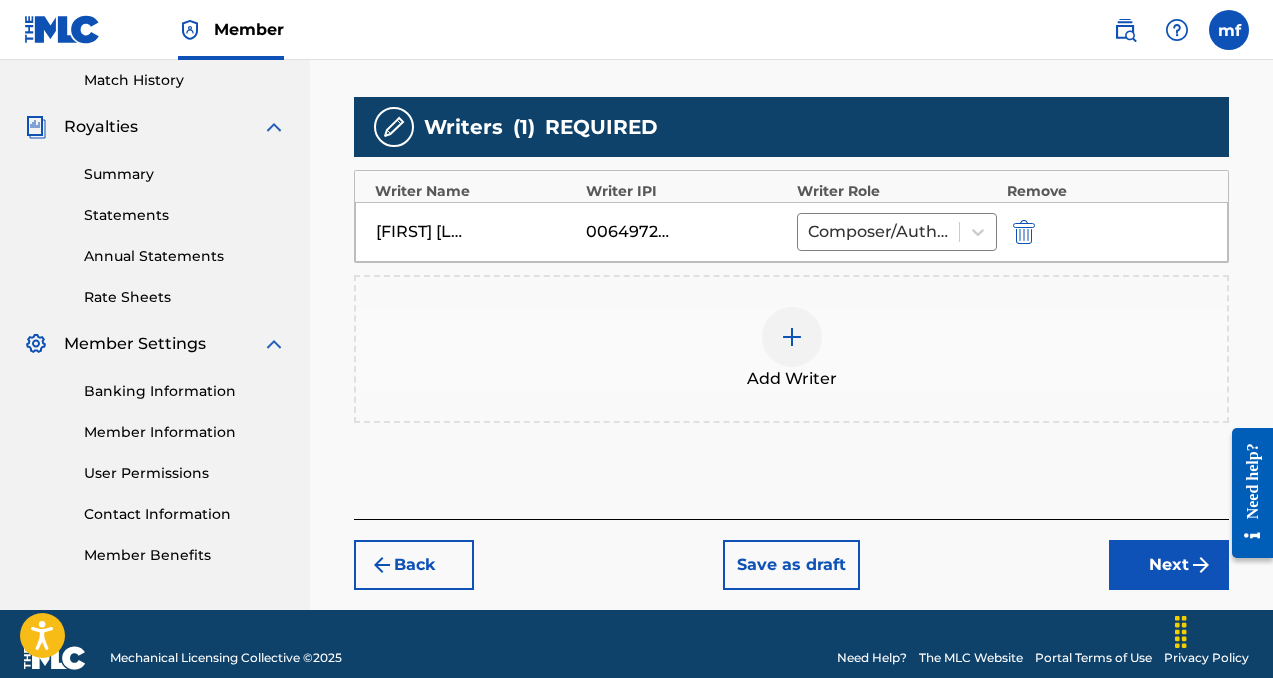 scroll, scrollTop: 582, scrollLeft: 0, axis: vertical 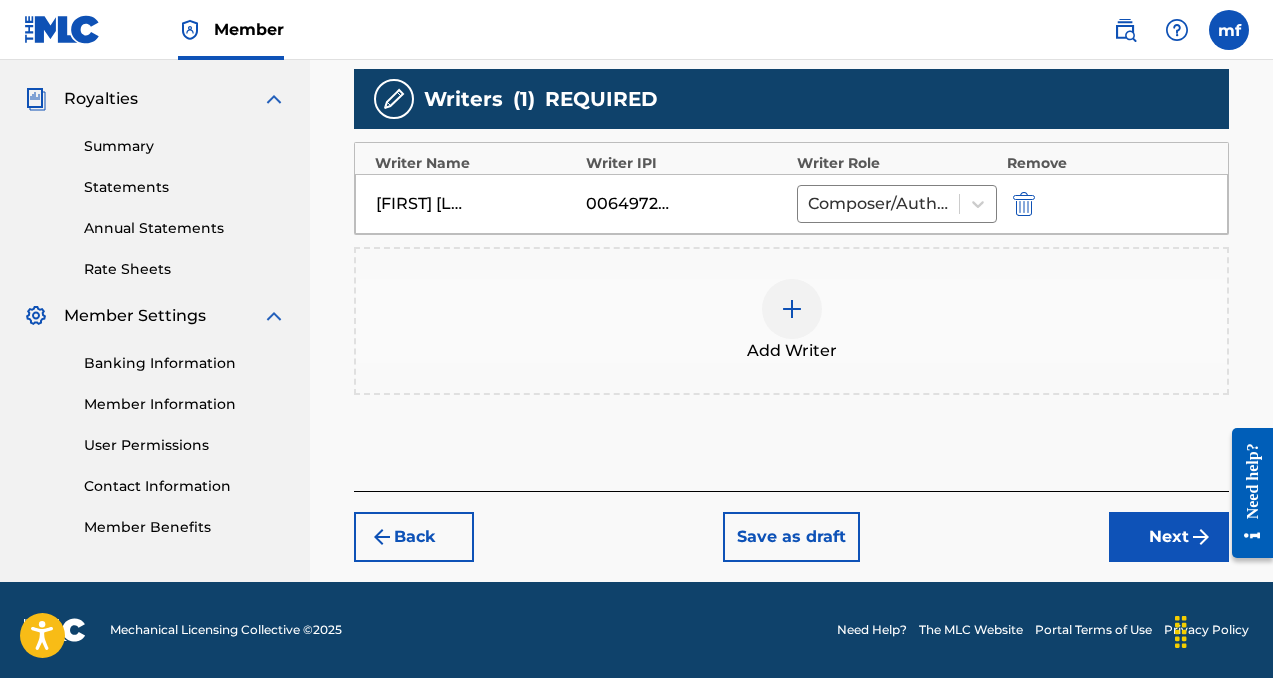 click on "Next" at bounding box center [1169, 537] 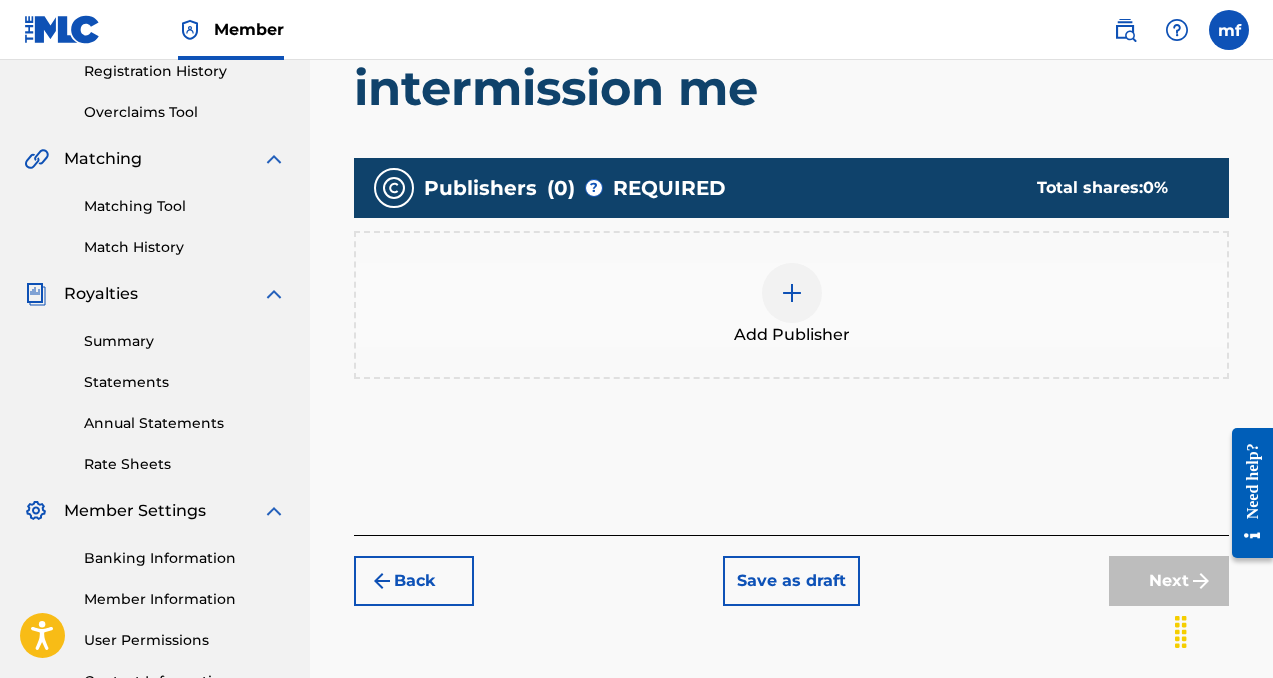 scroll, scrollTop: 448, scrollLeft: 0, axis: vertical 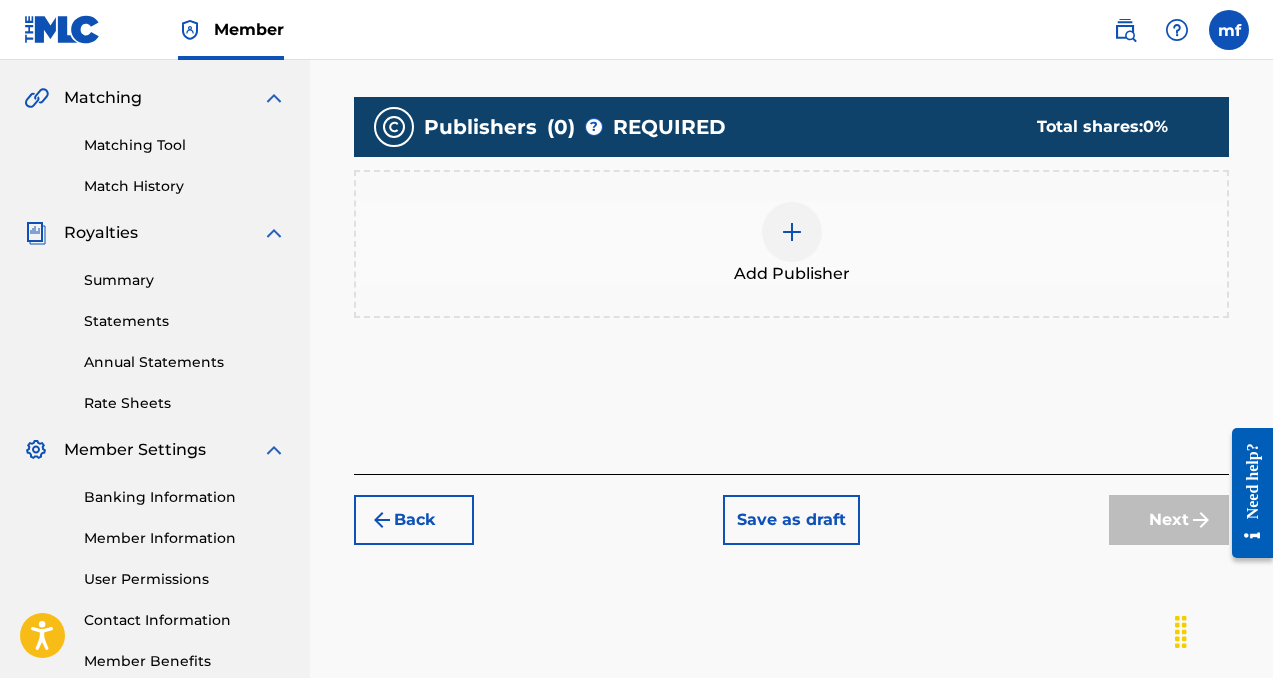 click at bounding box center [792, 232] 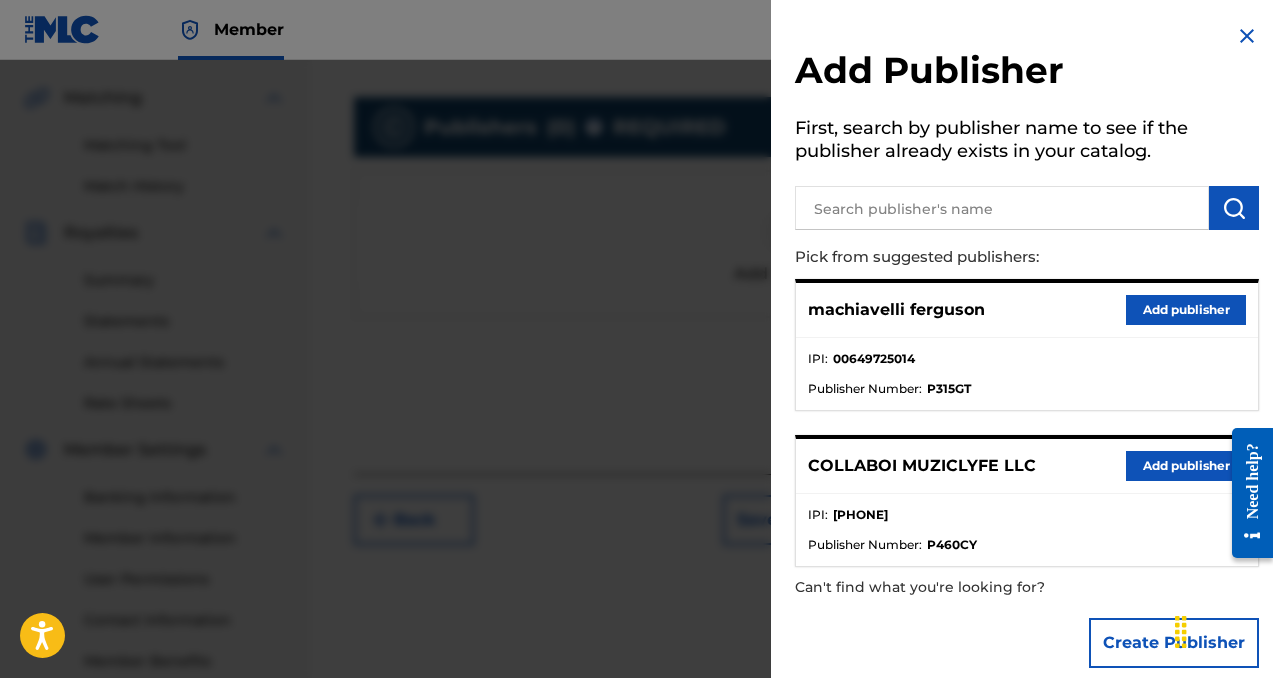 click on "Add publisher" at bounding box center (1186, 466) 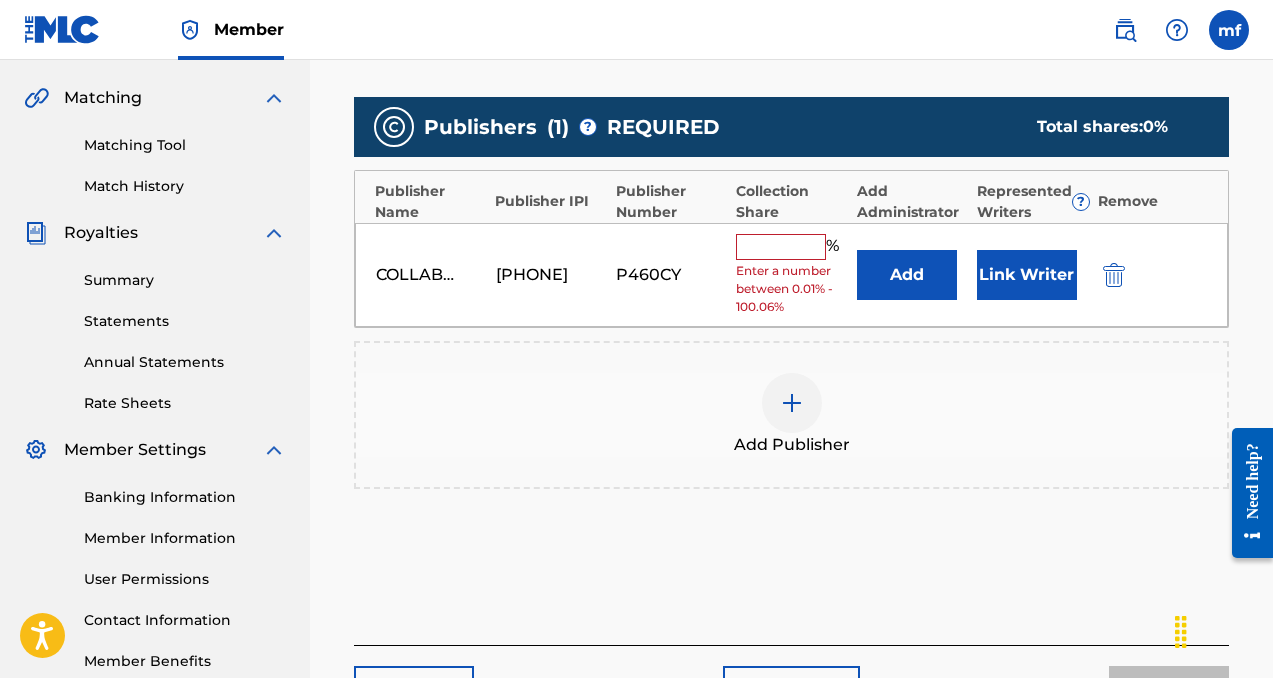 click at bounding box center (781, 247) 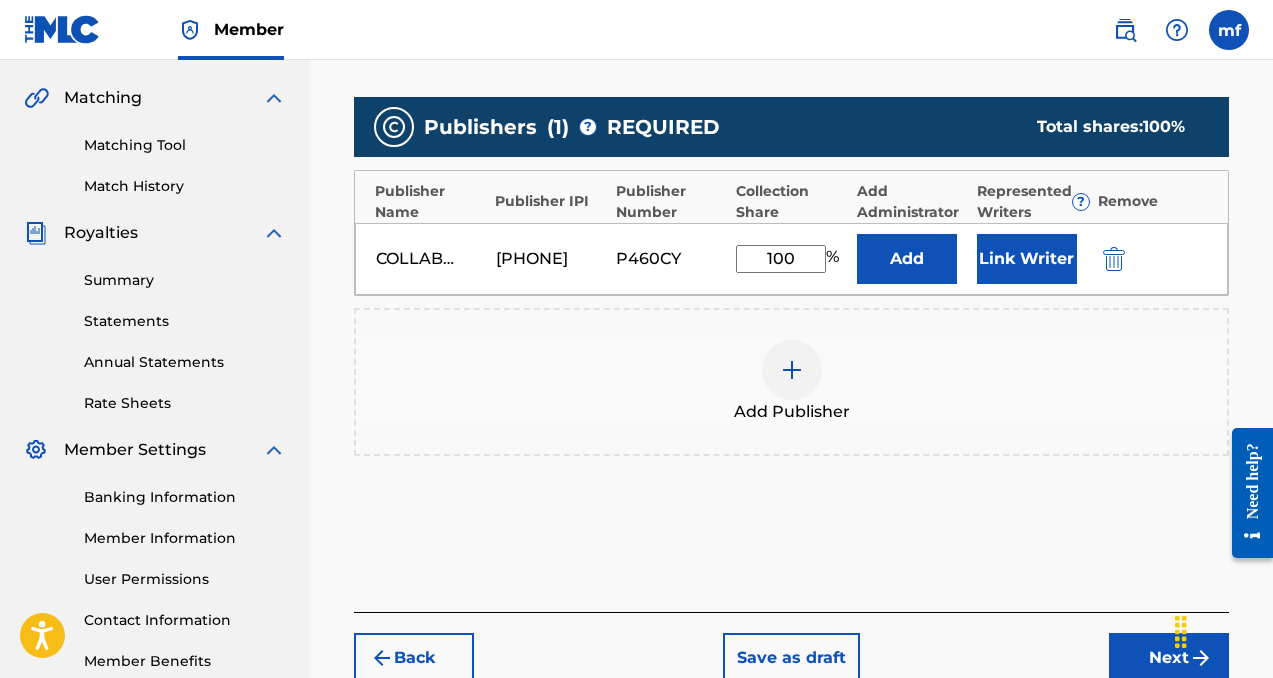 type on "100" 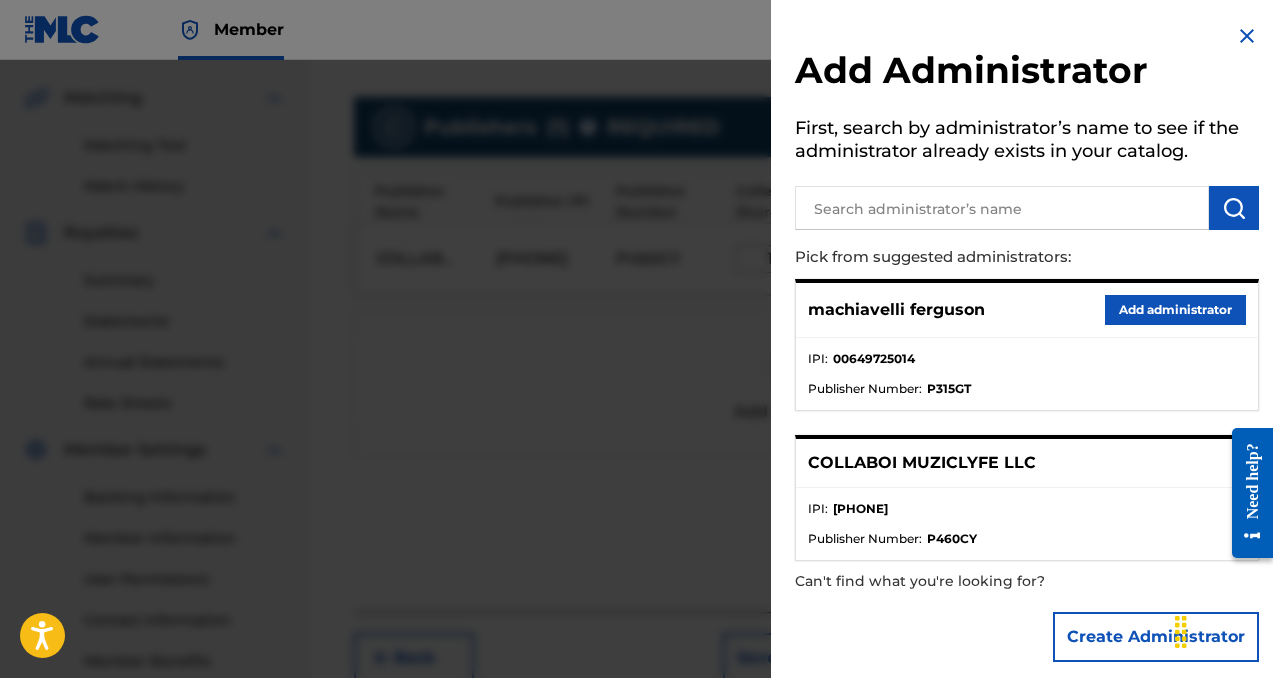 click on "Add administrator" at bounding box center [1175, 310] 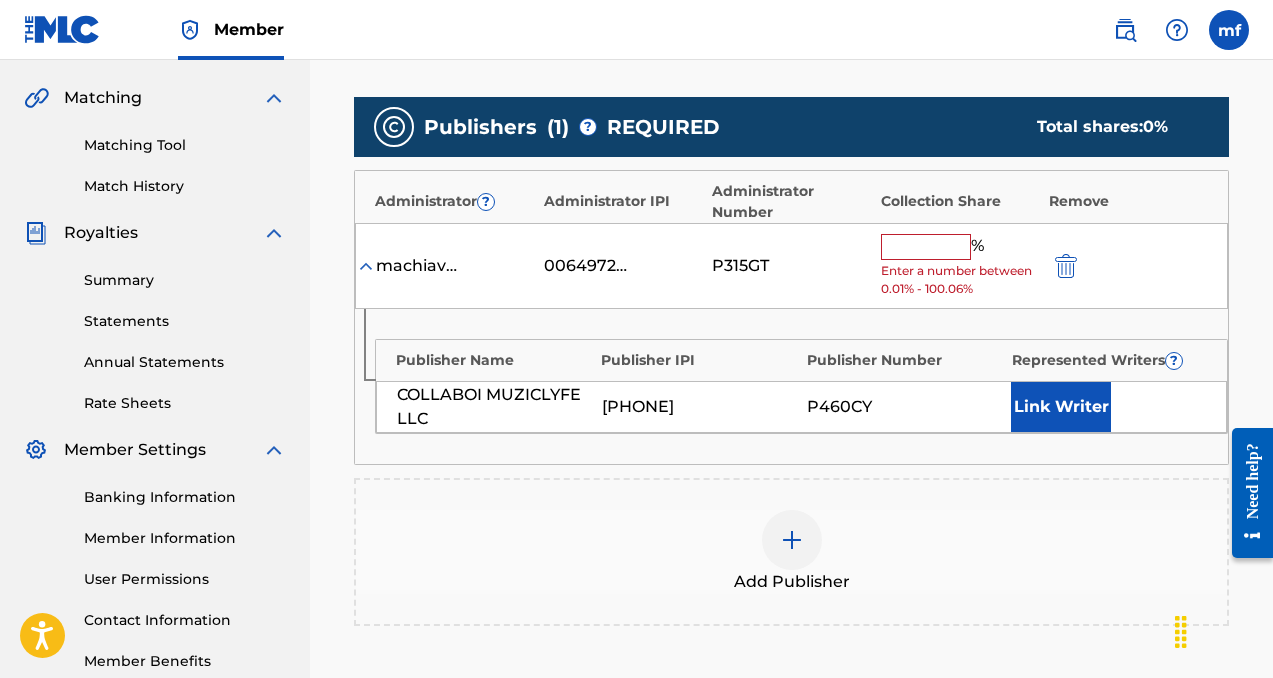 click on "Enter a number between 0.01% - 100.06%" at bounding box center [960, 280] 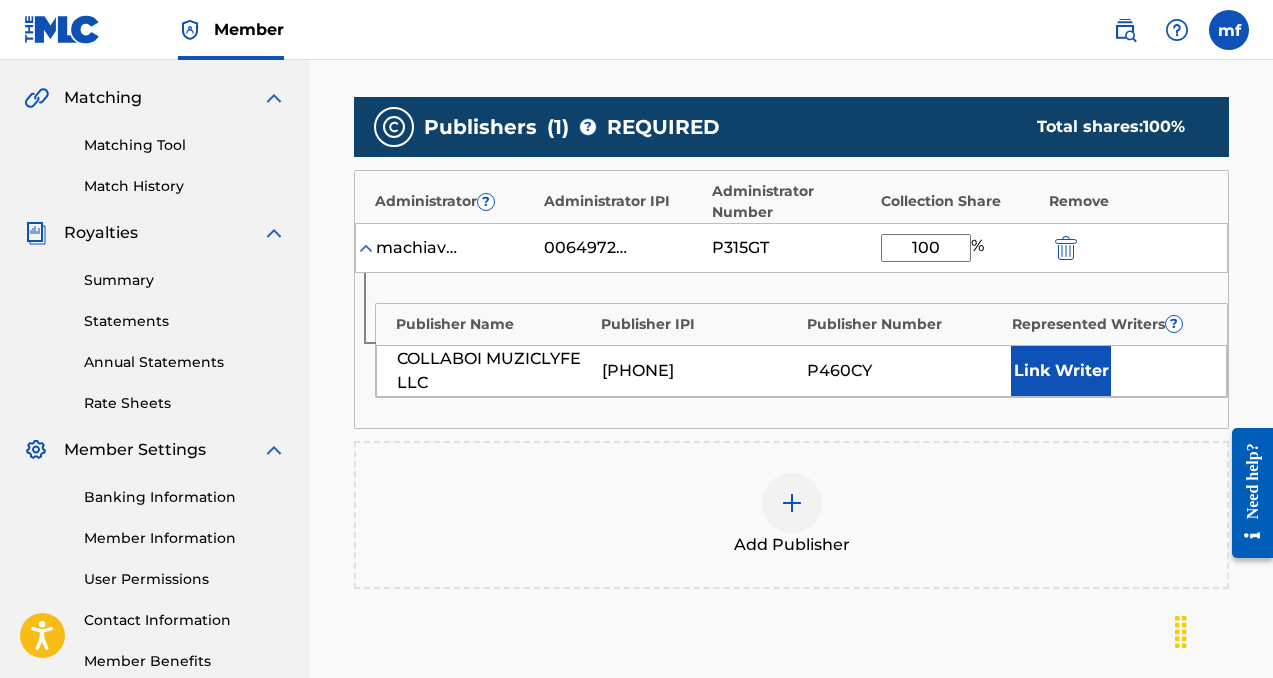 type on "100" 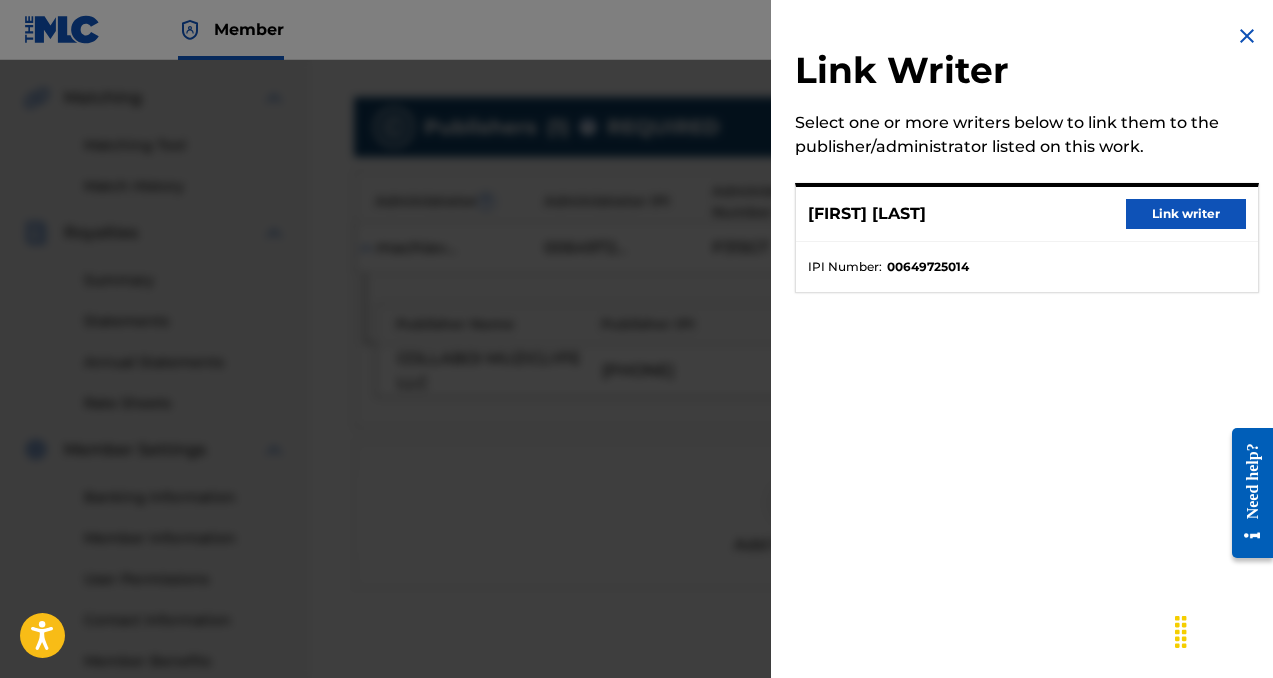 scroll, scrollTop: 498, scrollLeft: 0, axis: vertical 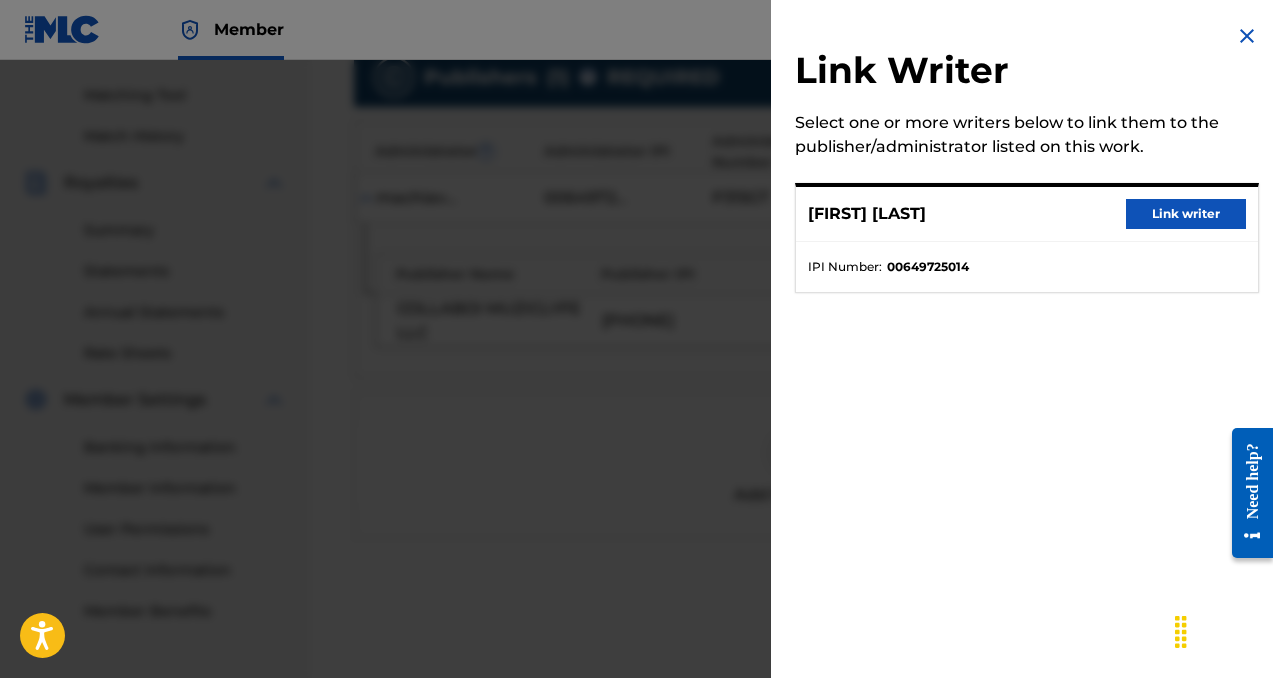 click on "Link writer" at bounding box center (1186, 214) 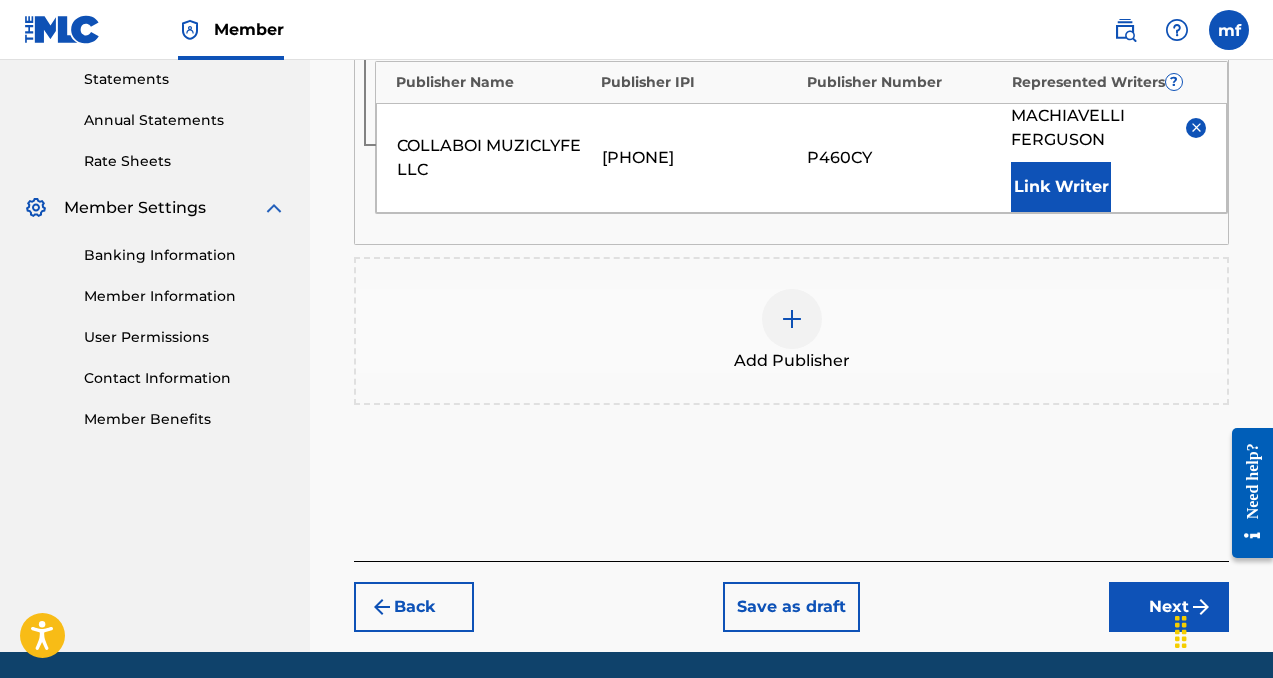 scroll, scrollTop: 704, scrollLeft: 0, axis: vertical 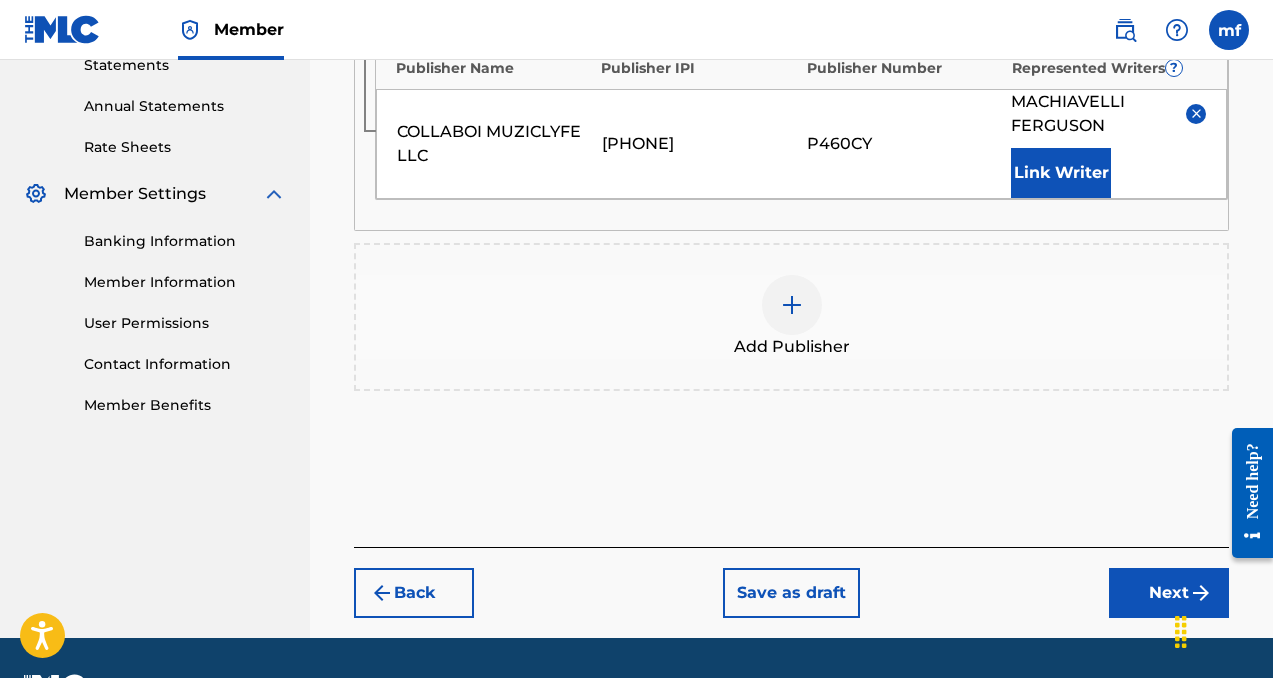 click on "Next" at bounding box center [1169, 593] 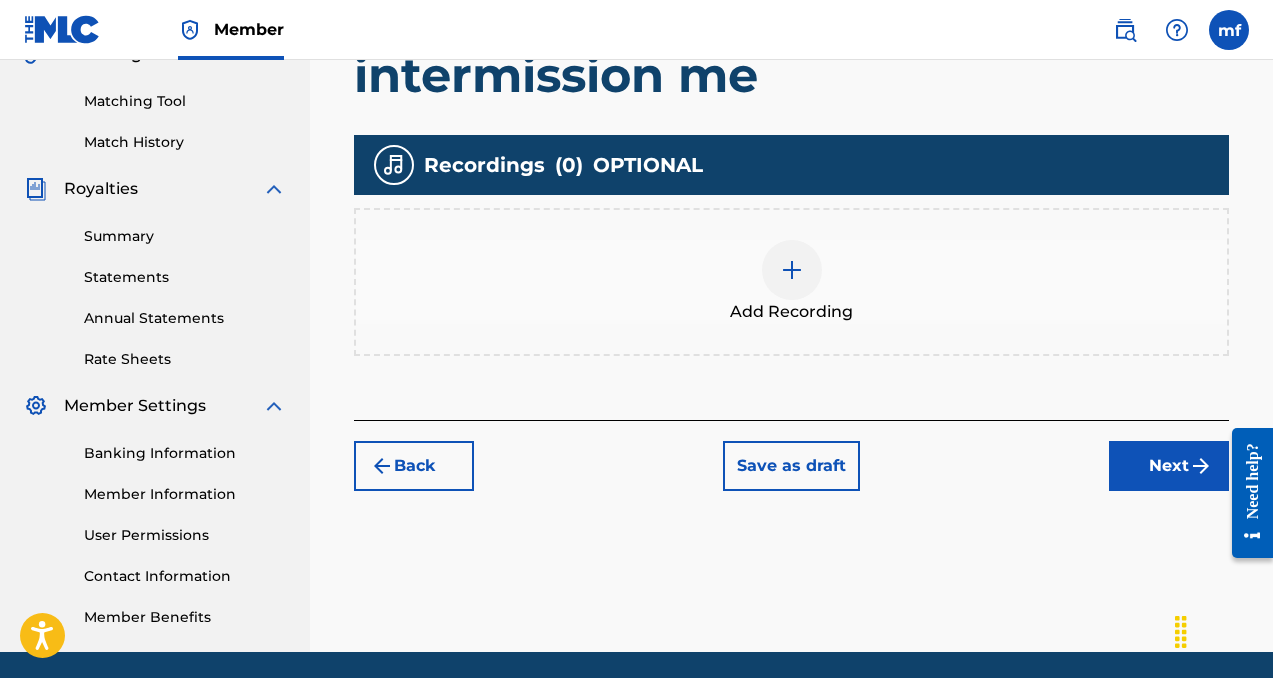 scroll, scrollTop: 562, scrollLeft: 0, axis: vertical 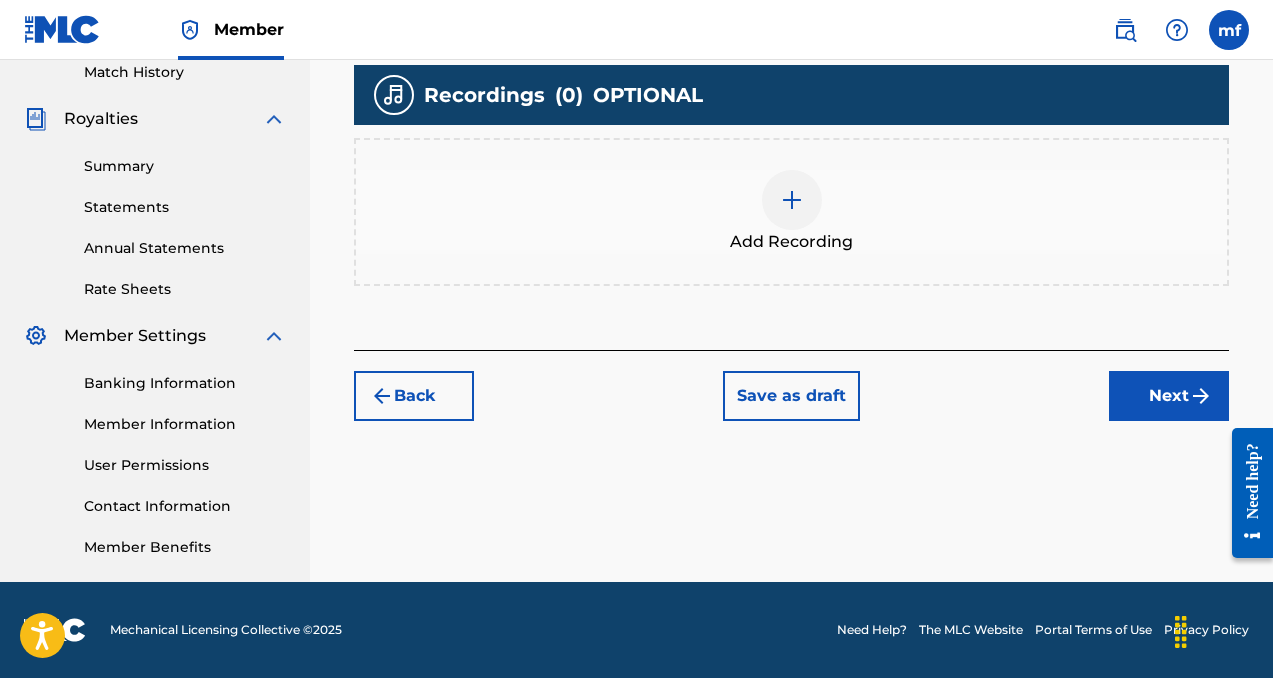 click at bounding box center (792, 200) 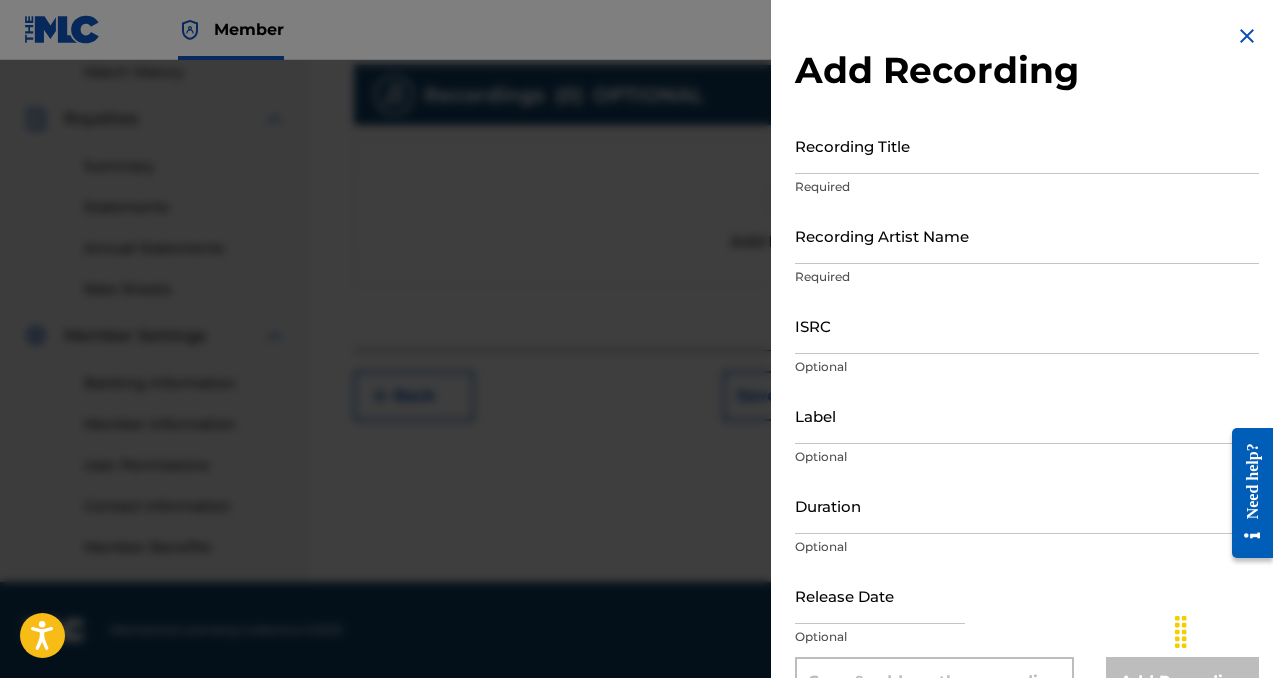 click on "Recording Title" at bounding box center [1027, 145] 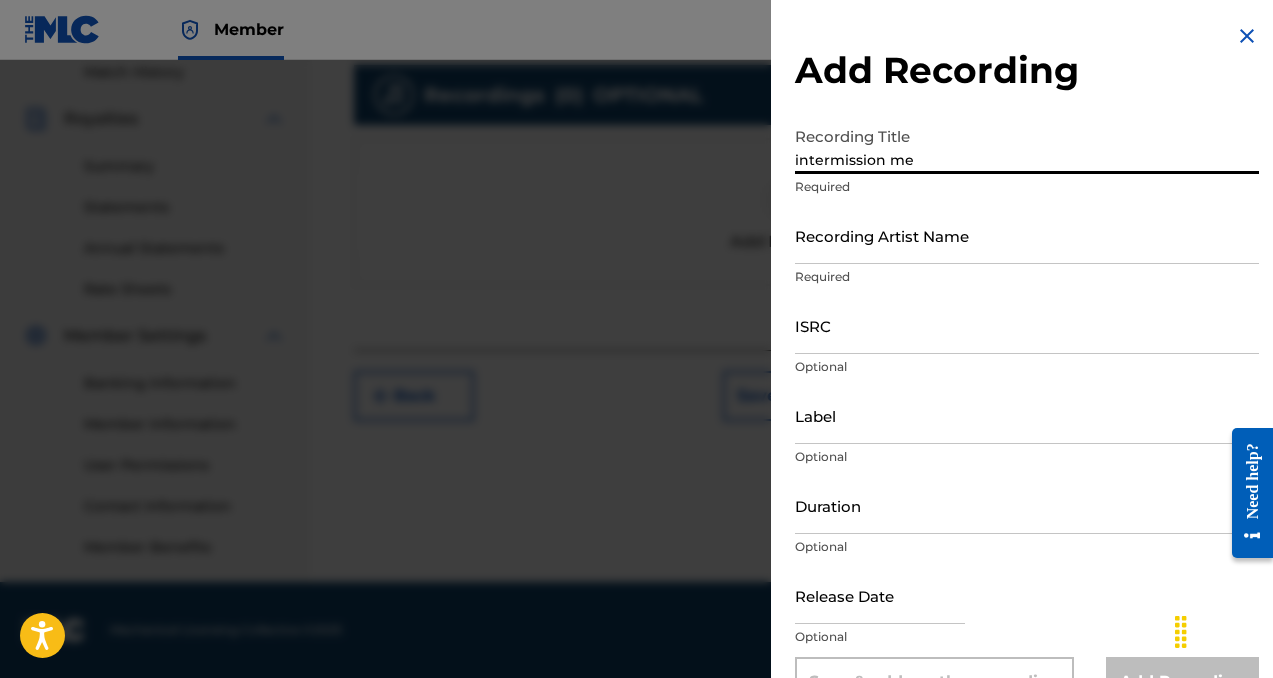 type on "intermission me" 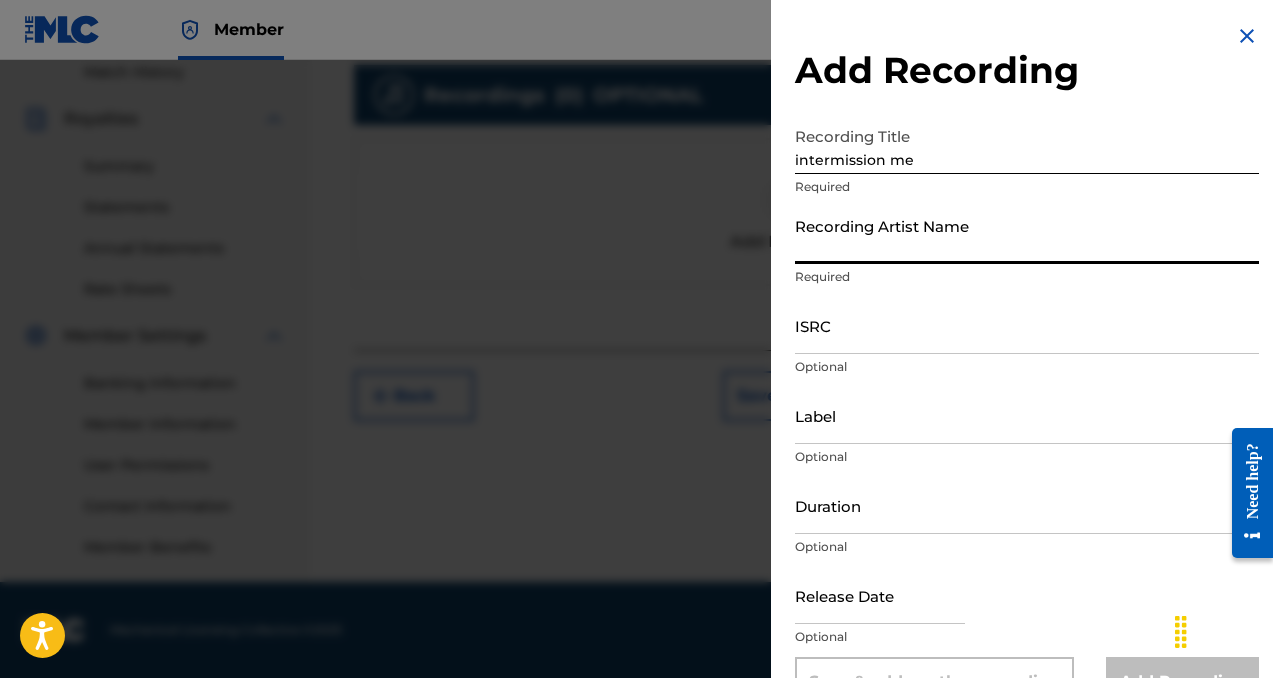 click on "Recording Artist Name" at bounding box center [1027, 235] 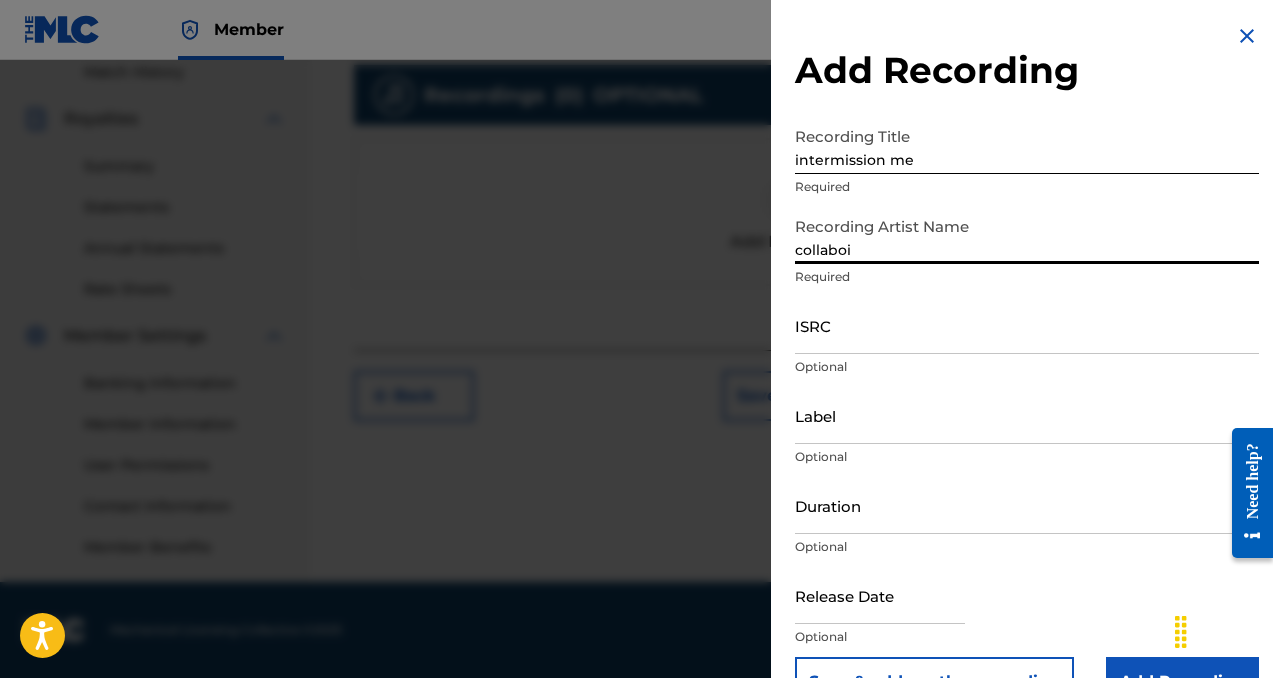type on "collaboi" 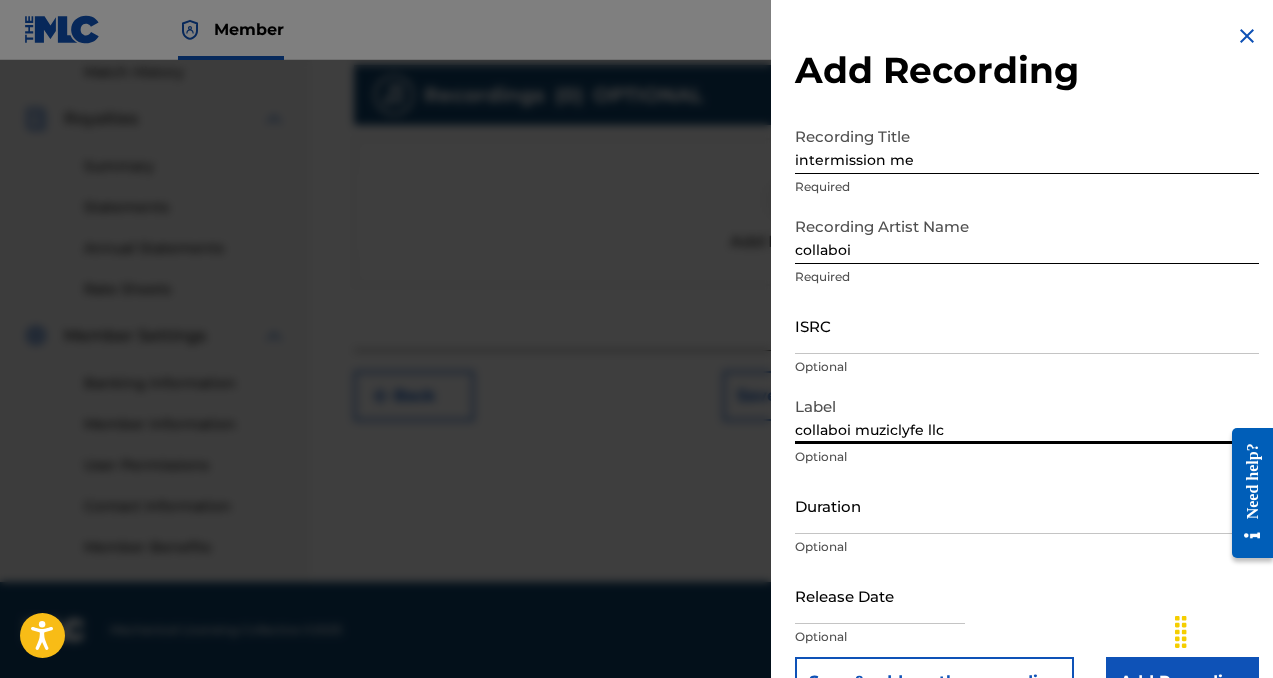 scroll, scrollTop: 53, scrollLeft: 0, axis: vertical 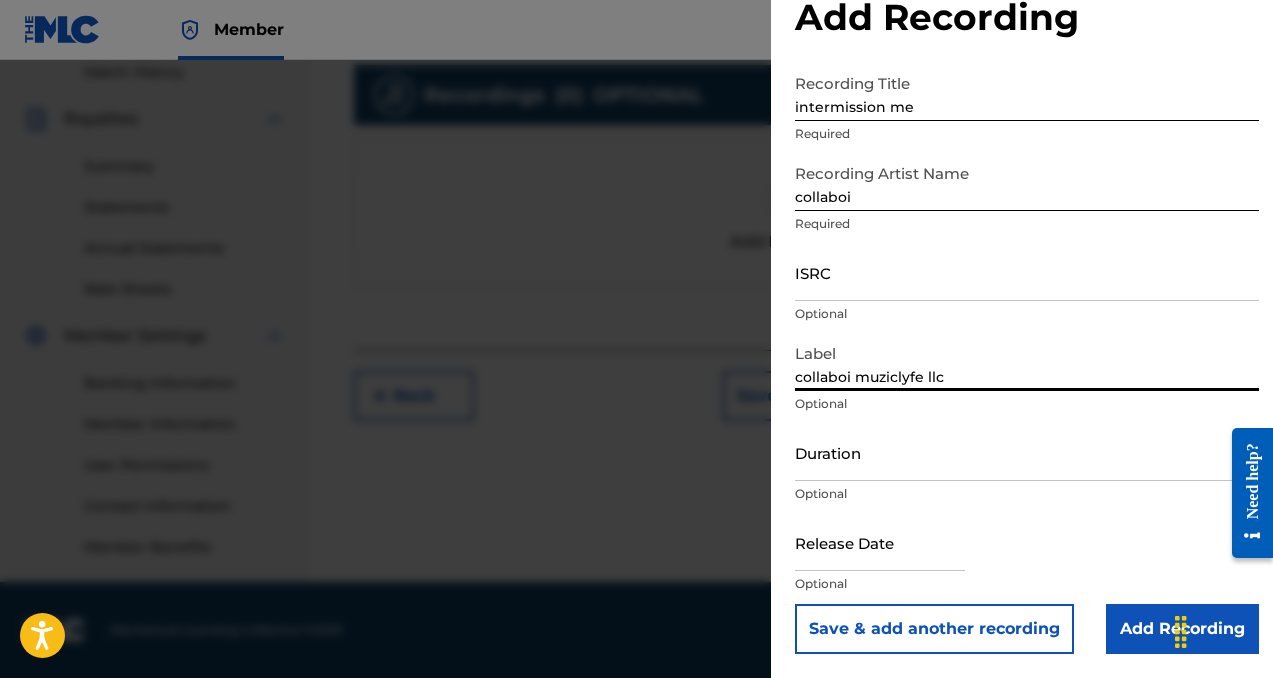type on "collaboi muziclyfe llc" 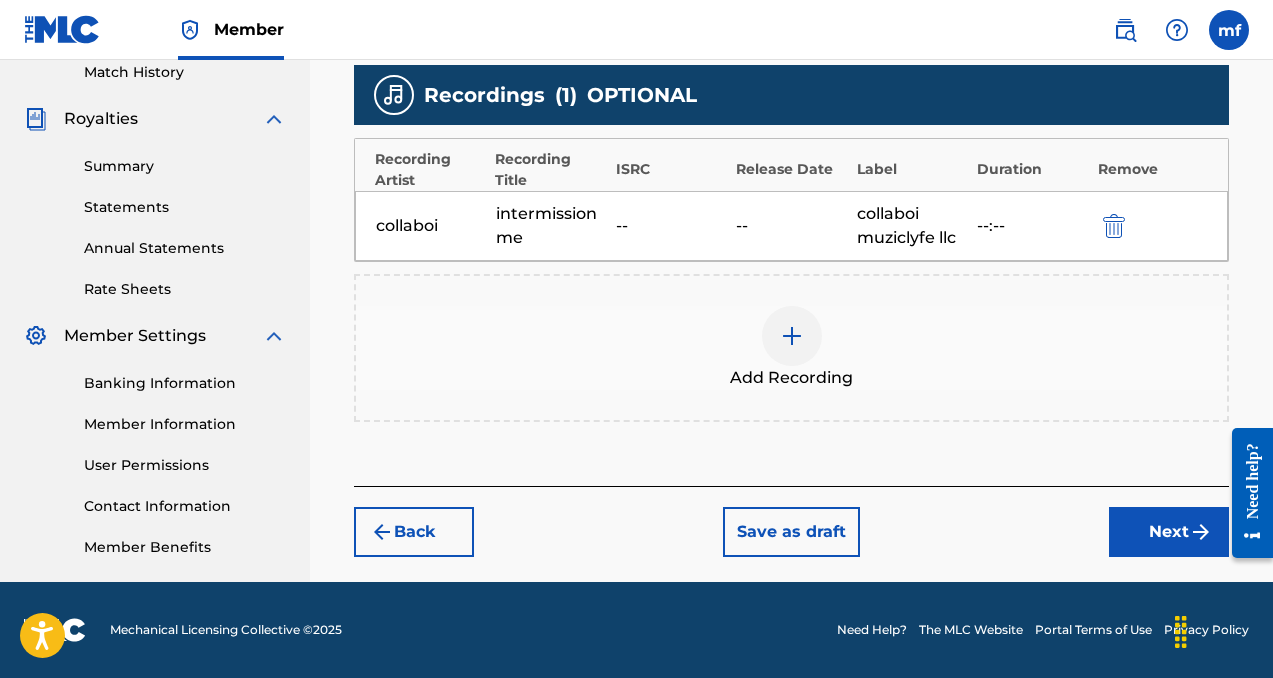 click on "Next" at bounding box center (1169, 532) 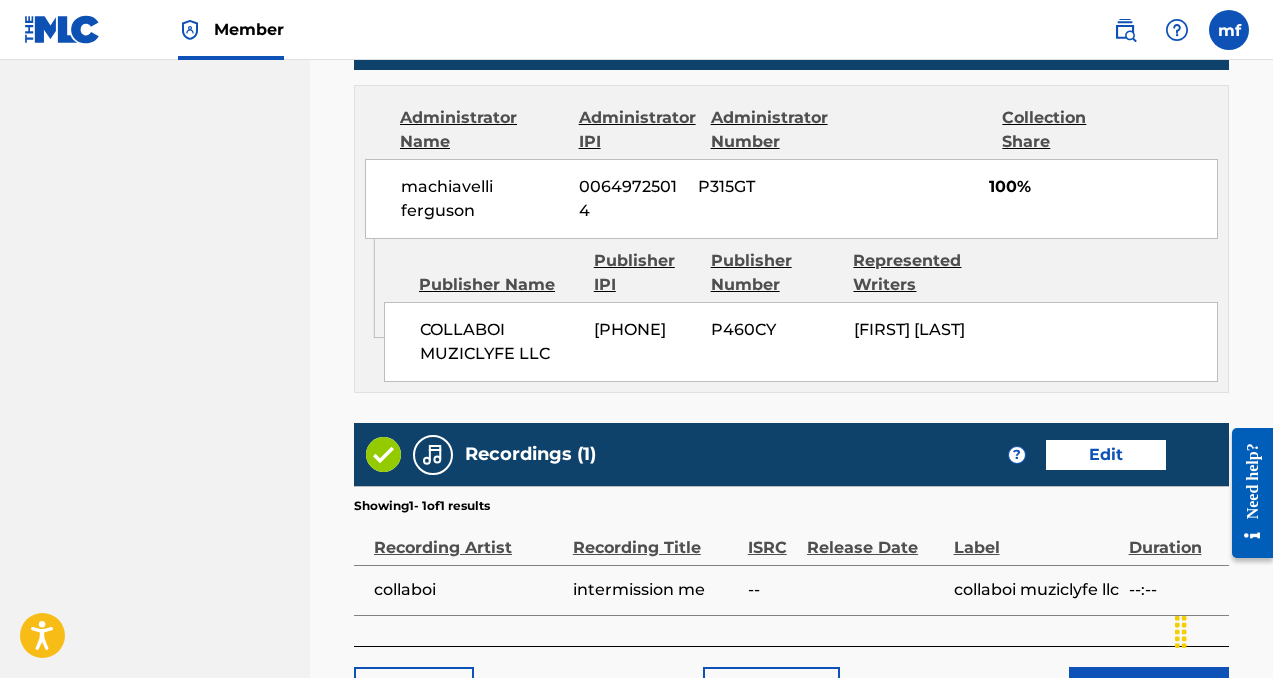 scroll, scrollTop: 1234, scrollLeft: 0, axis: vertical 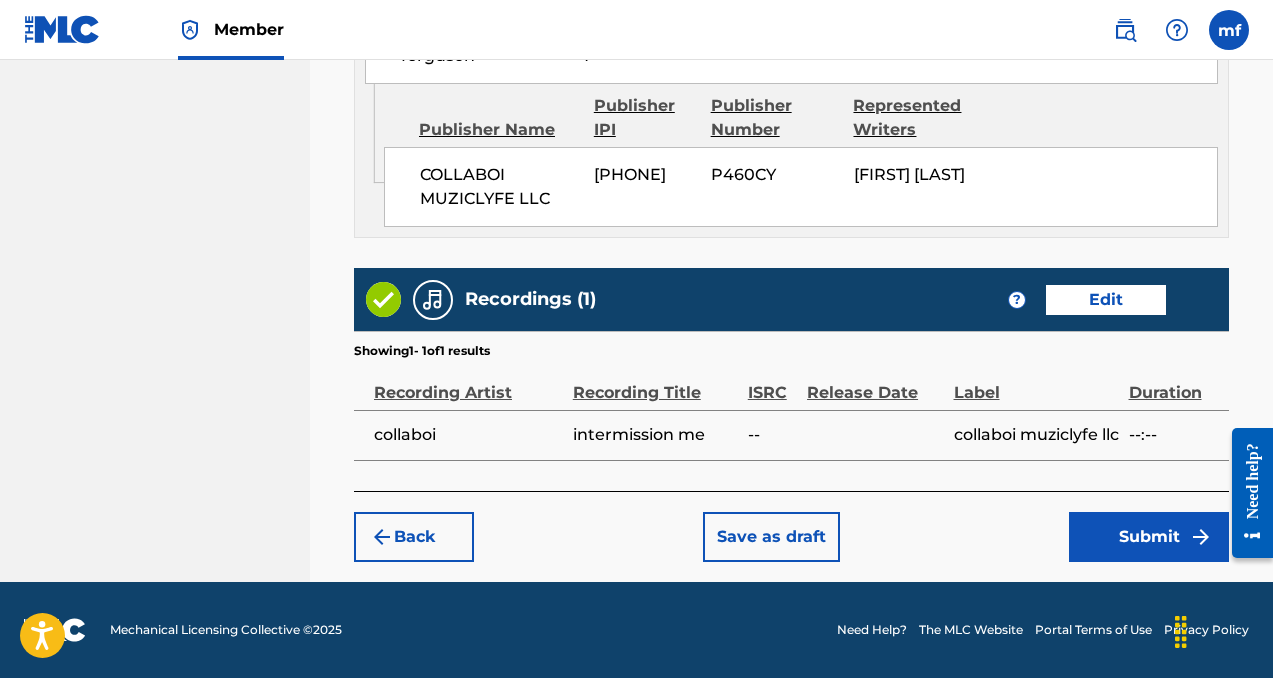 click on "Submit" at bounding box center [1149, 537] 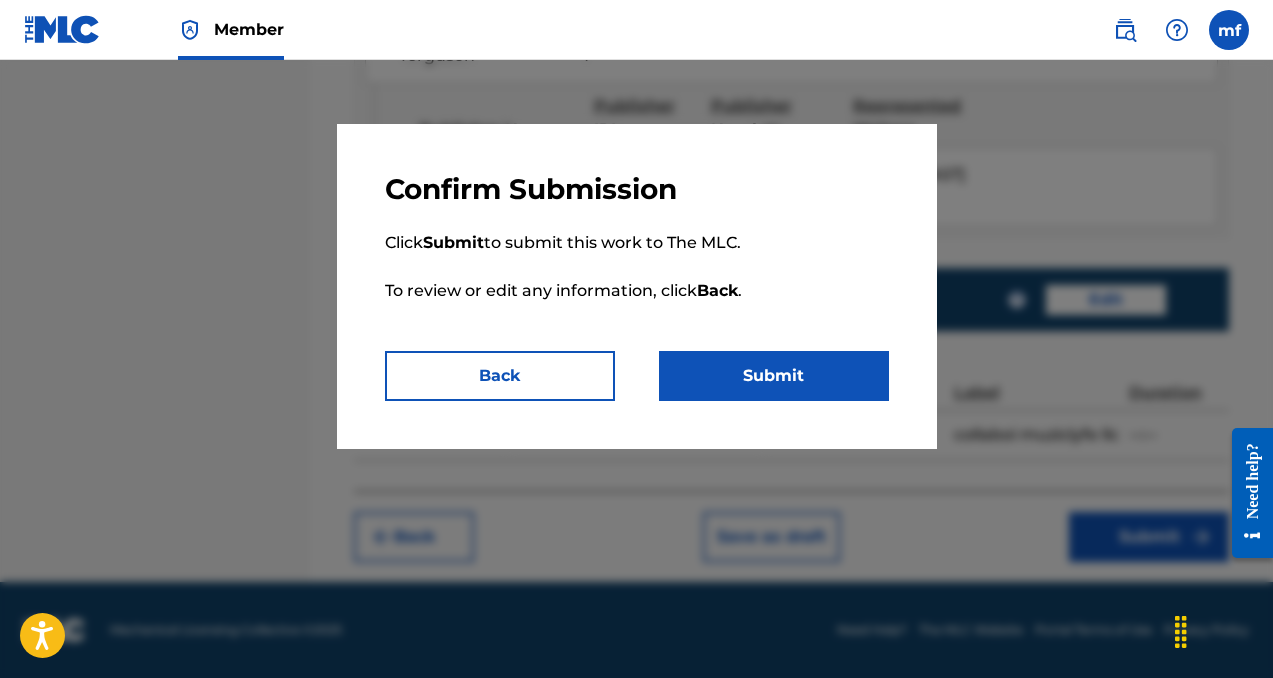 click on "Submit" at bounding box center (774, 376) 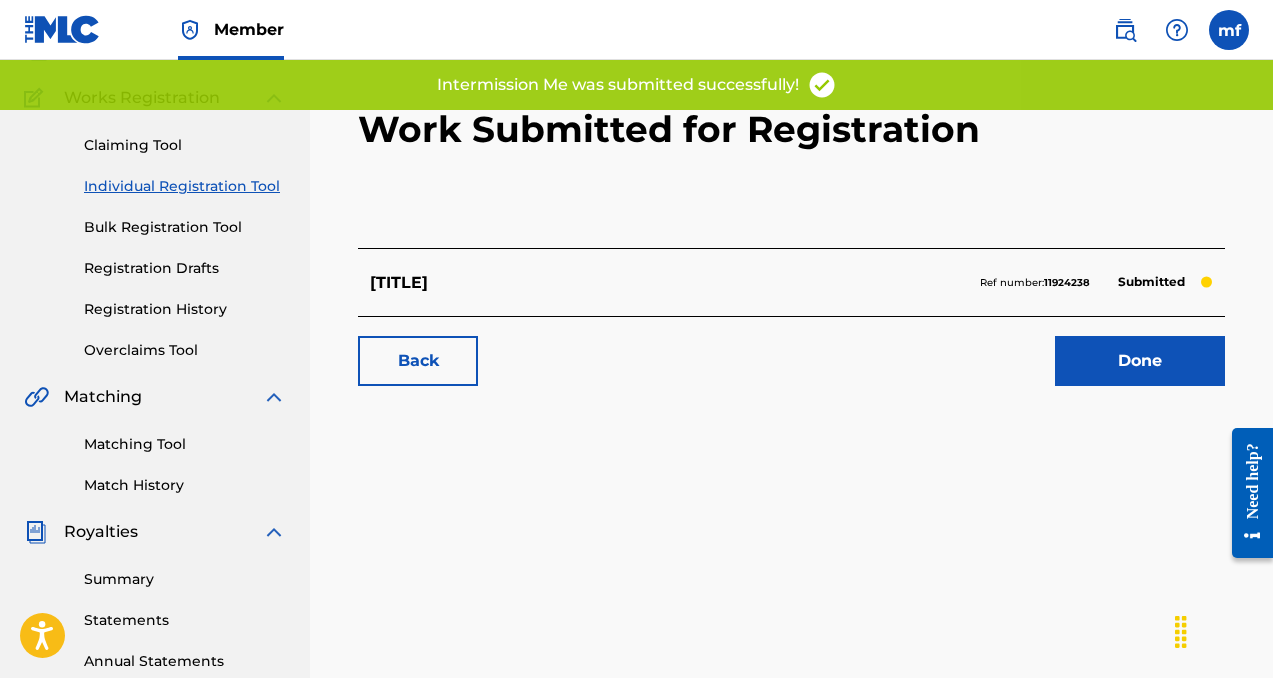 scroll, scrollTop: 204, scrollLeft: 0, axis: vertical 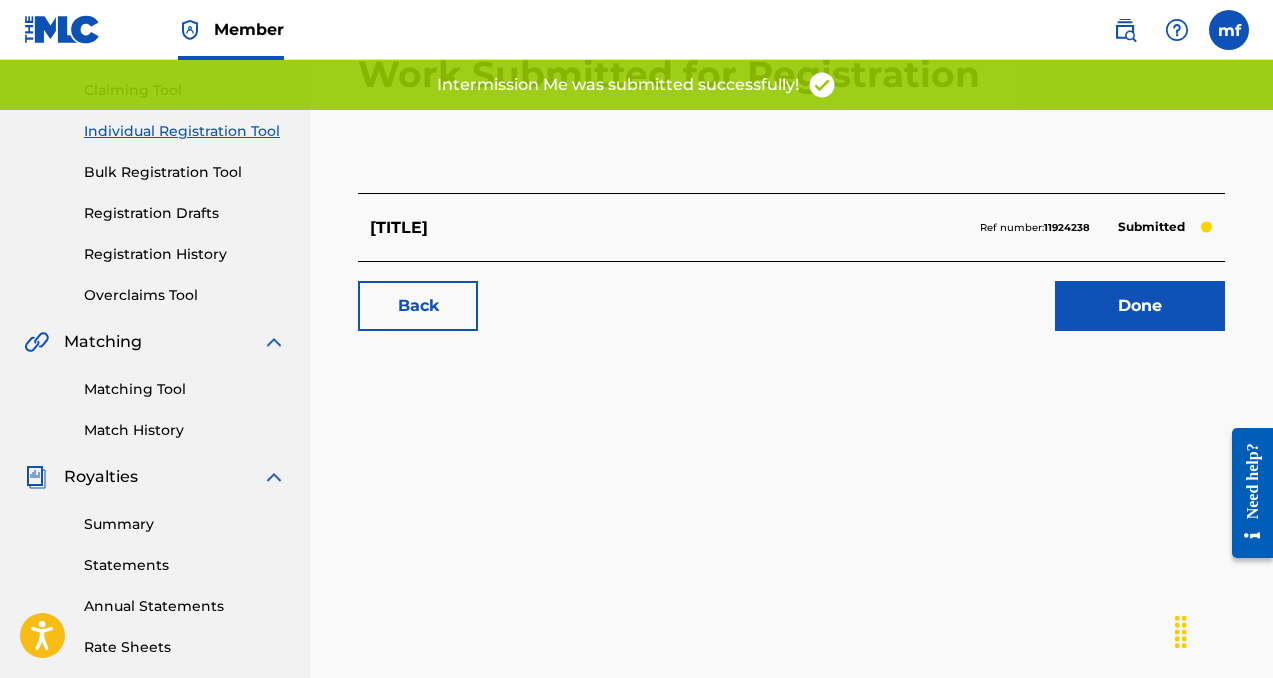 click on "Done" at bounding box center [1140, 306] 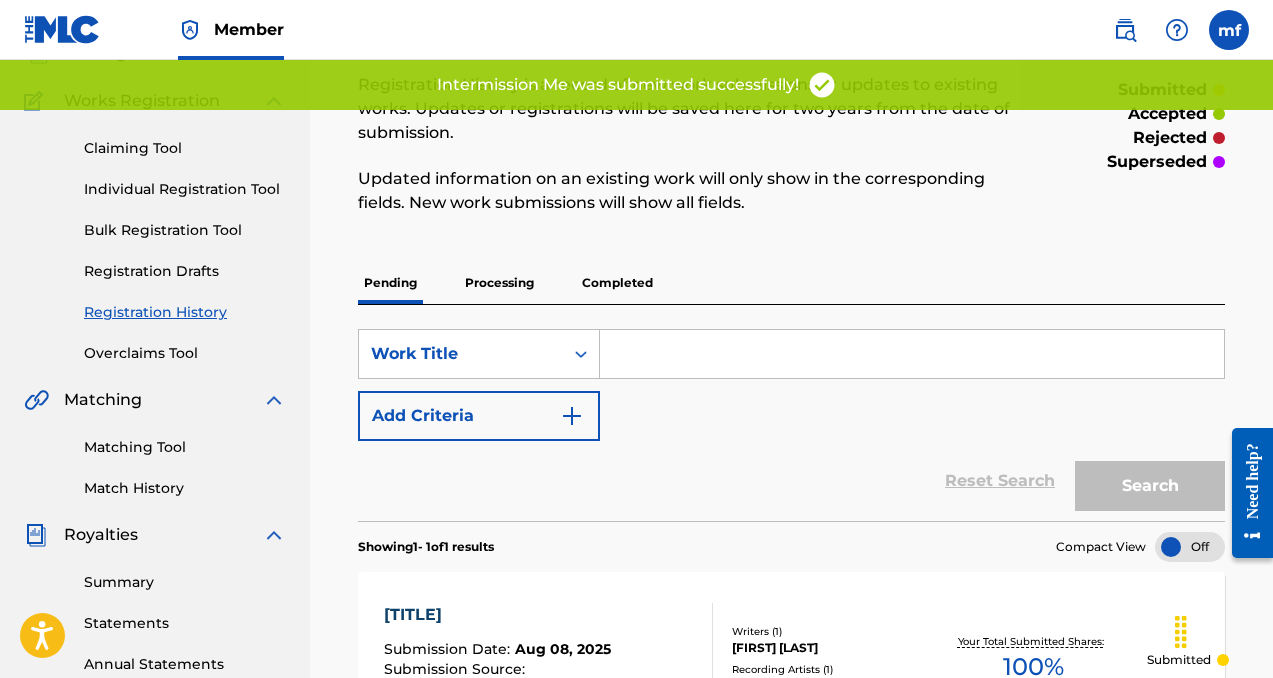 scroll, scrollTop: 180, scrollLeft: 0, axis: vertical 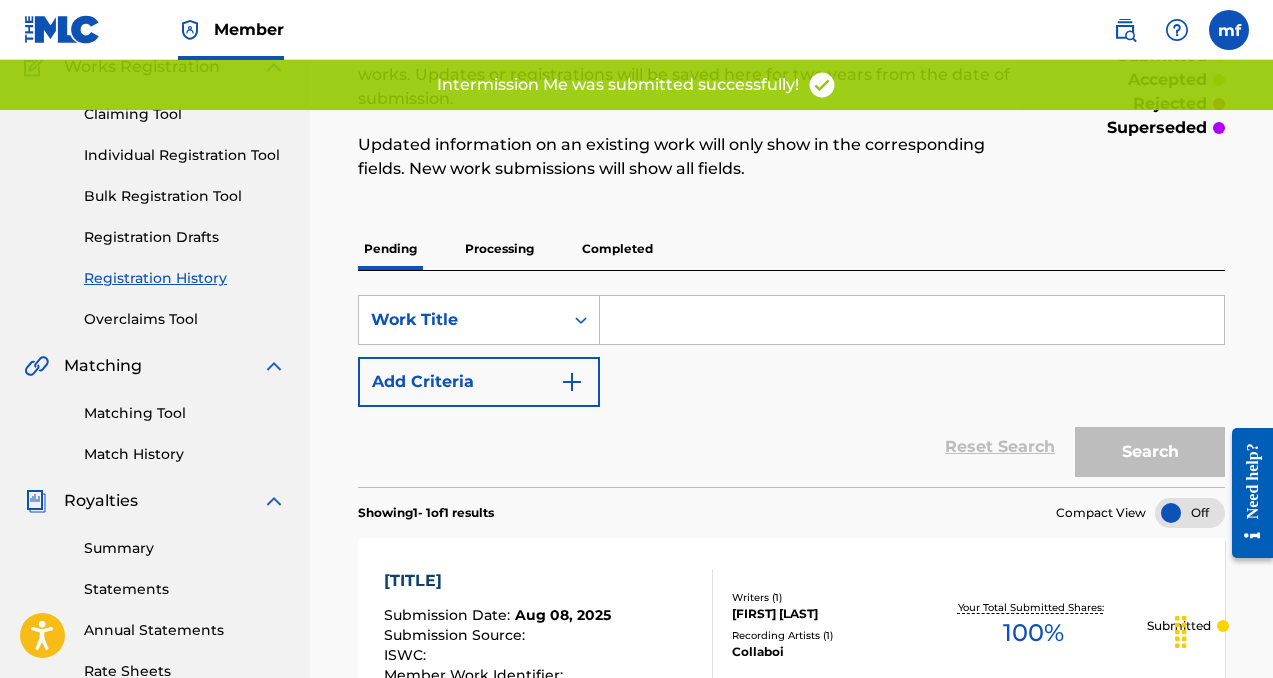 click on "Reset Search Search" at bounding box center [791, 447] 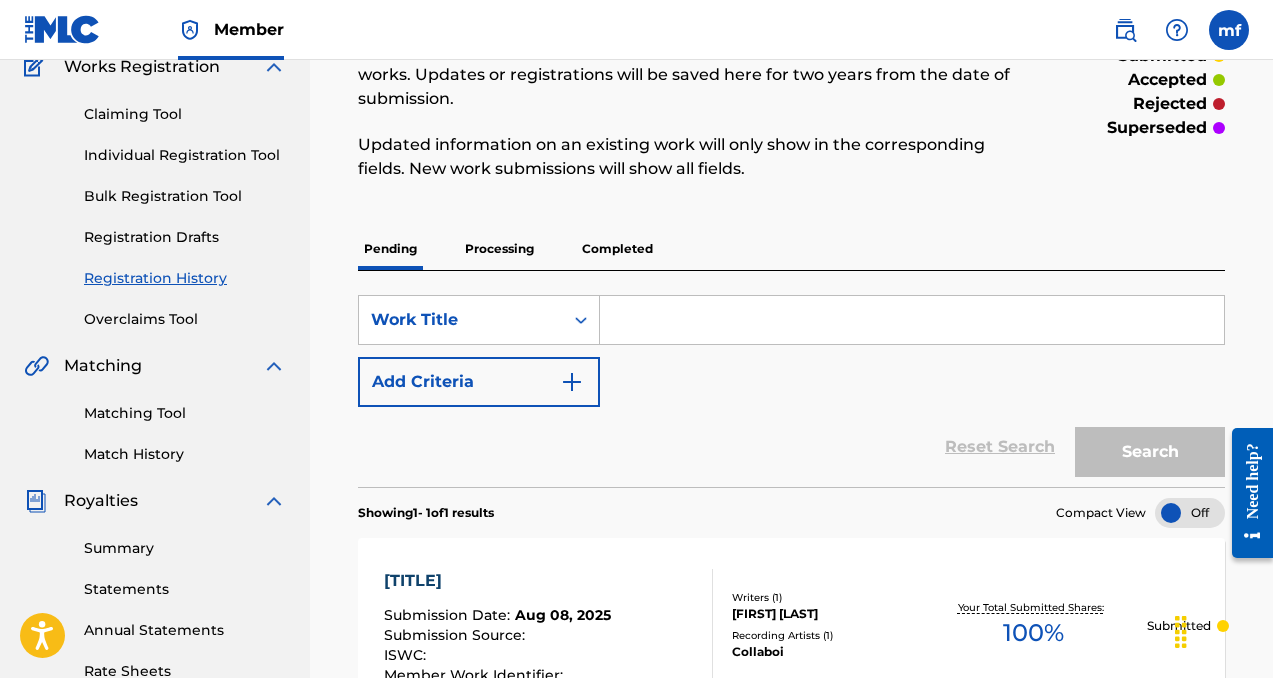 click on "Individual Registration Tool" at bounding box center [185, 155] 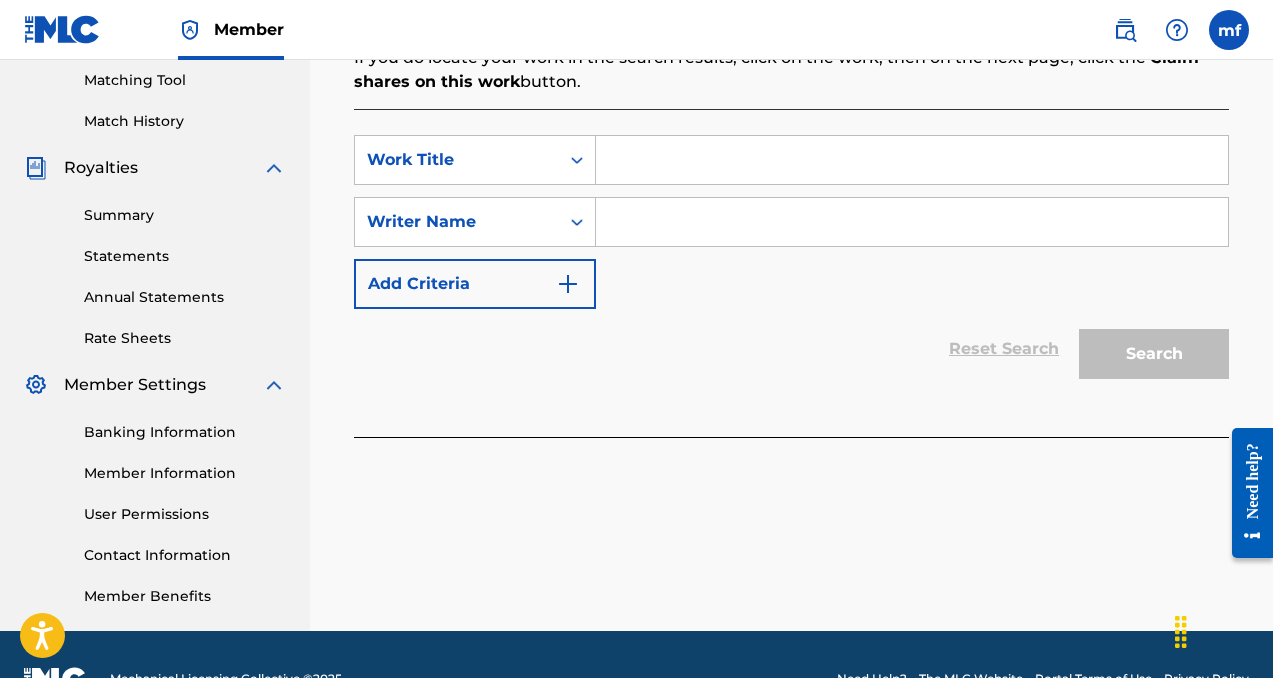 scroll, scrollTop: 522, scrollLeft: 0, axis: vertical 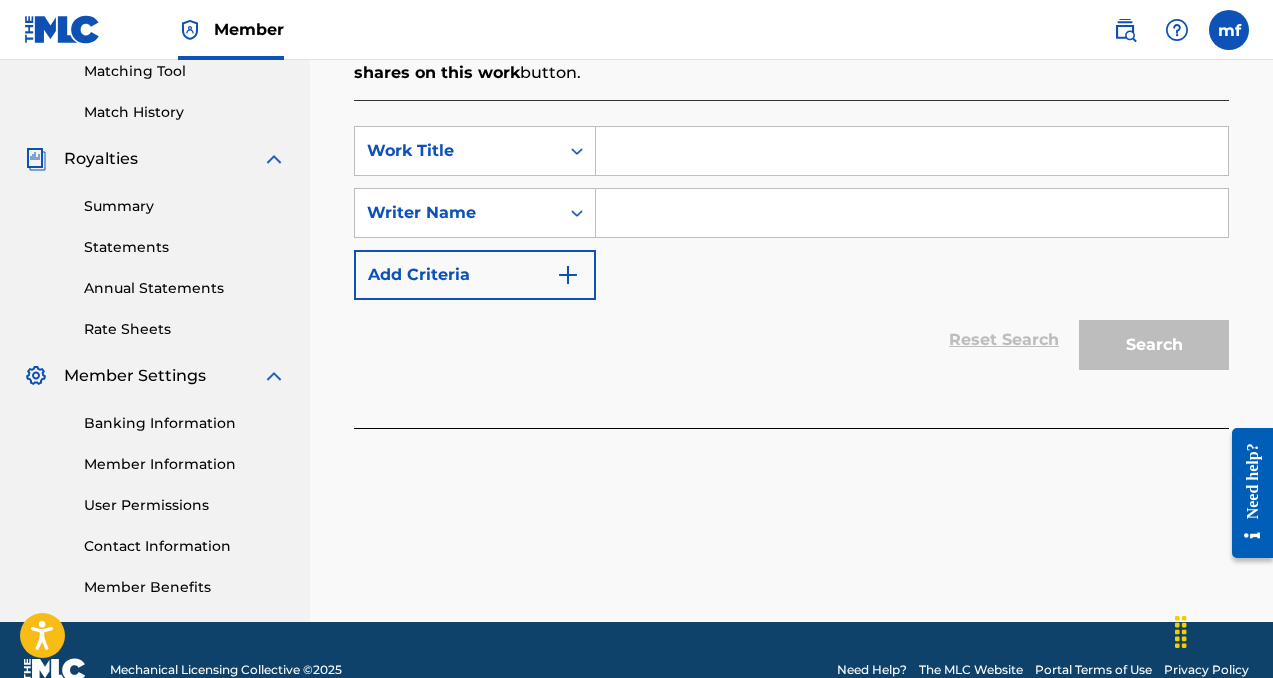 click at bounding box center (912, 213) 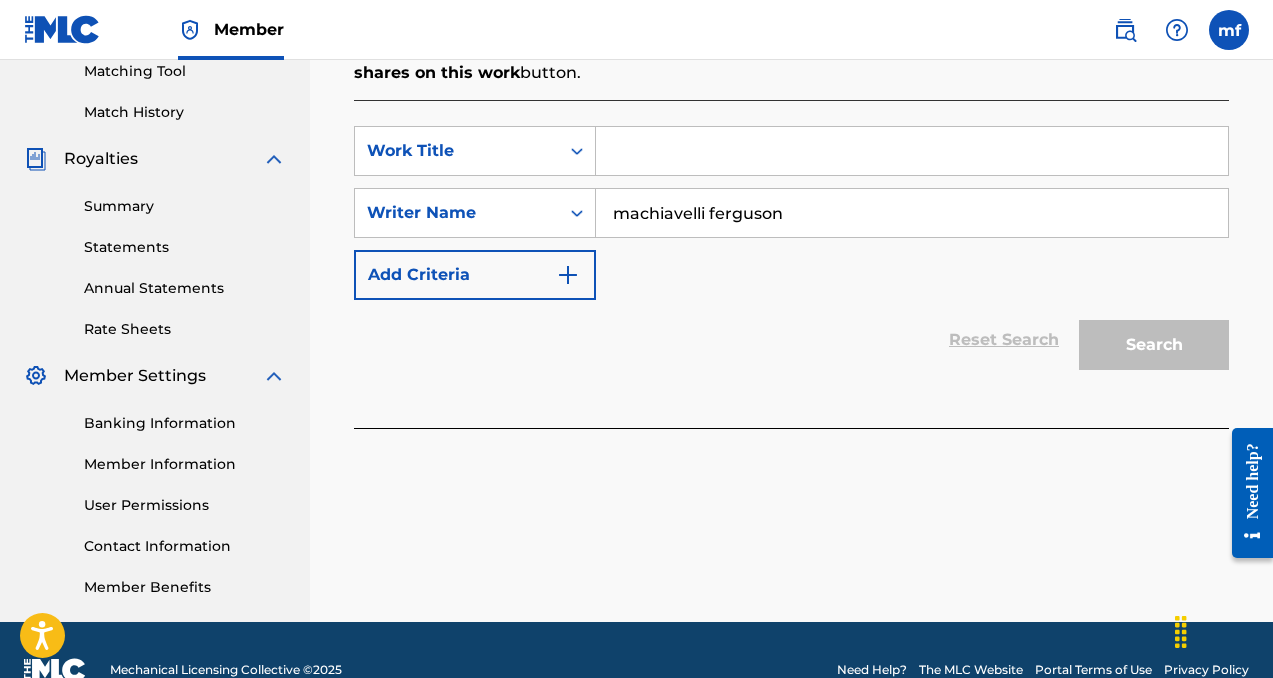 type on "machiavelli ferguson" 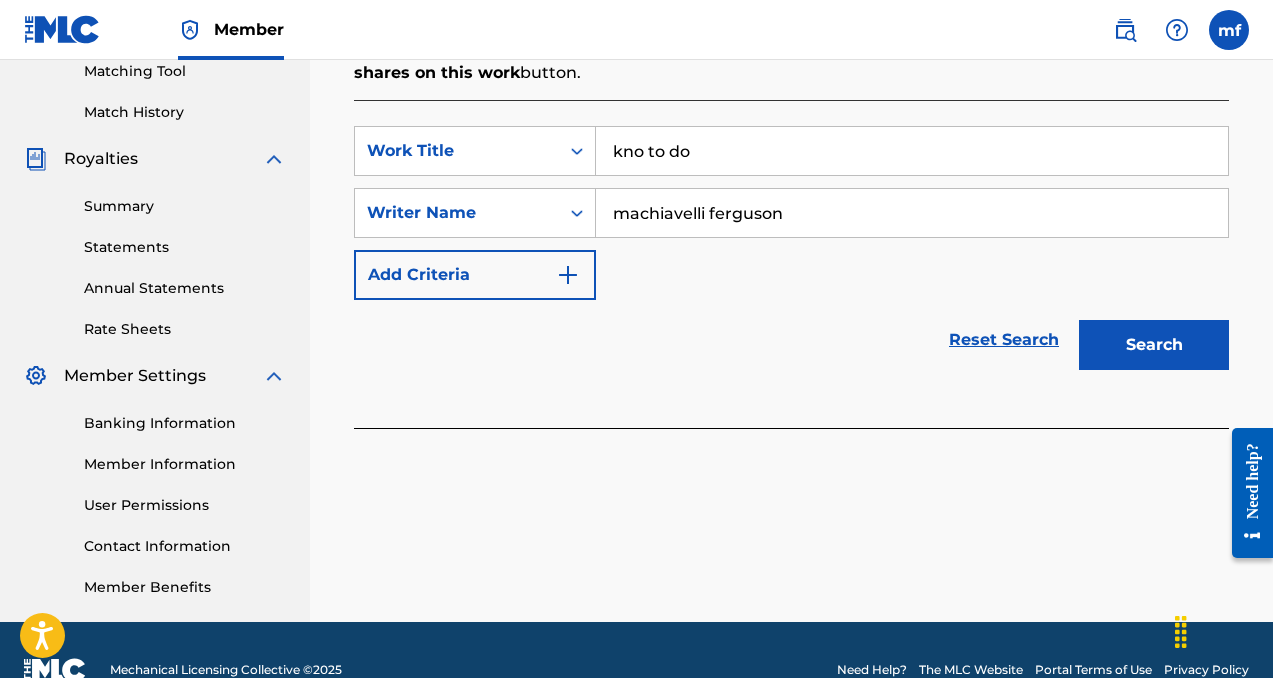 type on "kno to do" 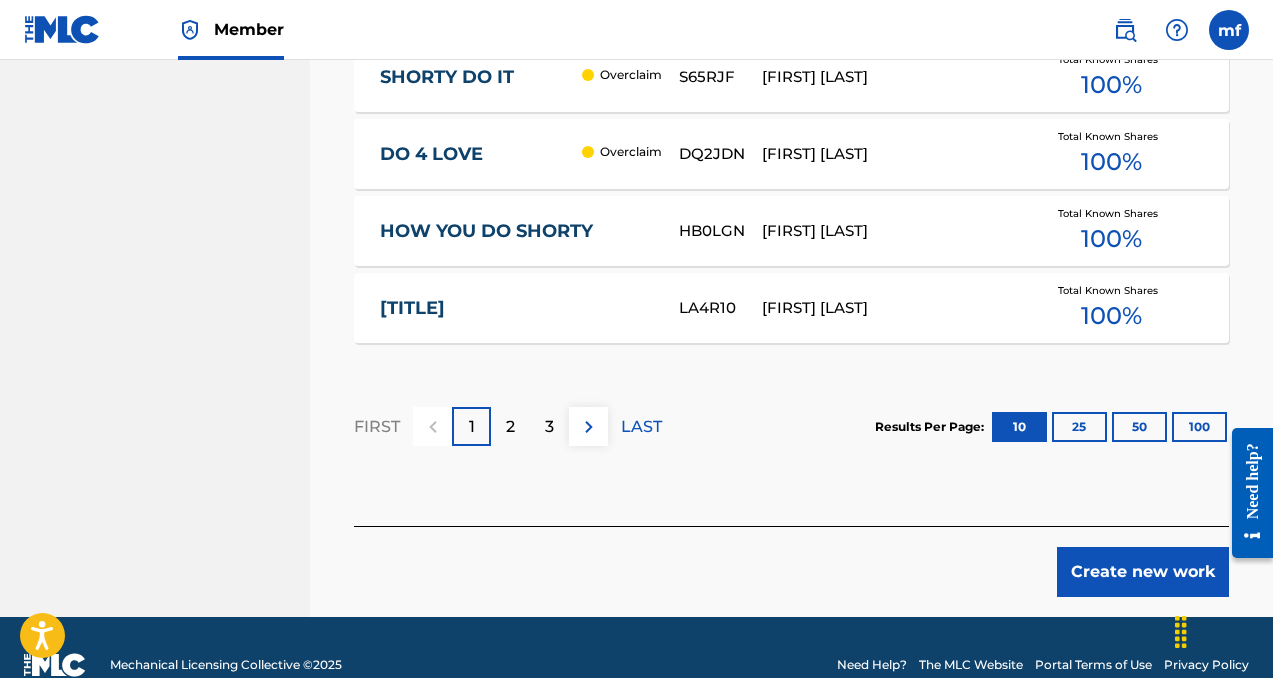 scroll, scrollTop: 1493, scrollLeft: 0, axis: vertical 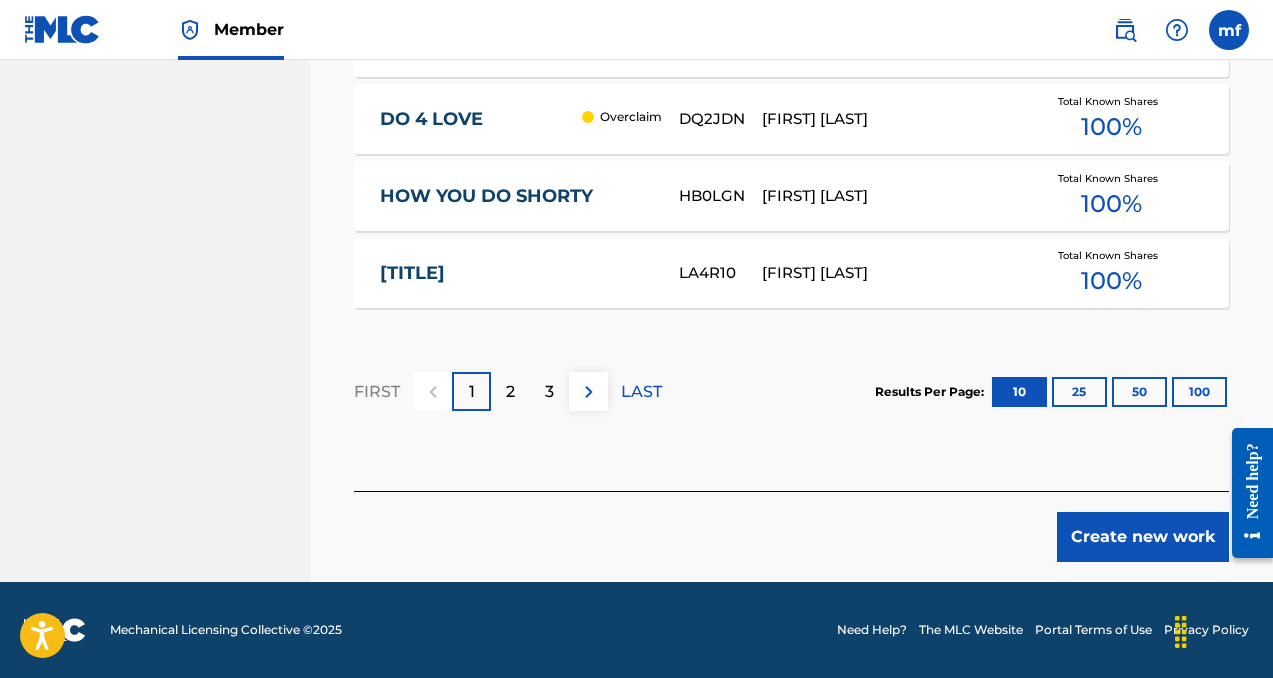 click on "Create new work" at bounding box center [1143, 537] 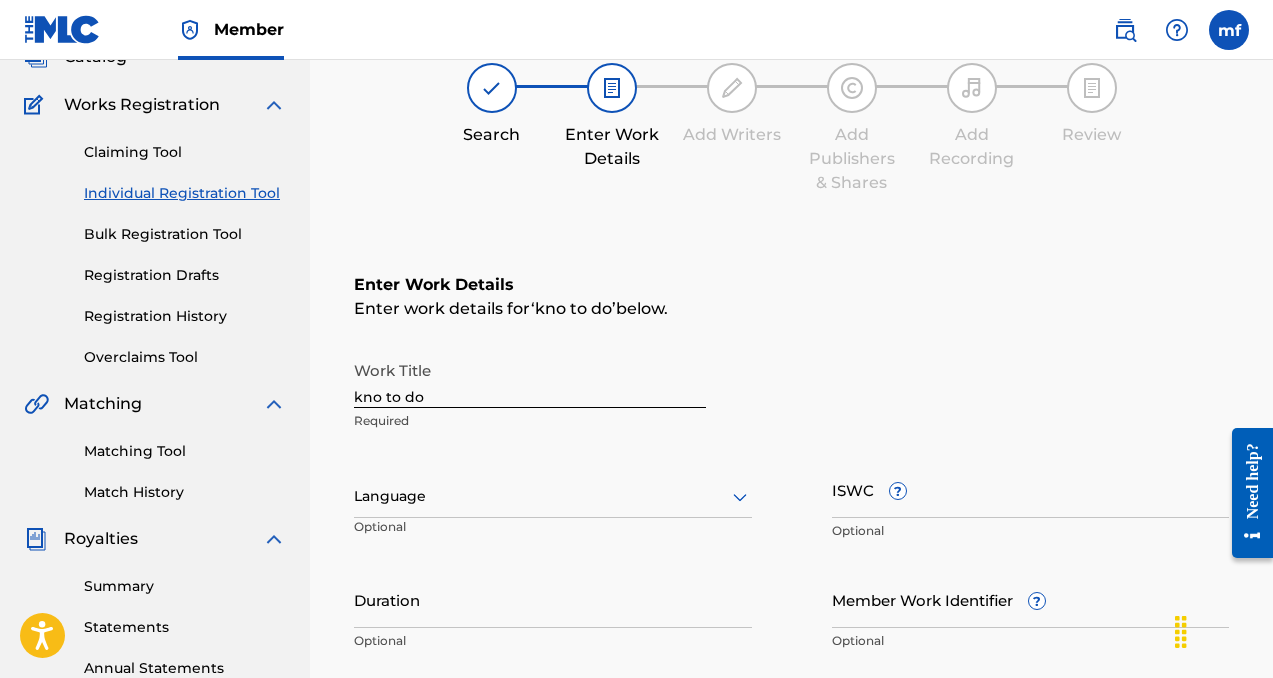 scroll, scrollTop: 140, scrollLeft: 0, axis: vertical 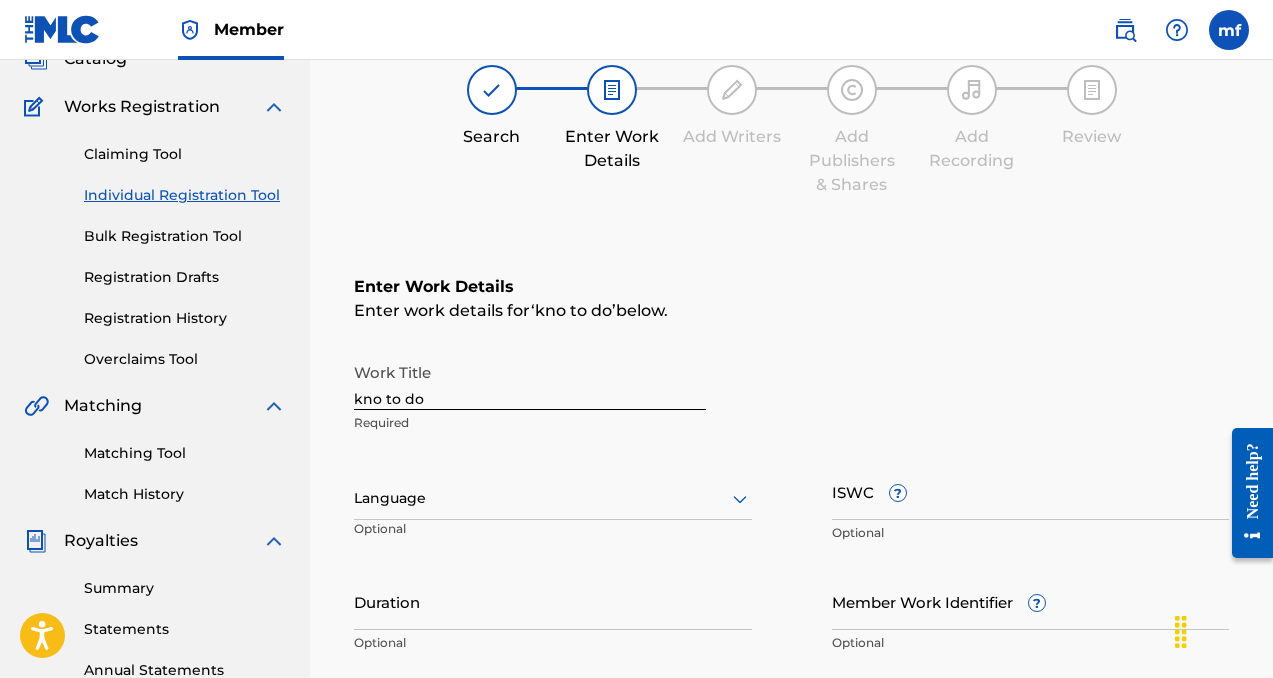 click at bounding box center (553, 498) 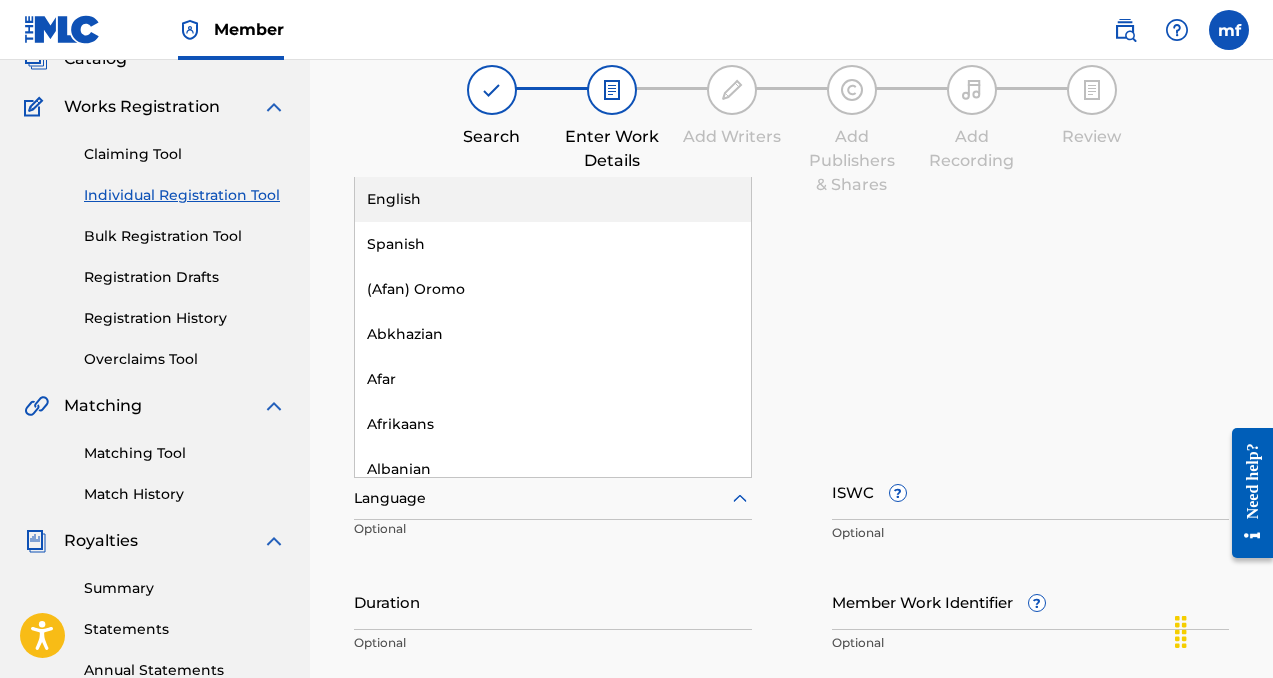 click on "English" at bounding box center (553, 199) 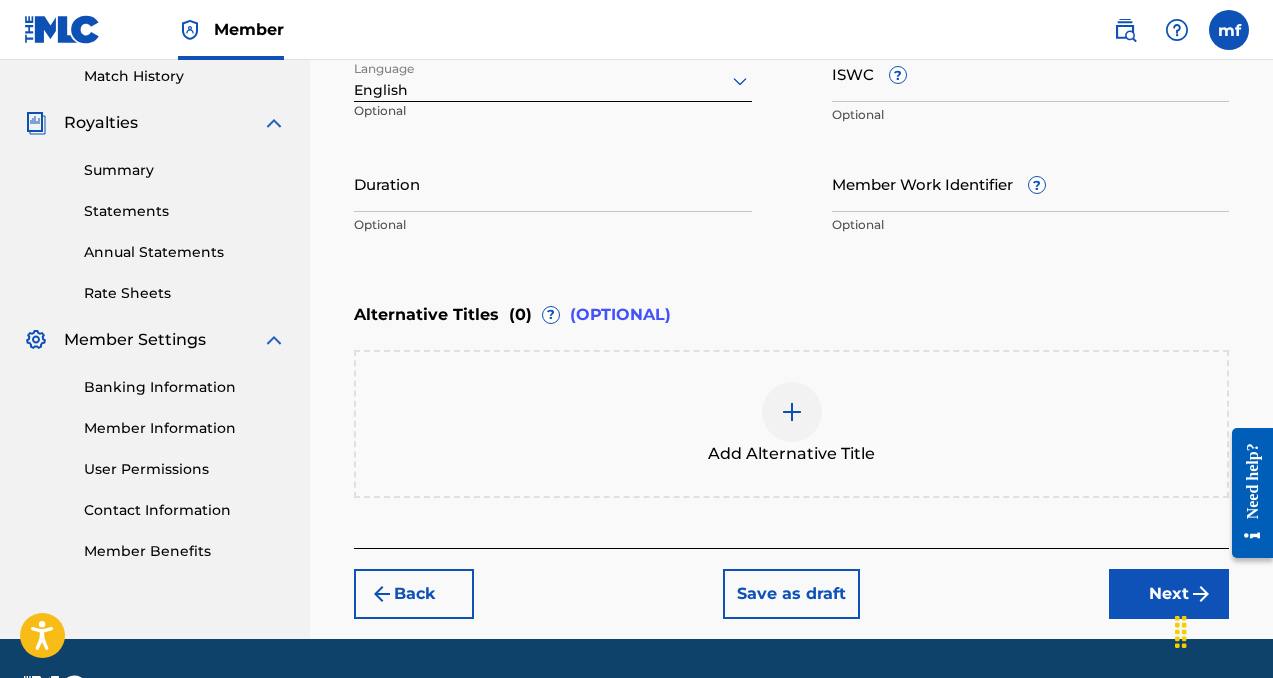 scroll, scrollTop: 585, scrollLeft: 0, axis: vertical 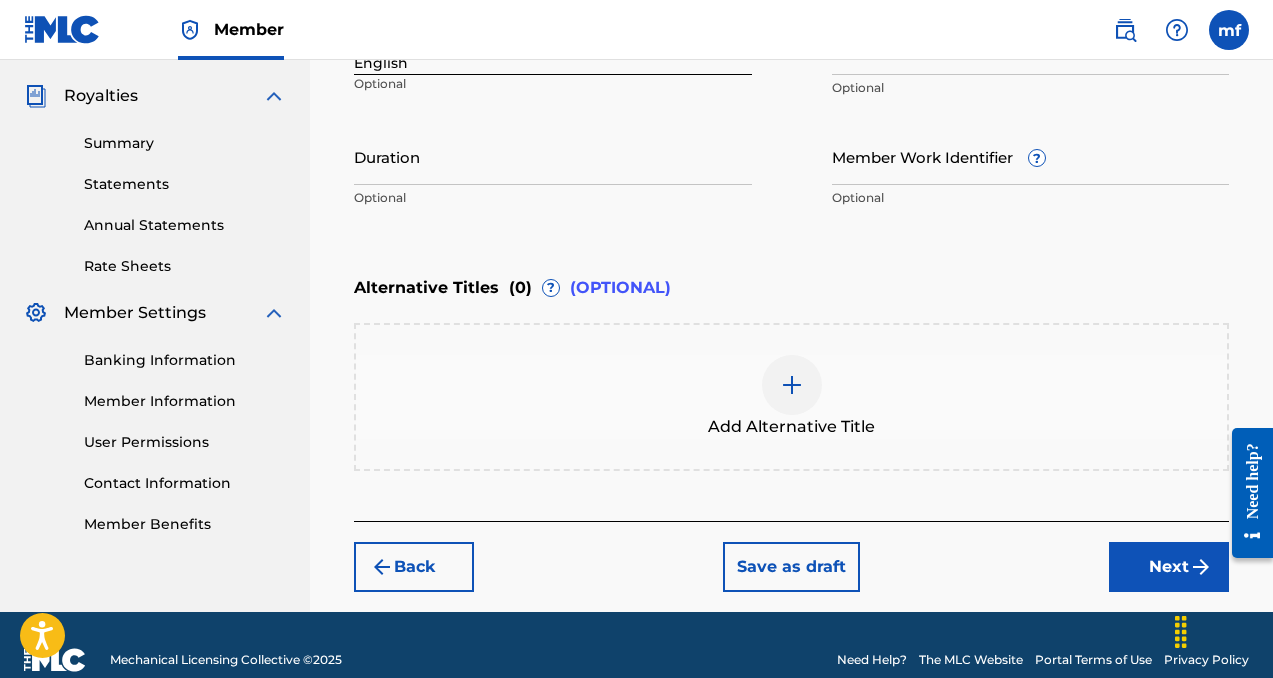 click on "Next" at bounding box center [1169, 567] 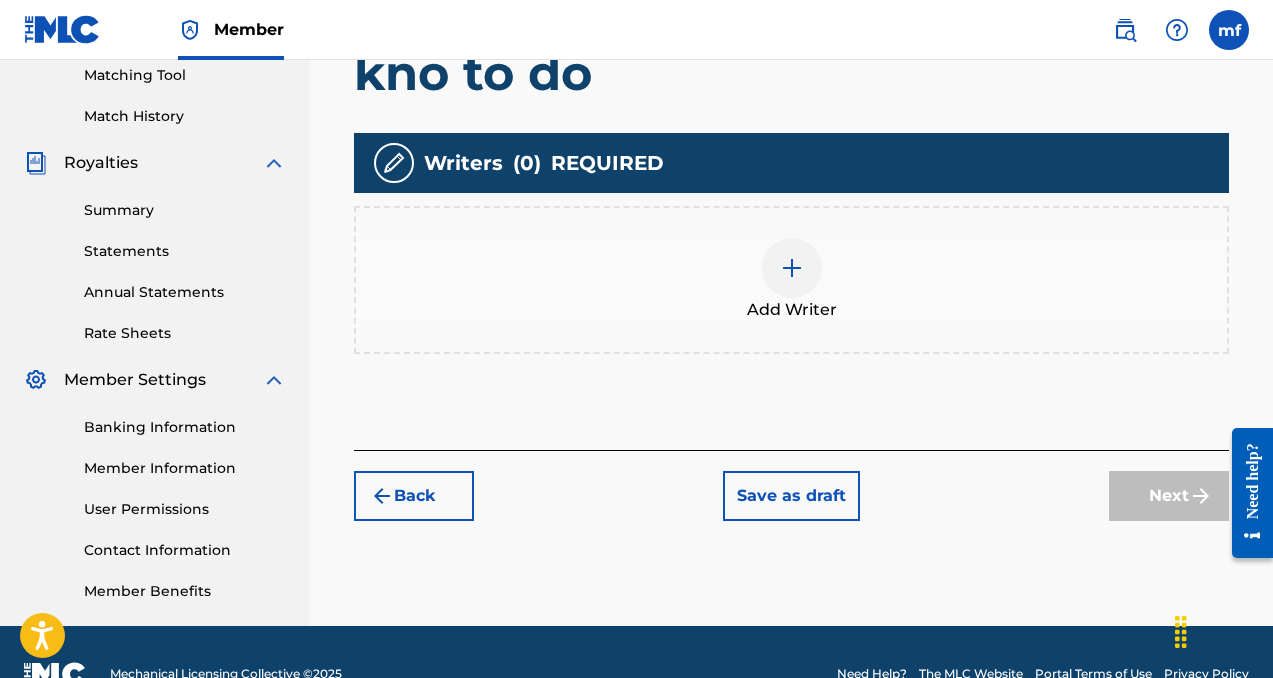 scroll, scrollTop: 526, scrollLeft: 0, axis: vertical 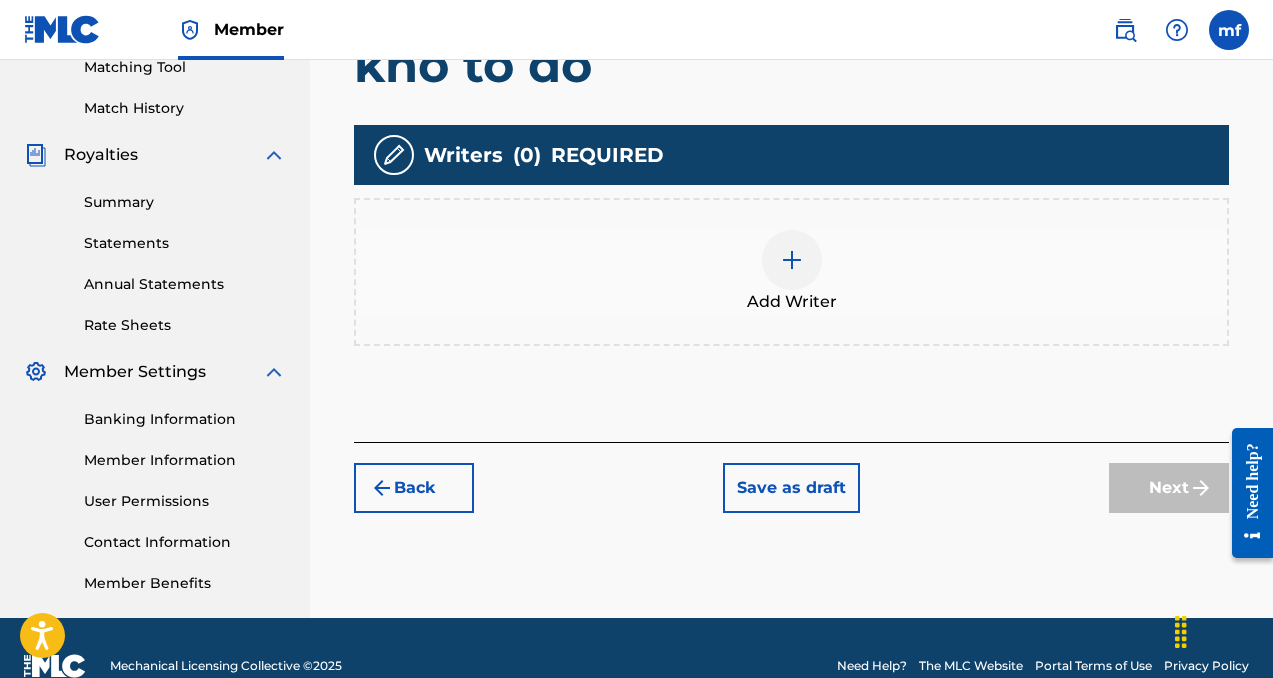 click at bounding box center [792, 260] 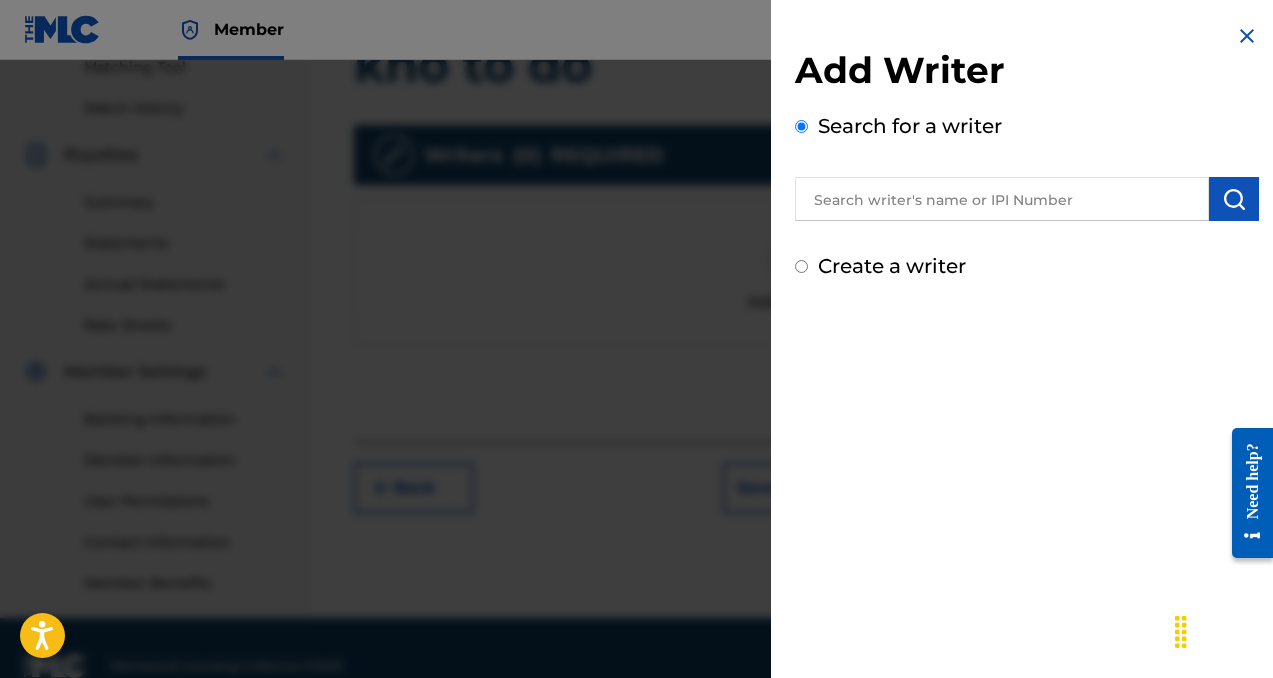 click at bounding box center (1002, 199) 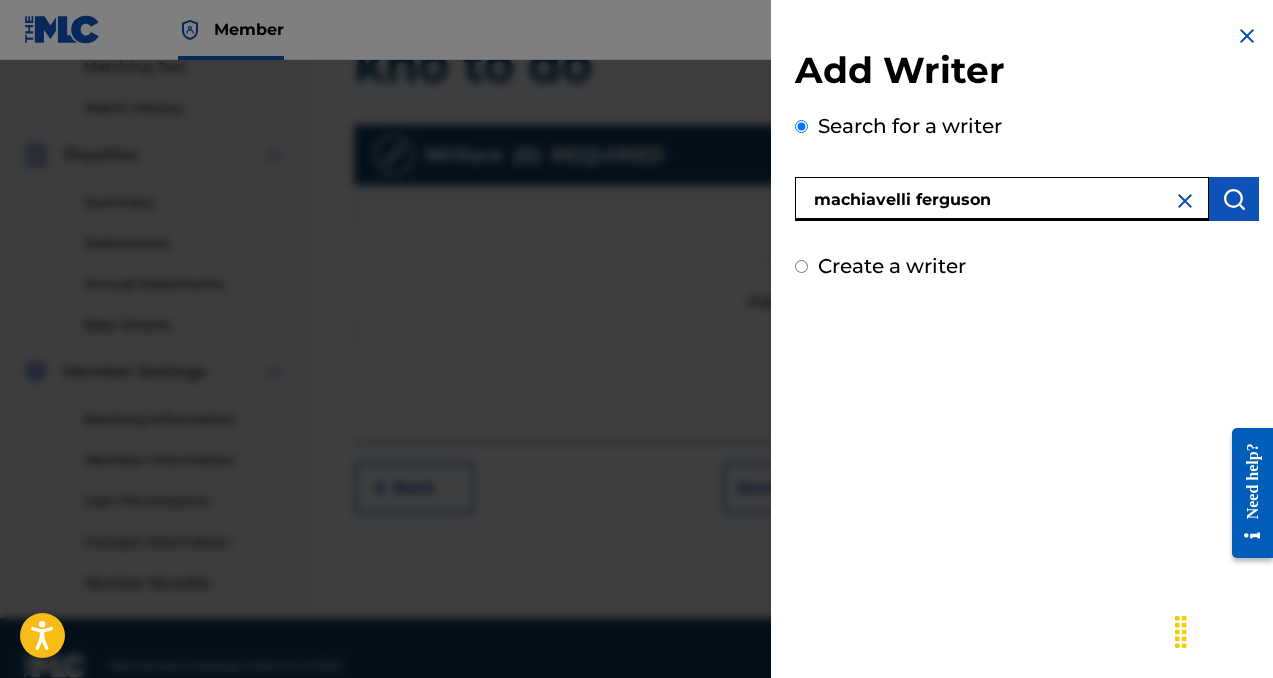 type on "machiavelli ferguson" 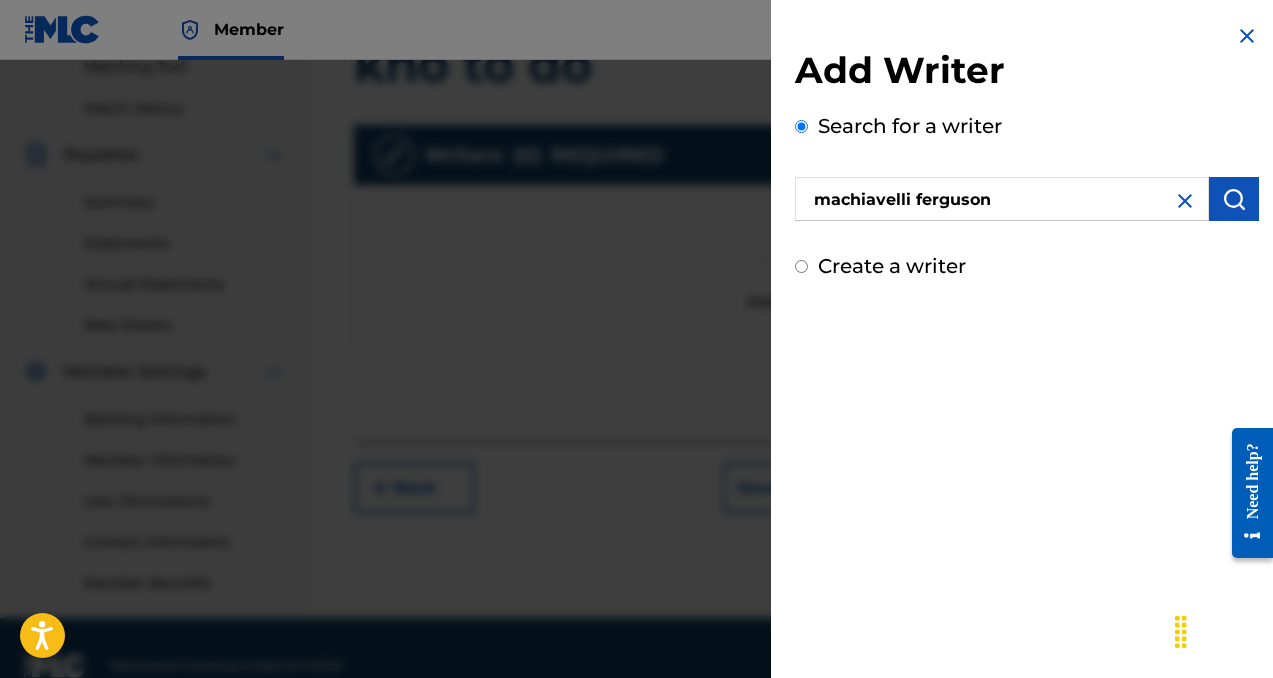 click at bounding box center (1234, 199) 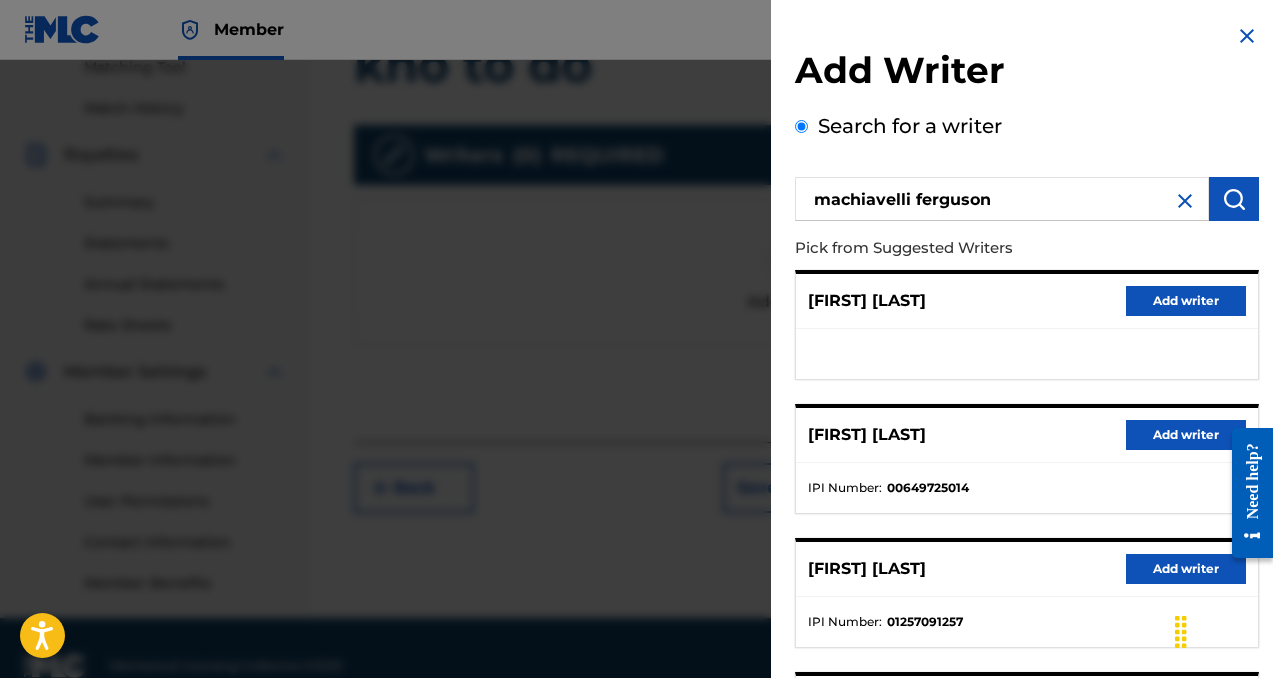 click on "Add writer" at bounding box center (1186, 435) 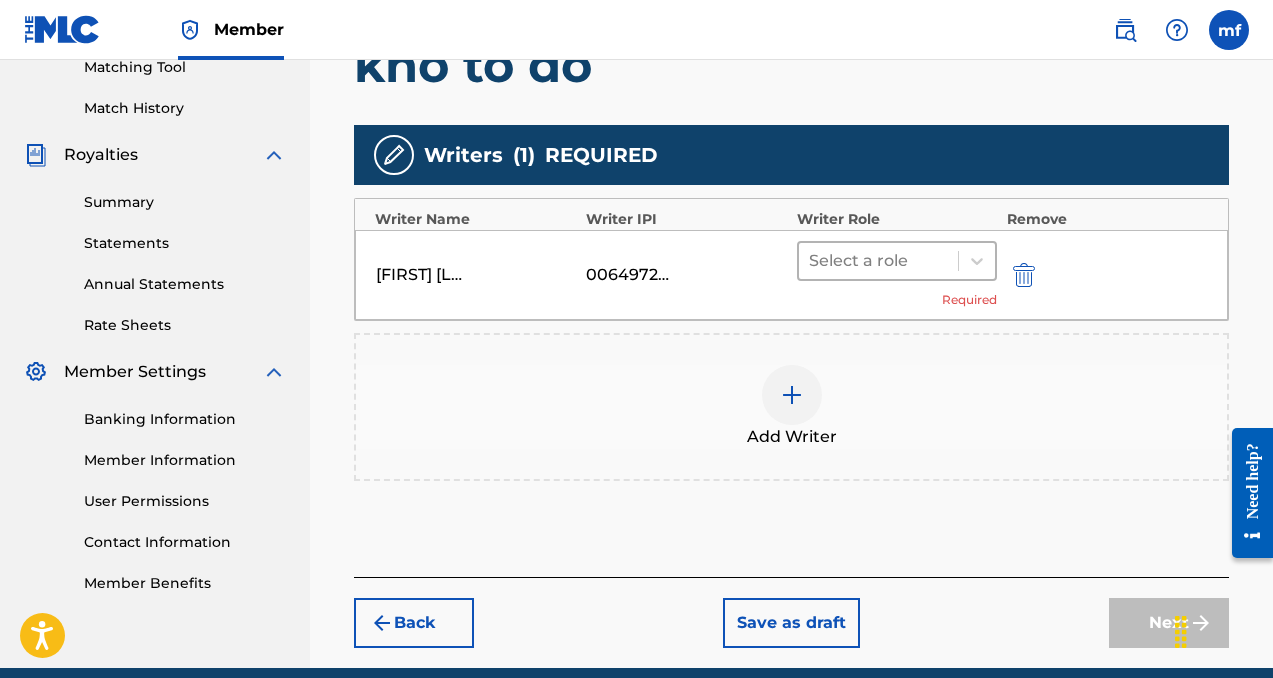 click at bounding box center [878, 261] 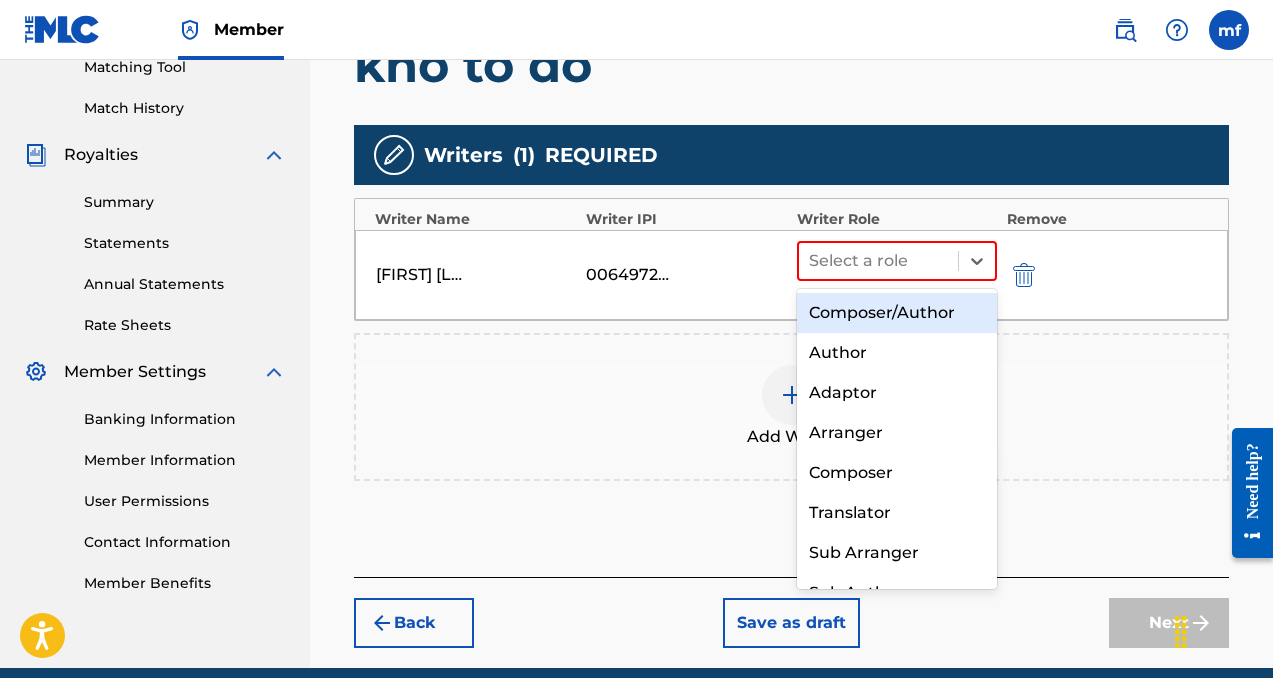 click on "Composer/Author" at bounding box center (897, 313) 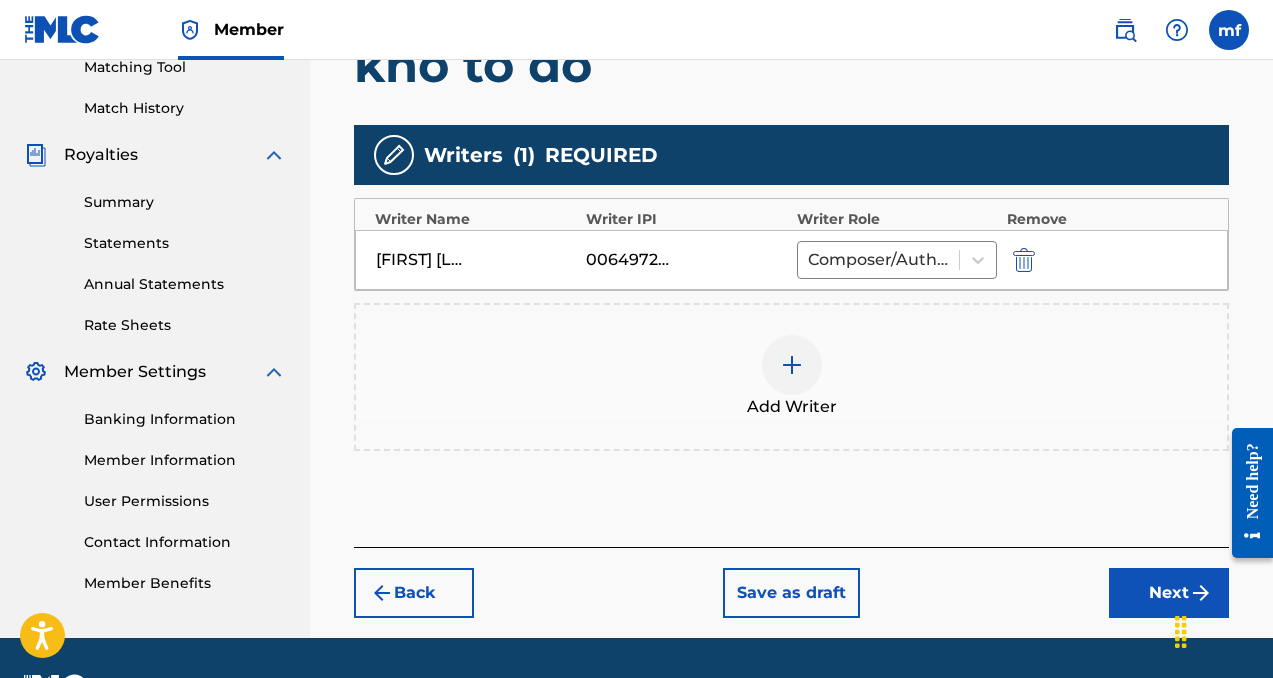 click on "Next" at bounding box center (1169, 593) 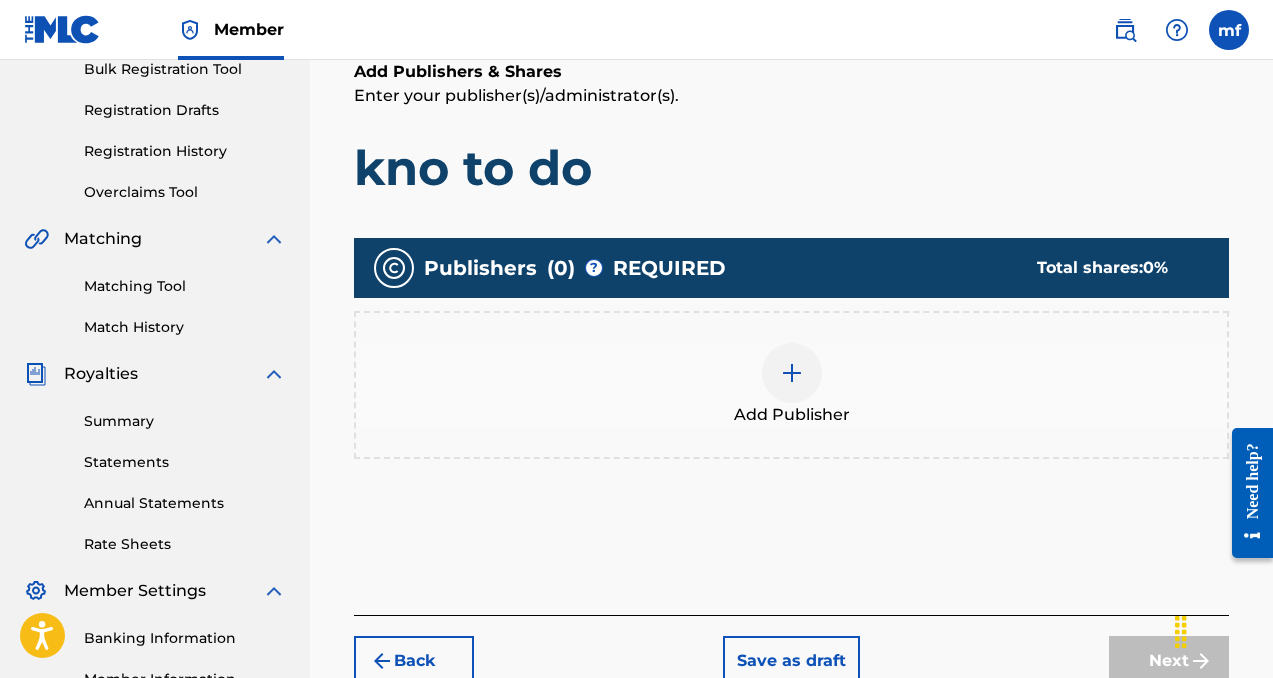 scroll, scrollTop: 360, scrollLeft: 0, axis: vertical 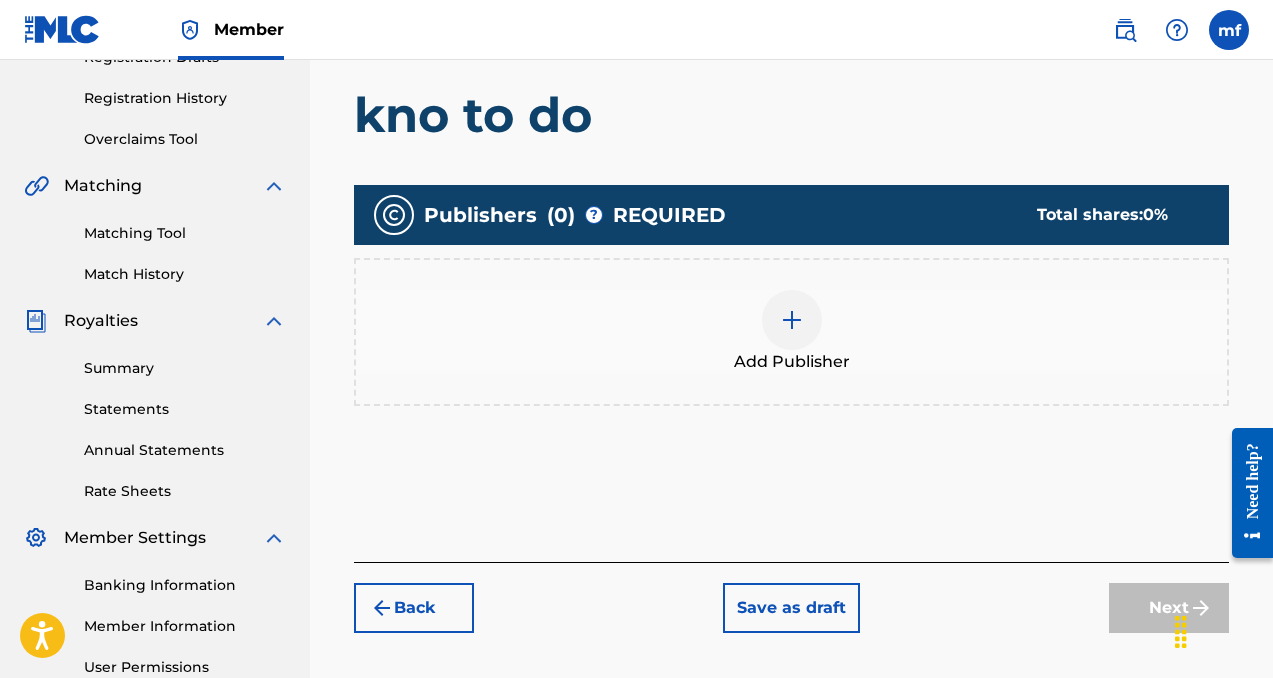 click at bounding box center [792, 320] 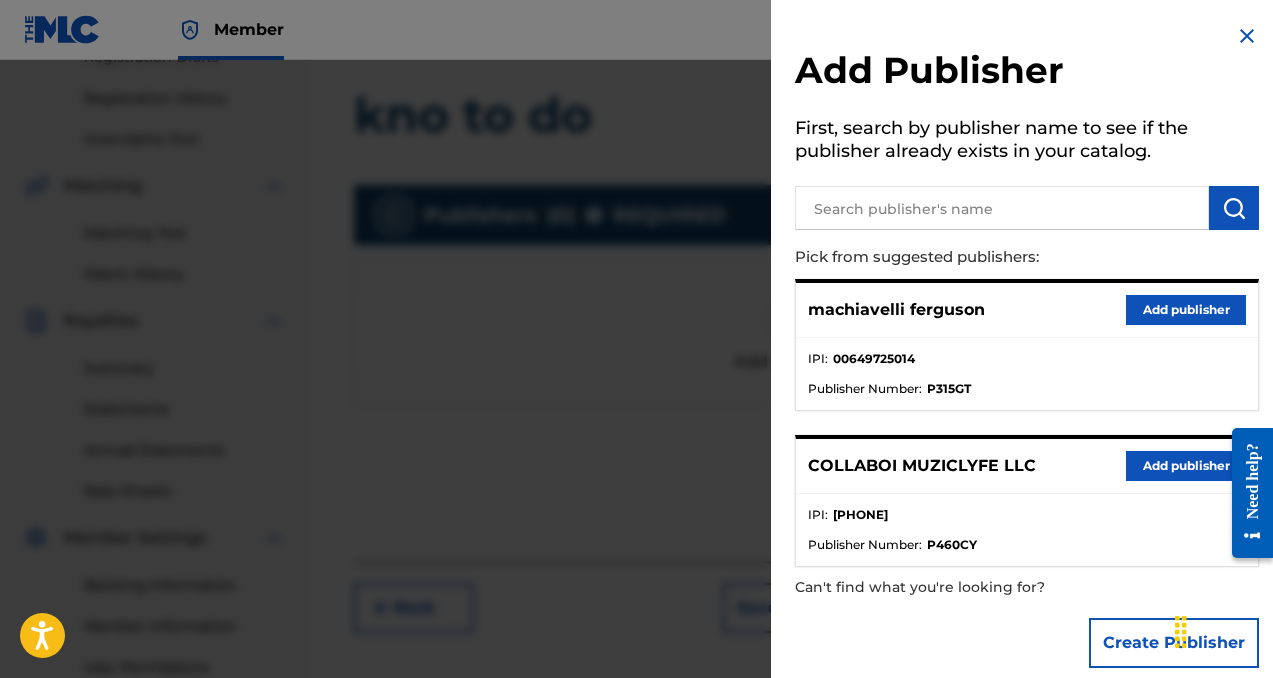 click on "Add publisher" at bounding box center (1186, 466) 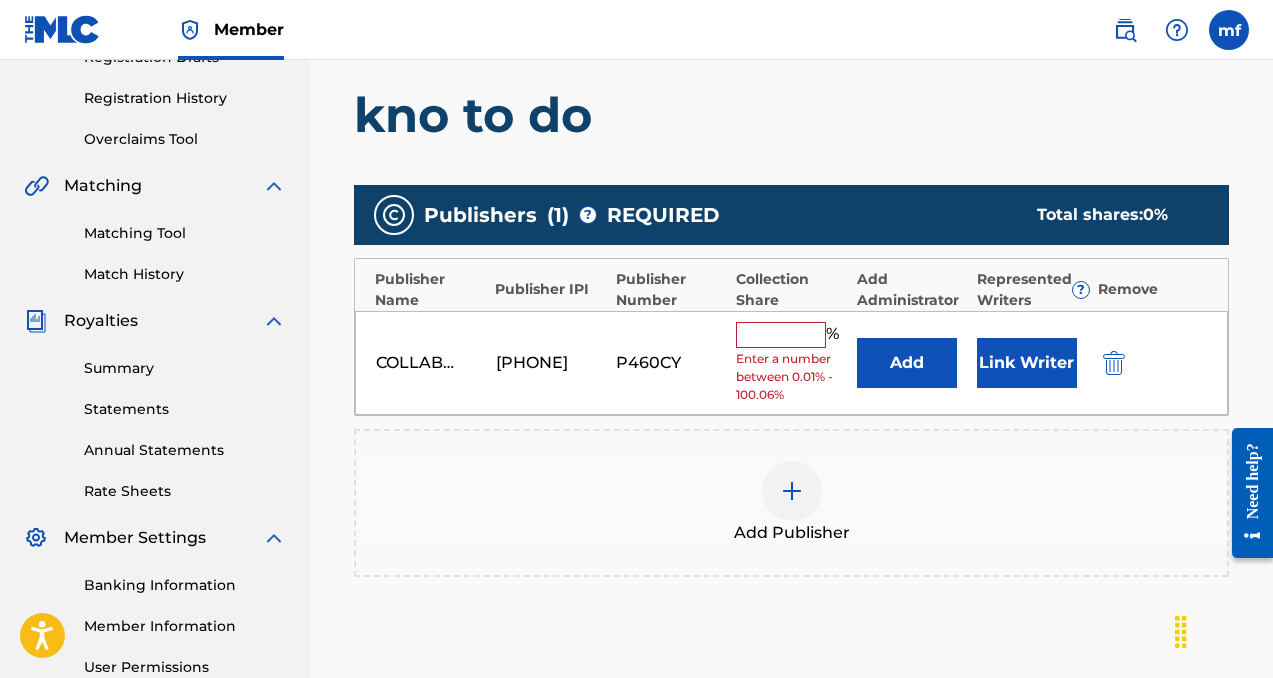 click at bounding box center (781, 335) 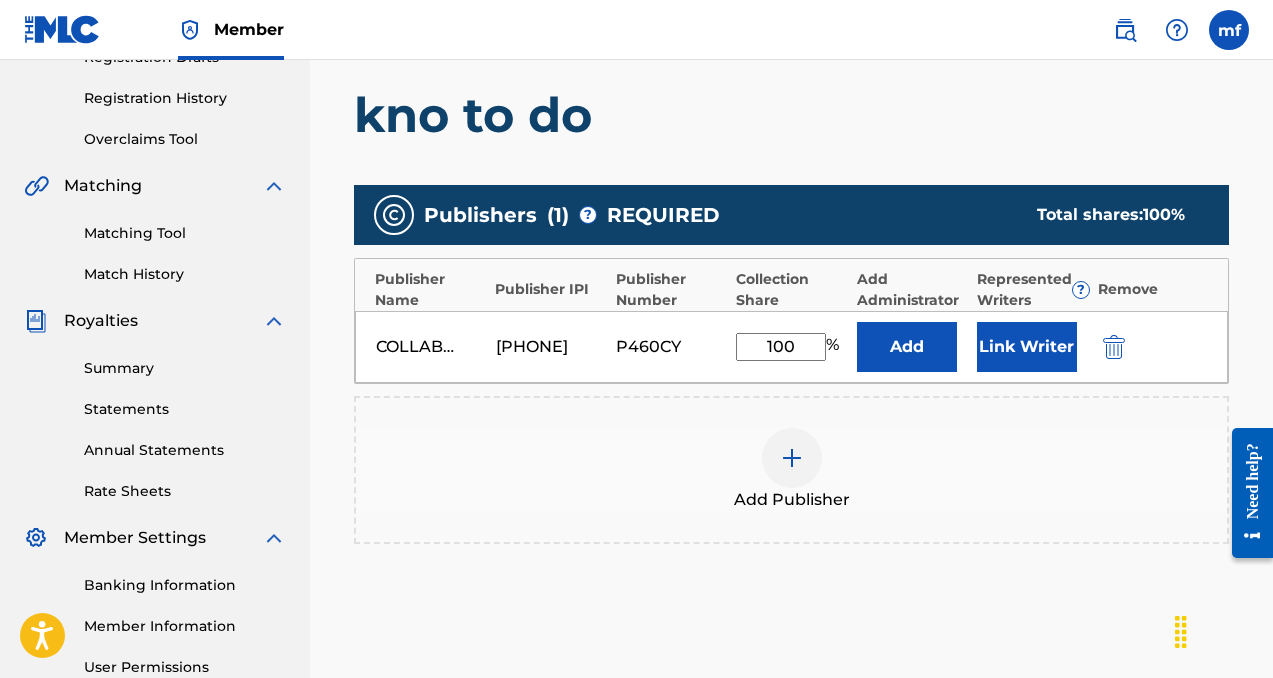 type on "100" 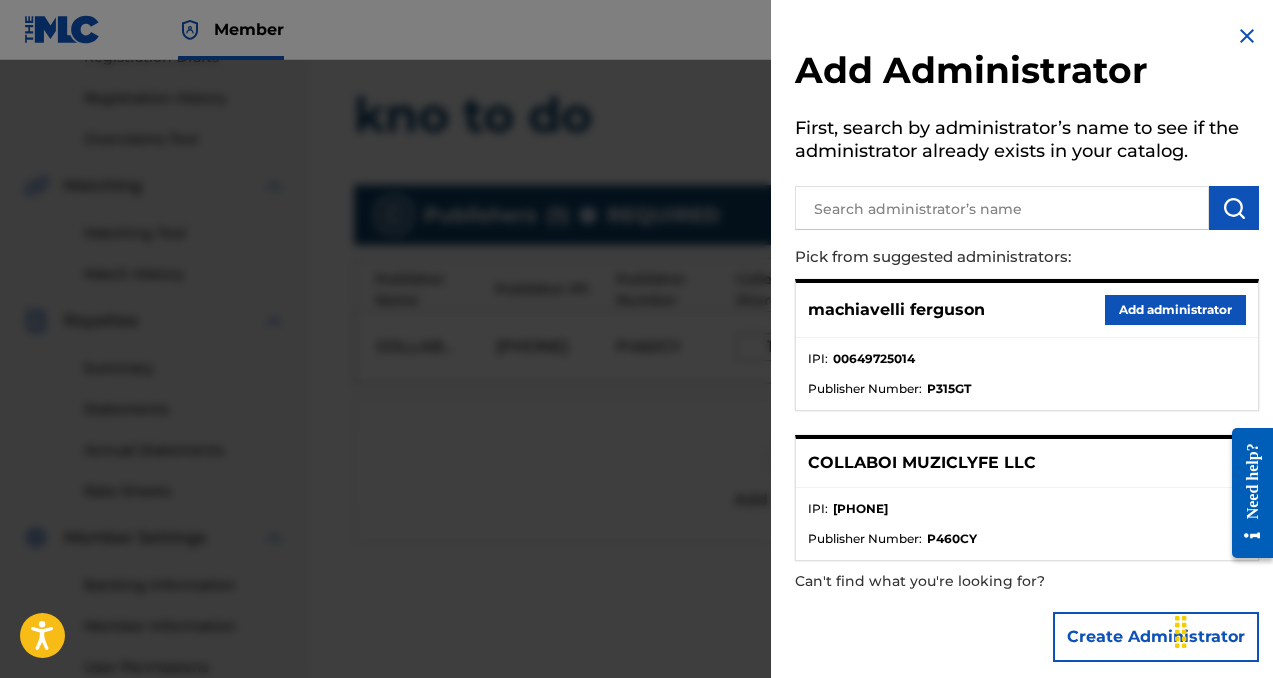 click on "Add administrator" at bounding box center [1175, 310] 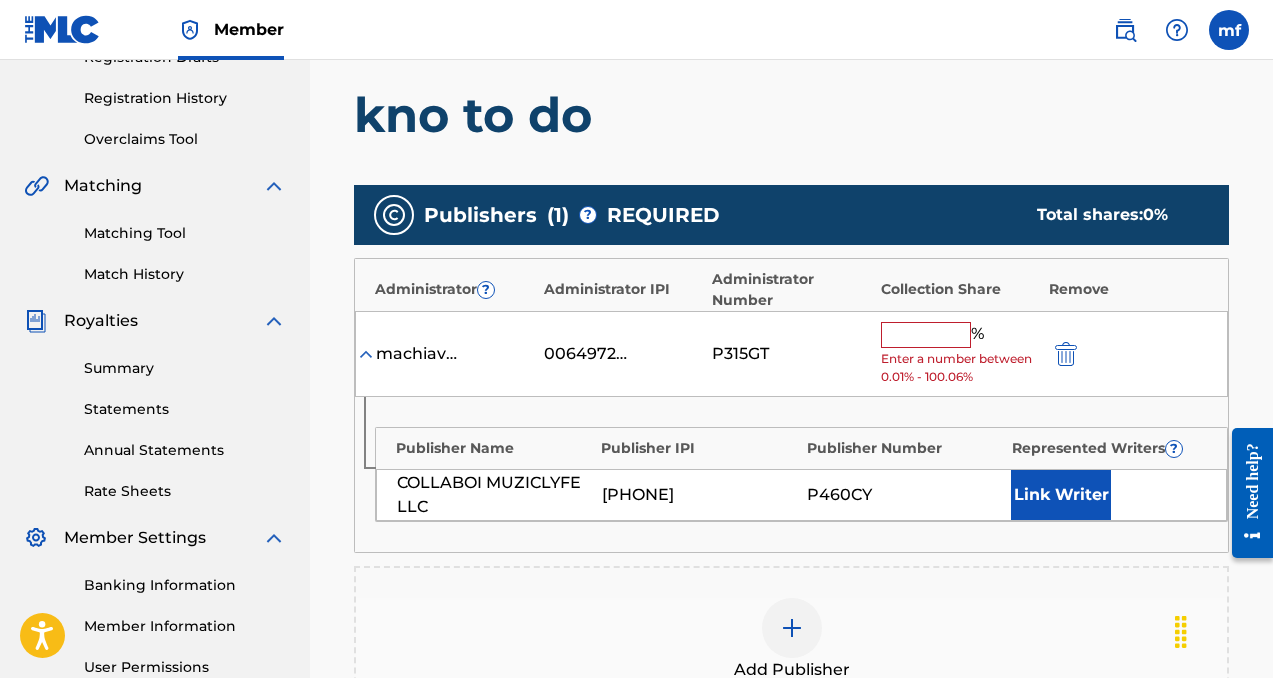 click on "Enter a number between 0.01% - 100.06%" at bounding box center (960, 368) 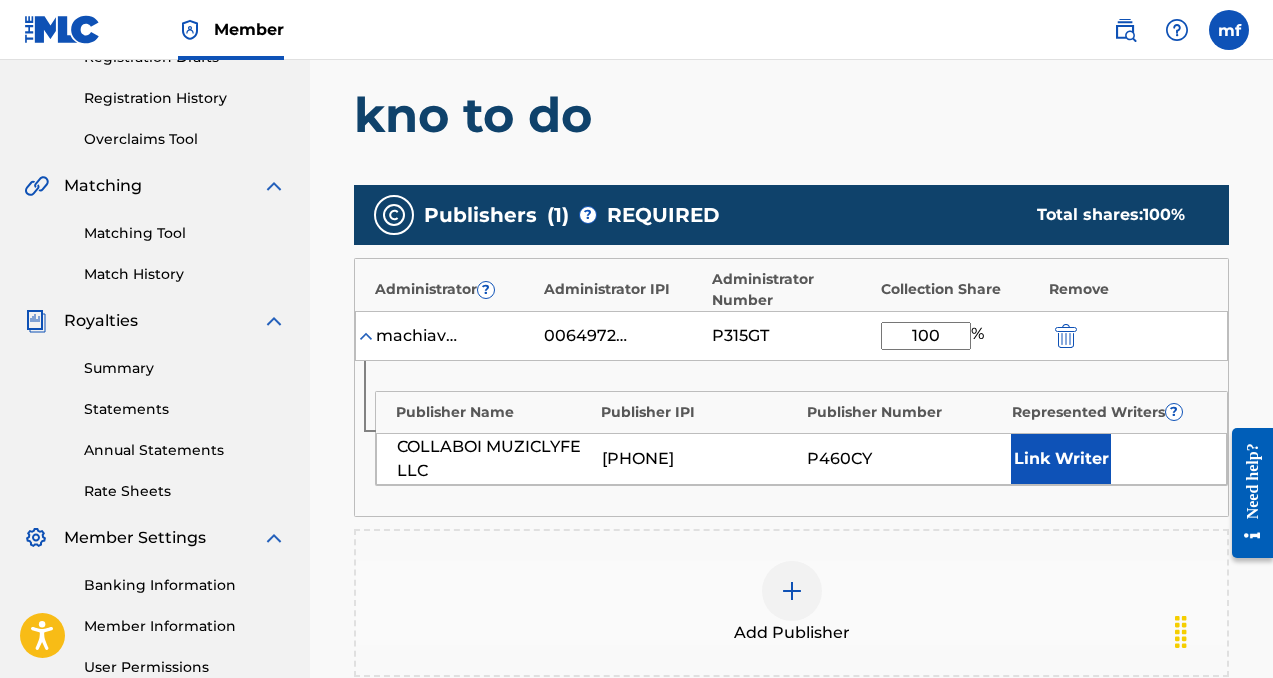 type on "100" 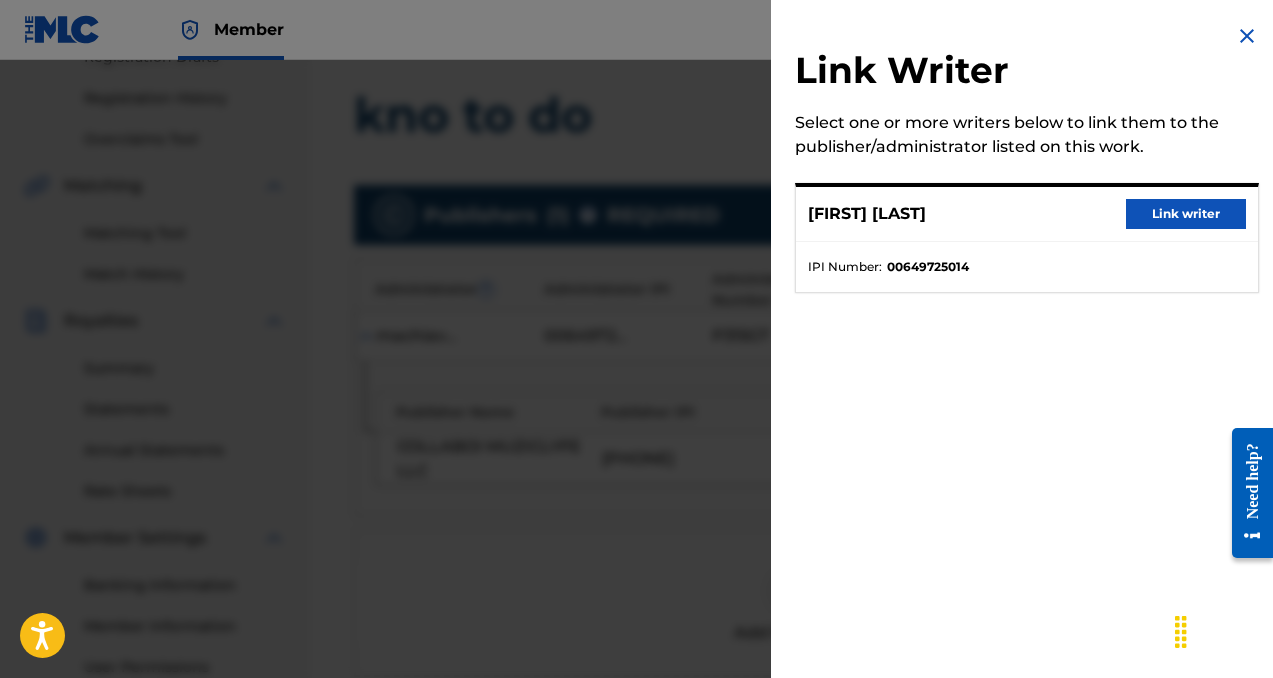 click on "Link writer" at bounding box center (1186, 214) 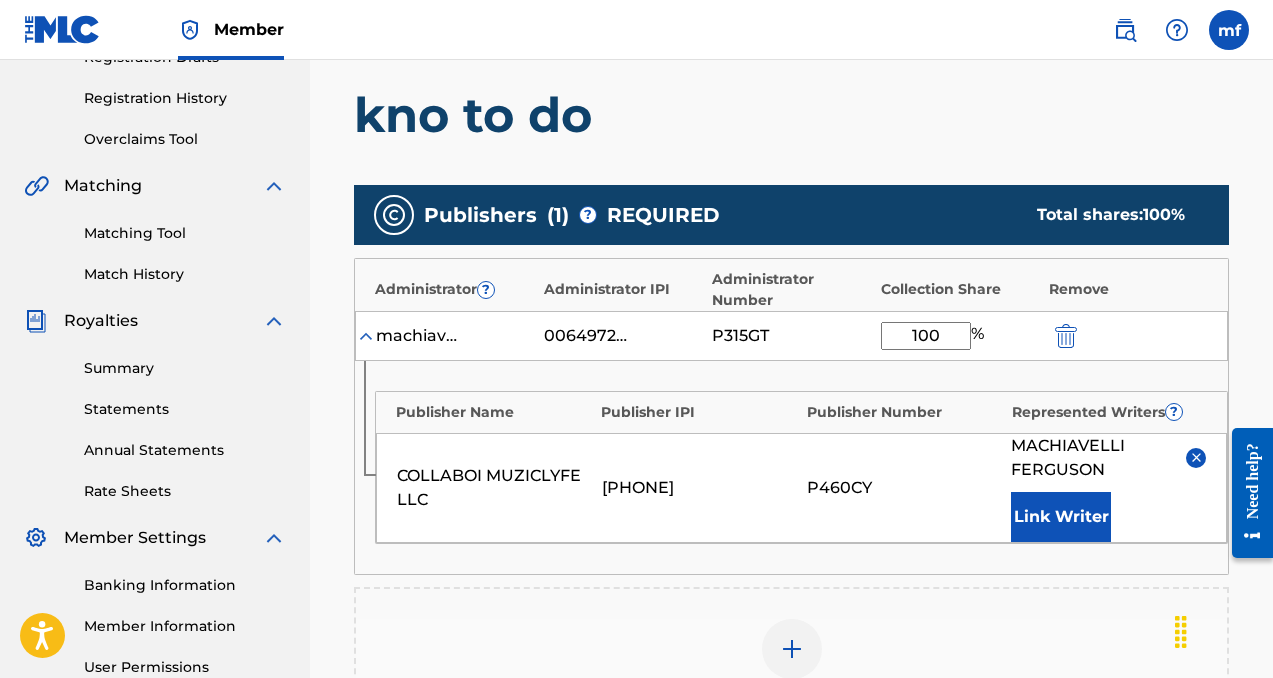 click on "Link Writer" at bounding box center (1061, 517) 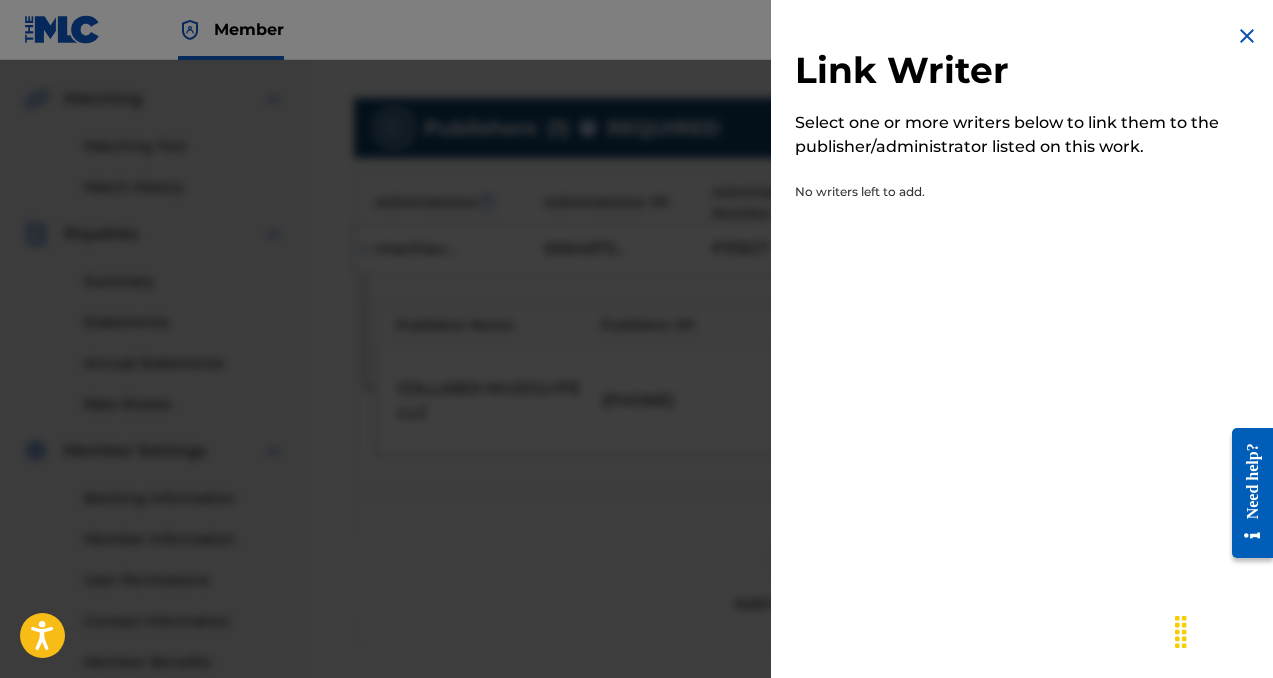 scroll, scrollTop: 430, scrollLeft: 0, axis: vertical 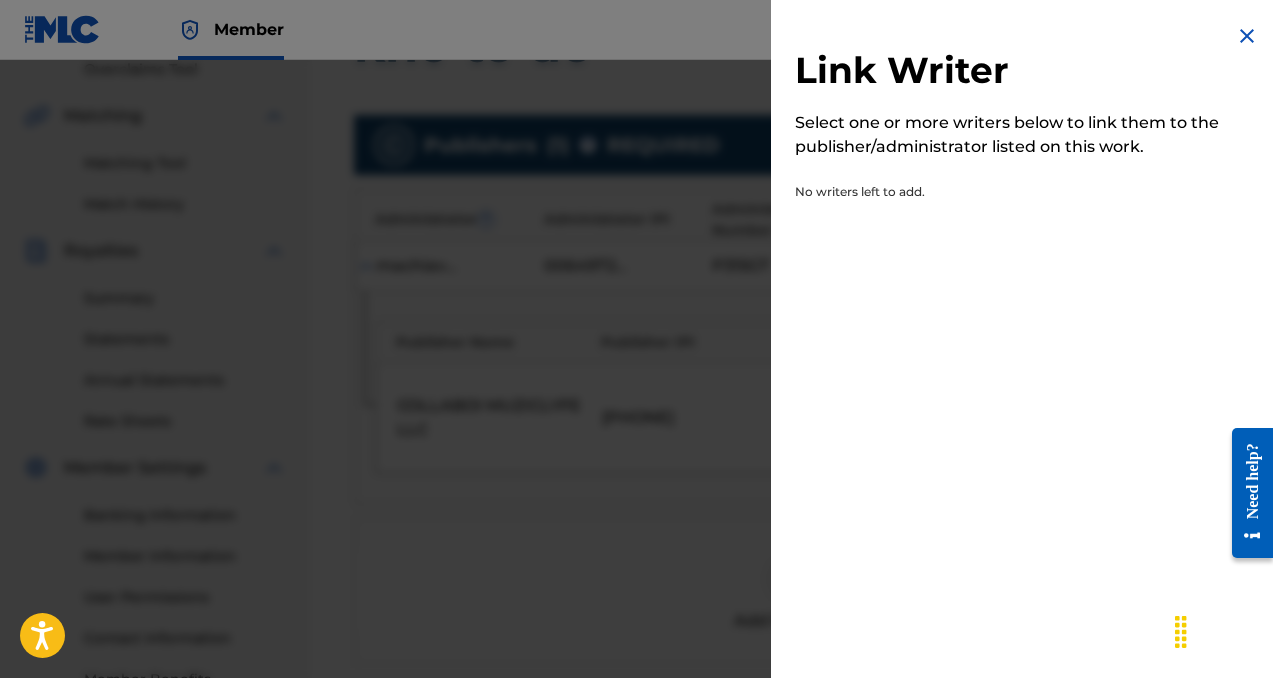 click at bounding box center (1247, 36) 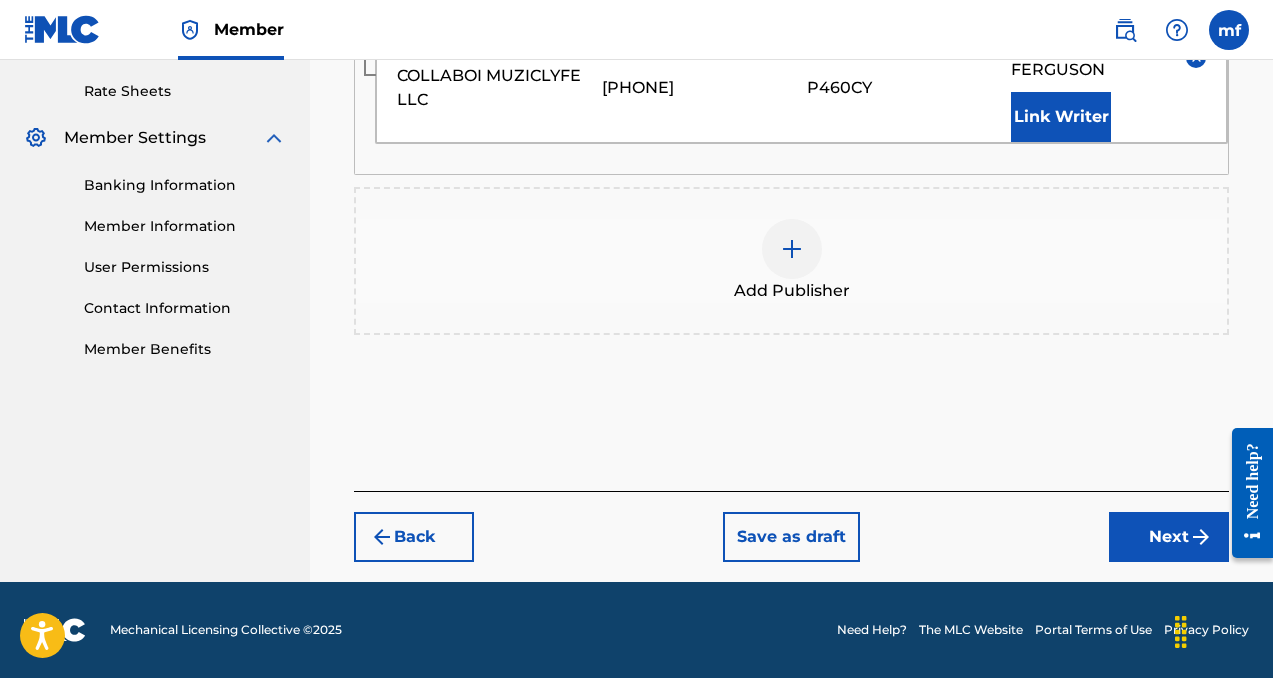 click on "Next" at bounding box center (1169, 537) 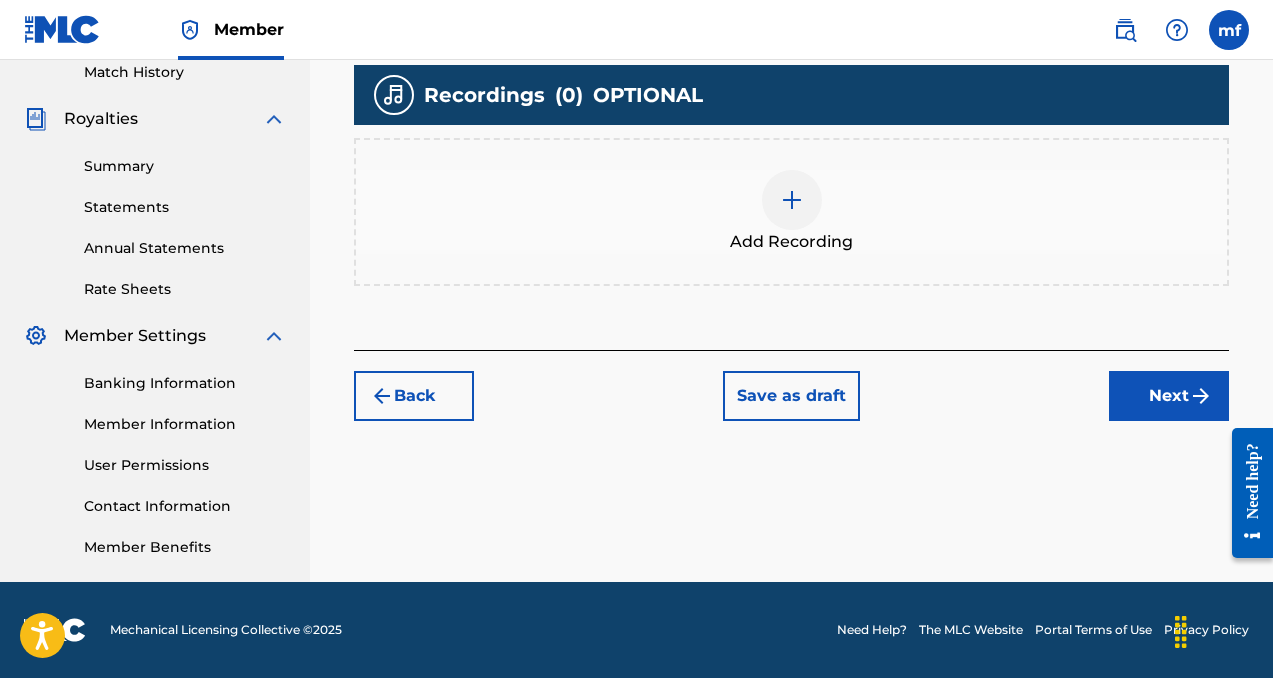 scroll, scrollTop: 502, scrollLeft: 0, axis: vertical 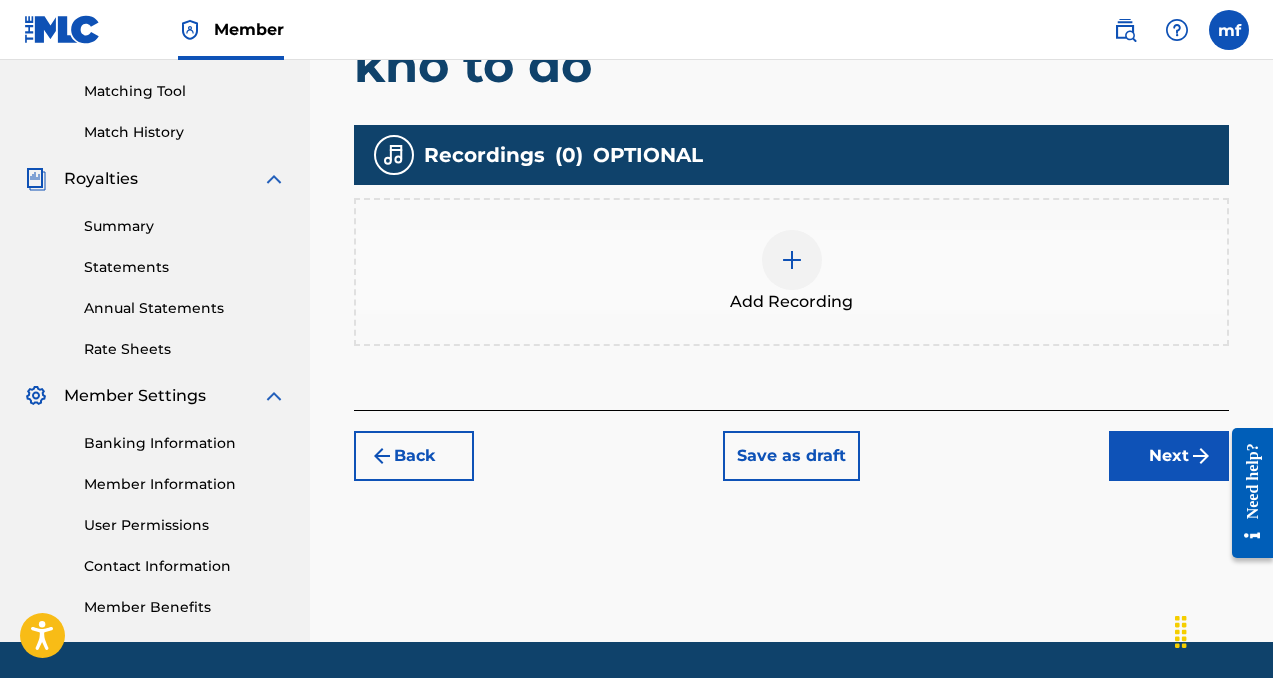 click at bounding box center (792, 260) 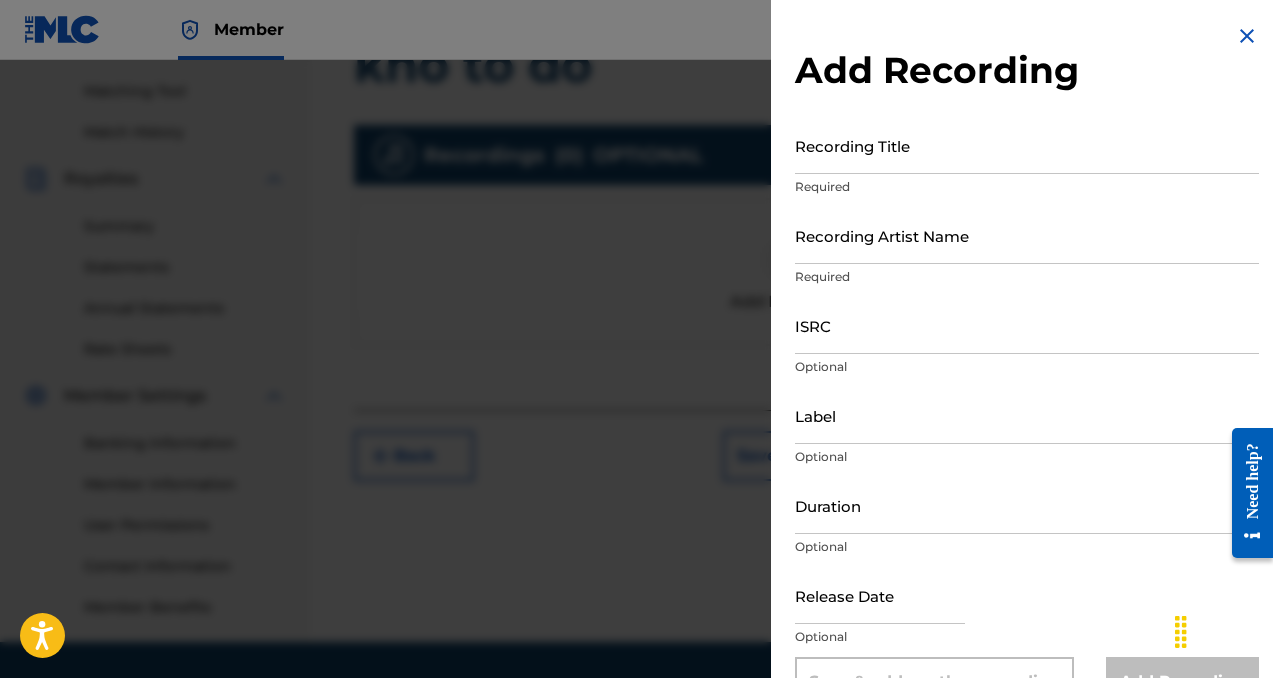click on "Recording Title" at bounding box center (1027, 145) 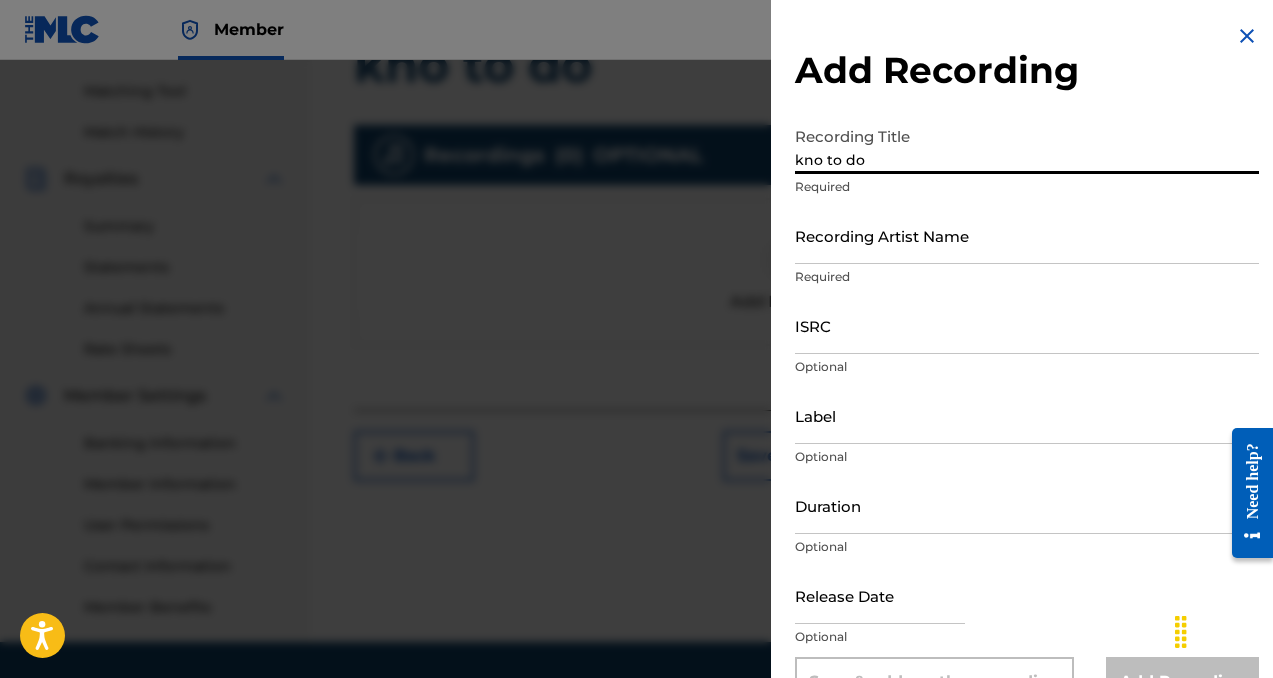 type on "kno to do" 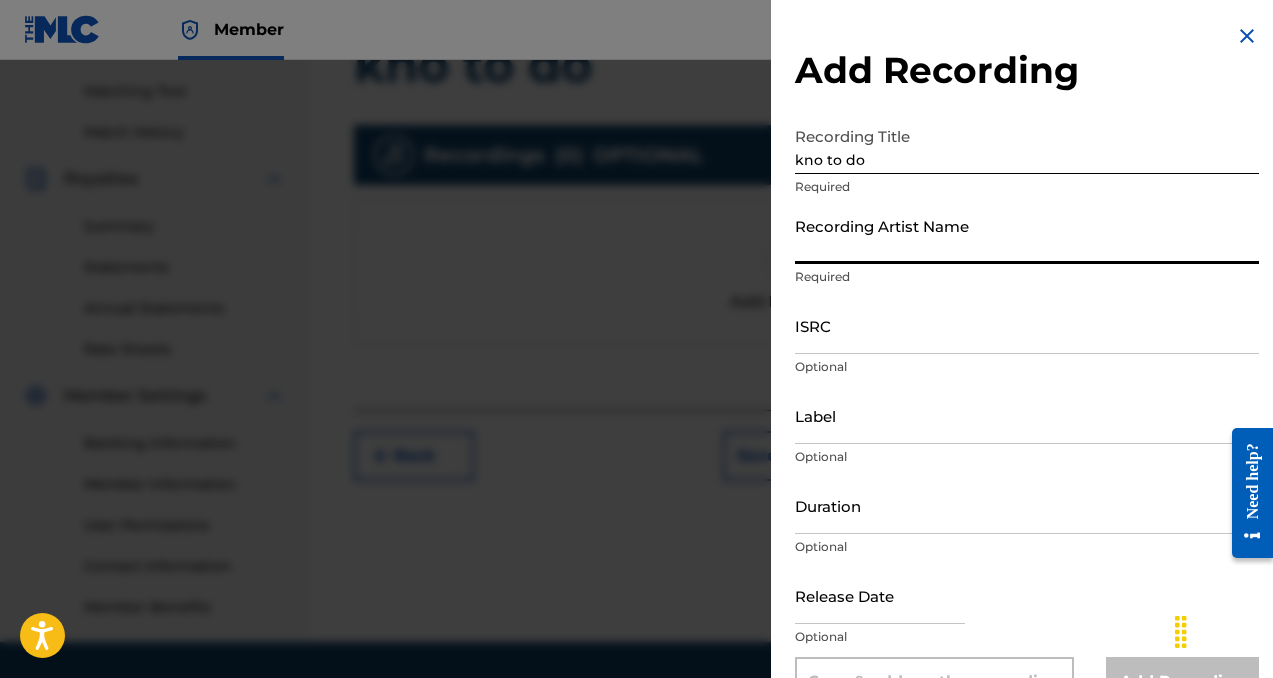 click on "Recording Artist Name" at bounding box center (1027, 235) 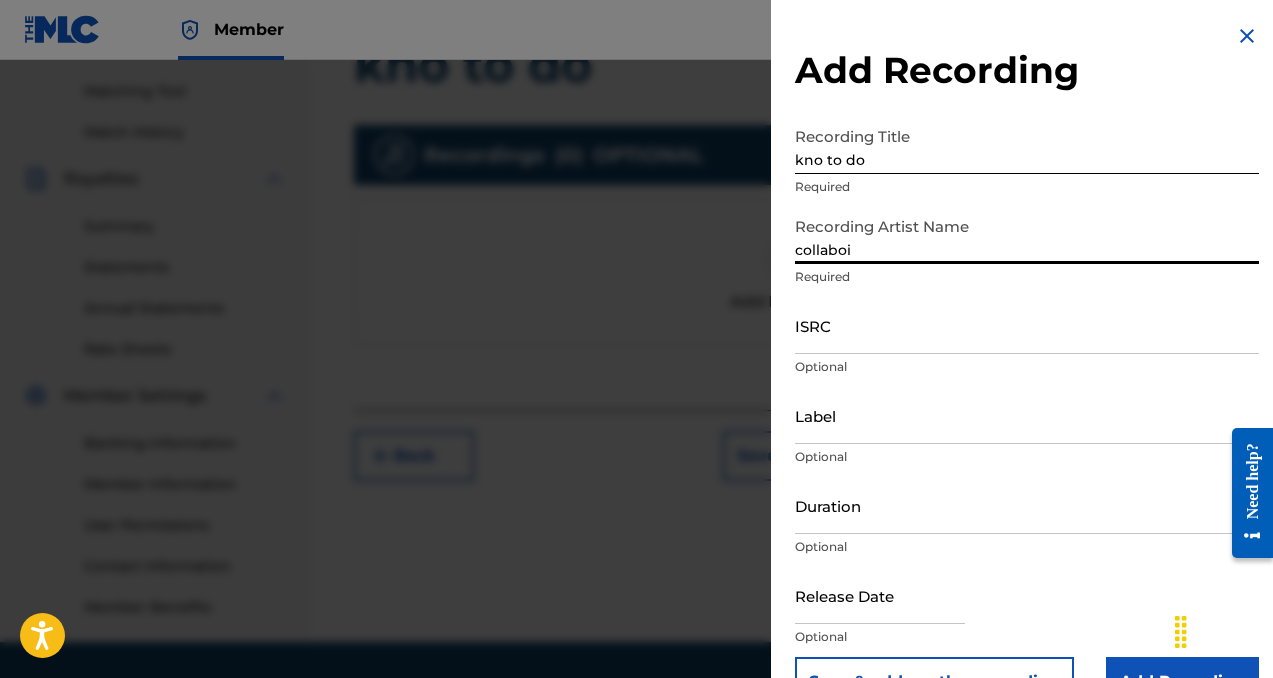 type on "collaboi" 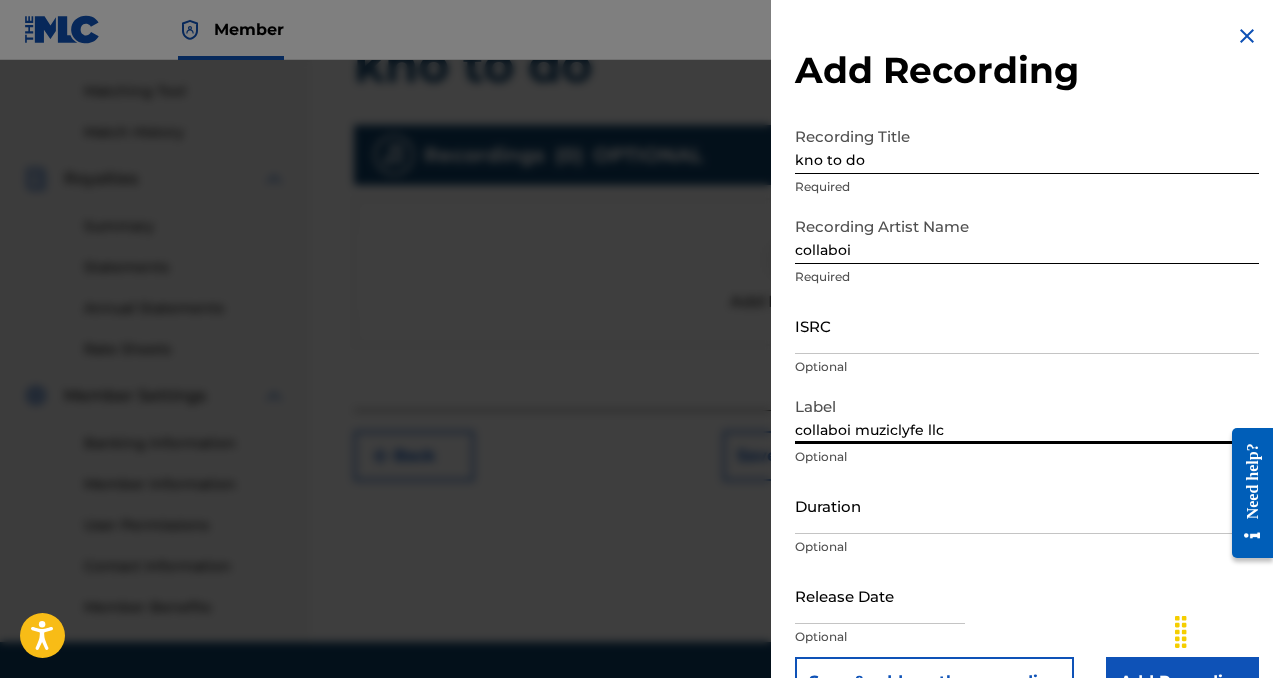 scroll, scrollTop: 53, scrollLeft: 0, axis: vertical 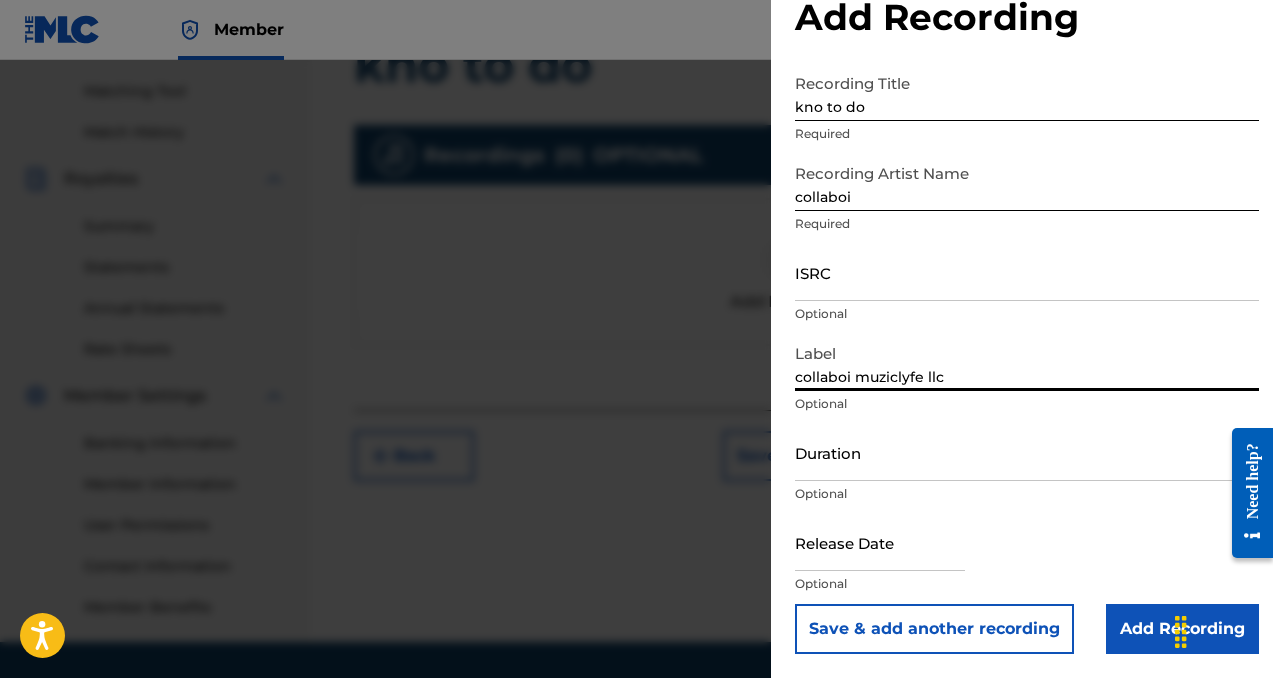 type on "collaboi muziclyfe llc" 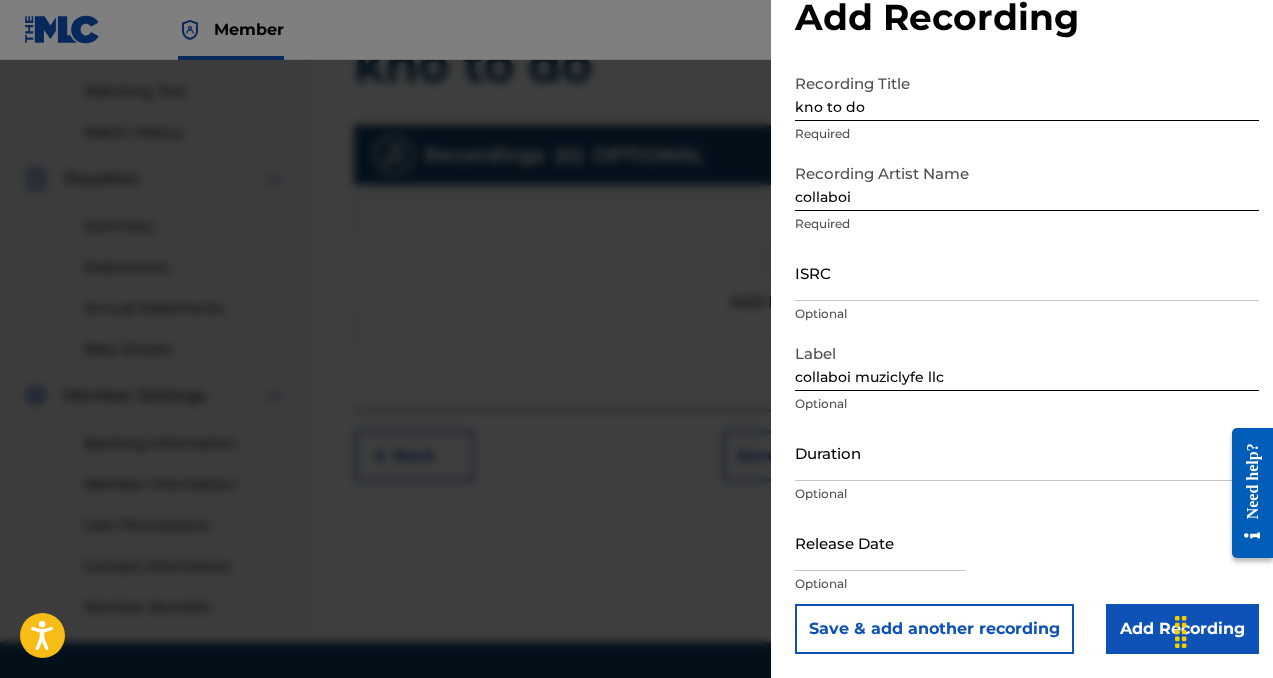 click on "Add Recording" at bounding box center [1182, 629] 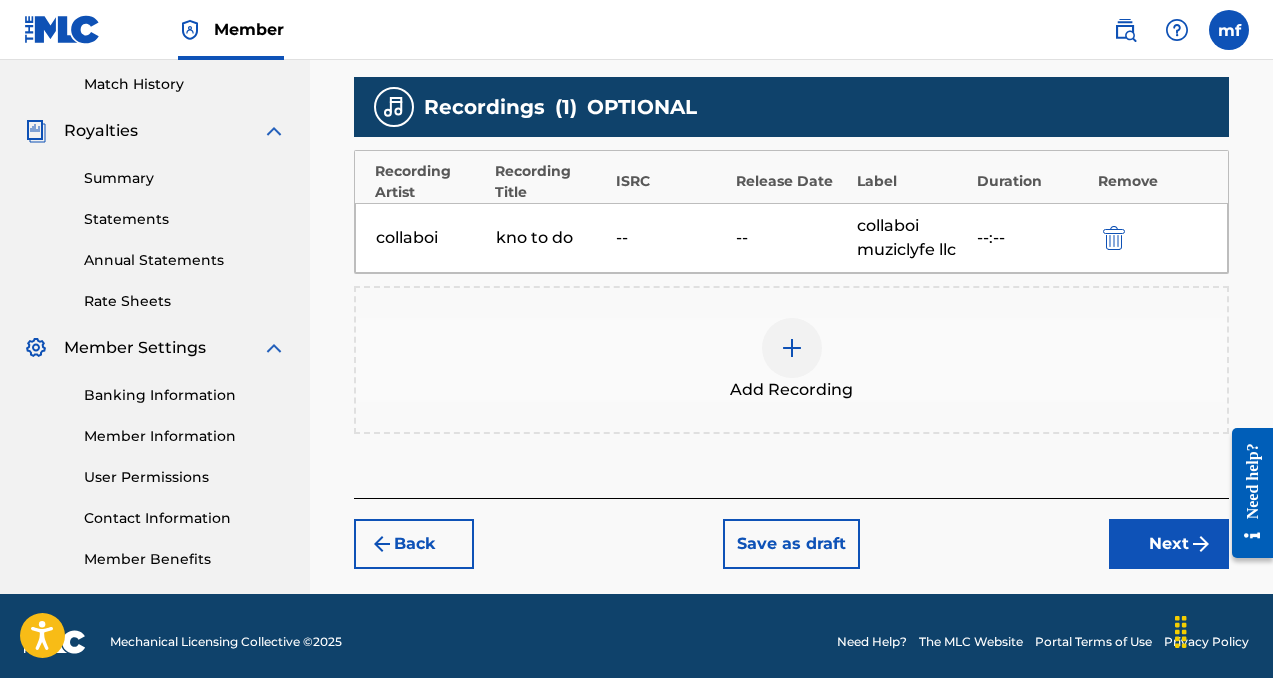 scroll, scrollTop: 558, scrollLeft: 0, axis: vertical 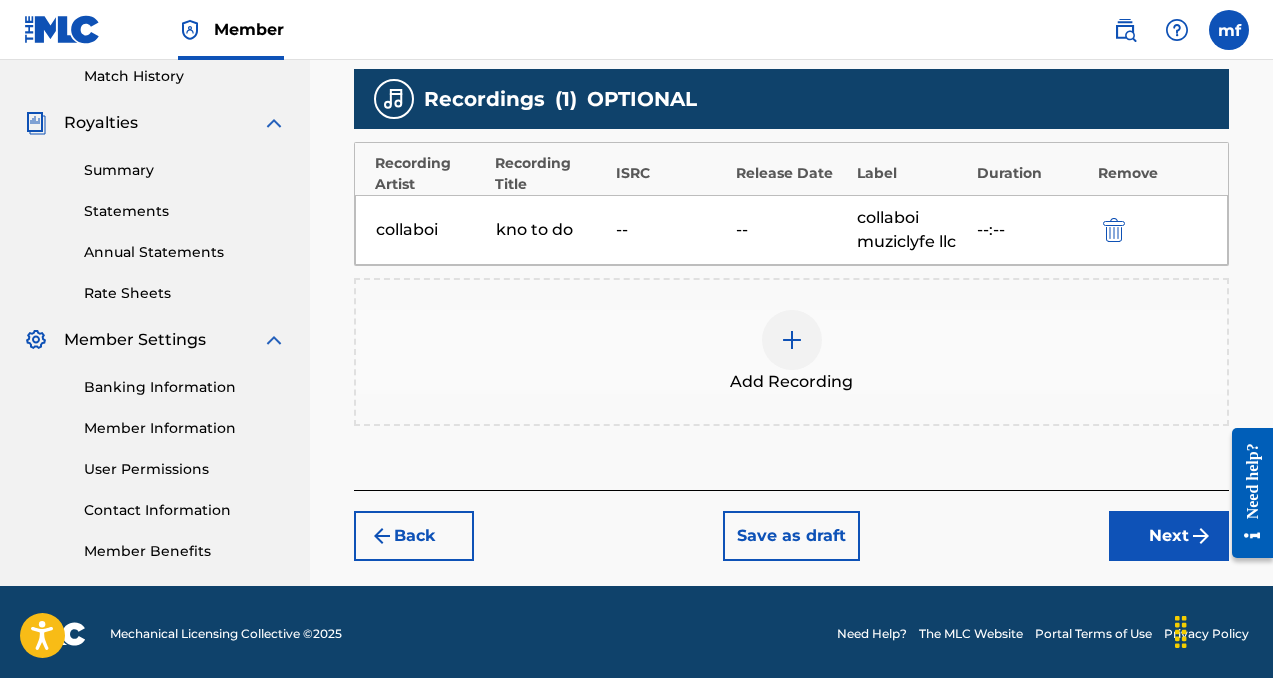click on "Next" at bounding box center [1169, 536] 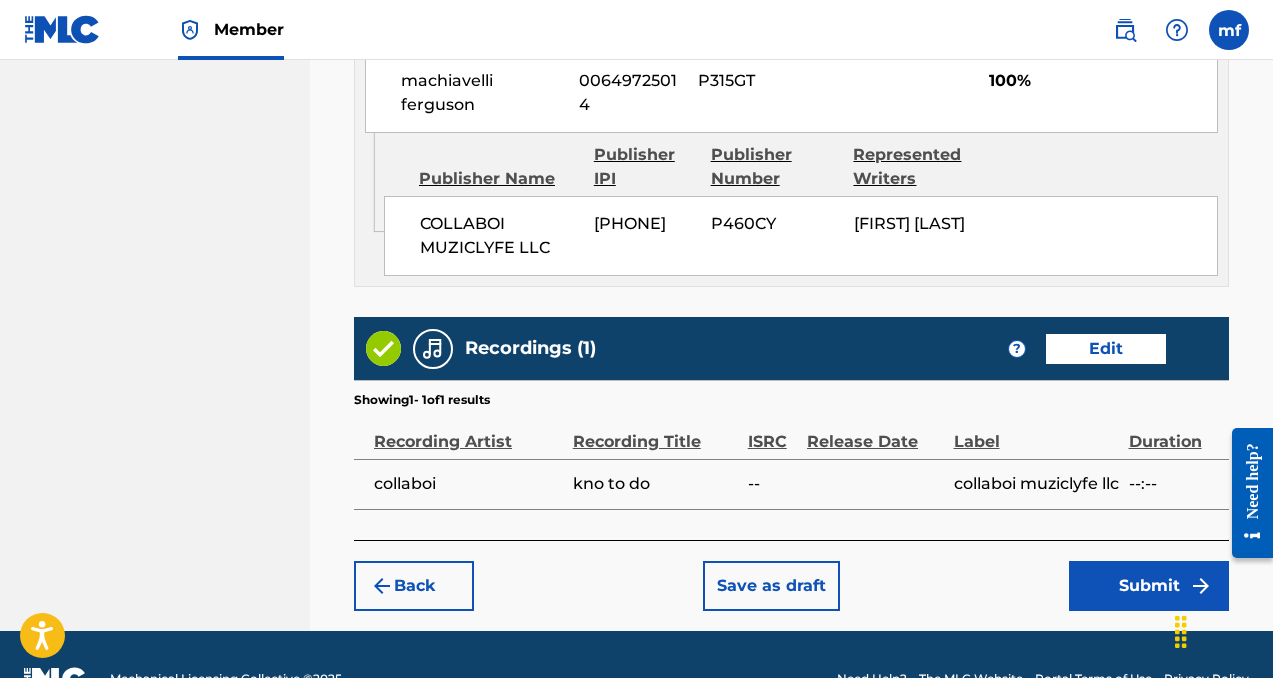 scroll, scrollTop: 1234, scrollLeft: 0, axis: vertical 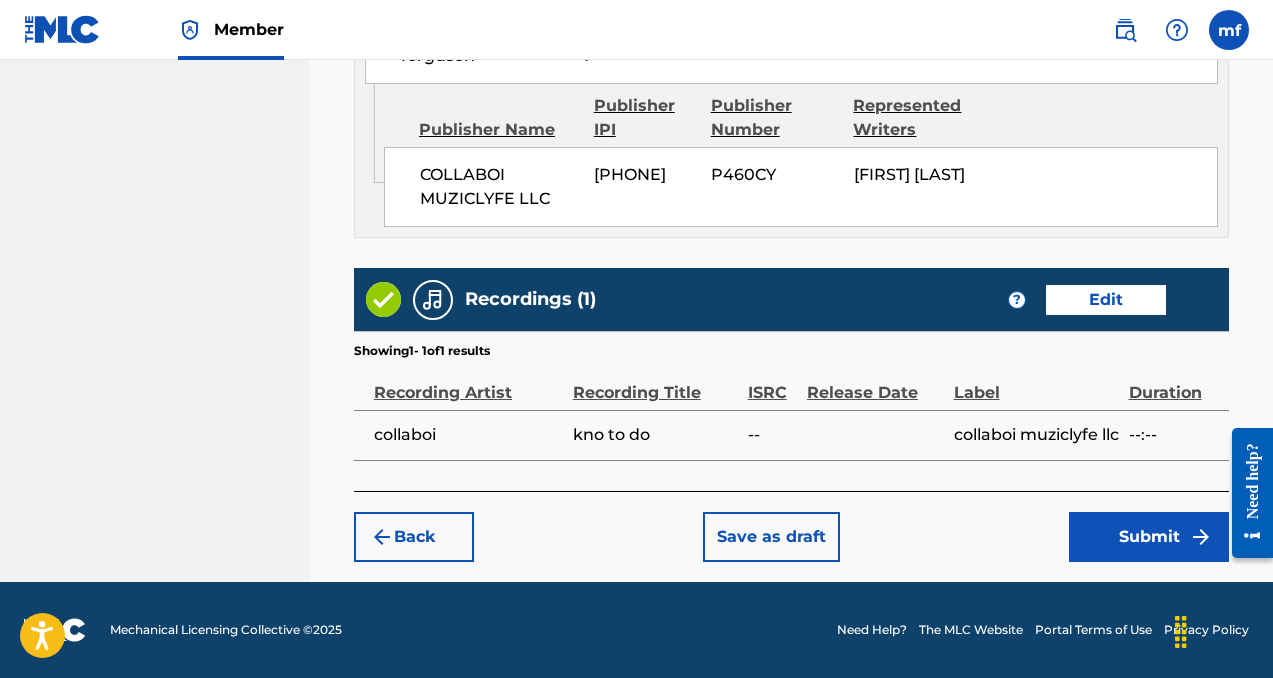 click on "Submit" at bounding box center [1149, 537] 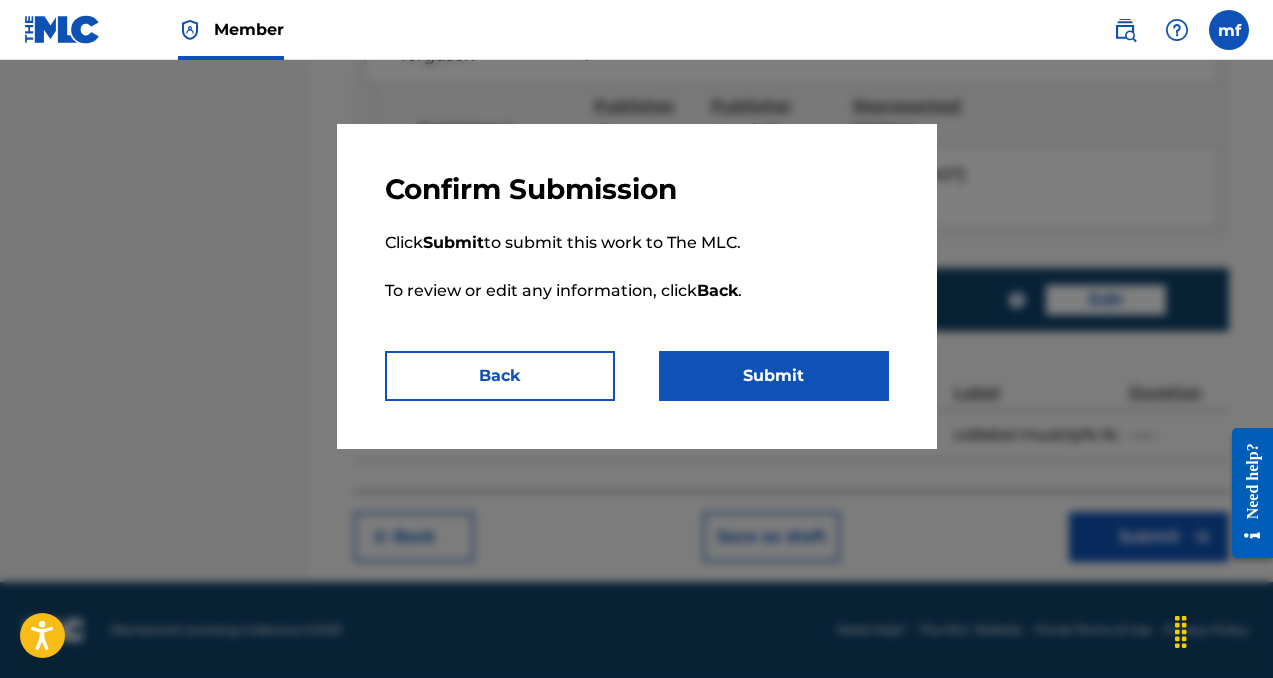 click on "Submit" at bounding box center [774, 376] 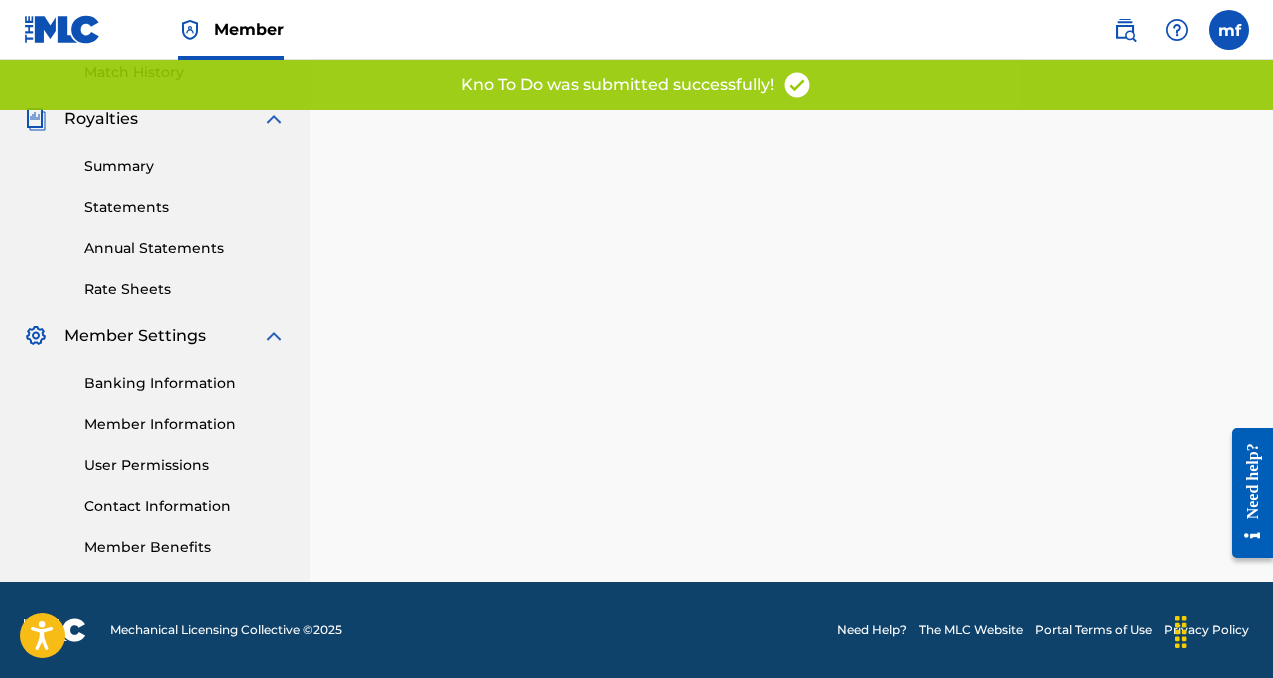 scroll, scrollTop: 0, scrollLeft: 0, axis: both 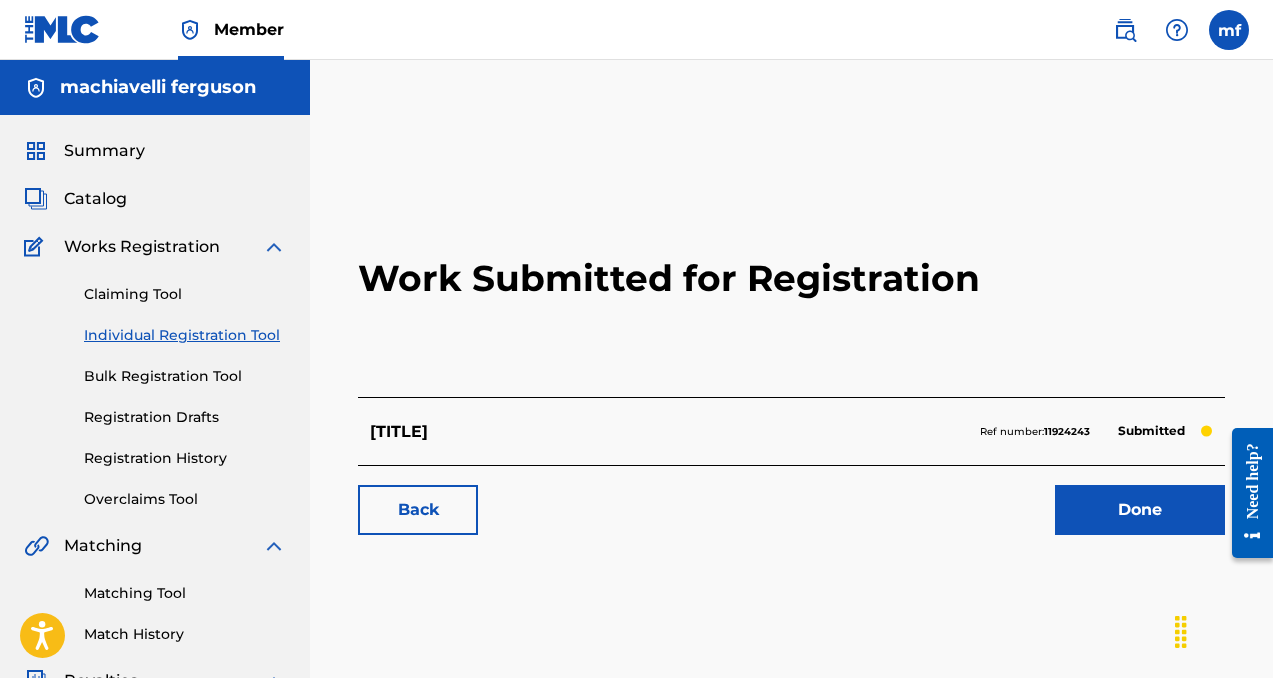 click on "Done" at bounding box center (1140, 510) 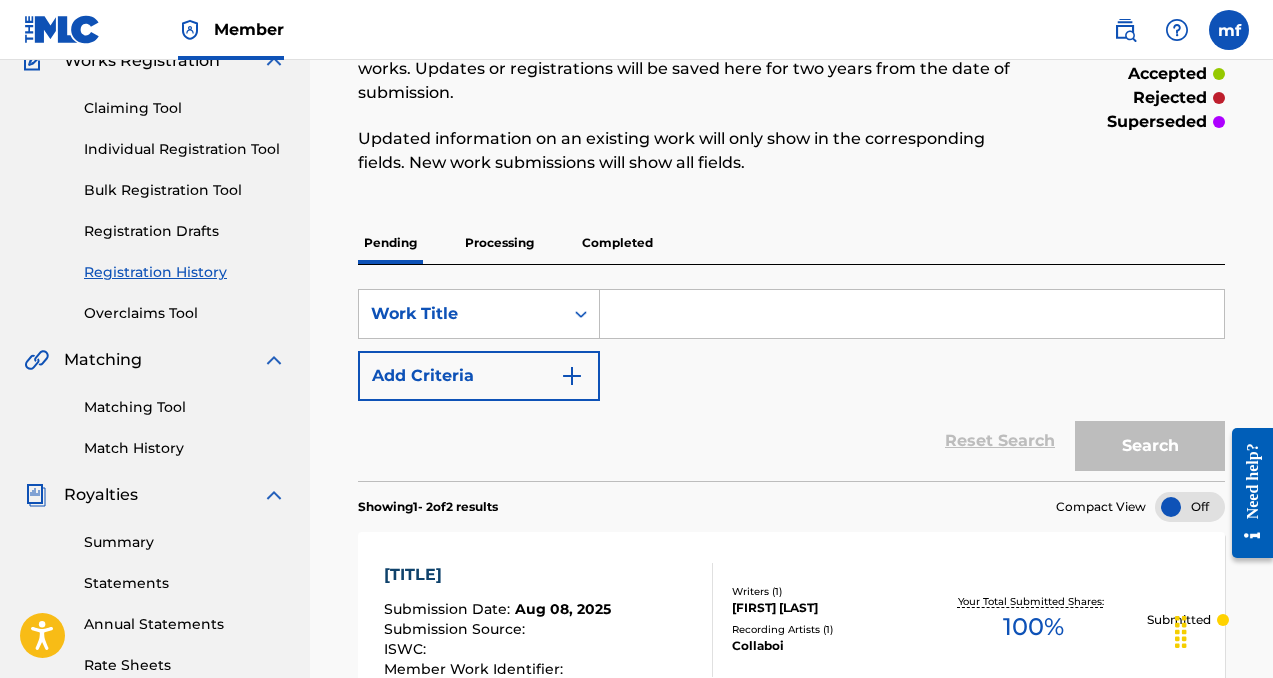scroll, scrollTop: 0, scrollLeft: 0, axis: both 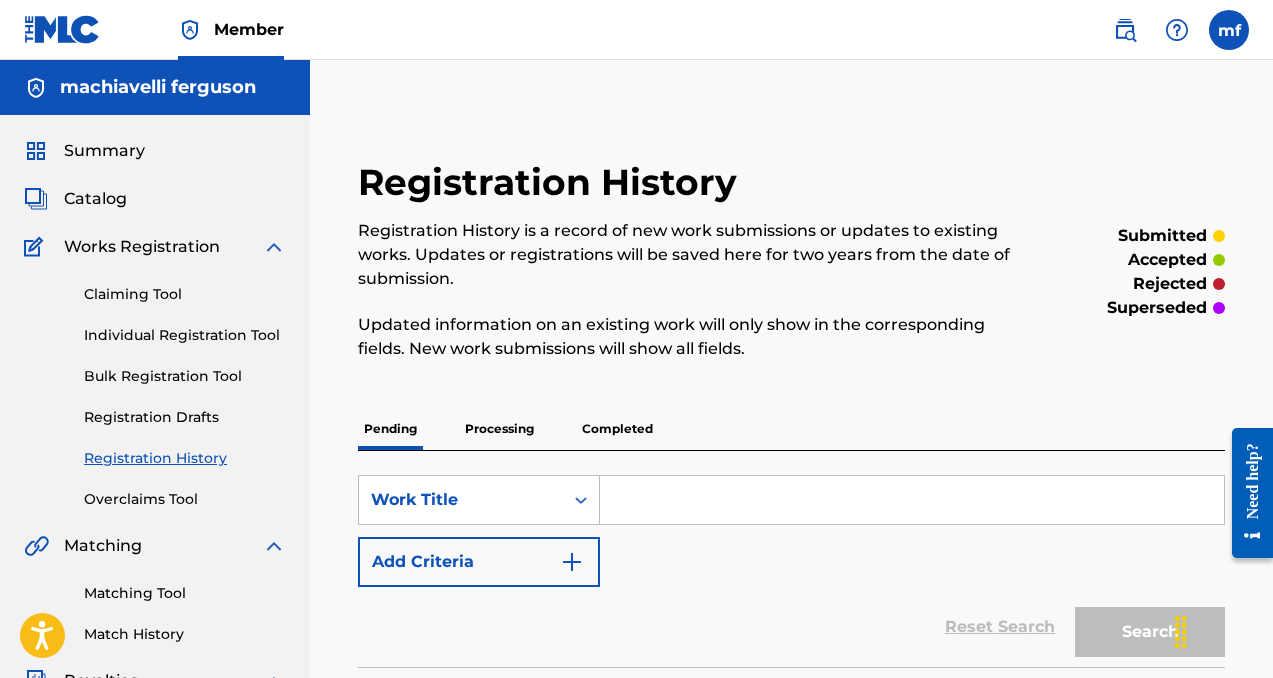 click on "Individual Registration Tool" at bounding box center (185, 335) 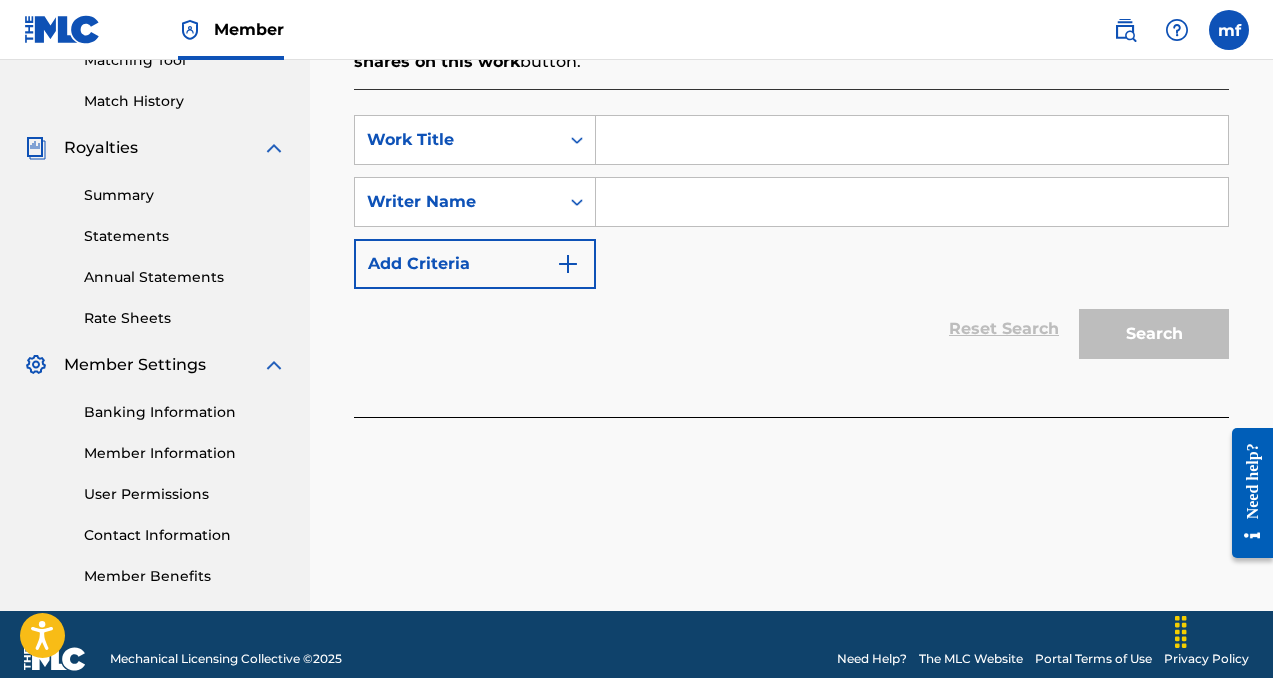scroll, scrollTop: 510, scrollLeft: 0, axis: vertical 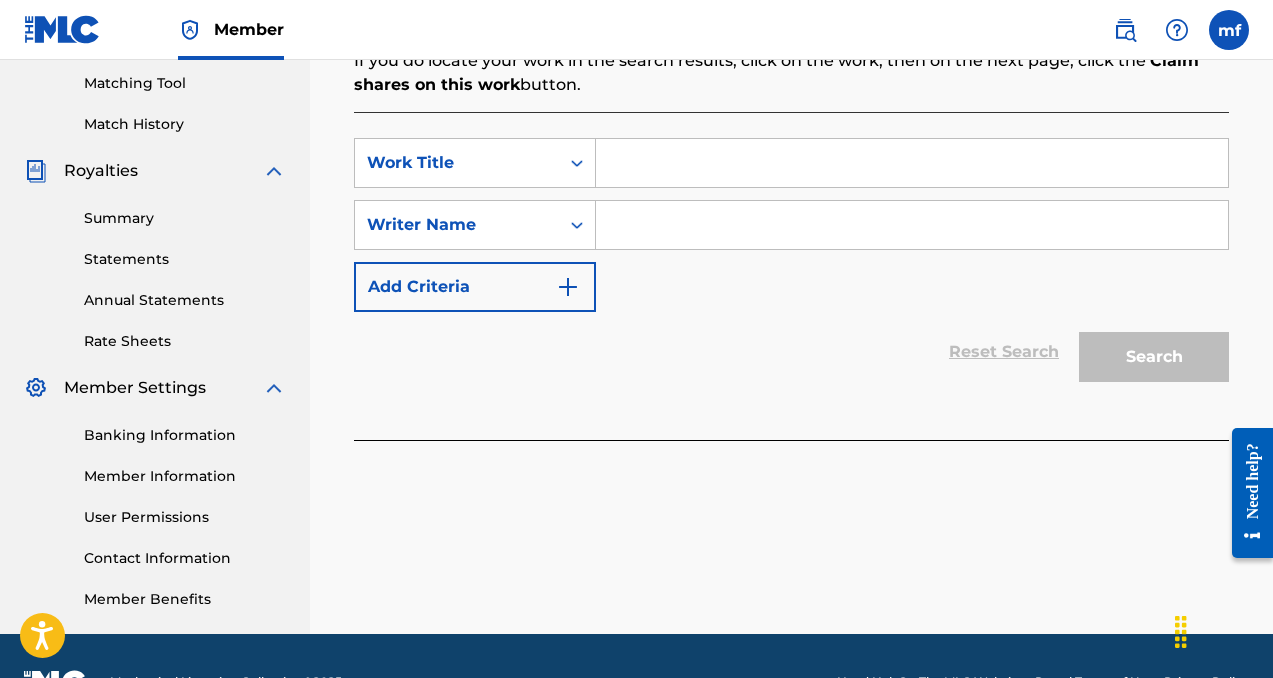 click at bounding box center (912, 225) 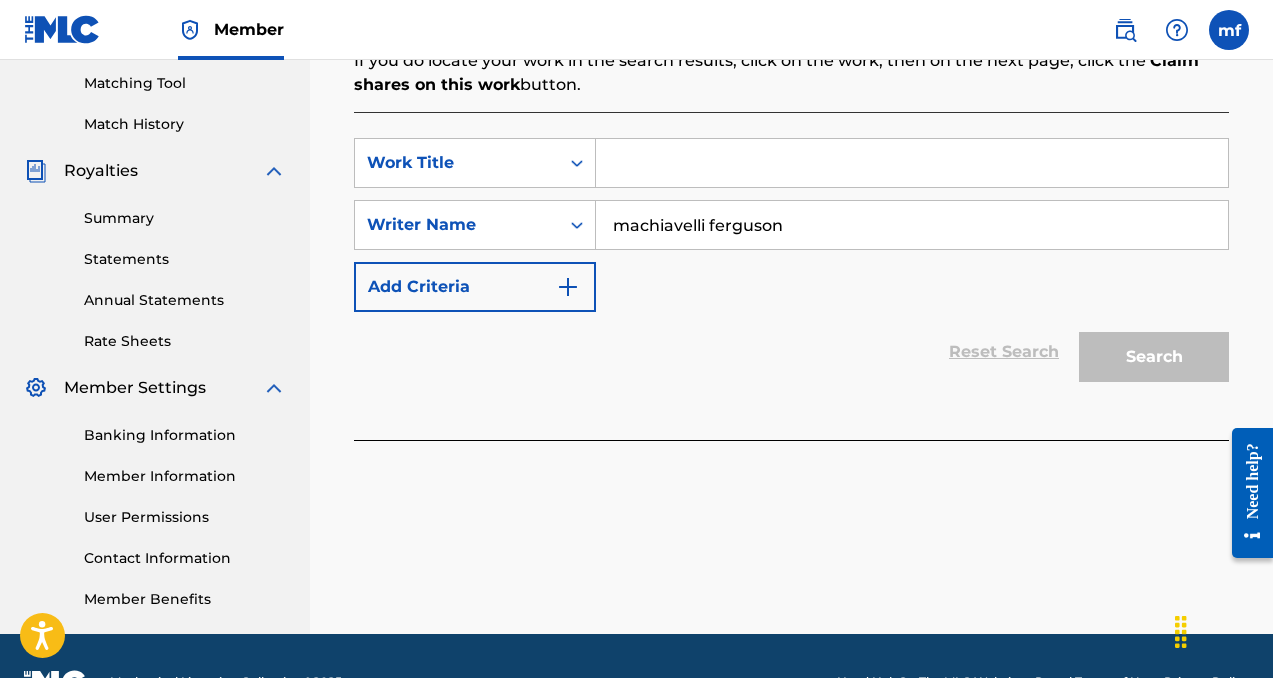 type on "machiavelli ferguson" 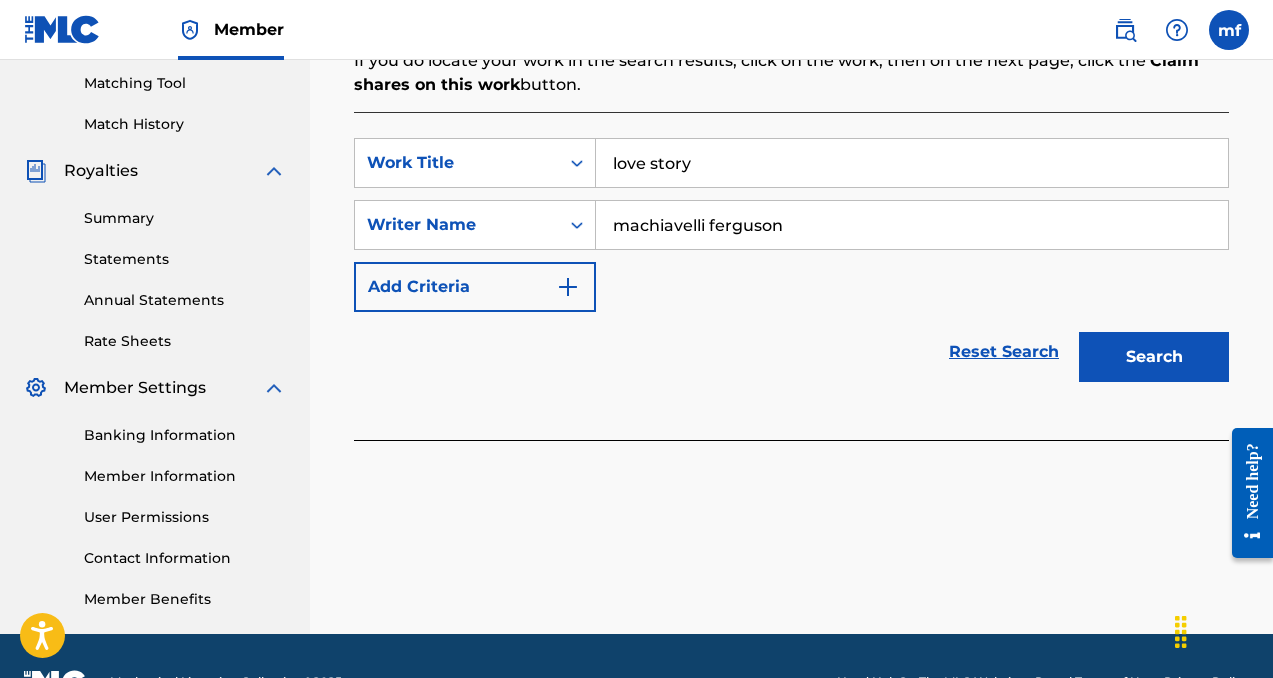 type on "love story" 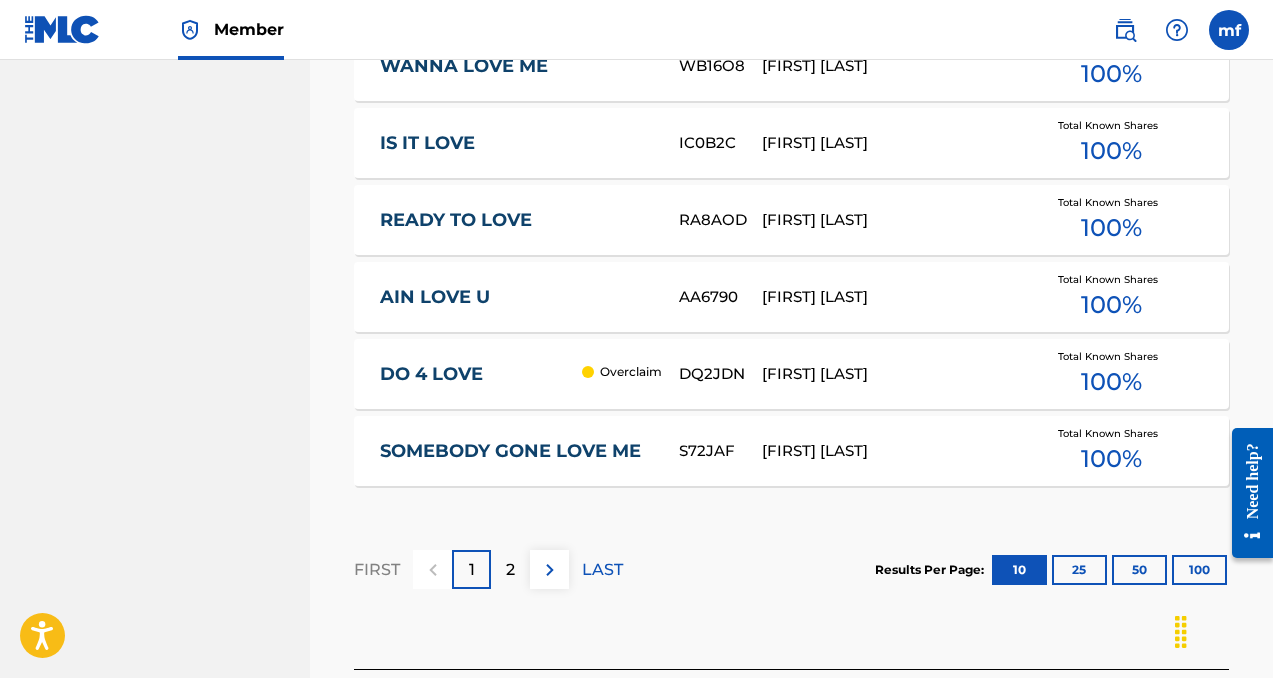 scroll, scrollTop: 1493, scrollLeft: 0, axis: vertical 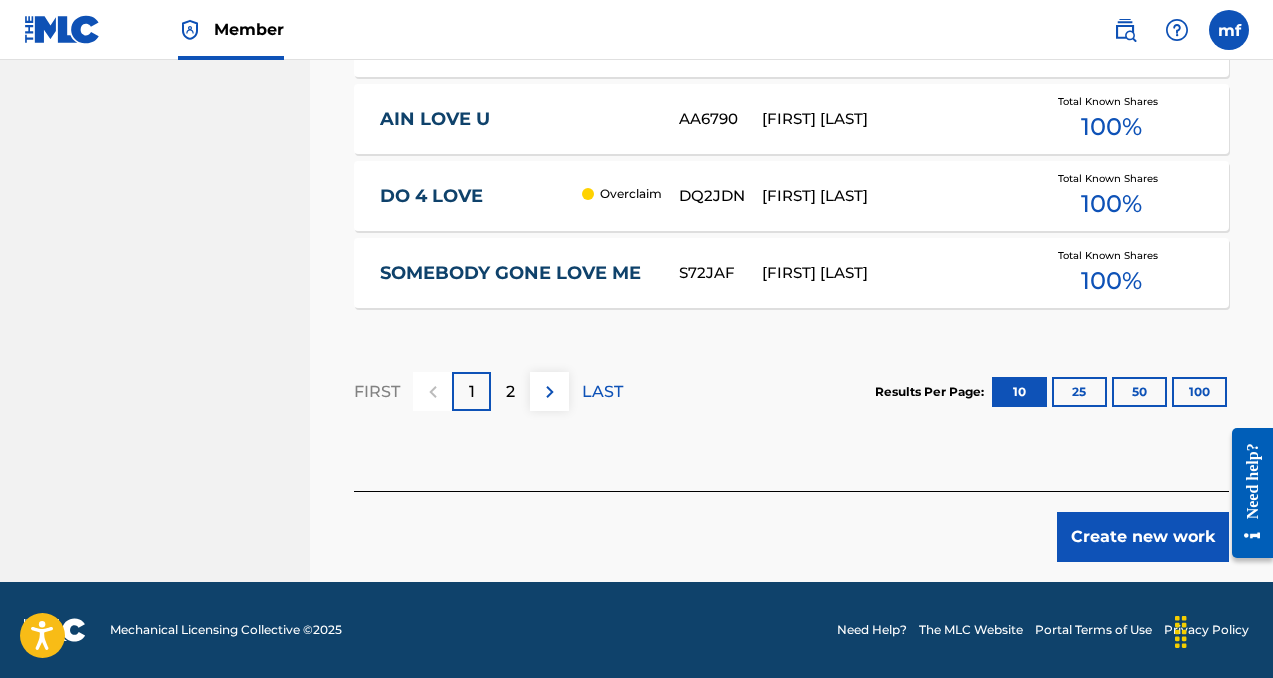 click on "Create new work" at bounding box center (1143, 537) 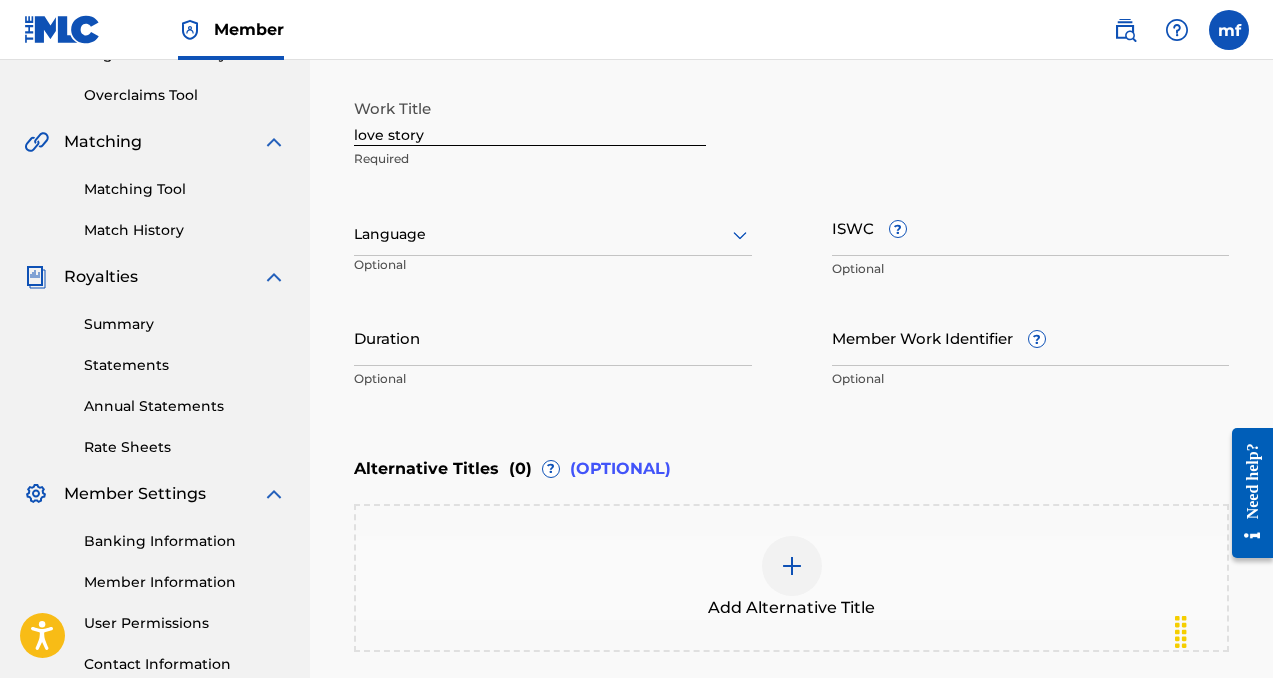 scroll, scrollTop: 403, scrollLeft: 0, axis: vertical 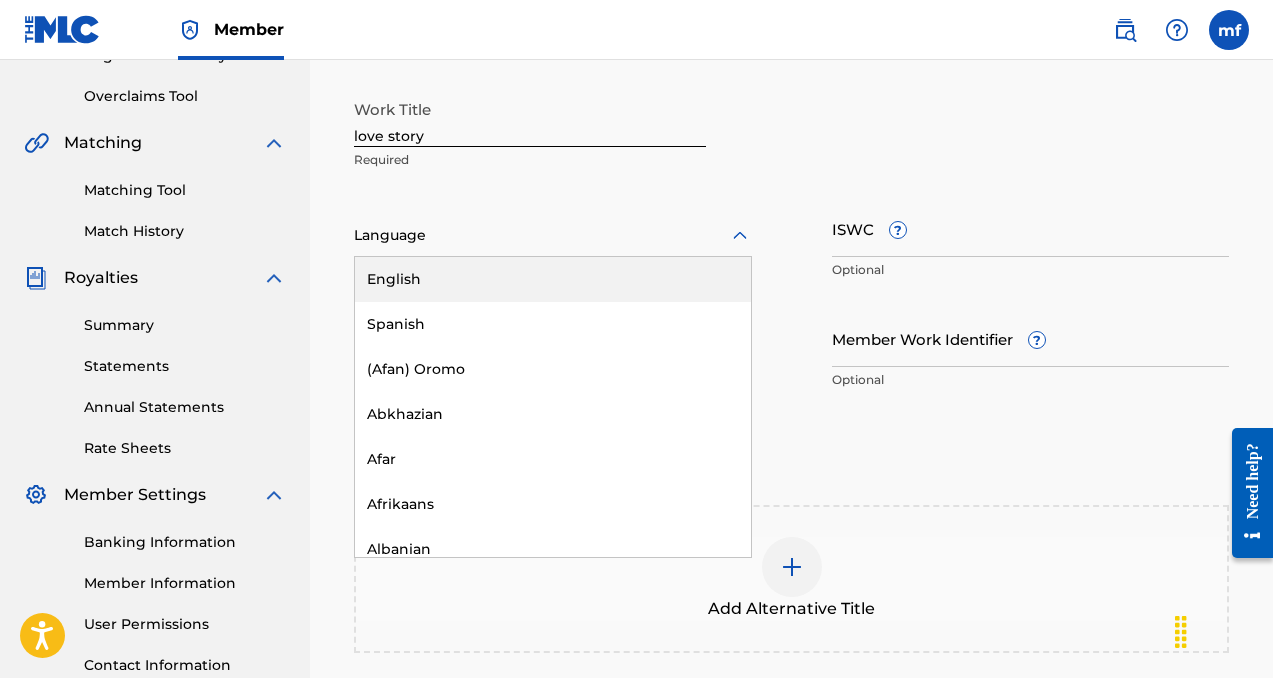 click at bounding box center (553, 235) 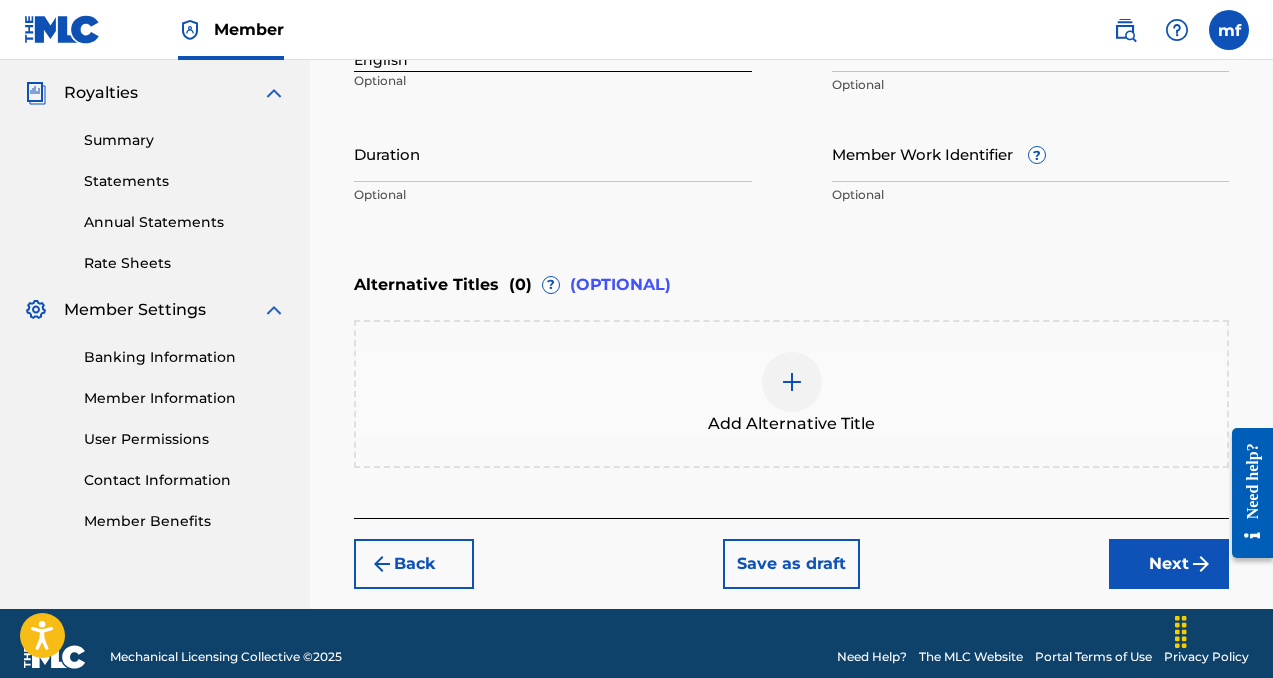 scroll, scrollTop: 615, scrollLeft: 0, axis: vertical 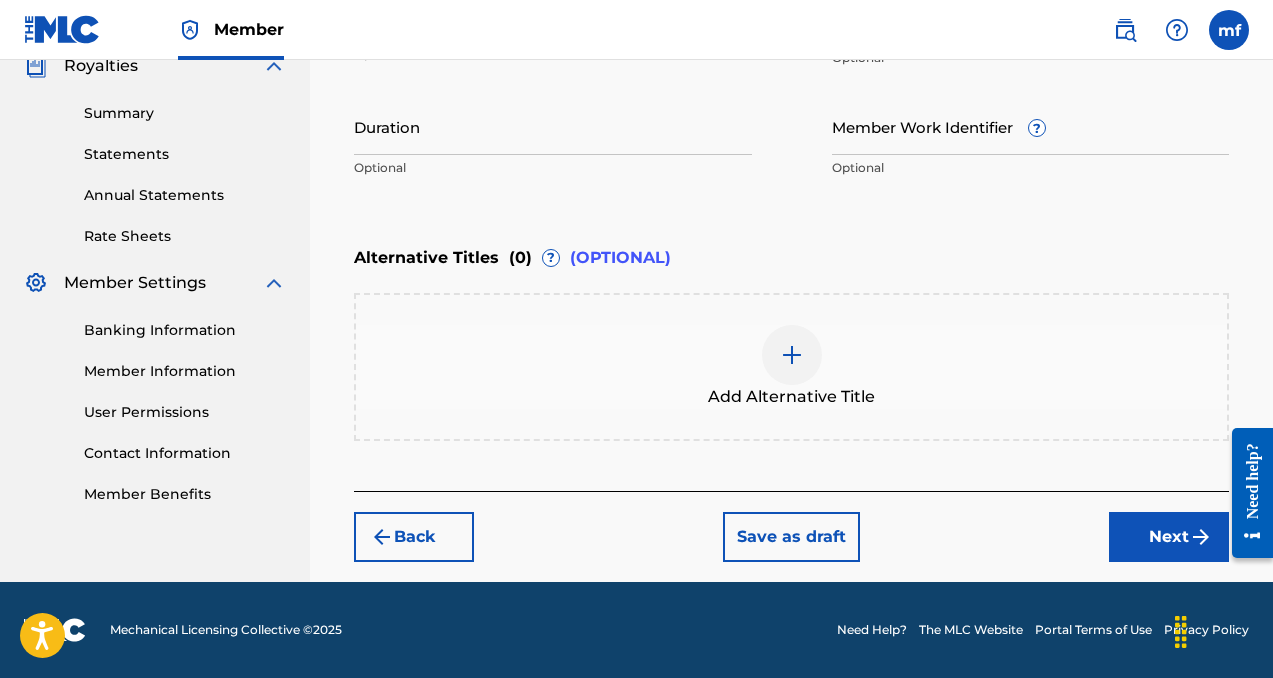 click on "Next" at bounding box center (1169, 537) 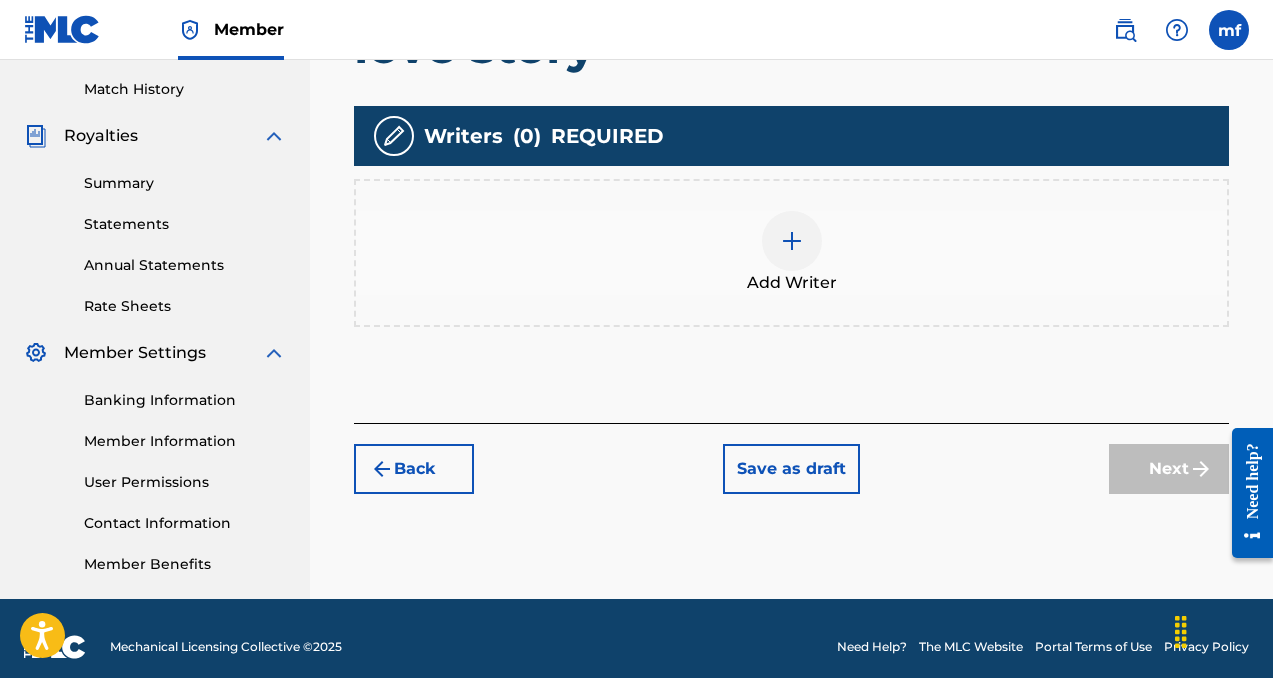 scroll, scrollTop: 552, scrollLeft: 0, axis: vertical 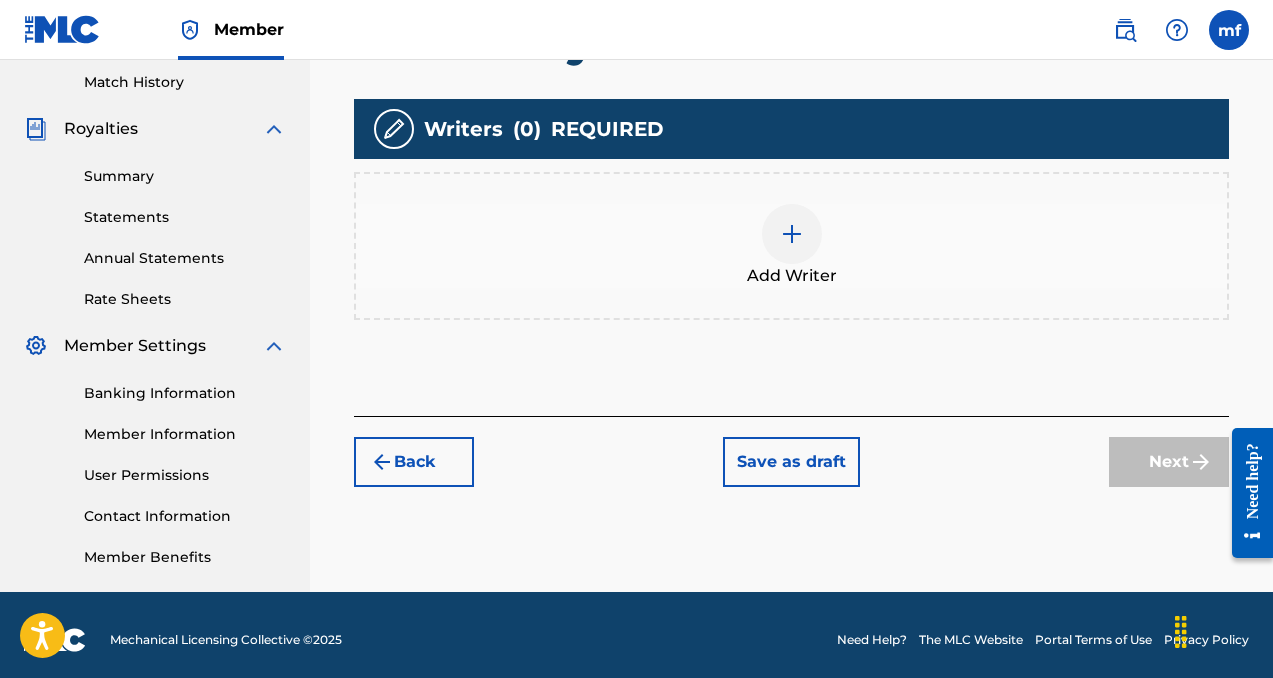 click at bounding box center (792, 234) 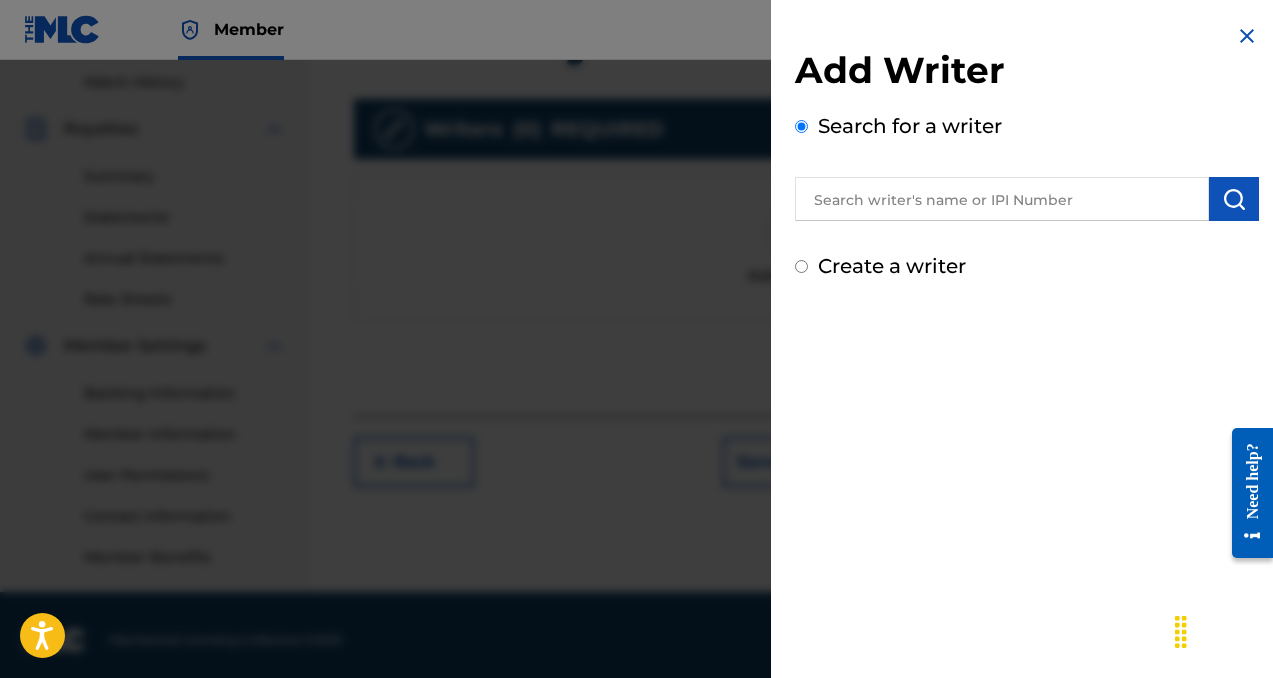 click at bounding box center (1002, 199) 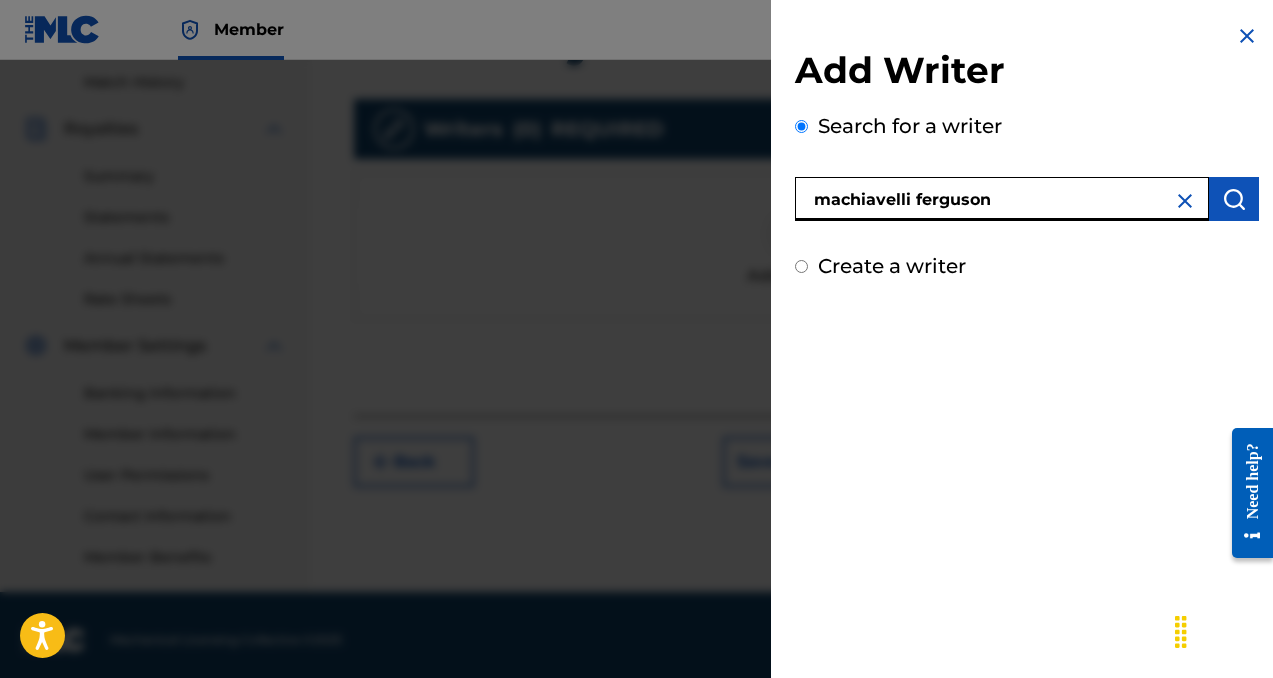 type on "machiavelli ferguson" 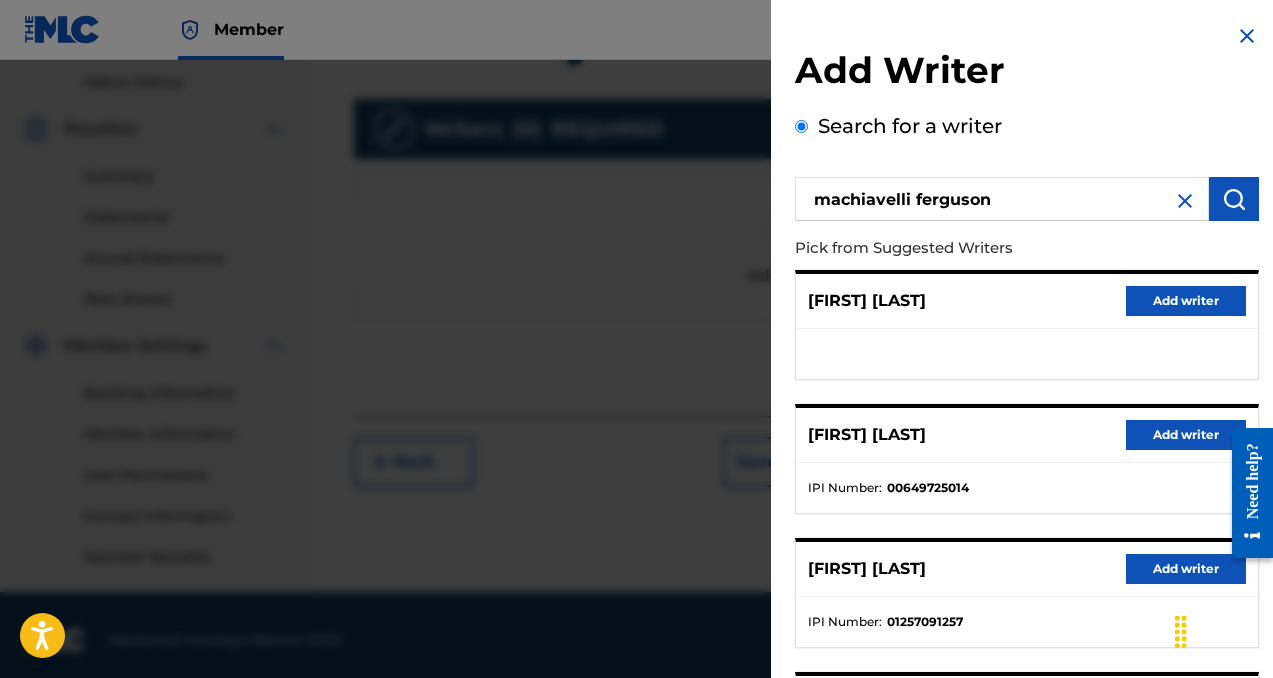 click on "Add writer" at bounding box center [1186, 435] 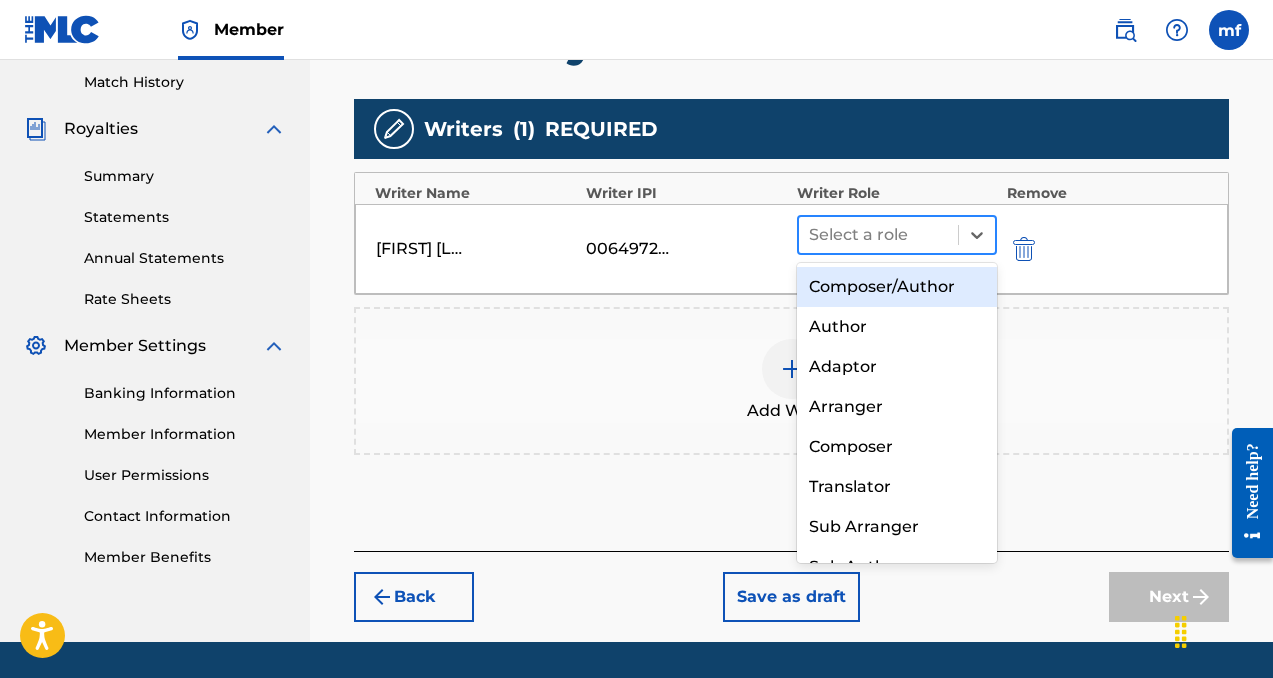 click at bounding box center [878, 235] 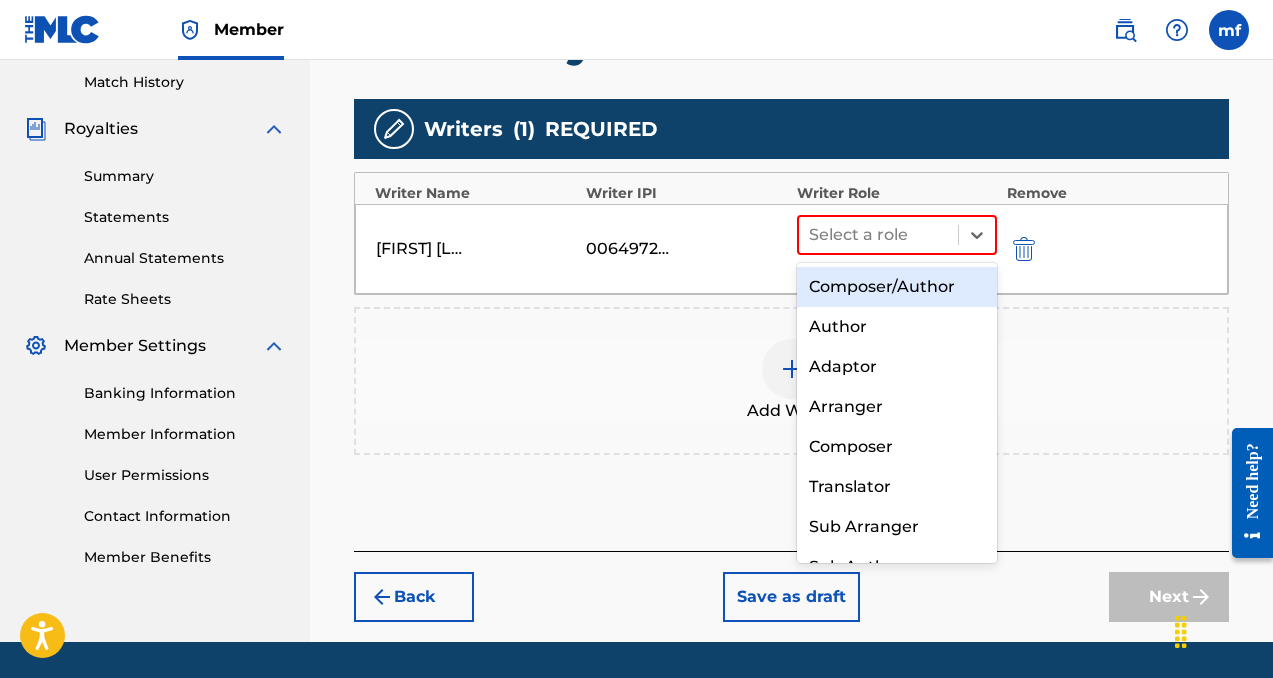 click on "Composer/Author" at bounding box center (897, 287) 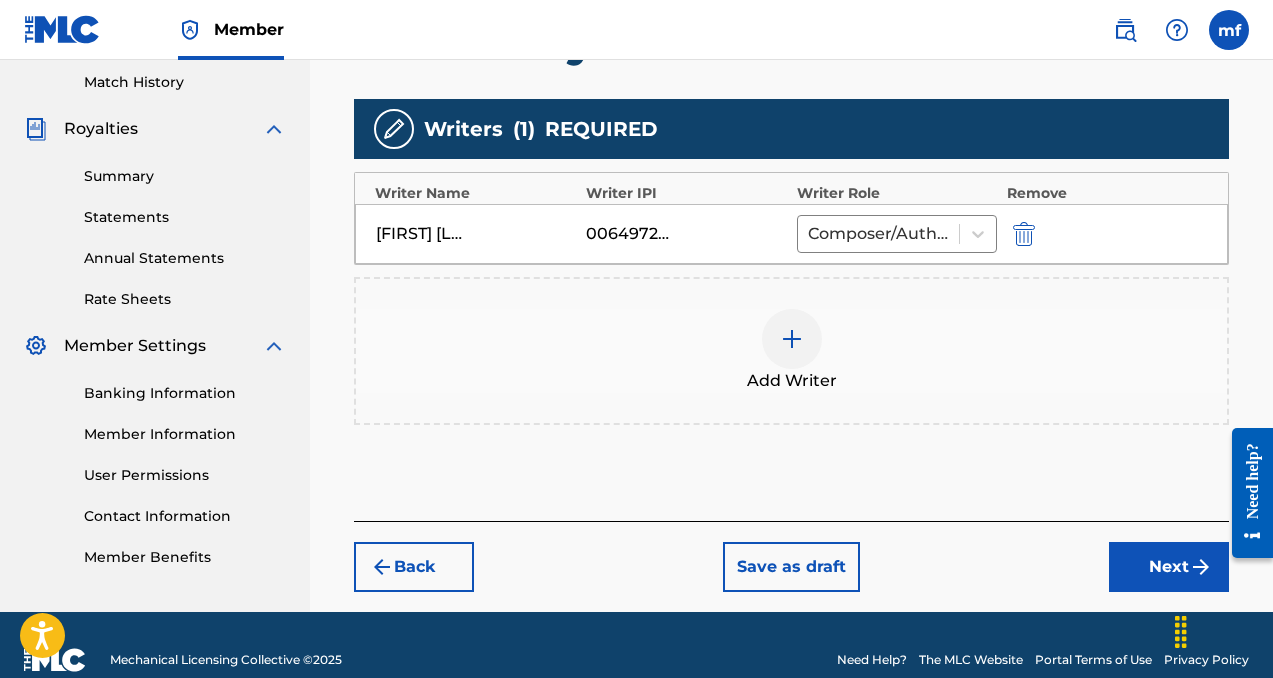 click on "Next" at bounding box center (1169, 567) 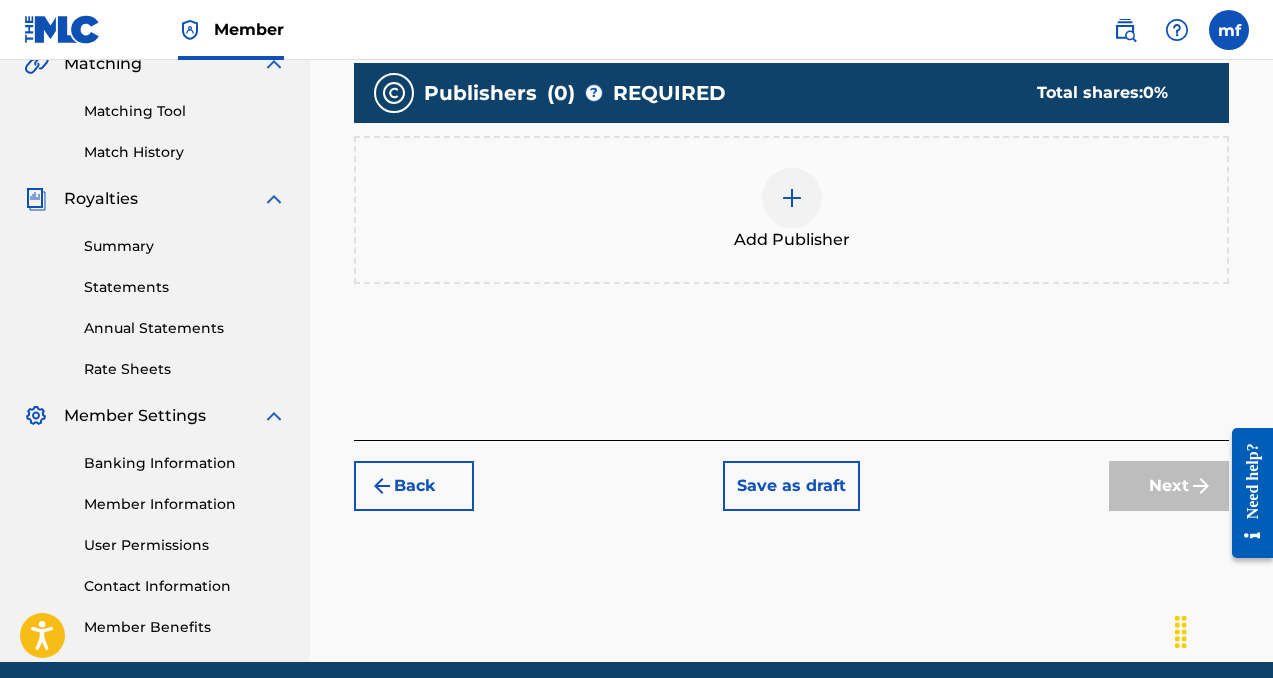 scroll, scrollTop: 486, scrollLeft: 0, axis: vertical 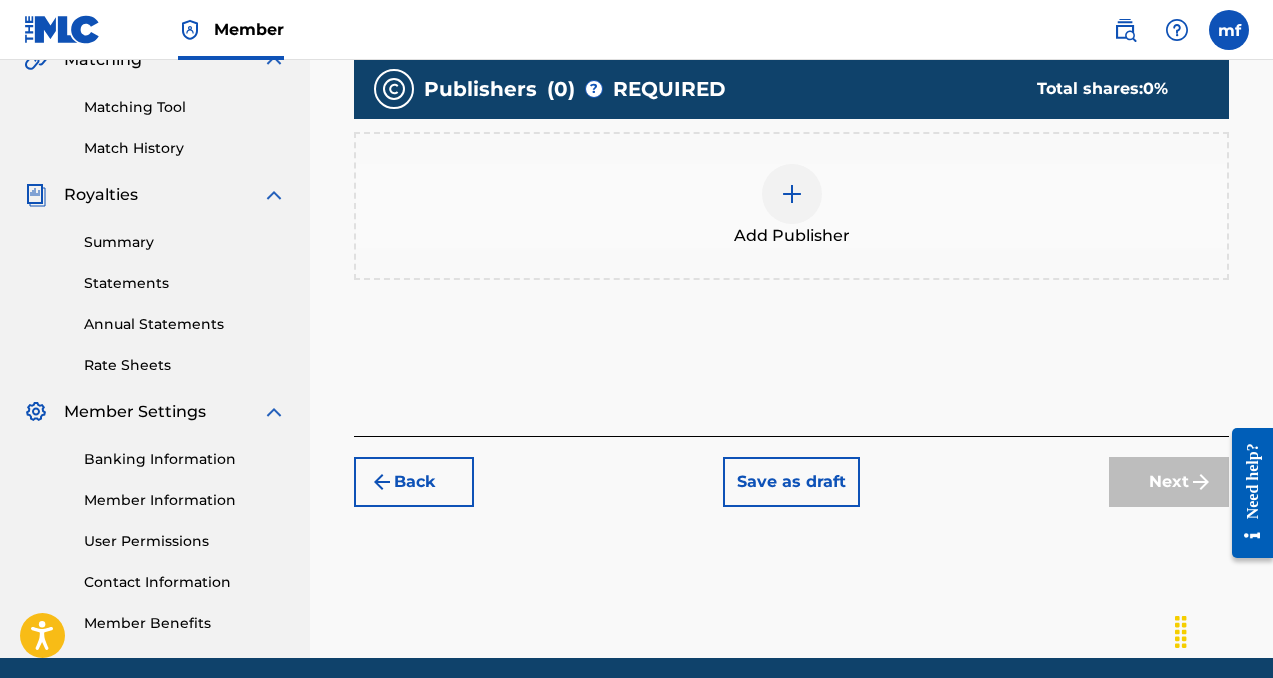 click at bounding box center [792, 194] 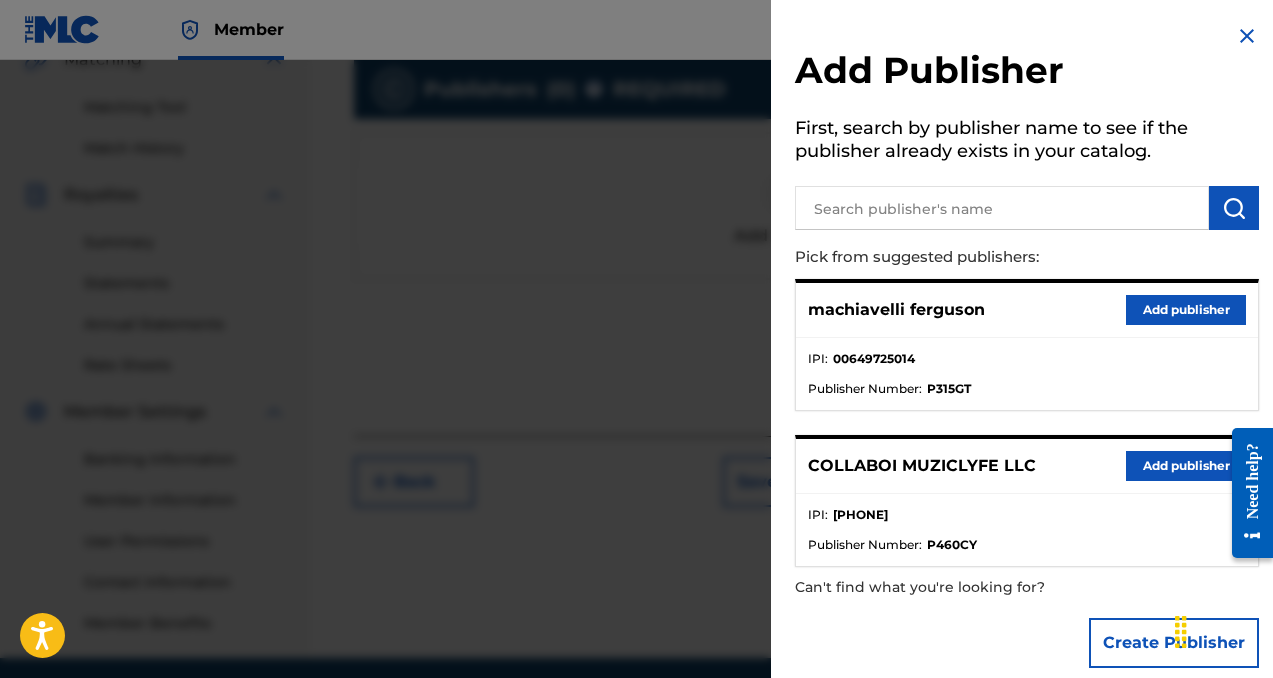 click on "Add publisher" at bounding box center [1186, 466] 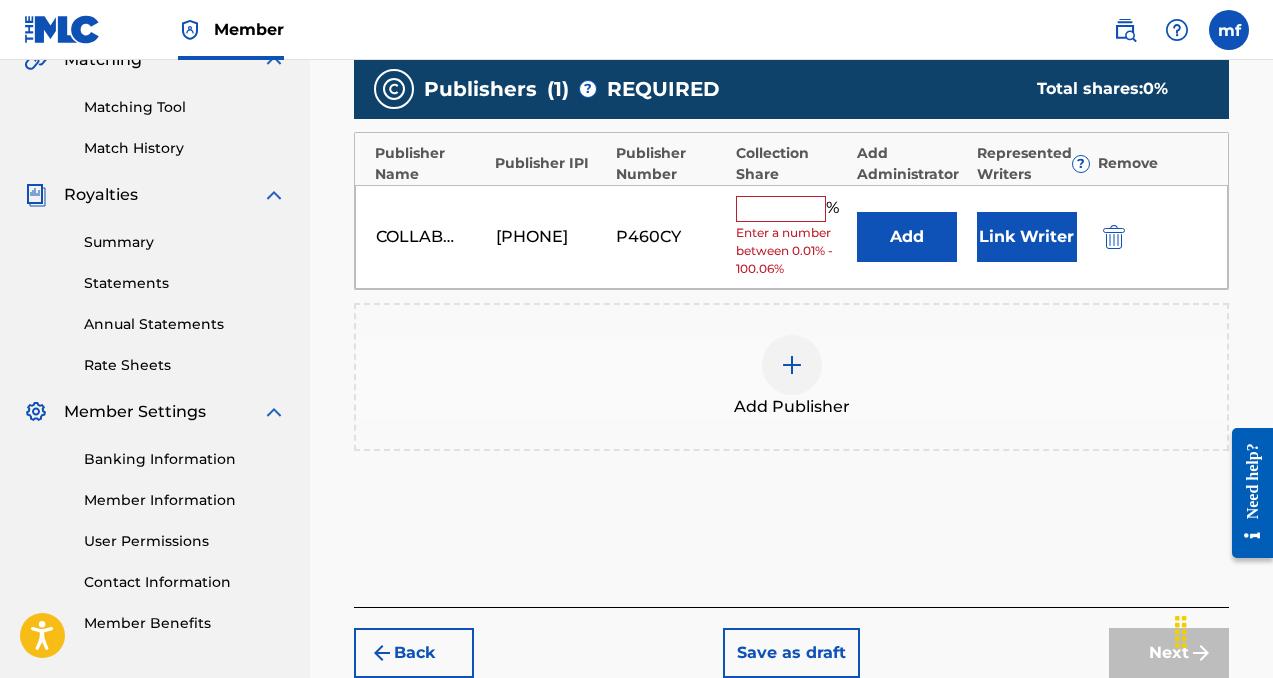 click at bounding box center [781, 209] 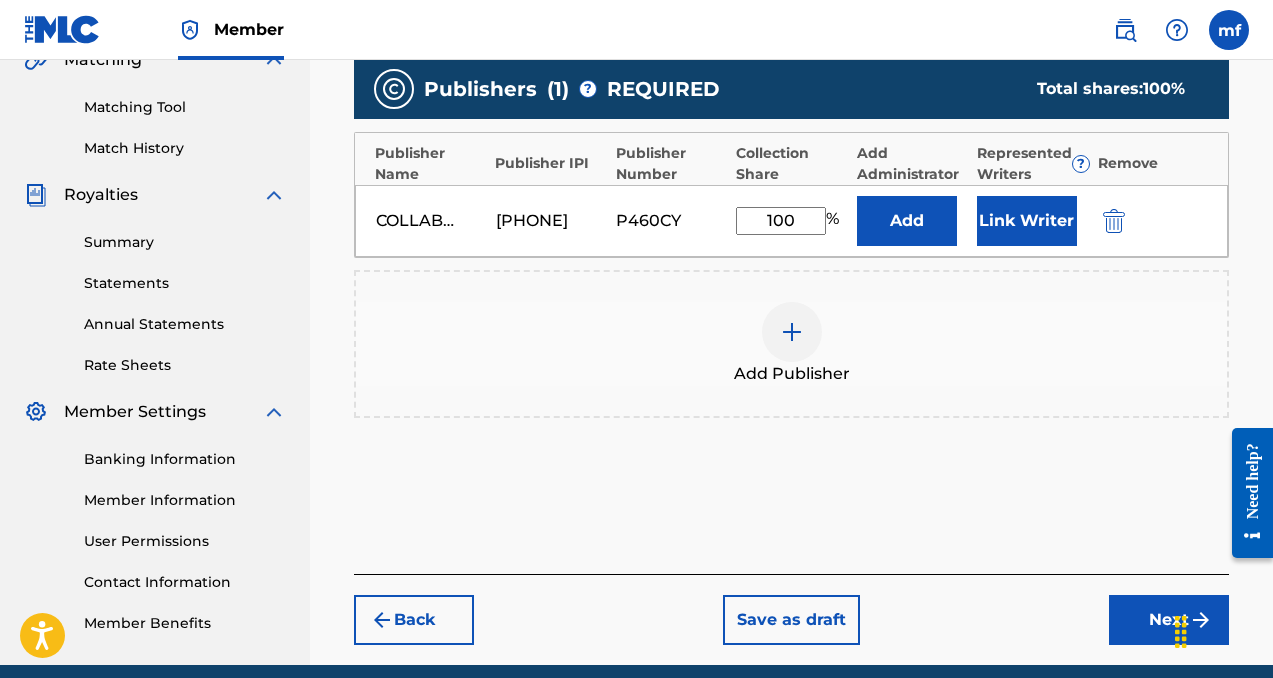 type on "100" 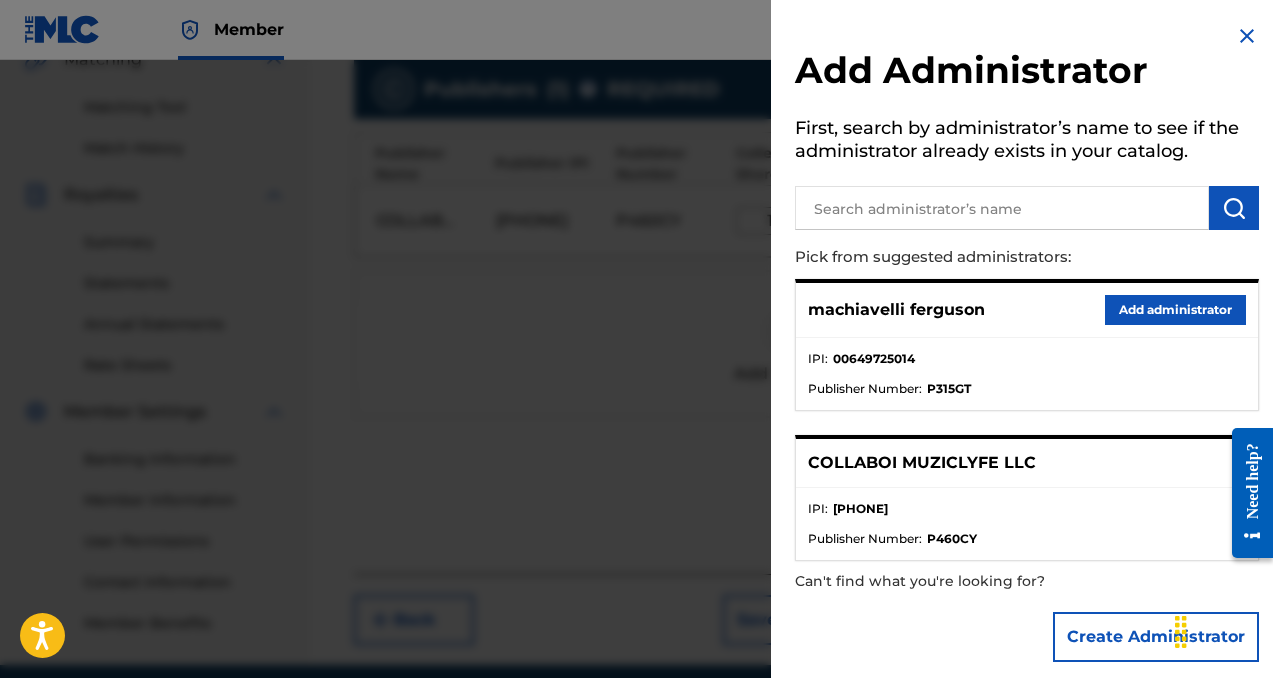 click on "Add administrator" at bounding box center [1175, 310] 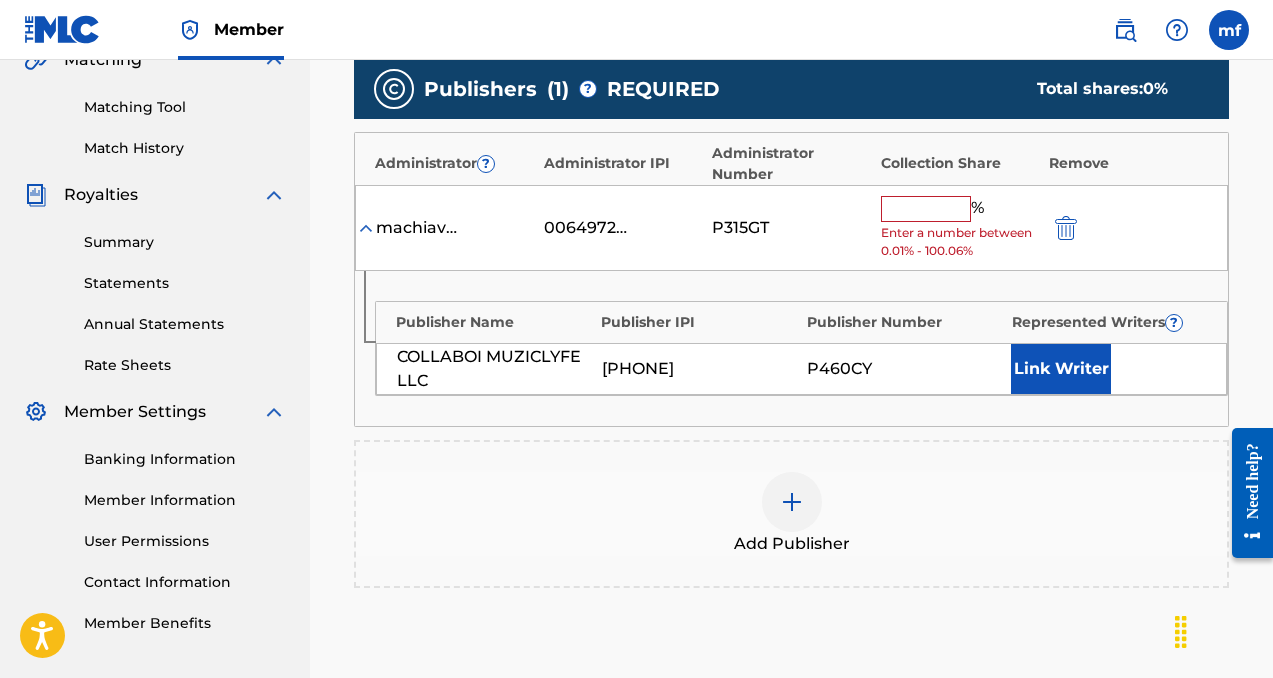 click at bounding box center (926, 209) 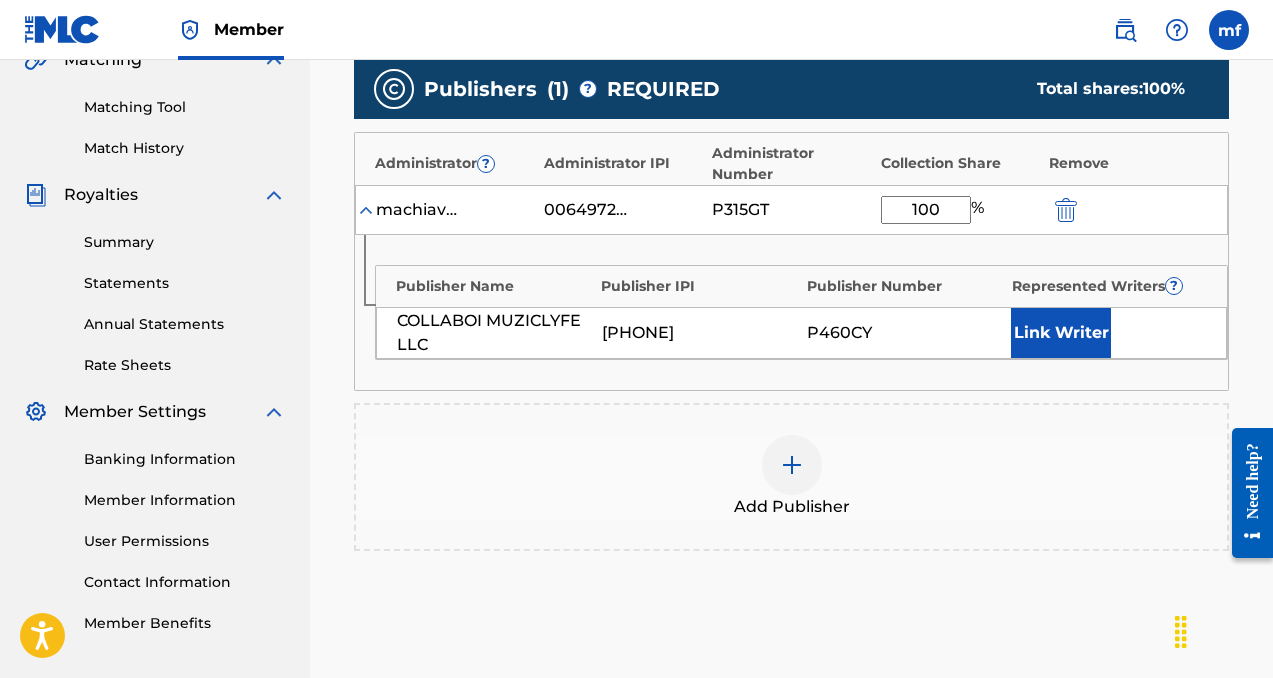 type on "100" 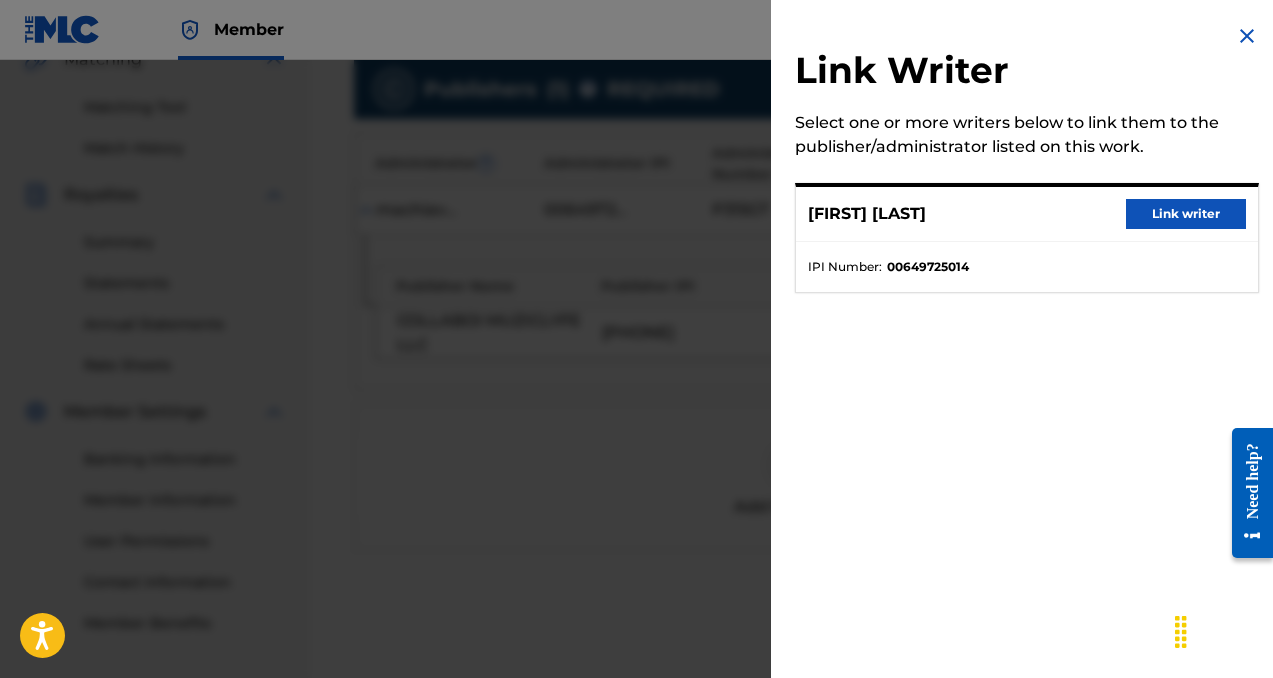 click on "Link writer" at bounding box center [1186, 214] 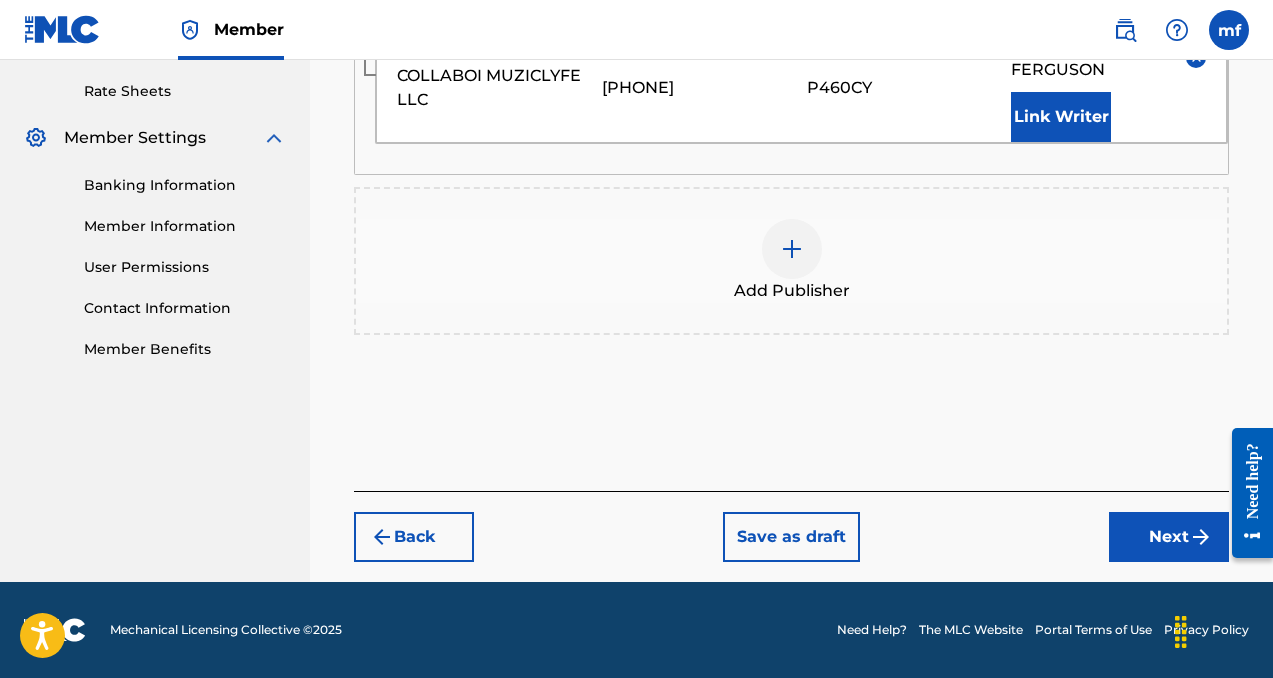 click on "Next" at bounding box center (1169, 537) 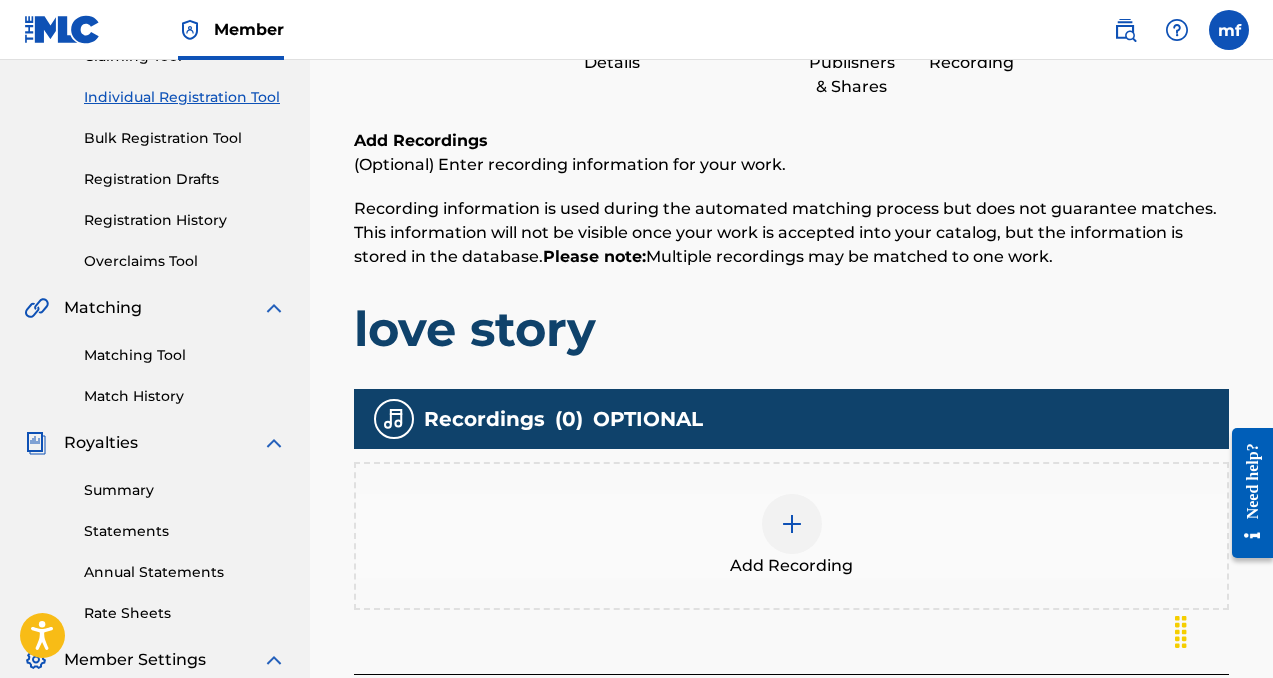 scroll, scrollTop: 271, scrollLeft: 0, axis: vertical 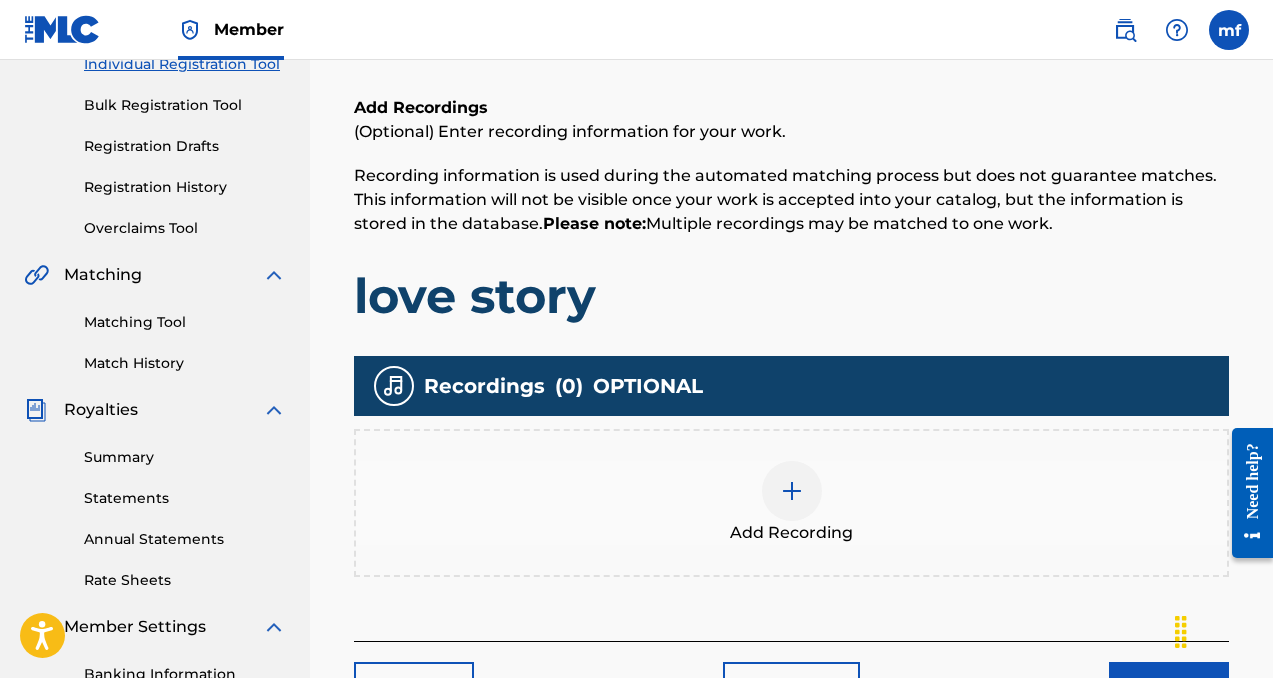 click at bounding box center (792, 491) 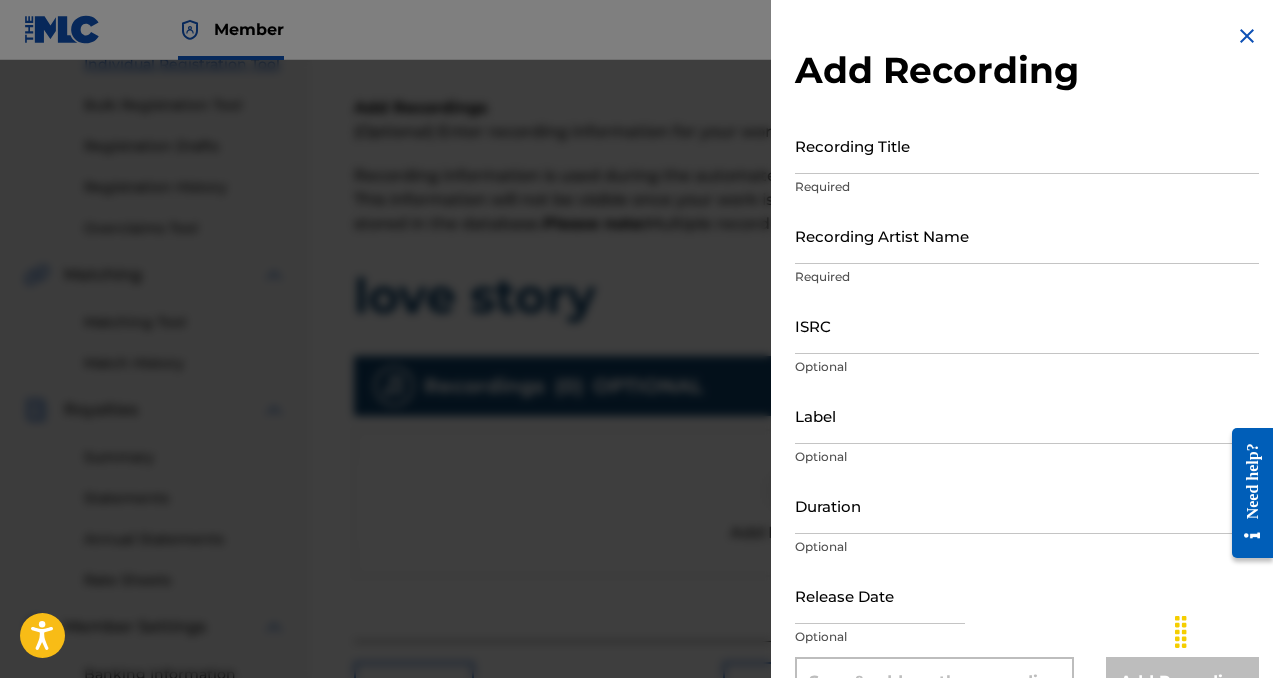 click on "Recording Title" at bounding box center [1027, 145] 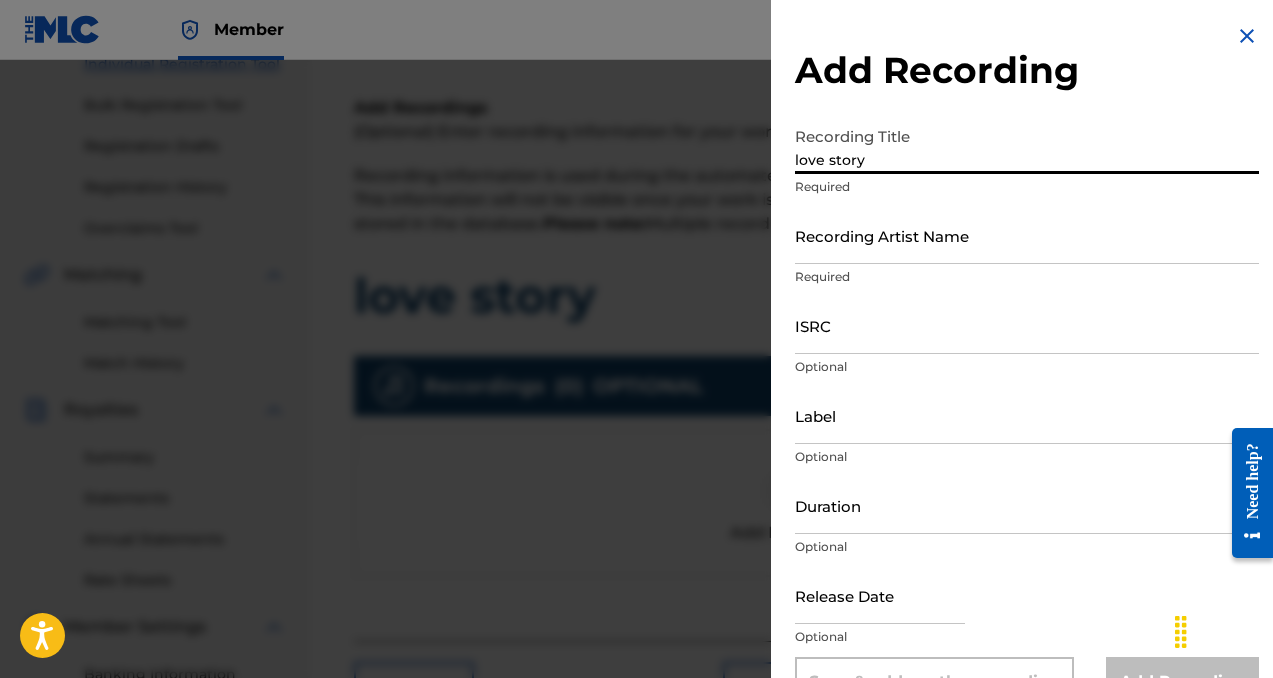 type on "love story" 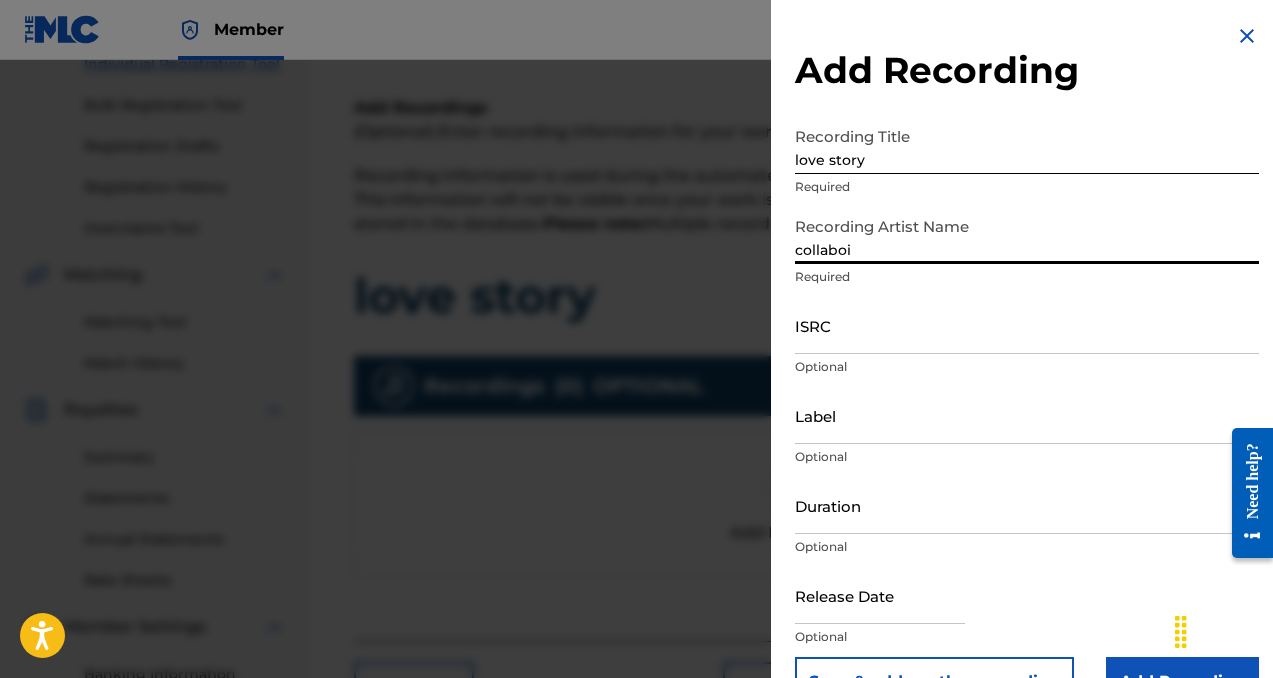 type on "collaboi" 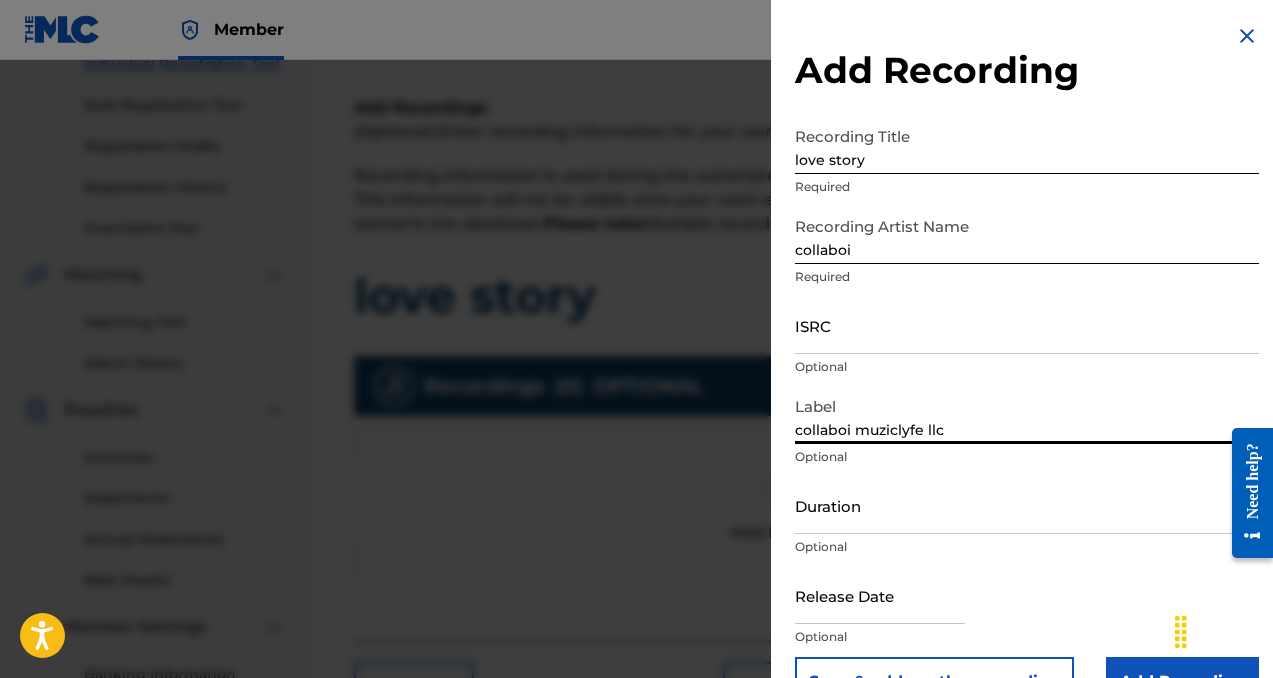 scroll, scrollTop: 53, scrollLeft: 0, axis: vertical 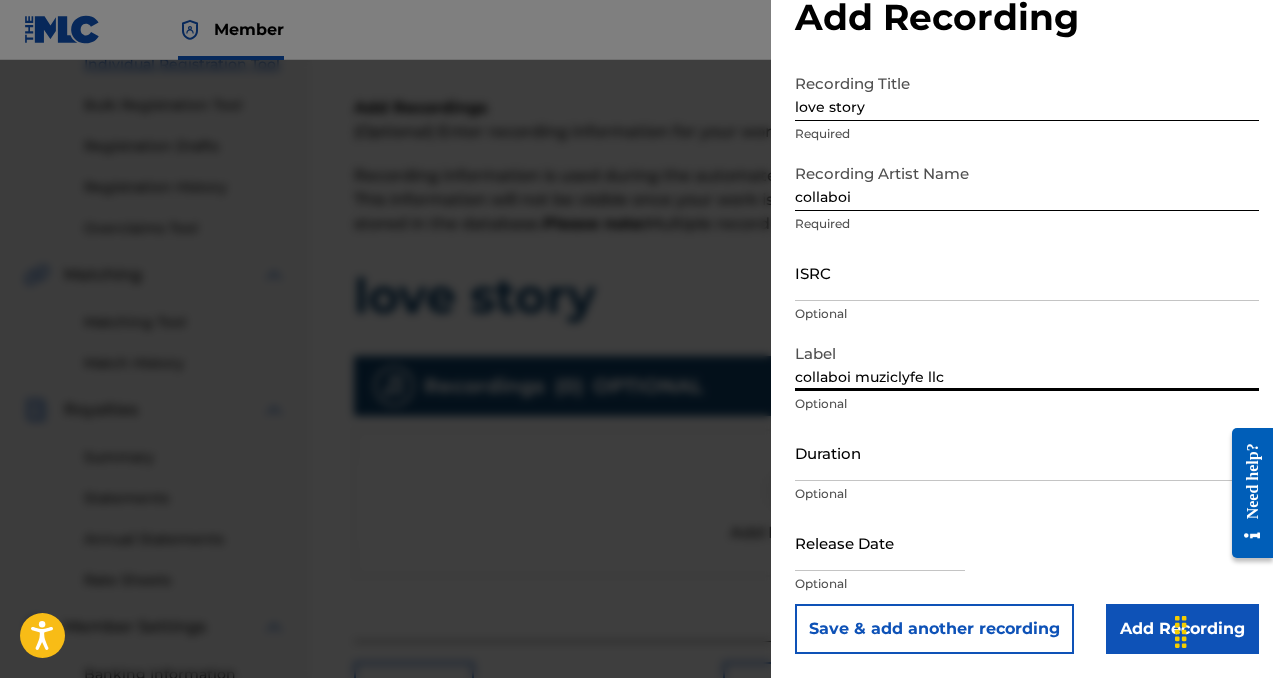 type on "collaboi muziclyfe llc" 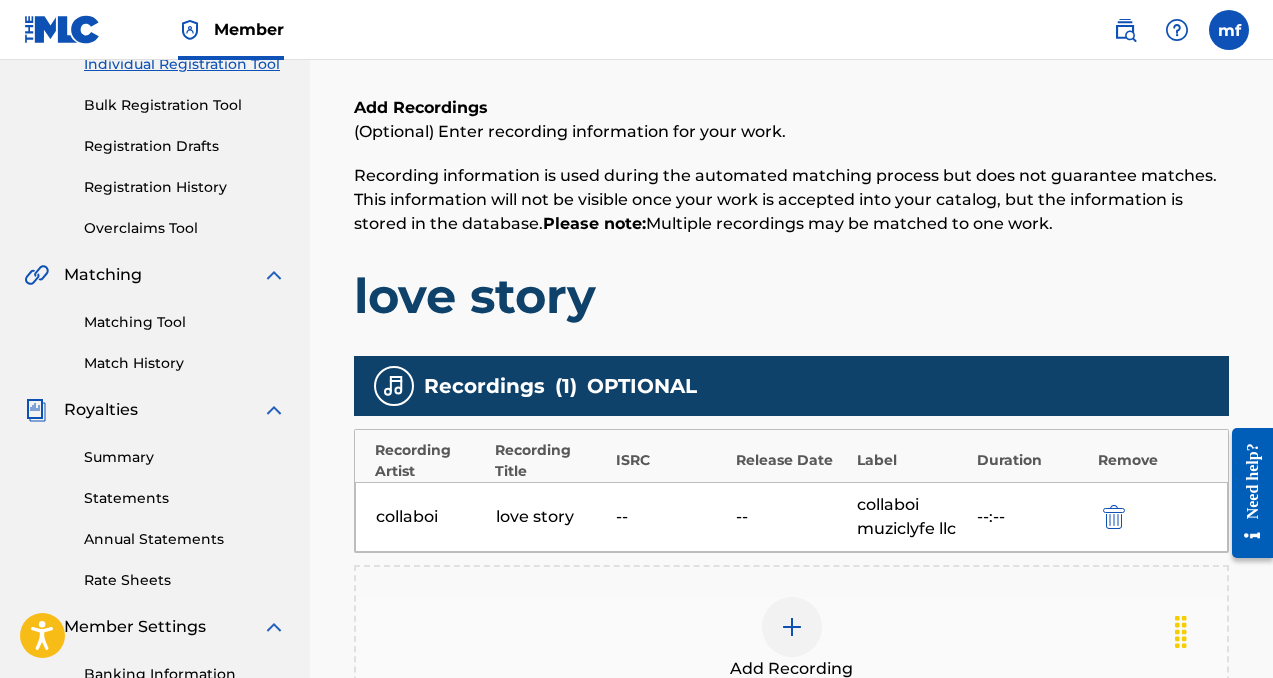 scroll, scrollTop: 562, scrollLeft: 0, axis: vertical 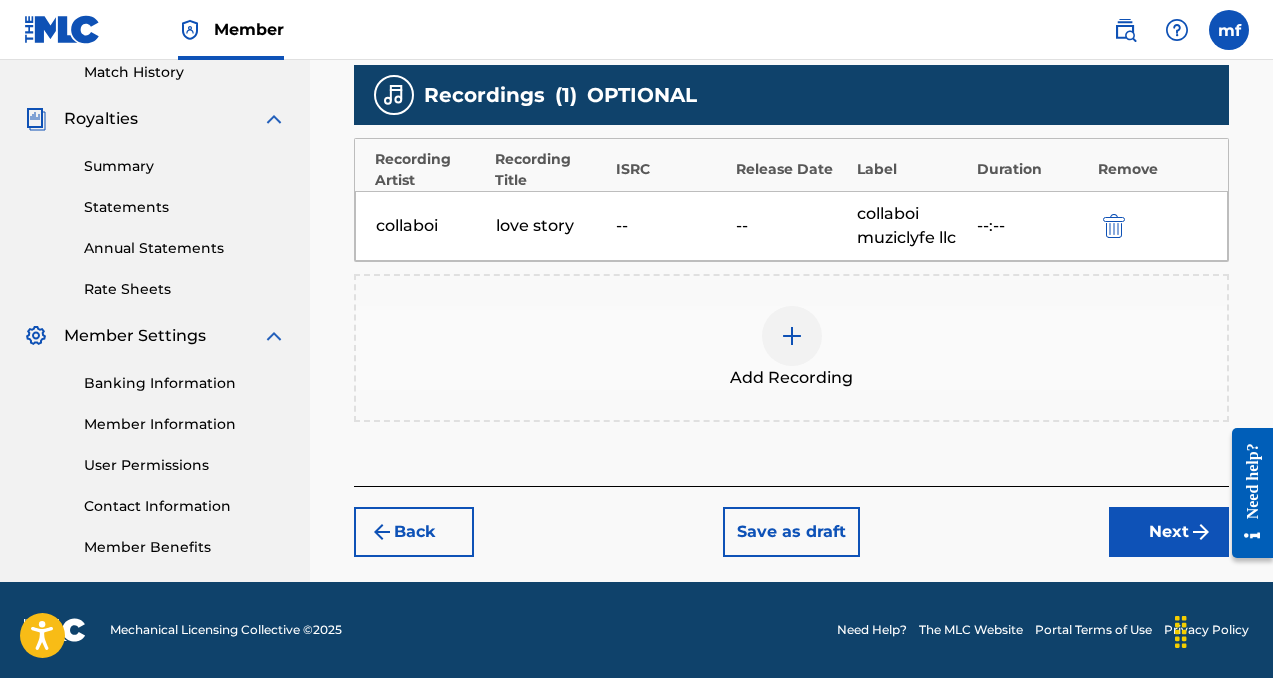 click on "Next" at bounding box center (1169, 532) 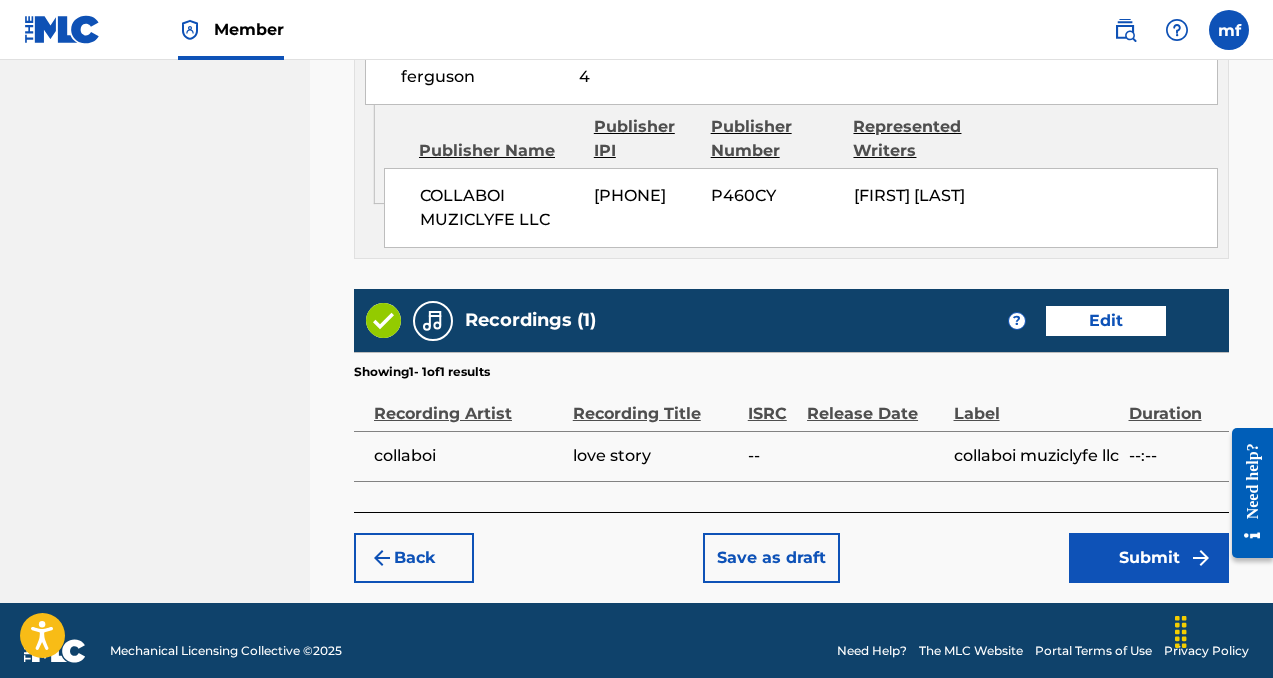 scroll, scrollTop: 1234, scrollLeft: 0, axis: vertical 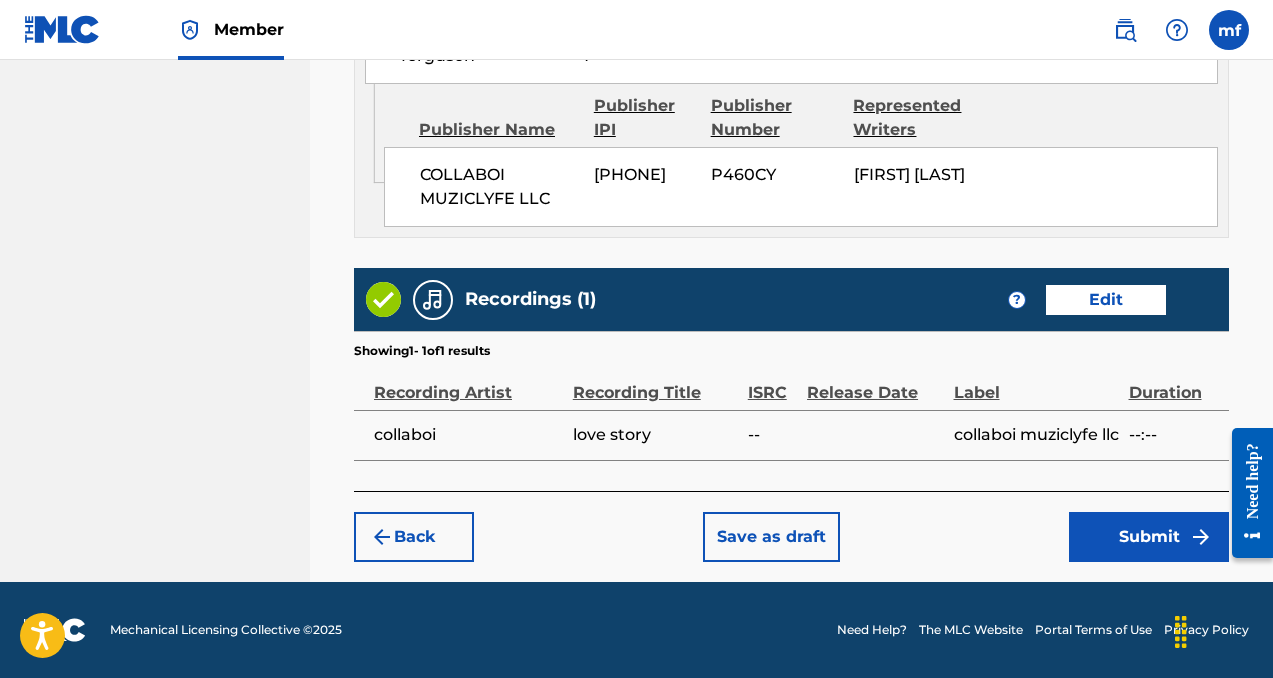 click on "Submit" at bounding box center [1149, 537] 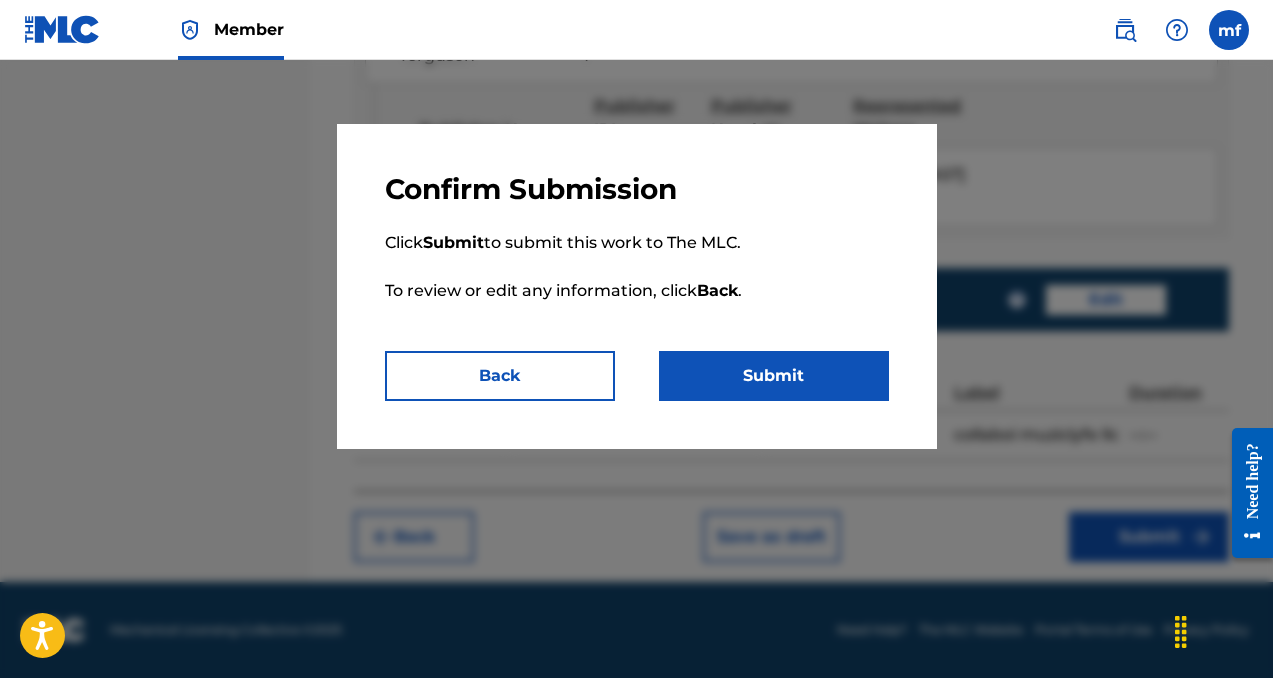 click on "Submit" at bounding box center [774, 376] 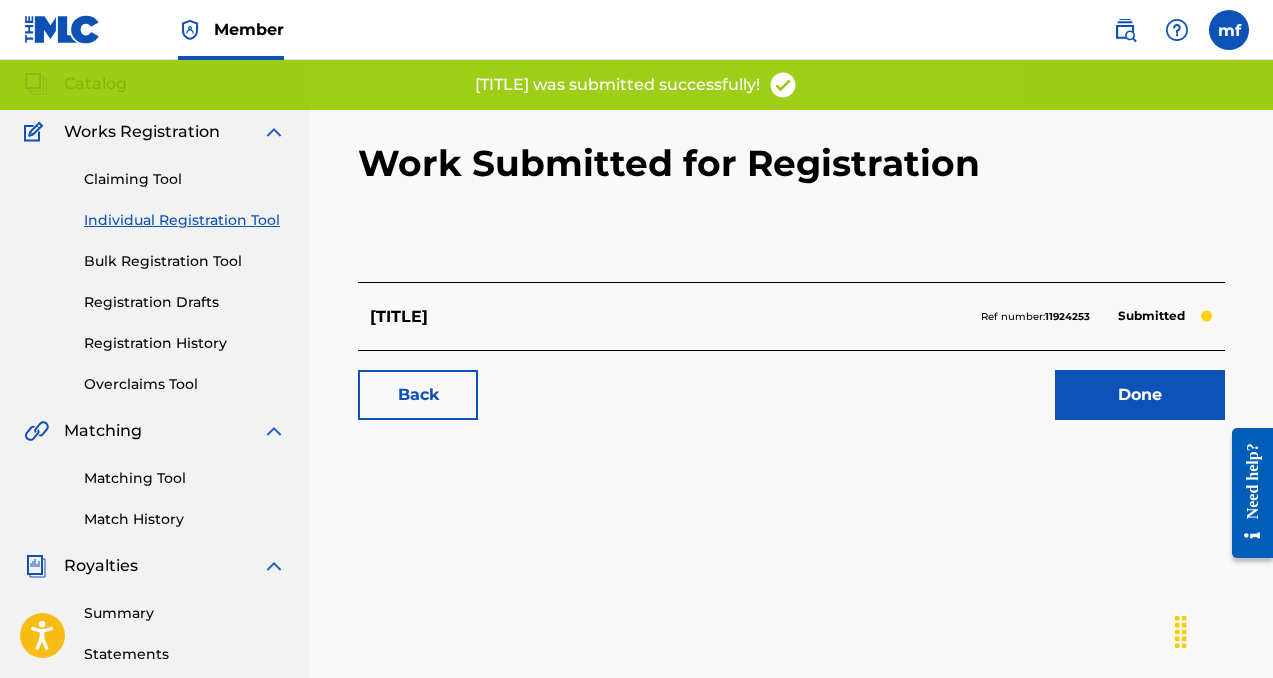 scroll, scrollTop: 131, scrollLeft: 0, axis: vertical 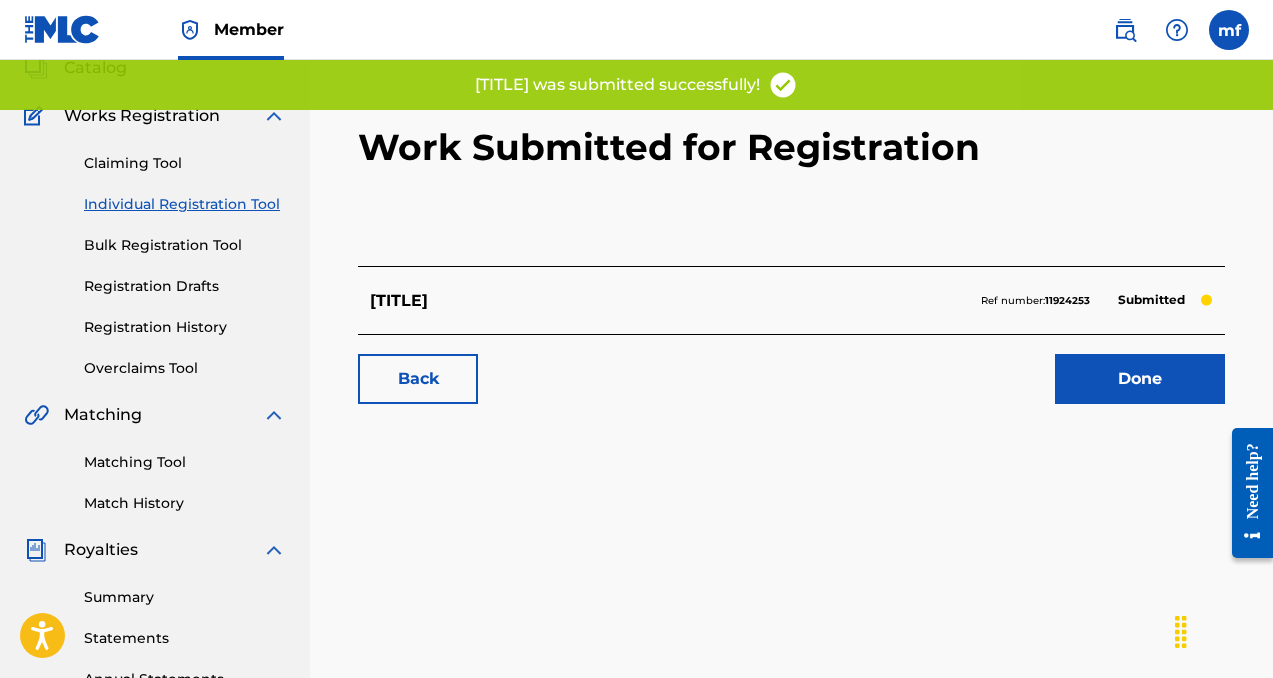 click on "Done" at bounding box center [1140, 379] 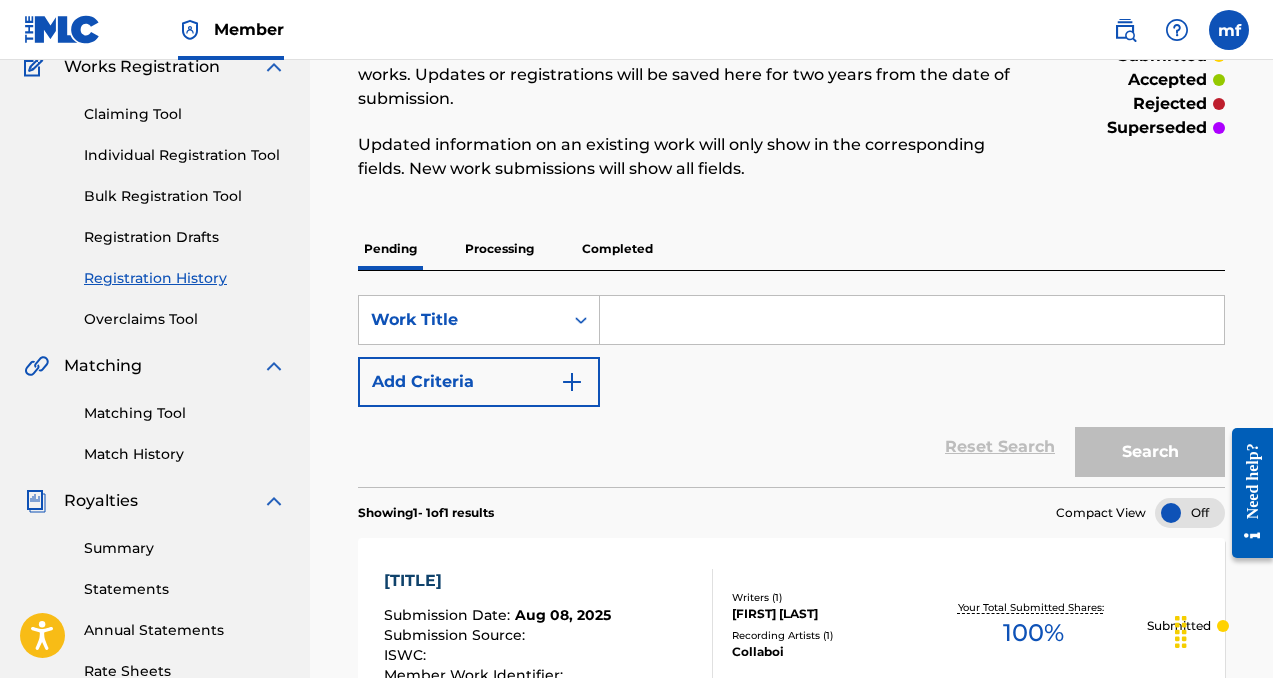 scroll, scrollTop: 0, scrollLeft: 0, axis: both 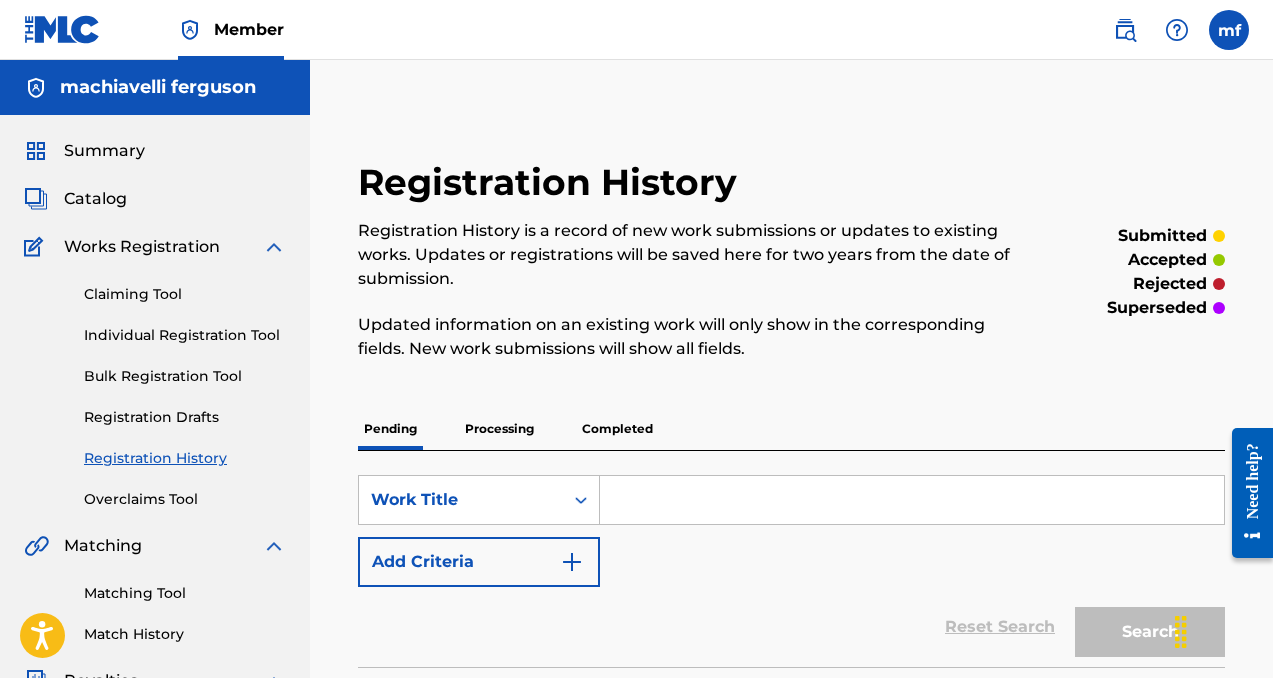 click on "Individual Registration Tool" at bounding box center (185, 335) 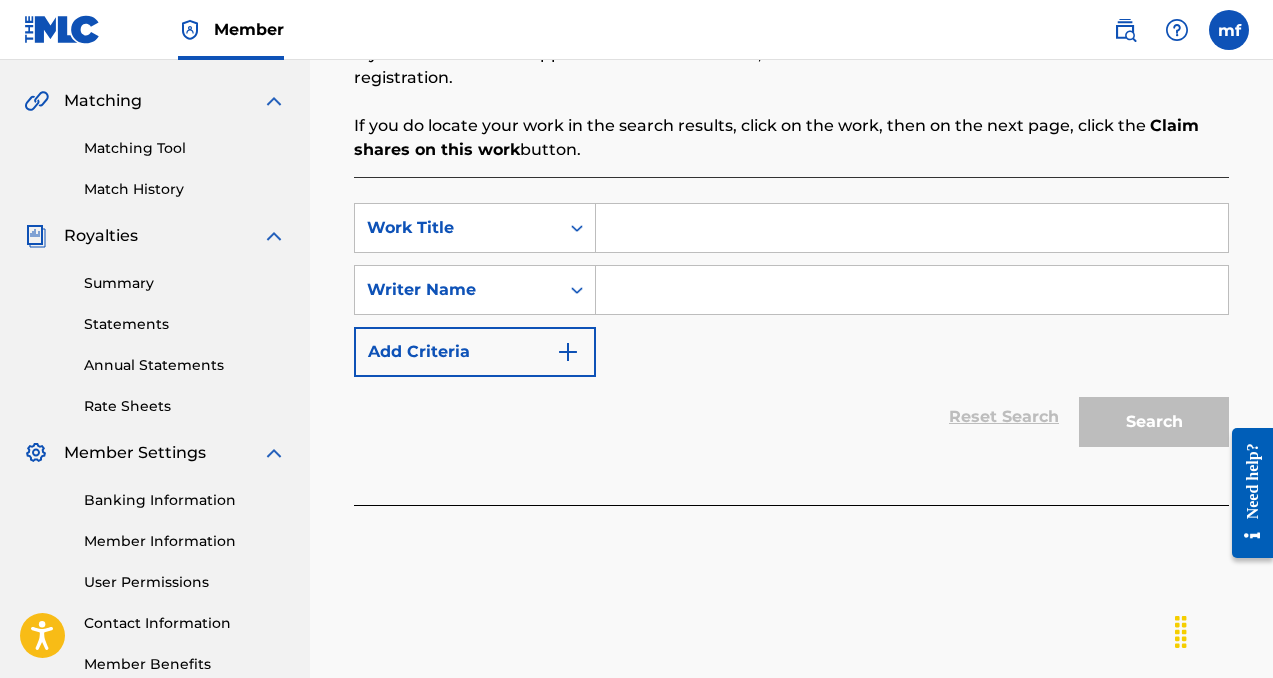 scroll, scrollTop: 452, scrollLeft: 0, axis: vertical 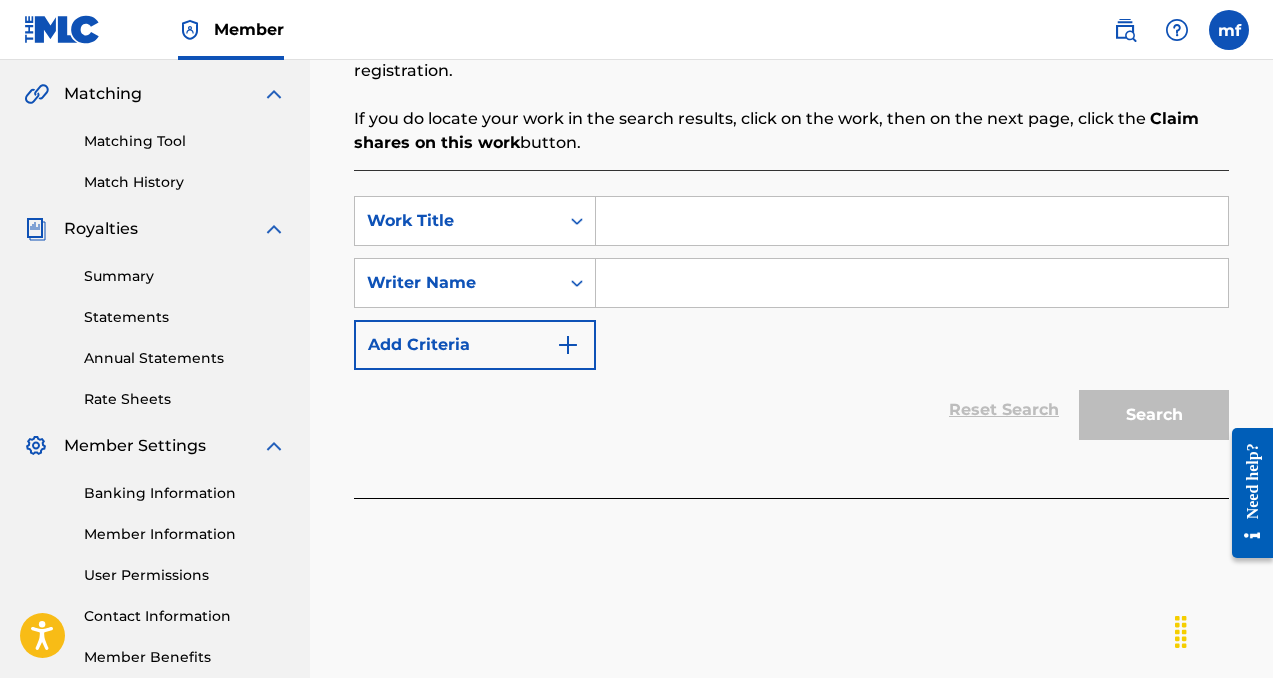 click at bounding box center (912, 283) 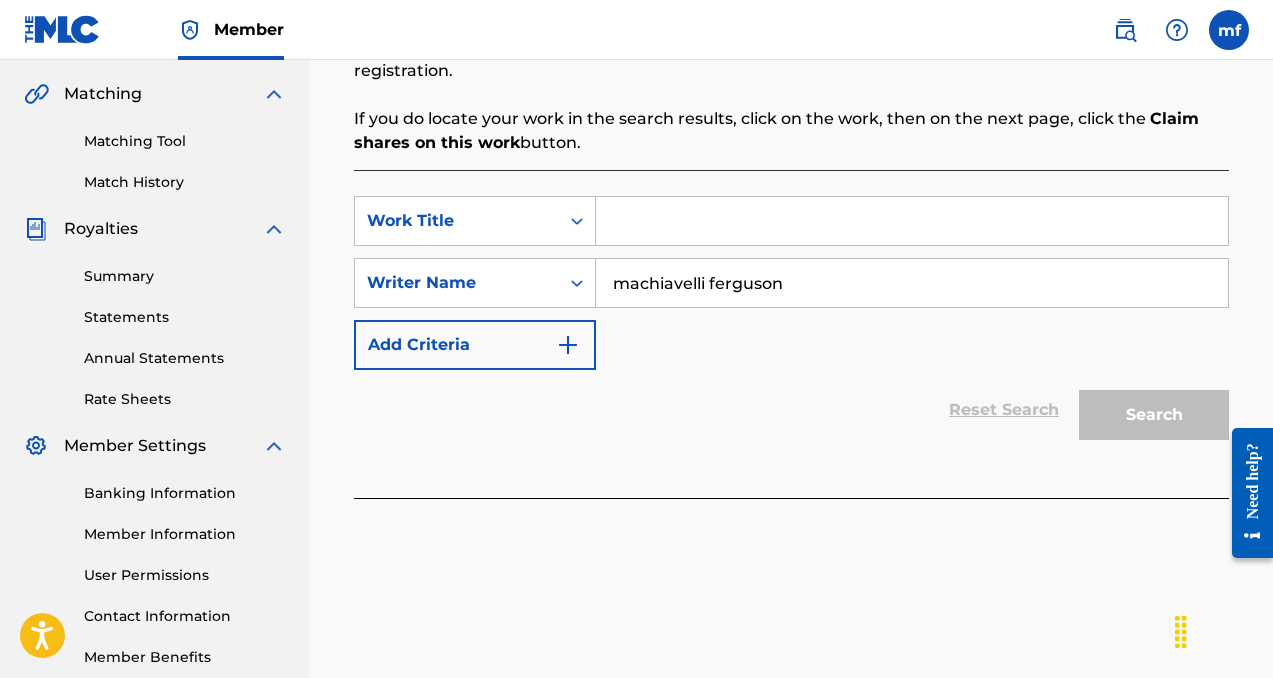type on "machiavelli ferguson" 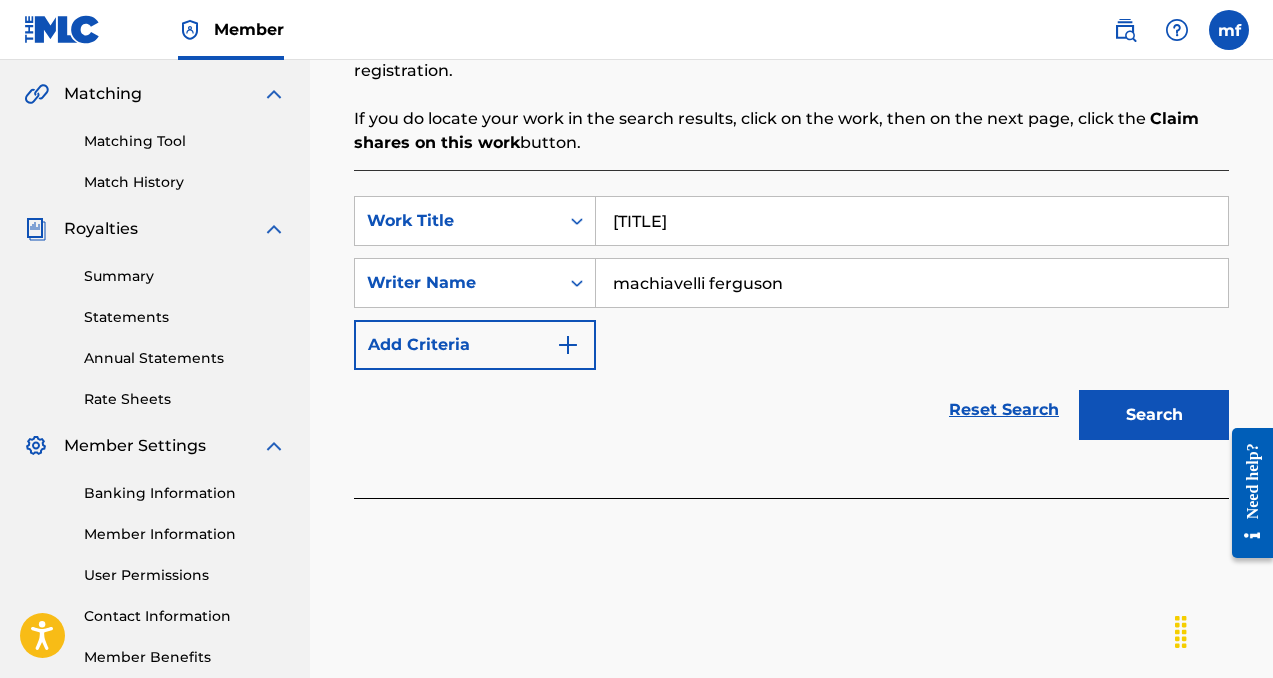type on "[TITLE]" 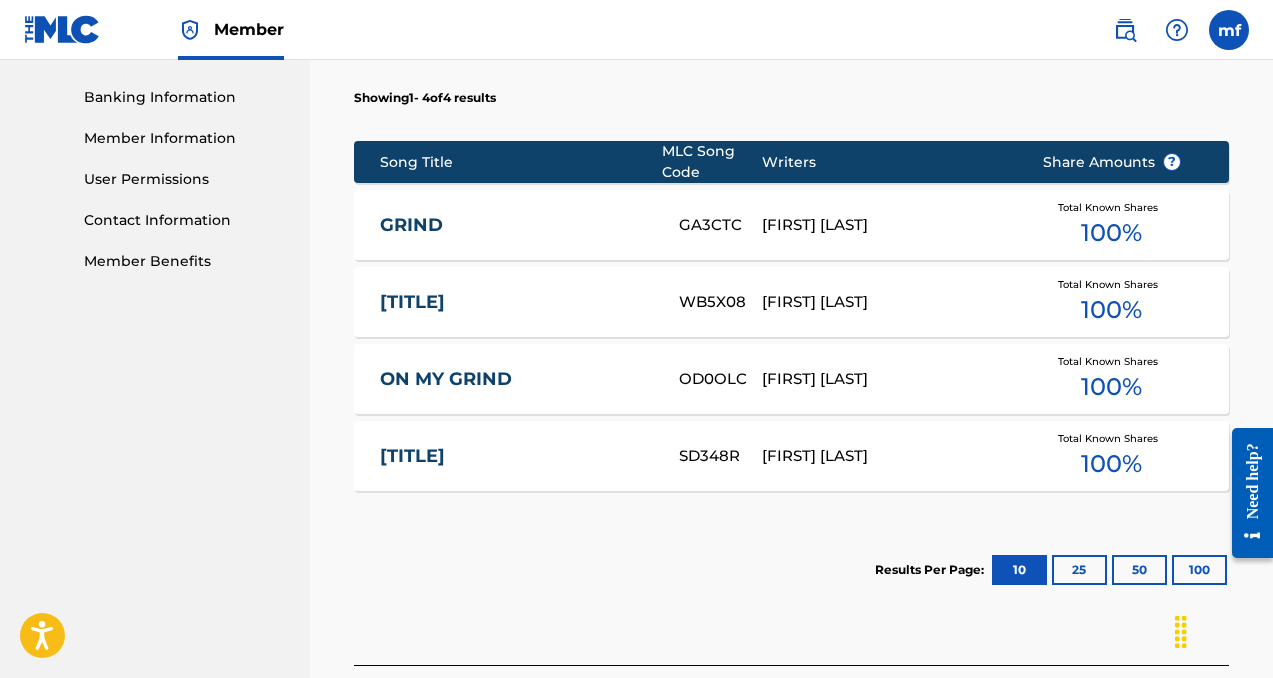 scroll, scrollTop: 896, scrollLeft: 0, axis: vertical 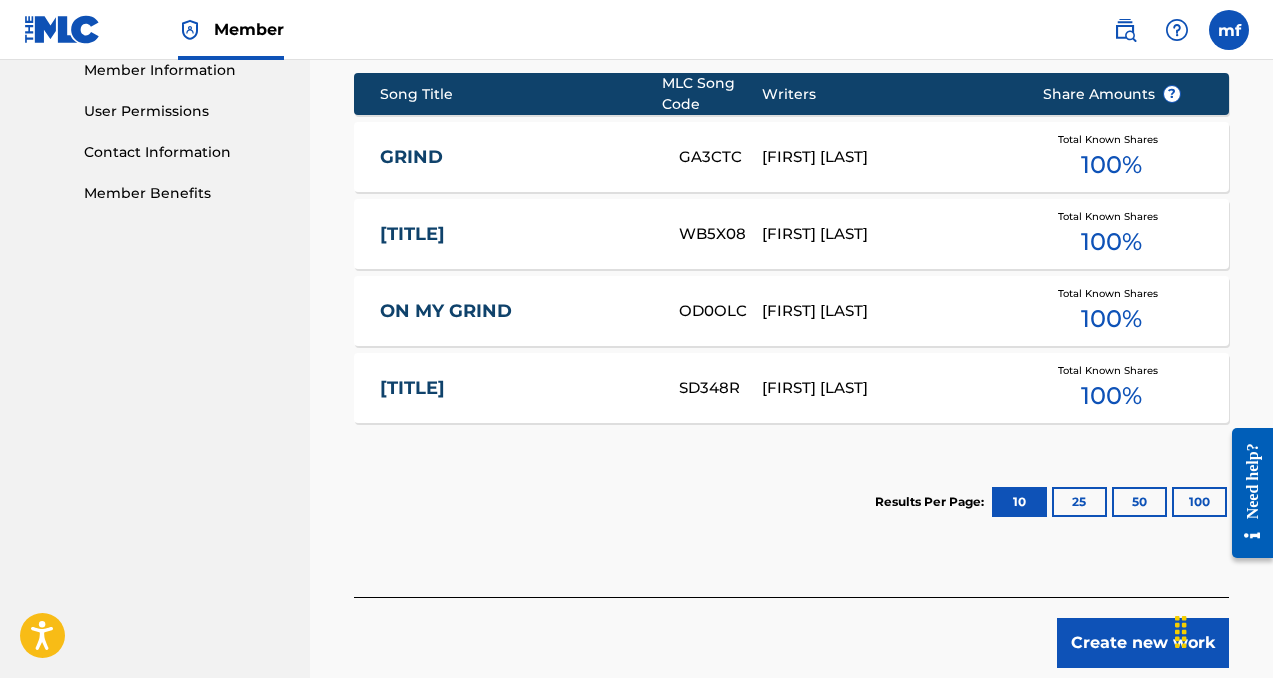 click on "Create new work" at bounding box center [1143, 643] 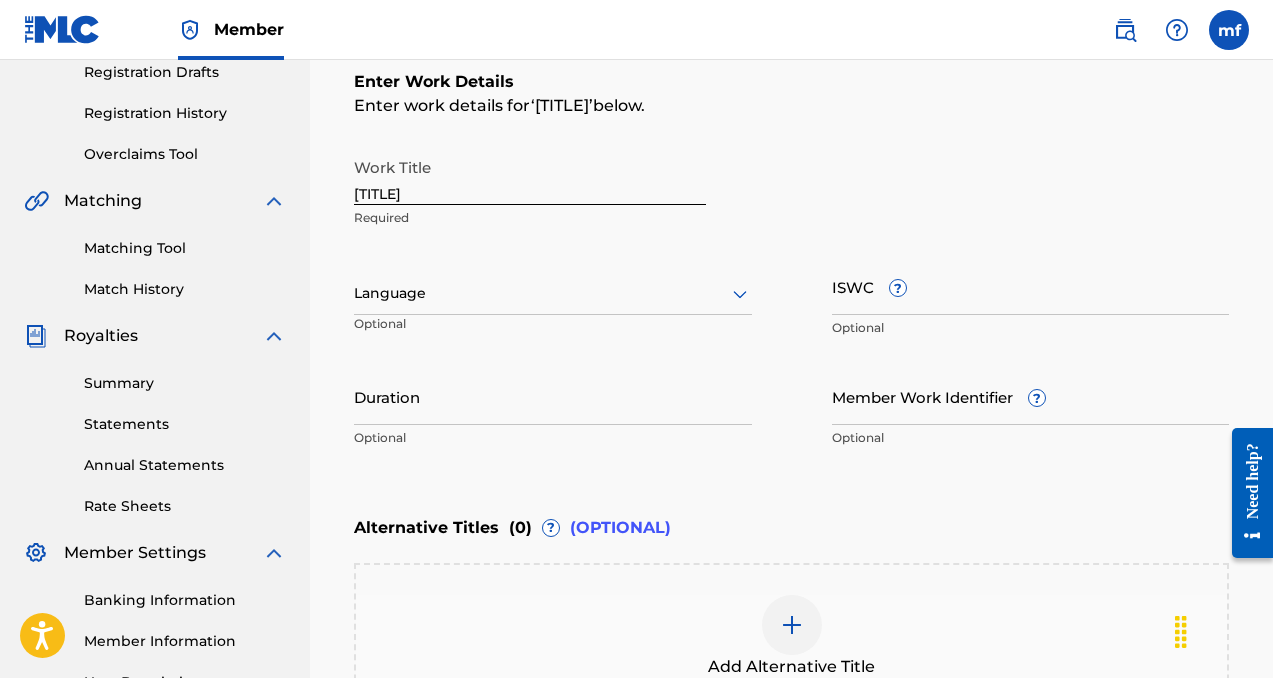 scroll, scrollTop: 338, scrollLeft: 0, axis: vertical 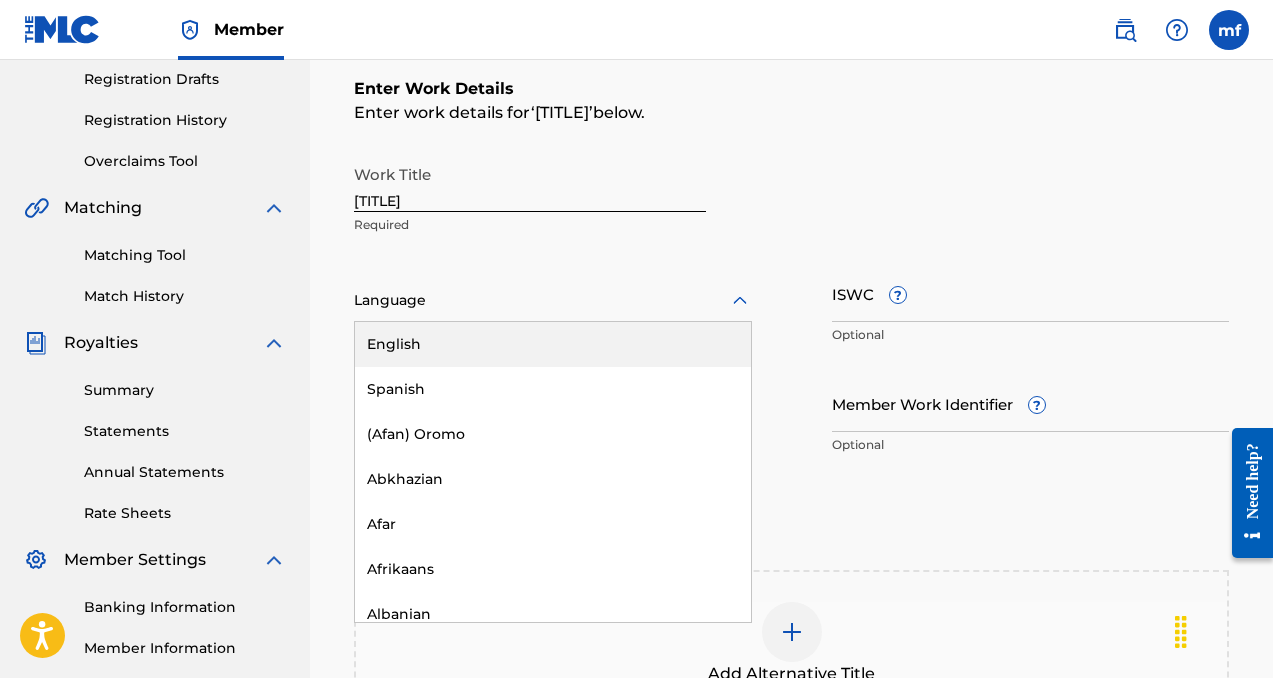 click at bounding box center (553, 300) 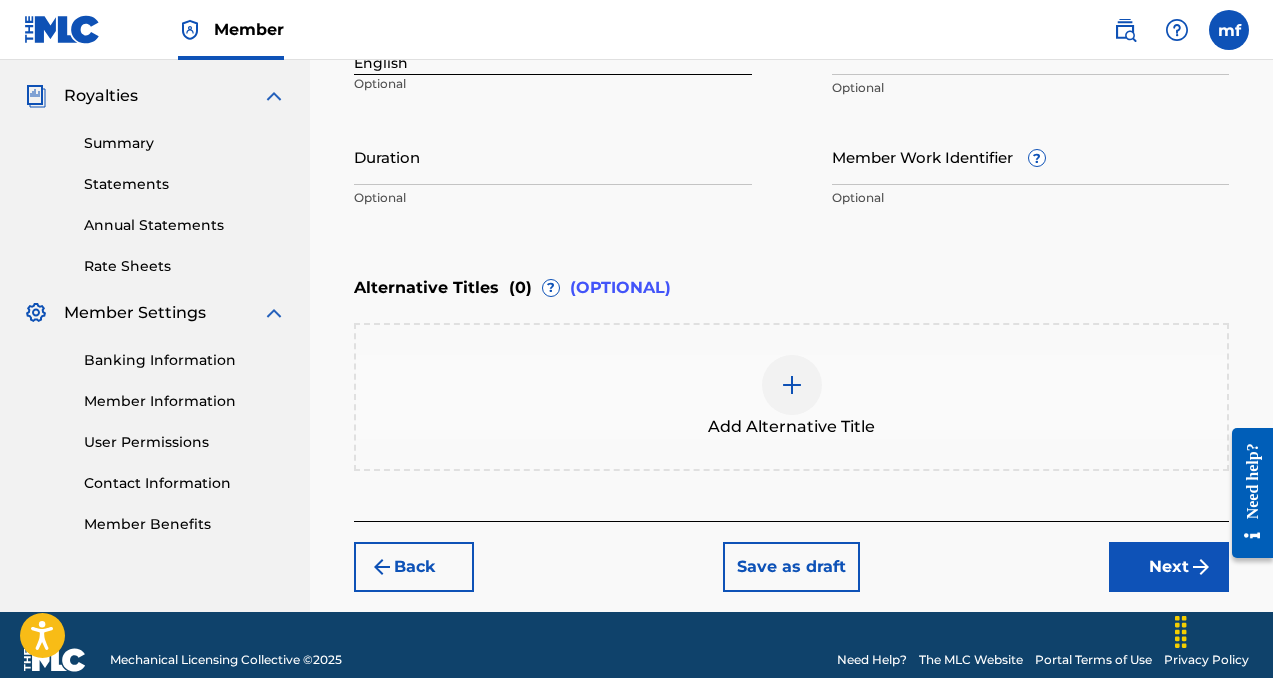 scroll, scrollTop: 587, scrollLeft: 0, axis: vertical 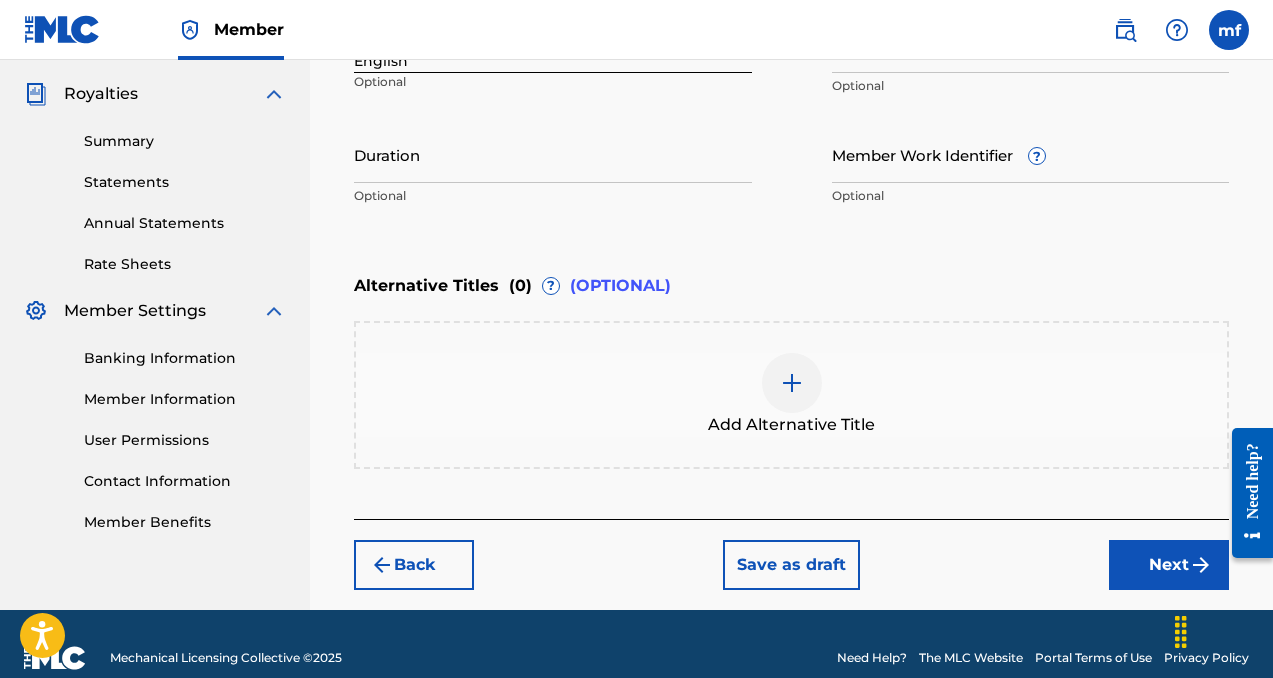 click on "Next" at bounding box center [1169, 565] 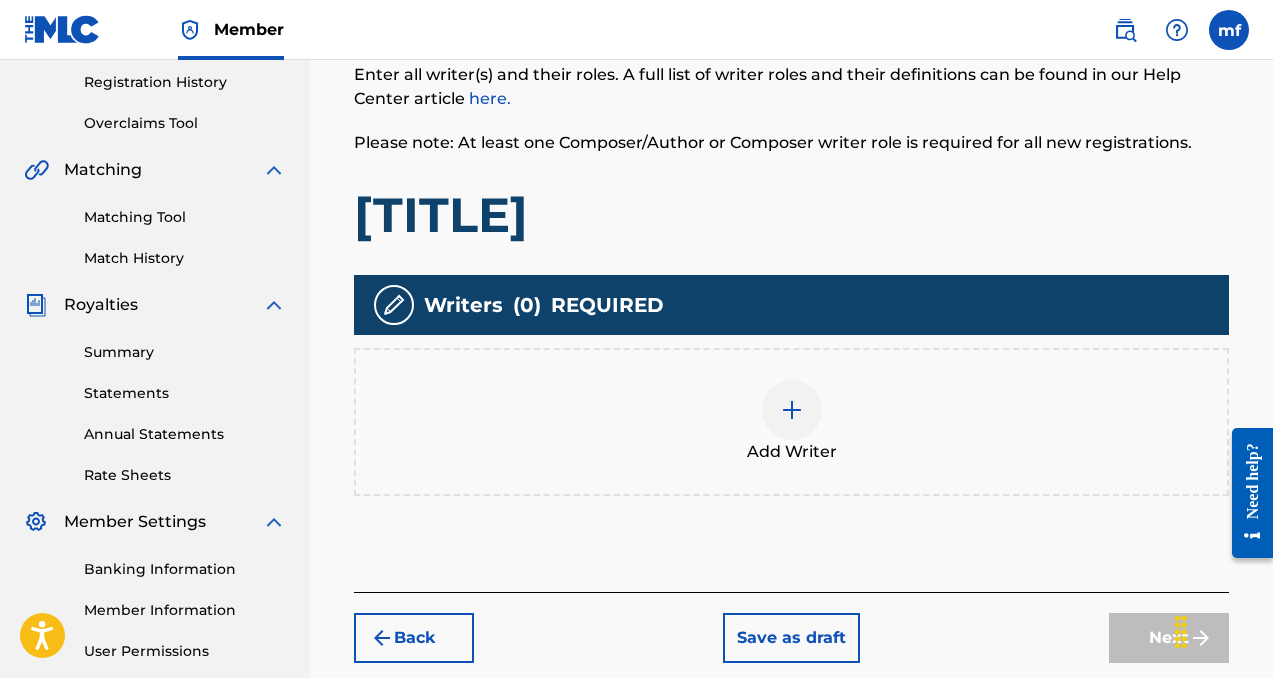 scroll, scrollTop: 379, scrollLeft: 0, axis: vertical 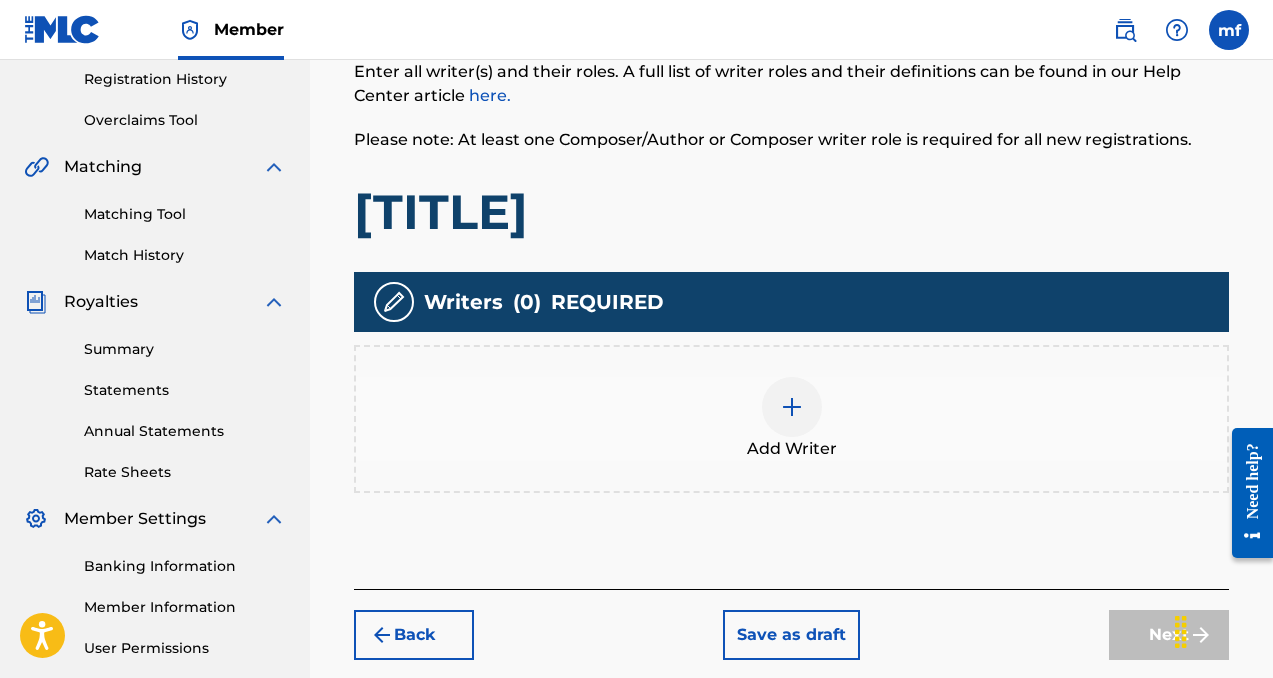 click at bounding box center (792, 407) 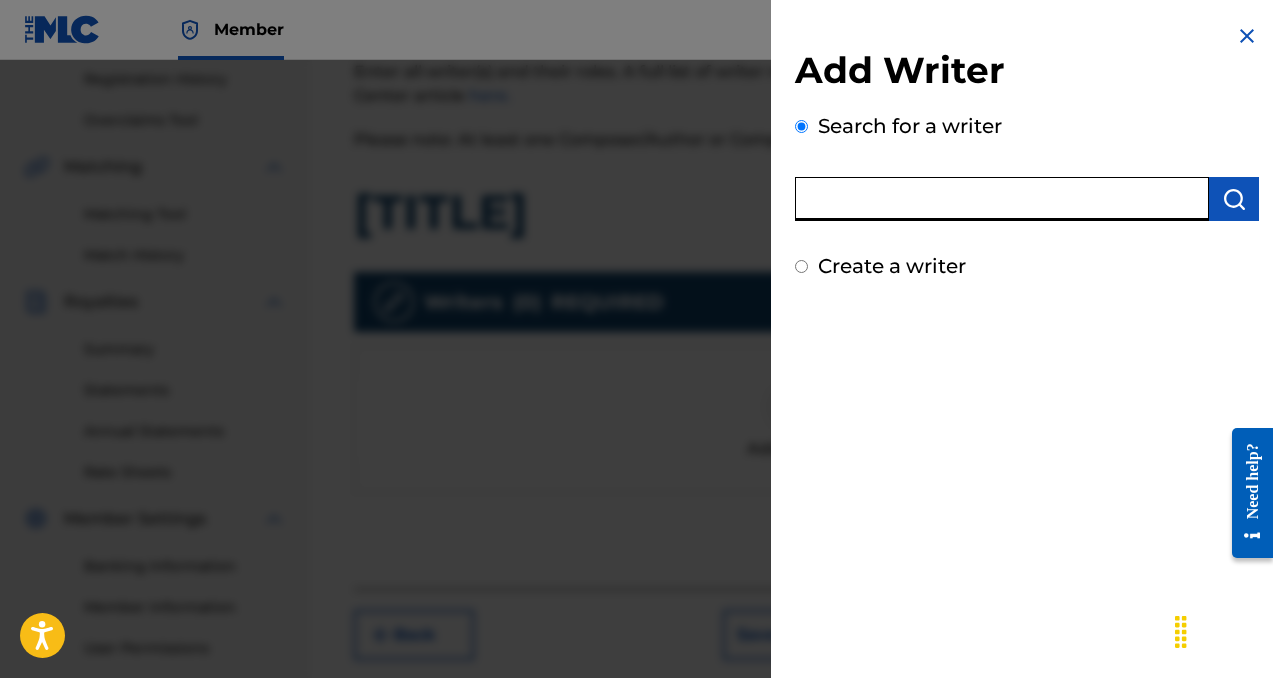 click at bounding box center [1002, 199] 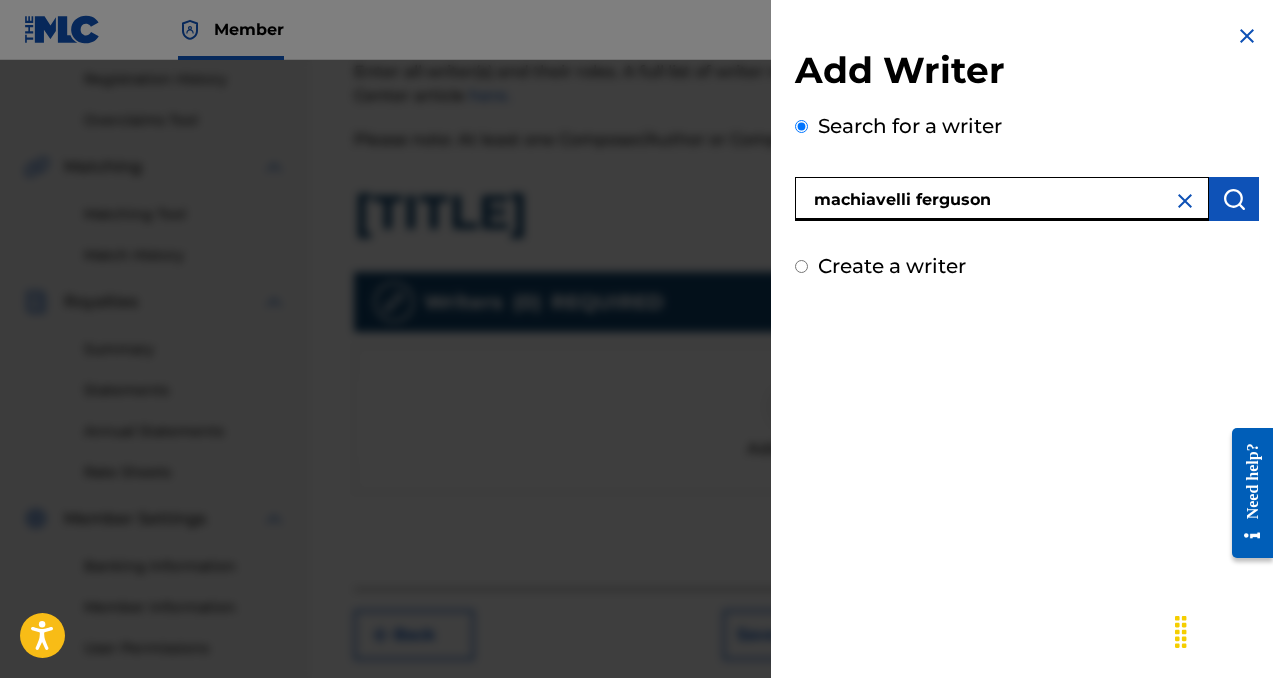 type on "machiavelli ferguson" 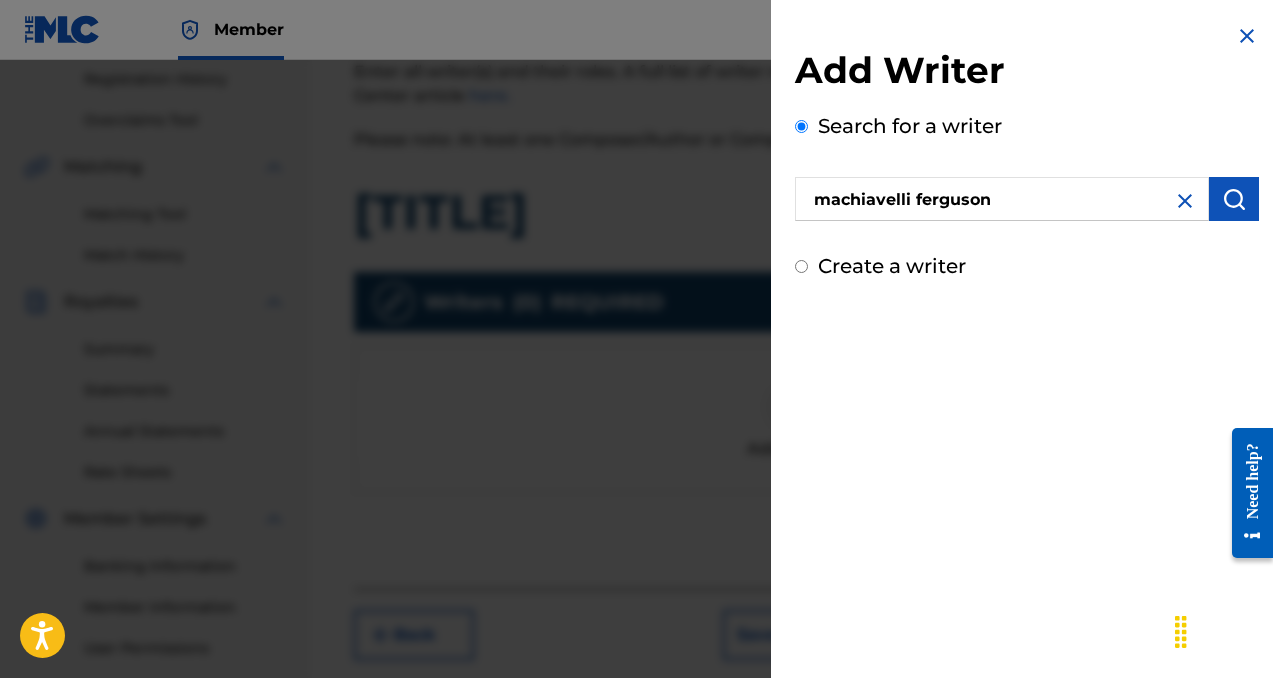 click at bounding box center (1234, 199) 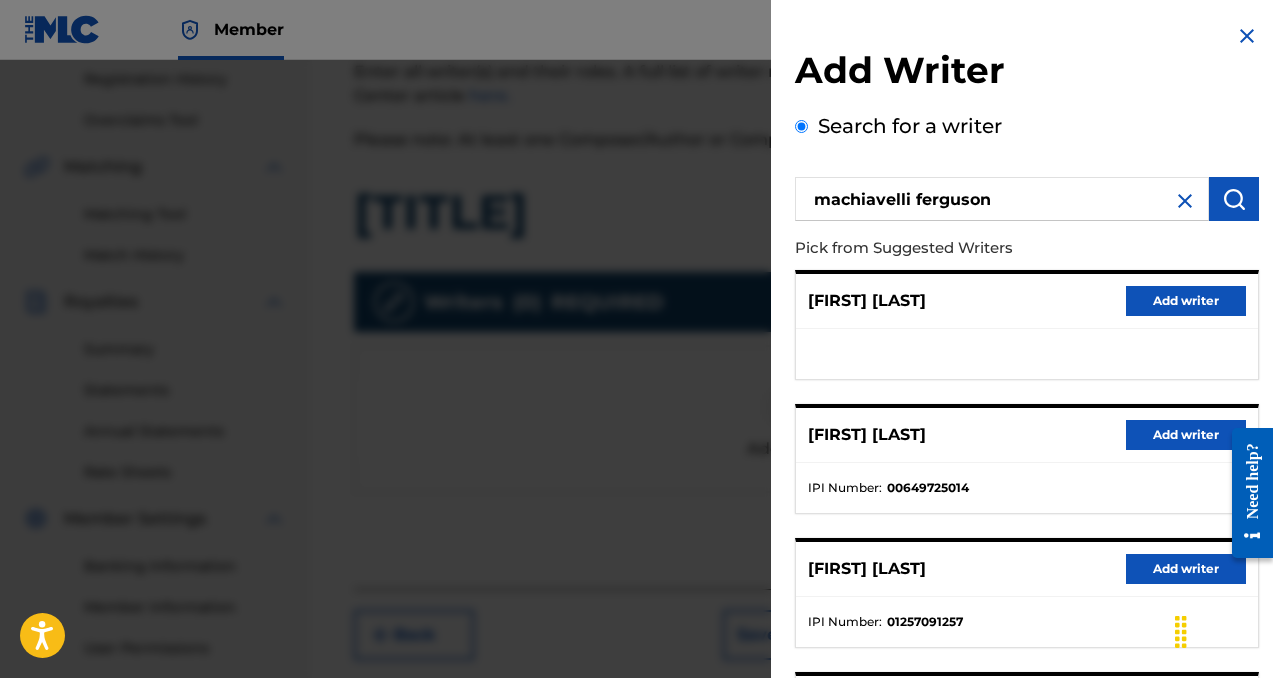 click on "Add writer" at bounding box center [1186, 435] 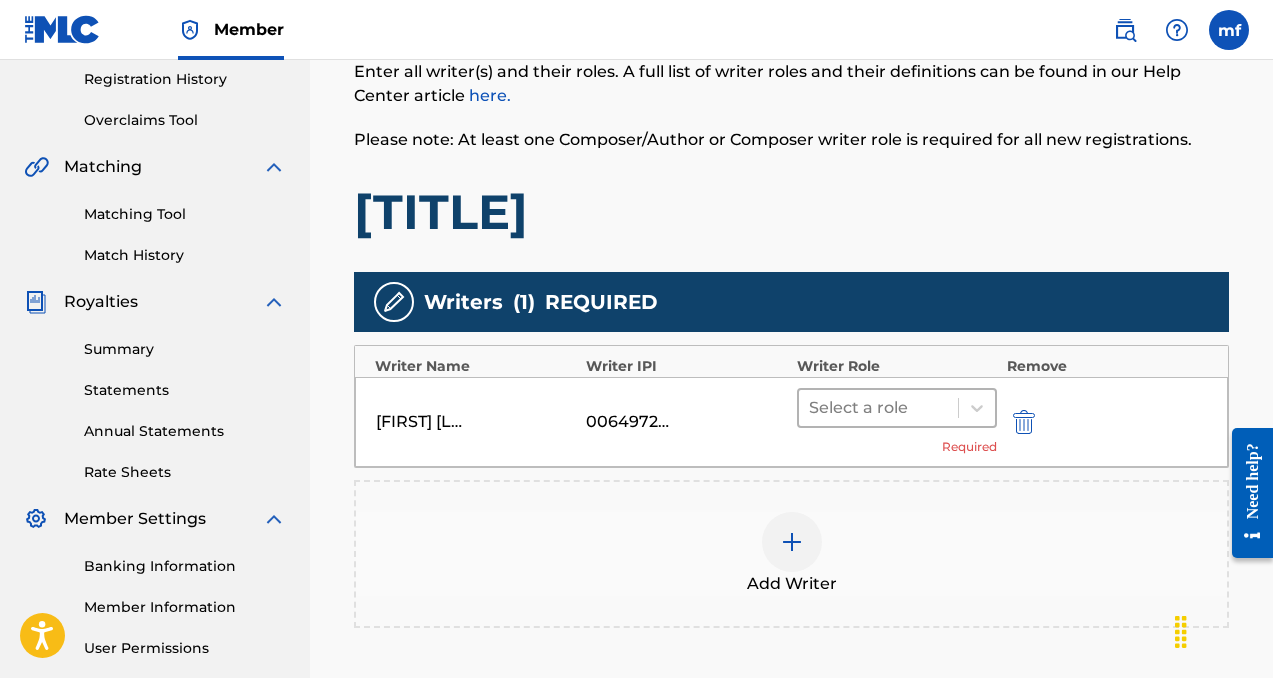click at bounding box center (878, 408) 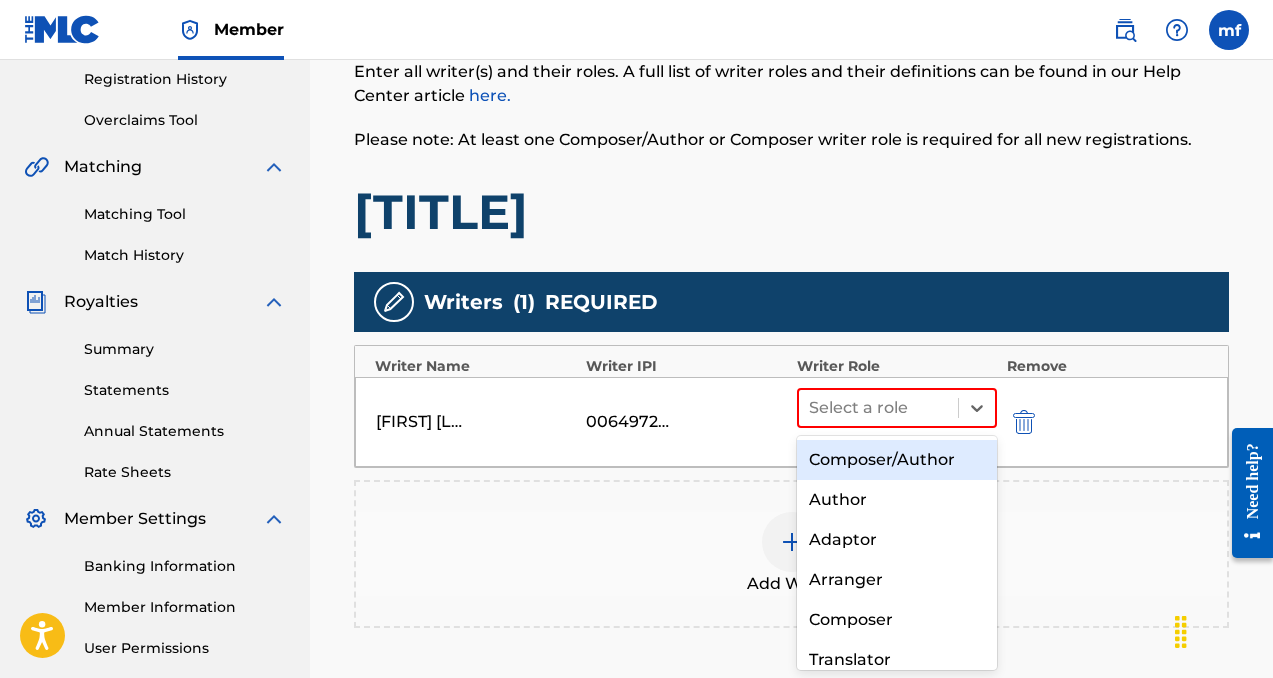drag, startPoint x: 893, startPoint y: 479, endPoint x: 893, endPoint y: 457, distance: 22 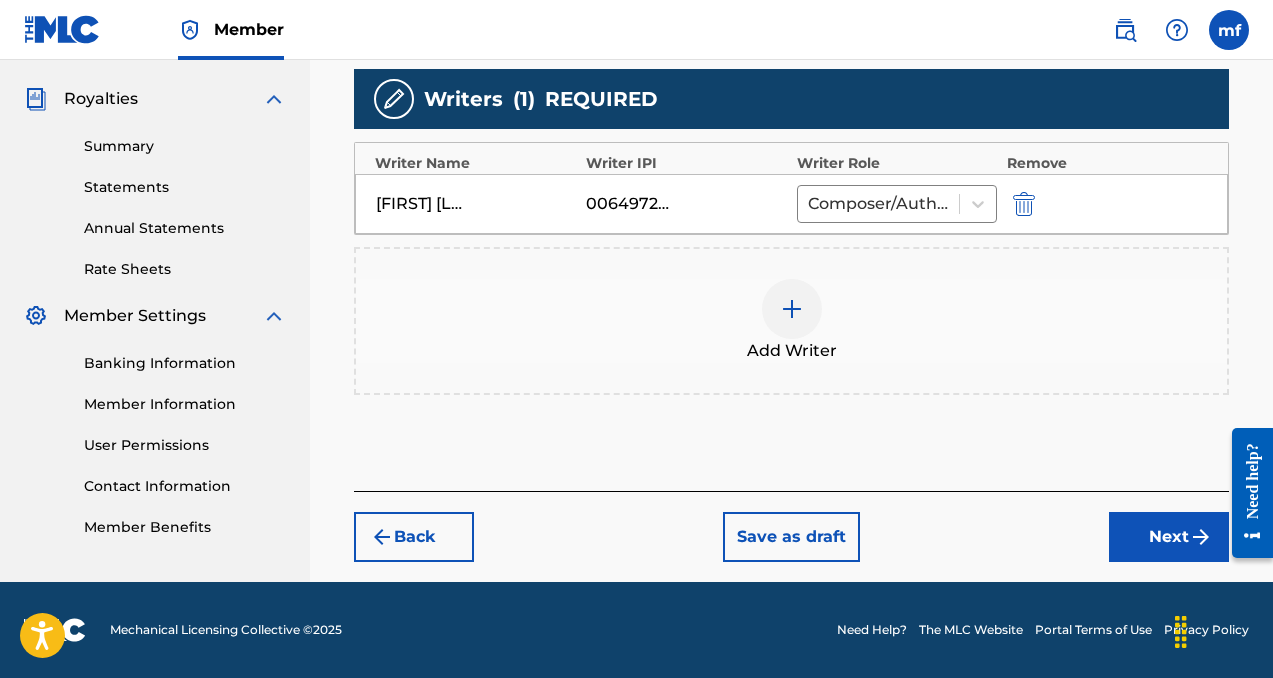 click on "Next" at bounding box center [1169, 537] 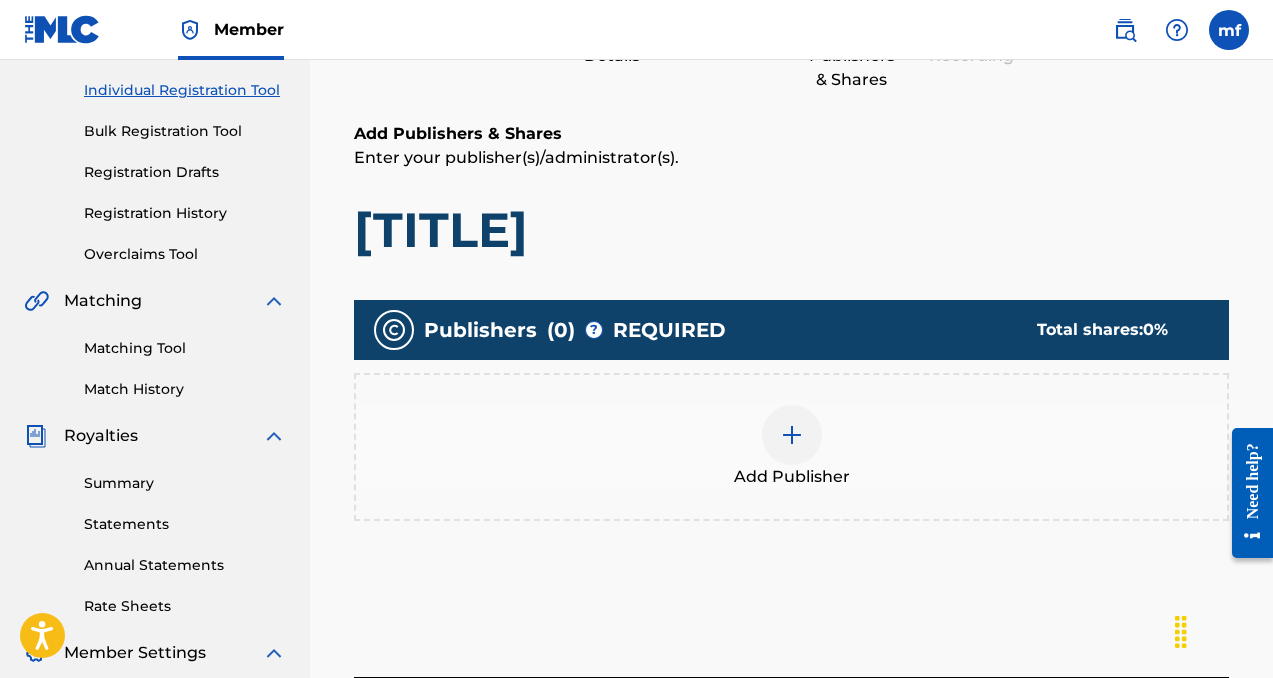 scroll, scrollTop: 269, scrollLeft: 0, axis: vertical 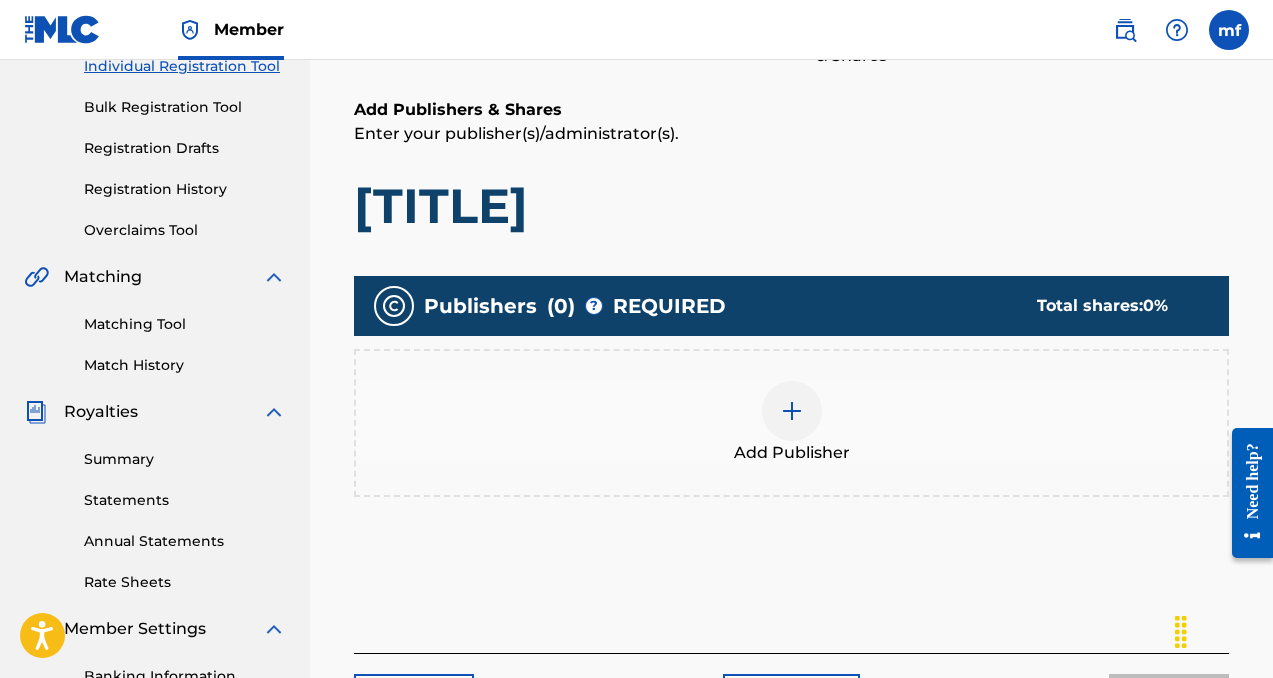 click at bounding box center [792, 411] 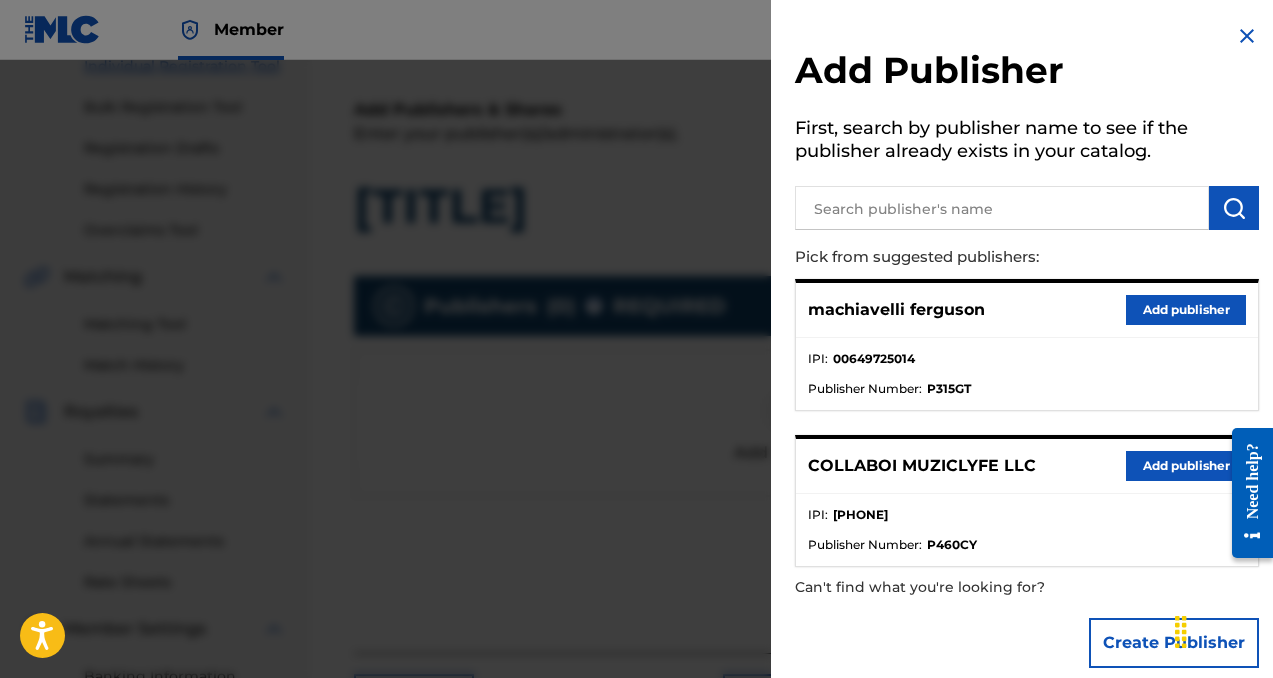 click on "Add publisher" at bounding box center [1186, 466] 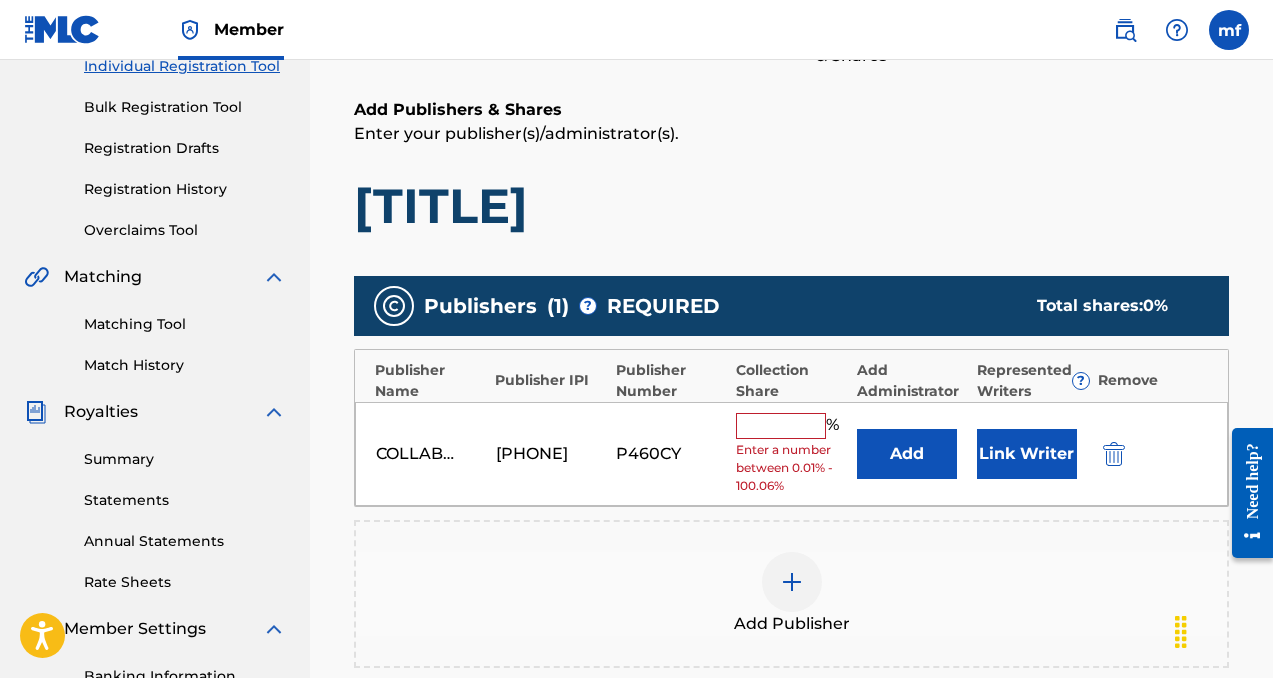 click at bounding box center [781, 426] 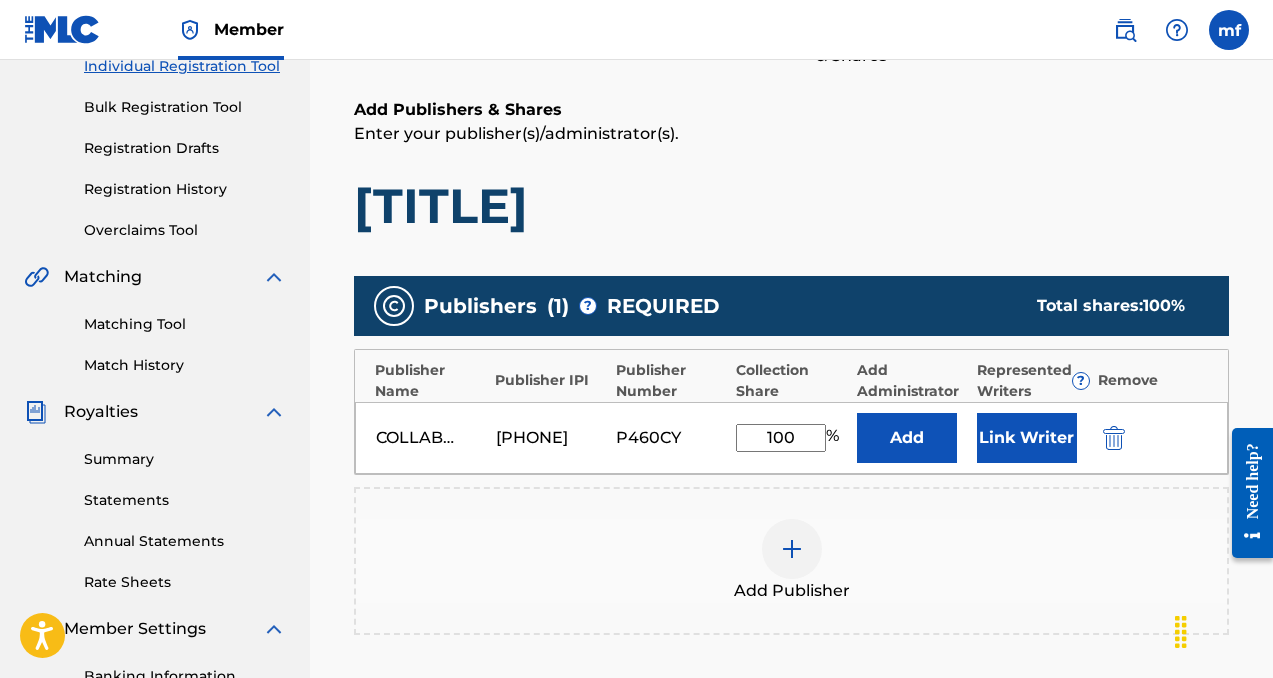 type on "100" 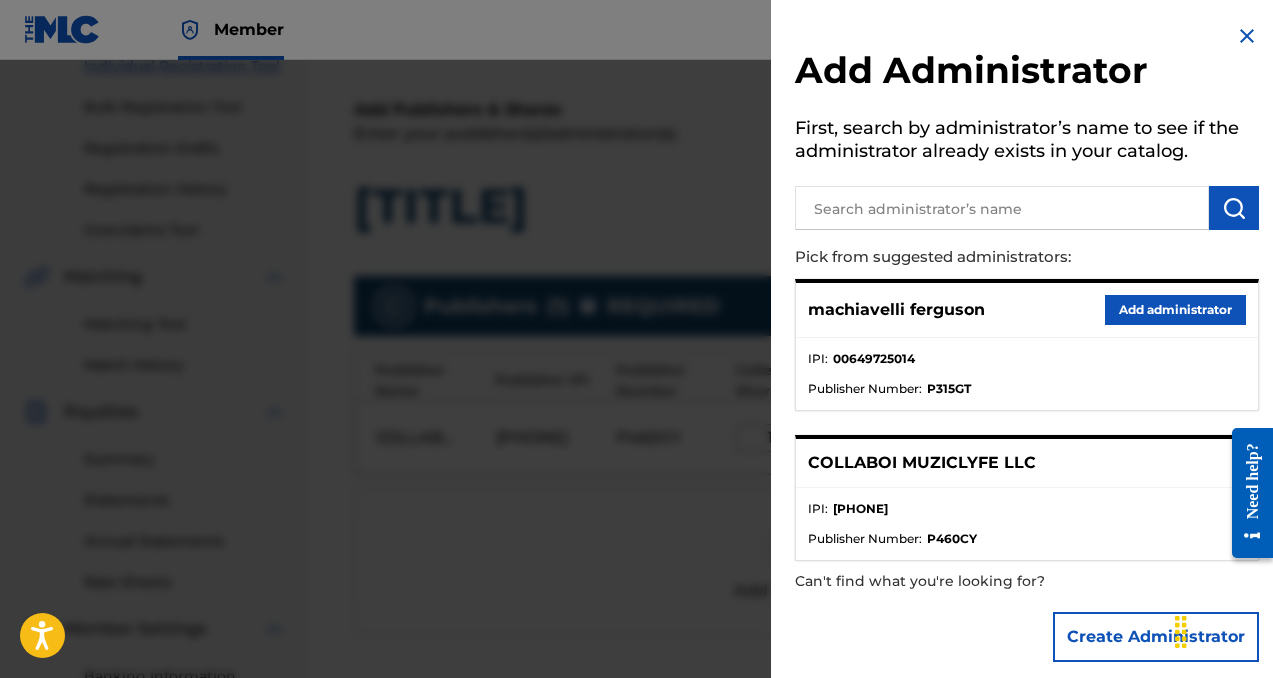 click on "Add administrator" at bounding box center [1175, 310] 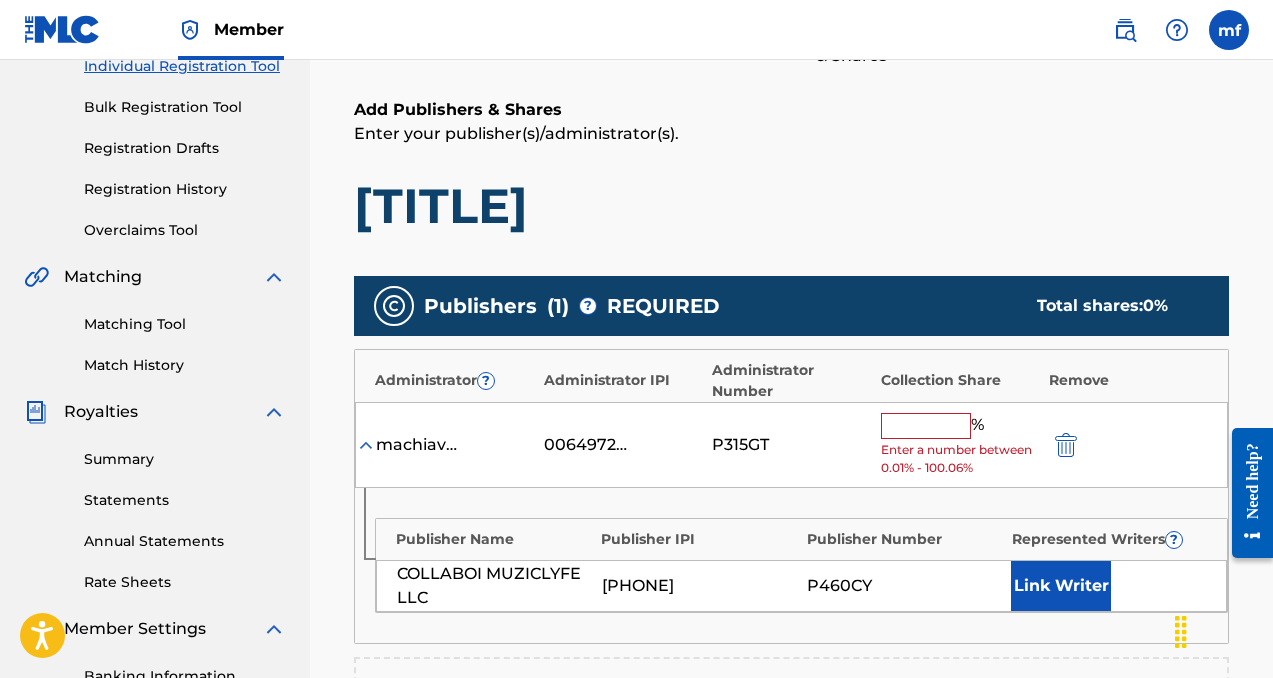 click at bounding box center [926, 426] 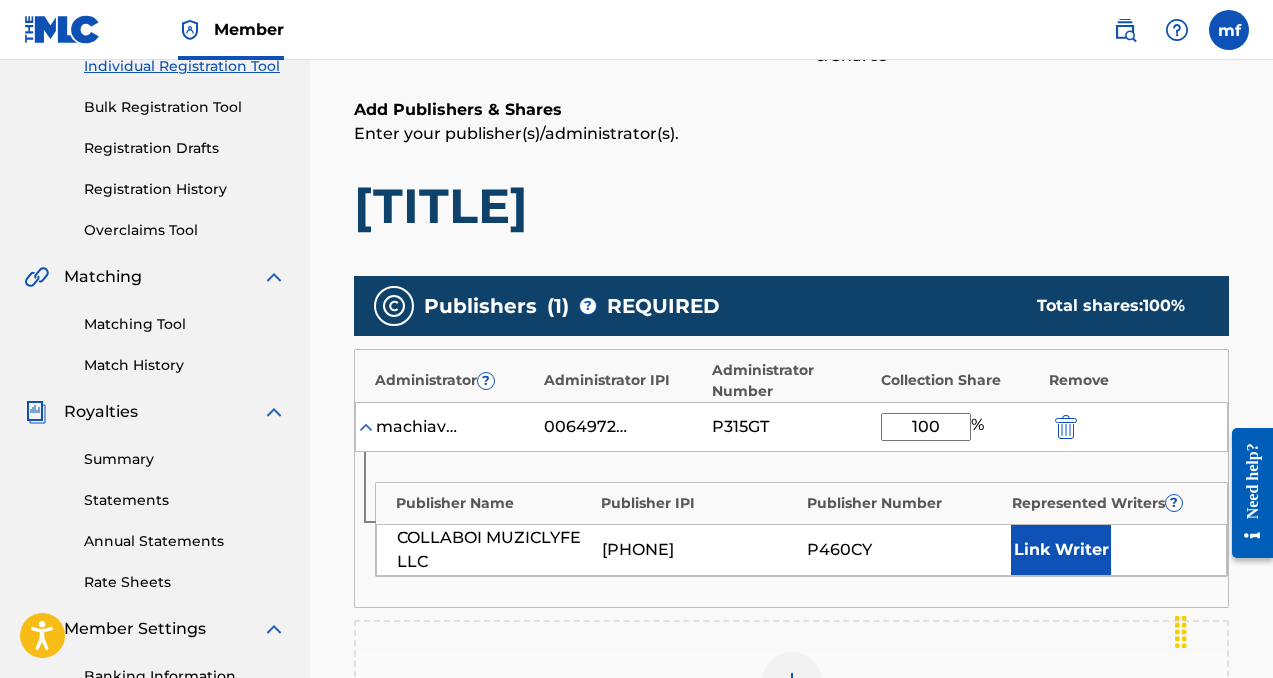 type on "100" 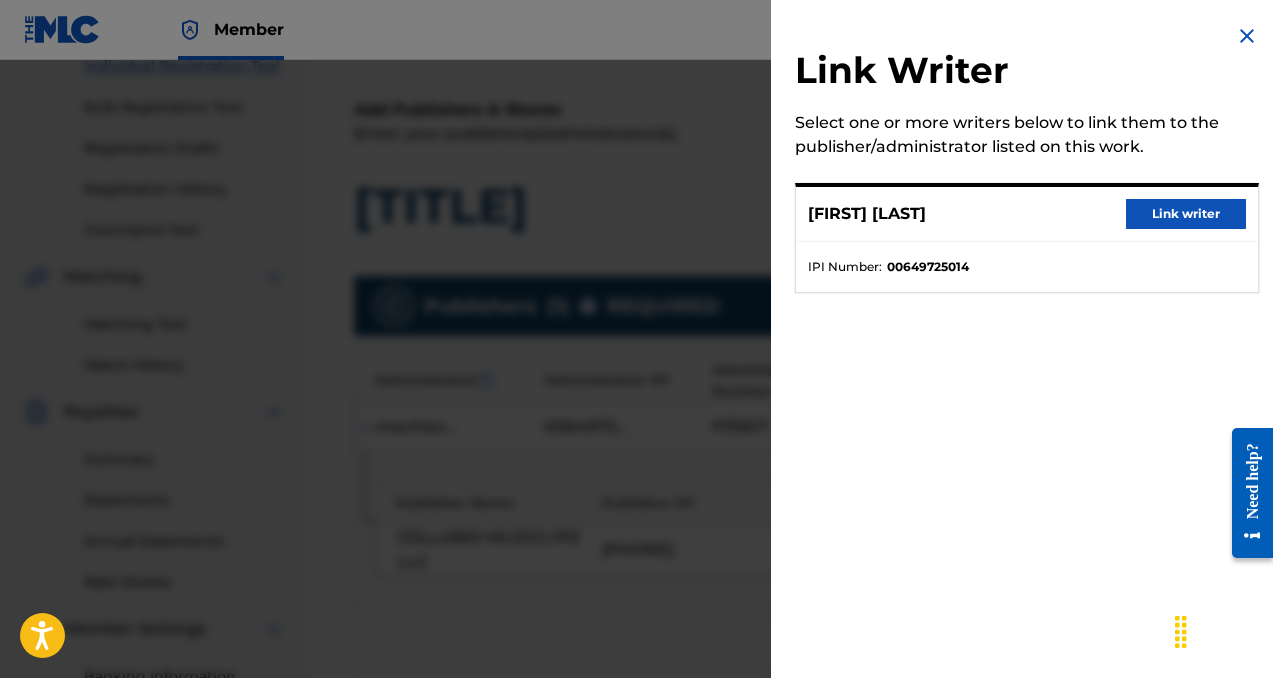 click on "Link writer" at bounding box center [1186, 214] 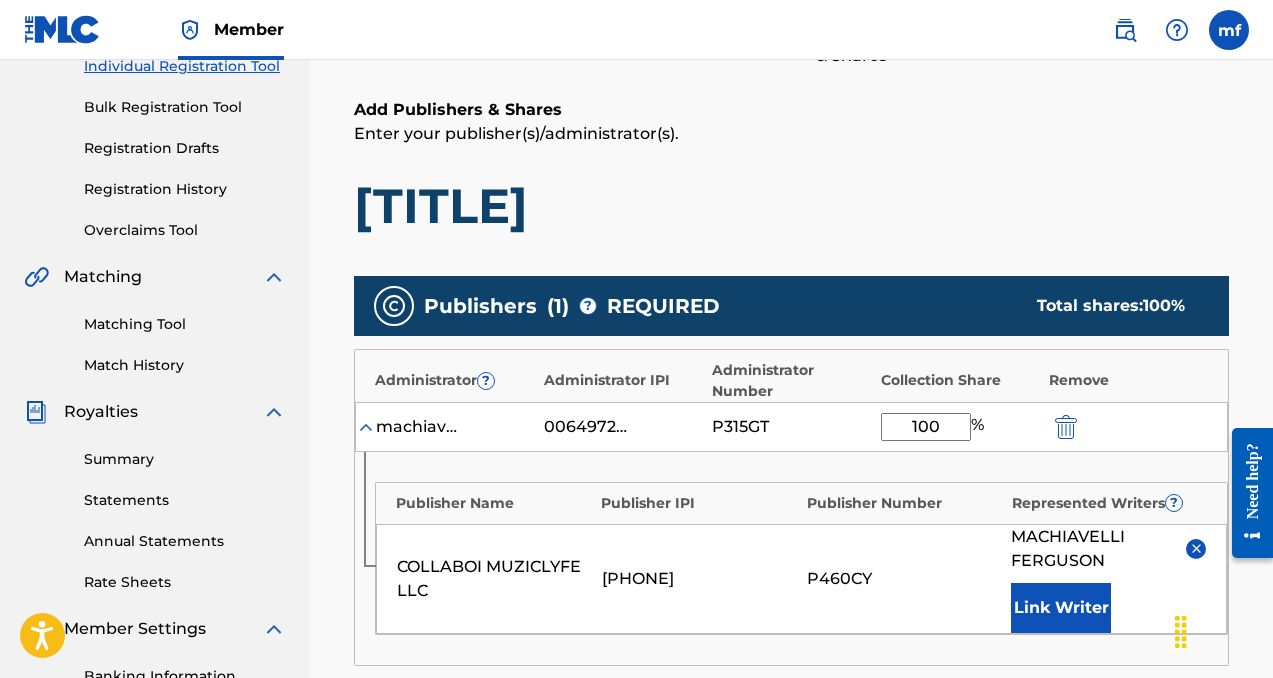 click on "Link Writer" at bounding box center (1061, 608) 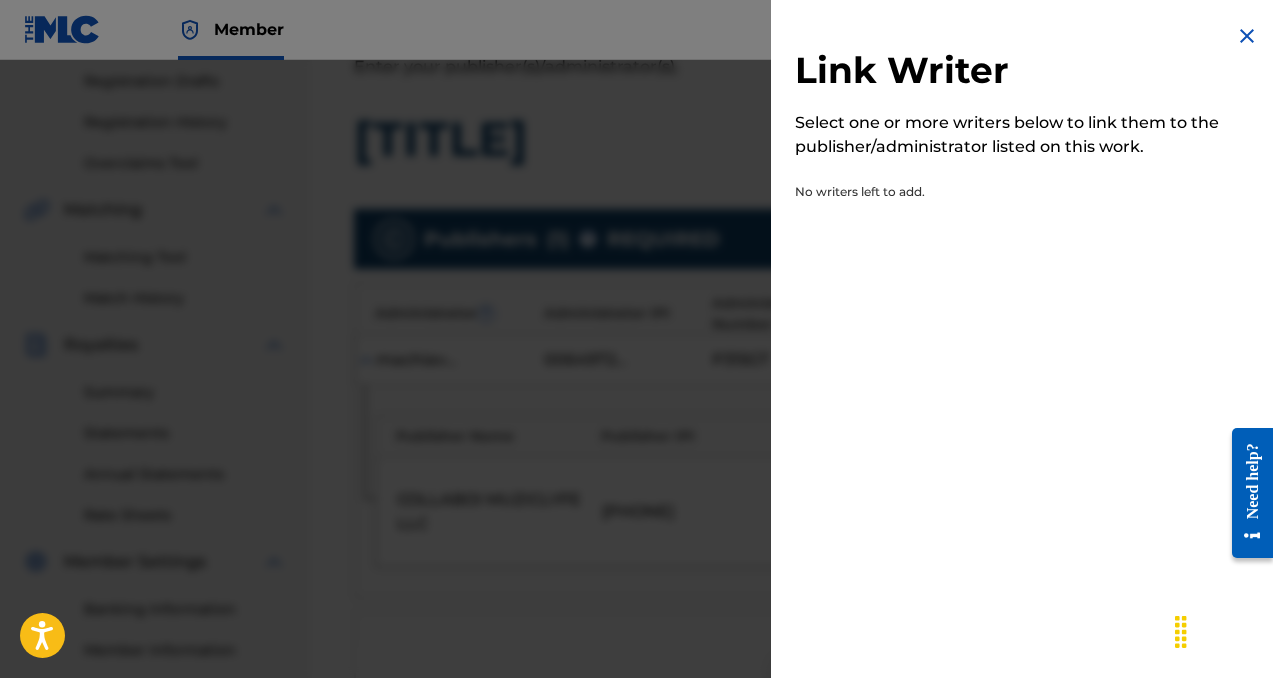 scroll, scrollTop: 361, scrollLeft: 0, axis: vertical 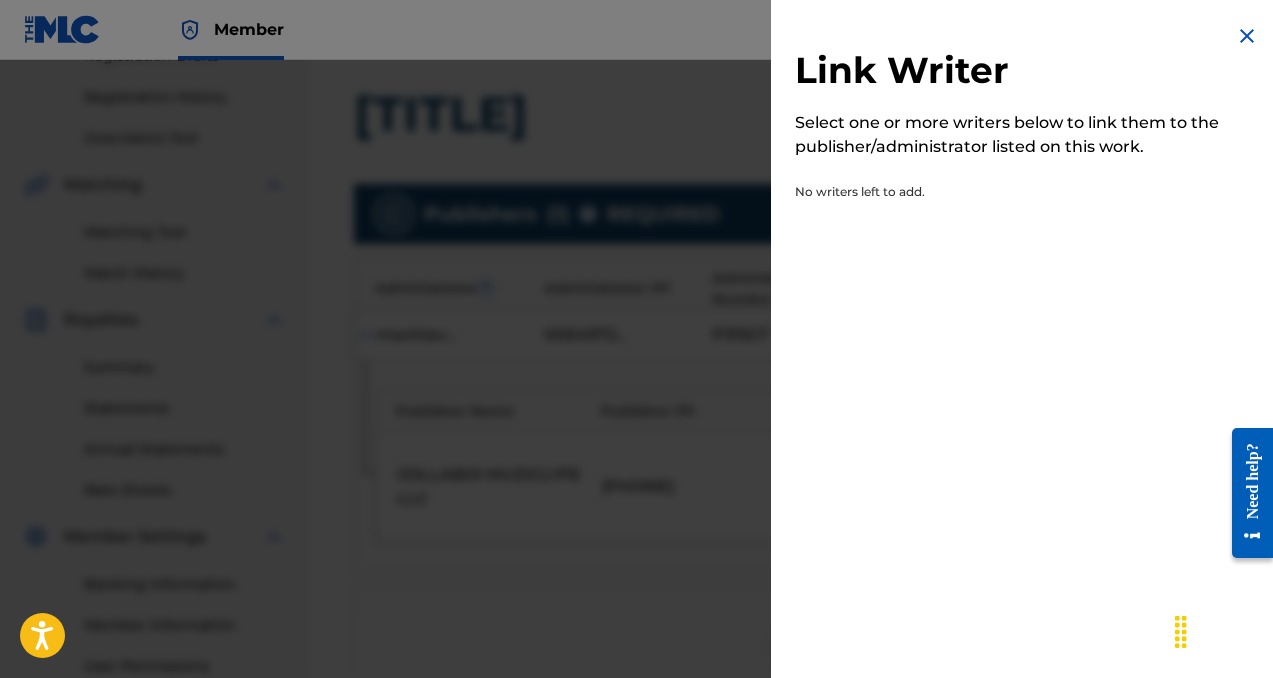 click at bounding box center (1247, 36) 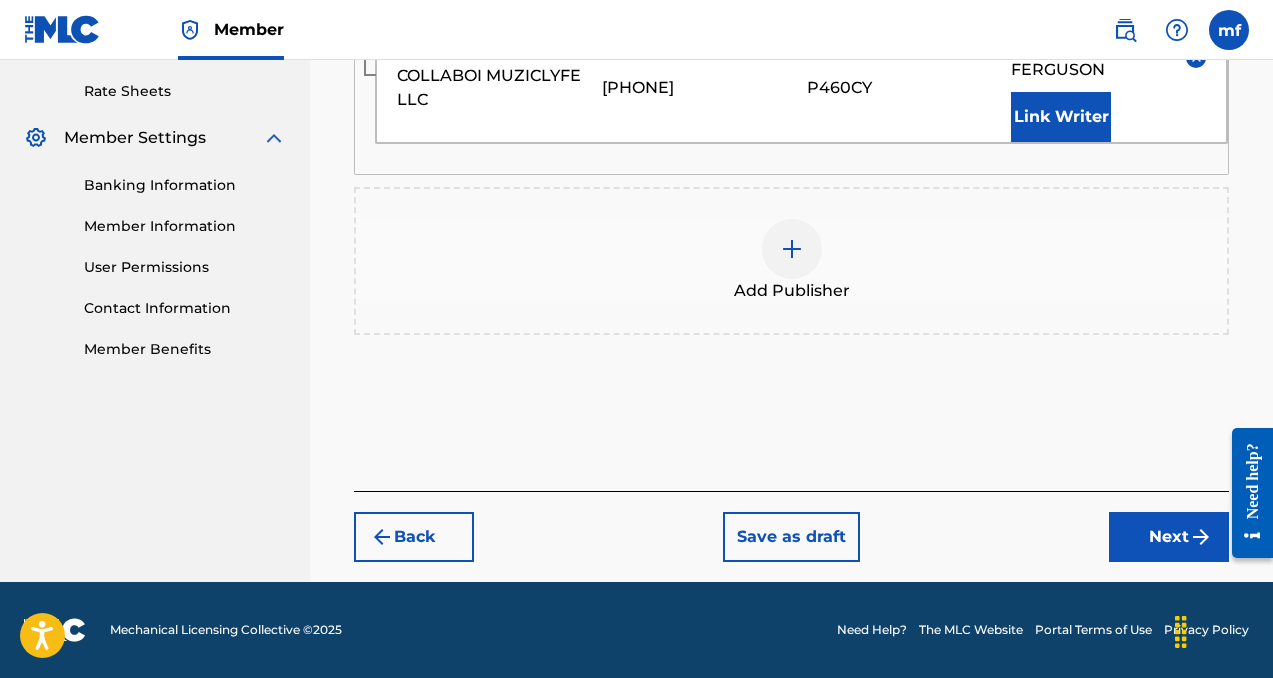 click on "Next" at bounding box center [1169, 537] 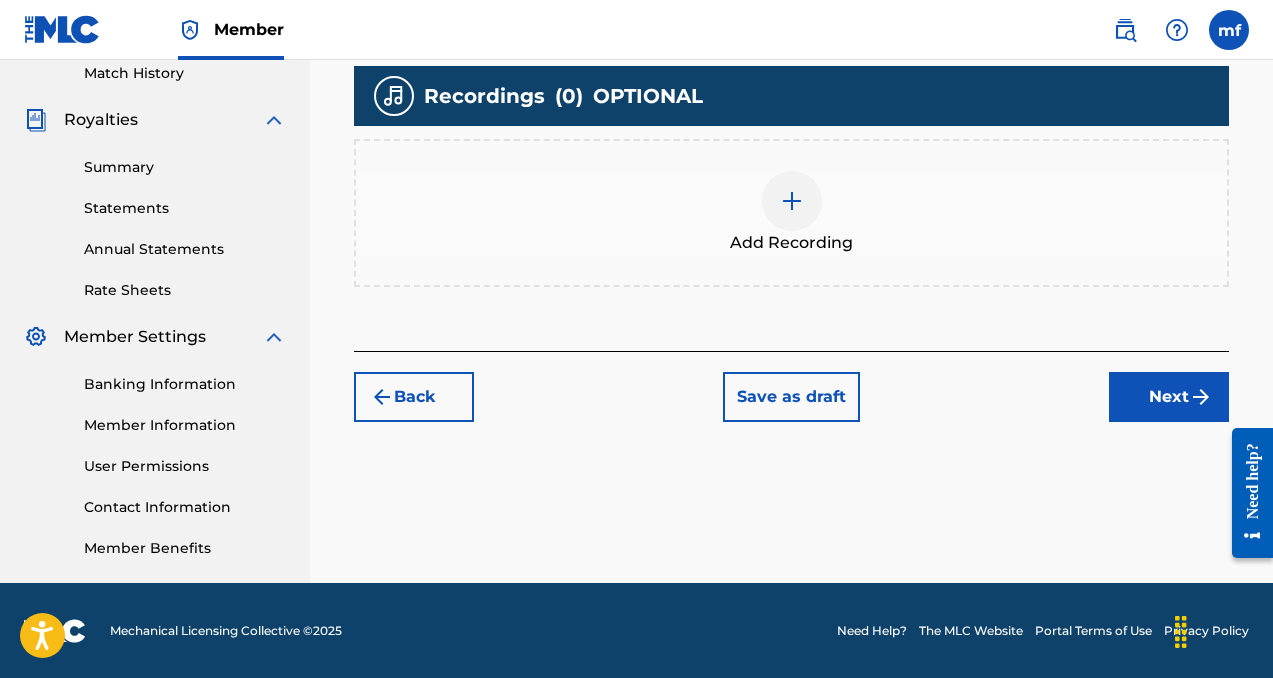 scroll, scrollTop: 562, scrollLeft: 0, axis: vertical 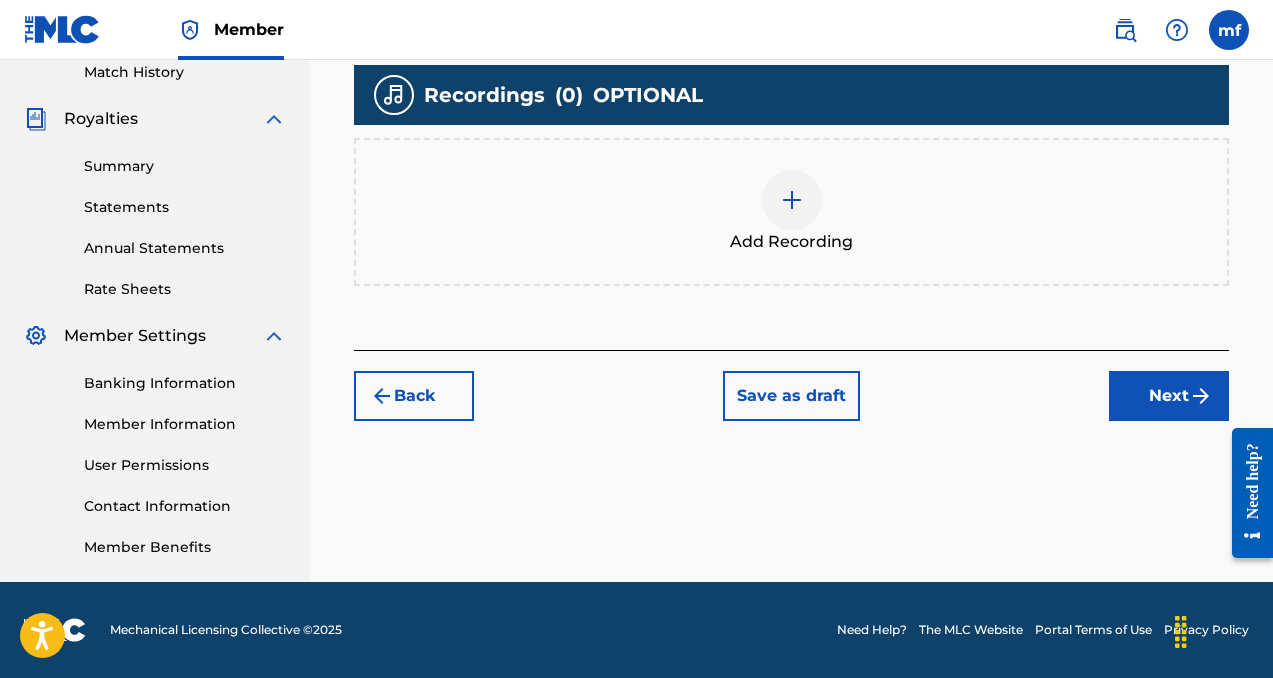 click at bounding box center [792, 200] 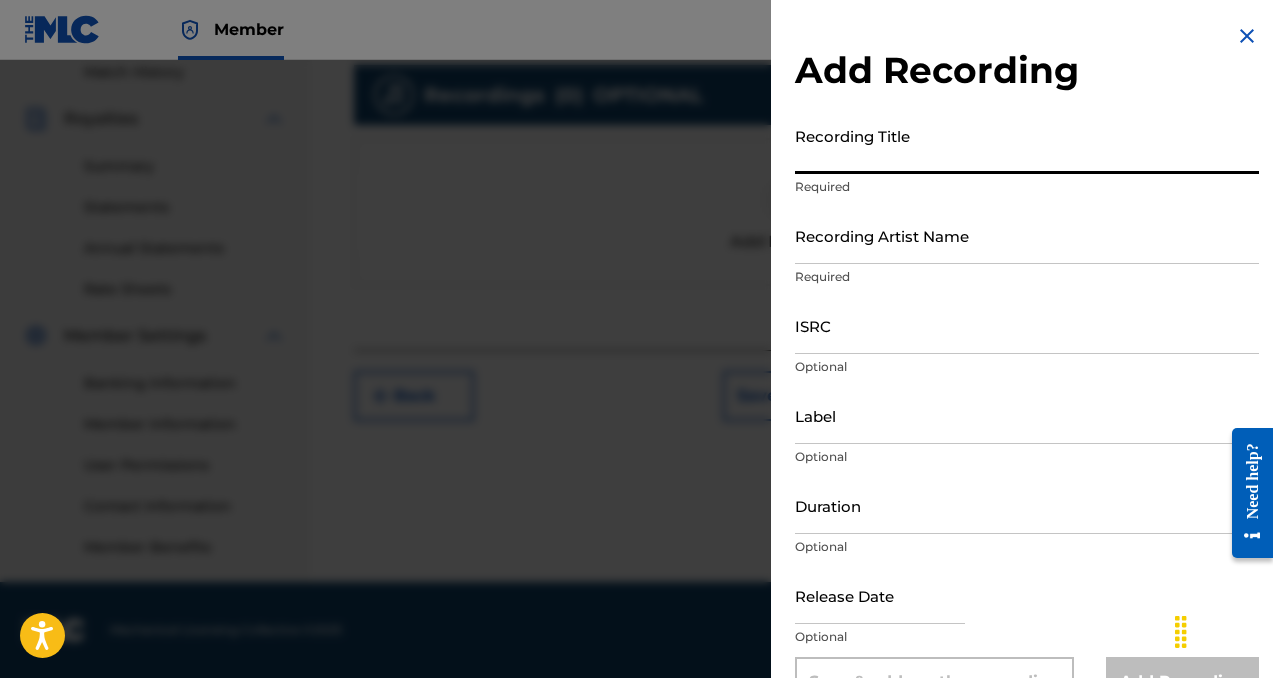 click on "Recording Title" at bounding box center (1027, 145) 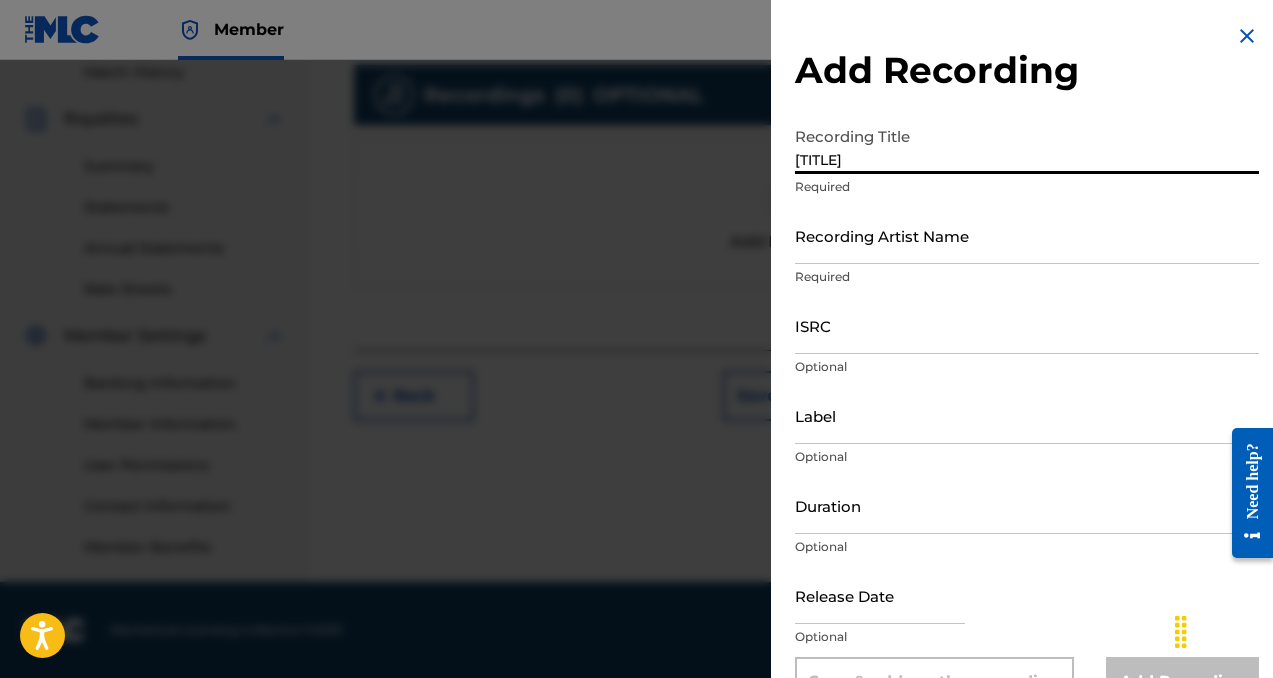 type on "[TITLE]" 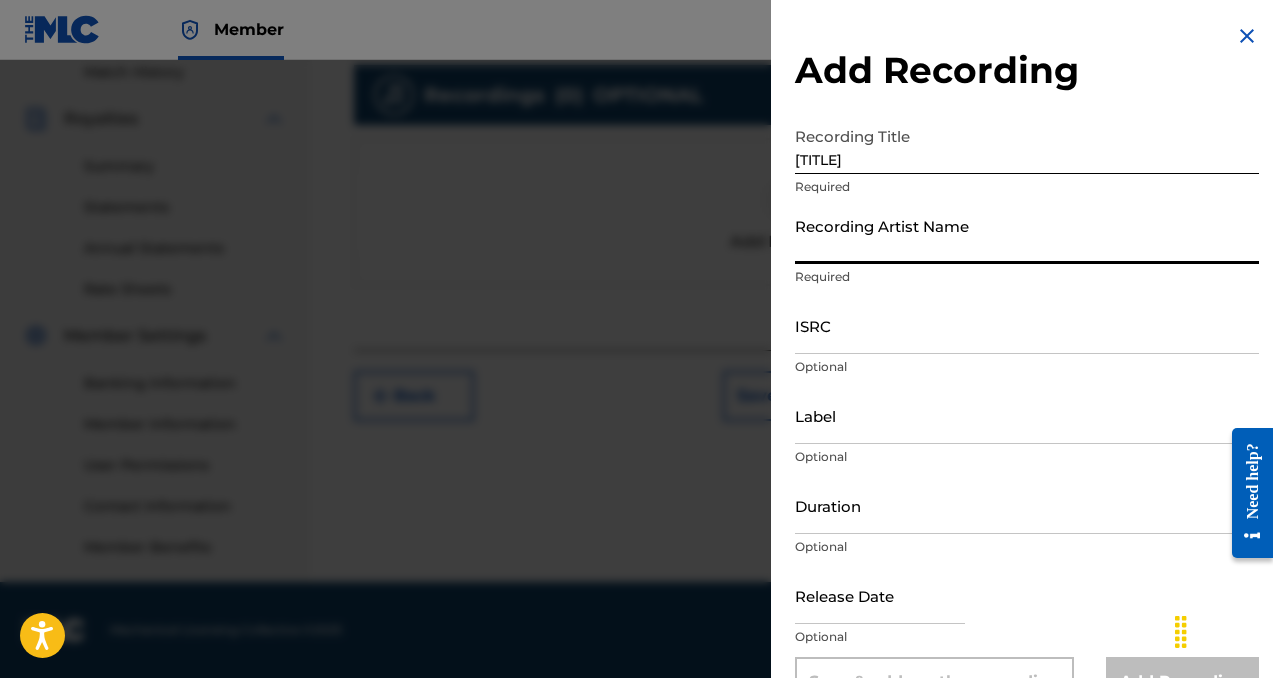 click on "Recording Artist Name" at bounding box center [1027, 235] 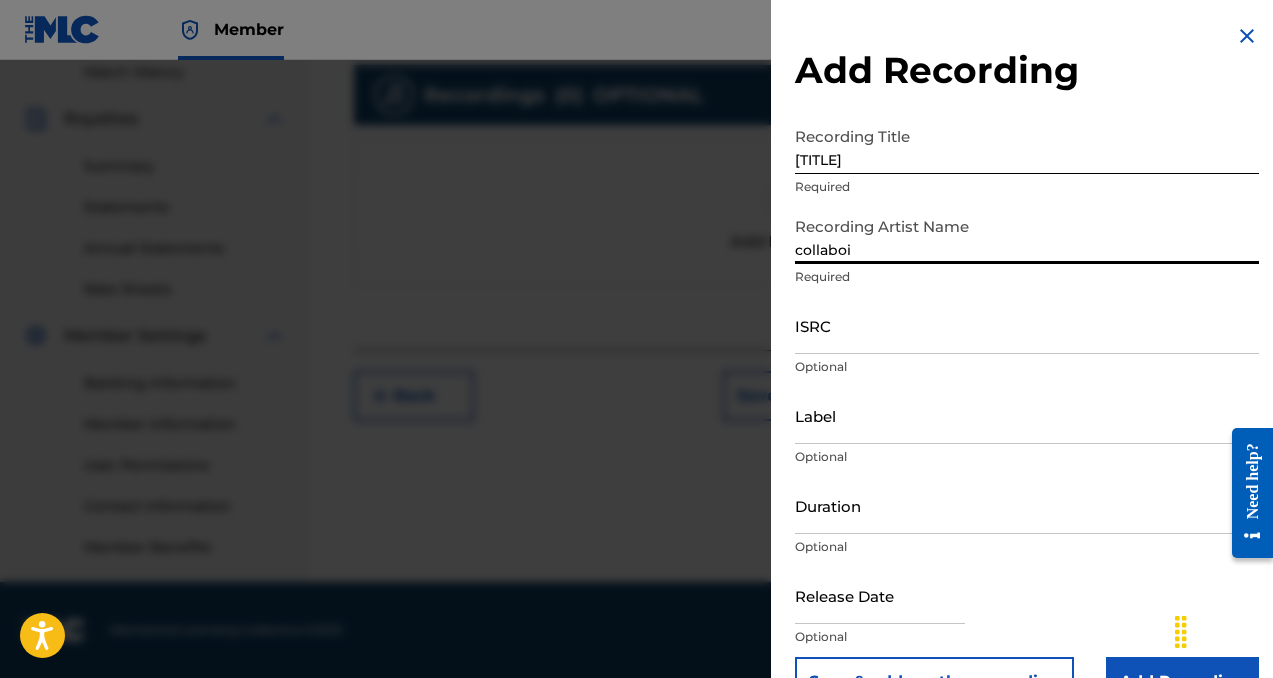 type on "collaboi" 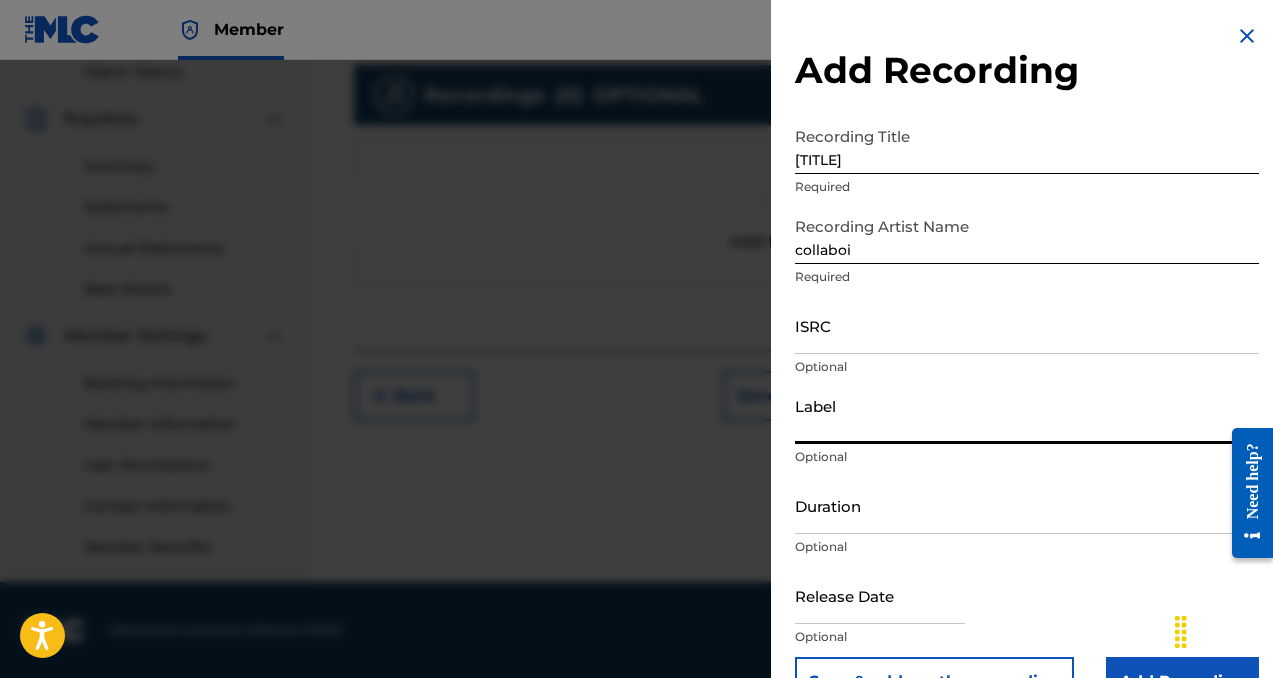 click on "Label" at bounding box center (1027, 415) 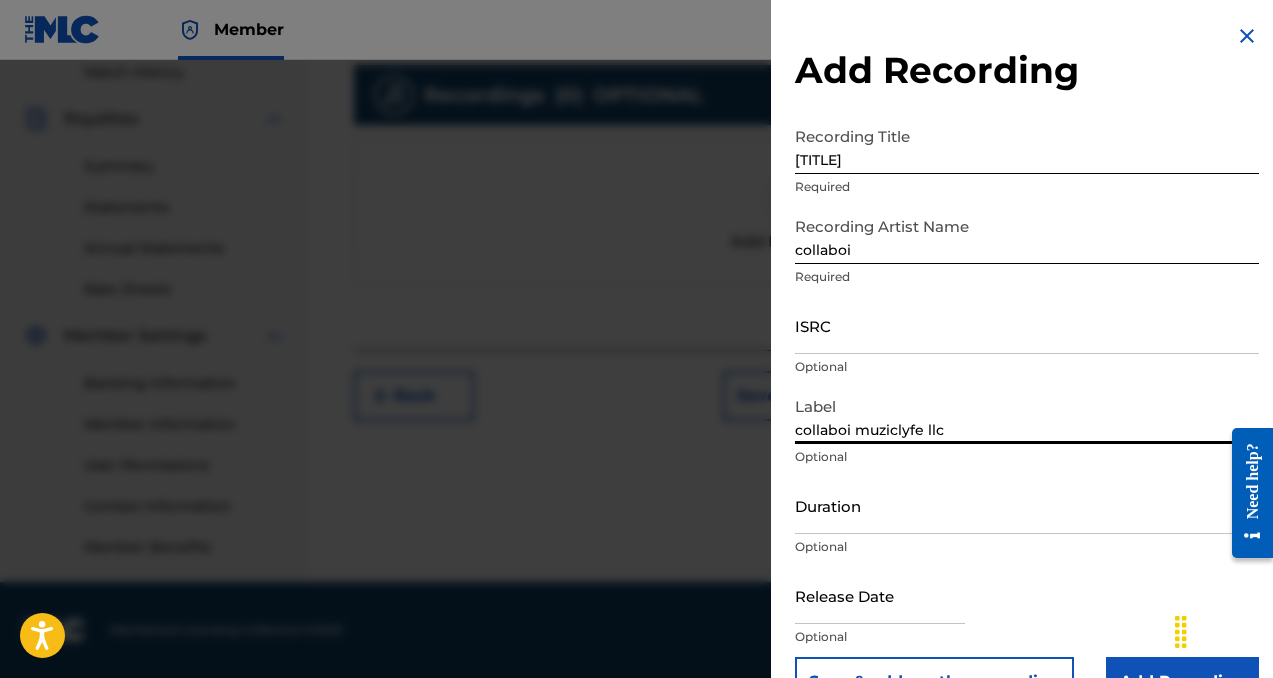 scroll, scrollTop: 53, scrollLeft: 0, axis: vertical 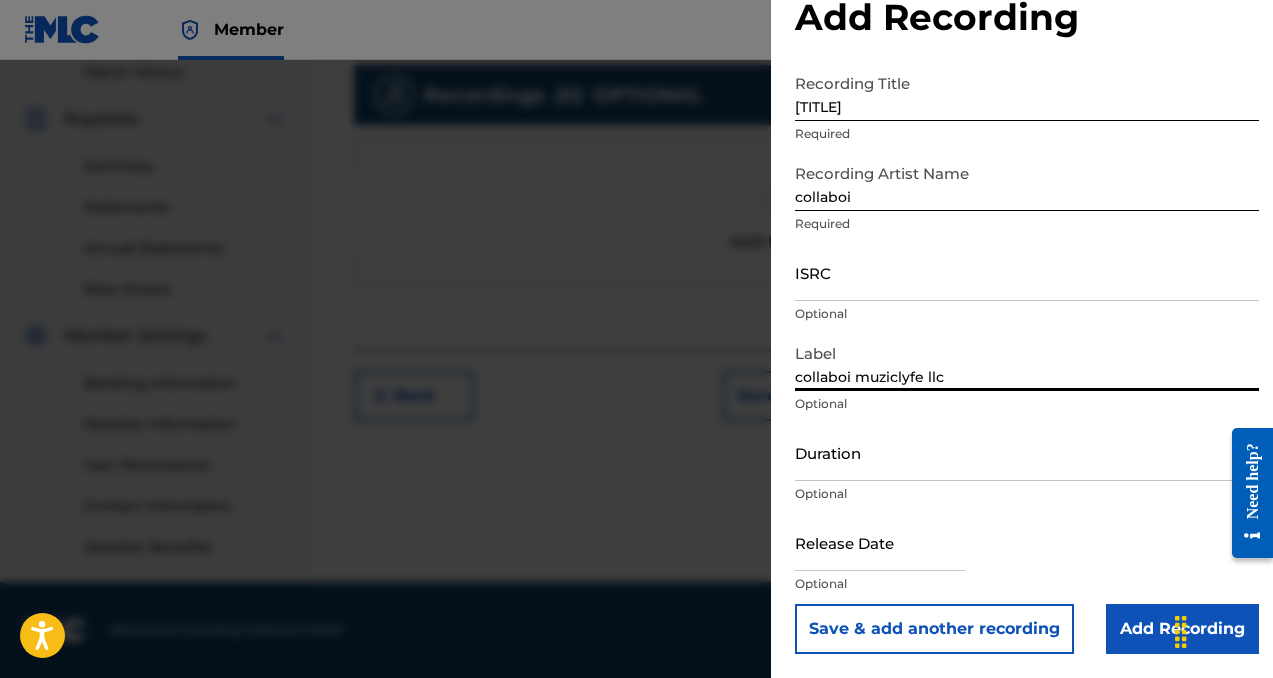 type on "collaboi muziclyfe llc" 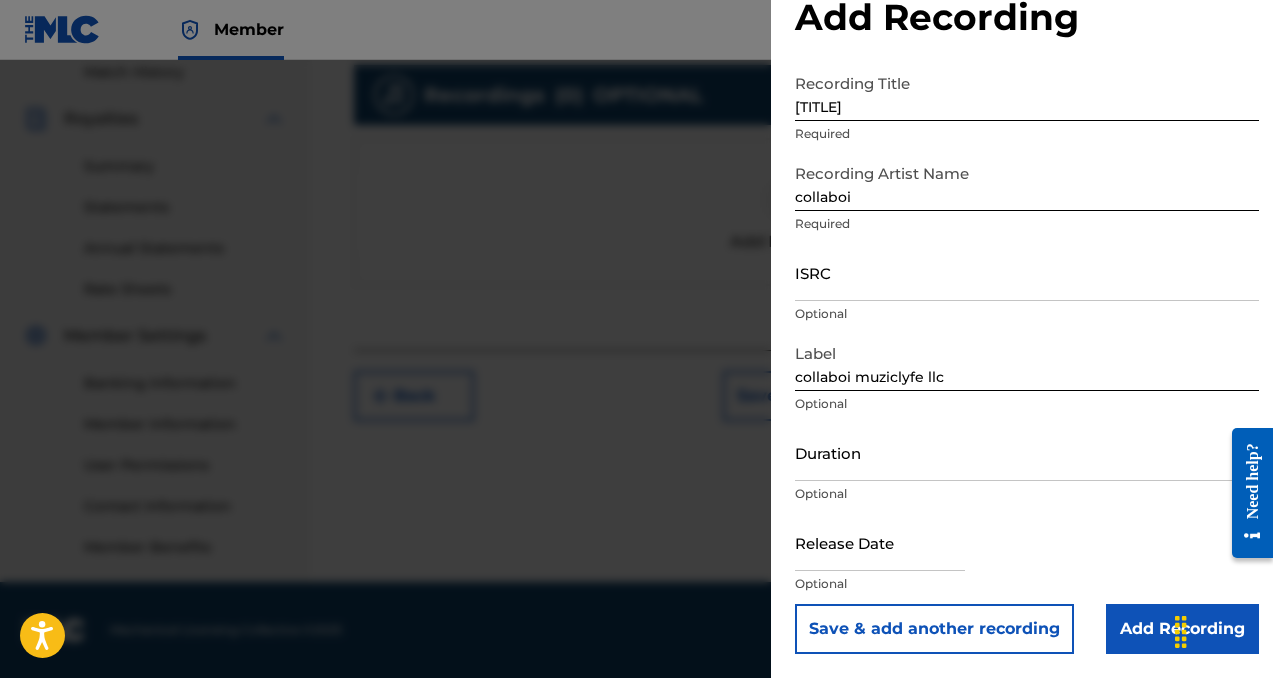 click on "Add Recording" at bounding box center [1182, 629] 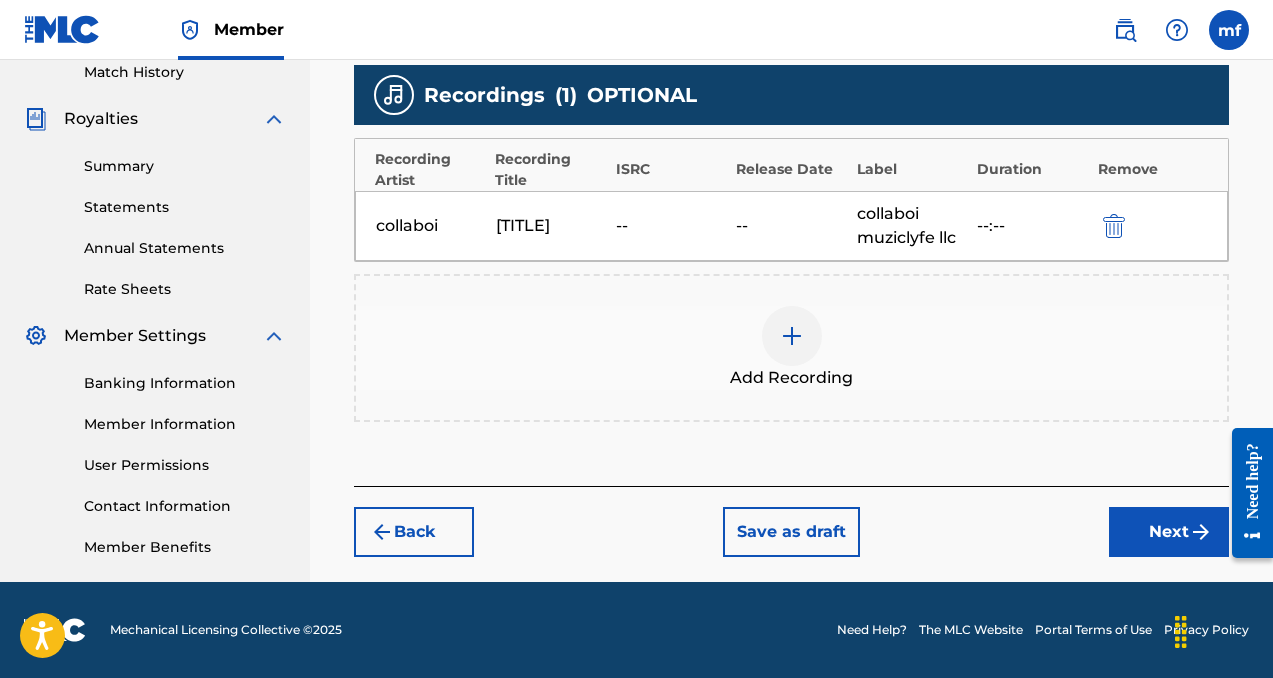 click on "Next" at bounding box center (1169, 532) 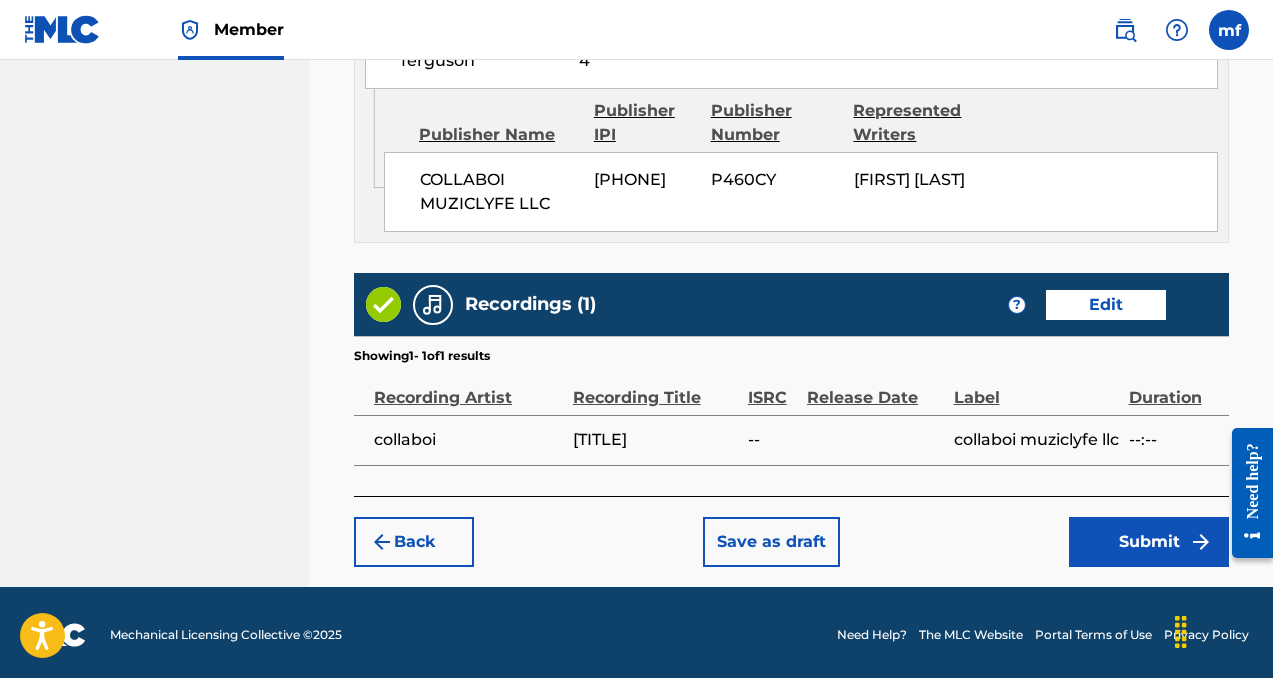 scroll, scrollTop: 1234, scrollLeft: 0, axis: vertical 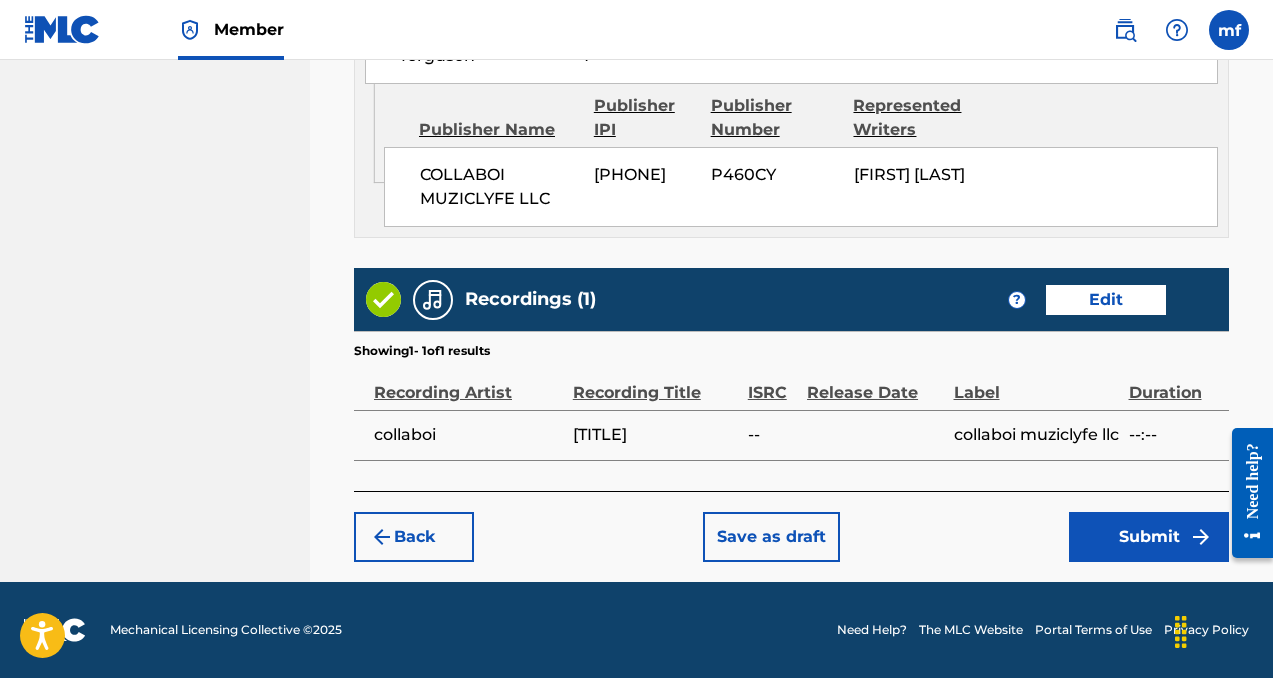 click on "Submit" at bounding box center (1149, 537) 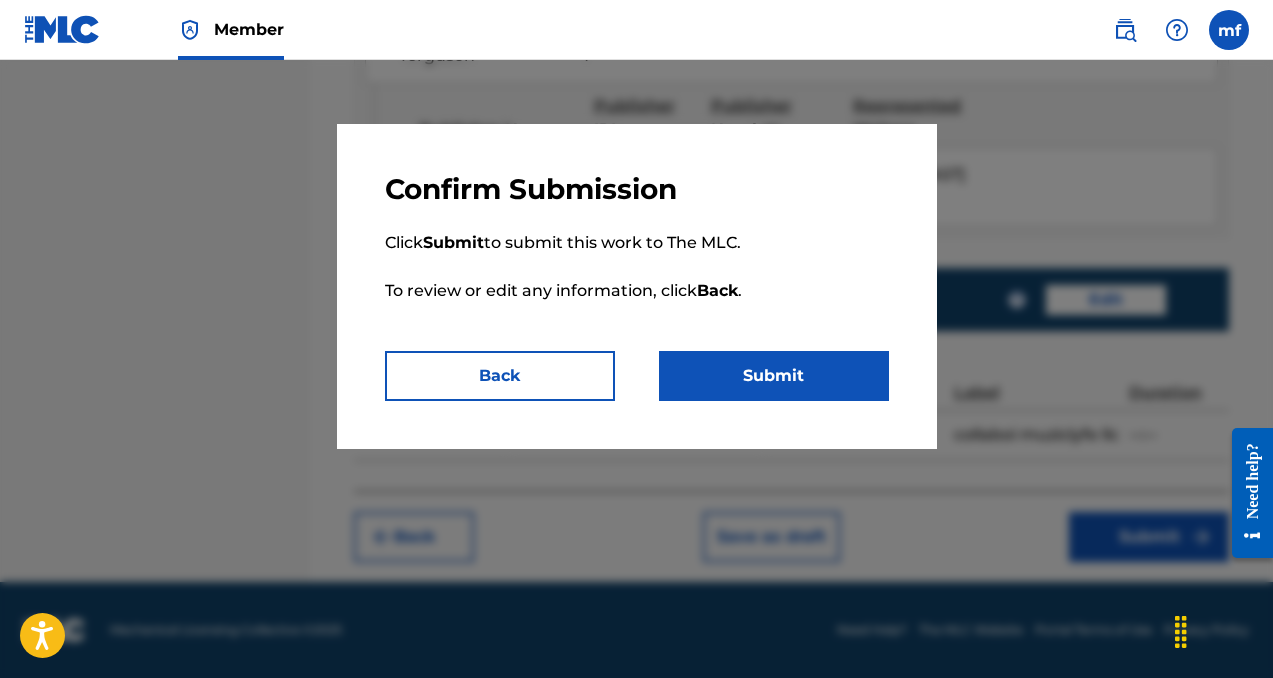 click on "Submit" at bounding box center (774, 376) 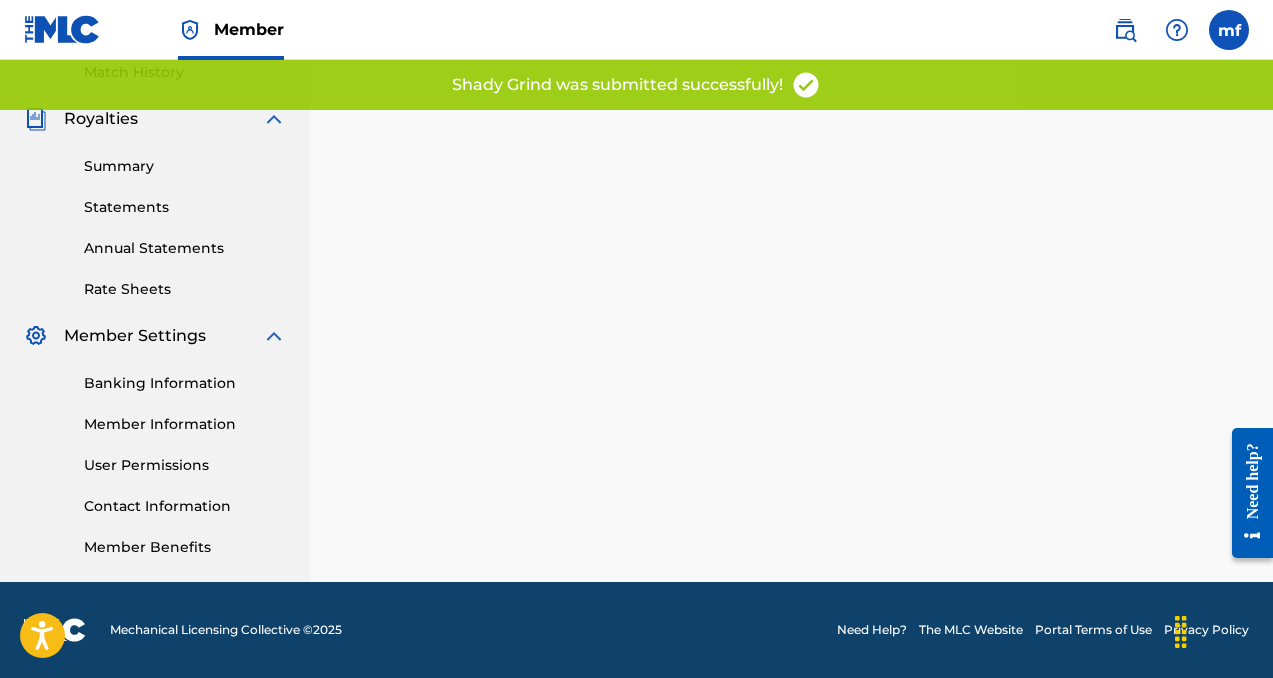 scroll, scrollTop: 0, scrollLeft: 0, axis: both 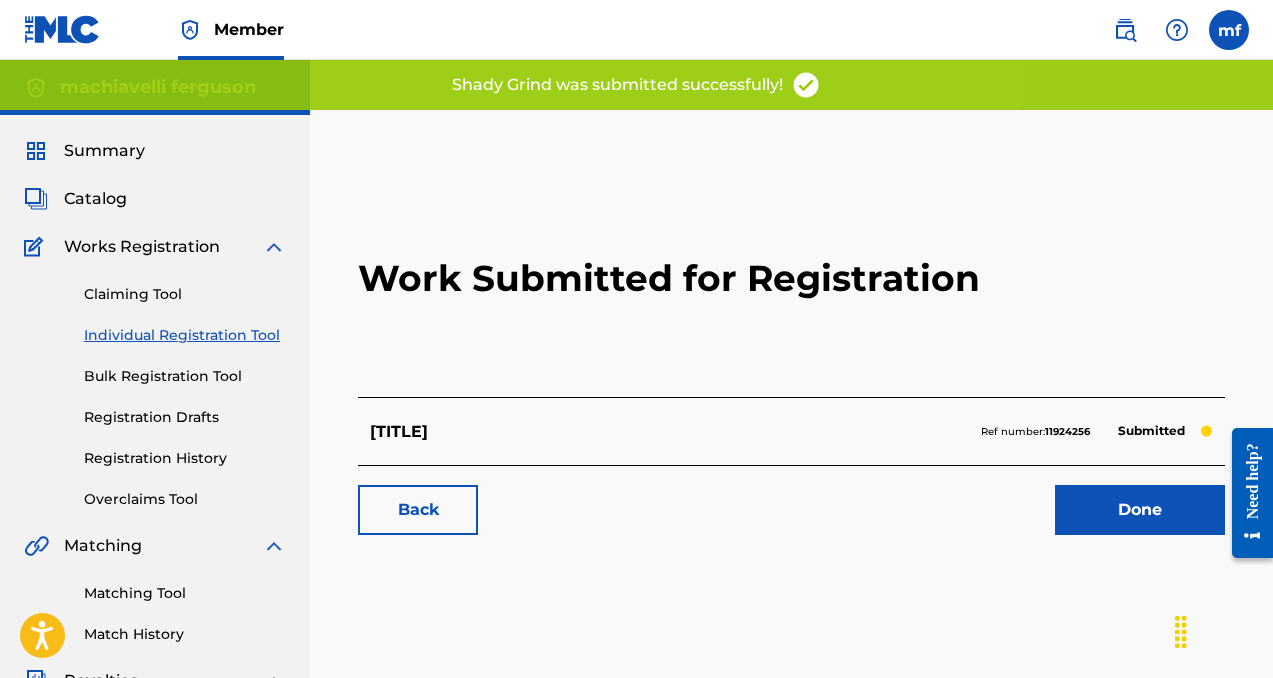 click on "Done" at bounding box center (1140, 510) 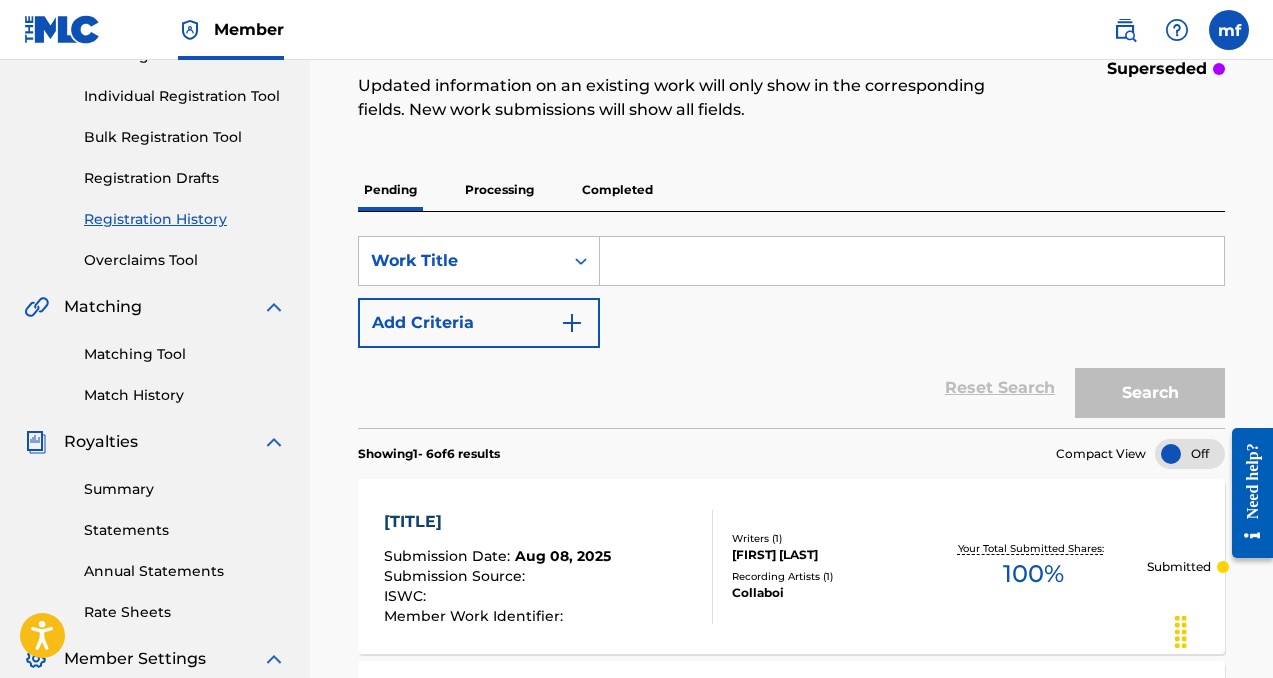 scroll, scrollTop: 233, scrollLeft: 0, axis: vertical 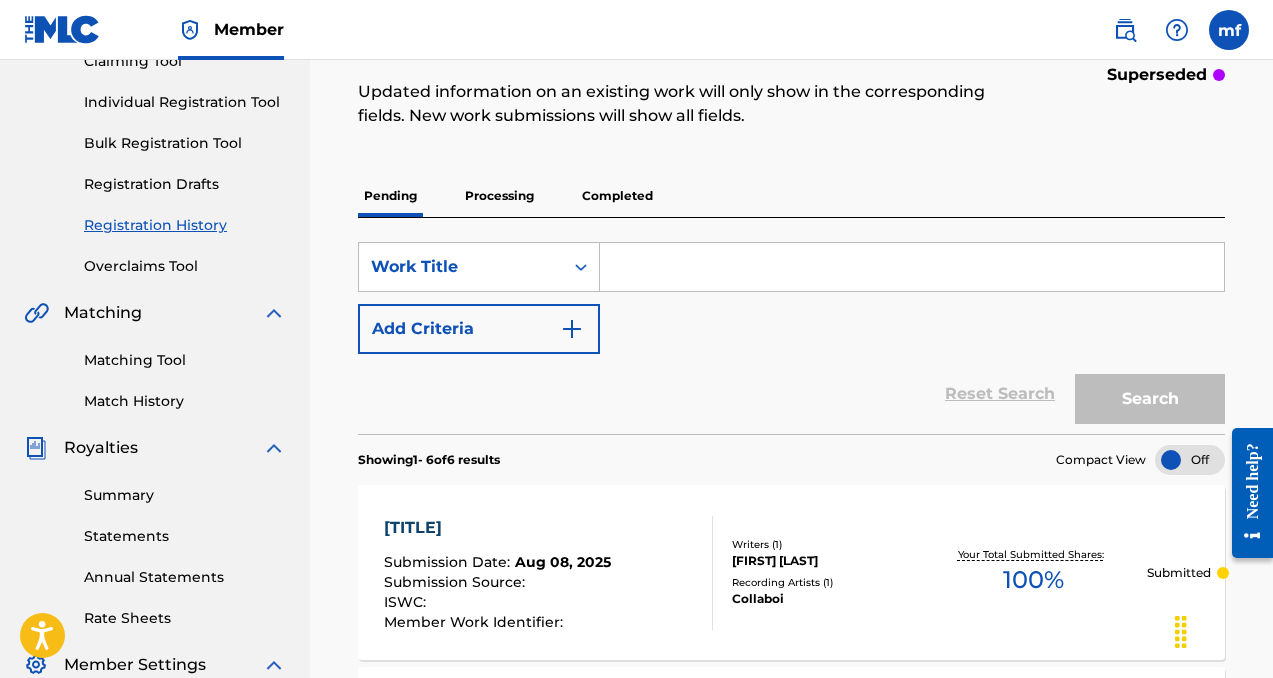 click on "Individual Registration Tool" at bounding box center [185, 102] 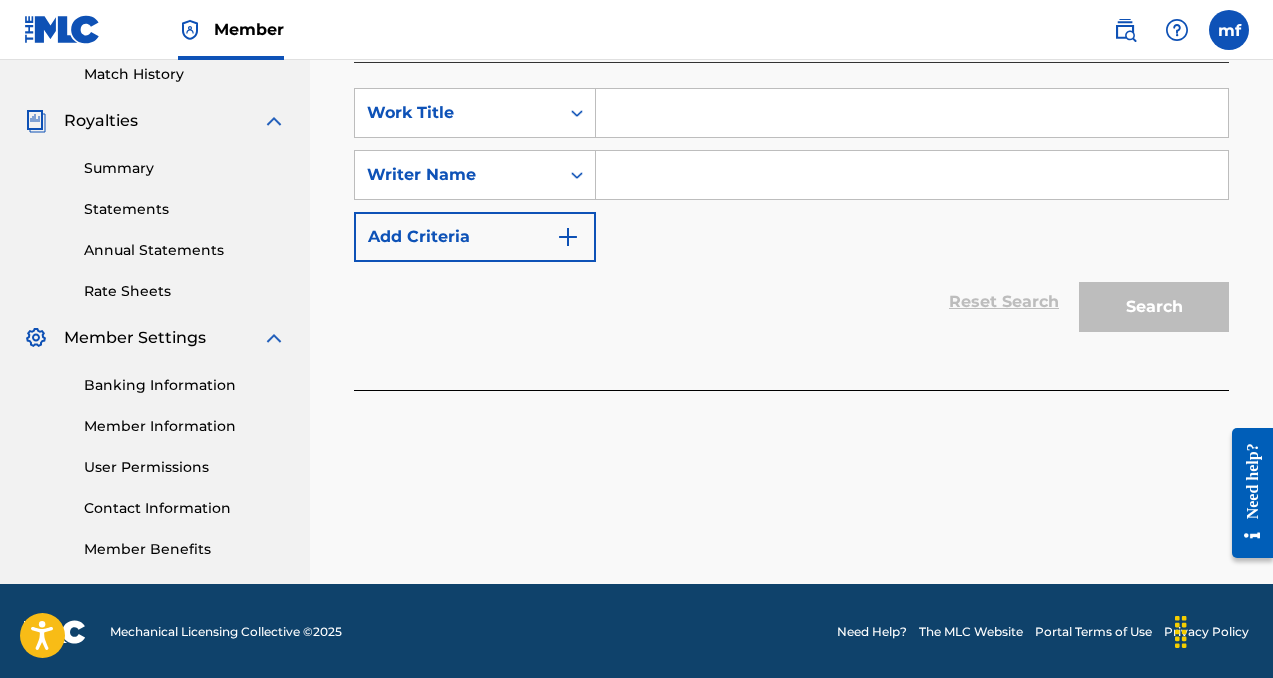 scroll, scrollTop: 561, scrollLeft: 0, axis: vertical 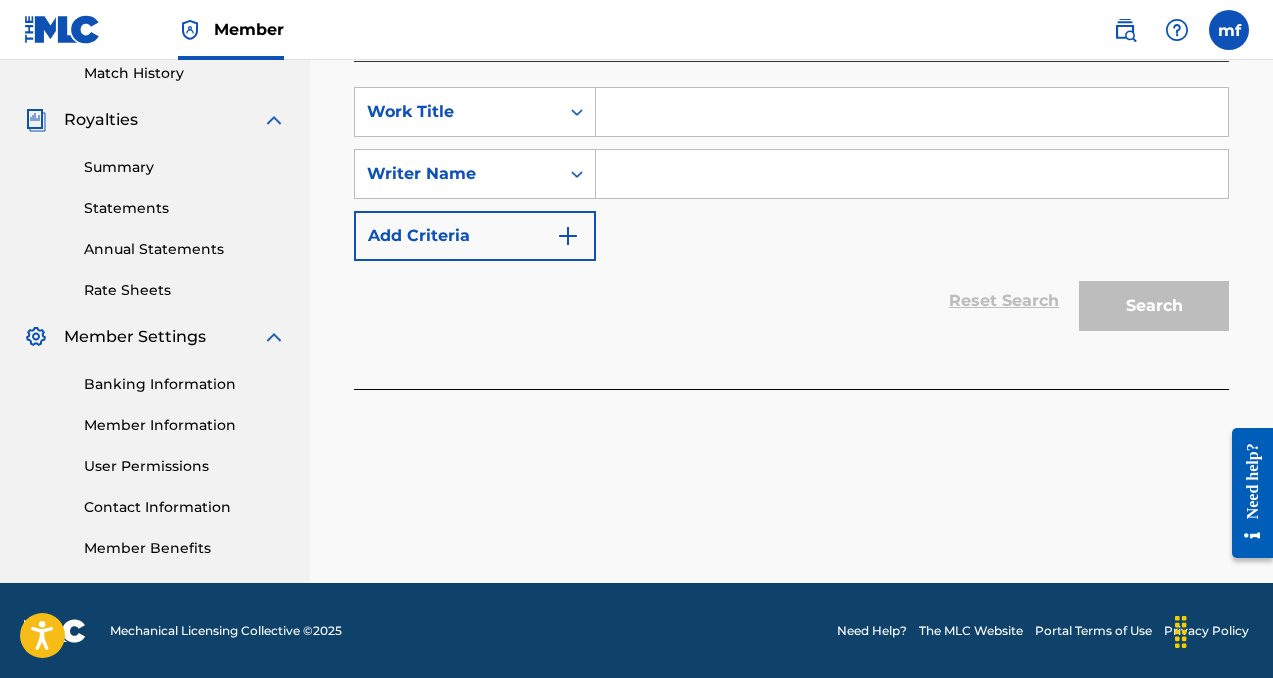 click at bounding box center (912, 174) 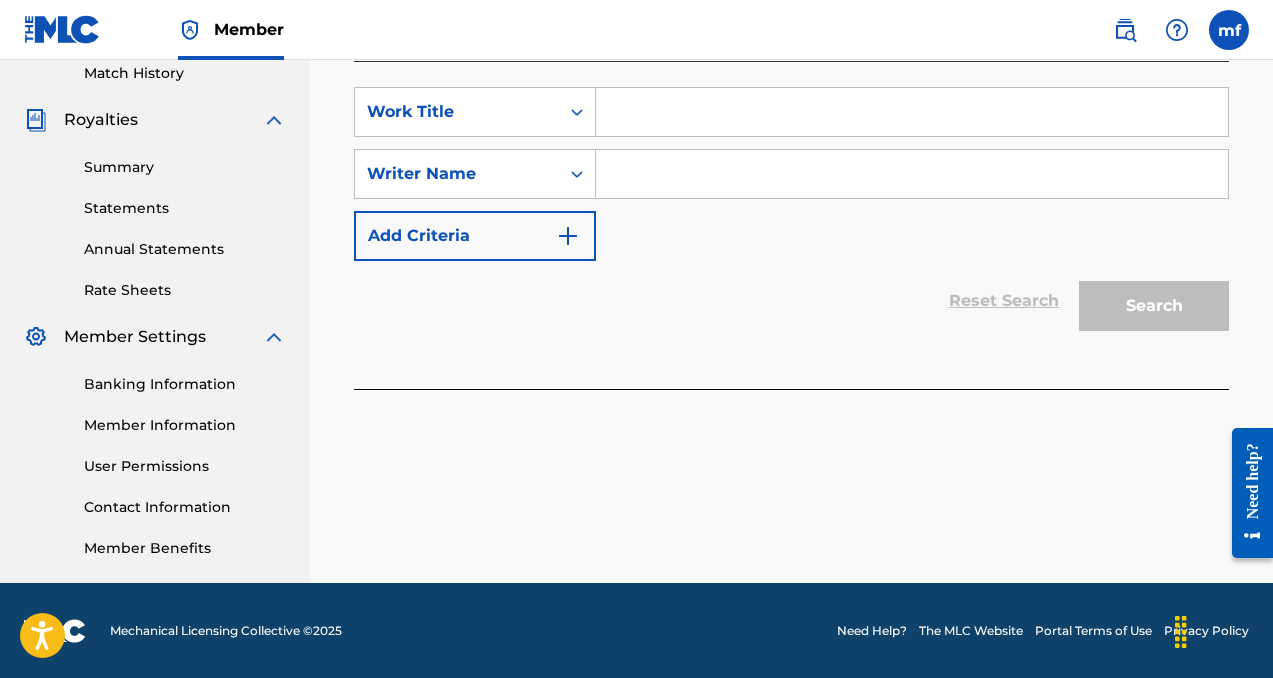 paste on "machiavelli ferguson" 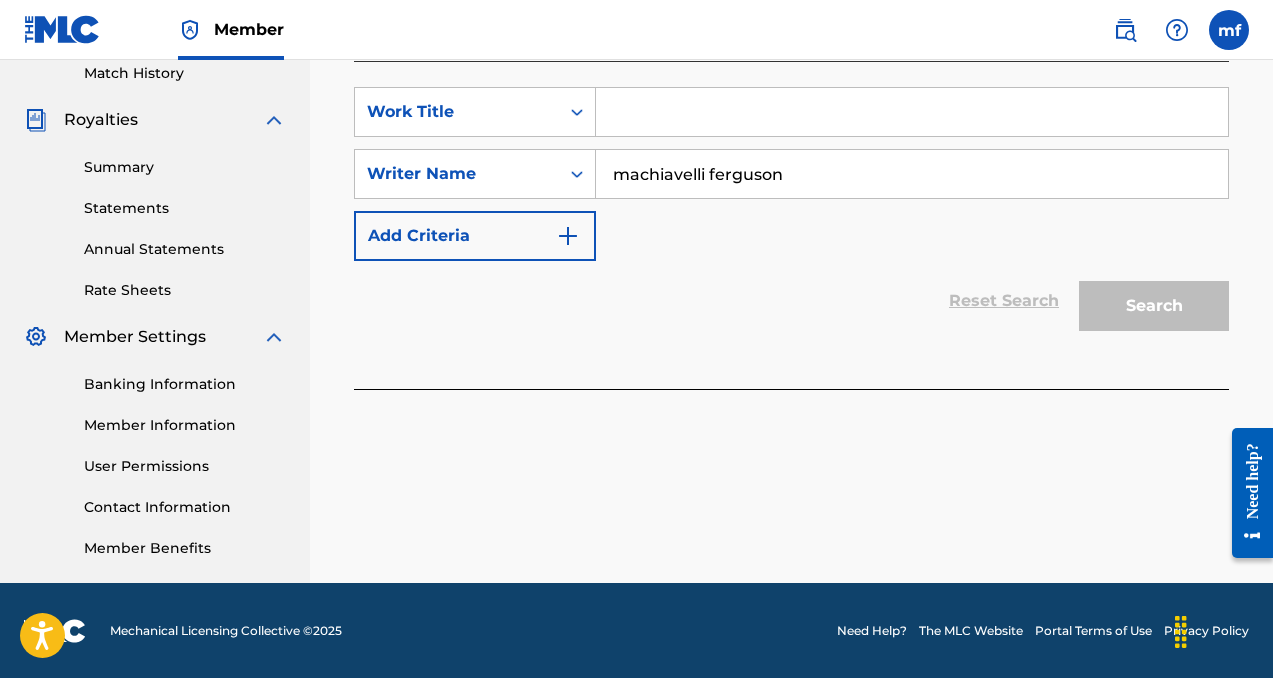 type on "machiavelli ferguson" 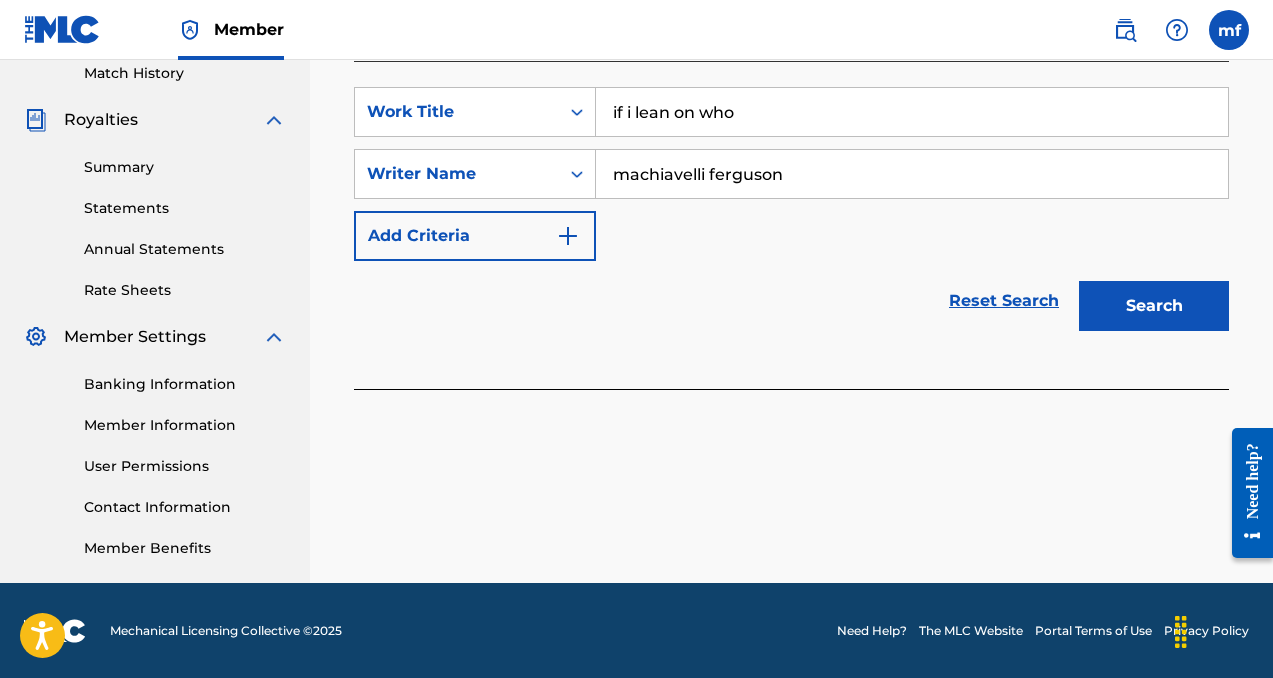 type on "if i lean on who" 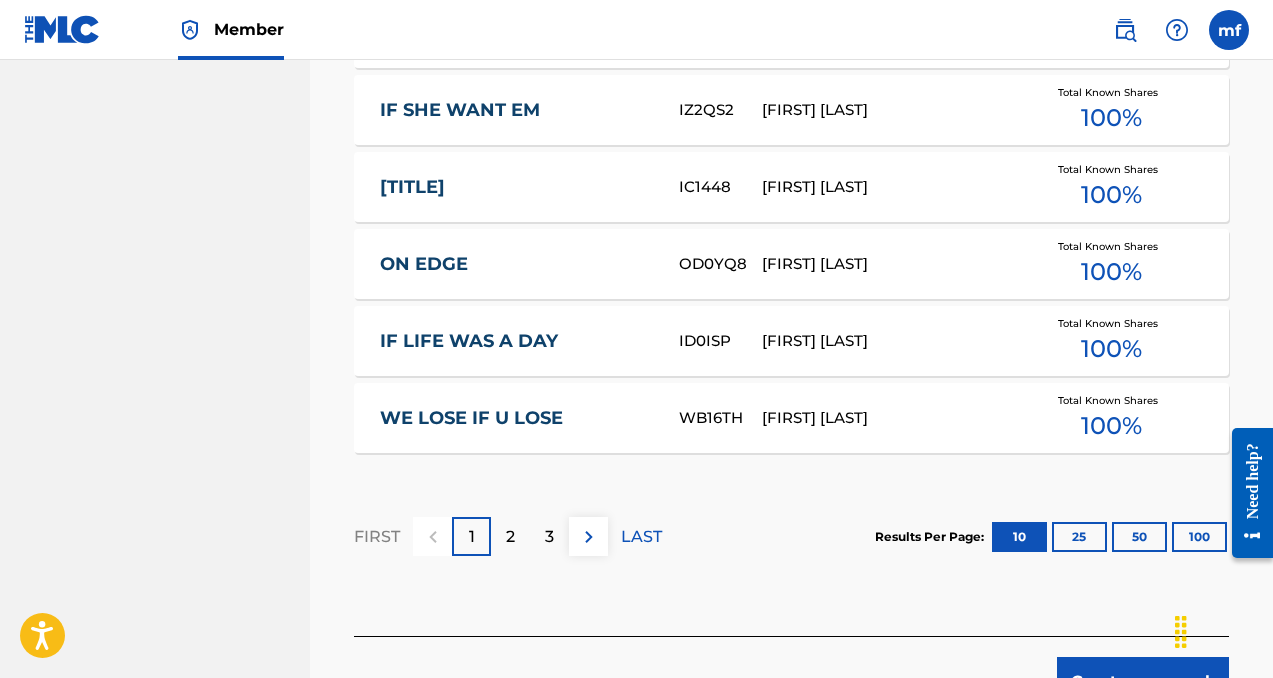scroll, scrollTop: 1493, scrollLeft: 0, axis: vertical 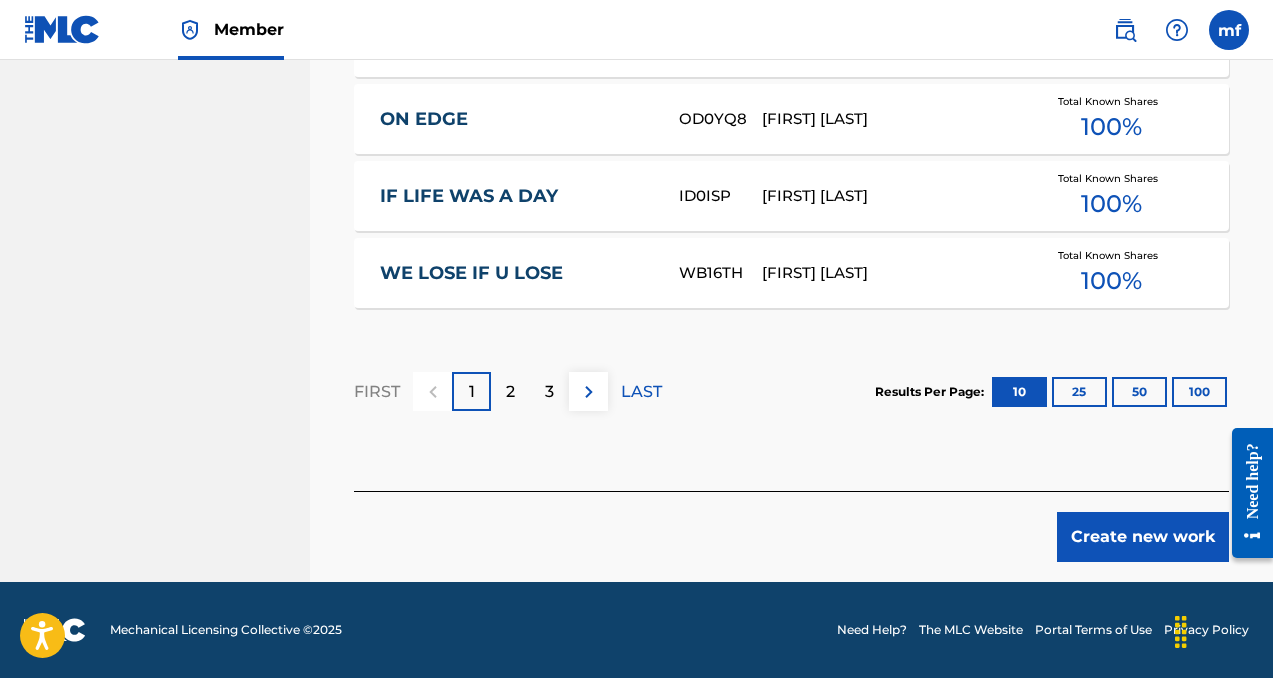 click on "Create new work" at bounding box center (1143, 537) 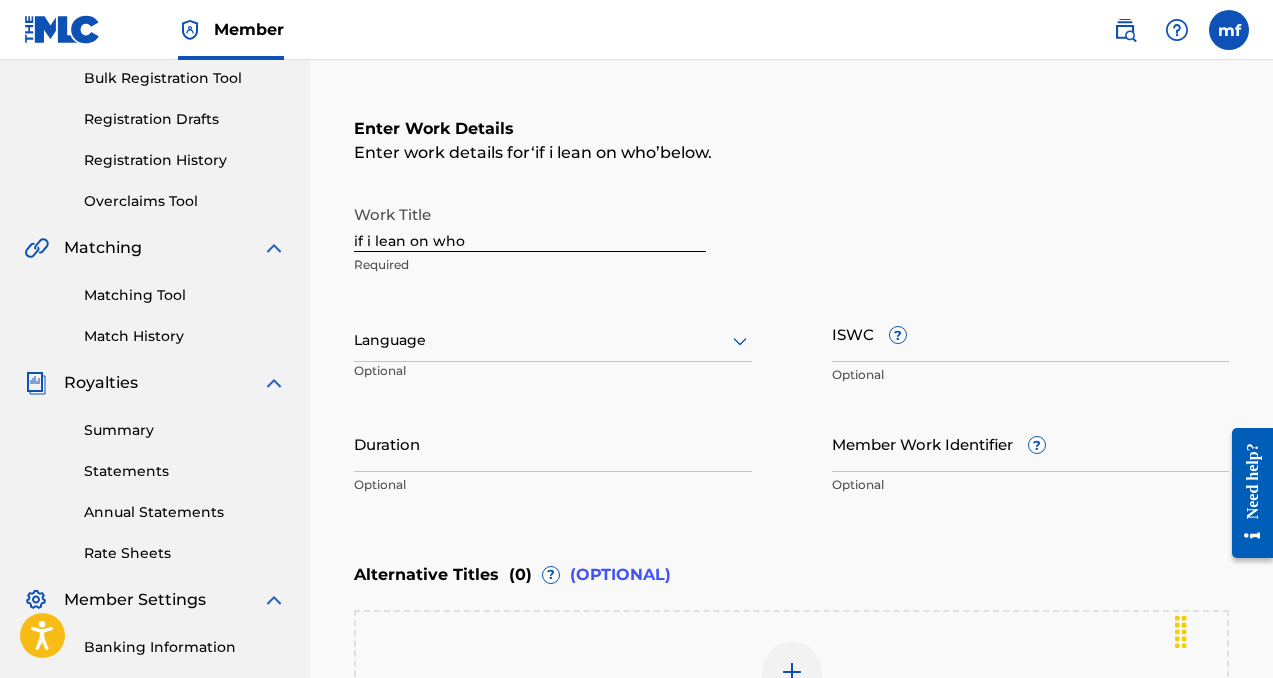 scroll, scrollTop: 300, scrollLeft: 0, axis: vertical 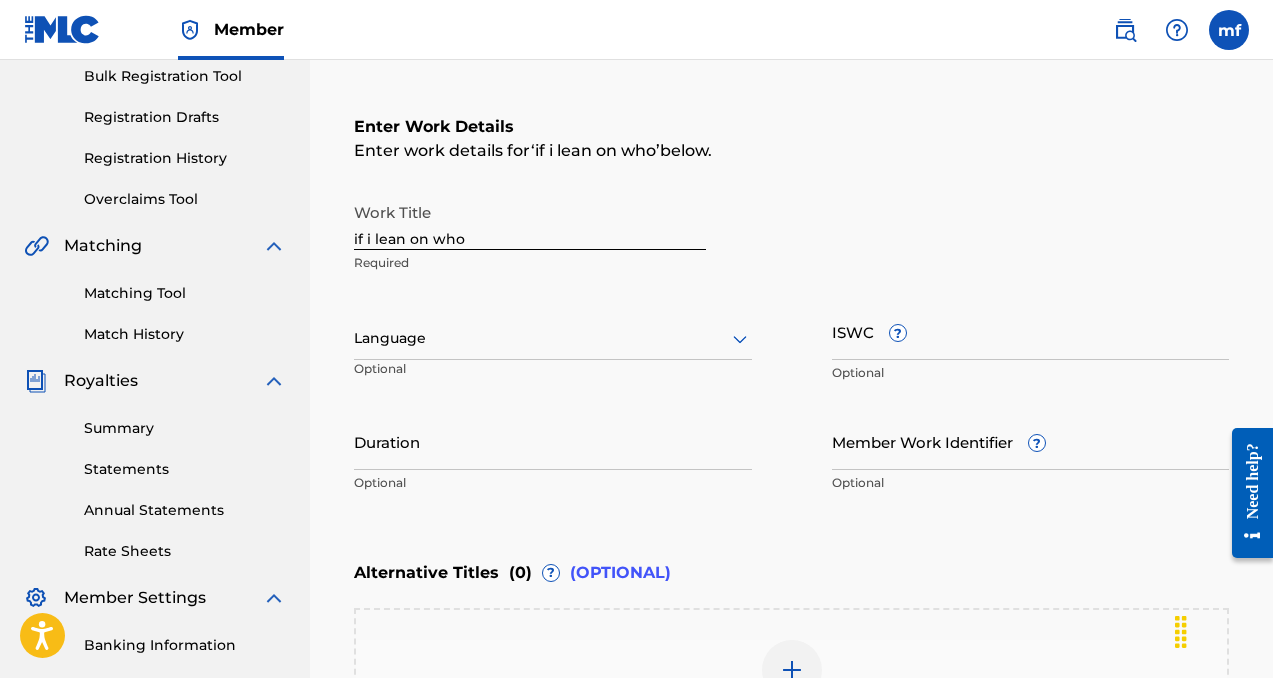 click at bounding box center [553, 338] 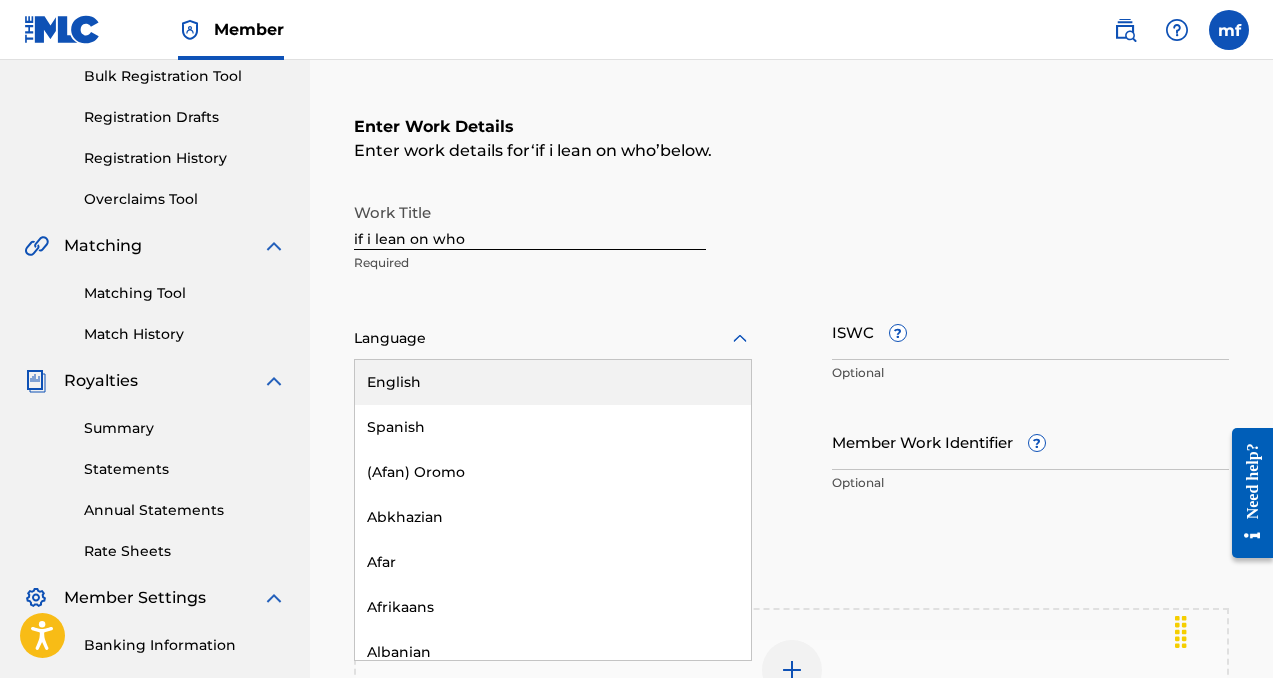 click on "English" at bounding box center [553, 382] 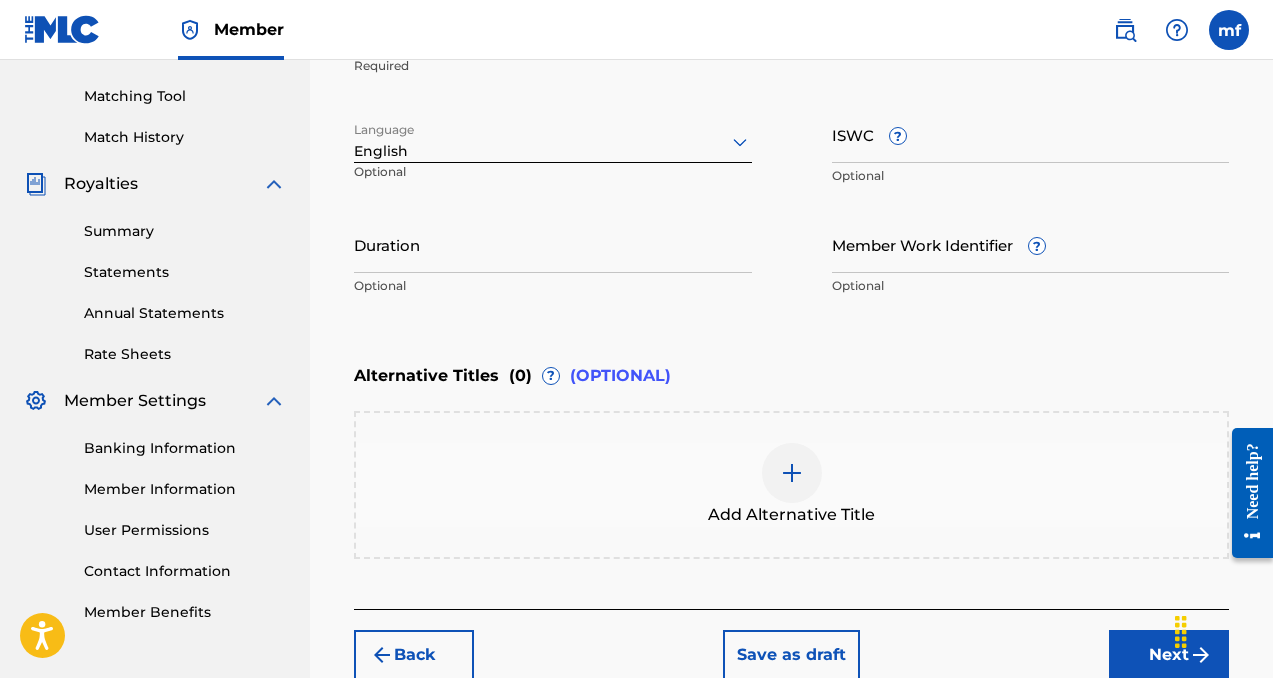 scroll, scrollTop: 615, scrollLeft: 0, axis: vertical 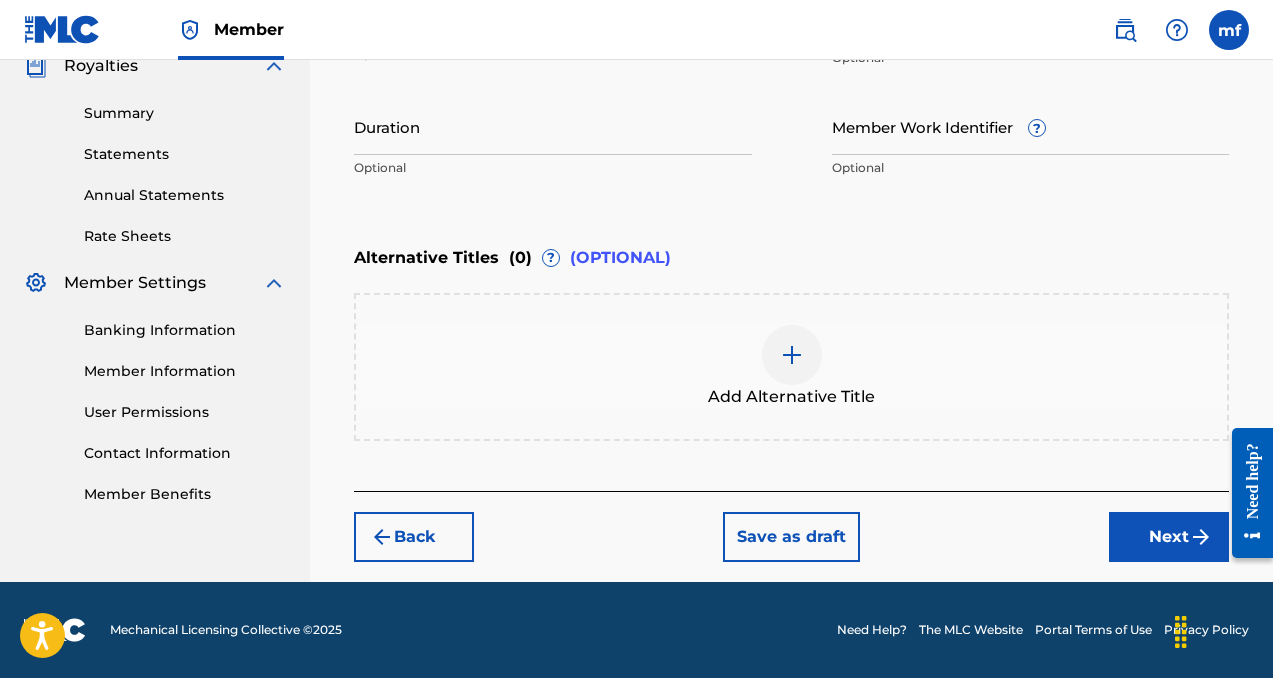 click on "Next" at bounding box center (1169, 537) 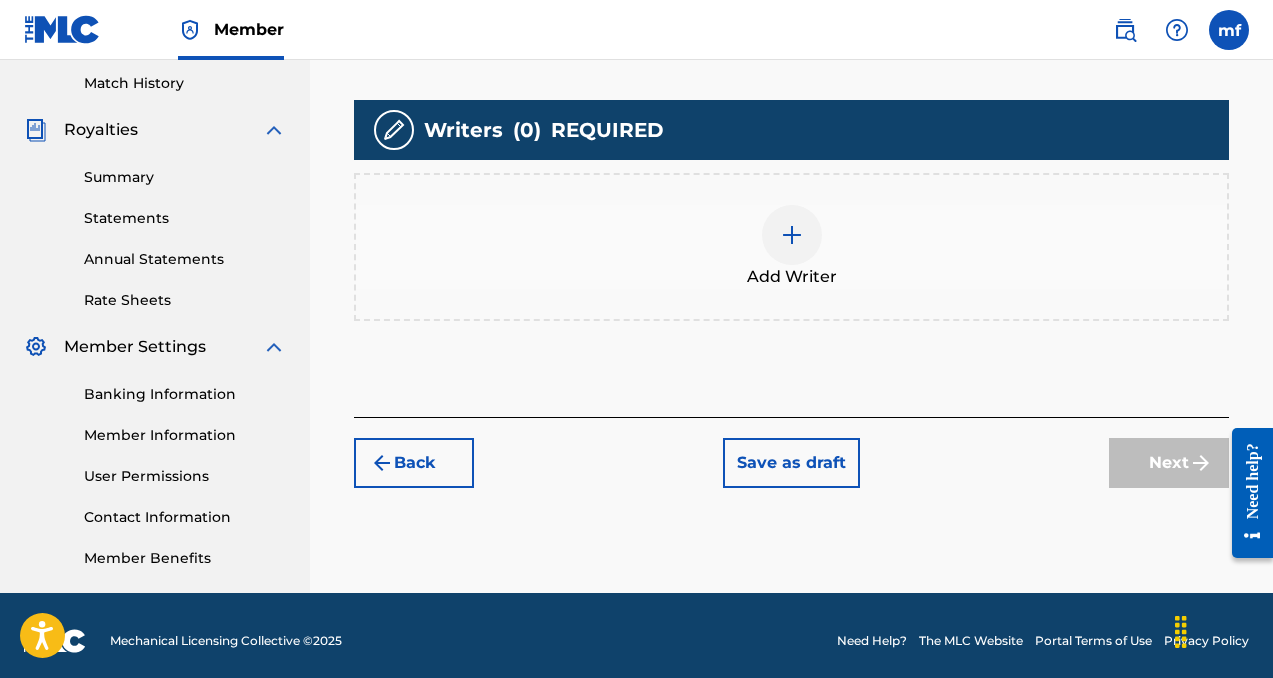 scroll, scrollTop: 562, scrollLeft: 0, axis: vertical 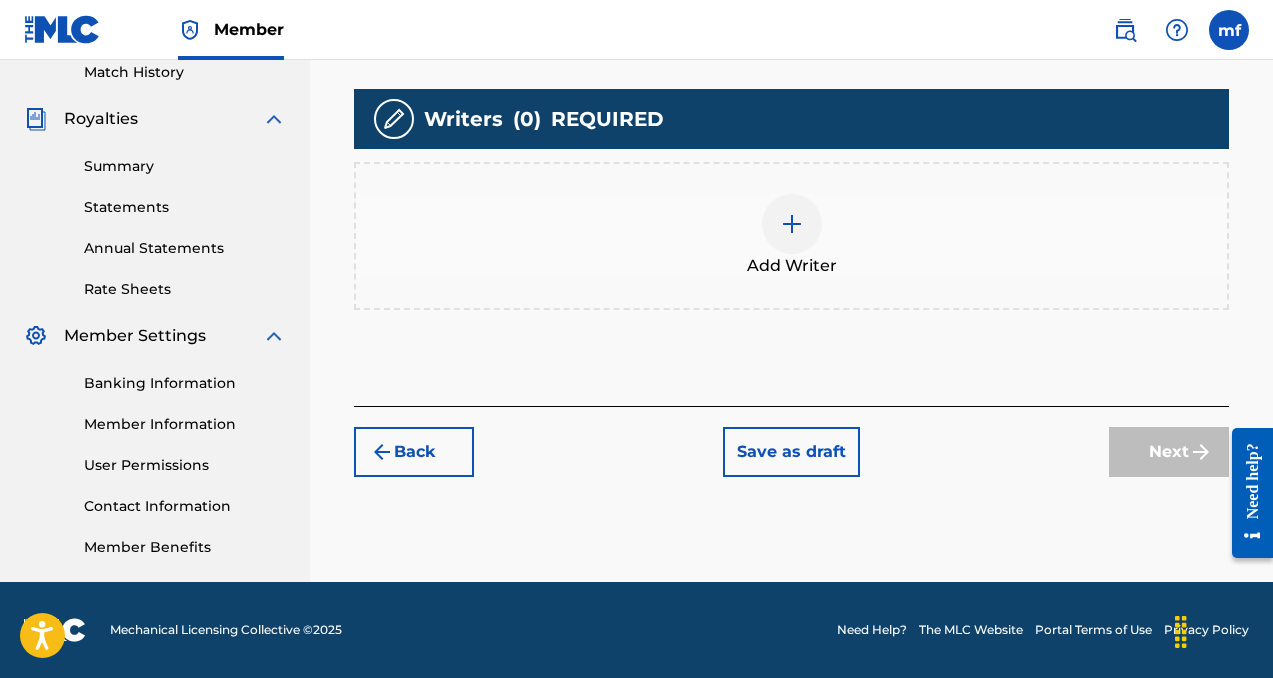 click at bounding box center [792, 224] 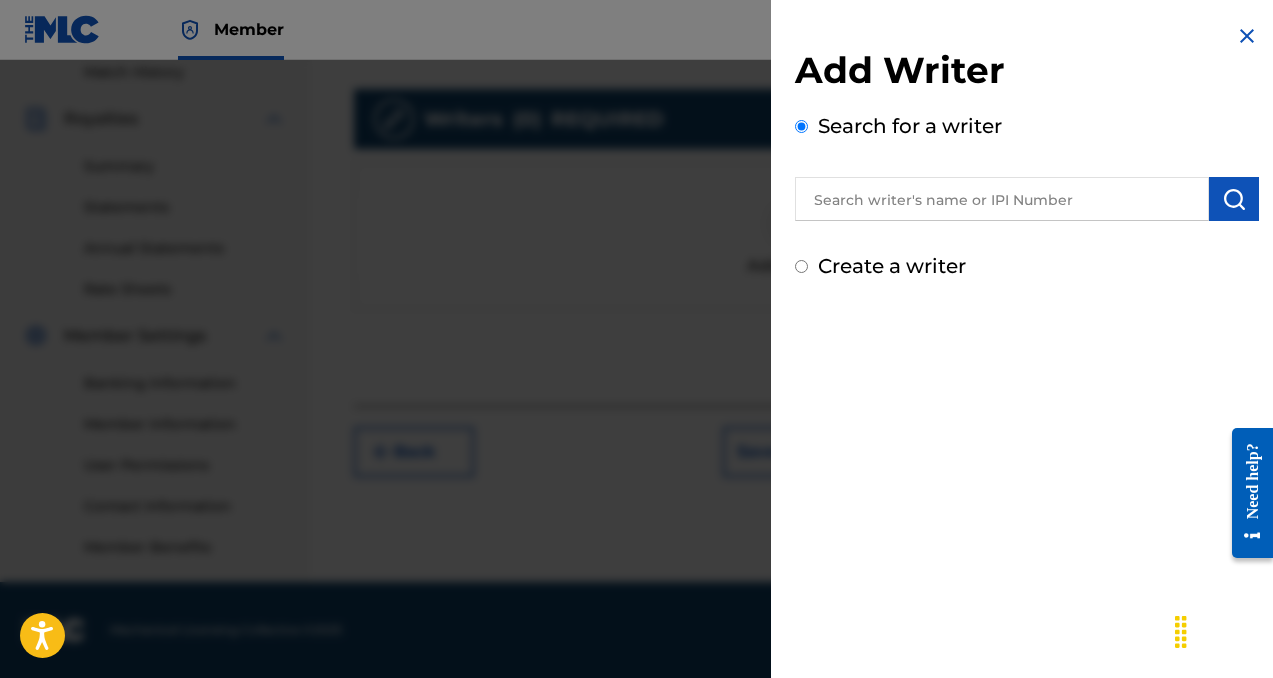 click at bounding box center [1002, 199] 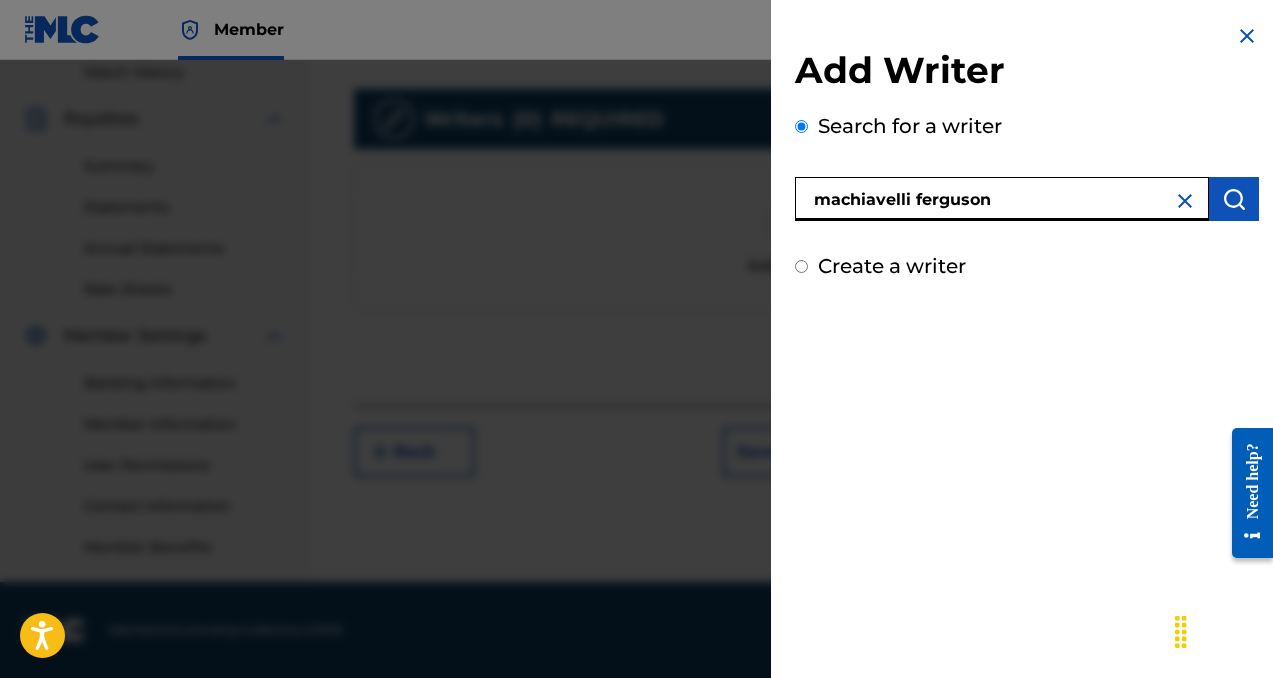 type on "machiavelli ferguson" 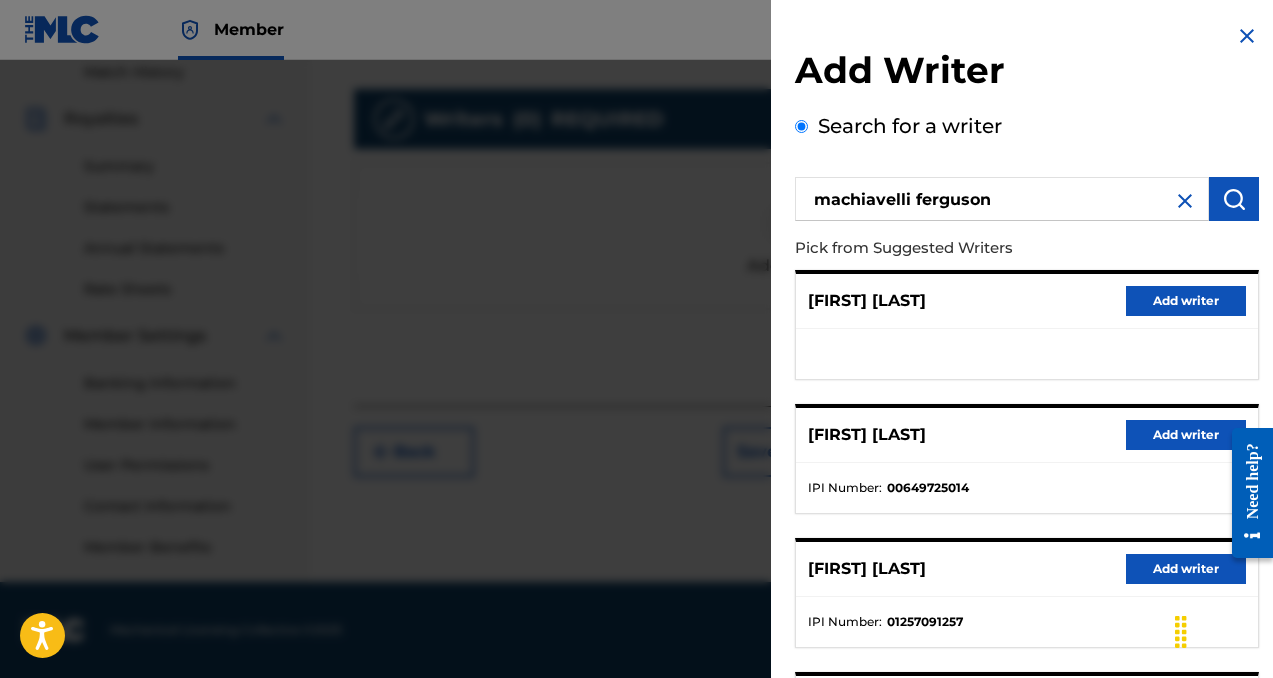 click on "Add writer" at bounding box center [1186, 435] 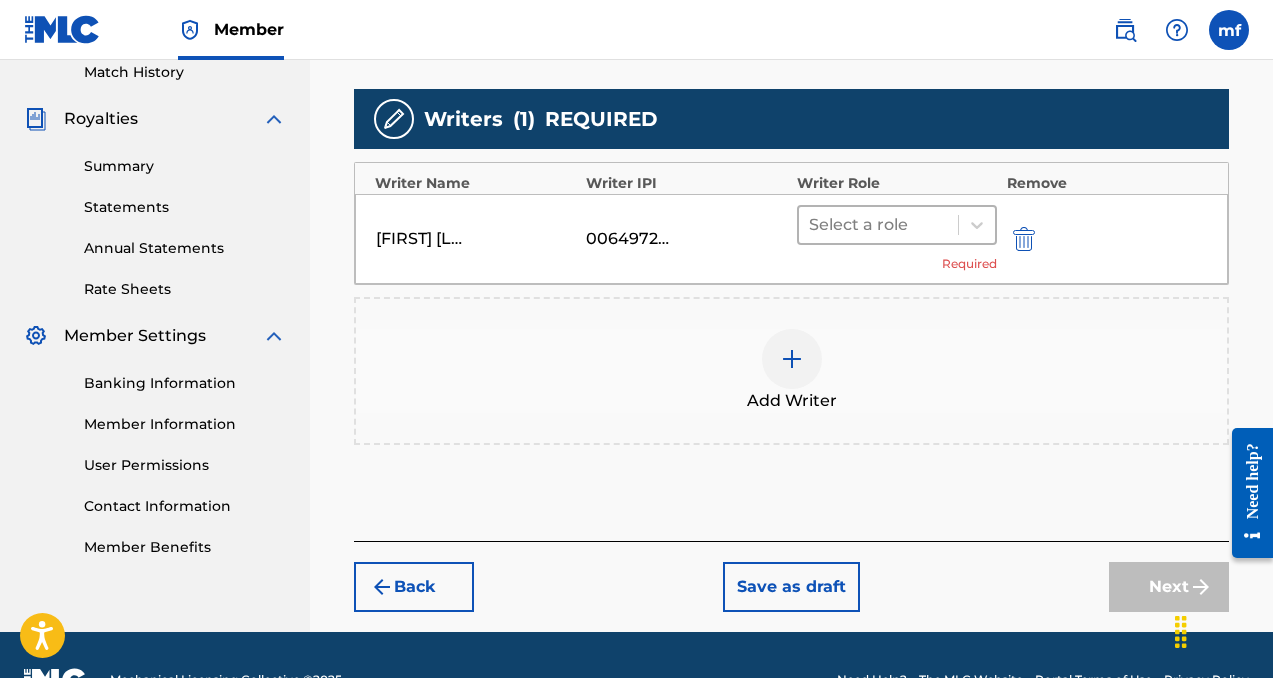 click at bounding box center [878, 225] 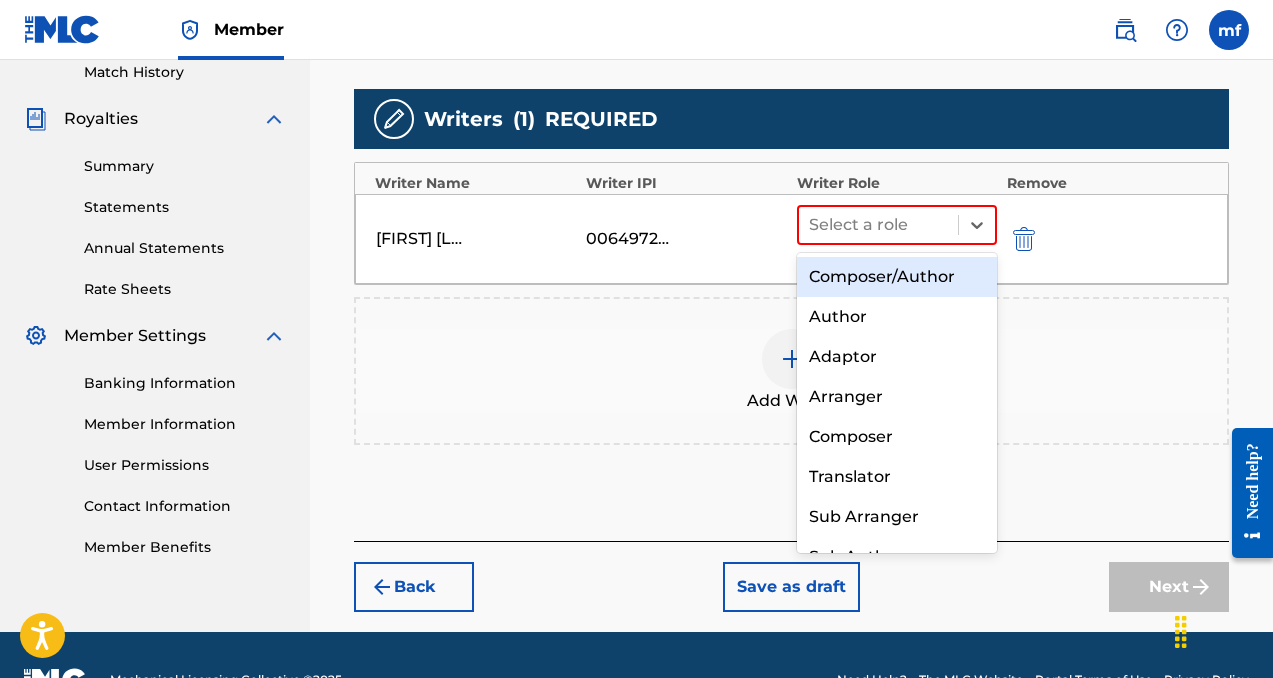 click on "Composer/Author" at bounding box center [897, 277] 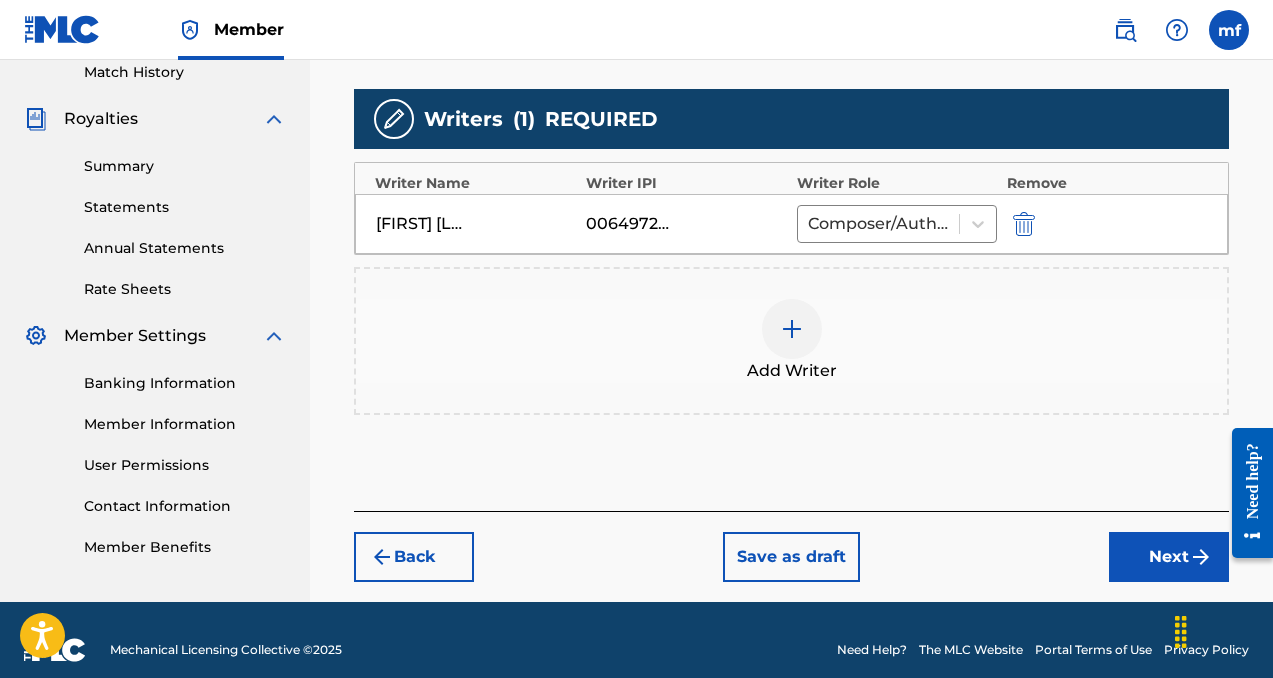 scroll, scrollTop: 582, scrollLeft: 0, axis: vertical 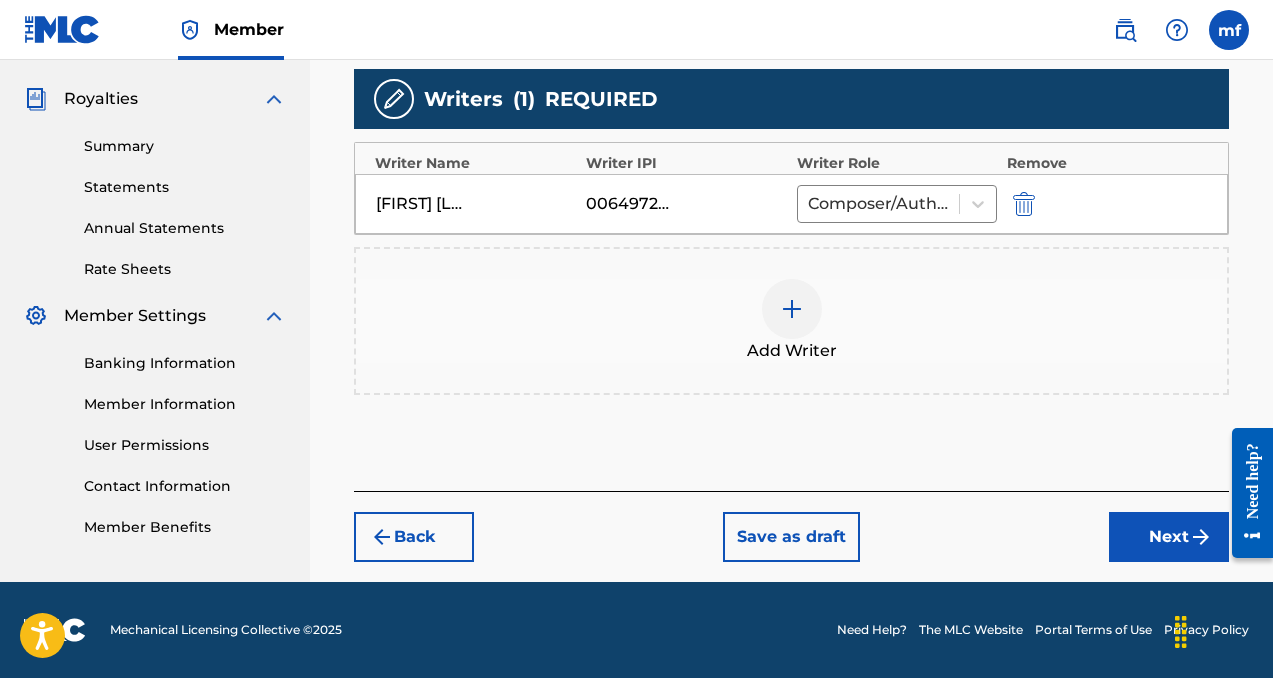 click on "Next" at bounding box center (1169, 537) 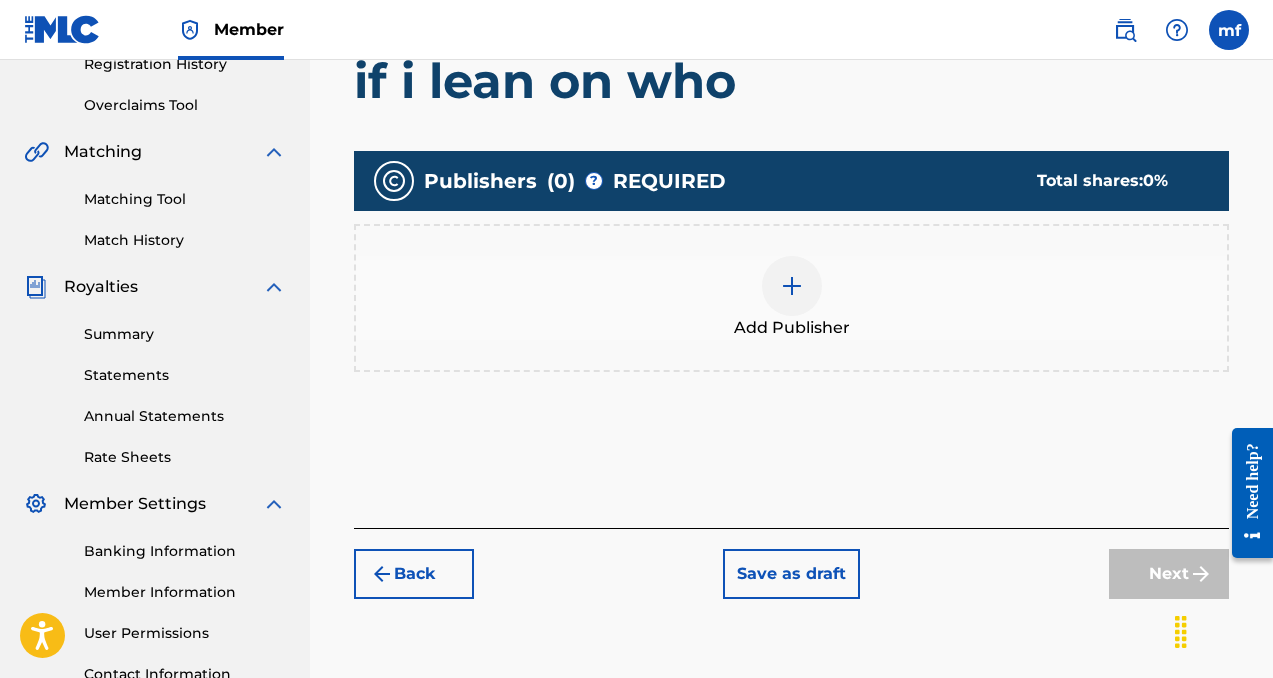 scroll, scrollTop: 398, scrollLeft: 0, axis: vertical 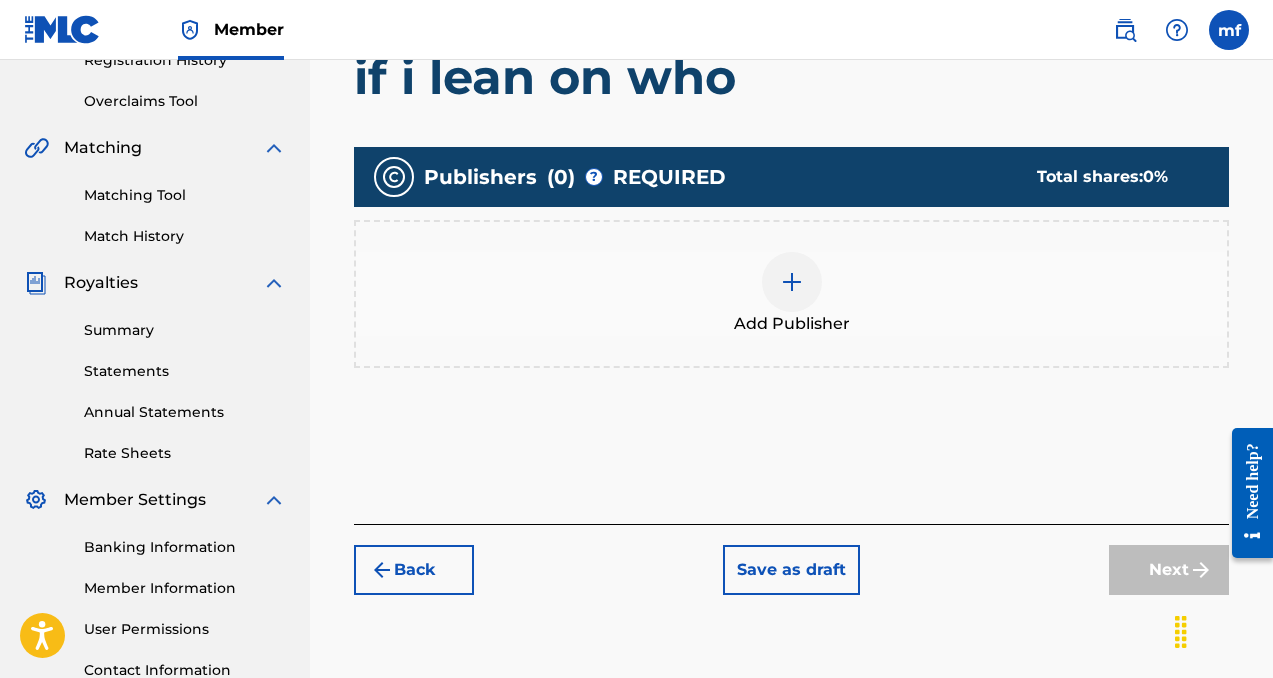 click at bounding box center (792, 282) 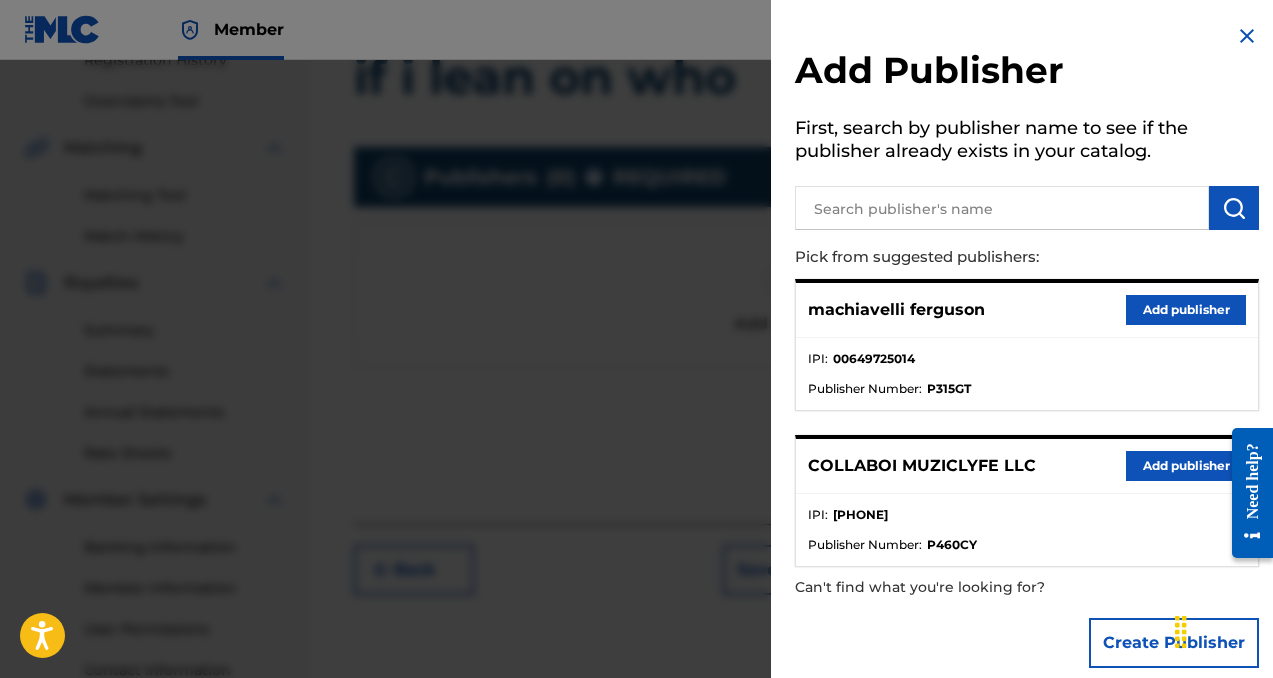 click on "Add publisher" at bounding box center (1186, 466) 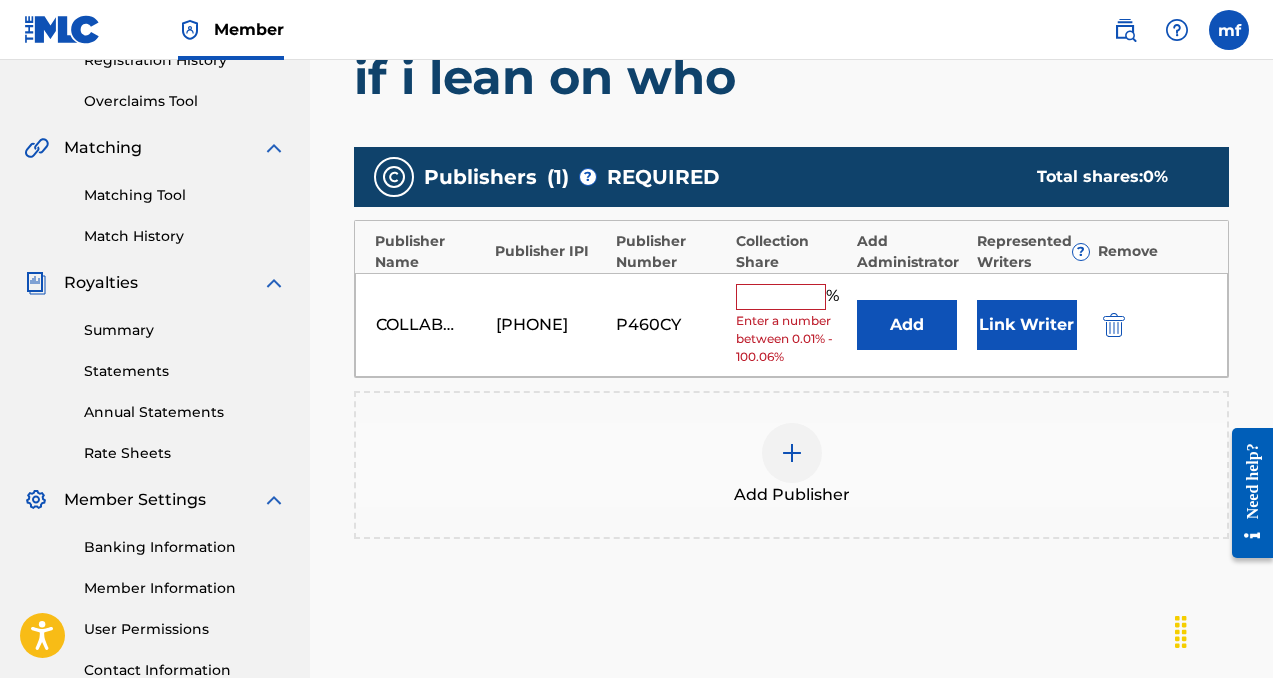 click at bounding box center [781, 297] 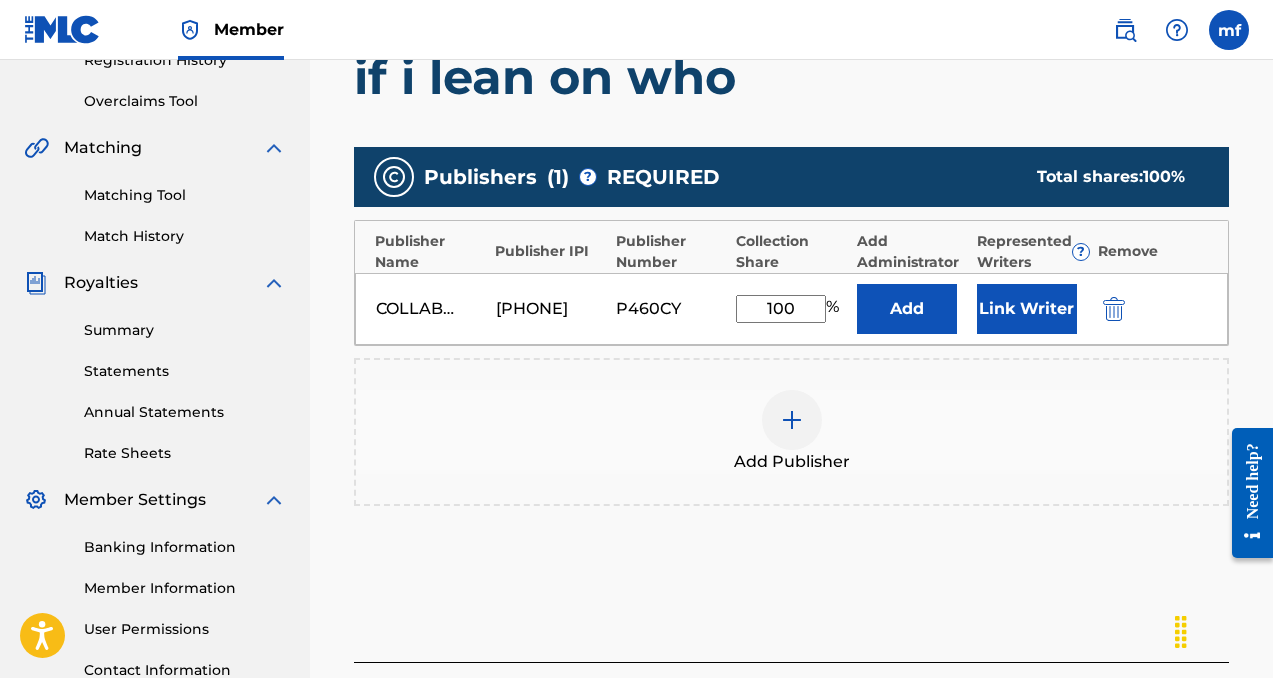 type on "100" 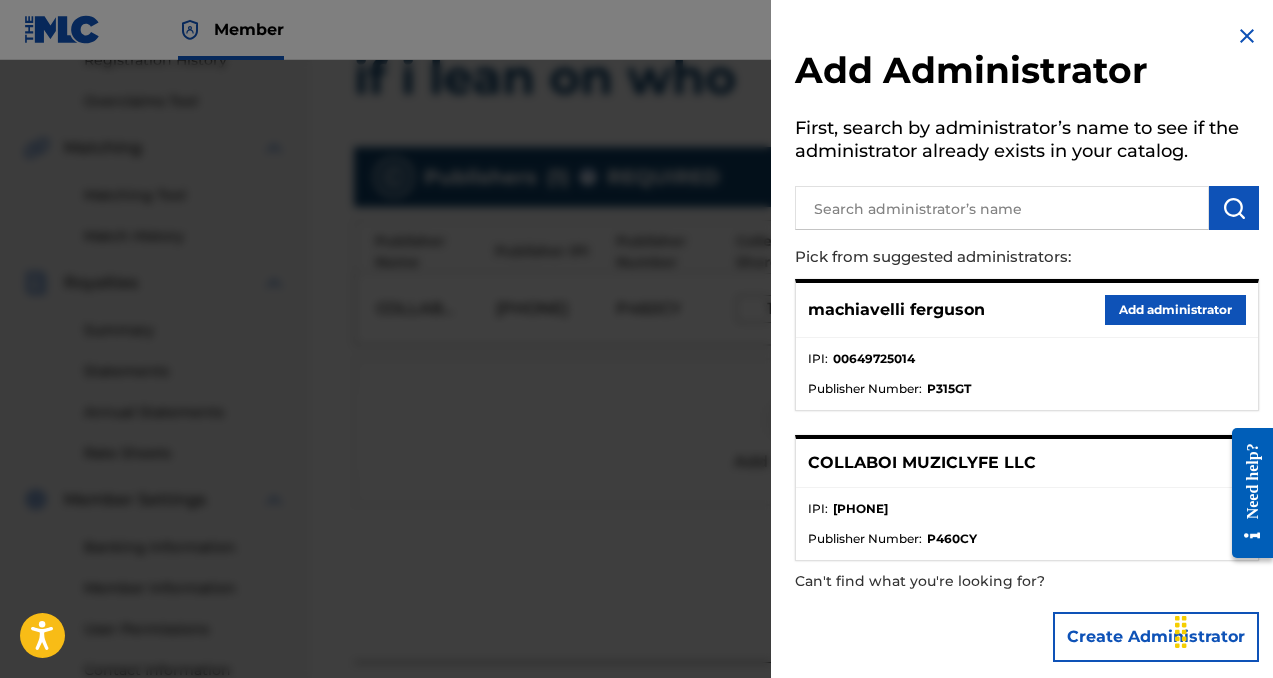click on "Add administrator" at bounding box center [1175, 310] 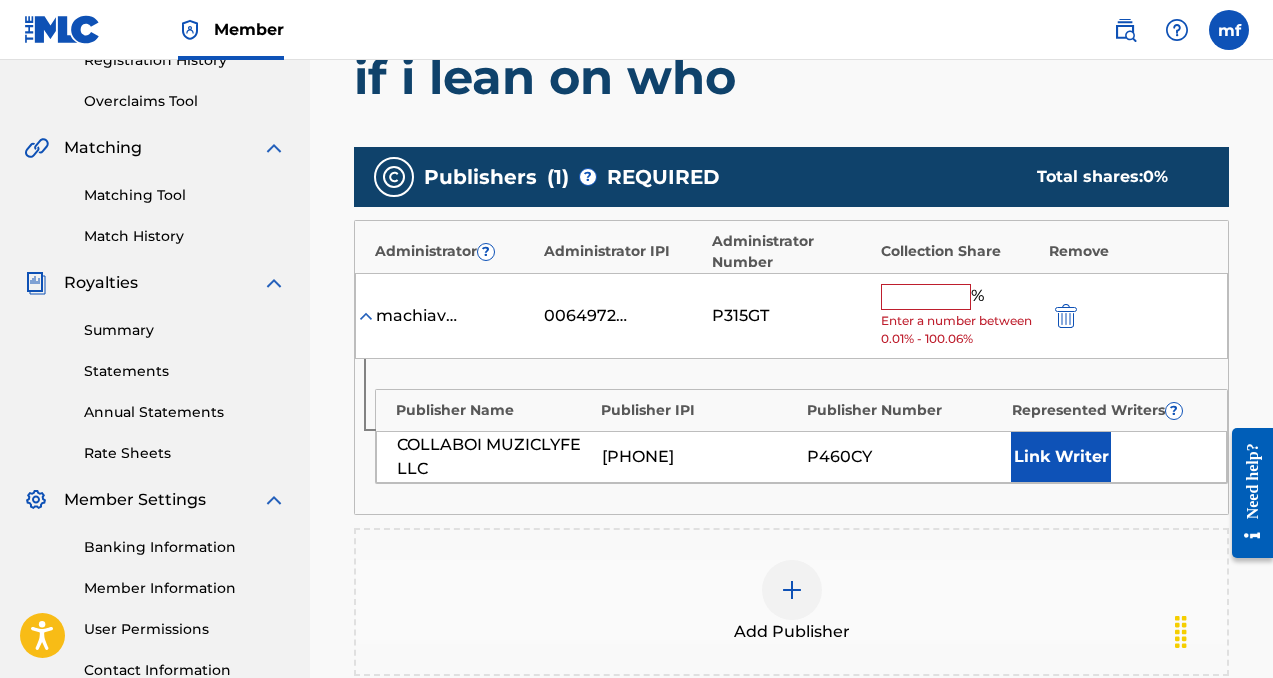 click at bounding box center [926, 297] 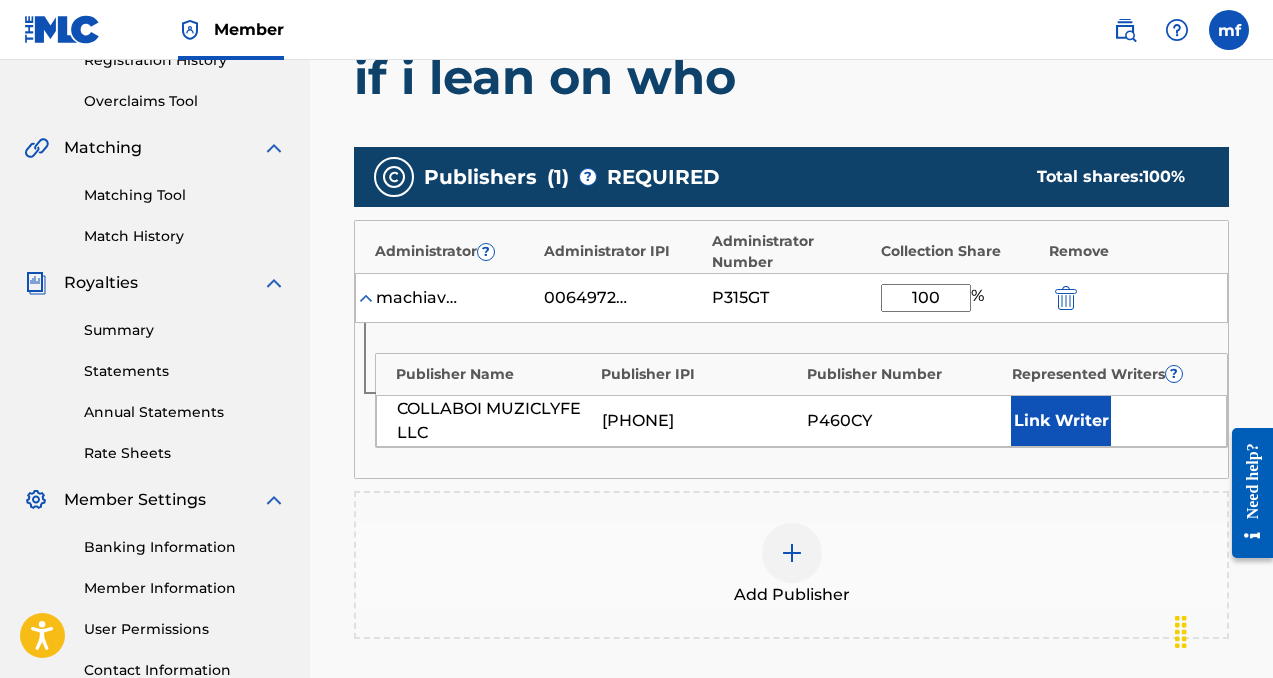 type on "100" 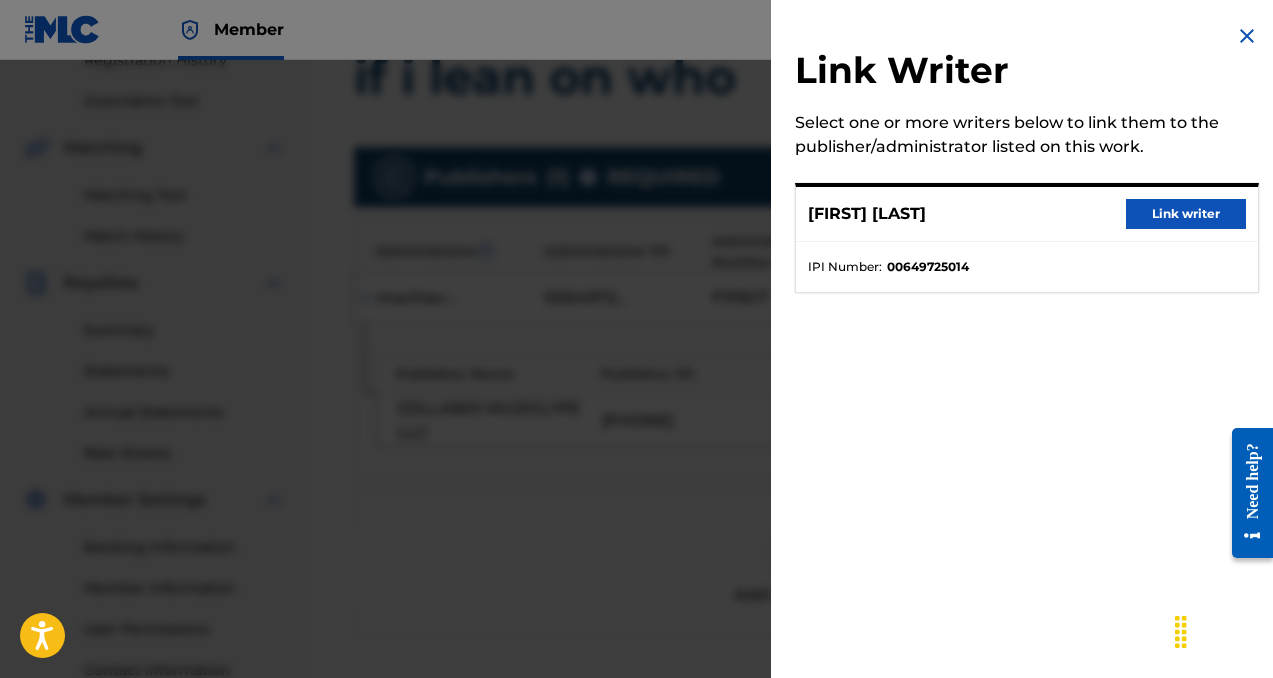 click on "Link writer" at bounding box center [1186, 214] 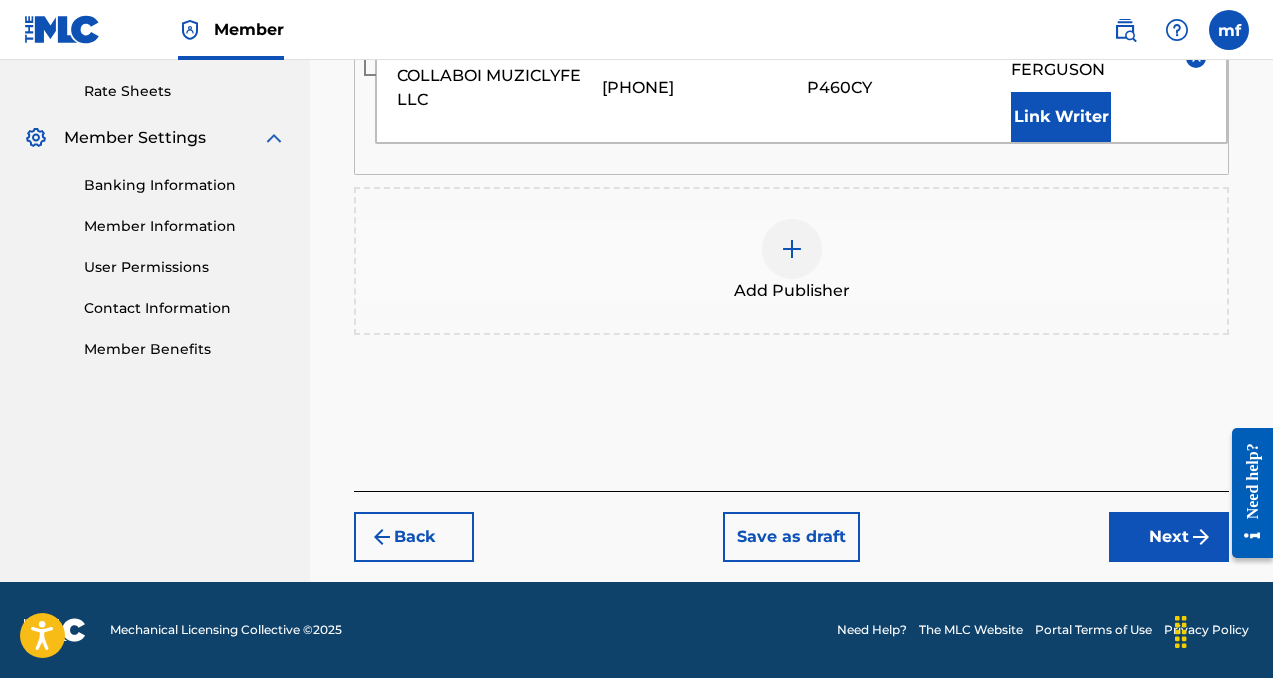 click on "Next" at bounding box center (1169, 537) 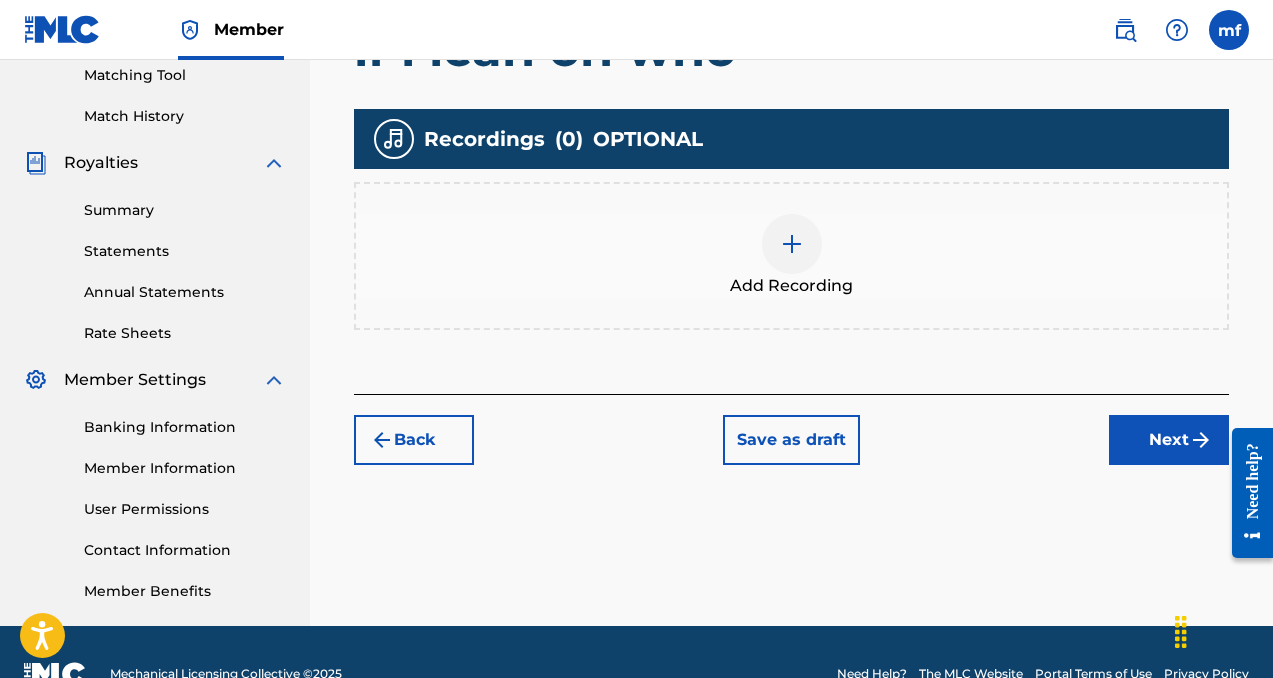 scroll, scrollTop: 562, scrollLeft: 0, axis: vertical 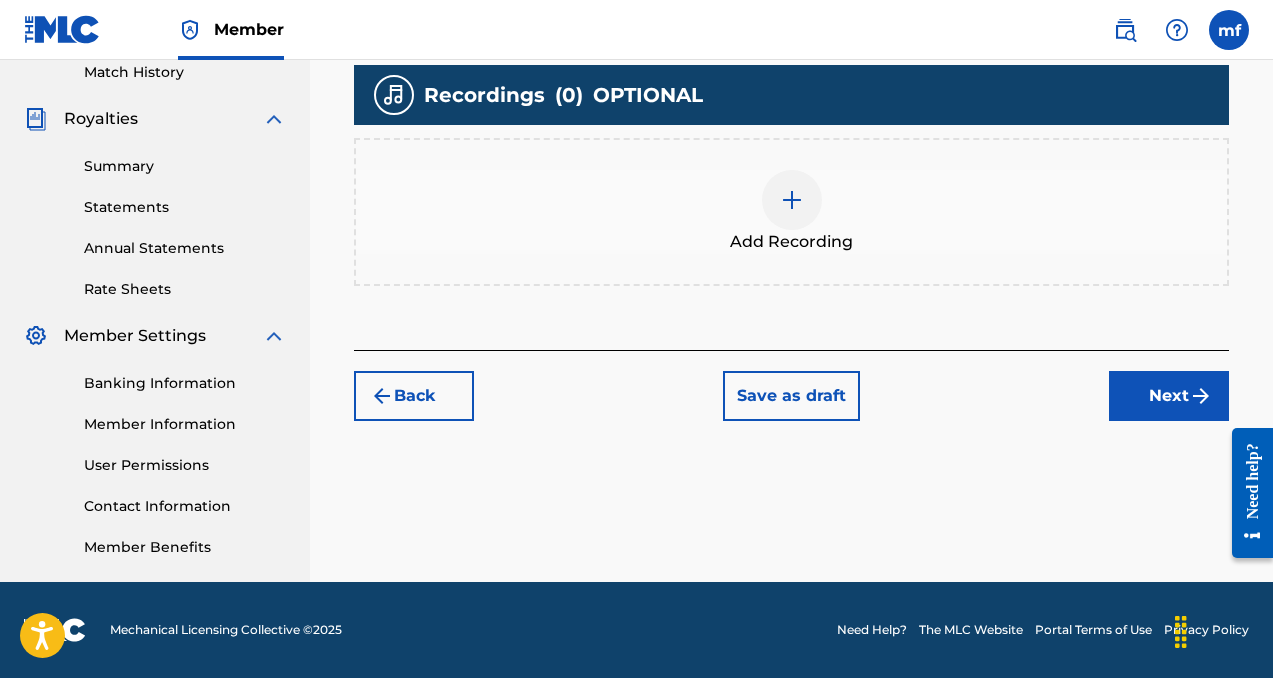 click at bounding box center (792, 200) 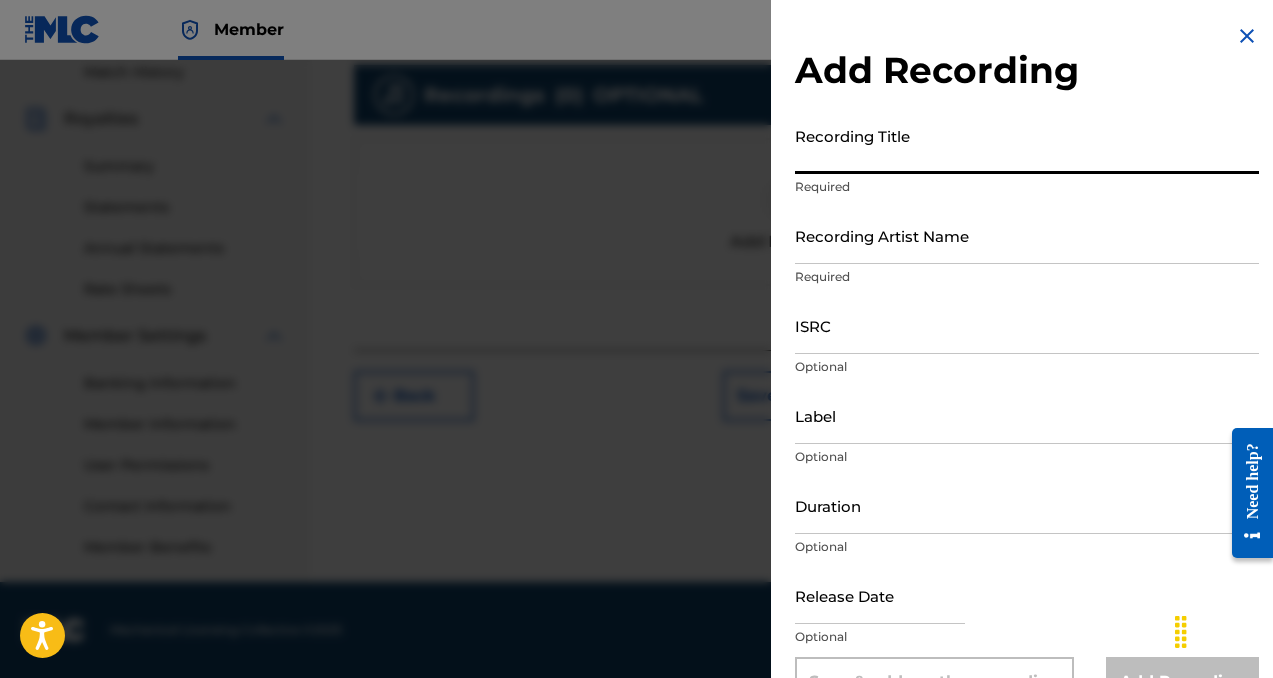 click on "Recording Title" at bounding box center (1027, 145) 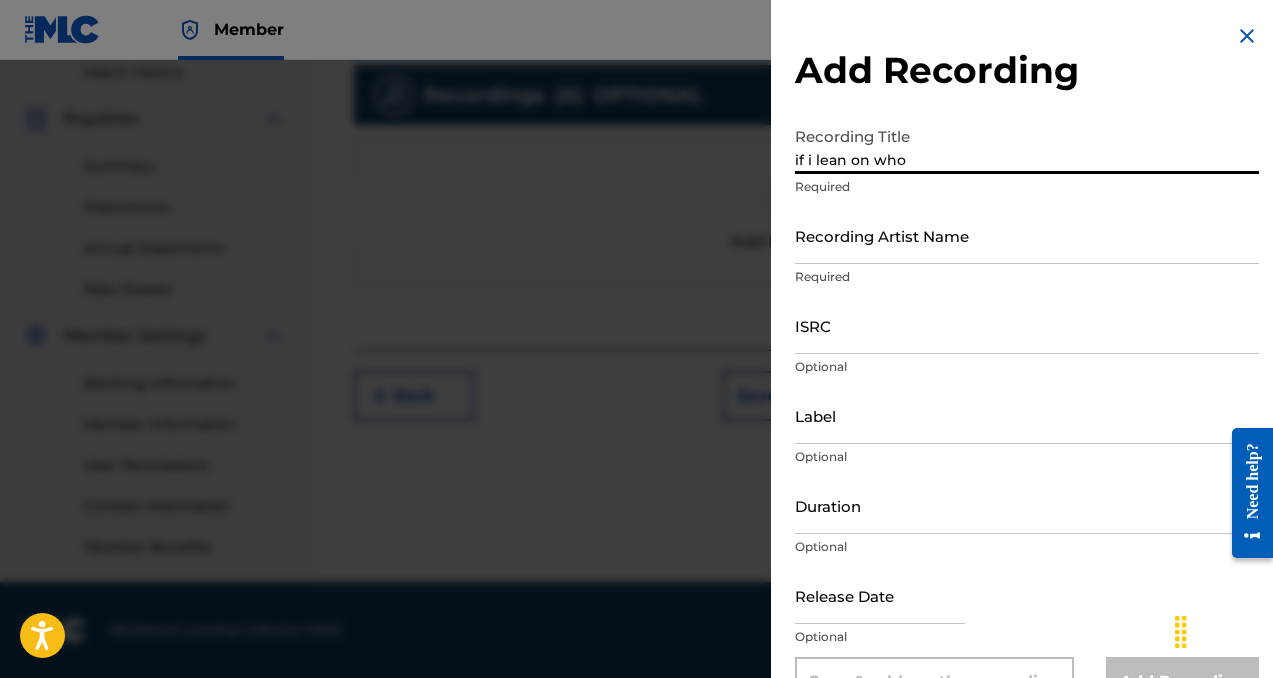 type on "if i lean on who" 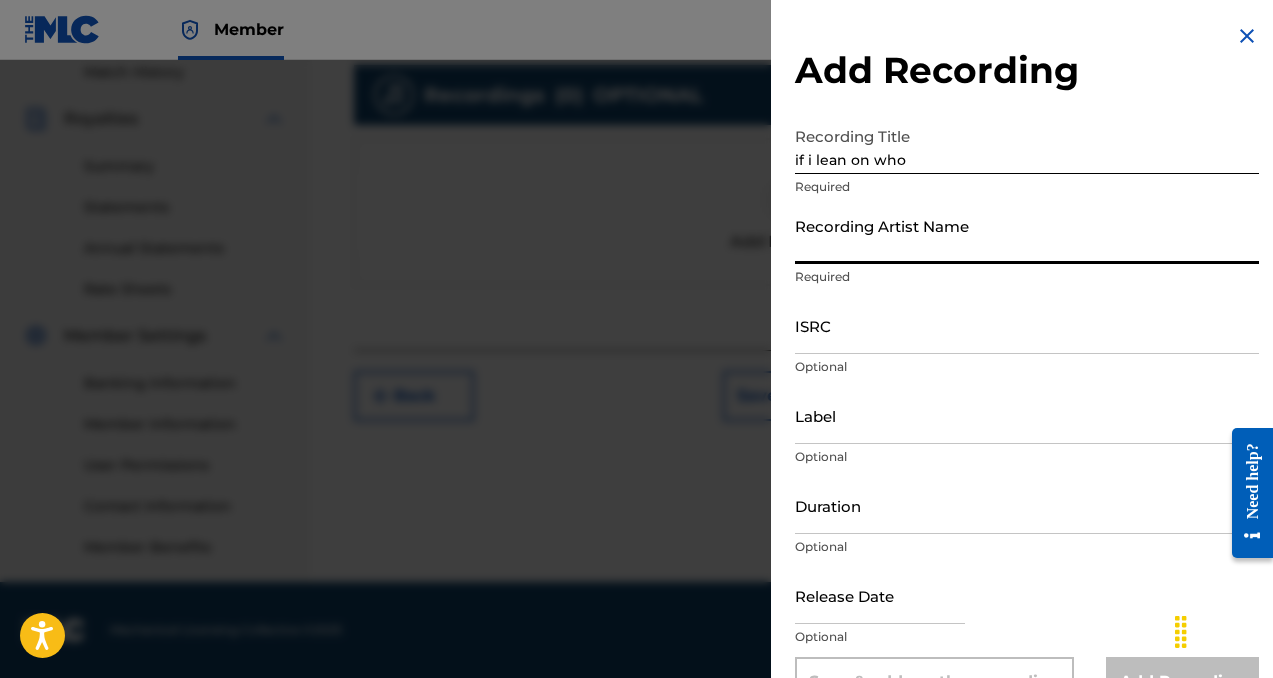 click on "Recording Artist Name" at bounding box center [1027, 235] 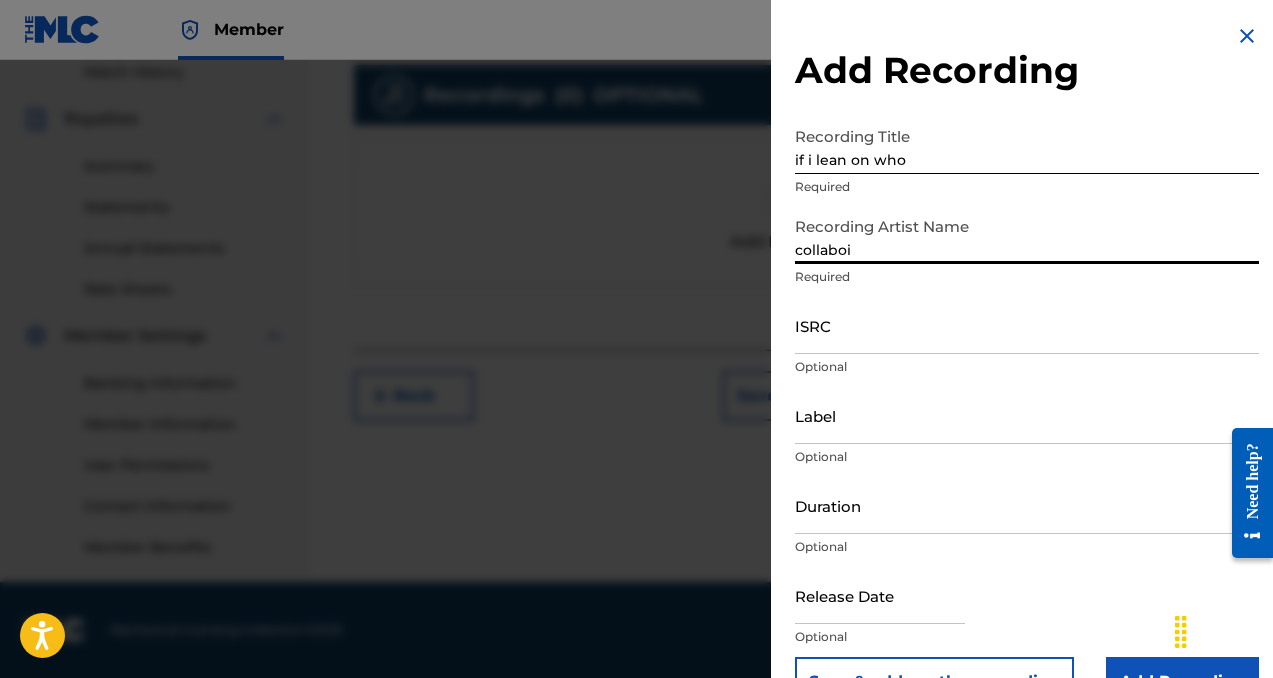 scroll, scrollTop: 53, scrollLeft: 0, axis: vertical 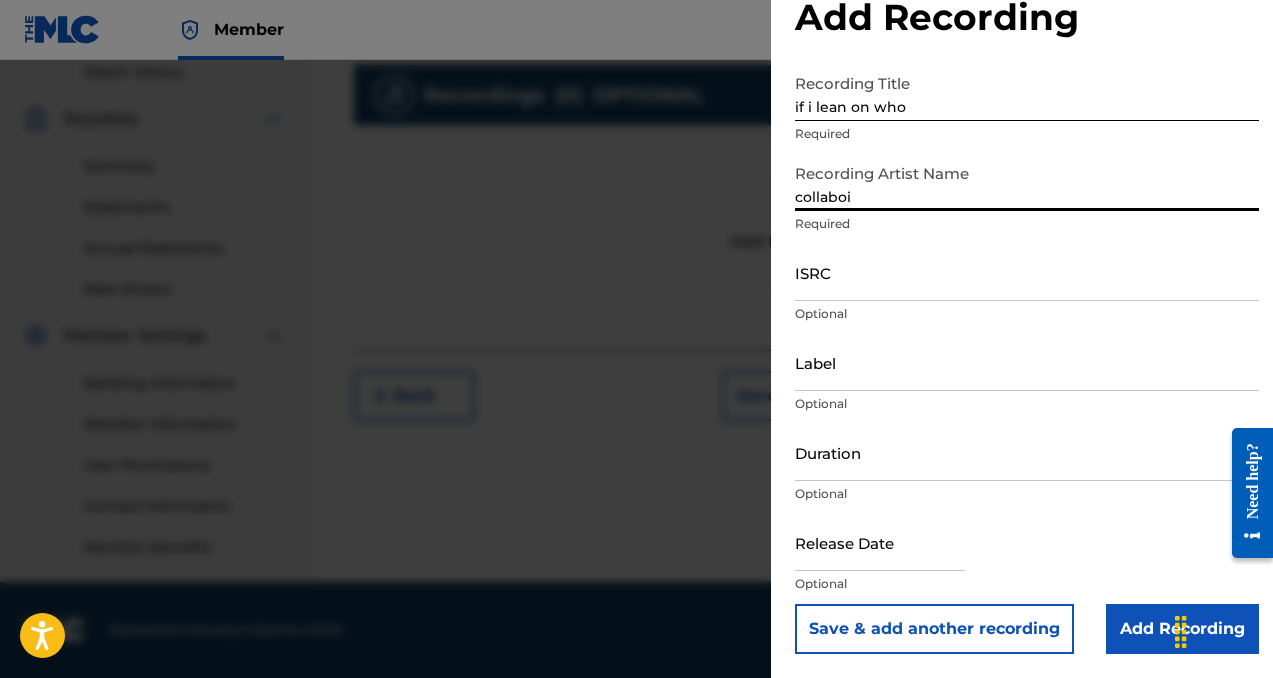 type on "collaboi" 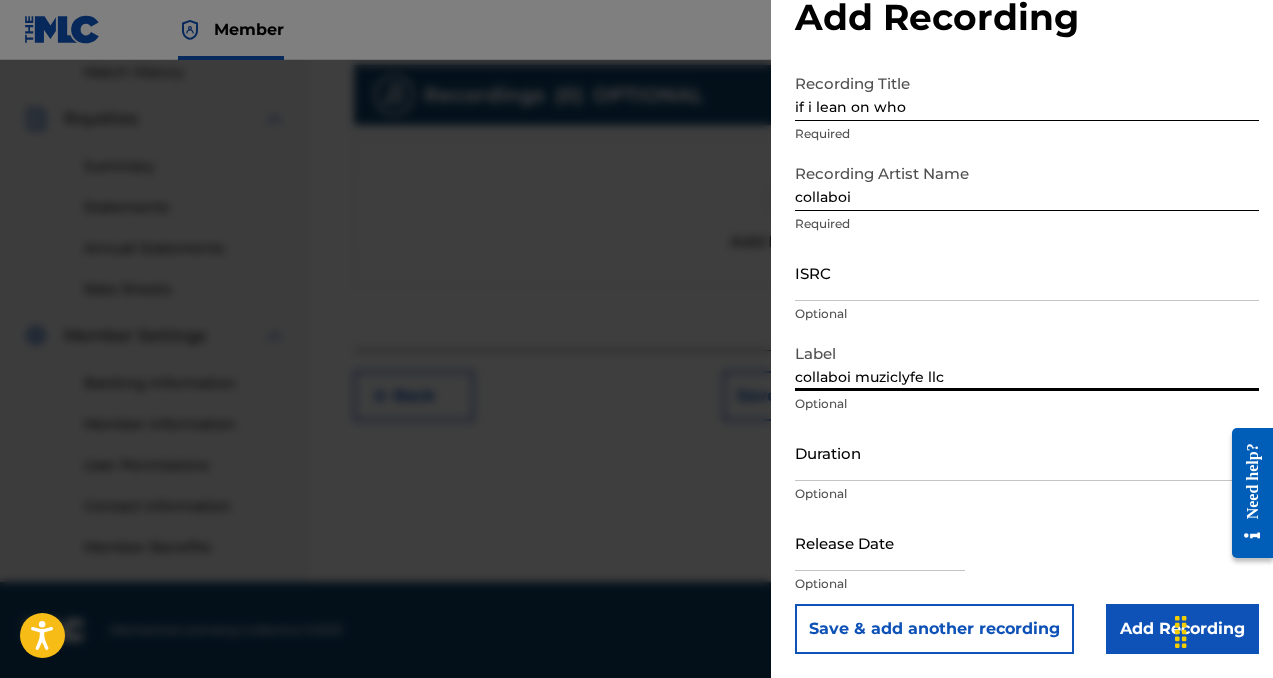 type on "collaboi muziclyfe llc" 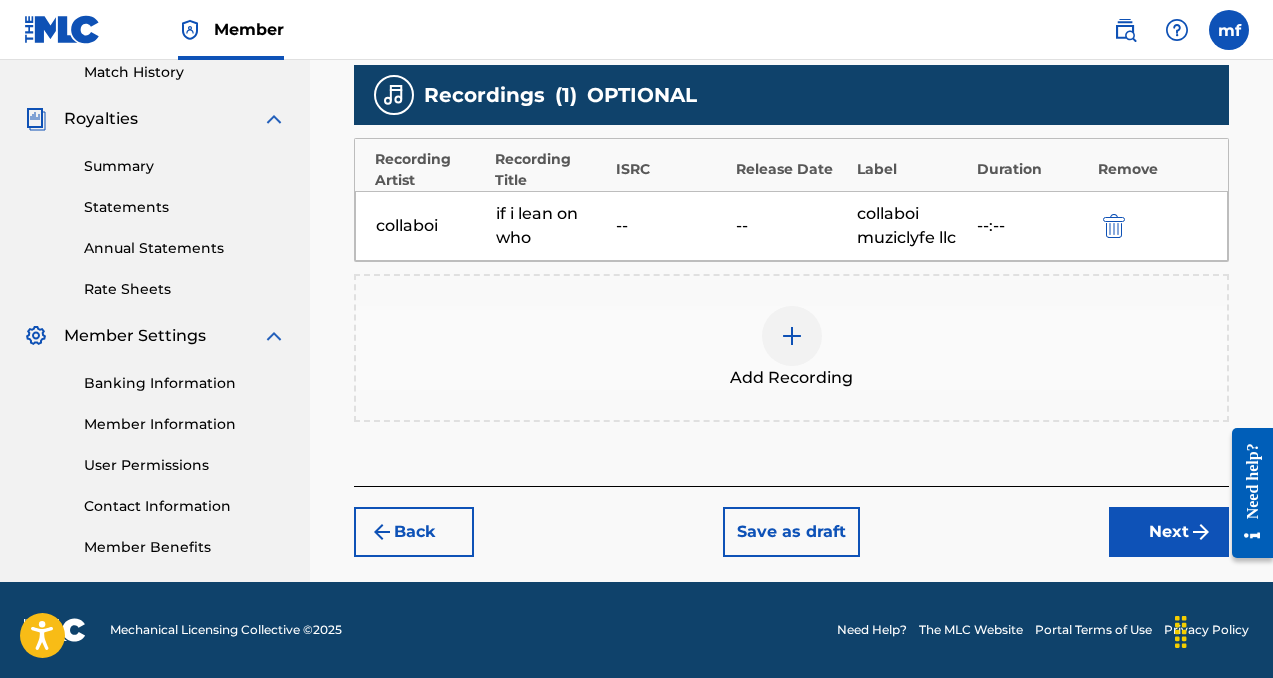 click on "Next" at bounding box center (1169, 532) 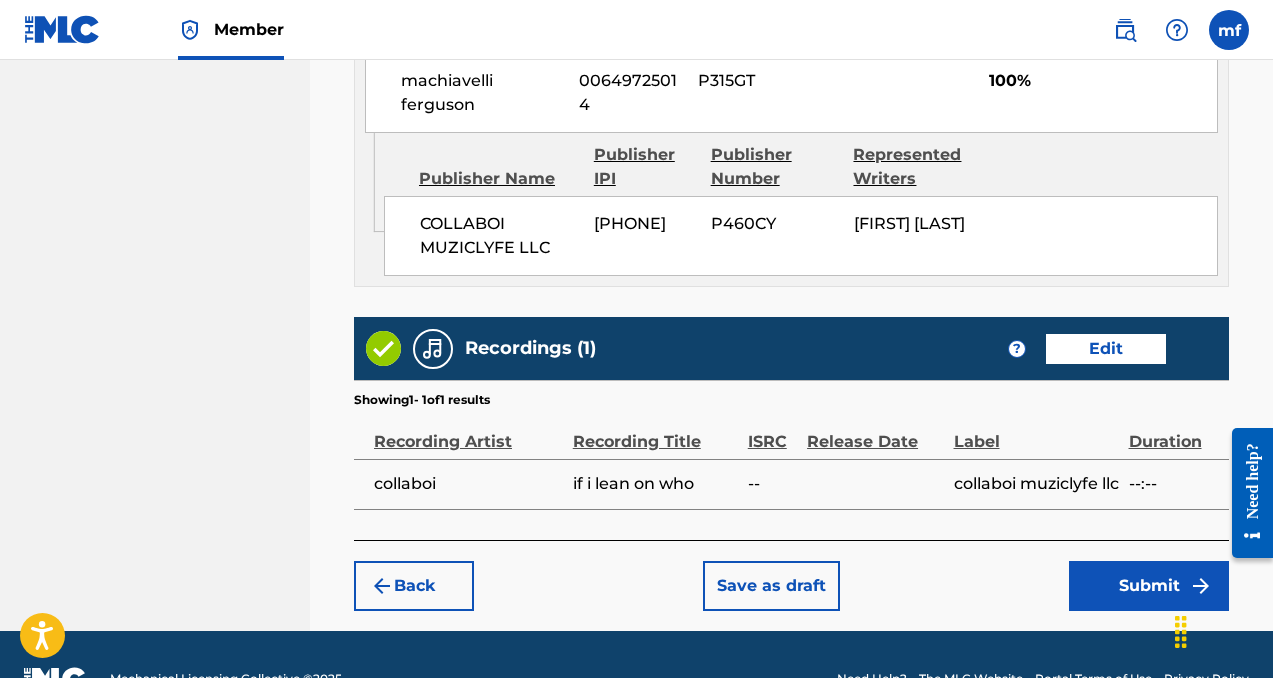 scroll, scrollTop: 1234, scrollLeft: 0, axis: vertical 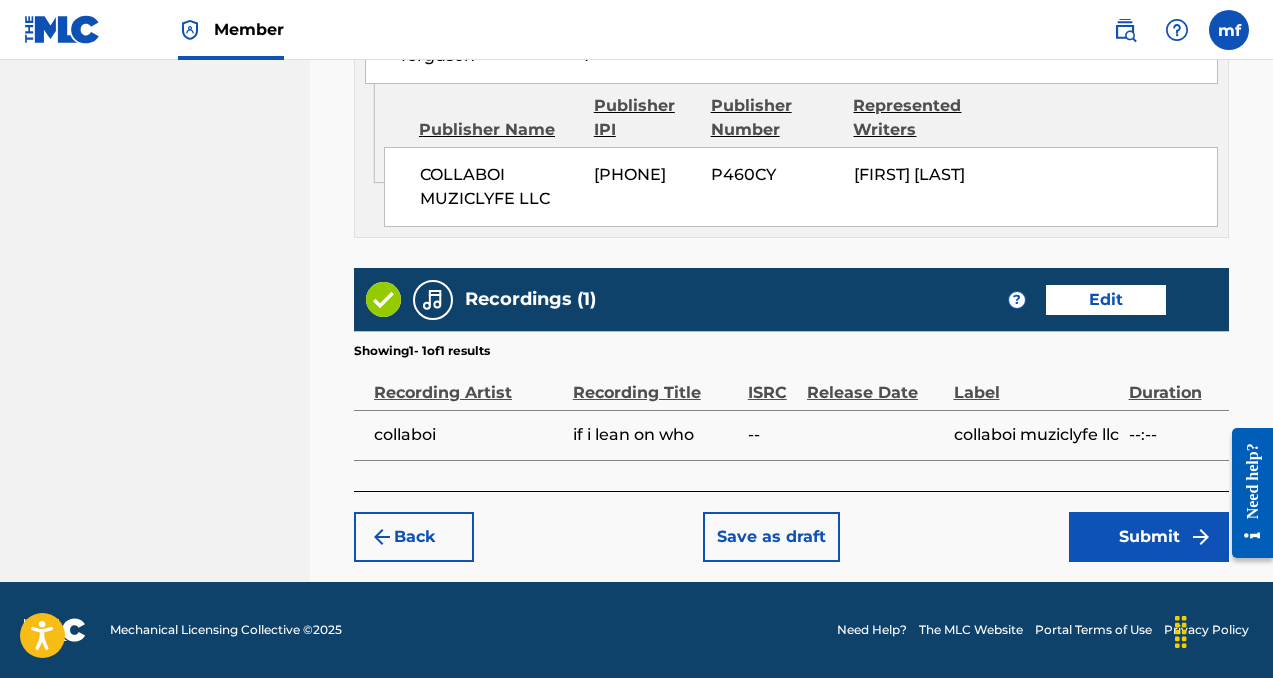 click on "Submit" at bounding box center (1149, 537) 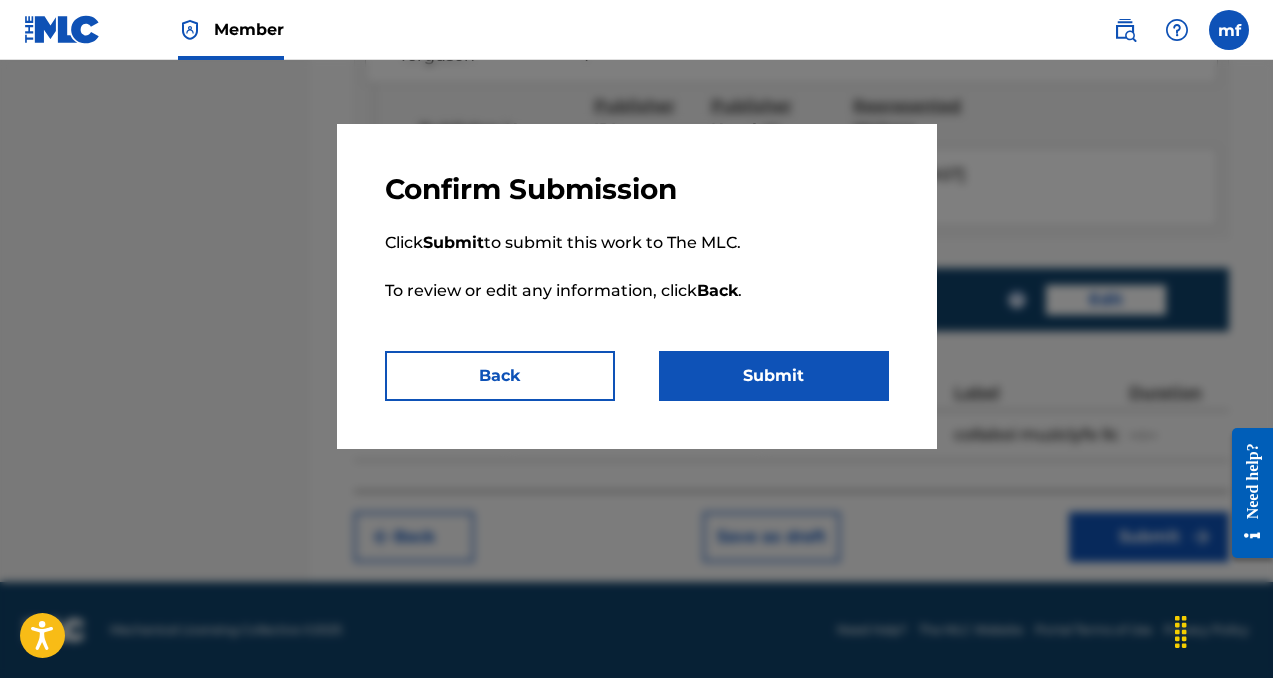 click on "Submit" at bounding box center [774, 376] 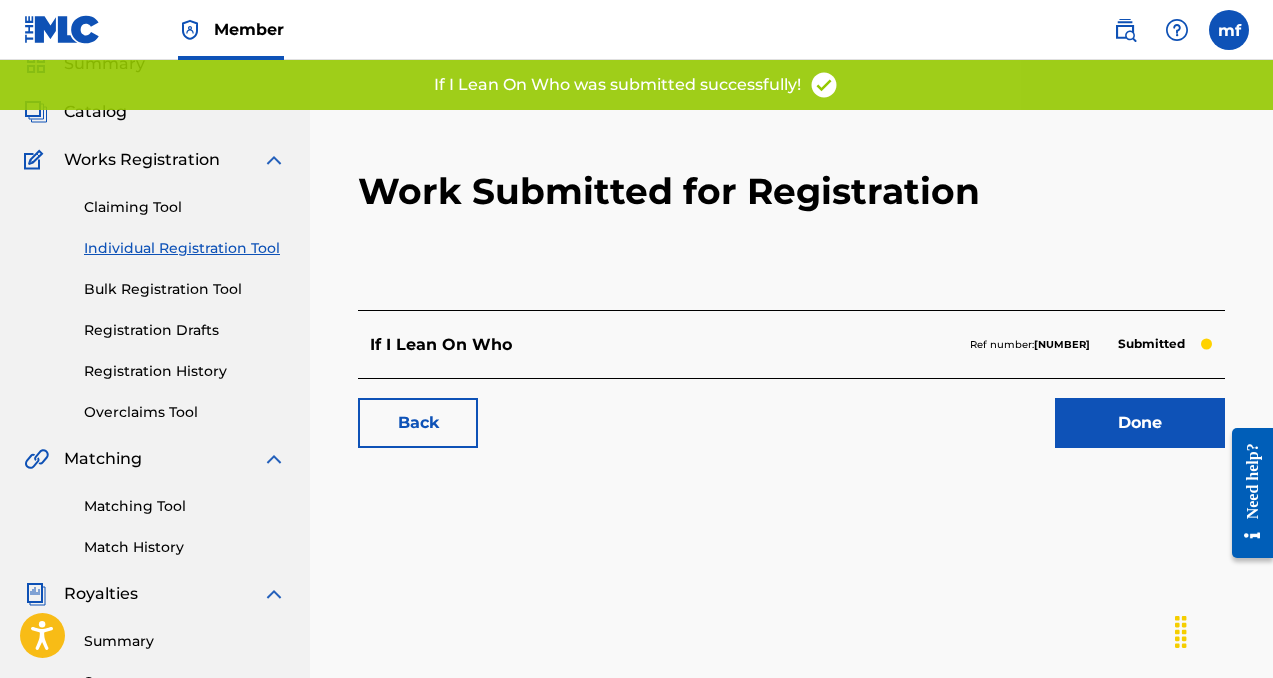 scroll, scrollTop: 131, scrollLeft: 0, axis: vertical 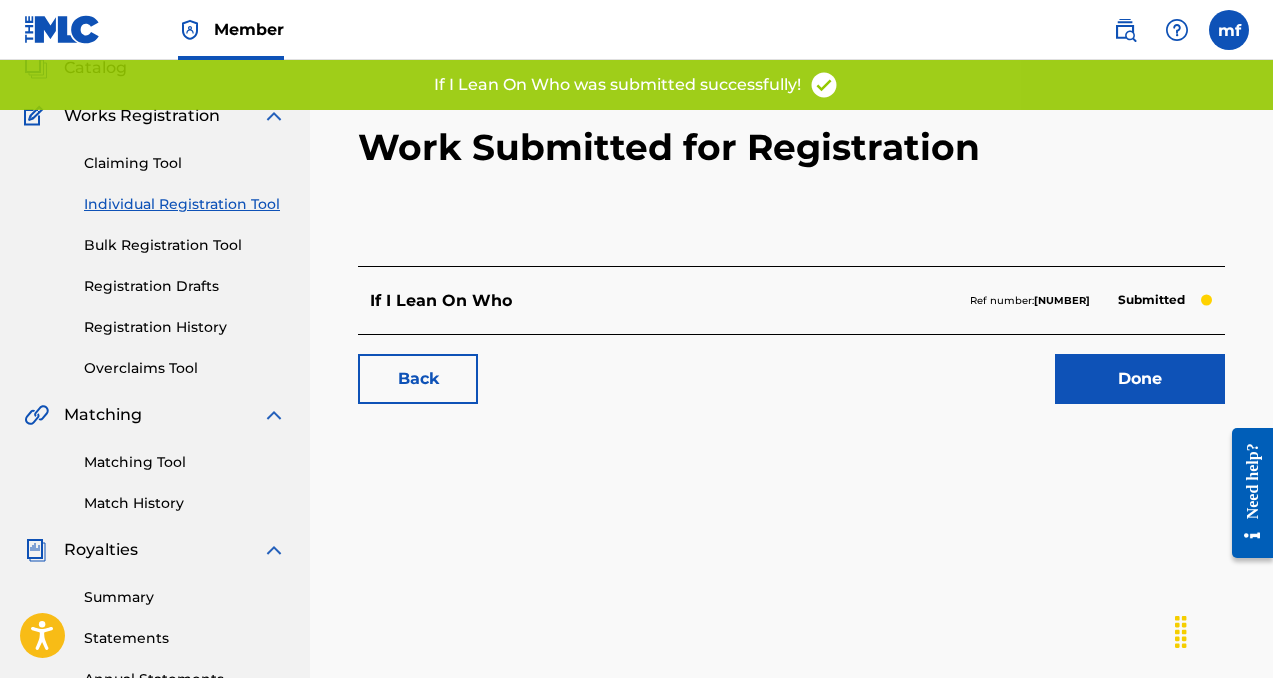 click on "Done" at bounding box center (1140, 379) 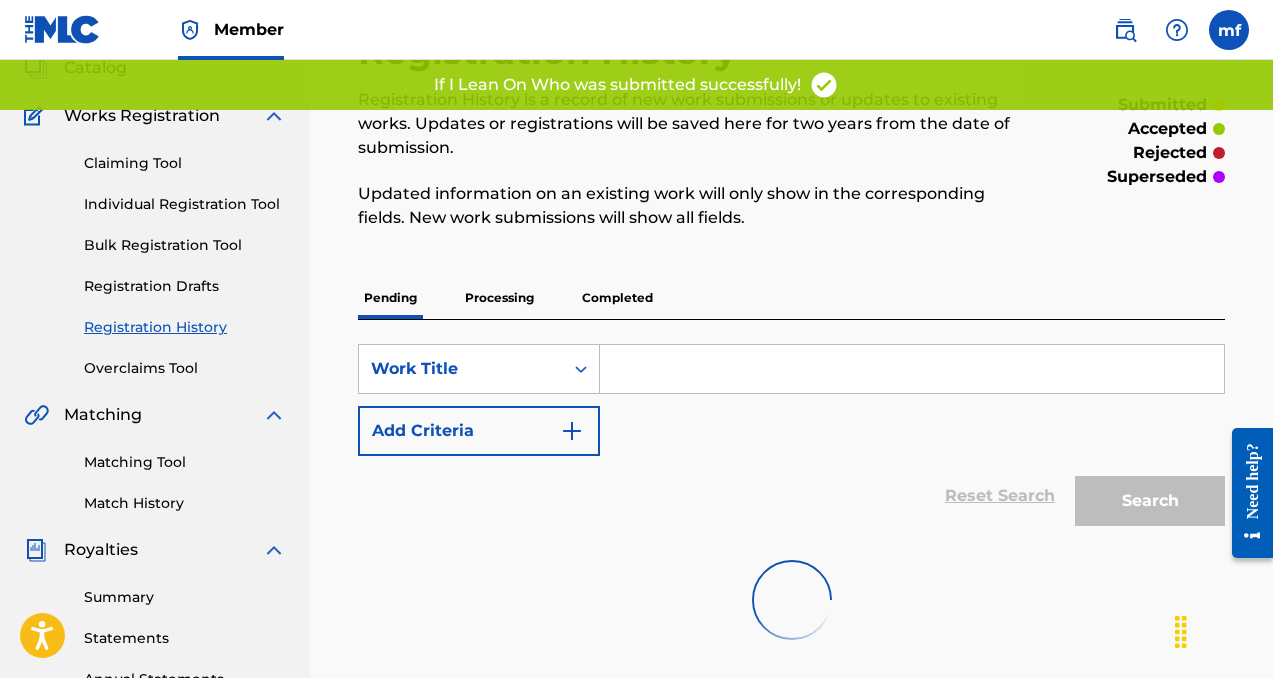 scroll, scrollTop: 0, scrollLeft: 0, axis: both 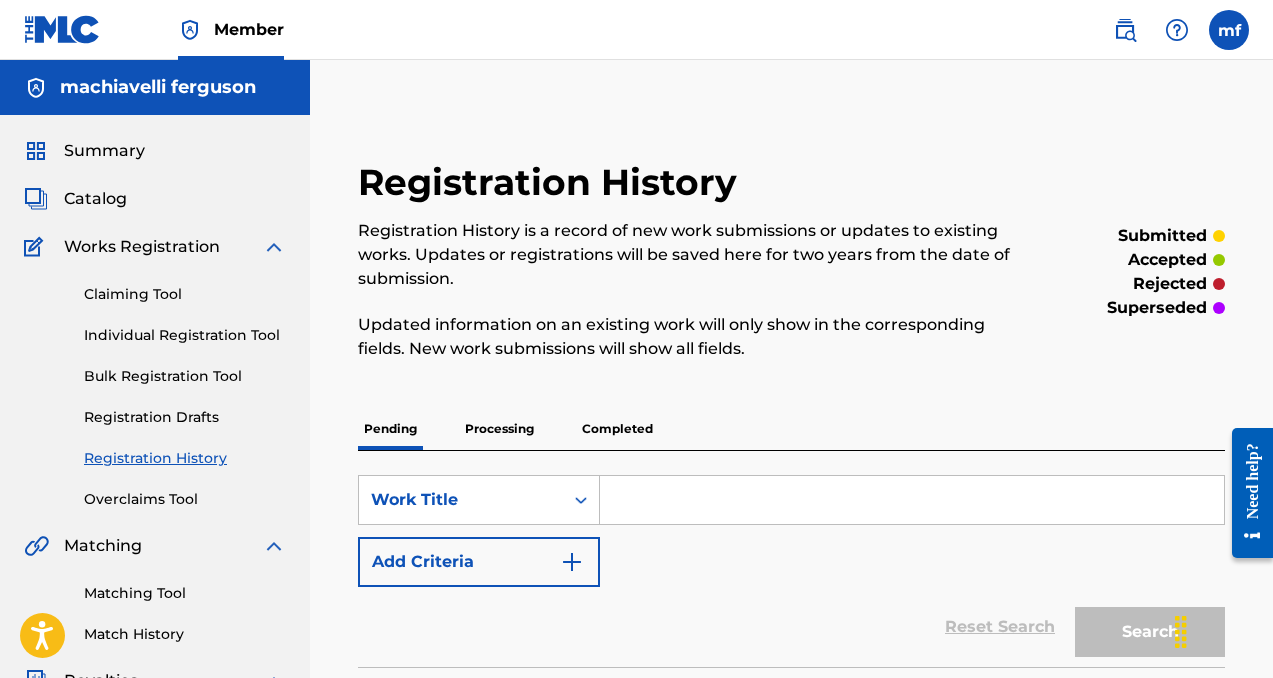 click on "Individual Registration Tool" at bounding box center (185, 335) 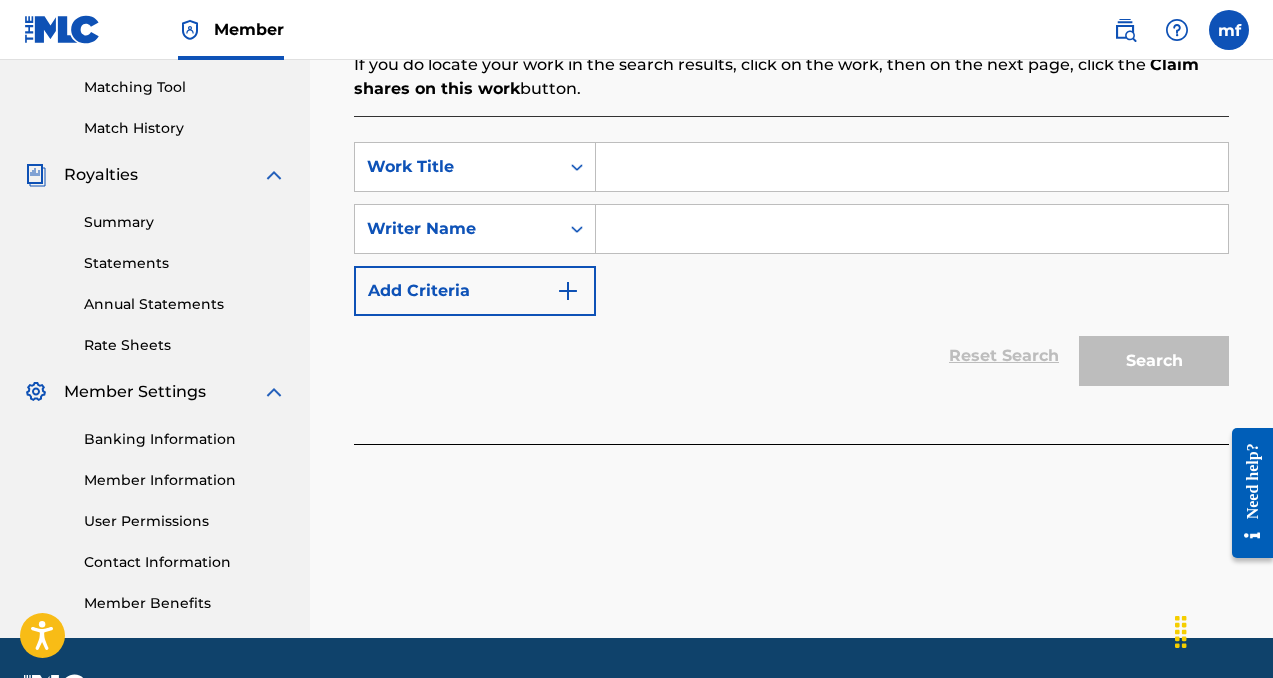 scroll, scrollTop: 504, scrollLeft: 0, axis: vertical 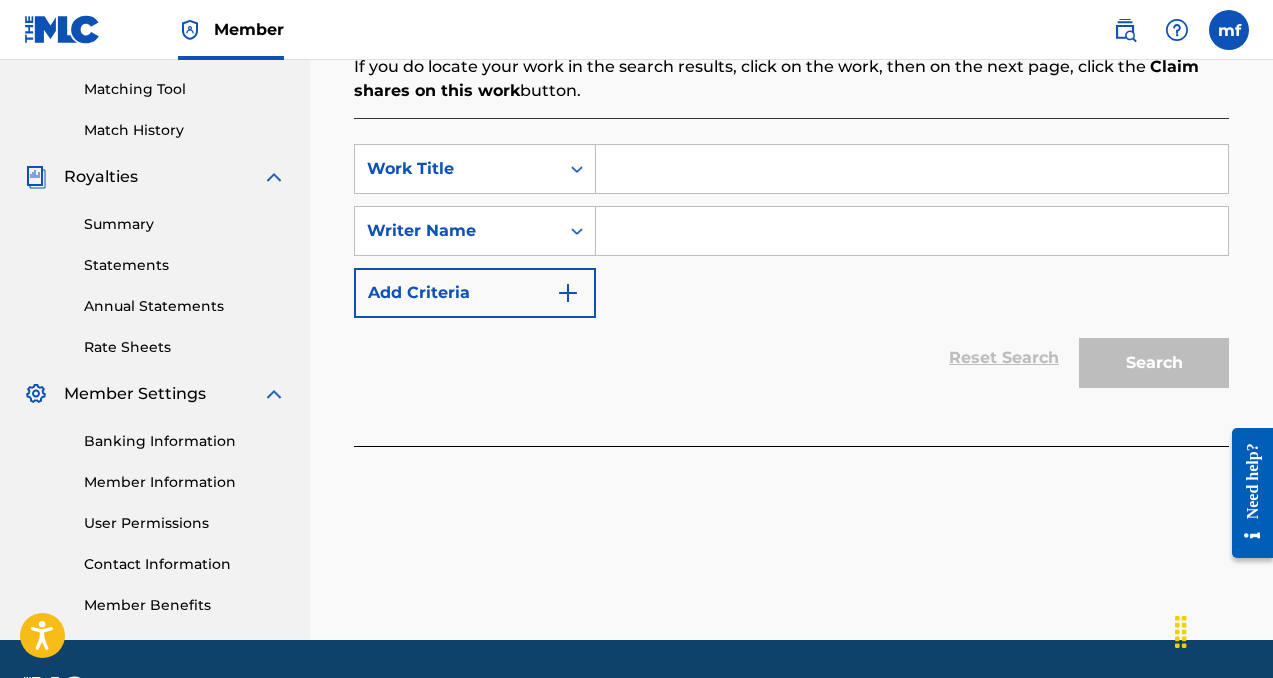 click at bounding box center (912, 169) 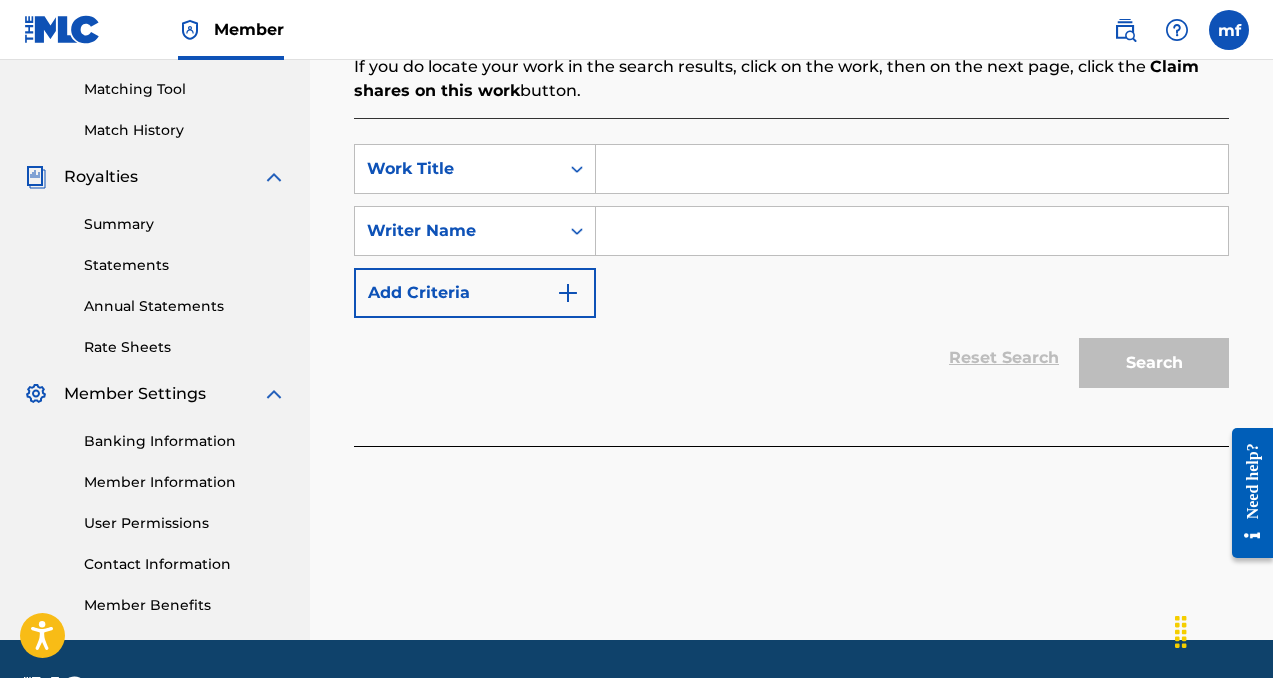 paste on "machiavelli ferguson" 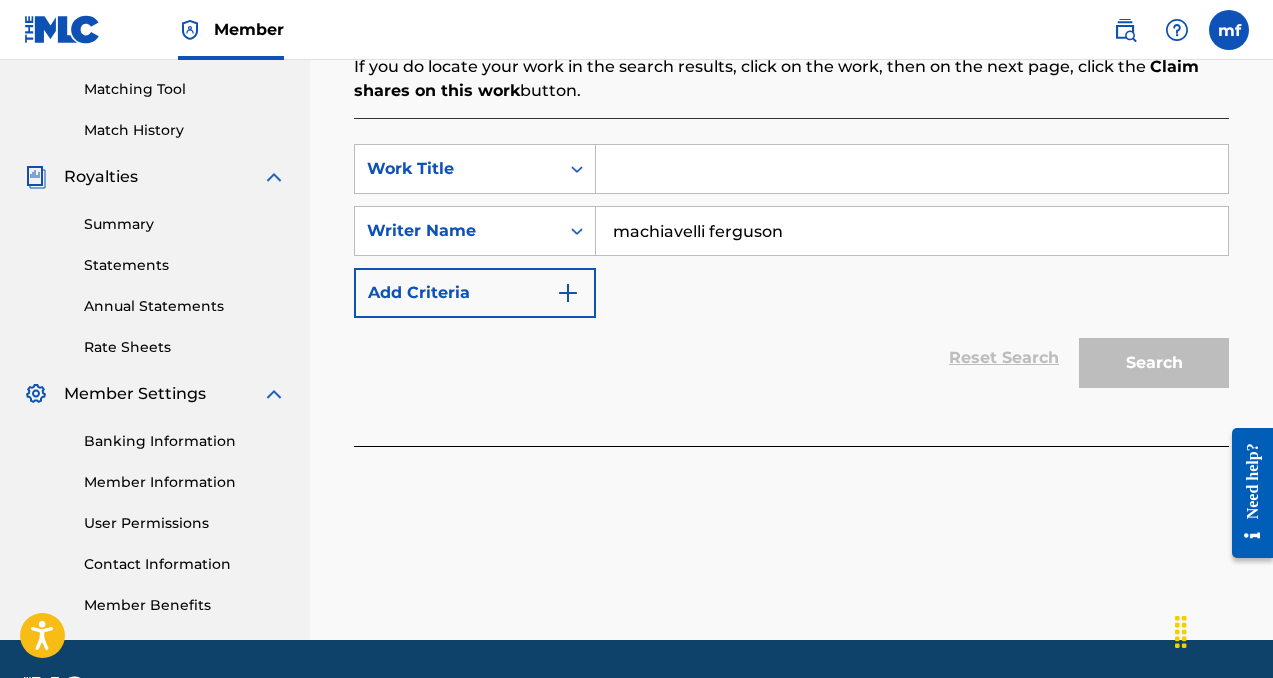 type on "machiavelli ferguson" 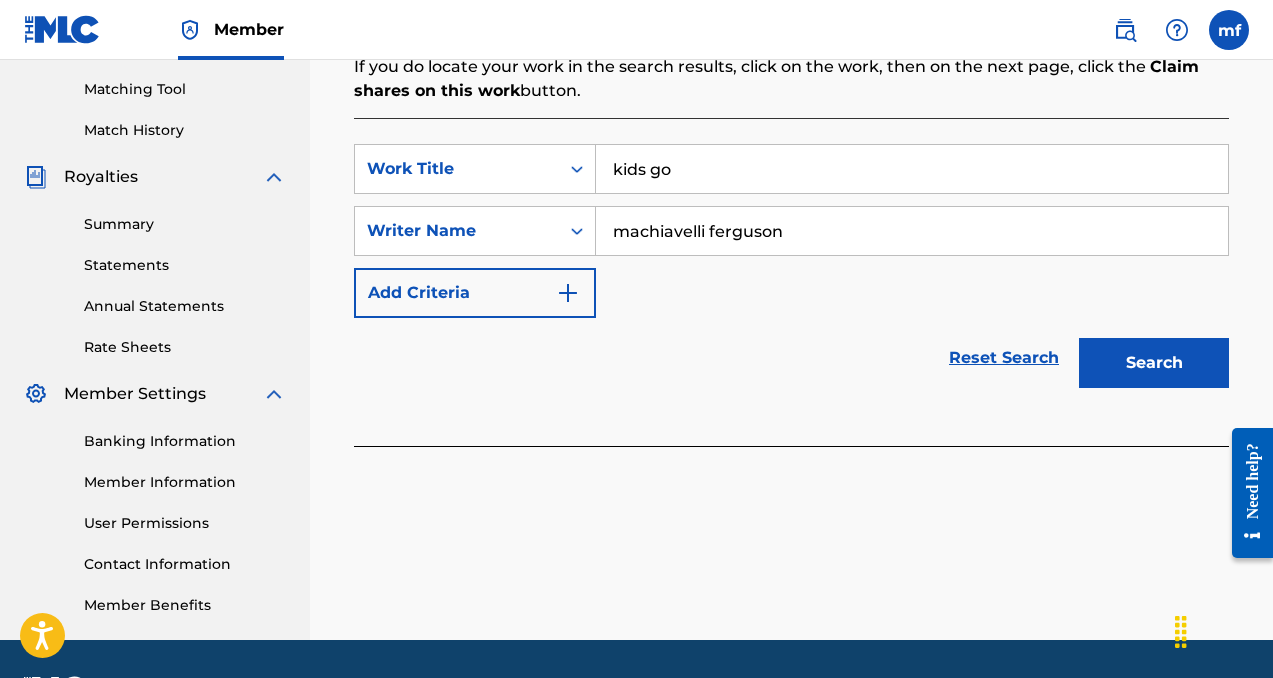 type on "kids go" 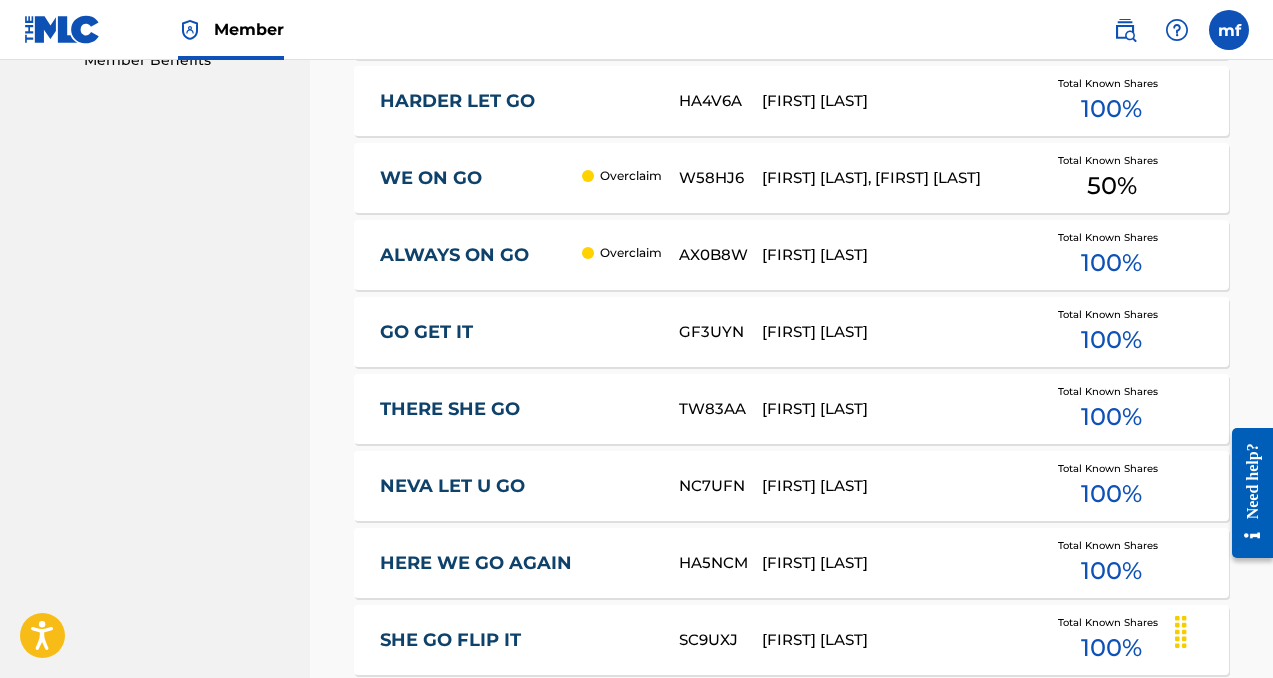 scroll, scrollTop: 1407, scrollLeft: 0, axis: vertical 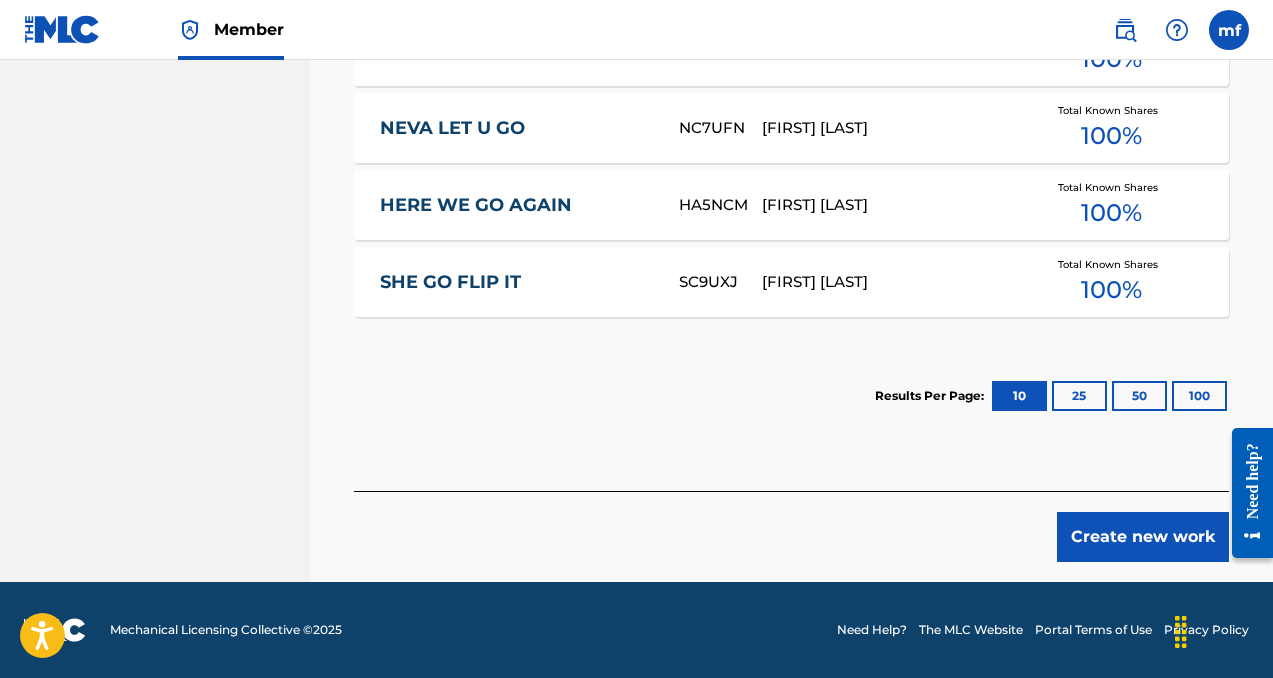 click on "Create new work" at bounding box center [1143, 537] 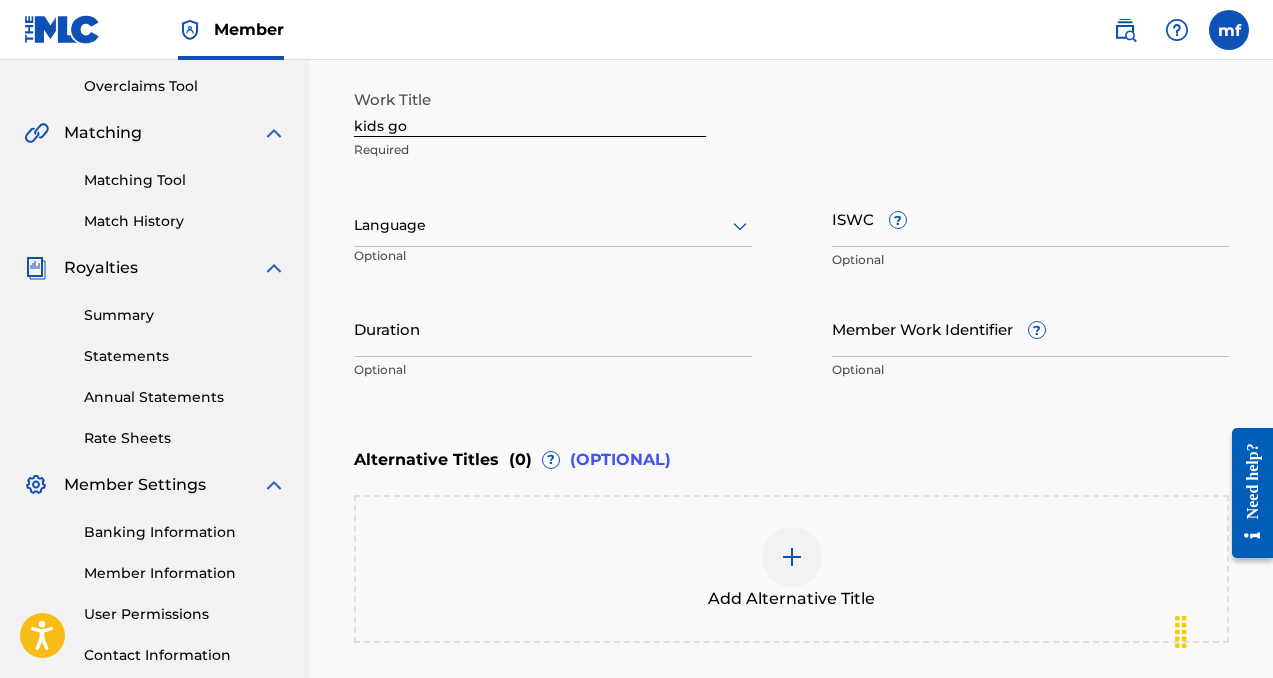 scroll, scrollTop: 318, scrollLeft: 0, axis: vertical 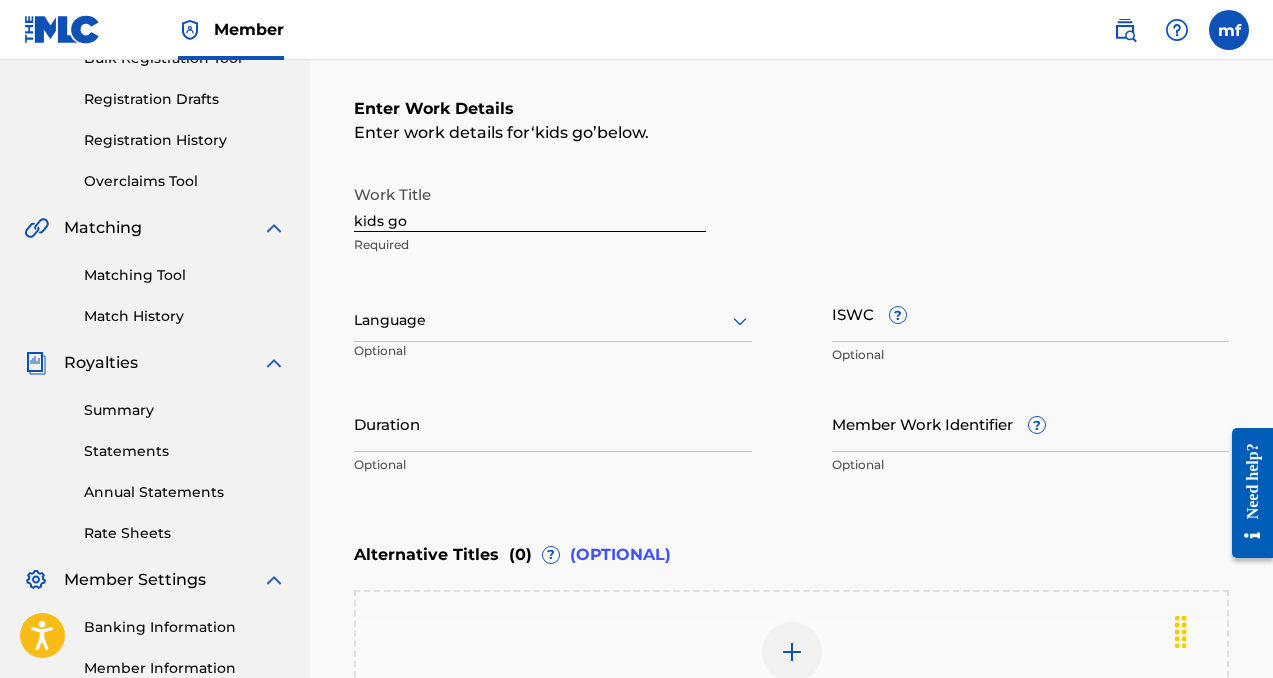 click at bounding box center (553, 320) 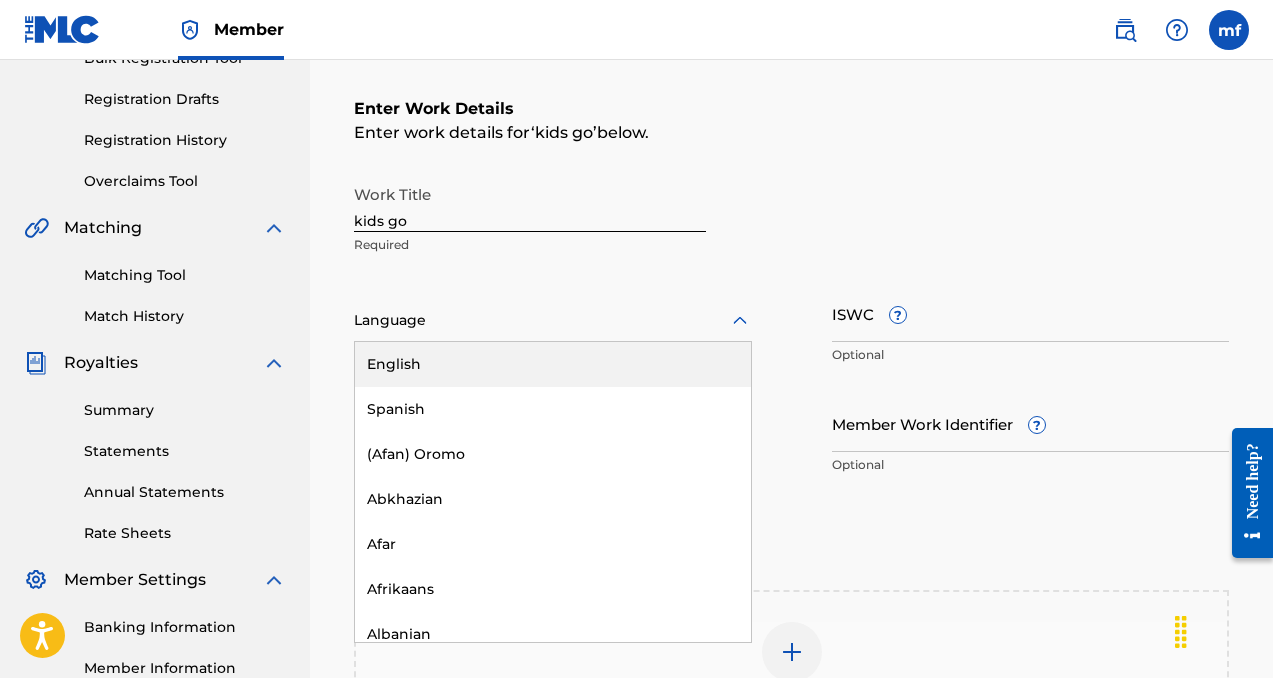 click on "English" at bounding box center [553, 364] 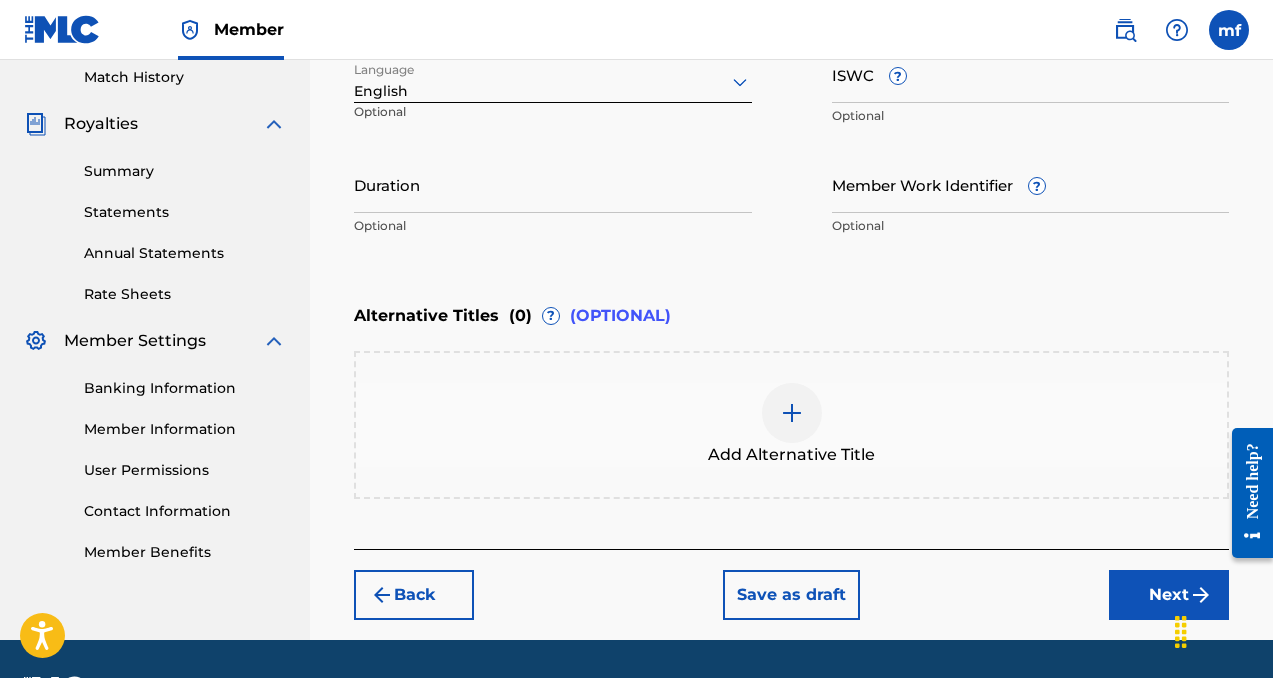 scroll, scrollTop: 615, scrollLeft: 0, axis: vertical 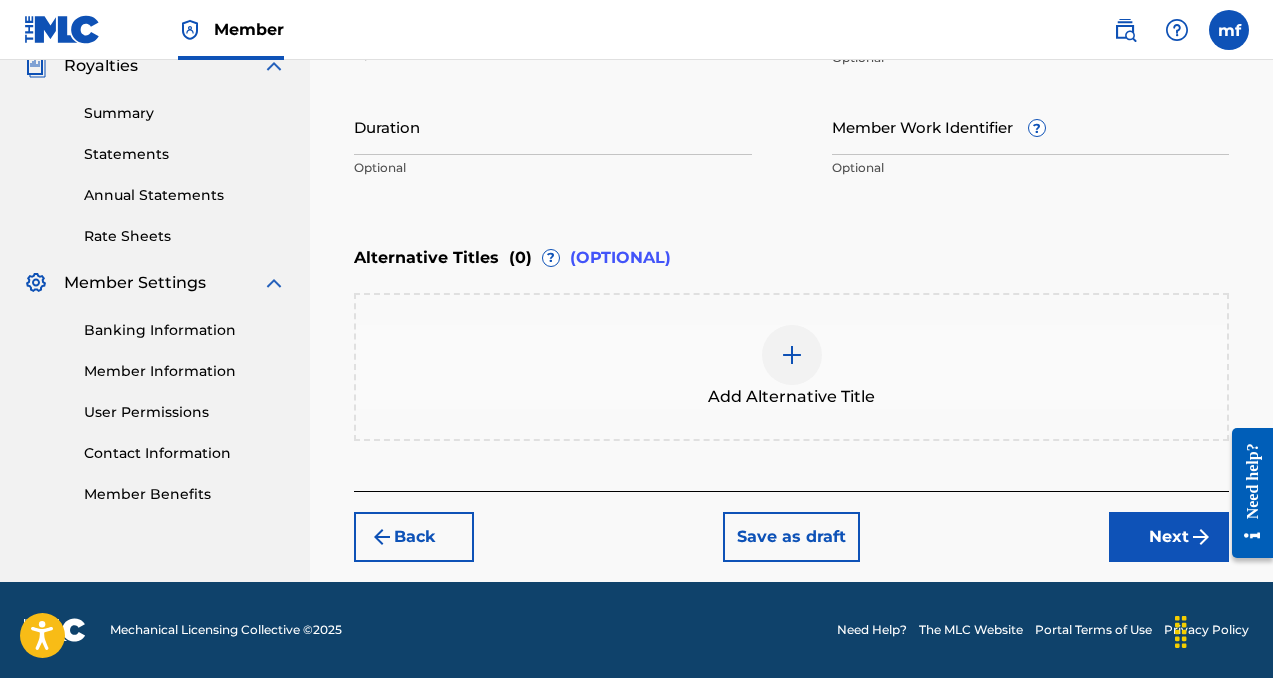 click on "Next" at bounding box center [1169, 537] 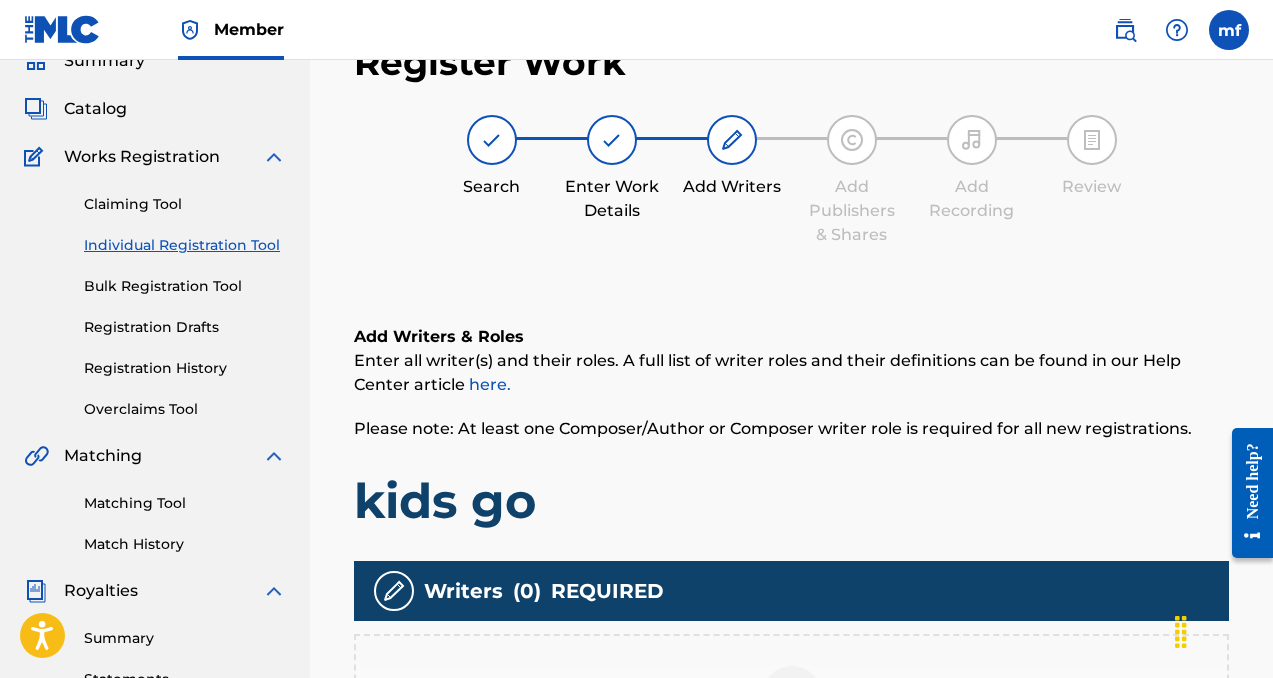 scroll, scrollTop: 562, scrollLeft: 0, axis: vertical 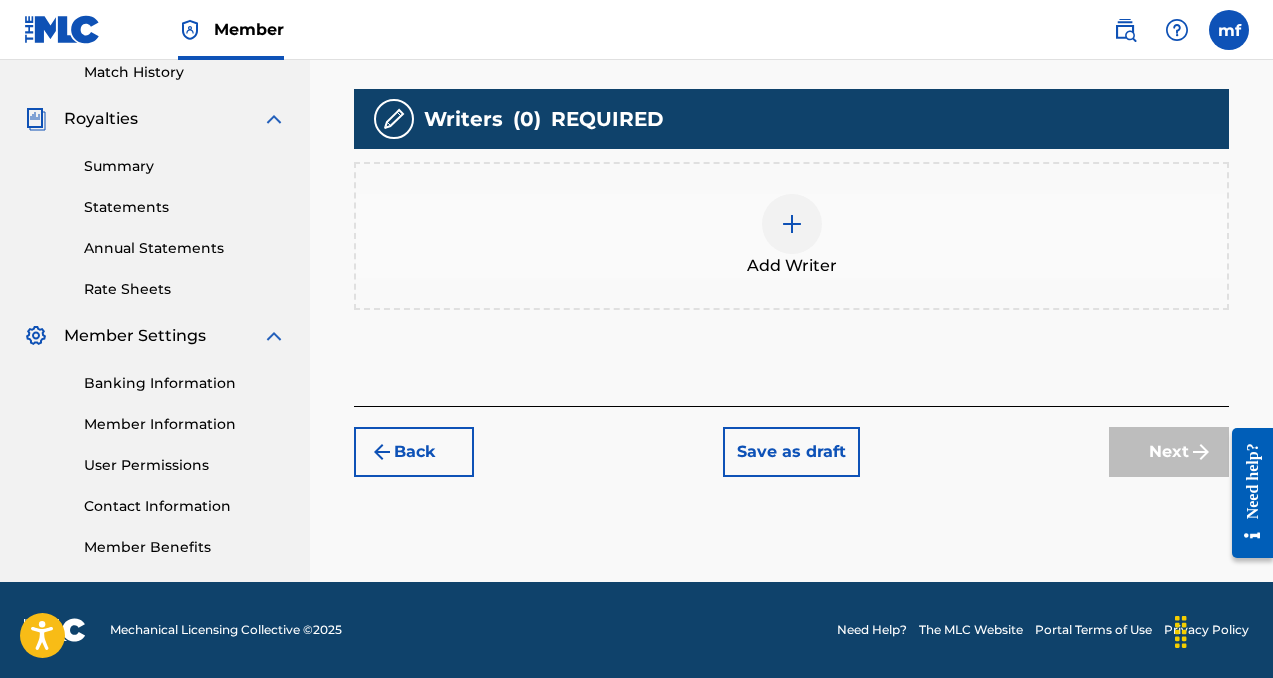 click at bounding box center [792, 224] 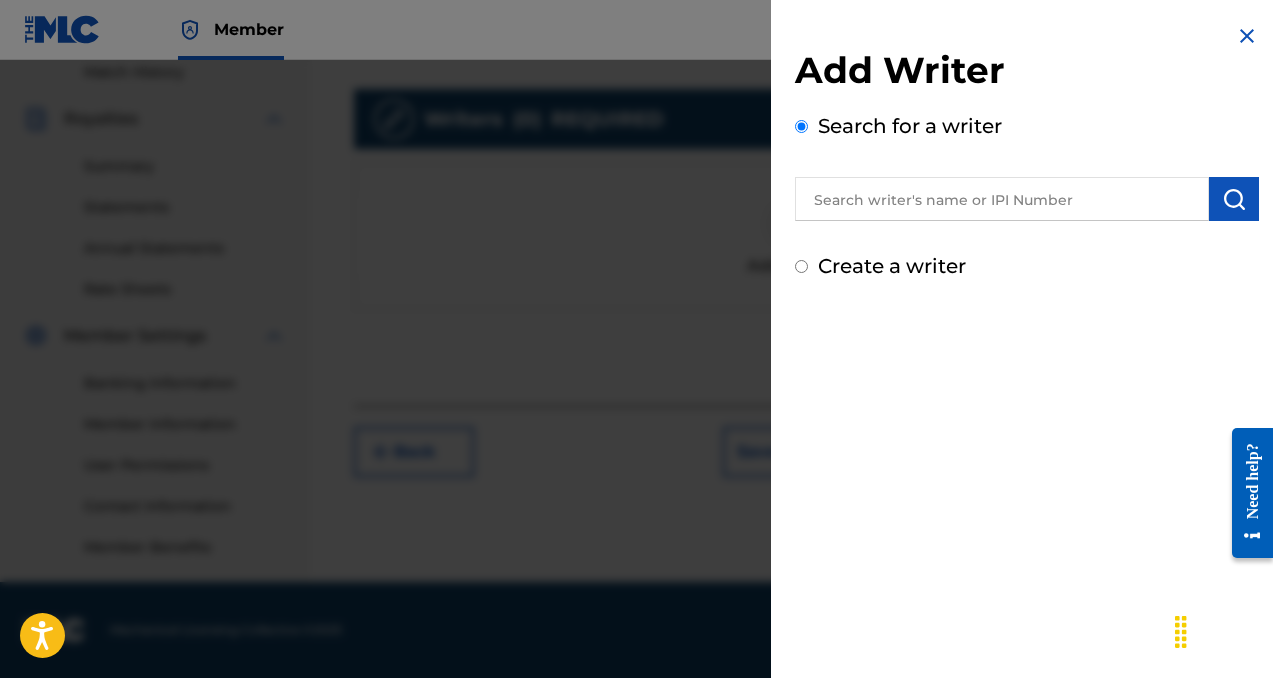 click on "Add Writer Search for a writer Create a writer" at bounding box center (1027, 164) 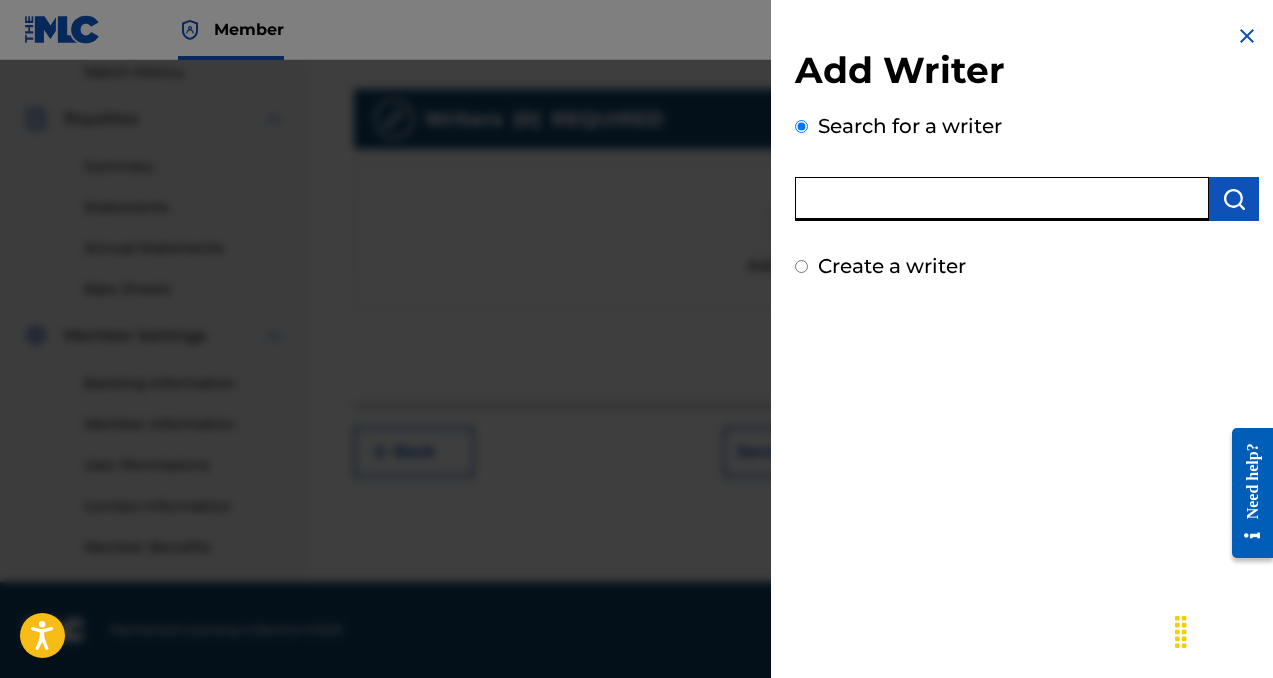 click at bounding box center (1002, 199) 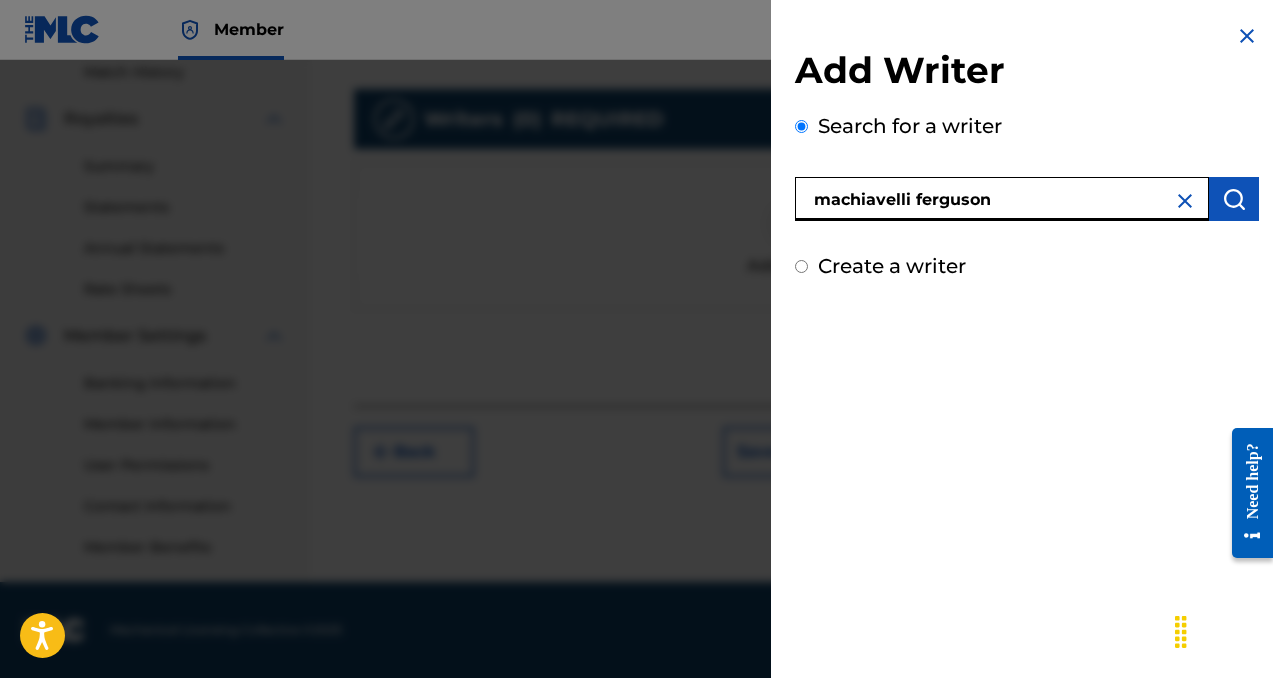 type on "machiavelli ferguson" 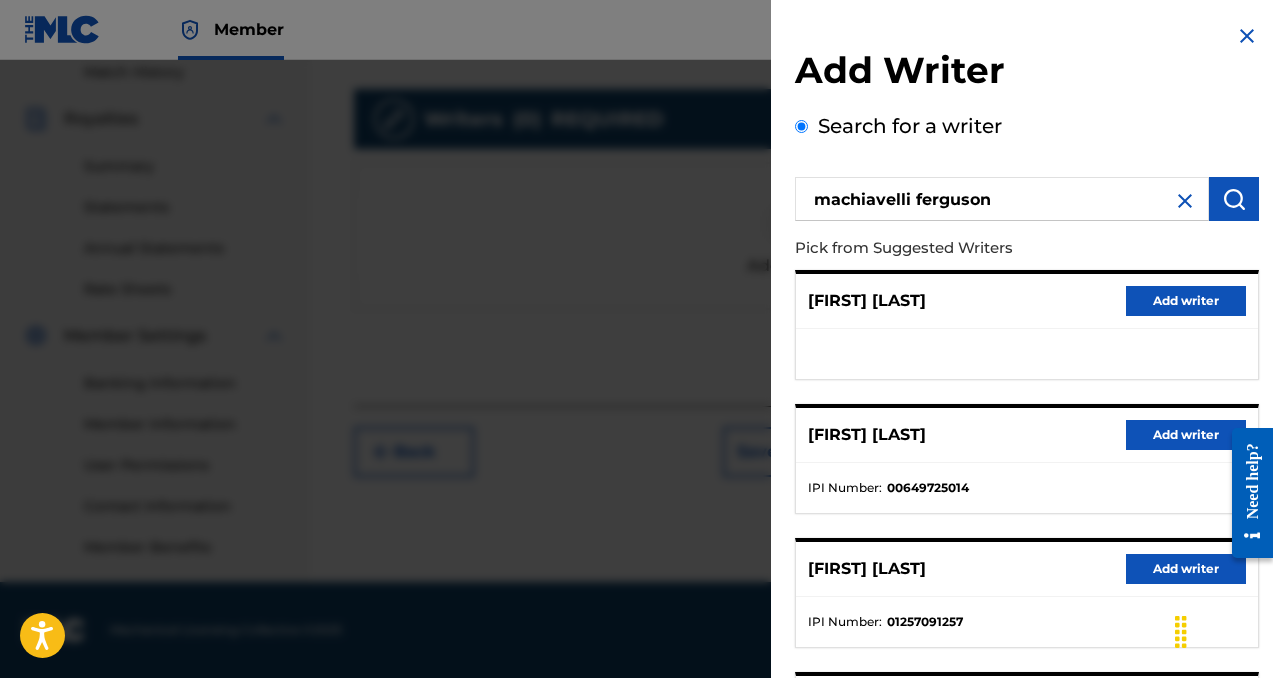 click on "Add writer" at bounding box center [1186, 435] 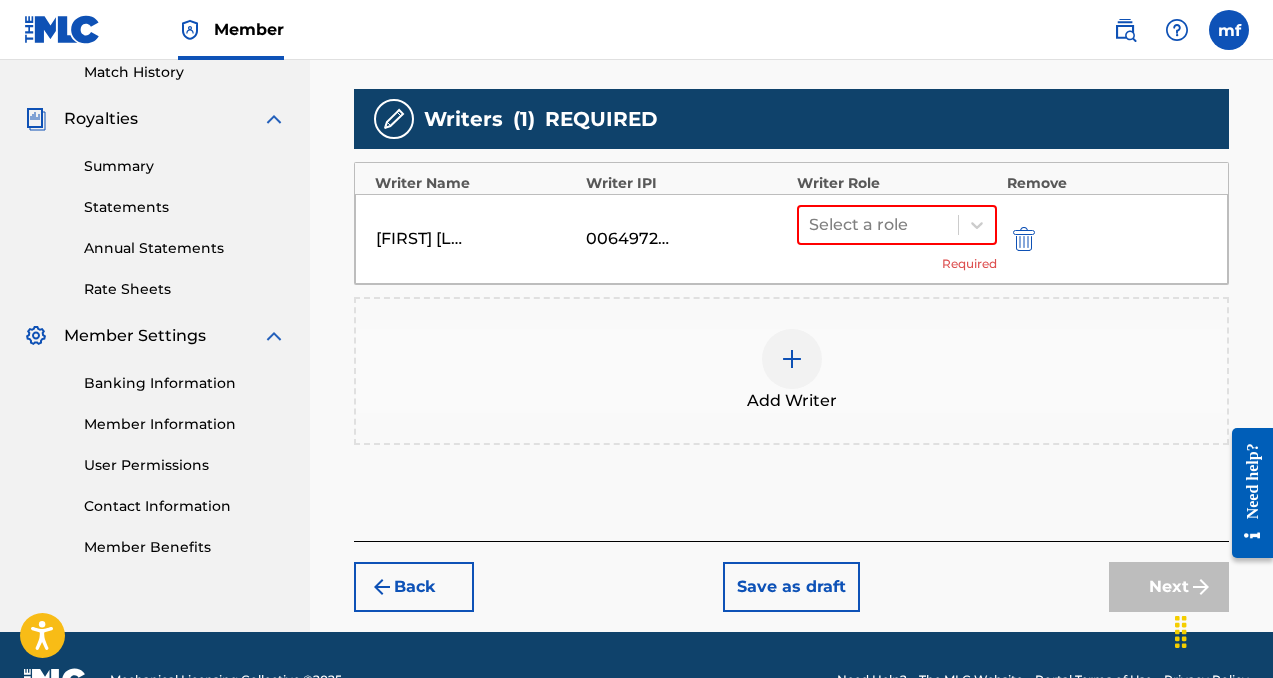 scroll, scrollTop: 609, scrollLeft: 0, axis: vertical 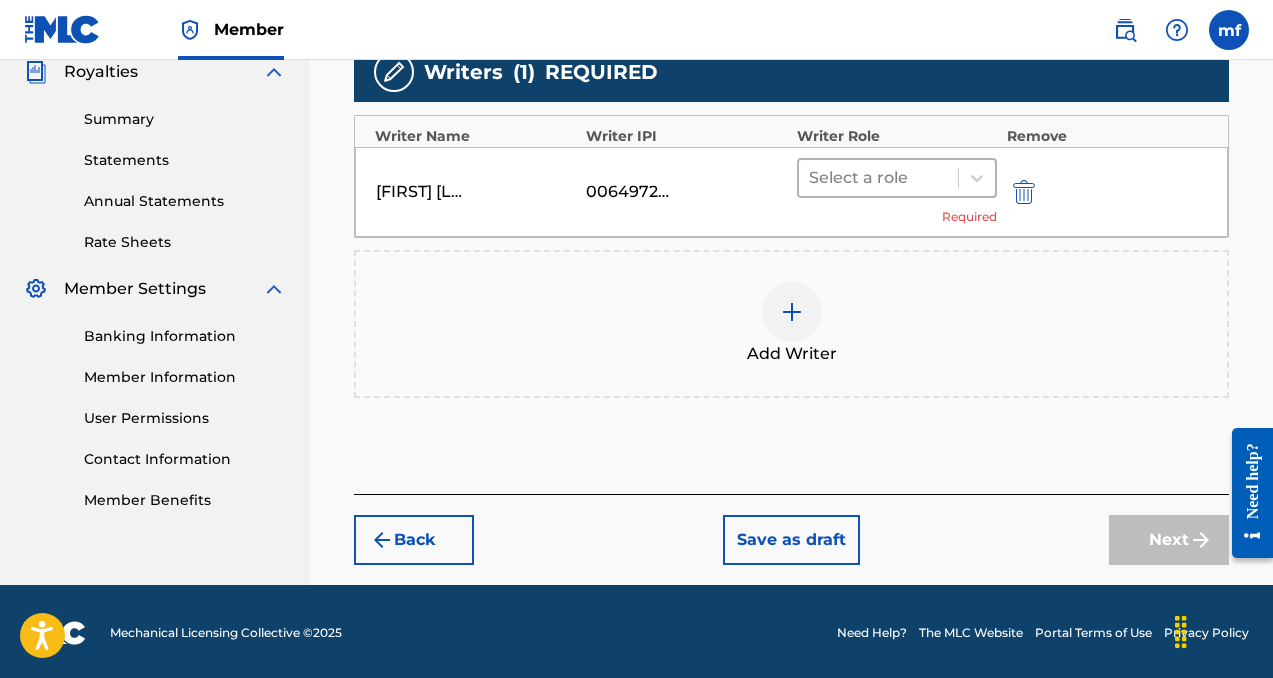 click at bounding box center (878, 178) 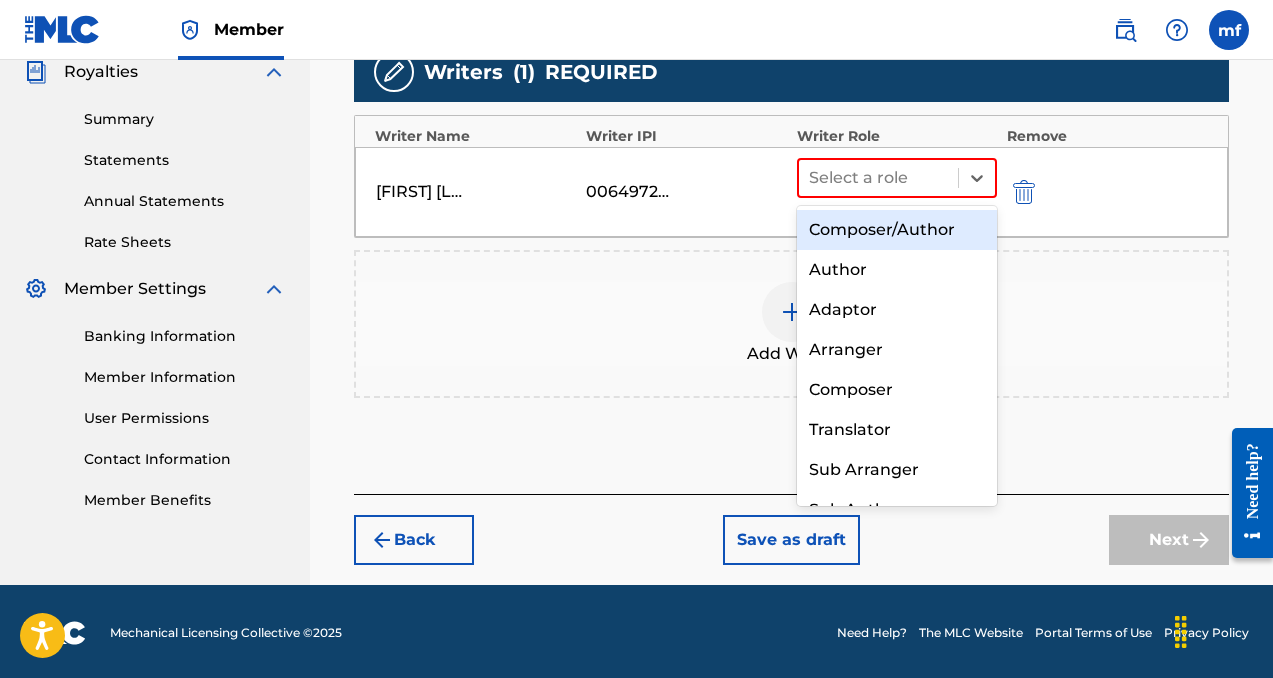 click on "Composer/Author" at bounding box center (897, 230) 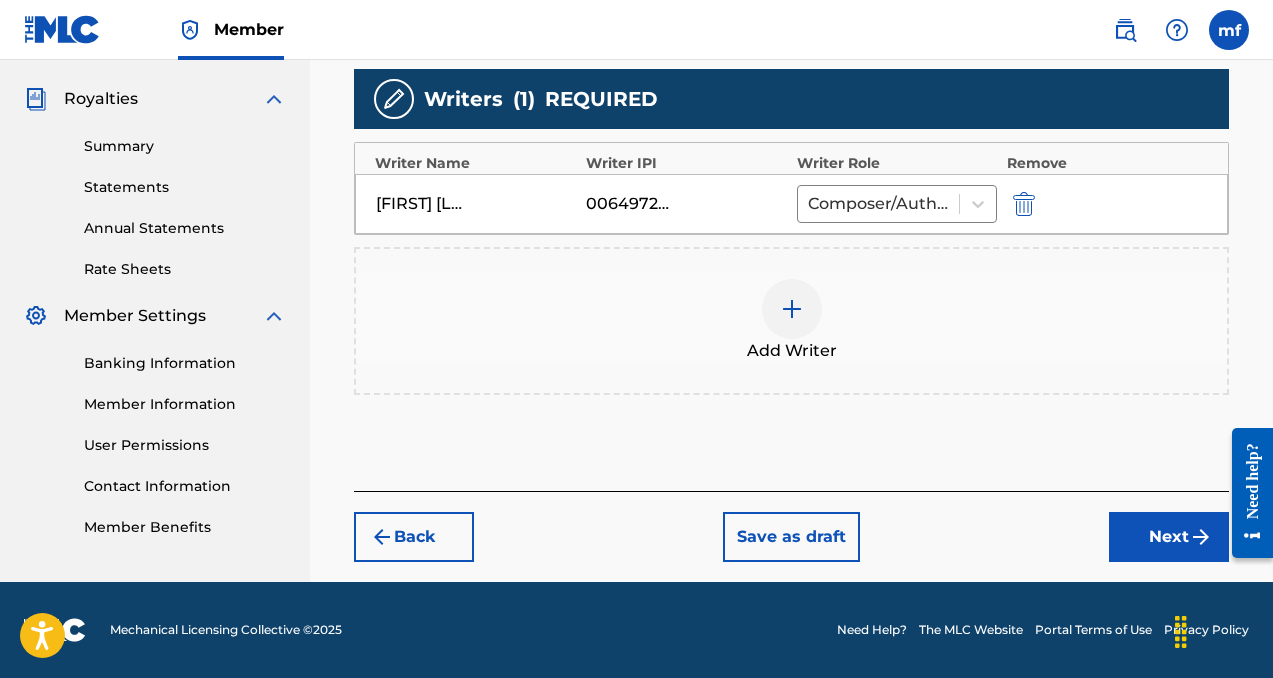 scroll, scrollTop: 582, scrollLeft: 0, axis: vertical 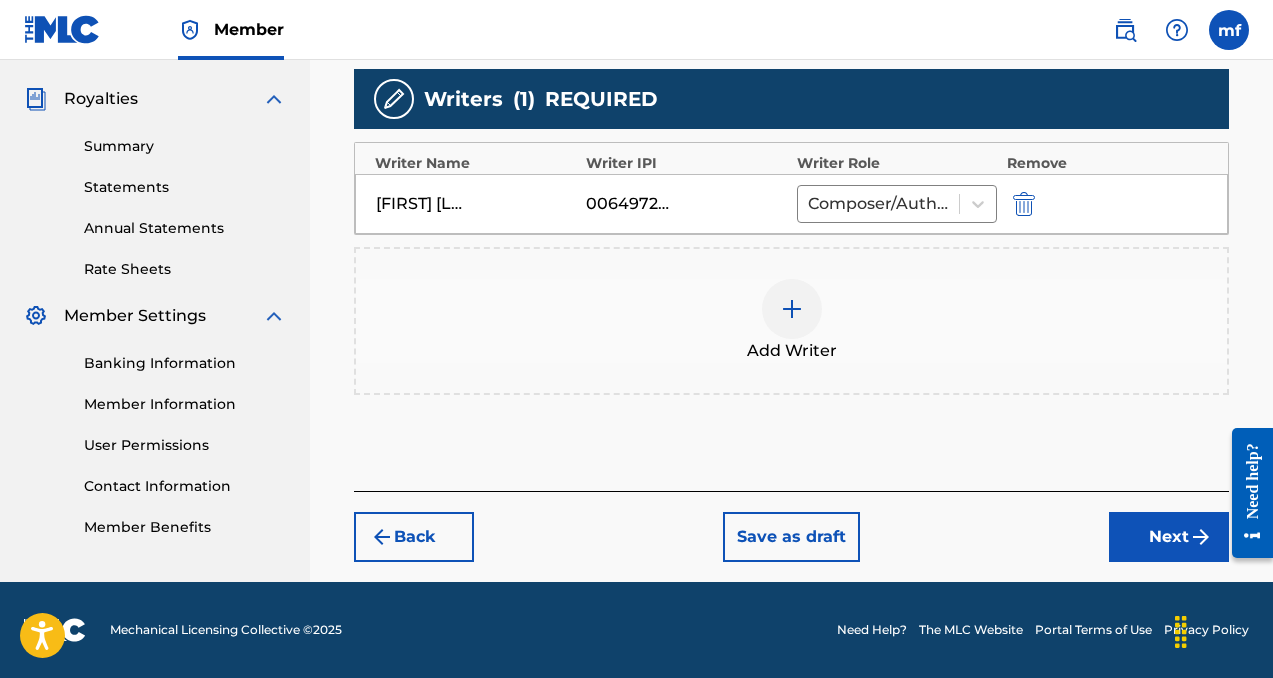 click on "Next" at bounding box center [1169, 537] 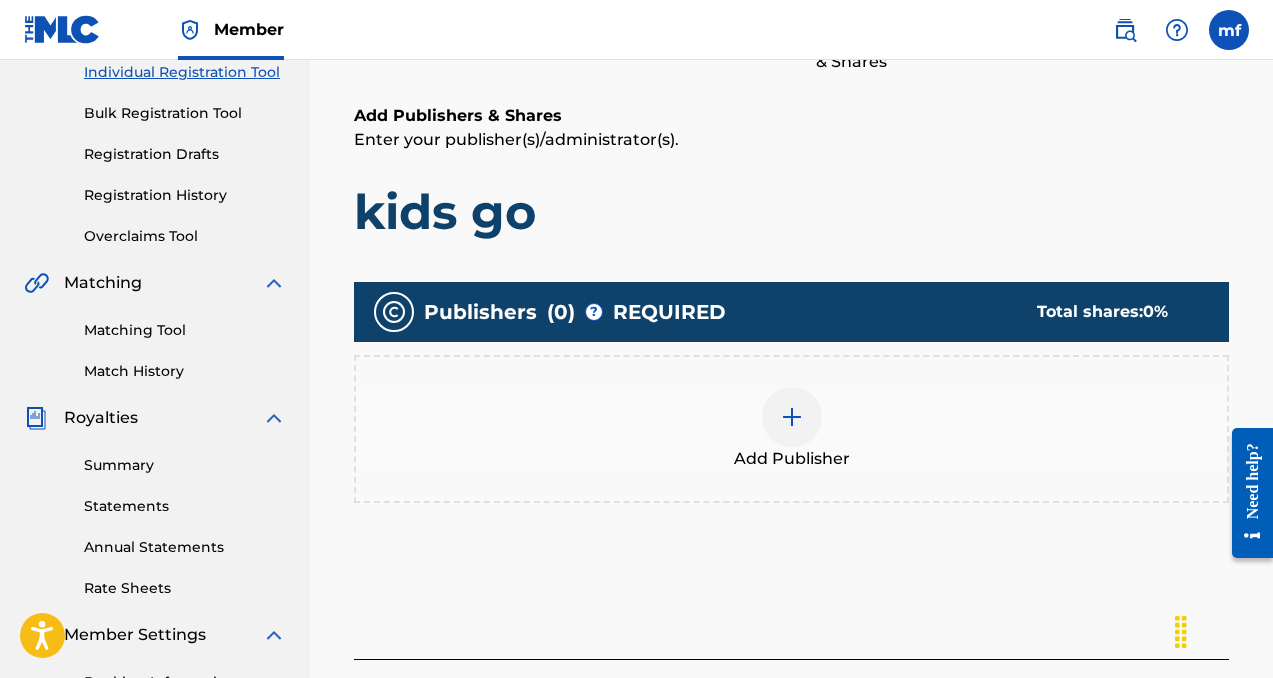 scroll, scrollTop: 295, scrollLeft: 0, axis: vertical 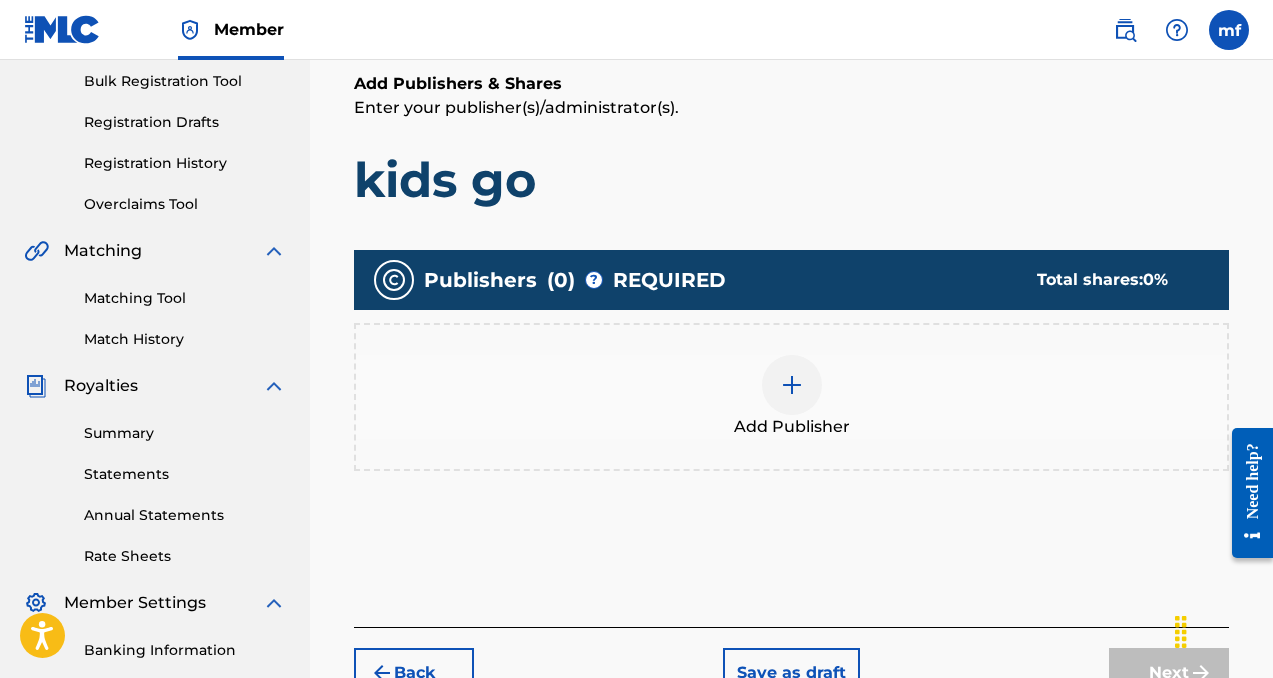 click at bounding box center [792, 385] 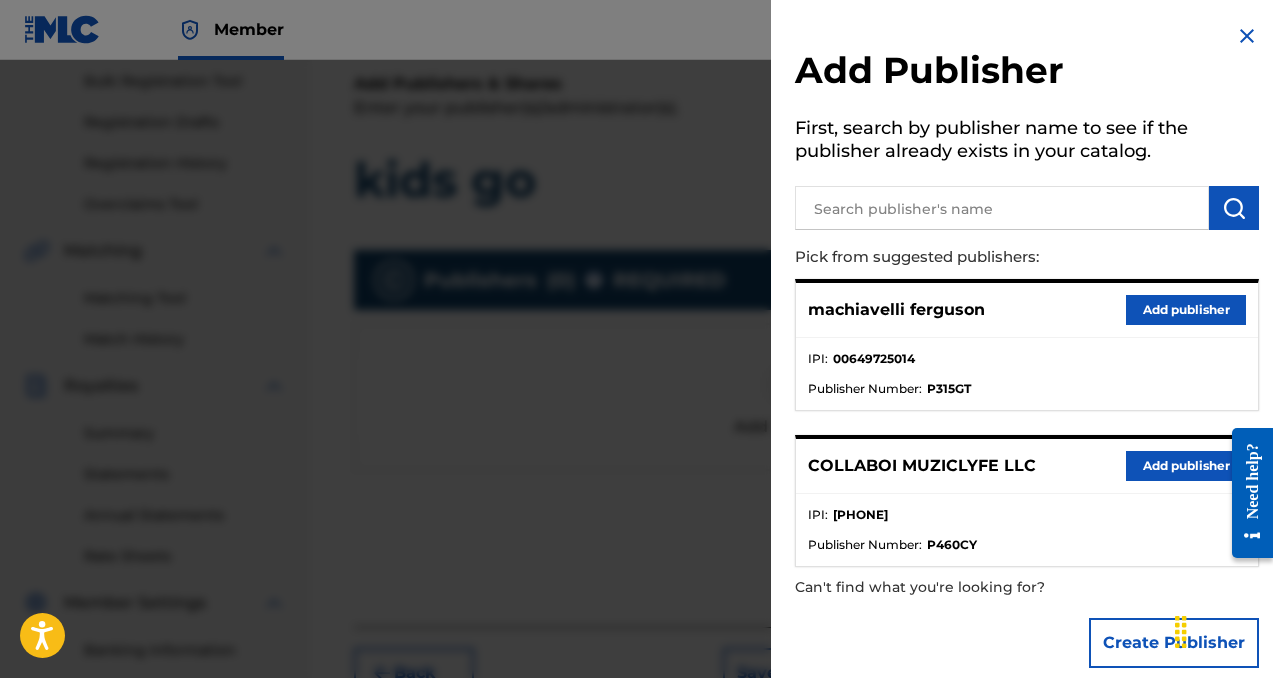 click on "Add publisher" at bounding box center [1186, 466] 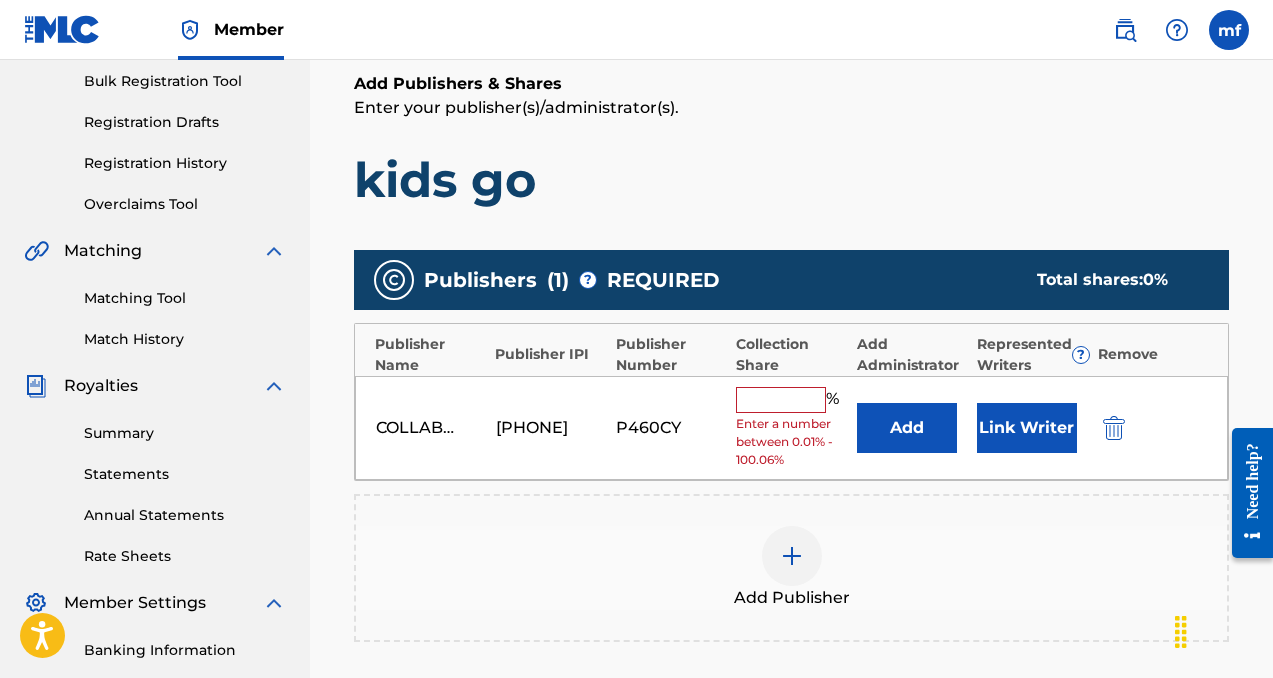 click at bounding box center [781, 400] 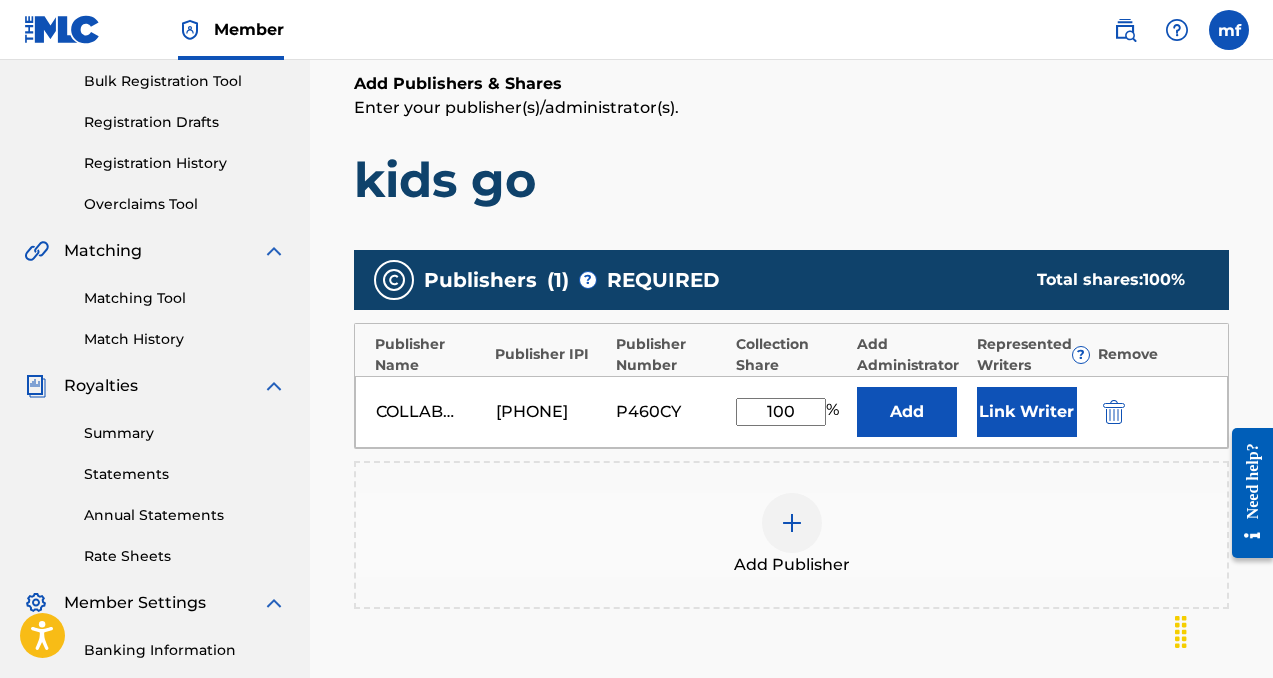 type on "100" 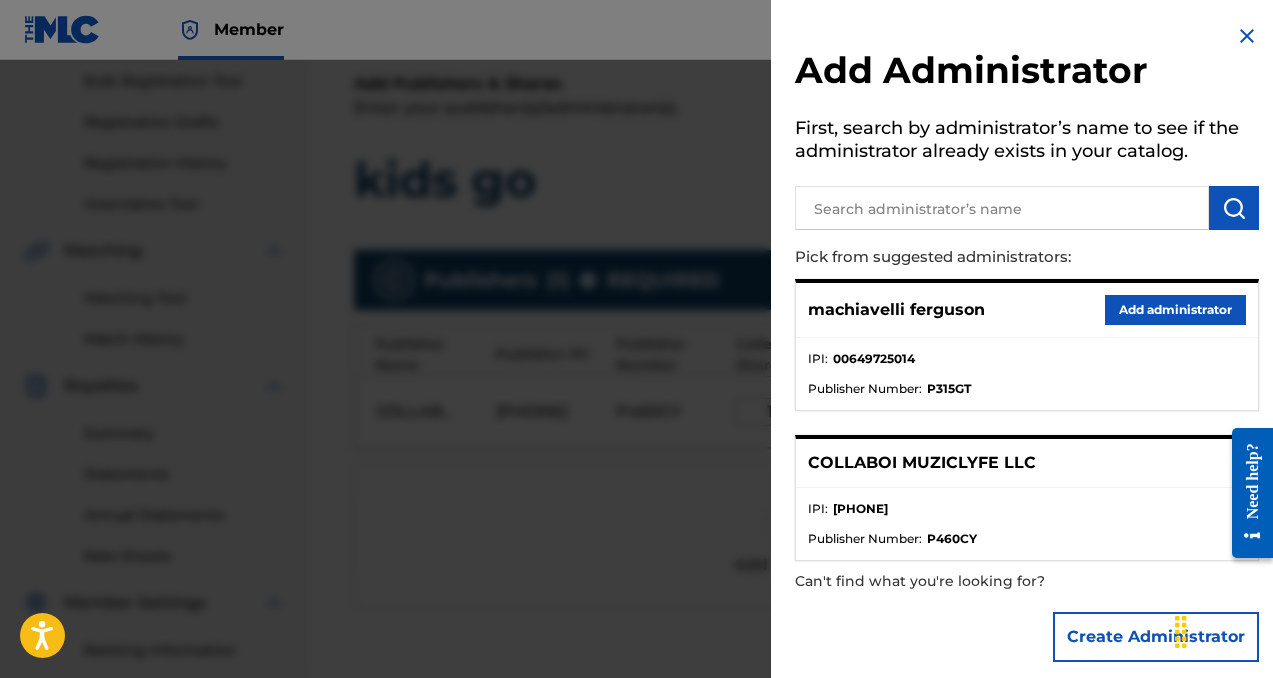 click on "Add administrator" at bounding box center [1175, 310] 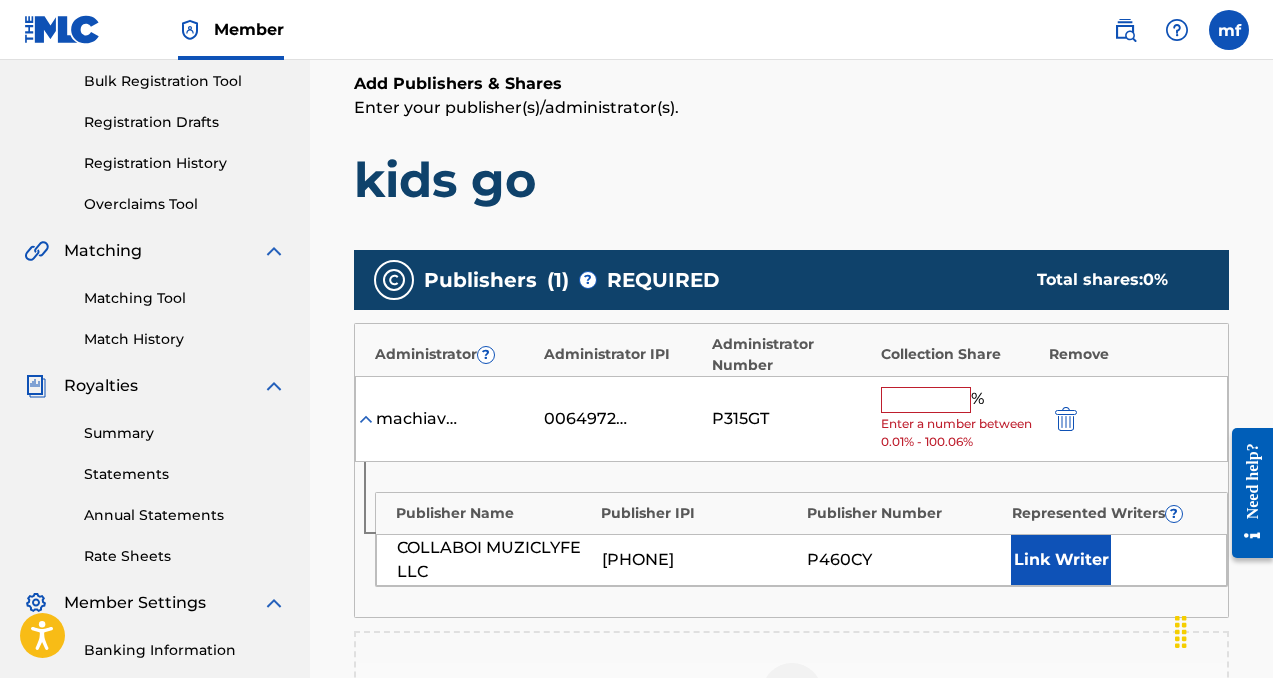 click at bounding box center [926, 400] 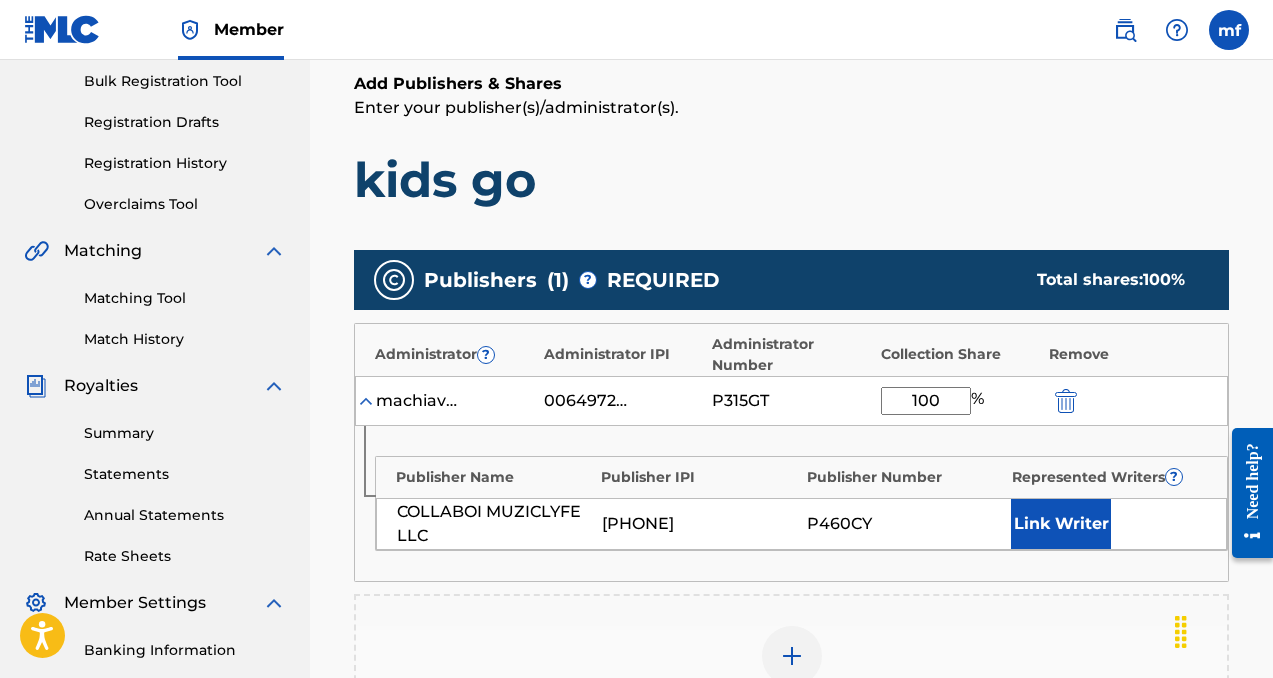 type on "100" 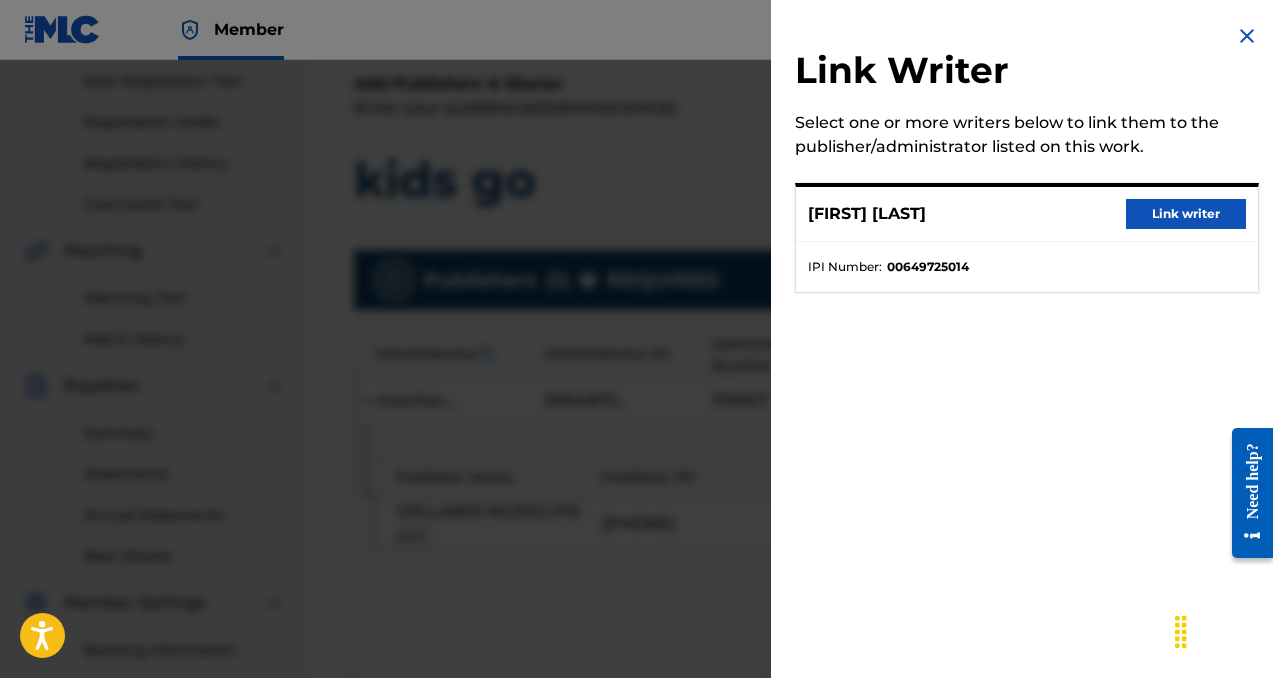 click on "Link writer" at bounding box center (1186, 214) 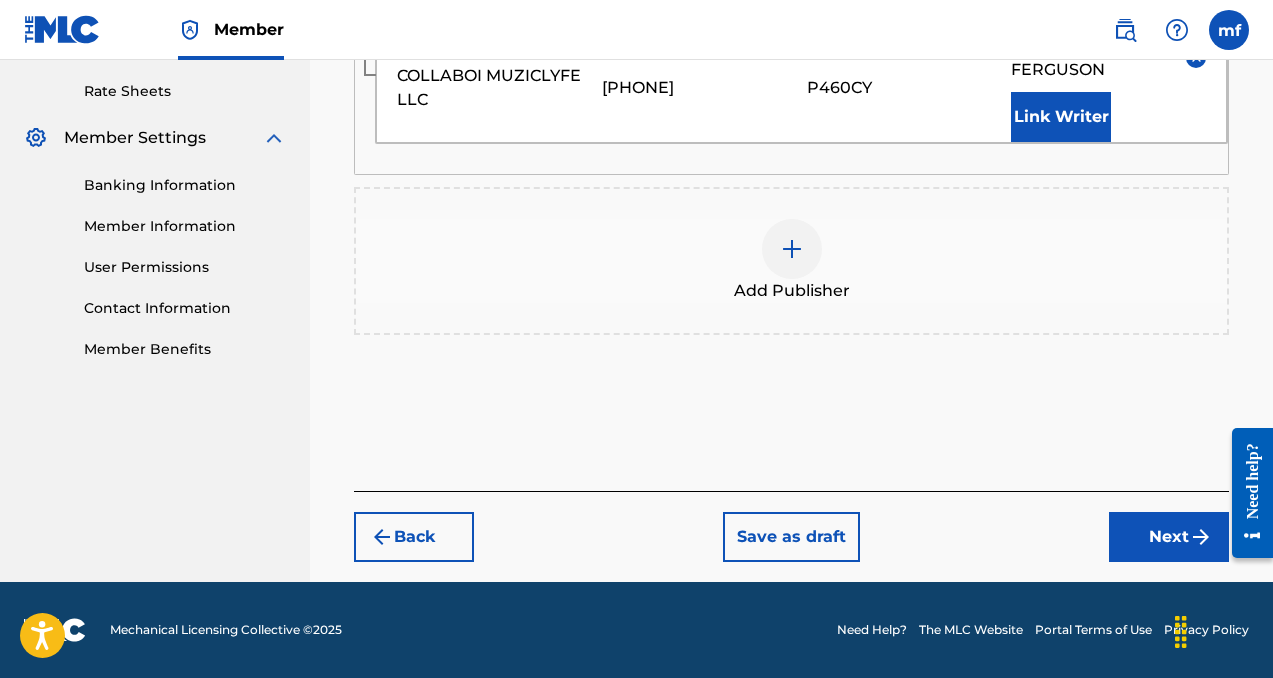 scroll, scrollTop: 703, scrollLeft: 0, axis: vertical 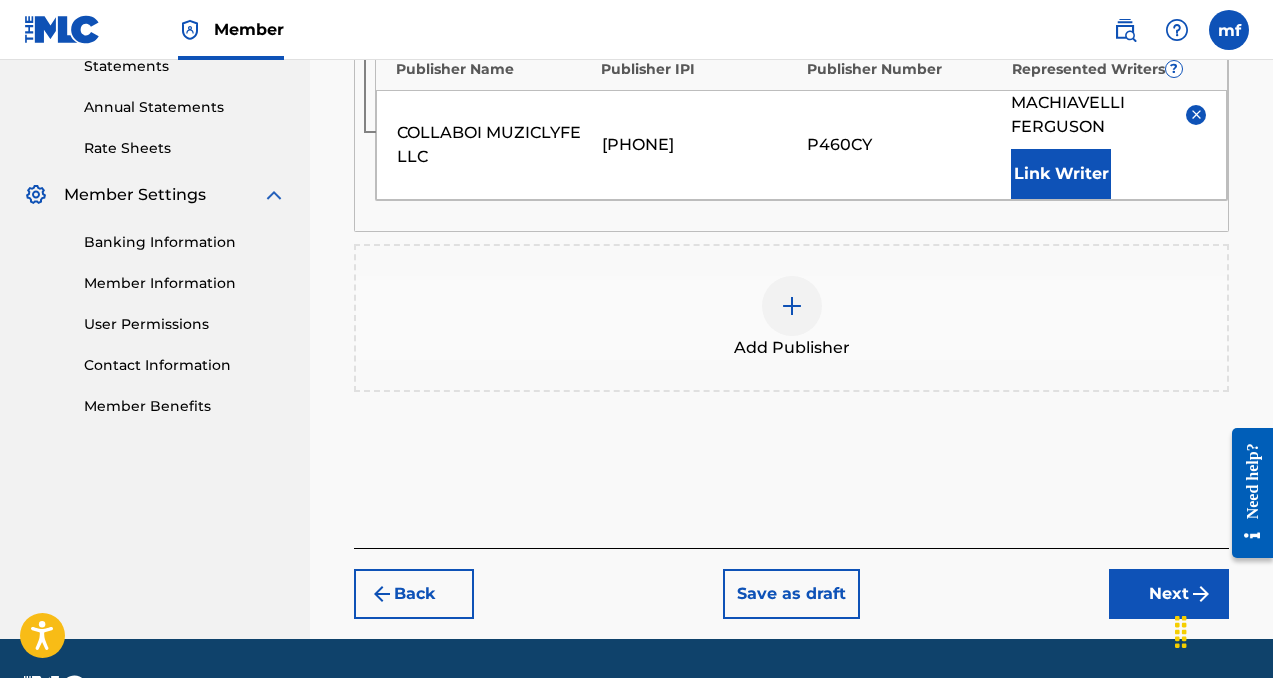 click on "Next" at bounding box center (1169, 594) 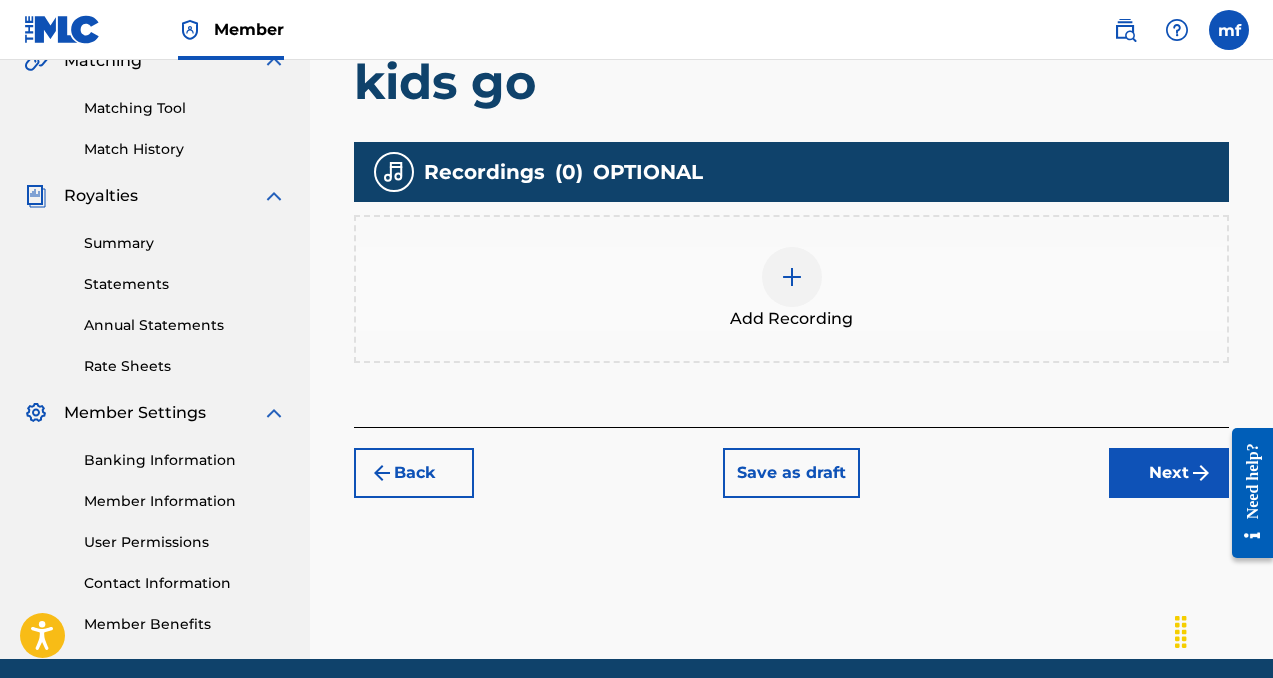 scroll, scrollTop: 501, scrollLeft: 0, axis: vertical 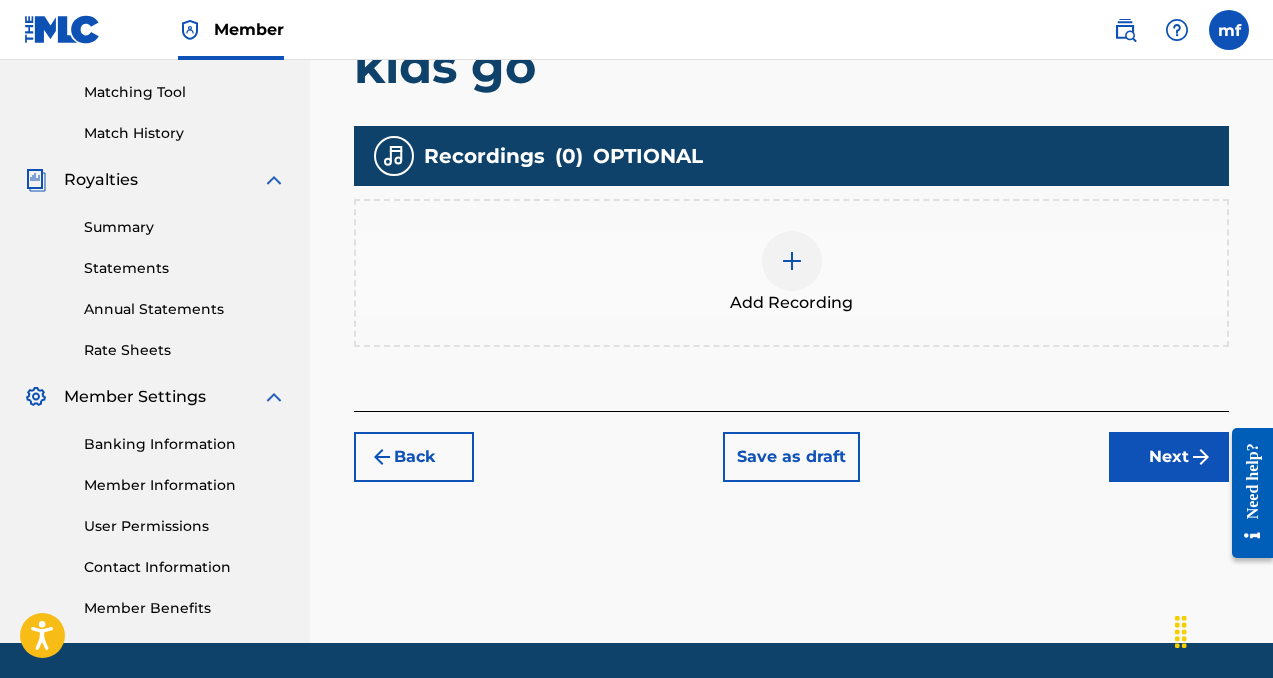 click at bounding box center [792, 261] 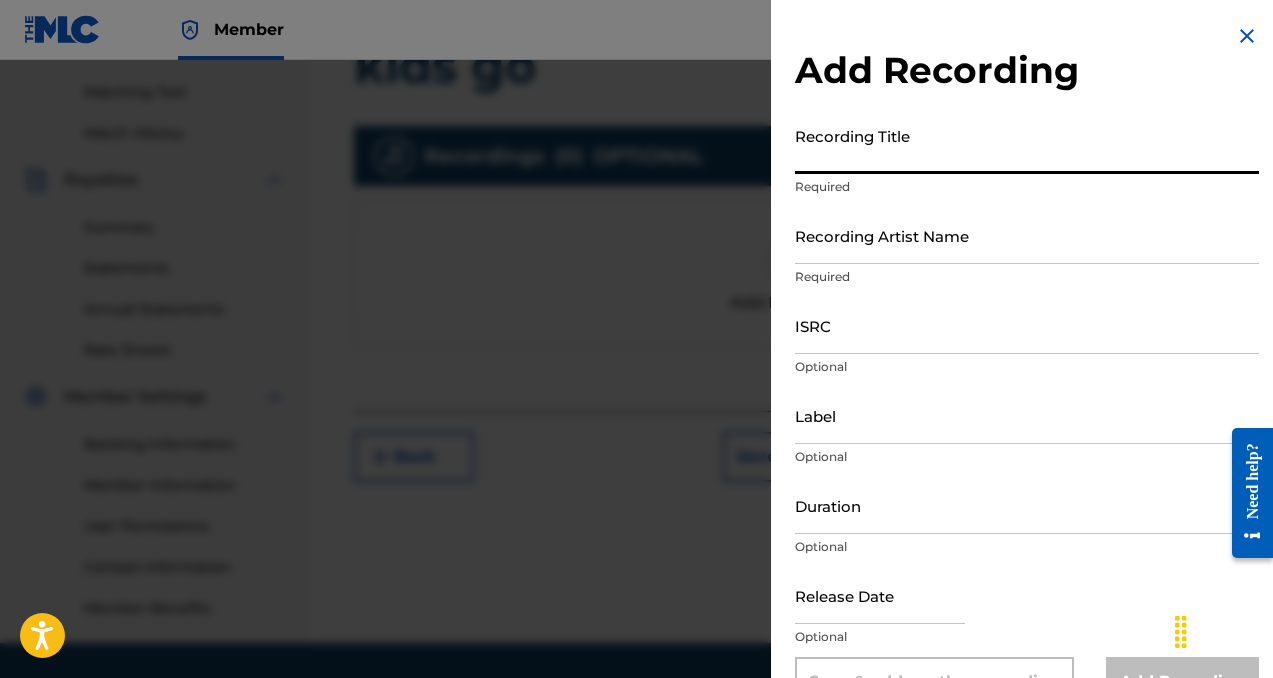 click on "Recording Title" at bounding box center (1027, 145) 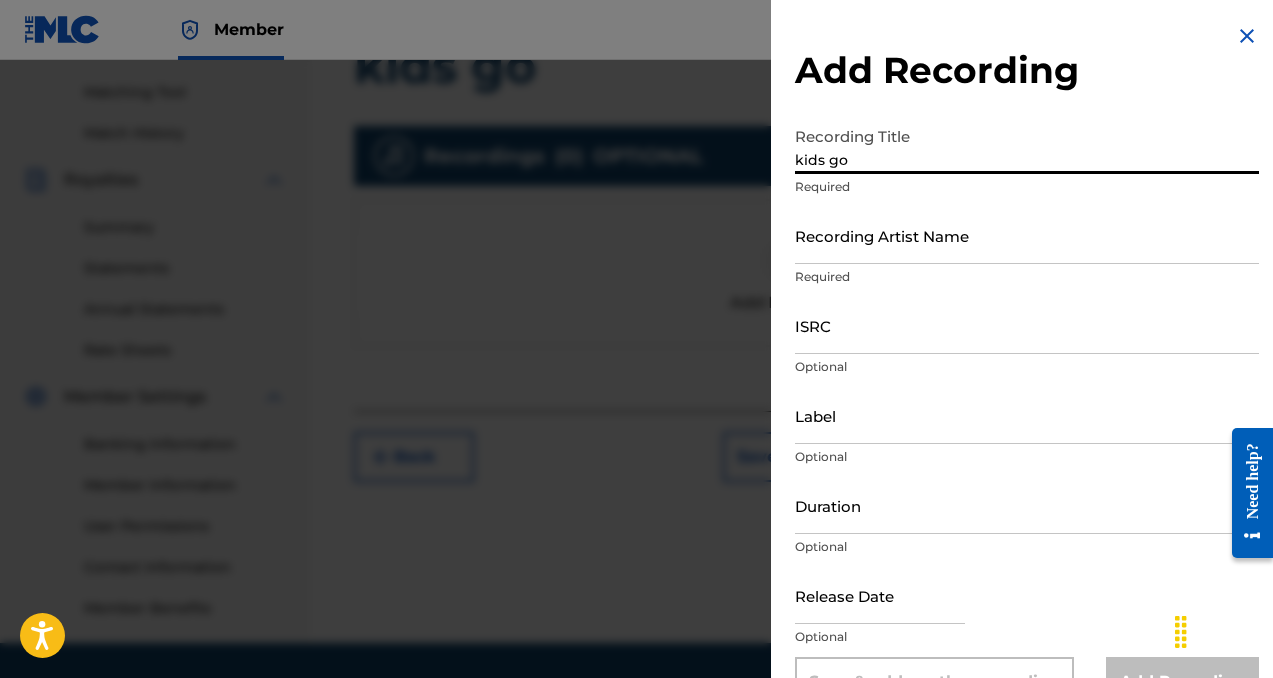 type on "kids go" 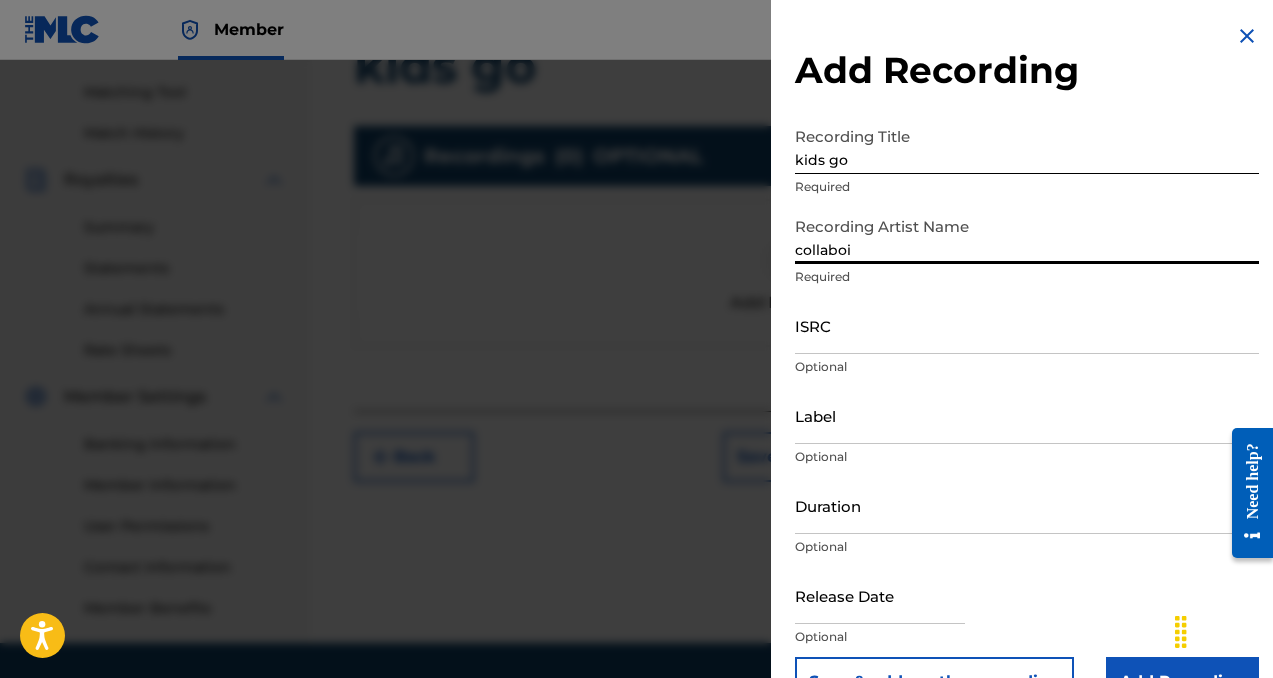 type on "collaboi" 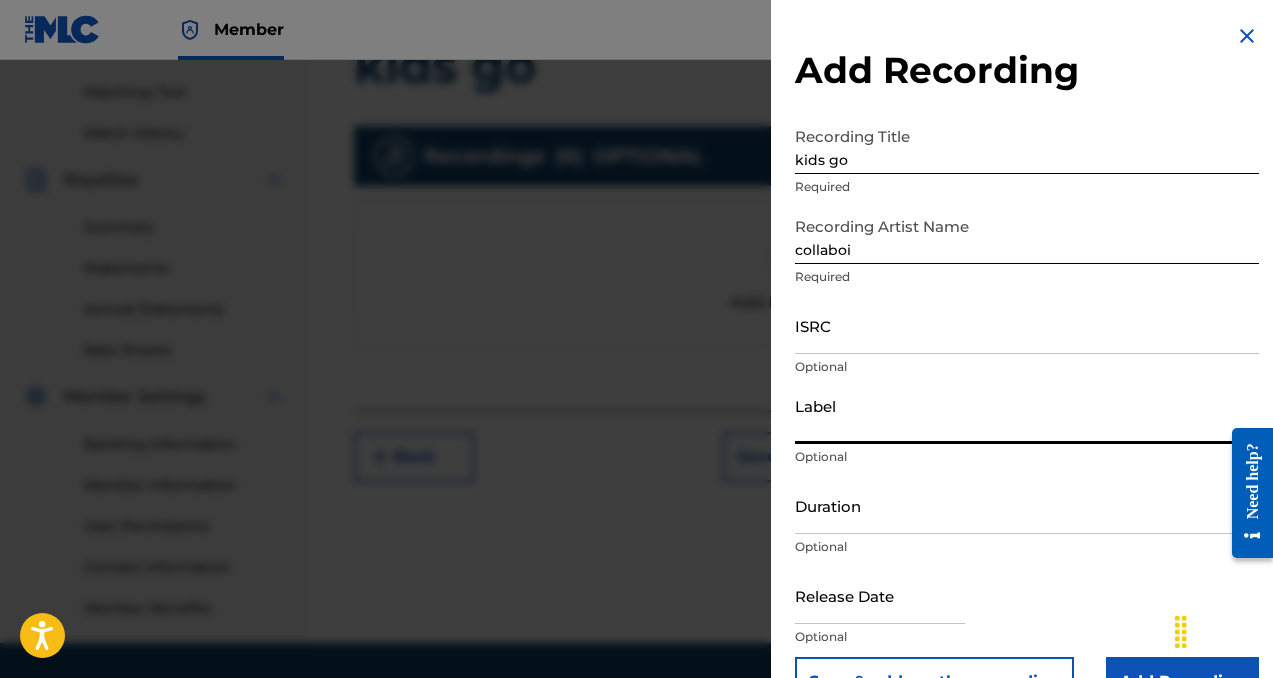 click on "Label" at bounding box center [1027, 415] 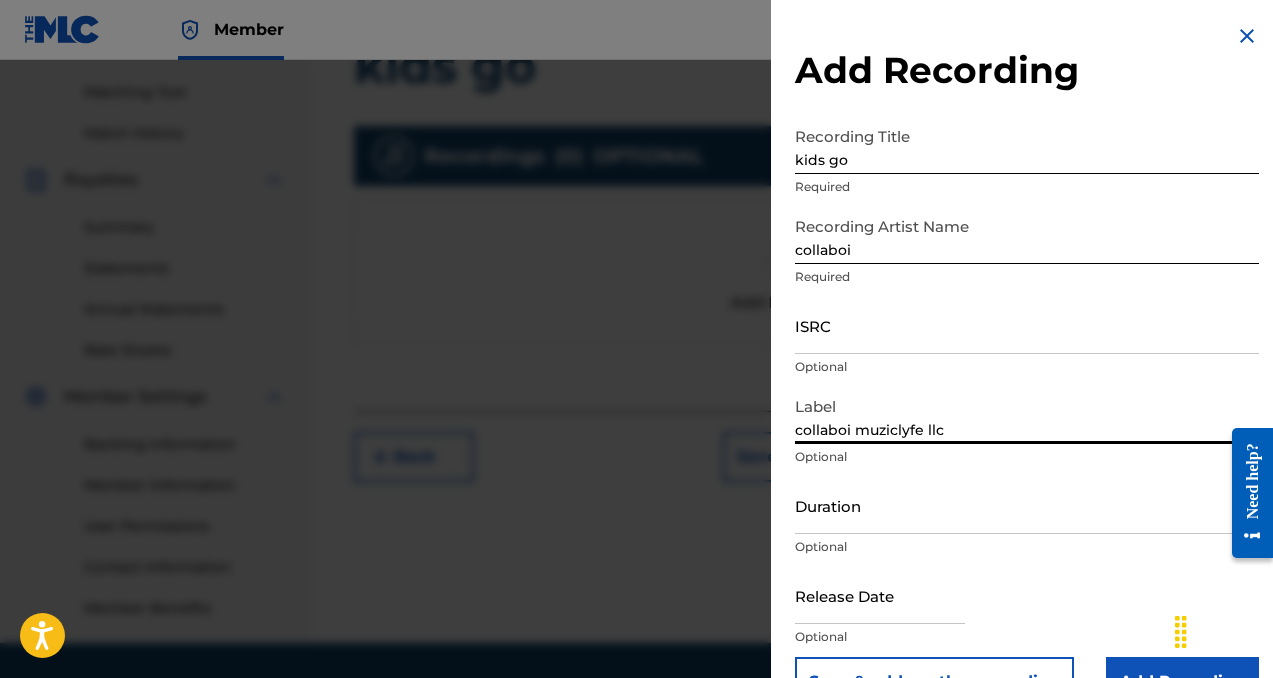 scroll, scrollTop: 53, scrollLeft: 0, axis: vertical 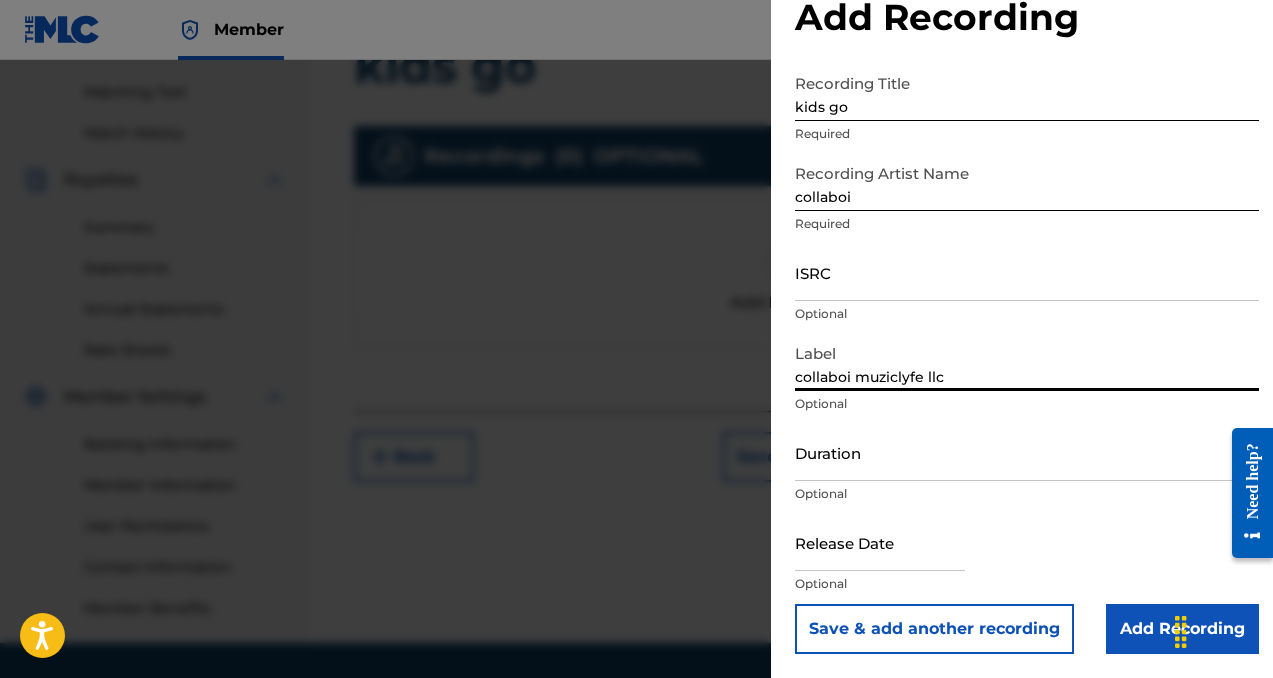type on "collaboi muziclyfe llc" 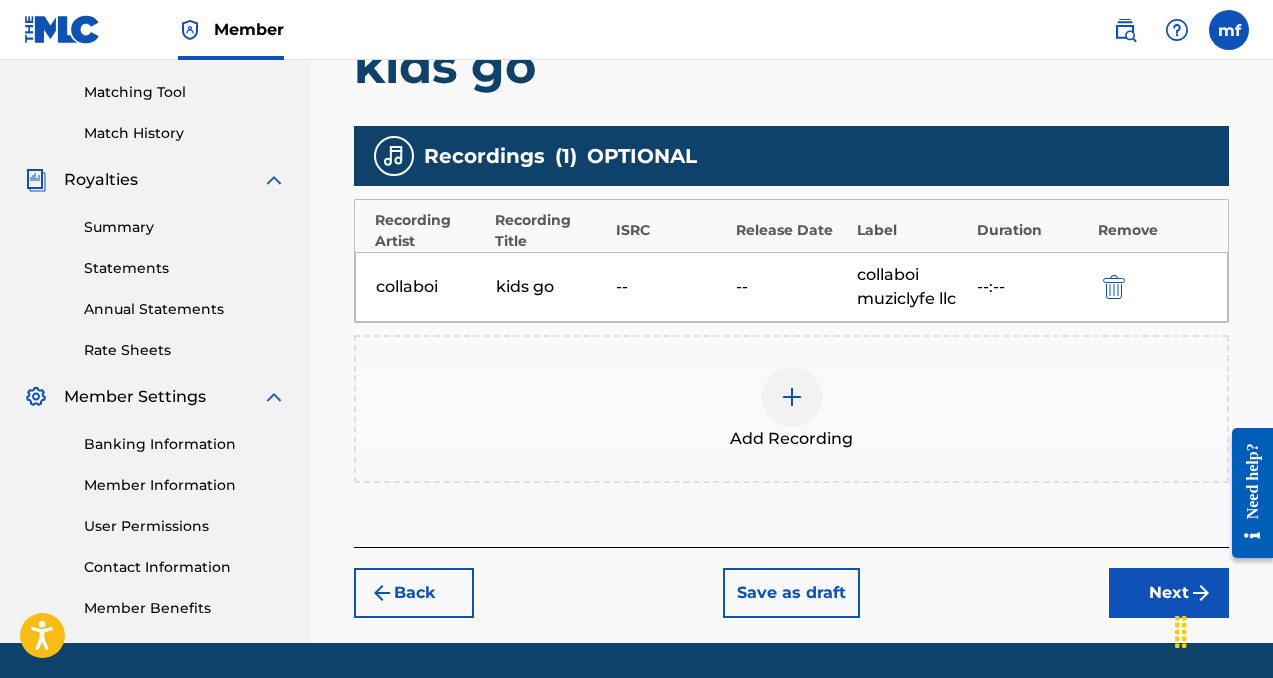 click on "Next" at bounding box center [1169, 593] 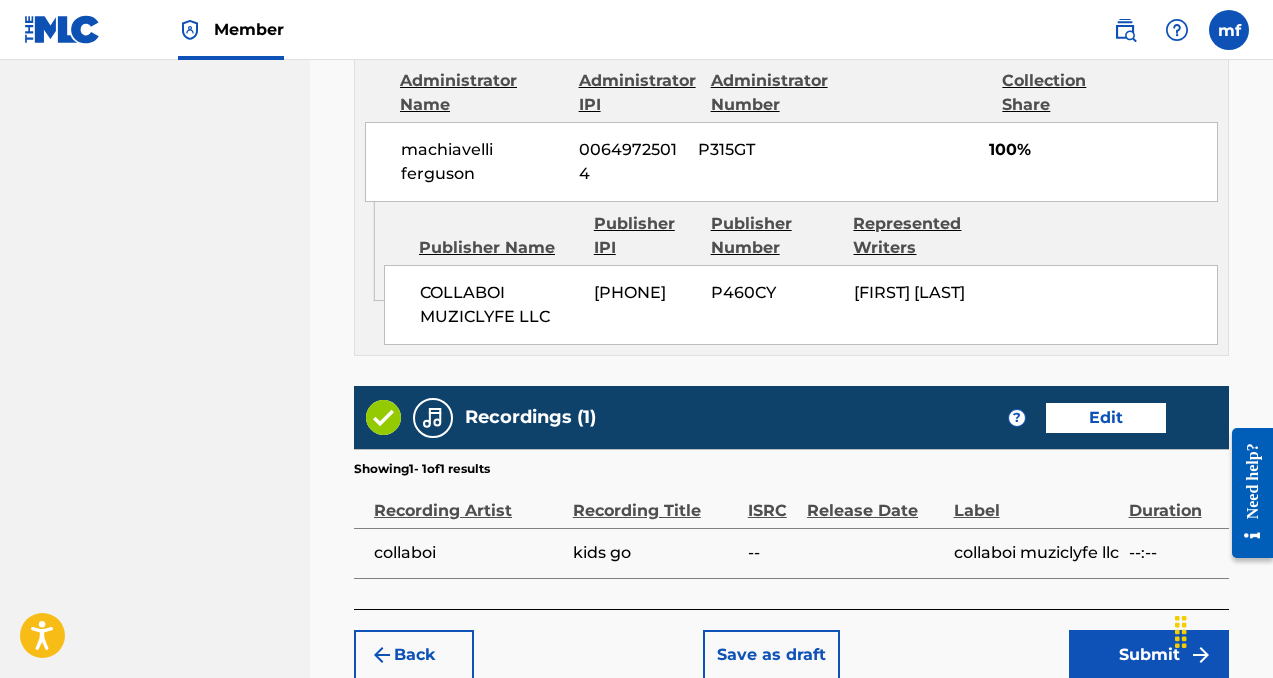 scroll, scrollTop: 1234, scrollLeft: 0, axis: vertical 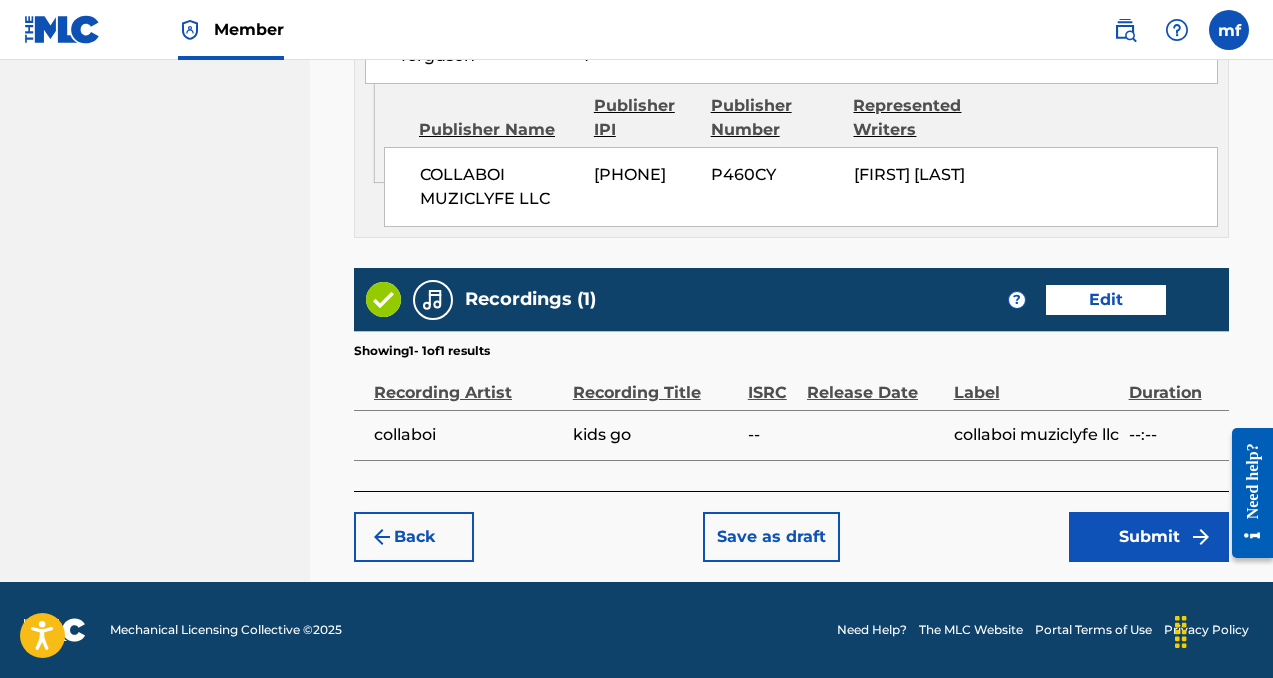 click on "Submit" at bounding box center [1149, 537] 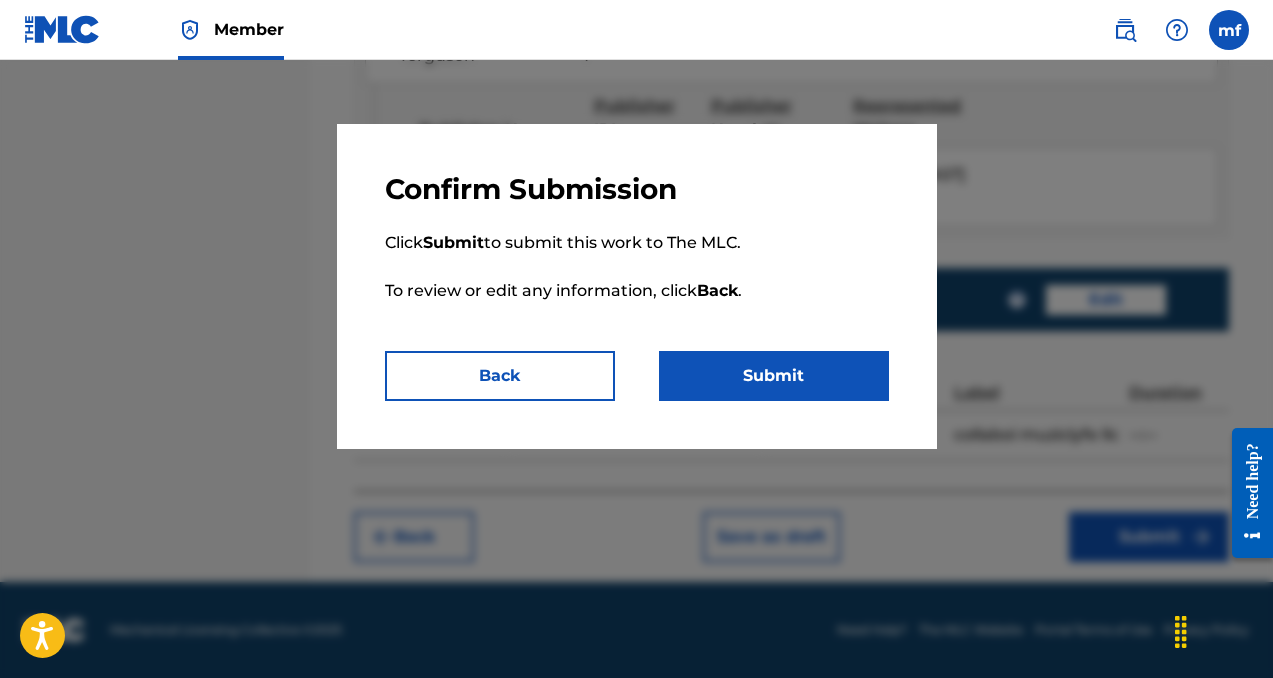 click on "Confirm Submission Click  Submit  to submit this work to The MLC. To review or edit any information, click  Back . Back Submit" at bounding box center (637, 286) 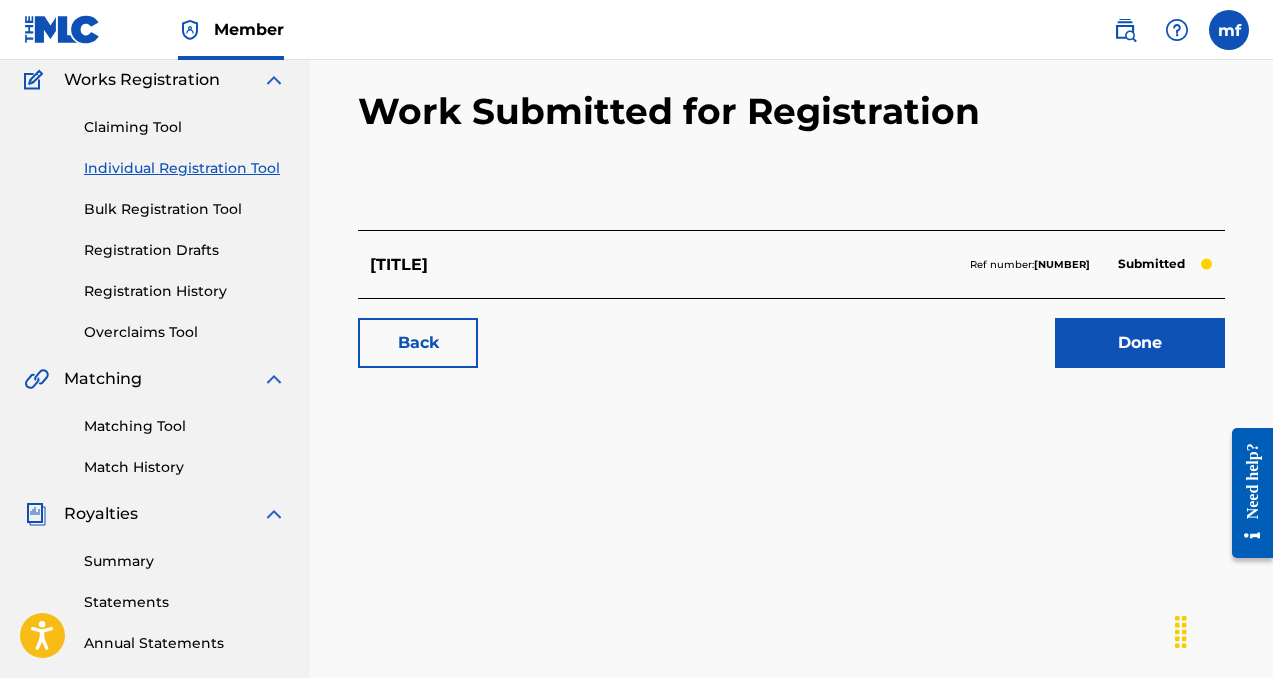 scroll, scrollTop: 126, scrollLeft: 0, axis: vertical 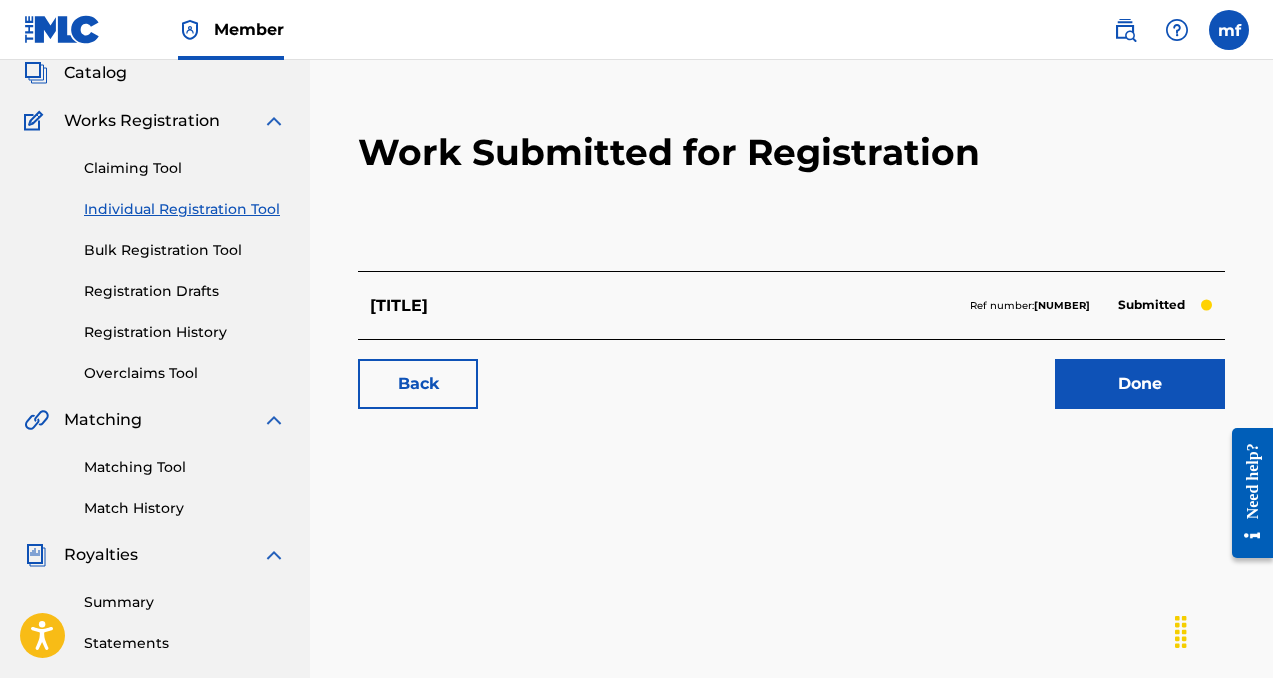 click on "Done" at bounding box center [1140, 384] 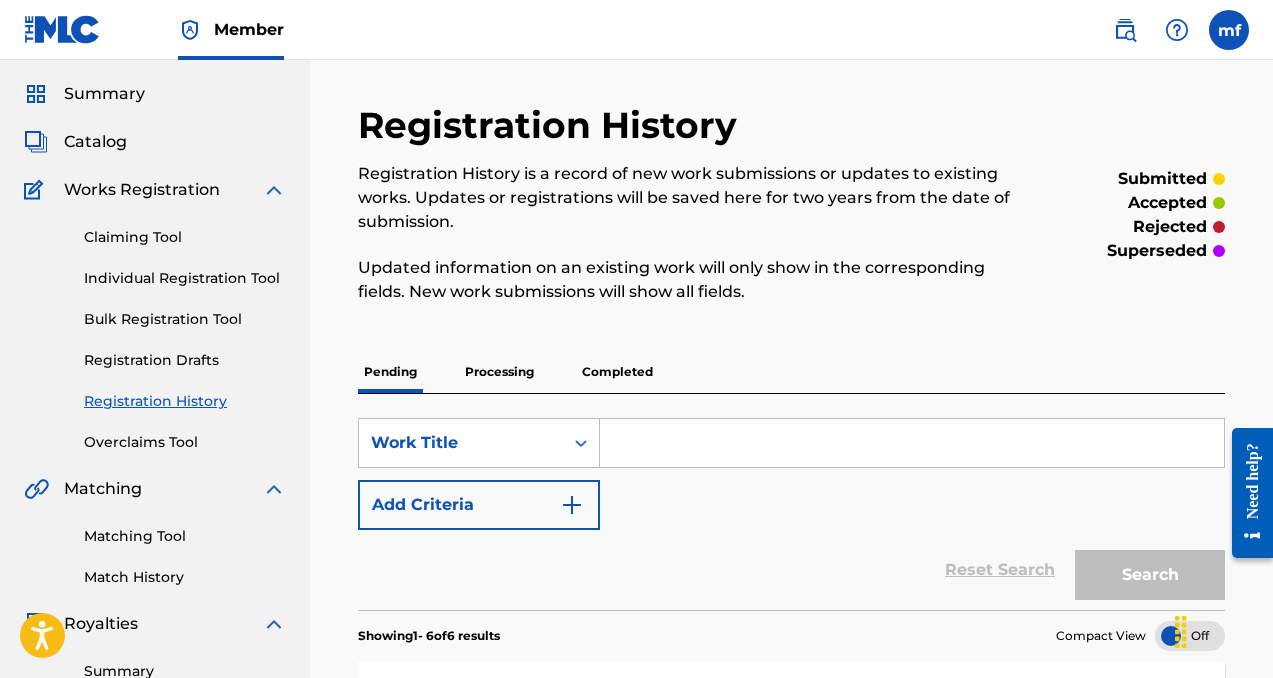 scroll, scrollTop: 44, scrollLeft: 0, axis: vertical 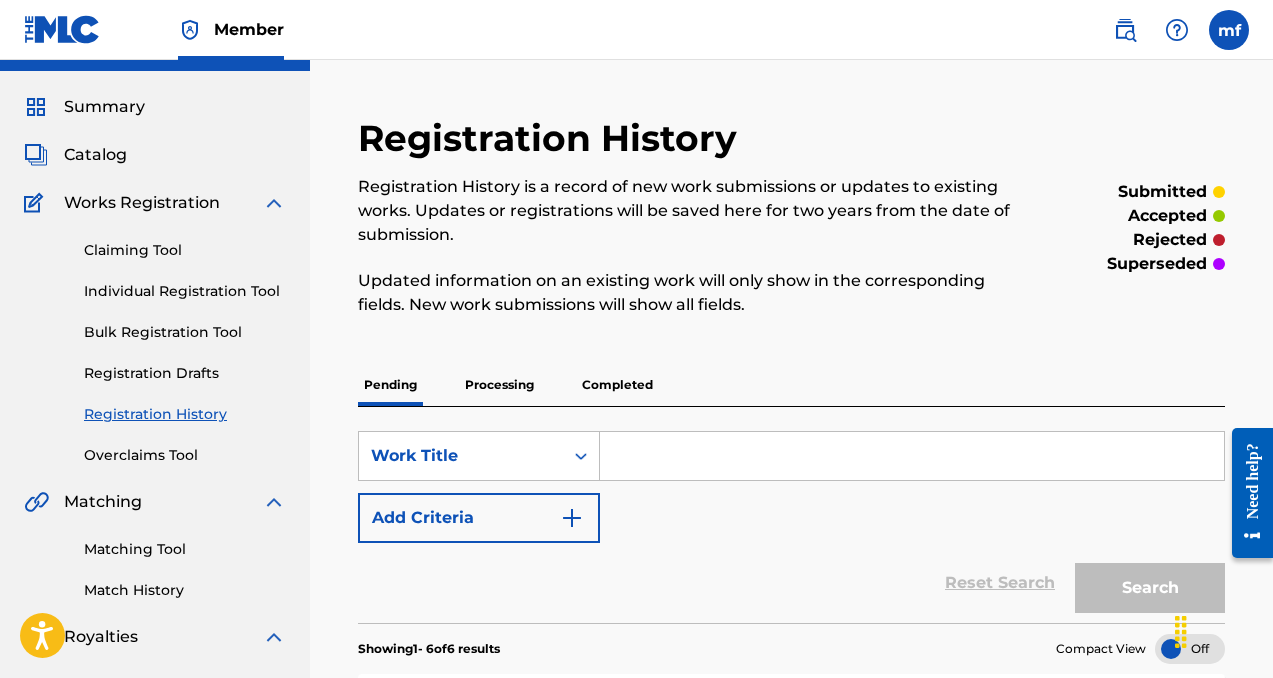click on "Individual Registration Tool" at bounding box center (185, 291) 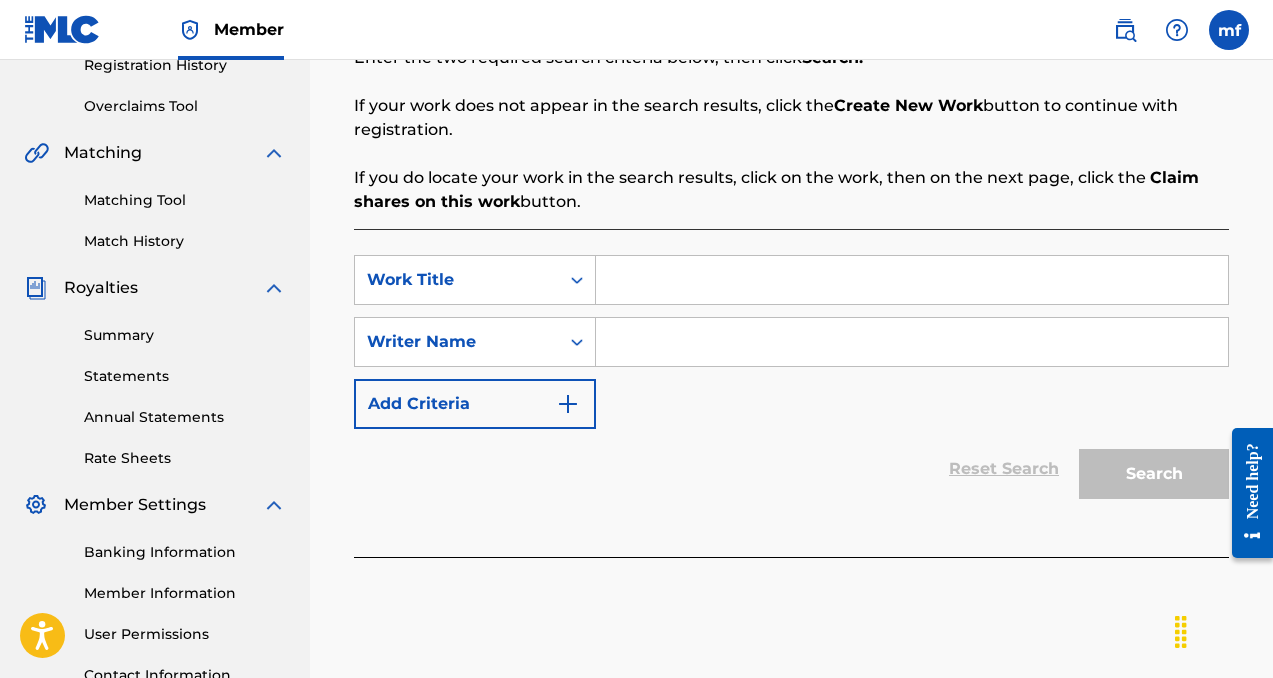 scroll, scrollTop: 395, scrollLeft: 0, axis: vertical 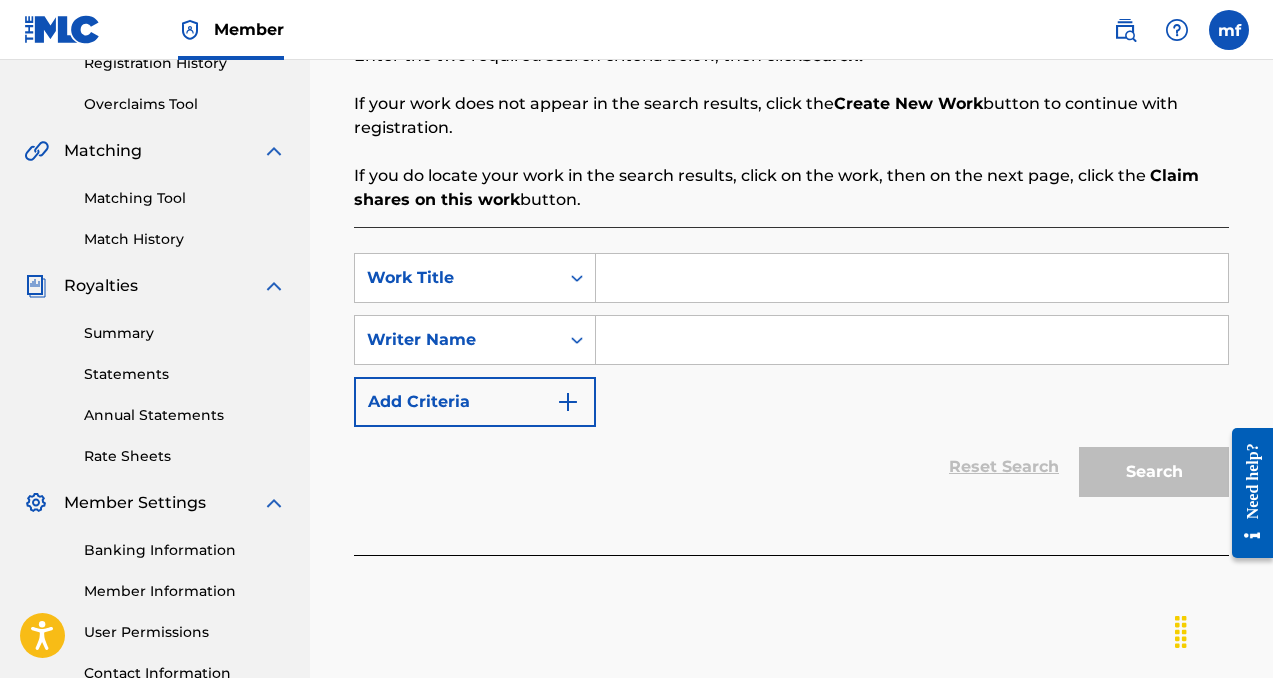 click at bounding box center [912, 340] 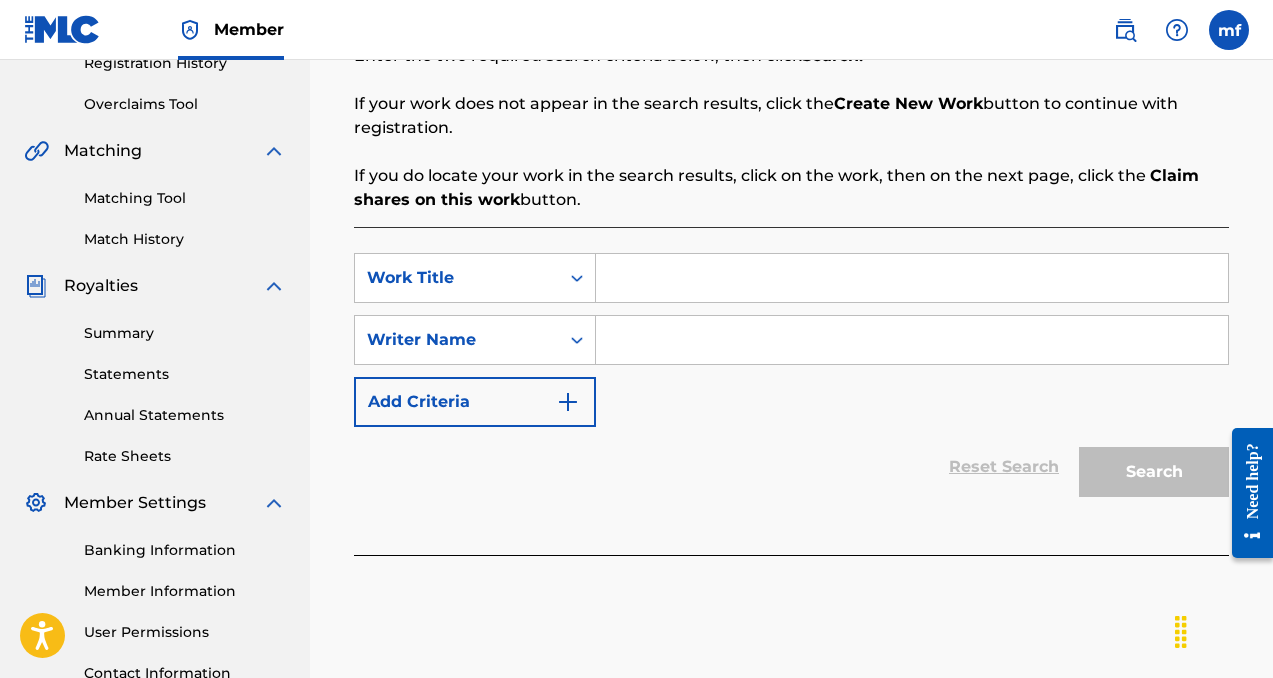 paste on "machiavelli ferguson" 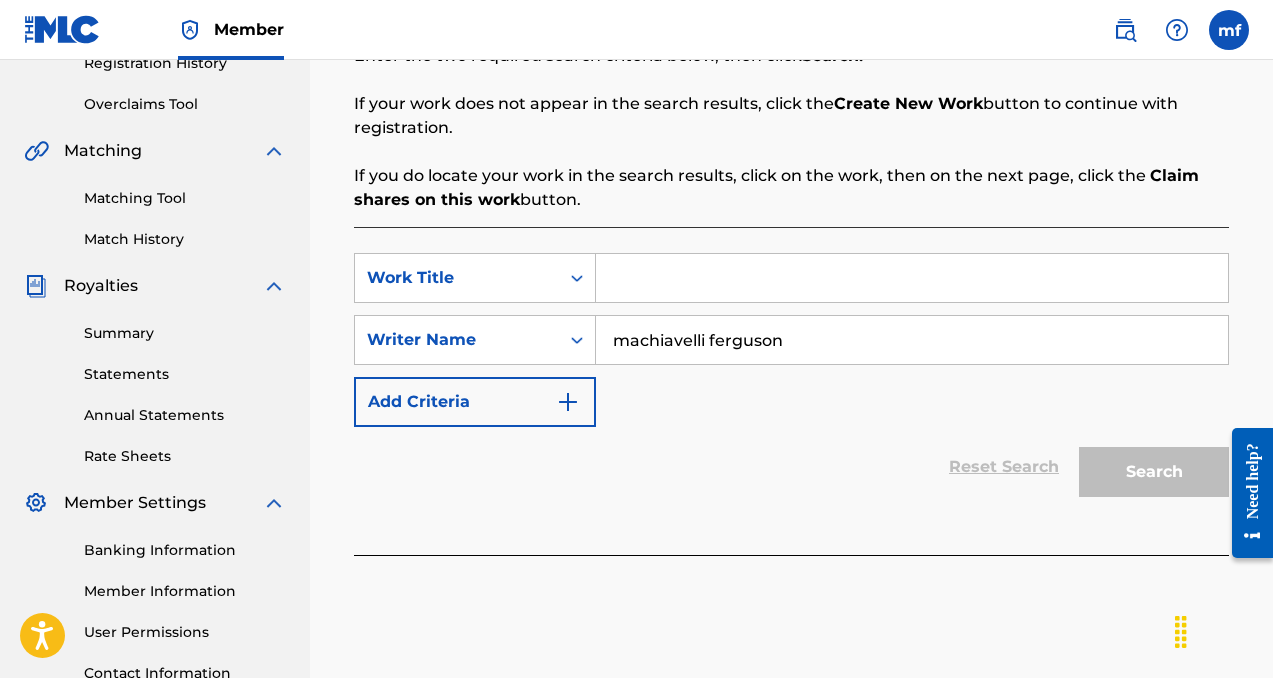 type on "machiavelli ferguson" 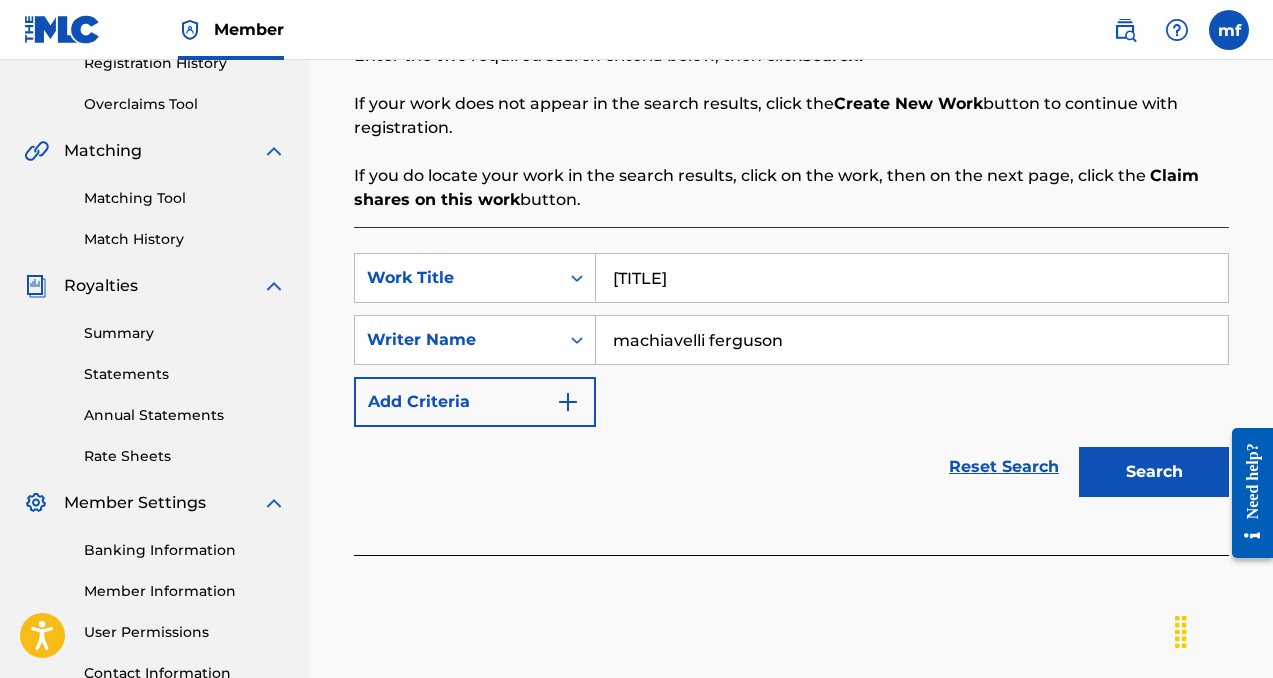 type on "[TITLE]" 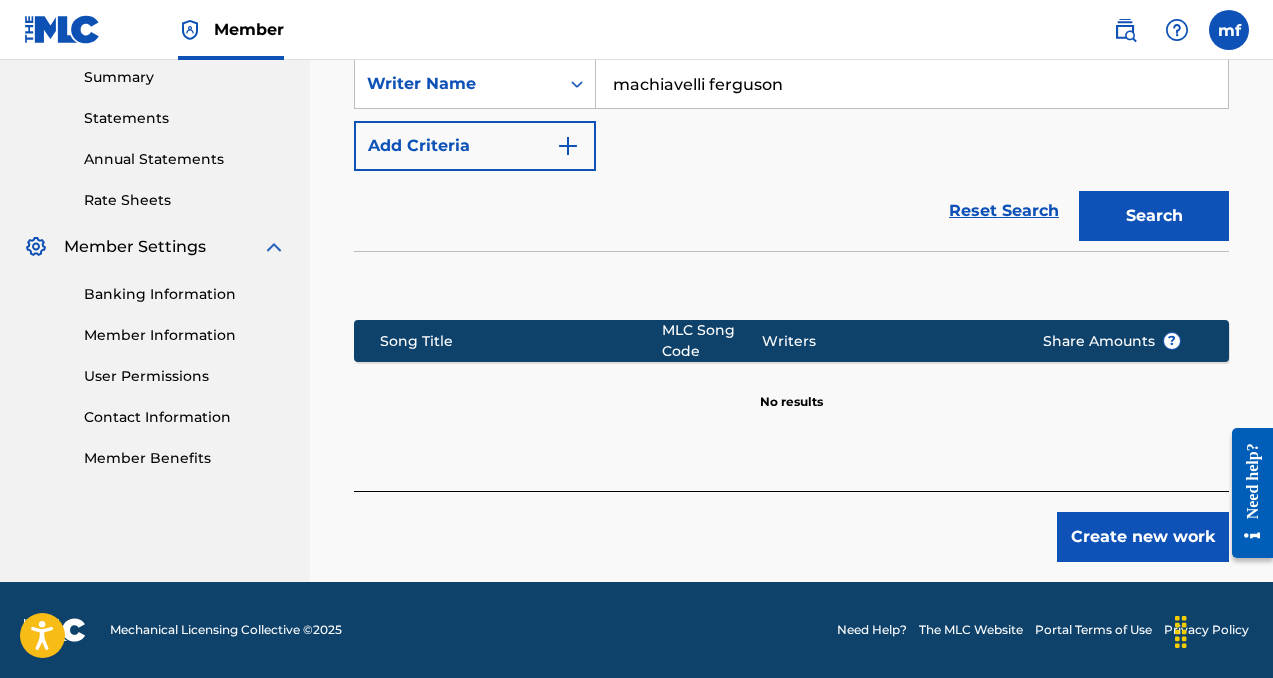 scroll, scrollTop: 651, scrollLeft: 0, axis: vertical 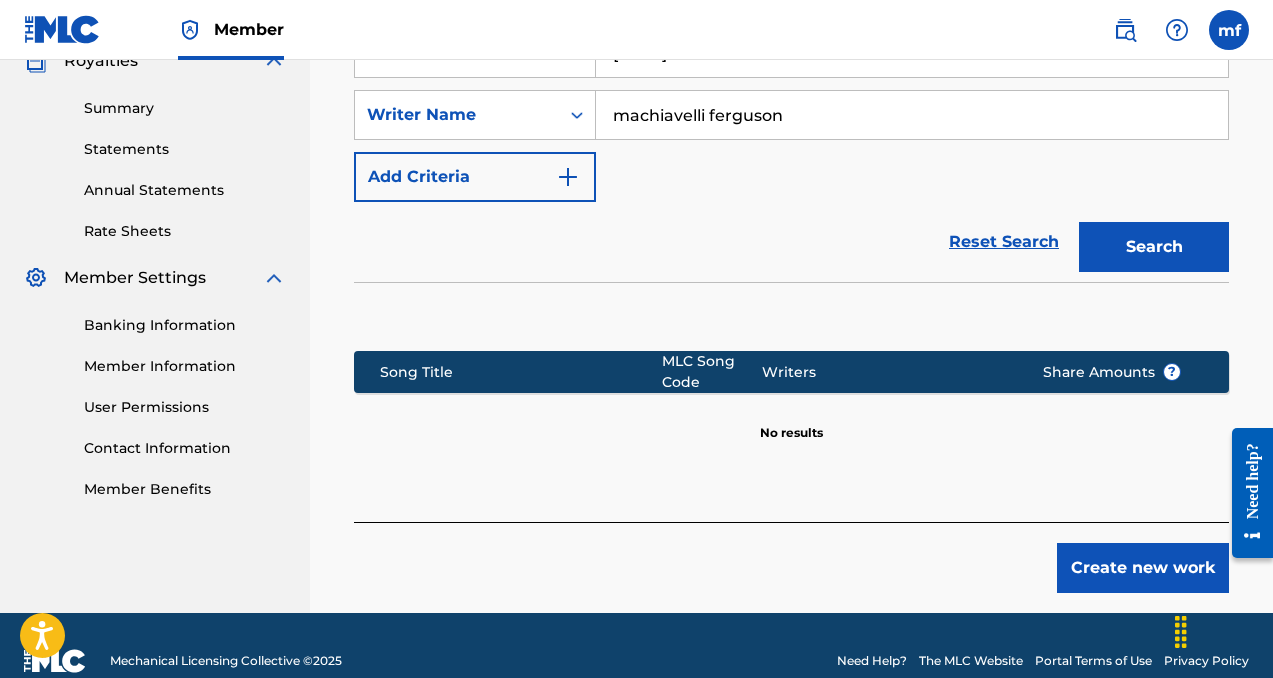 click on "Create new work" at bounding box center [1143, 568] 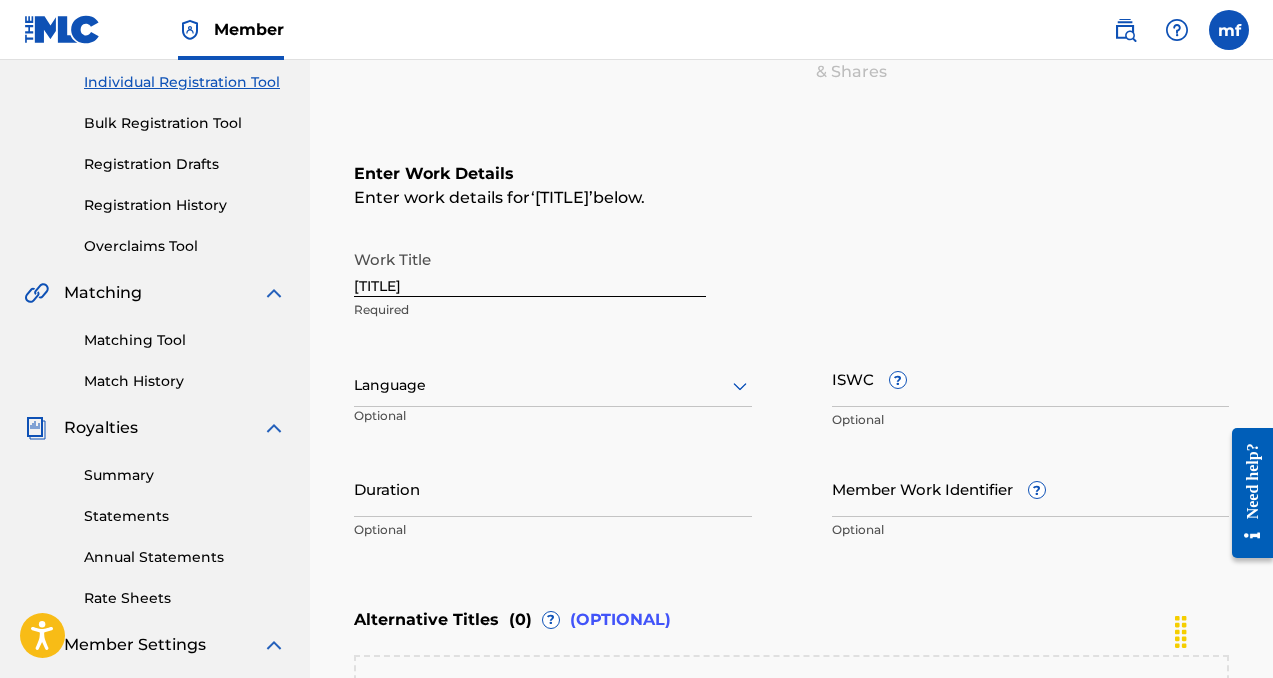scroll, scrollTop: 228, scrollLeft: 0, axis: vertical 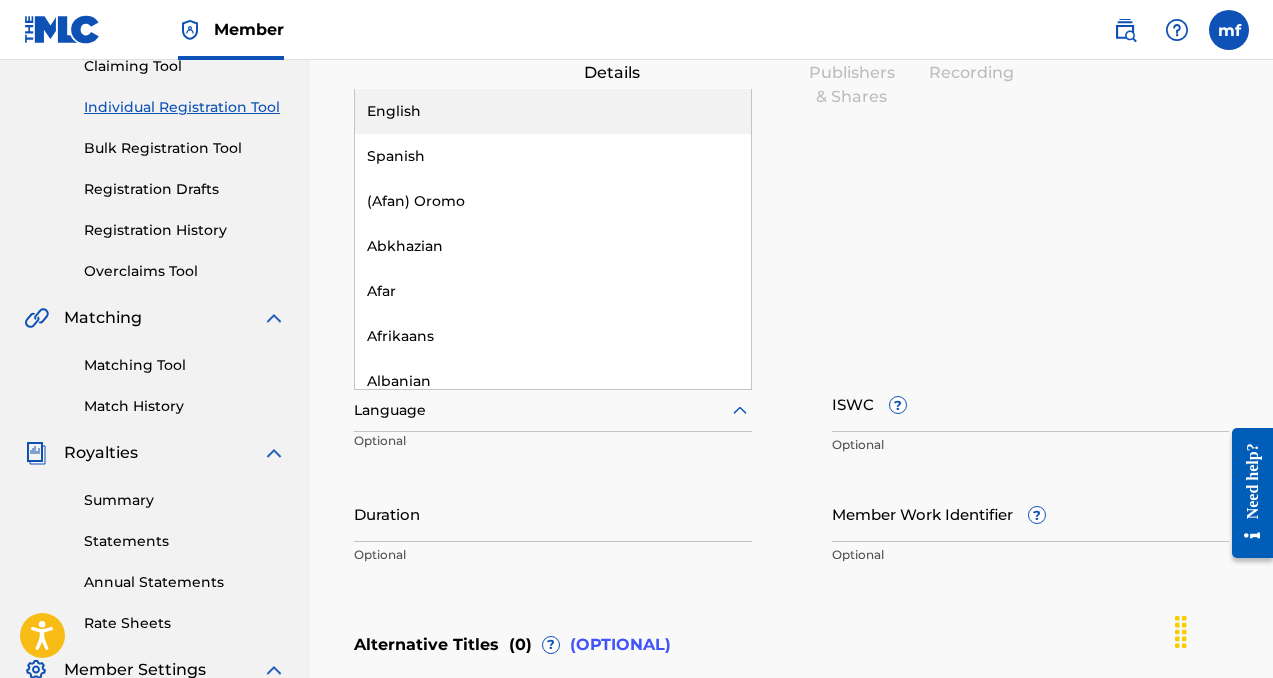click at bounding box center [553, 410] 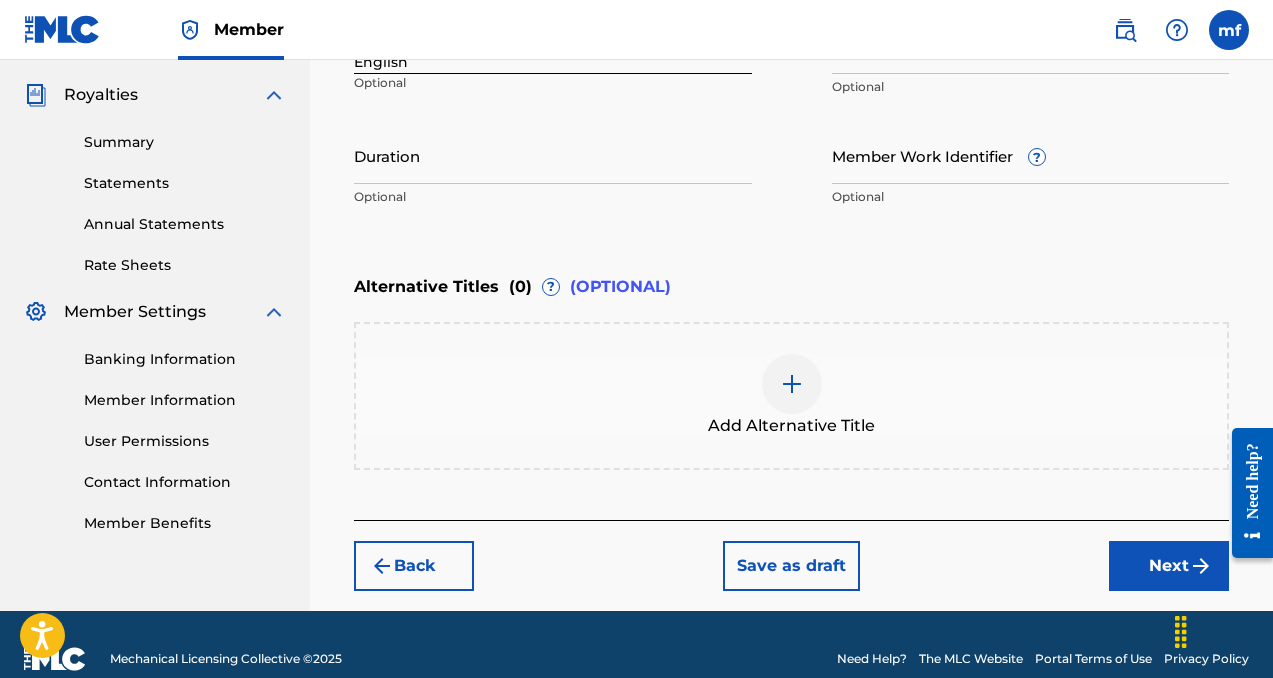 scroll, scrollTop: 615, scrollLeft: 0, axis: vertical 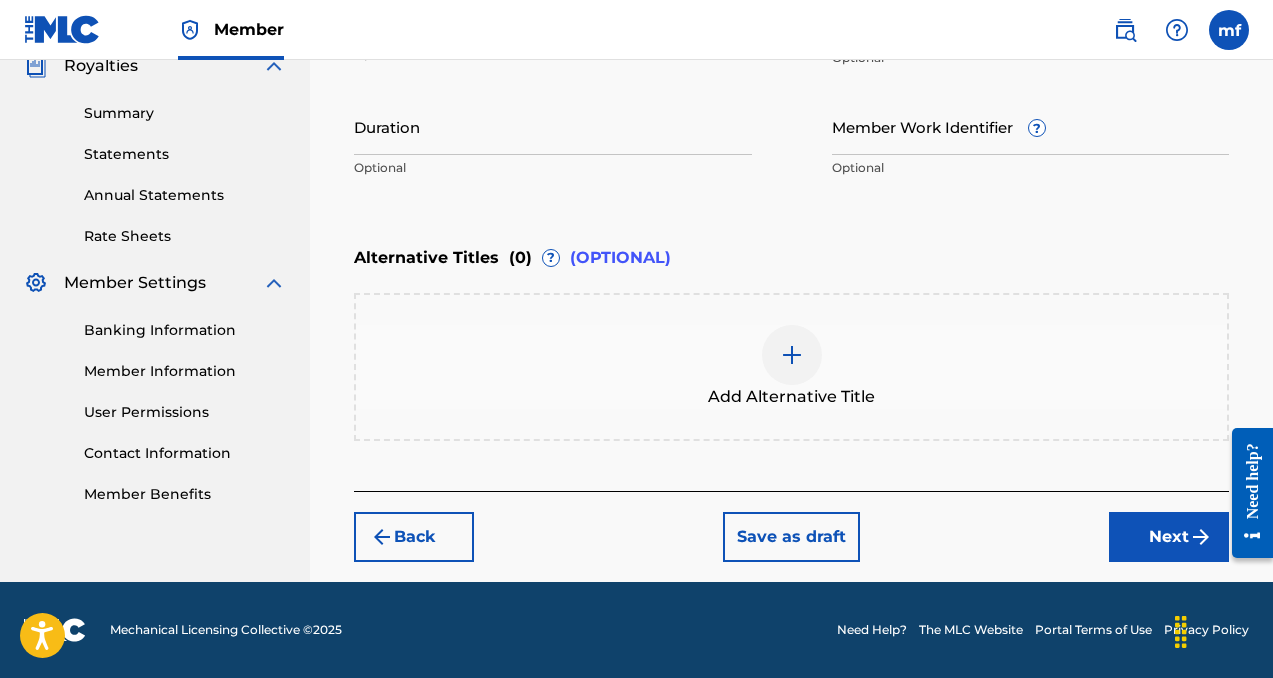 click on "Next" at bounding box center (1169, 537) 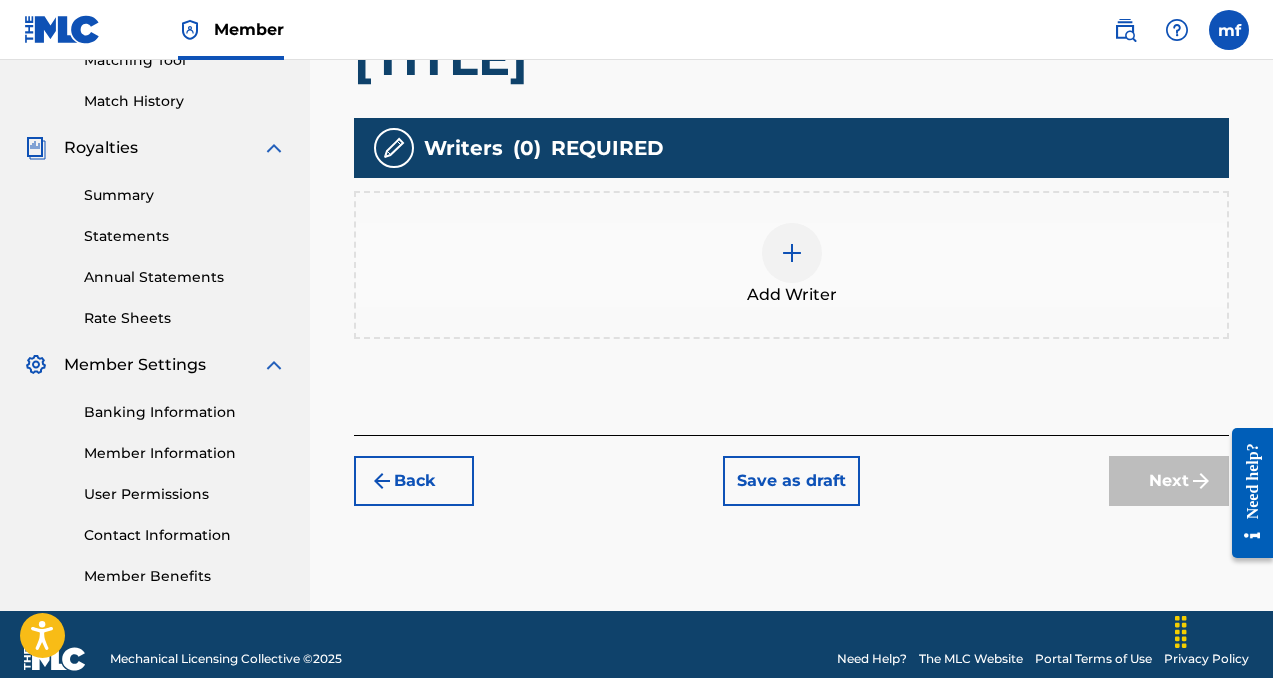 scroll, scrollTop: 544, scrollLeft: 0, axis: vertical 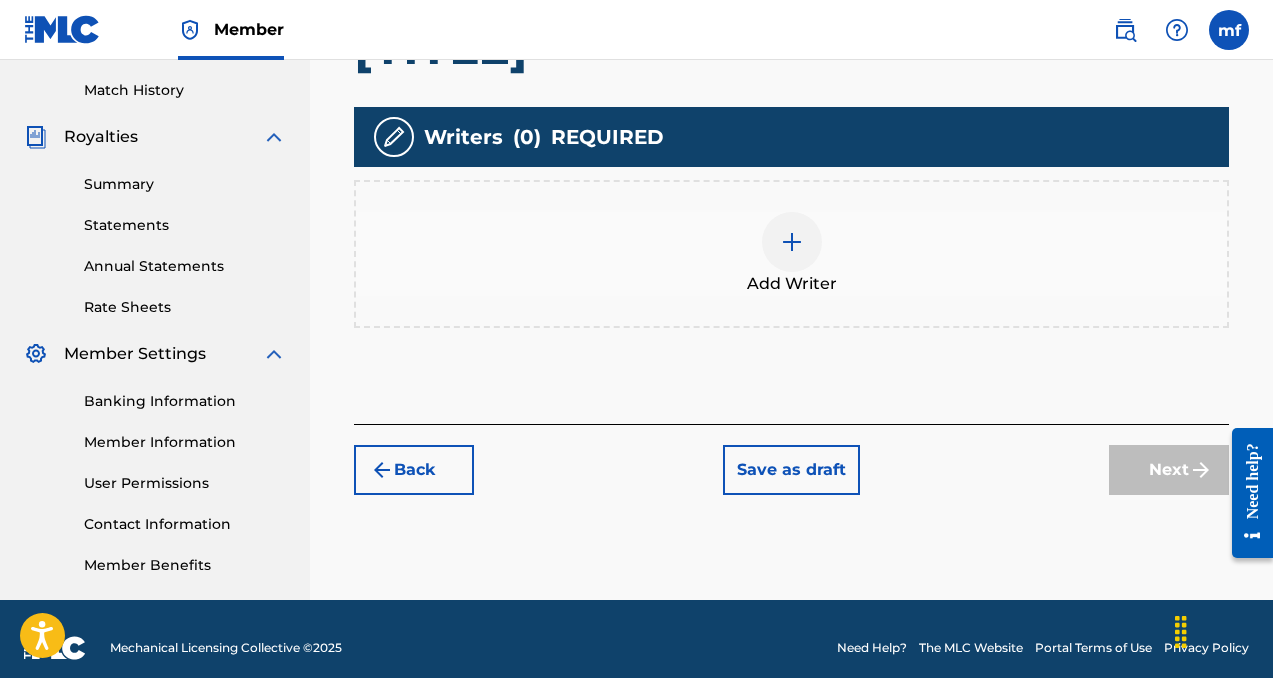 click at bounding box center [792, 242] 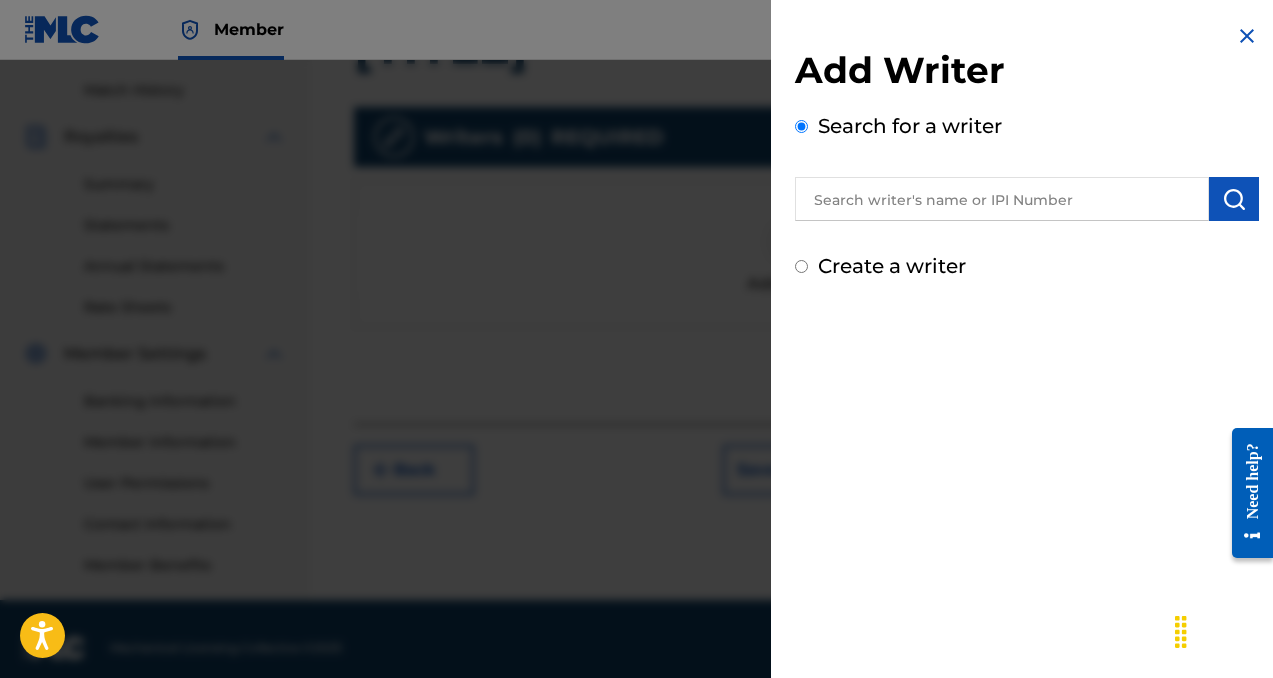 click at bounding box center [1002, 199] 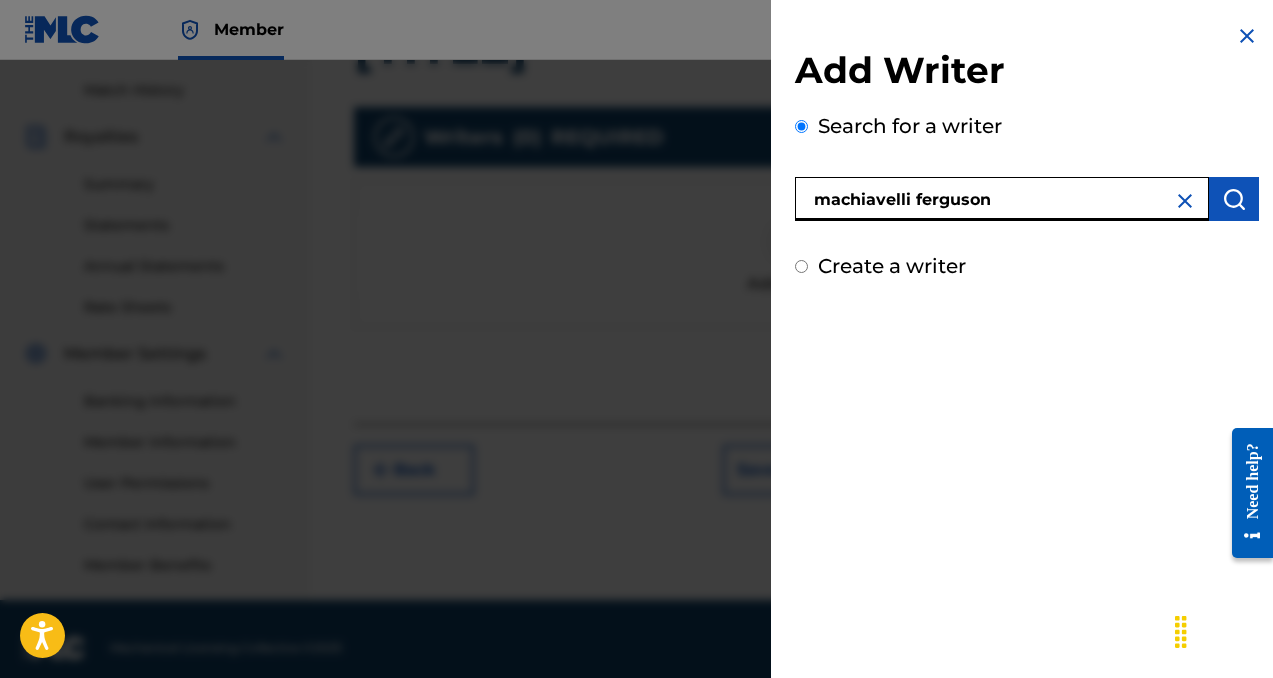 type on "machiavelli ferguson" 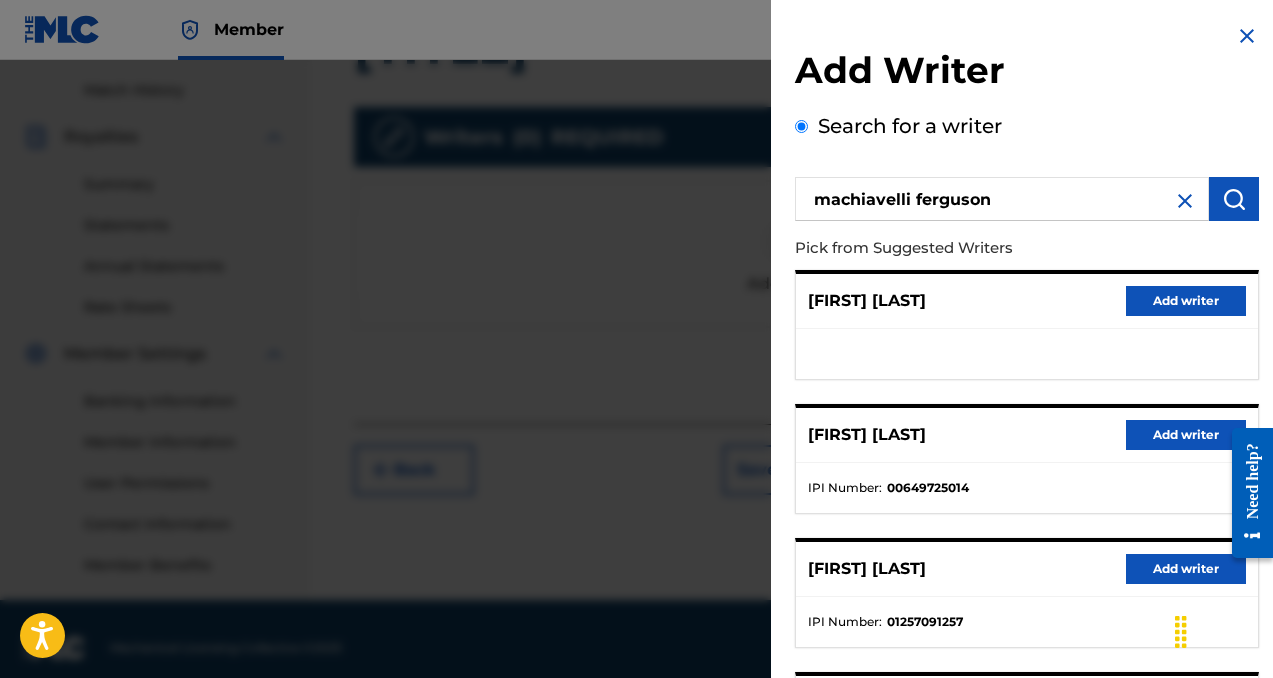 click on "Add writer" at bounding box center (1186, 435) 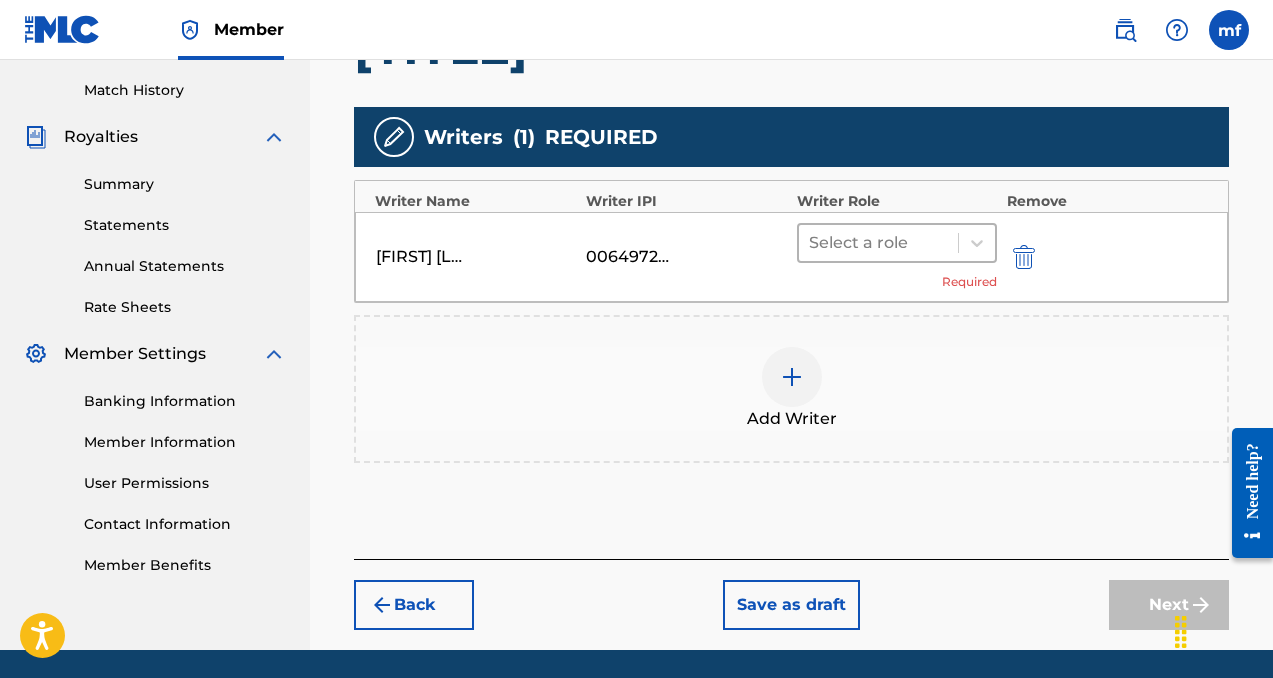 click at bounding box center (878, 243) 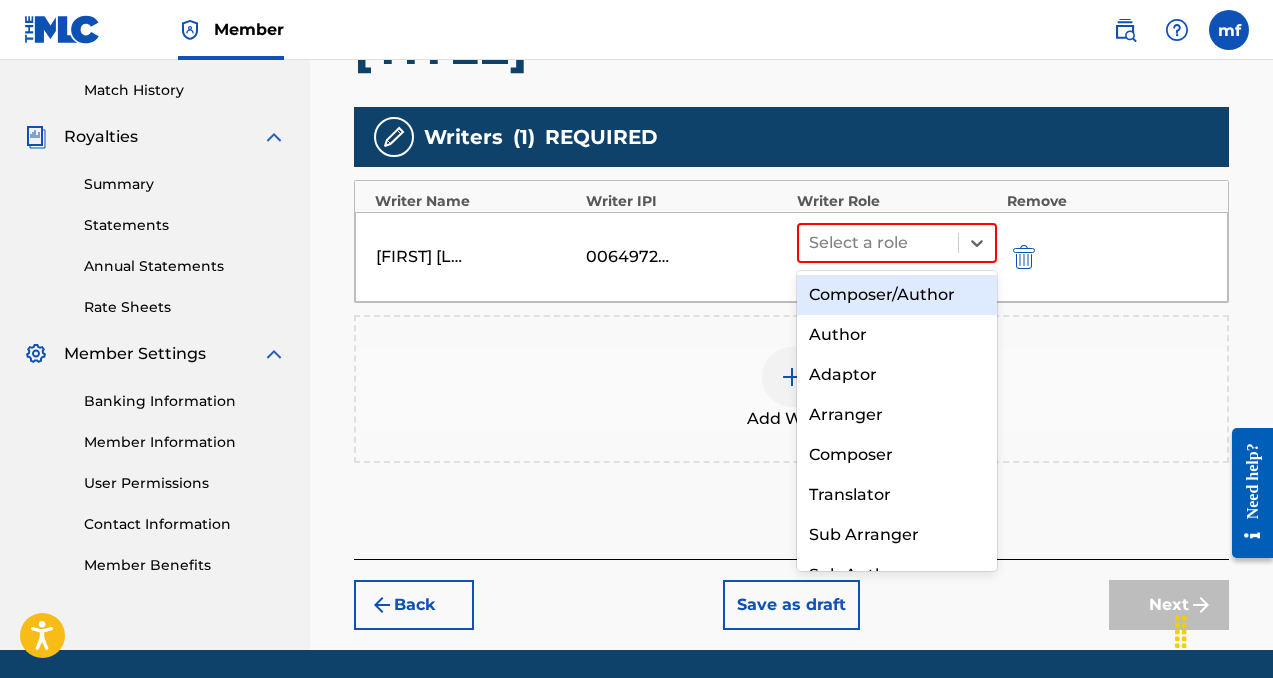 click on "Composer/Author" at bounding box center [897, 295] 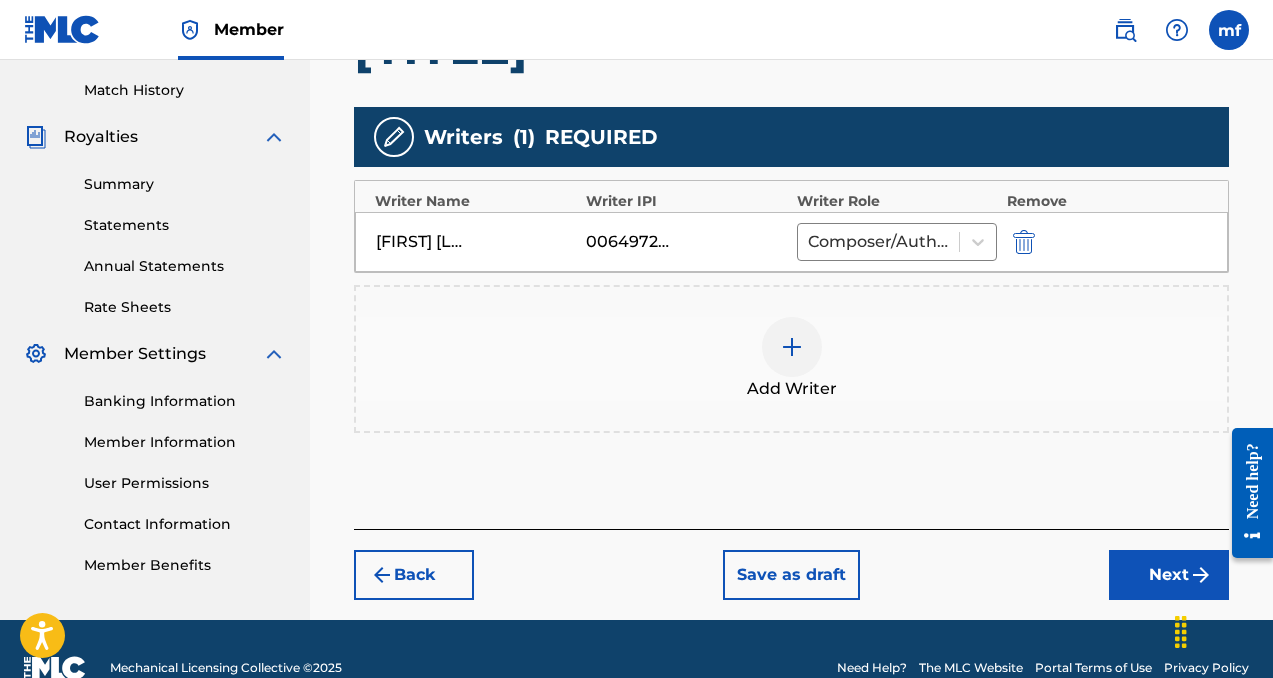 click on "Next" at bounding box center [1169, 575] 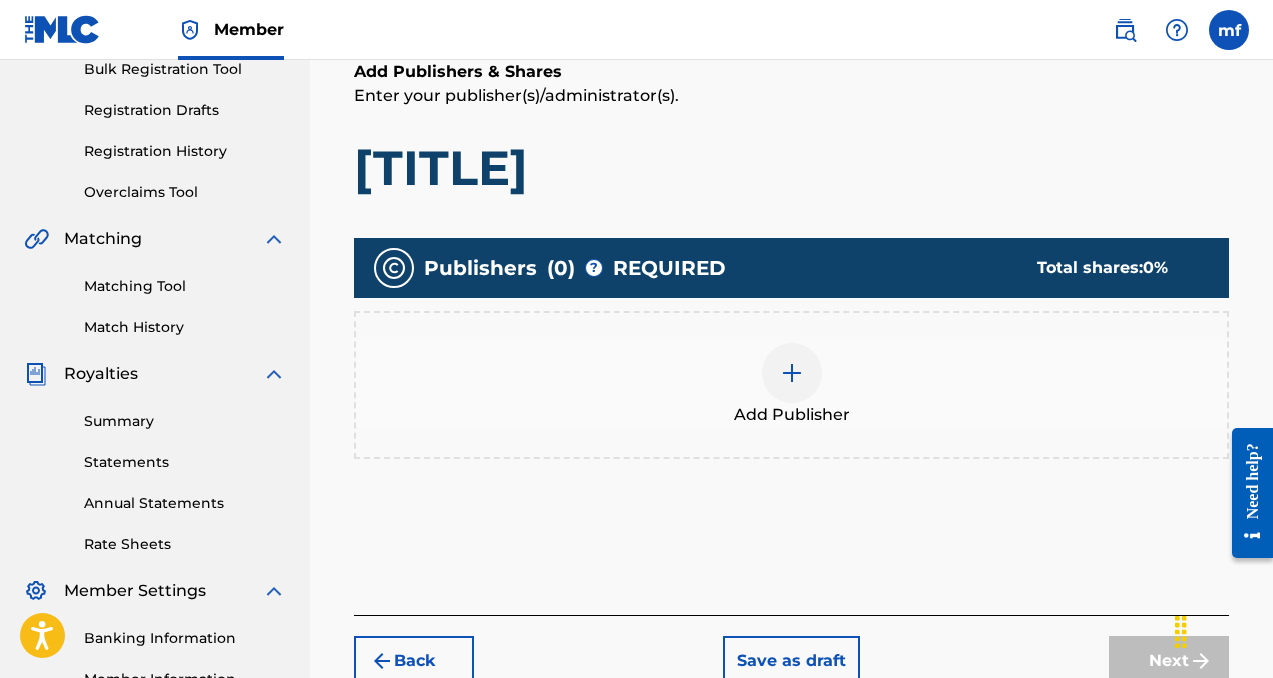 scroll, scrollTop: 385, scrollLeft: 0, axis: vertical 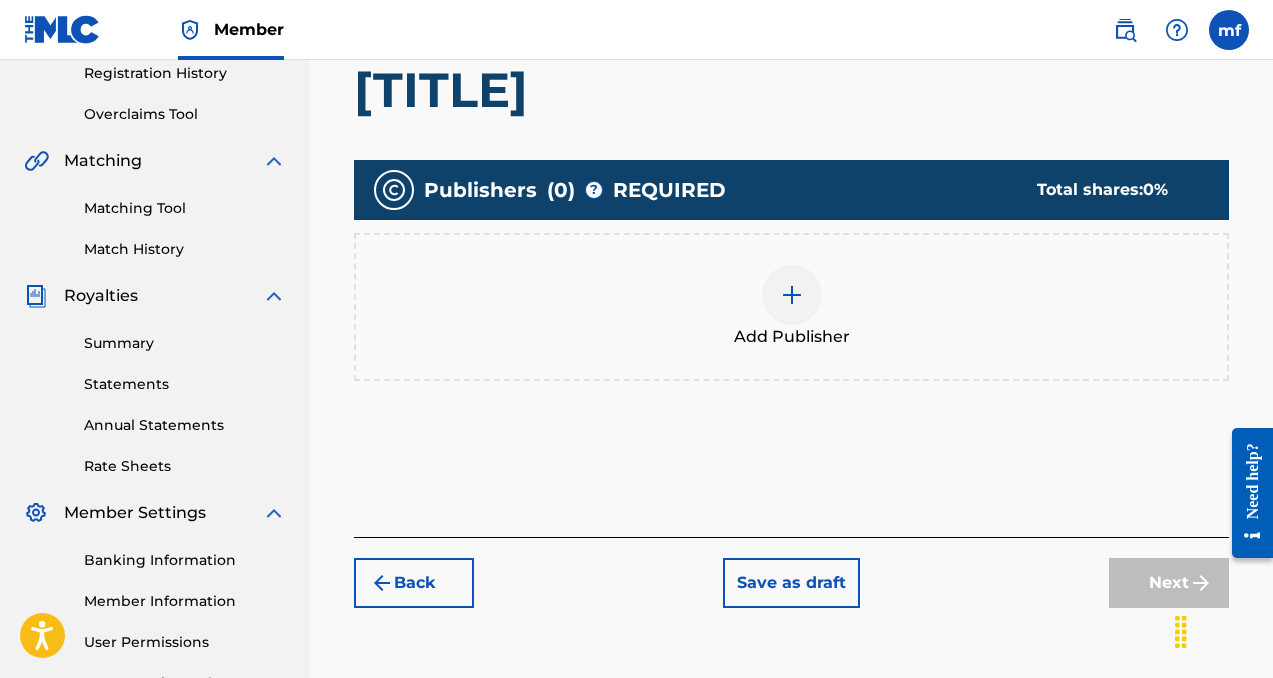 click at bounding box center (792, 295) 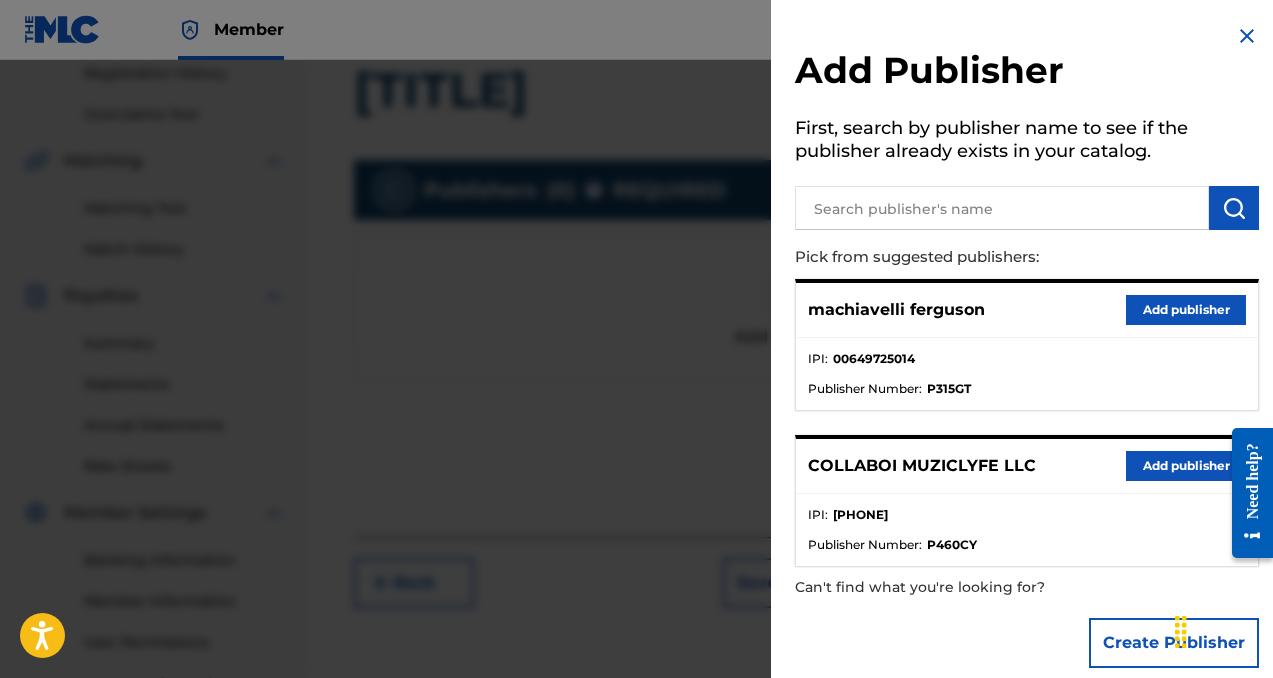 click on "Add publisher" at bounding box center [1186, 466] 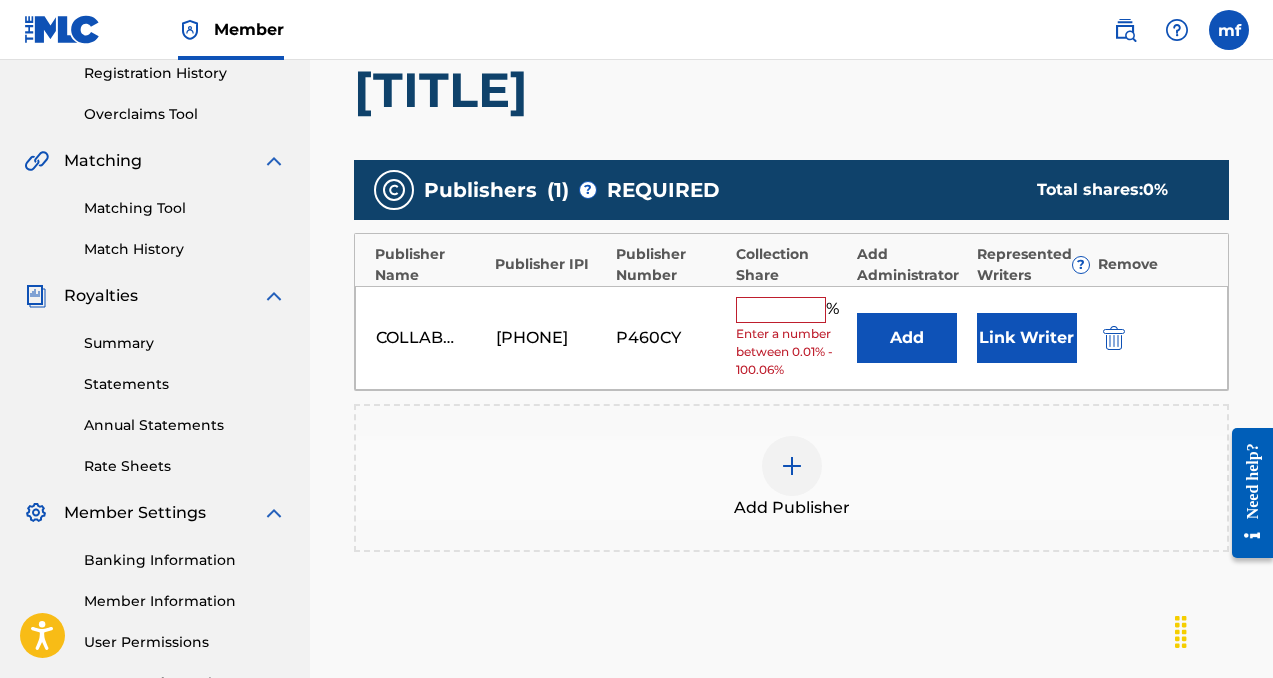 click at bounding box center [781, 310] 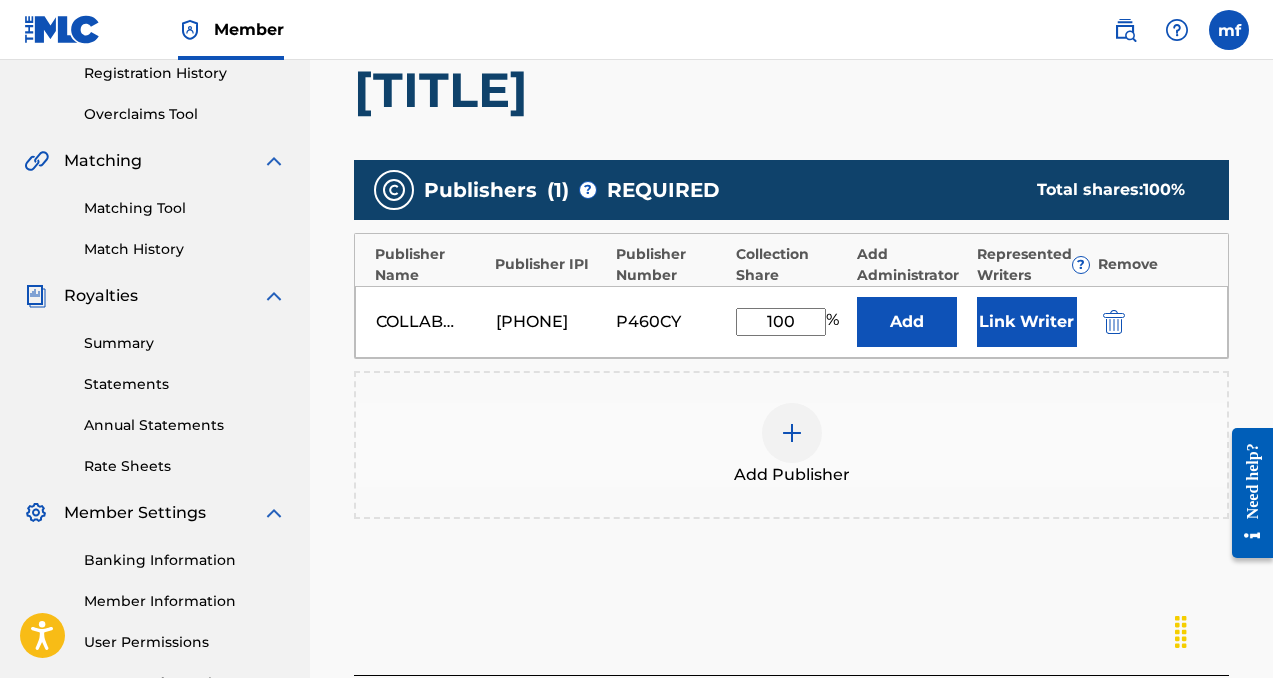 type on "100" 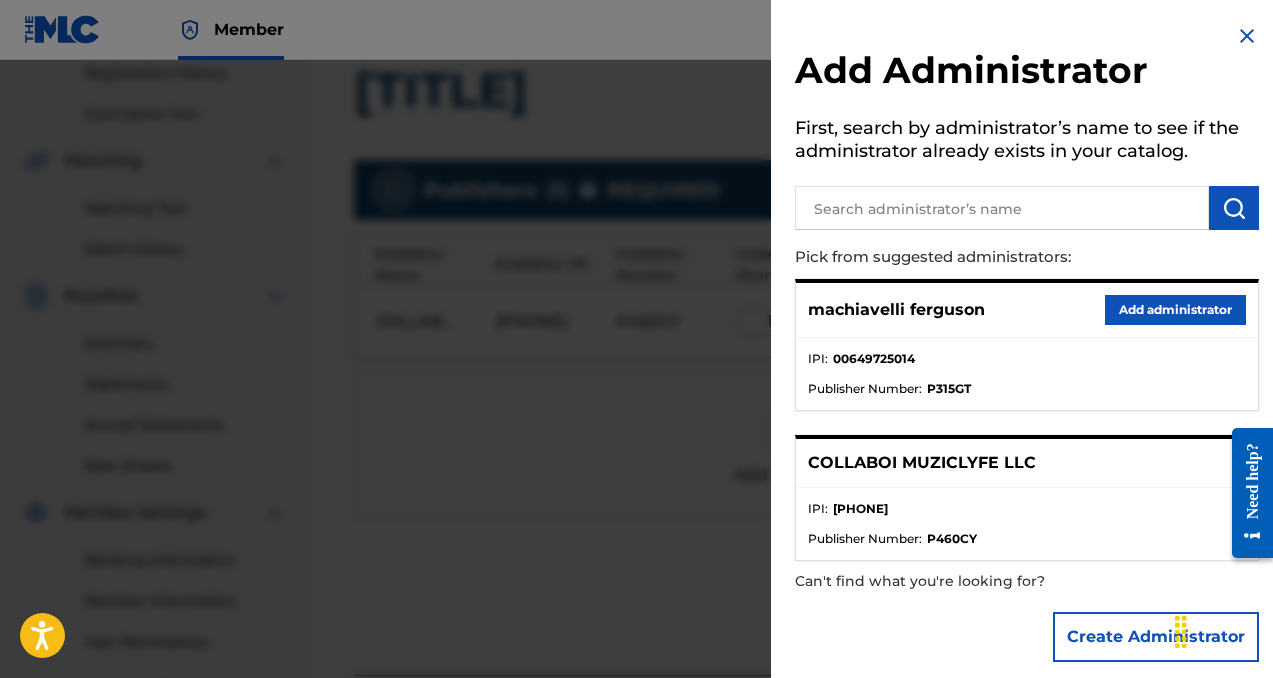 click on "Add administrator" at bounding box center [1175, 310] 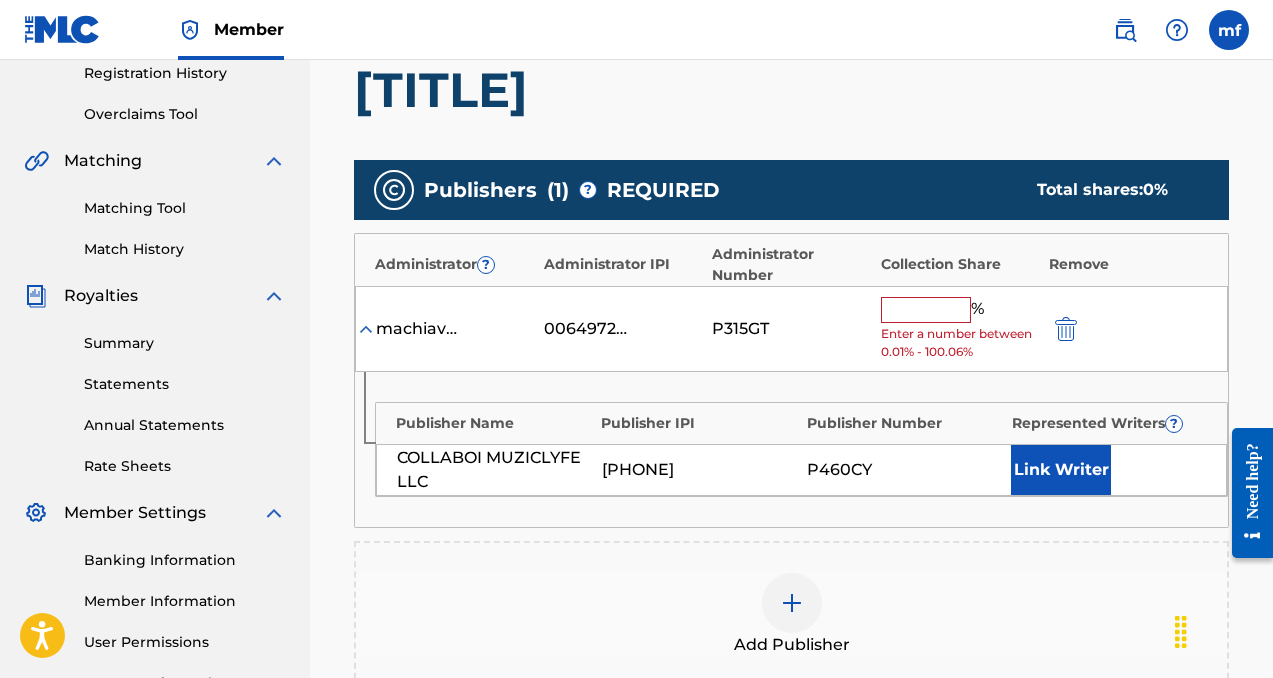 click at bounding box center (926, 310) 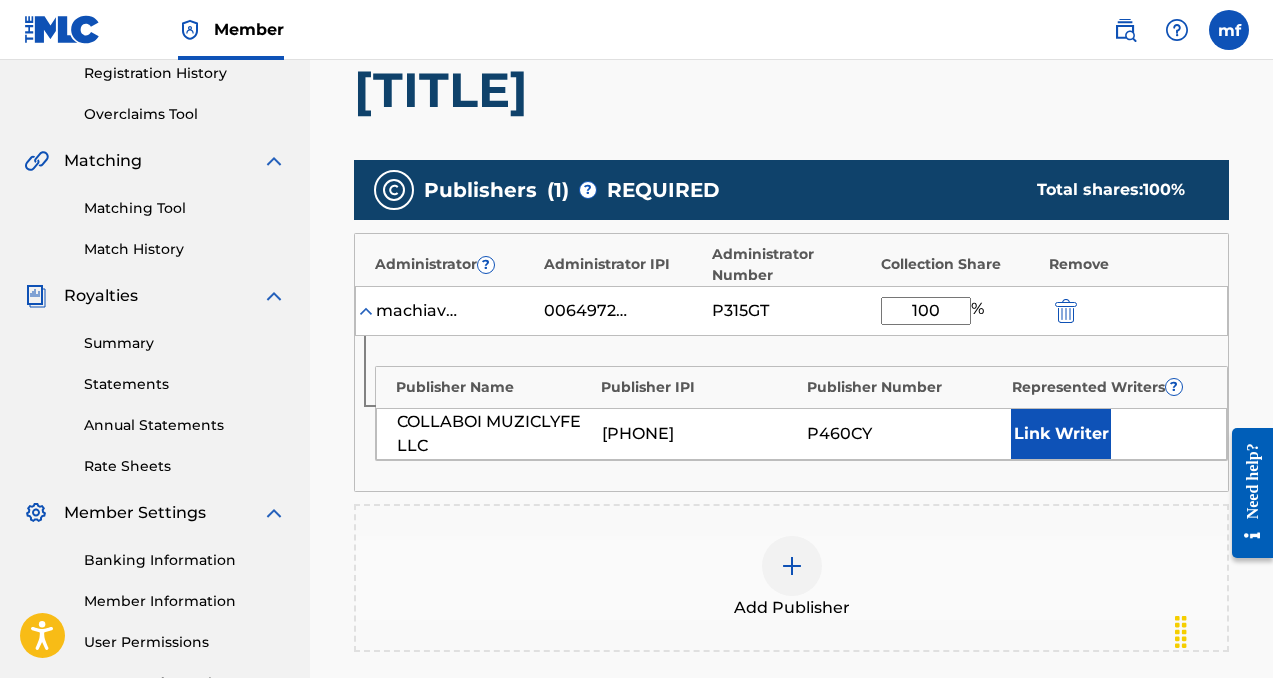 type on "100" 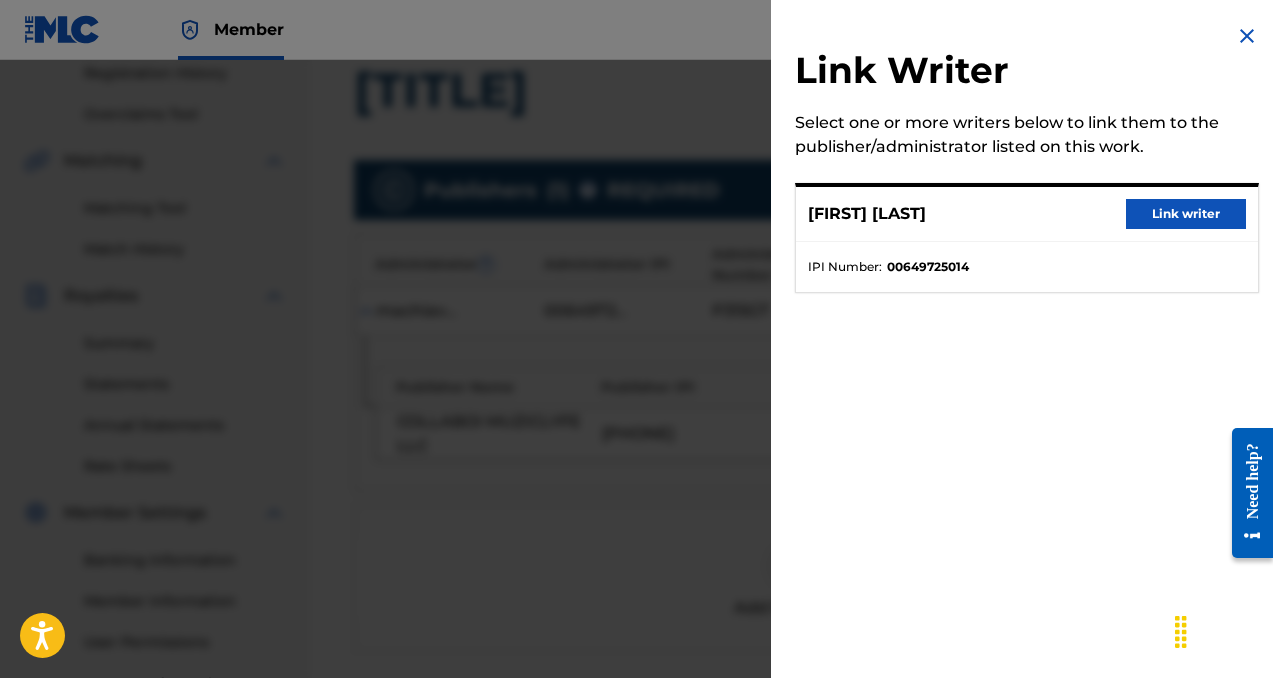 click on "Link writer" at bounding box center (1186, 214) 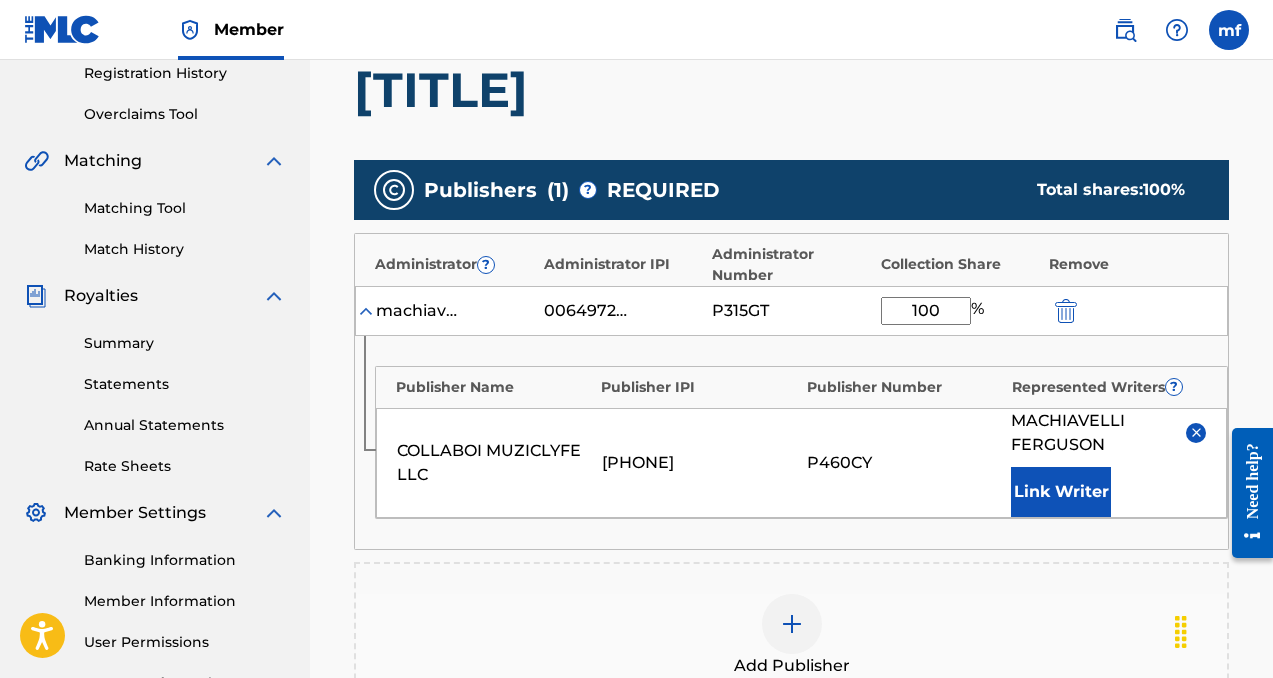 scroll, scrollTop: 760, scrollLeft: 0, axis: vertical 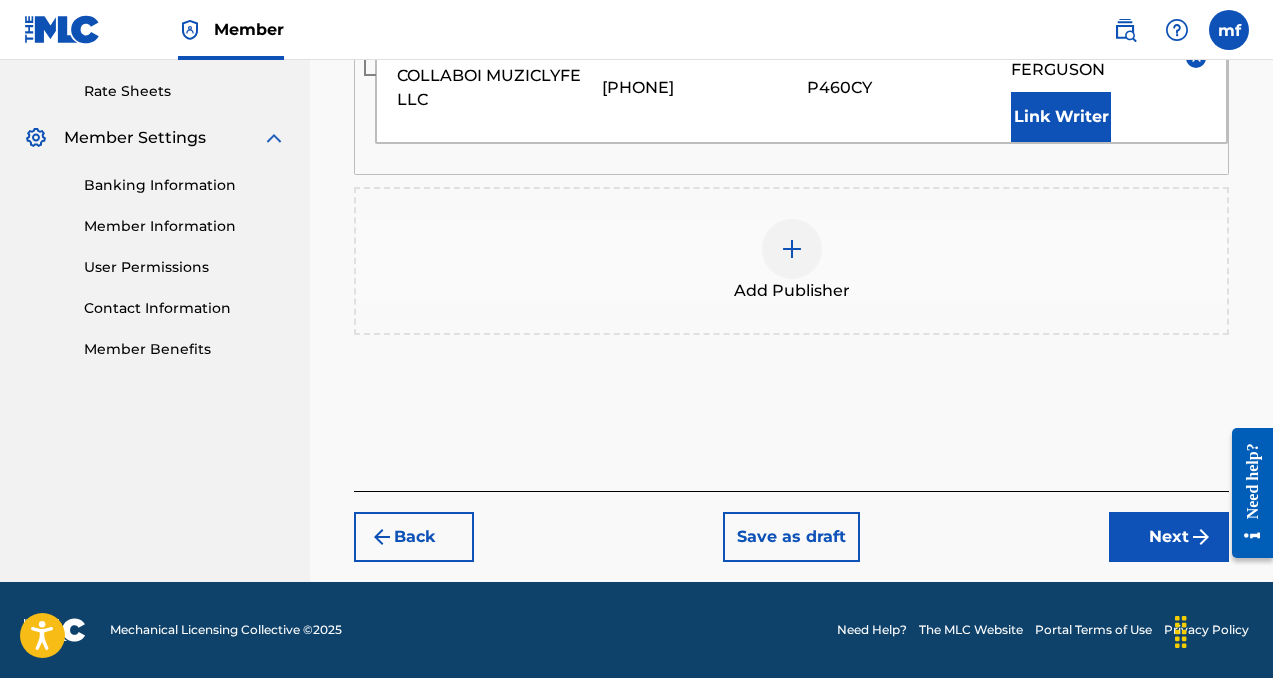 click on "Next" at bounding box center [1169, 537] 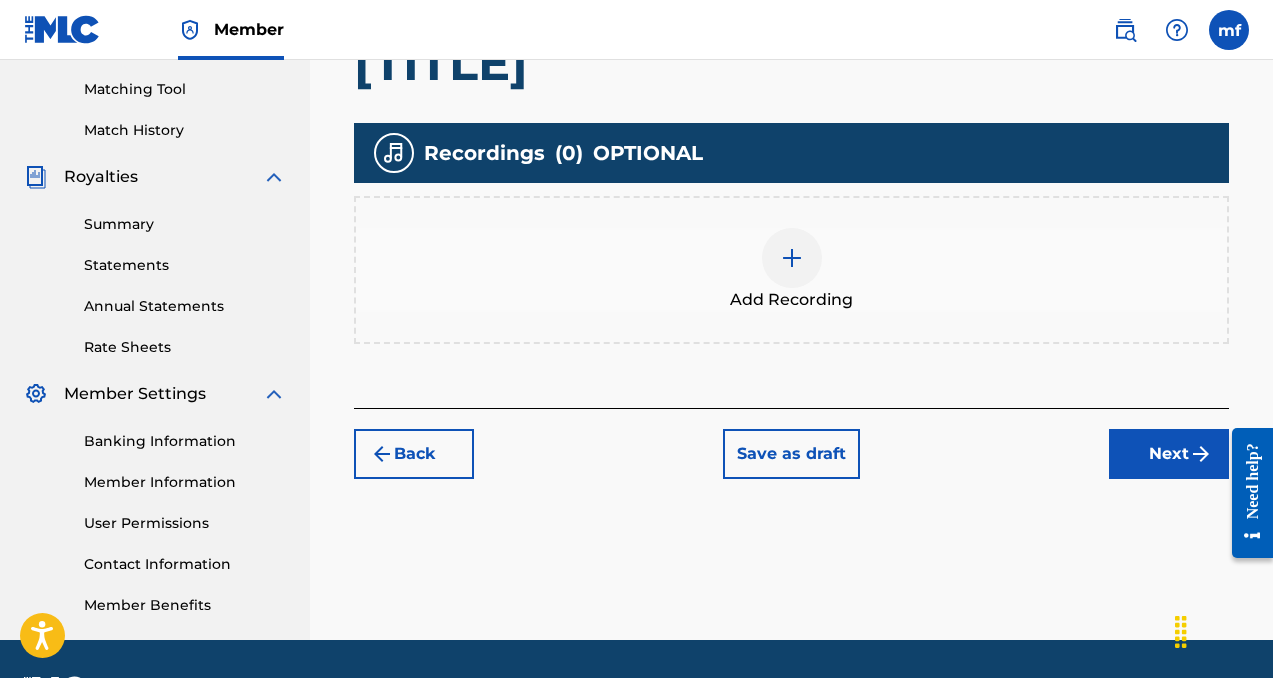 scroll, scrollTop: 562, scrollLeft: 0, axis: vertical 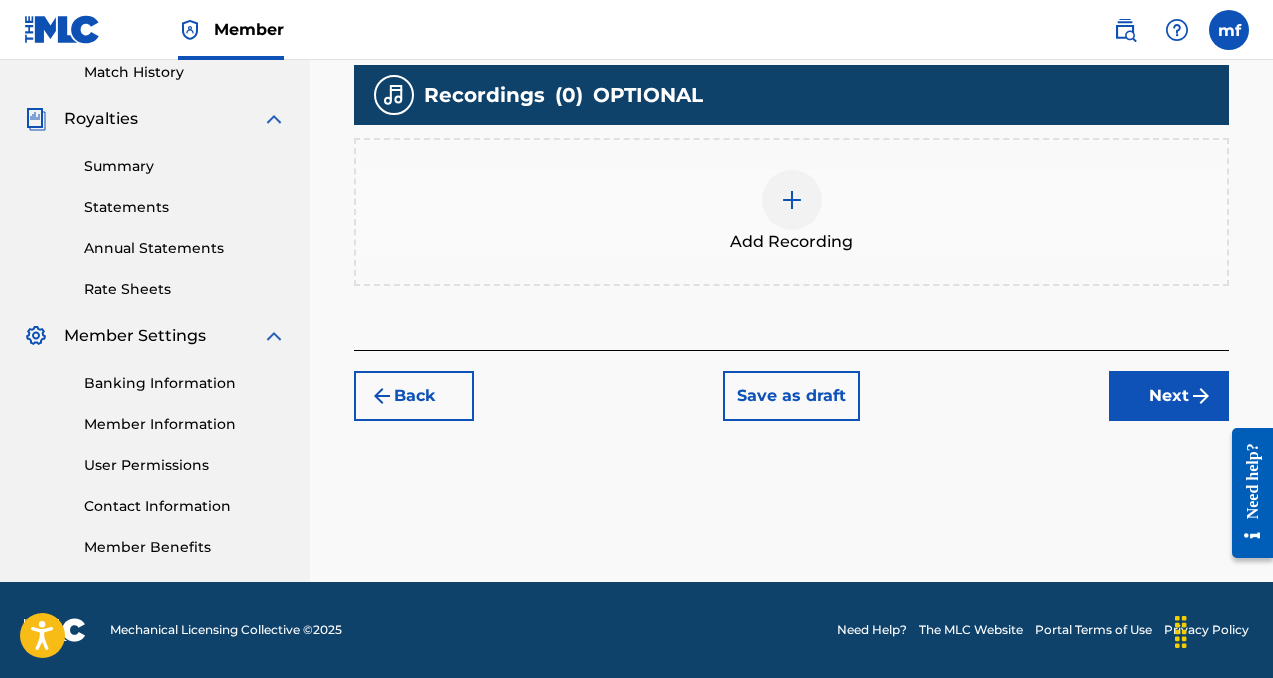 click at bounding box center (792, 200) 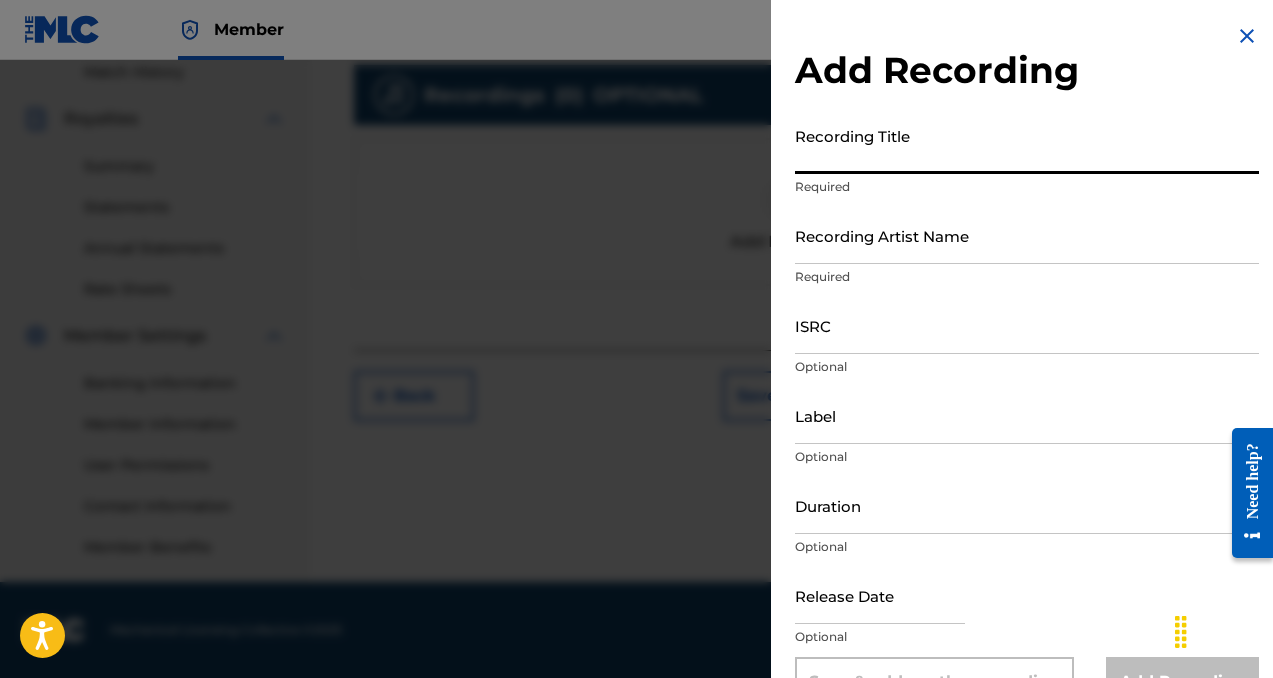 click on "Recording Title" at bounding box center (1027, 145) 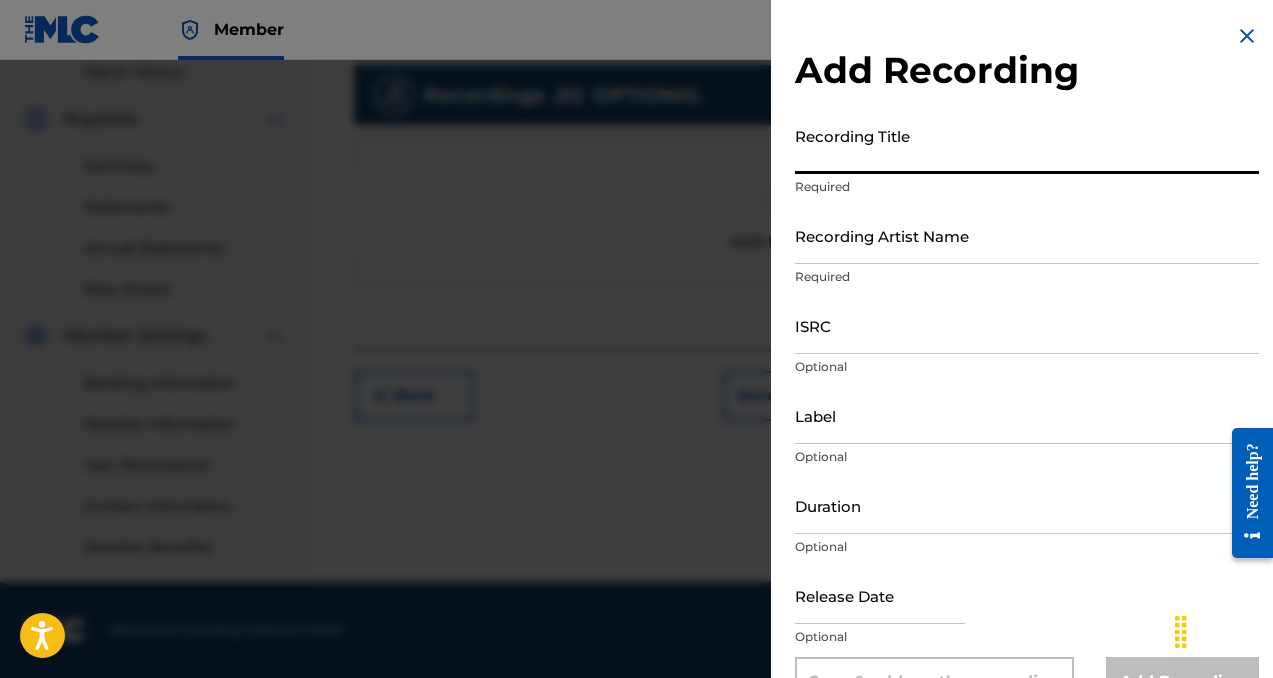 click at bounding box center [636, 399] 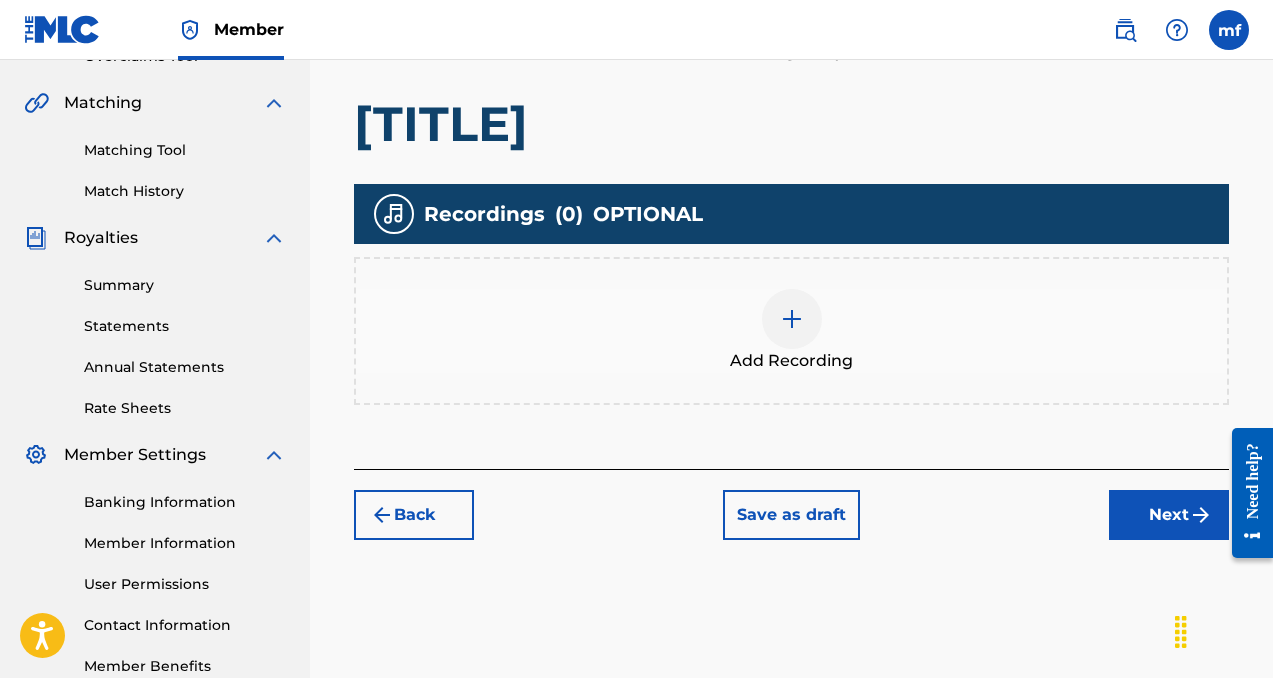 scroll, scrollTop: 562, scrollLeft: 0, axis: vertical 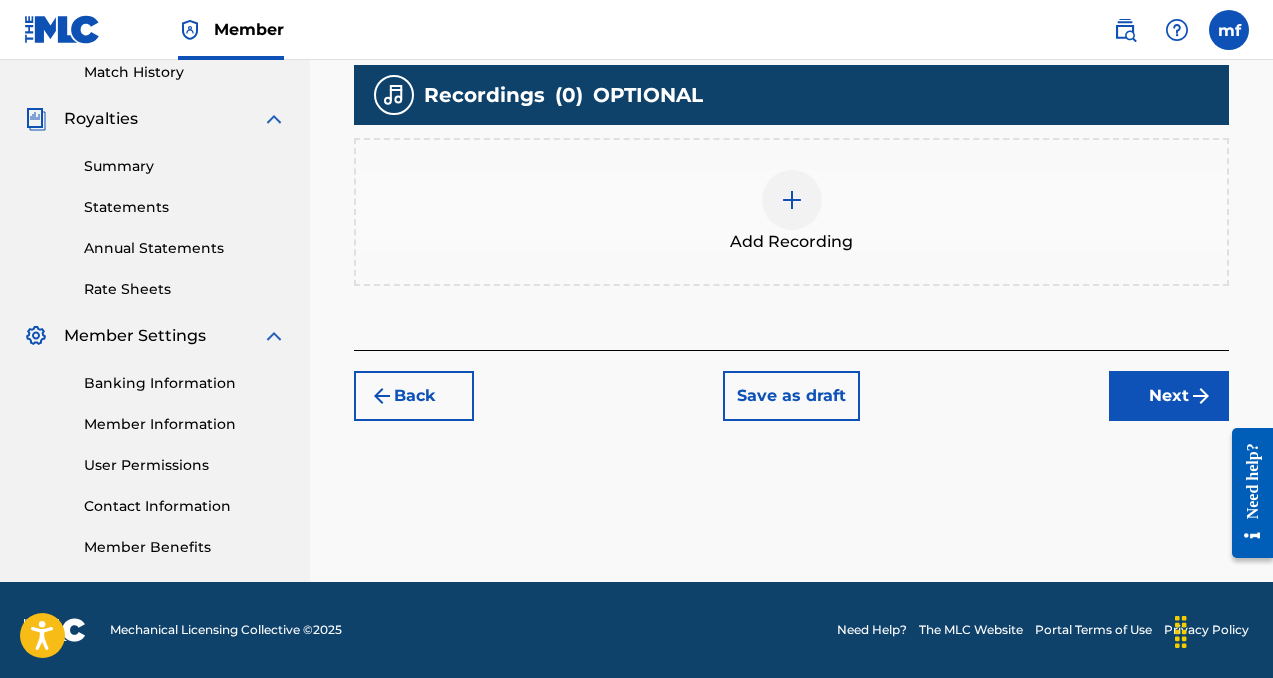 click at bounding box center (792, 200) 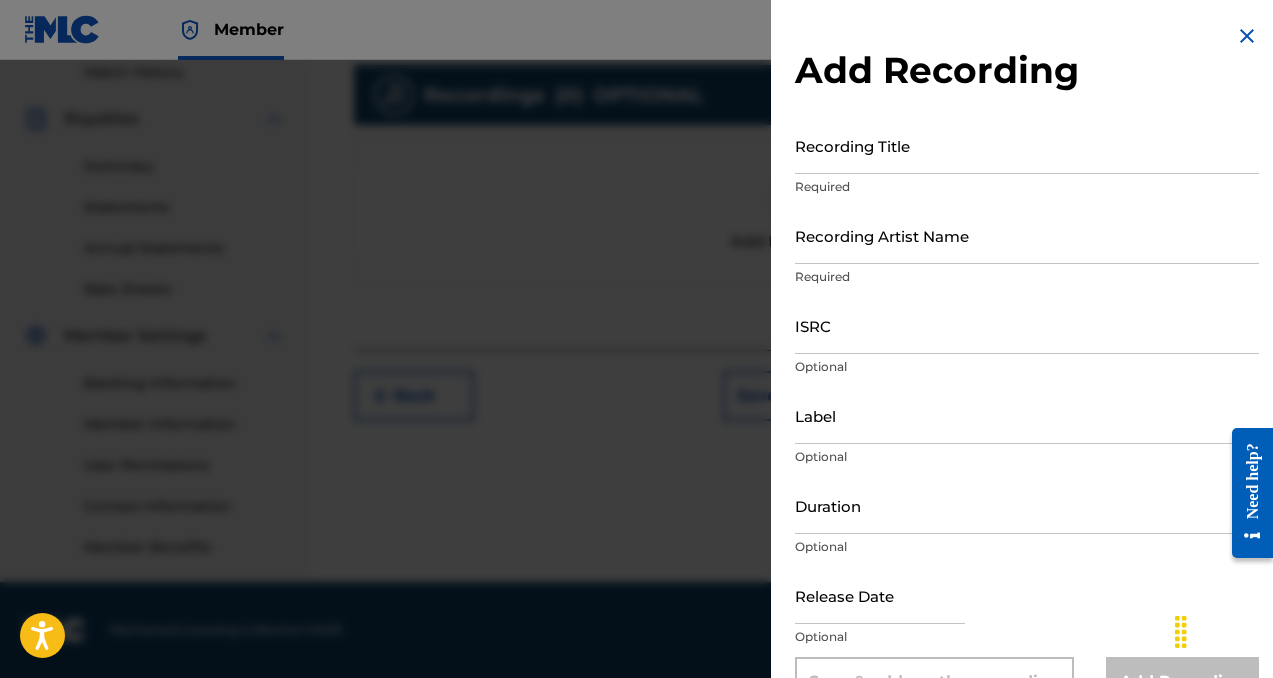 click on "Recording Title" at bounding box center [1027, 145] 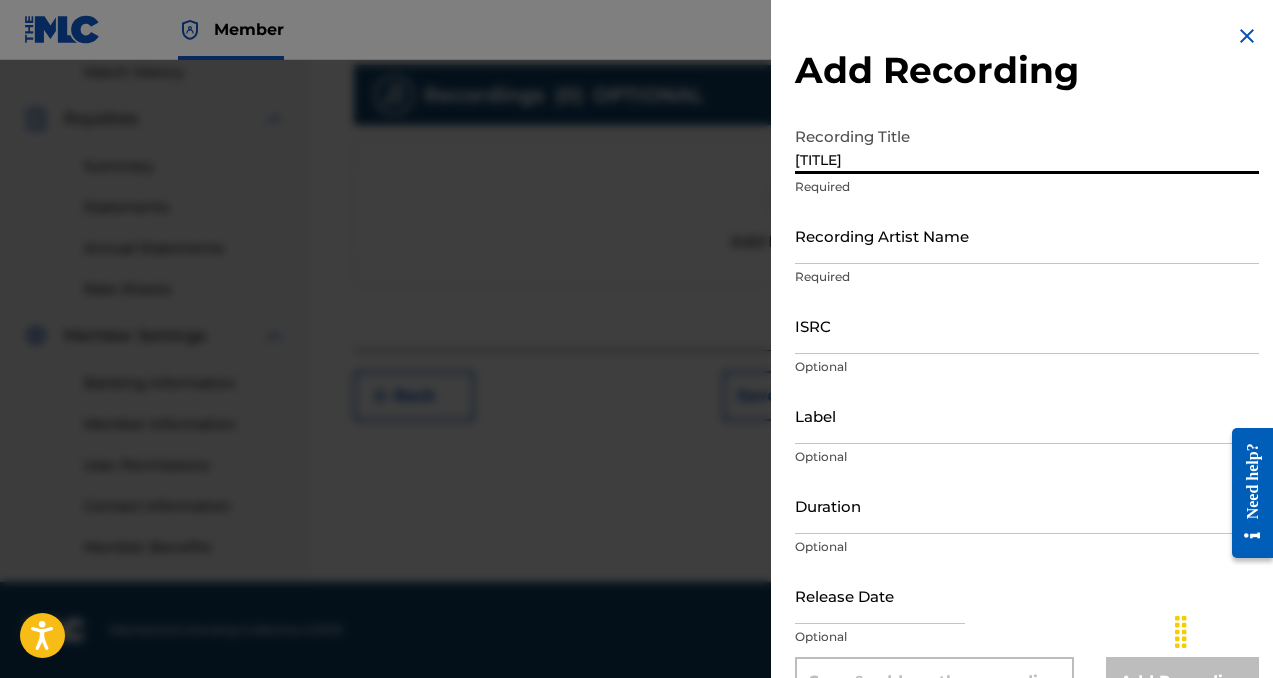 type on "[TITLE]" 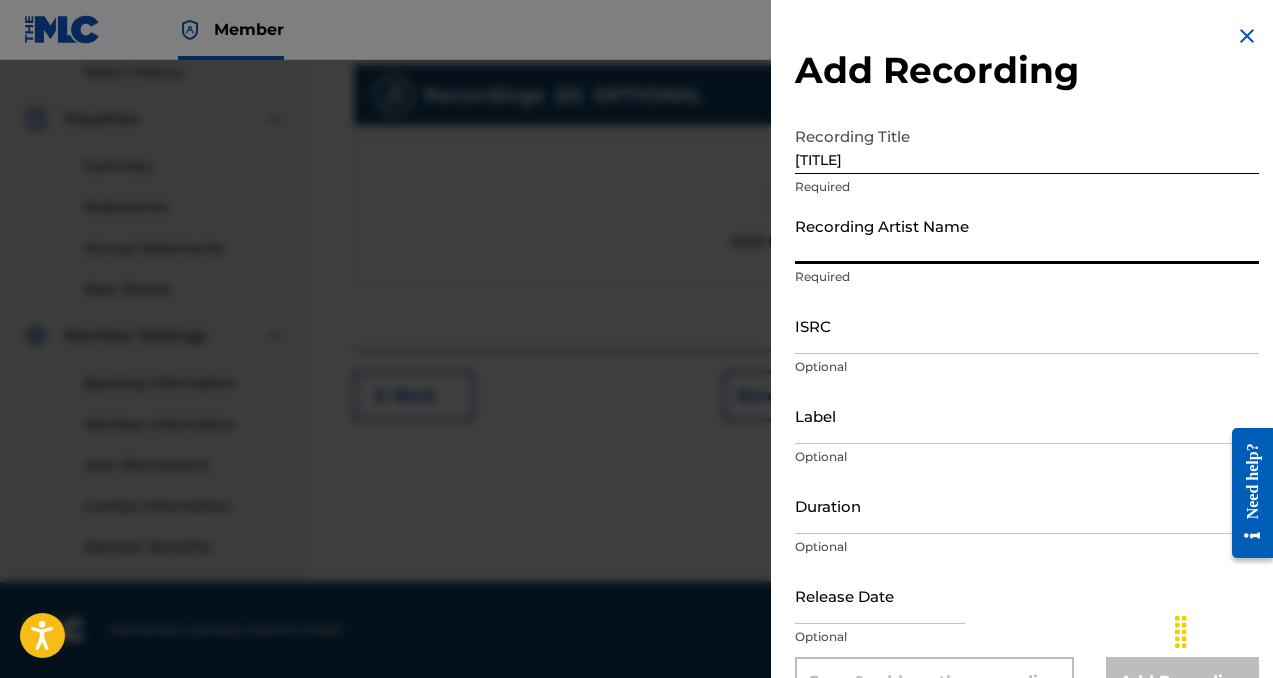click on "Recording Artist Name" at bounding box center (1027, 235) 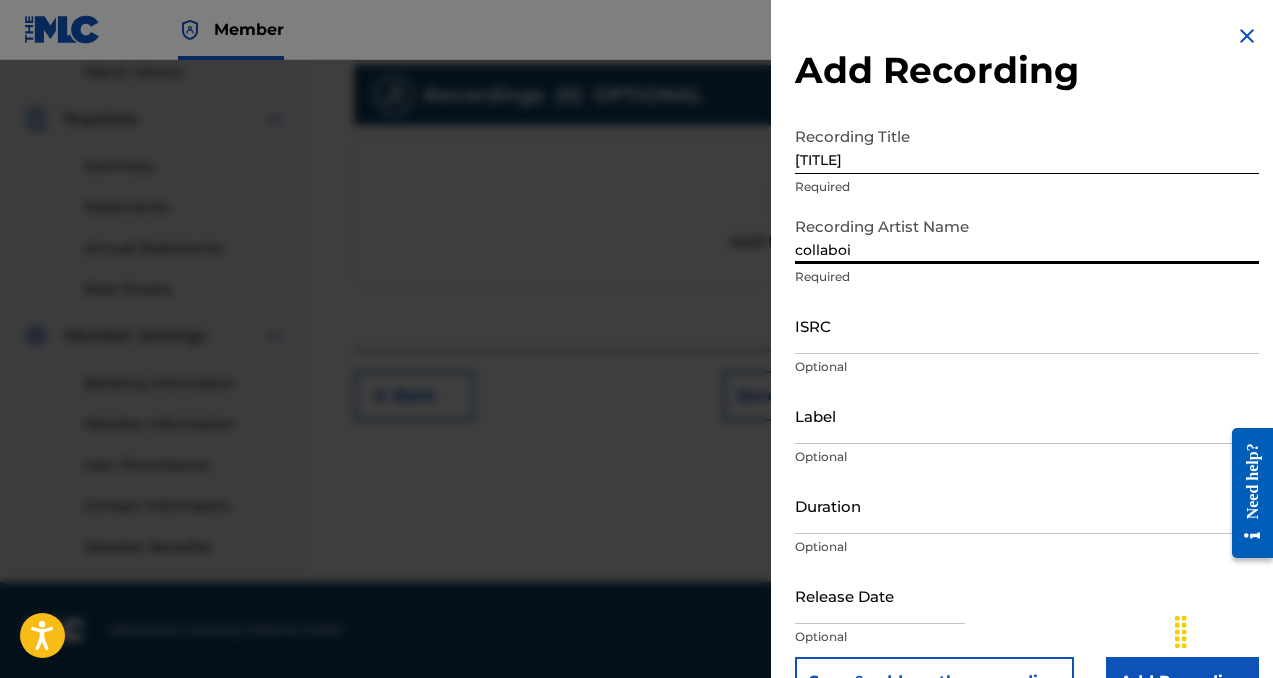 type on "collaboi" 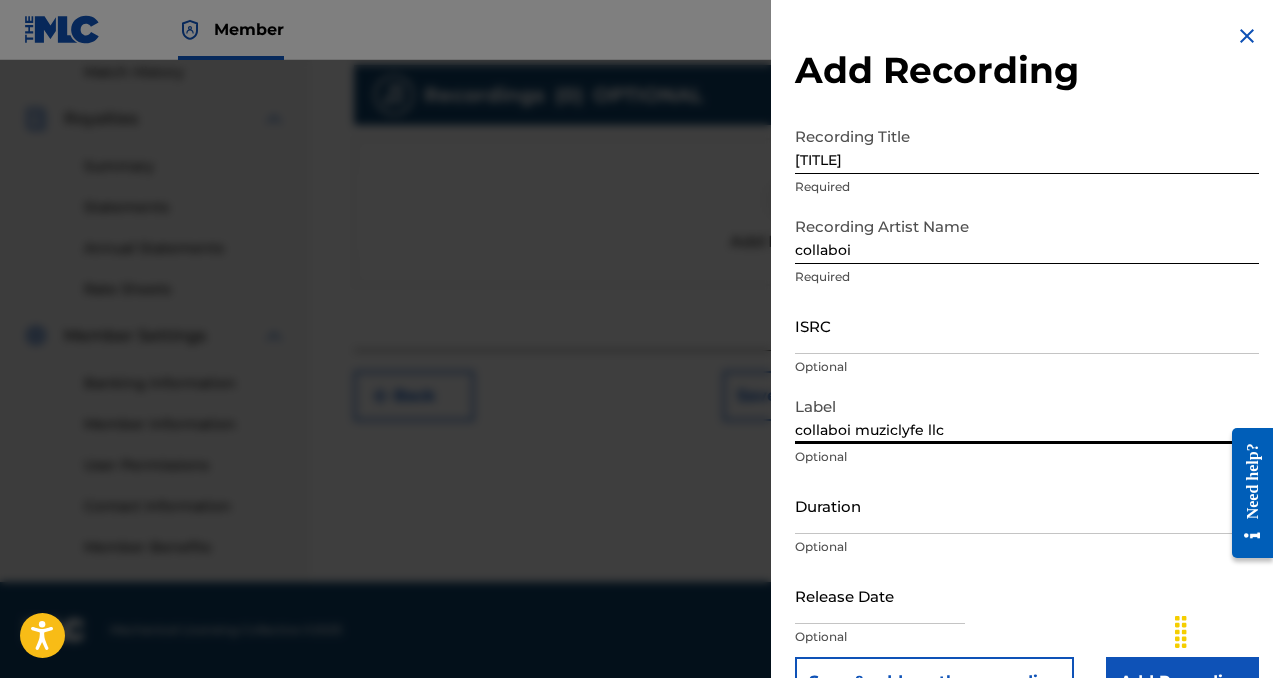 scroll, scrollTop: 53, scrollLeft: 0, axis: vertical 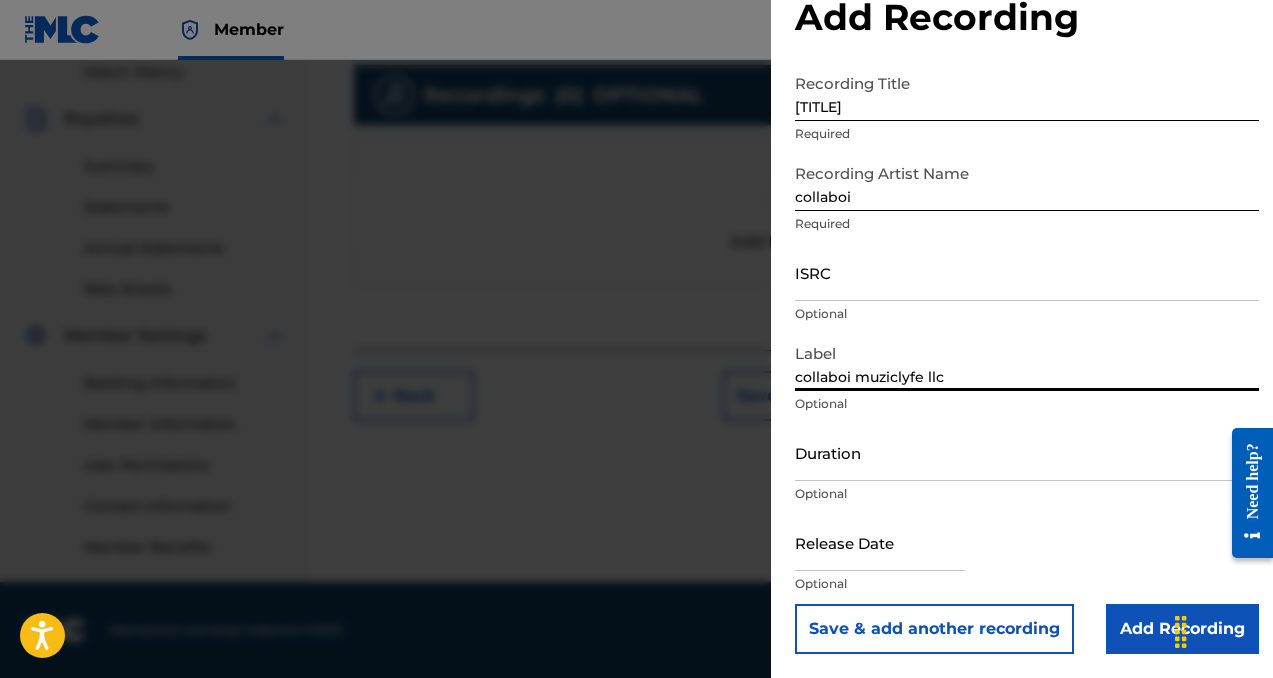 type on "collaboi muziclyfe llc" 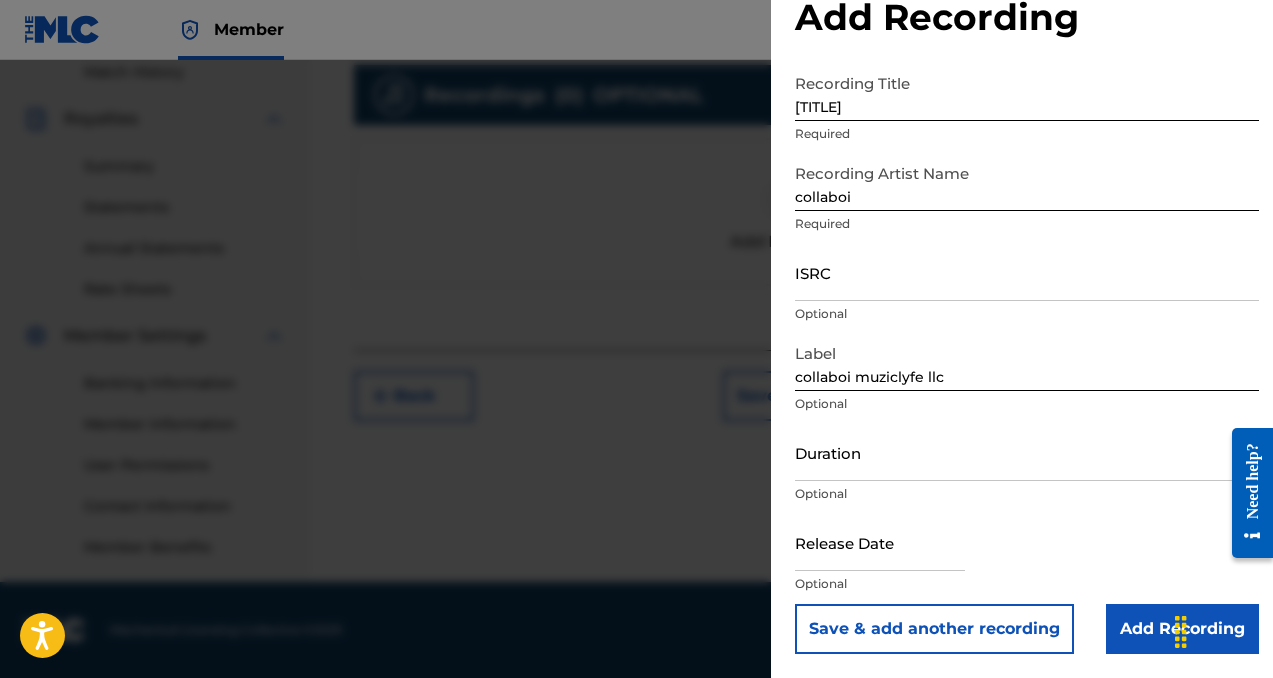 click on "Add Recording" at bounding box center (1182, 629) 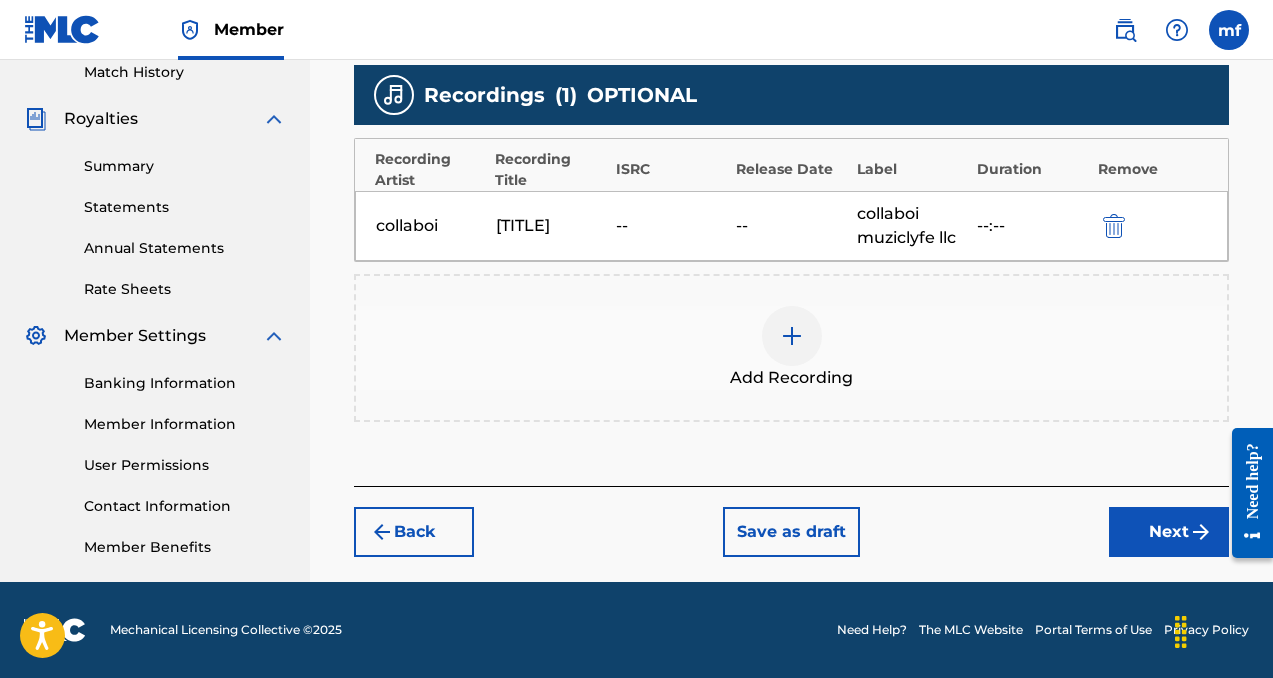 click on "Next" at bounding box center (1169, 532) 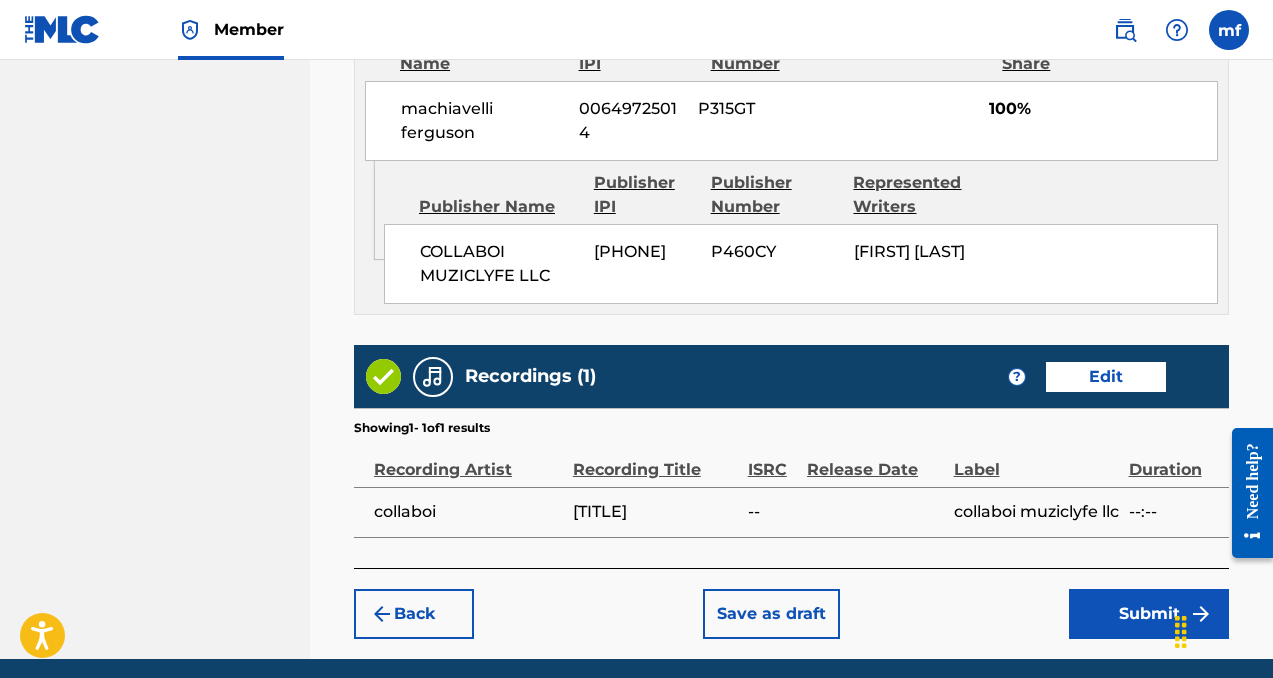 scroll, scrollTop: 1234, scrollLeft: 0, axis: vertical 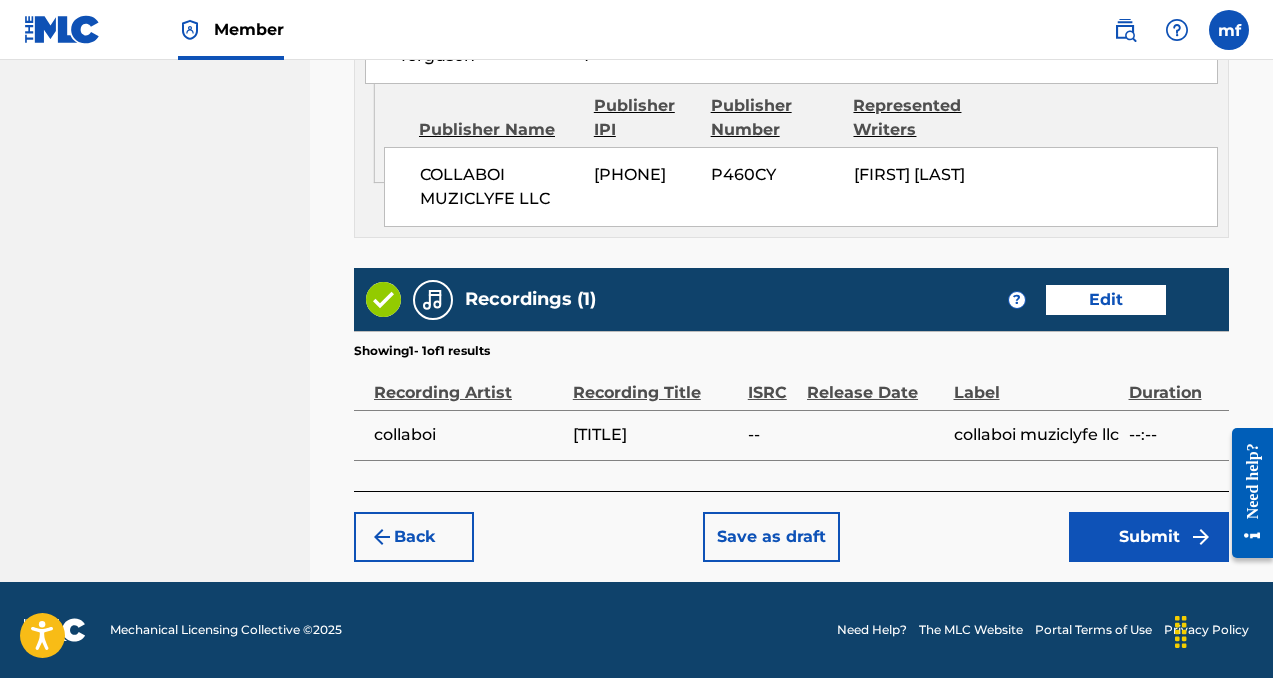 click on "Submit" at bounding box center [1149, 537] 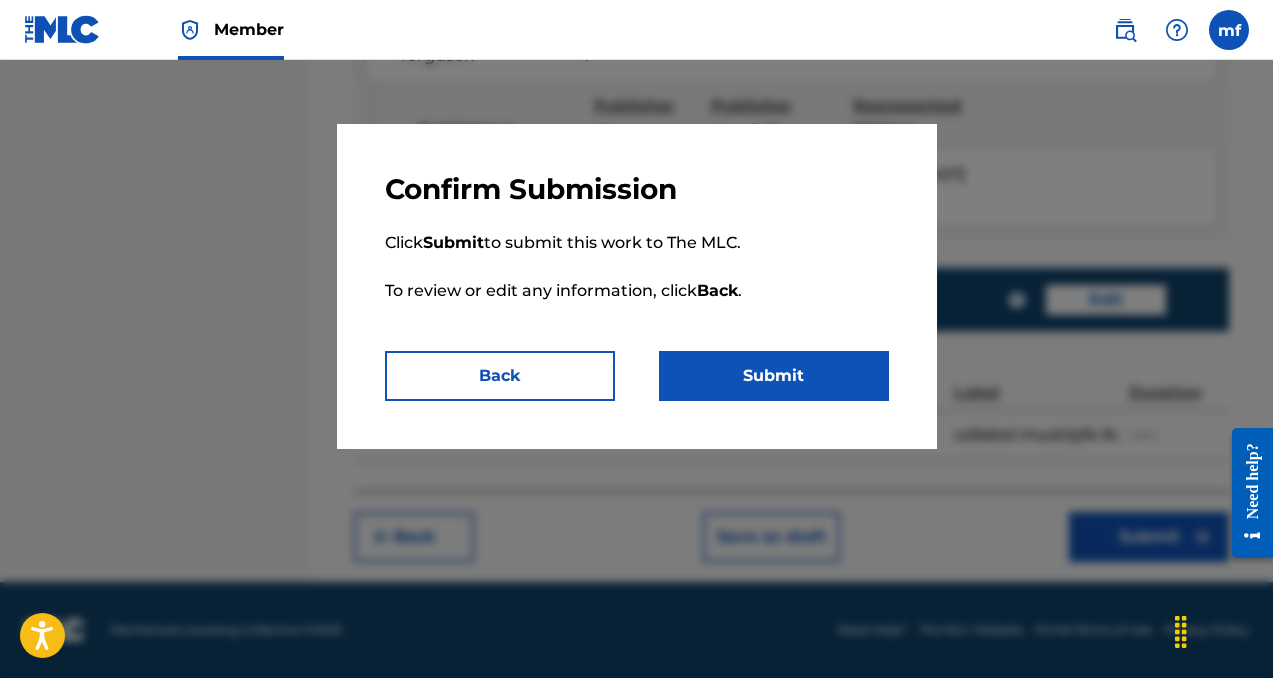 click on "Submit" at bounding box center [774, 376] 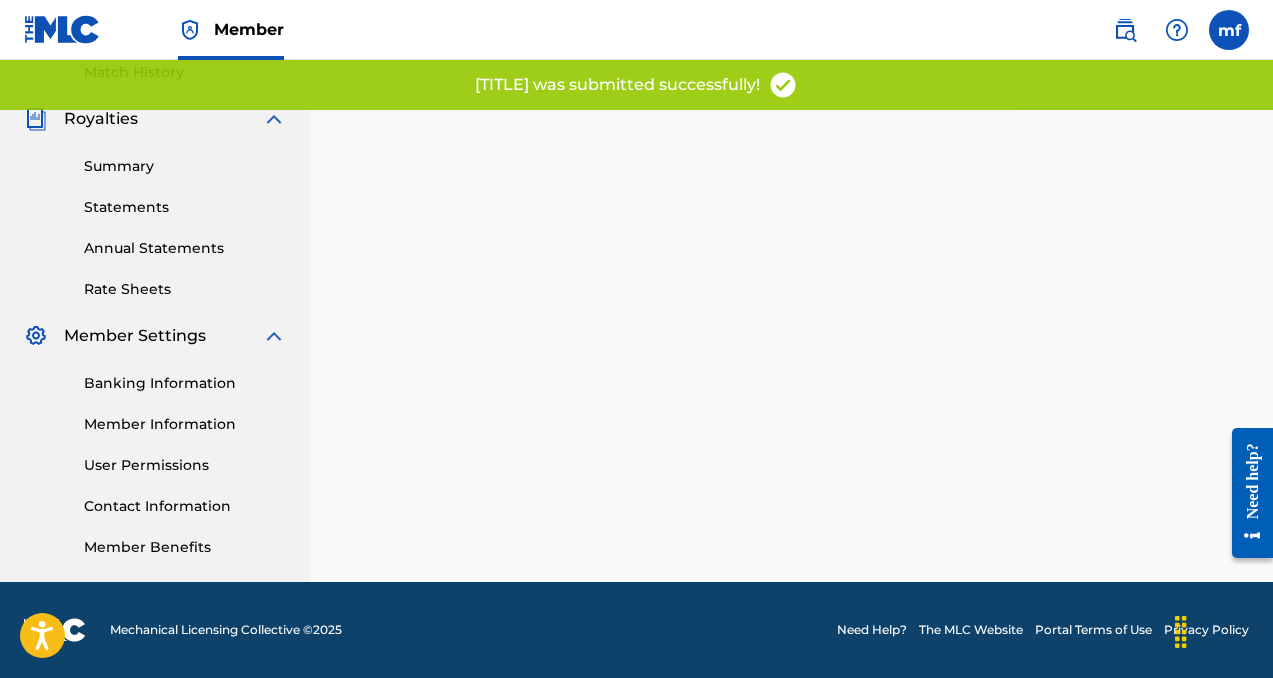 scroll, scrollTop: 0, scrollLeft: 0, axis: both 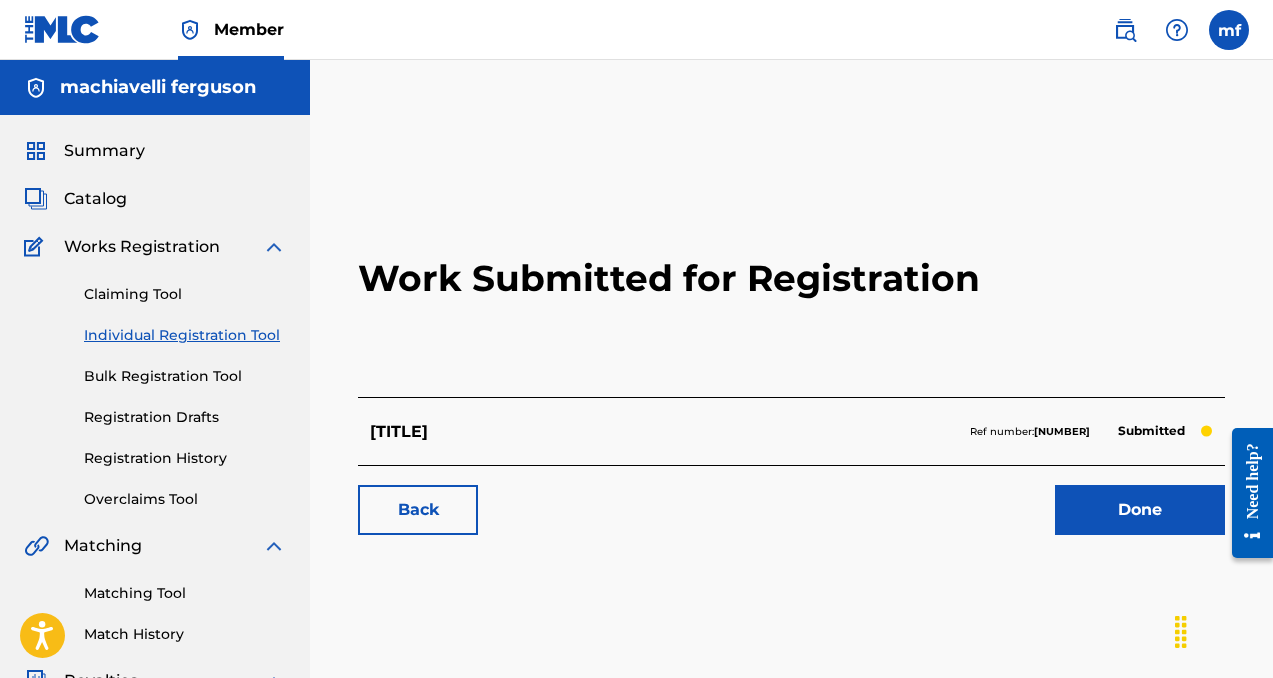 click on "Done" at bounding box center (1140, 510) 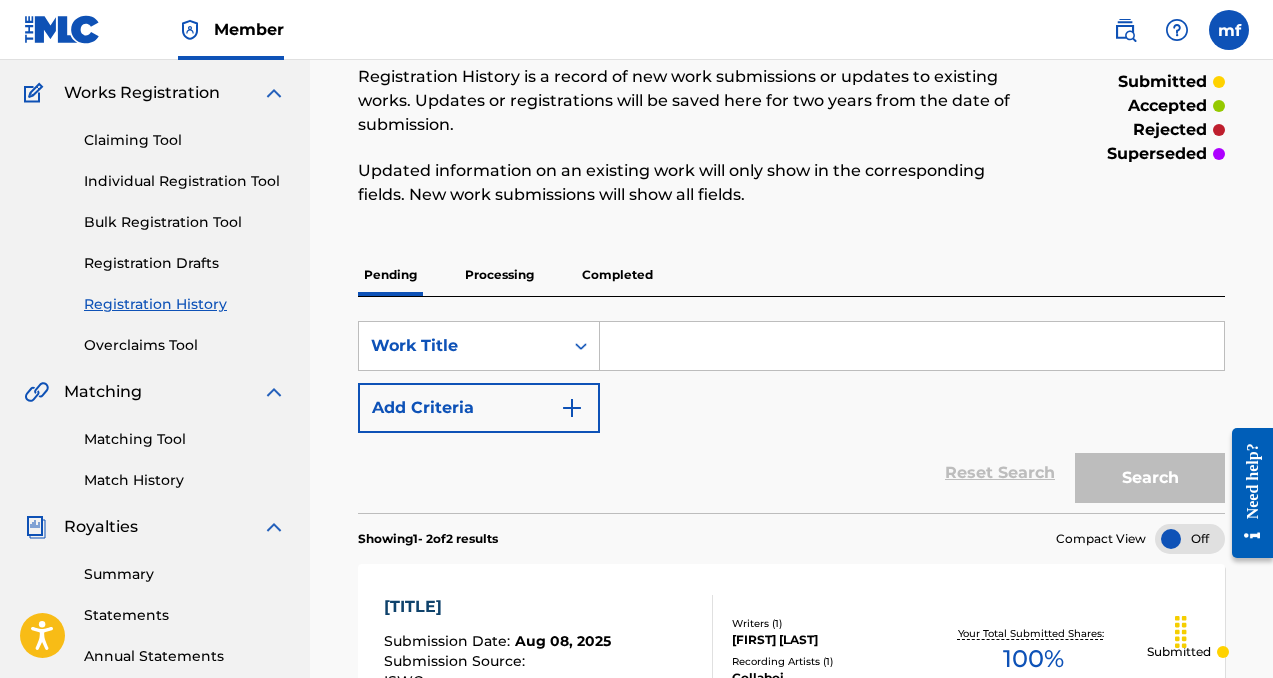 scroll, scrollTop: 122, scrollLeft: 0, axis: vertical 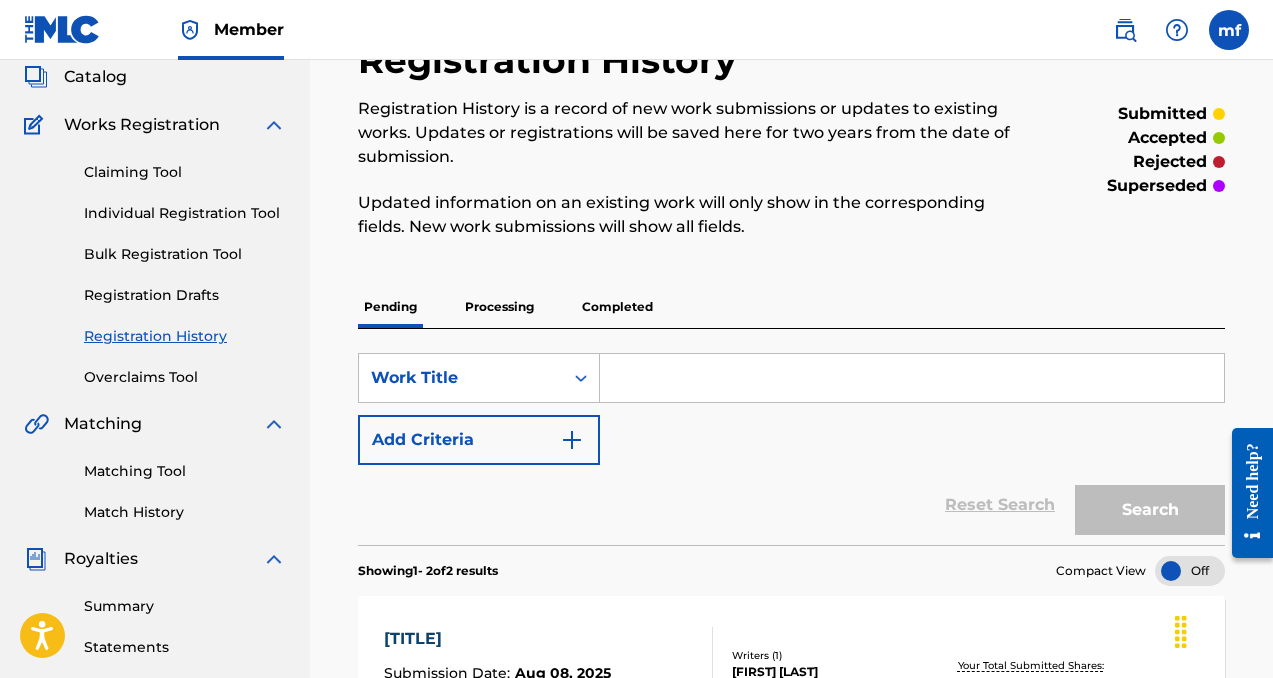click on "Individual Registration Tool" at bounding box center [185, 213] 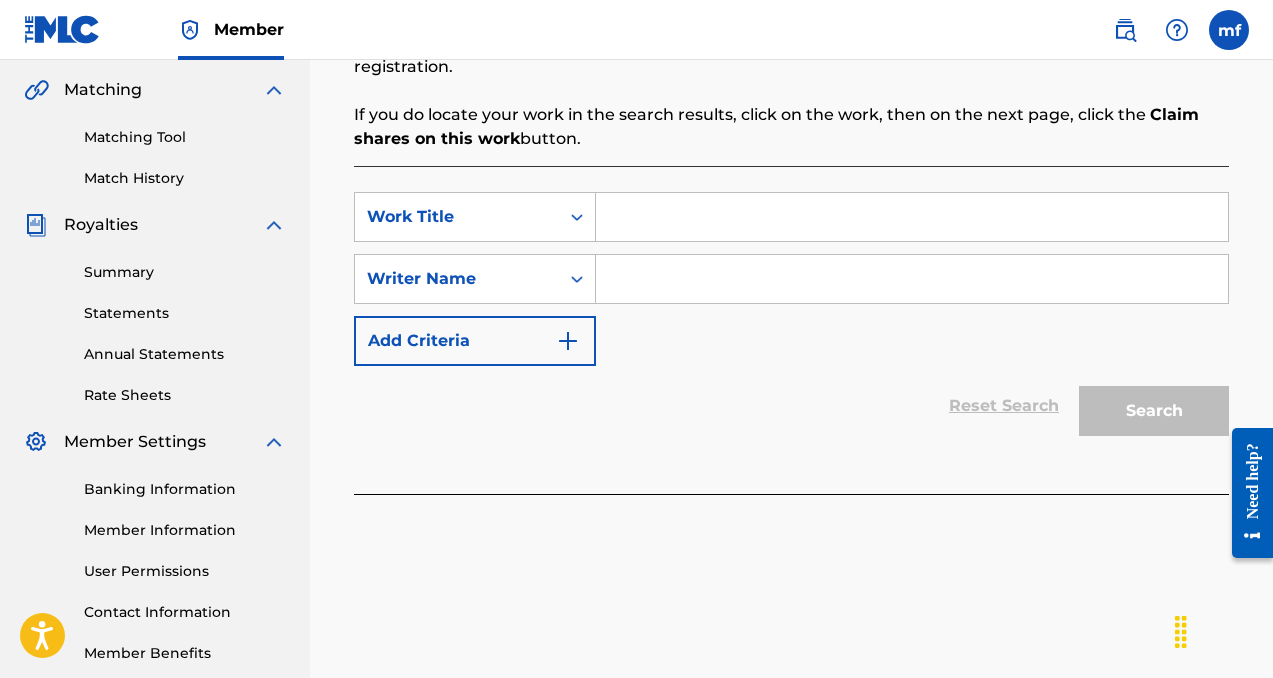 scroll, scrollTop: 475, scrollLeft: 0, axis: vertical 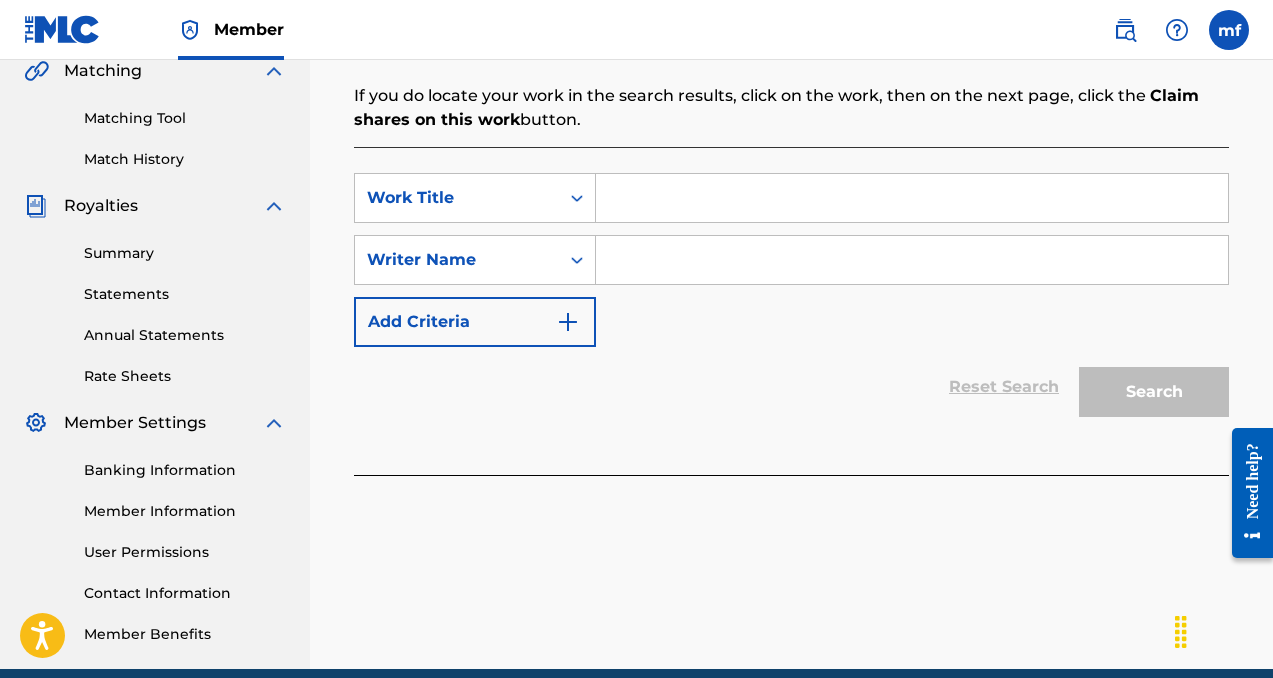 click at bounding box center (912, 260) 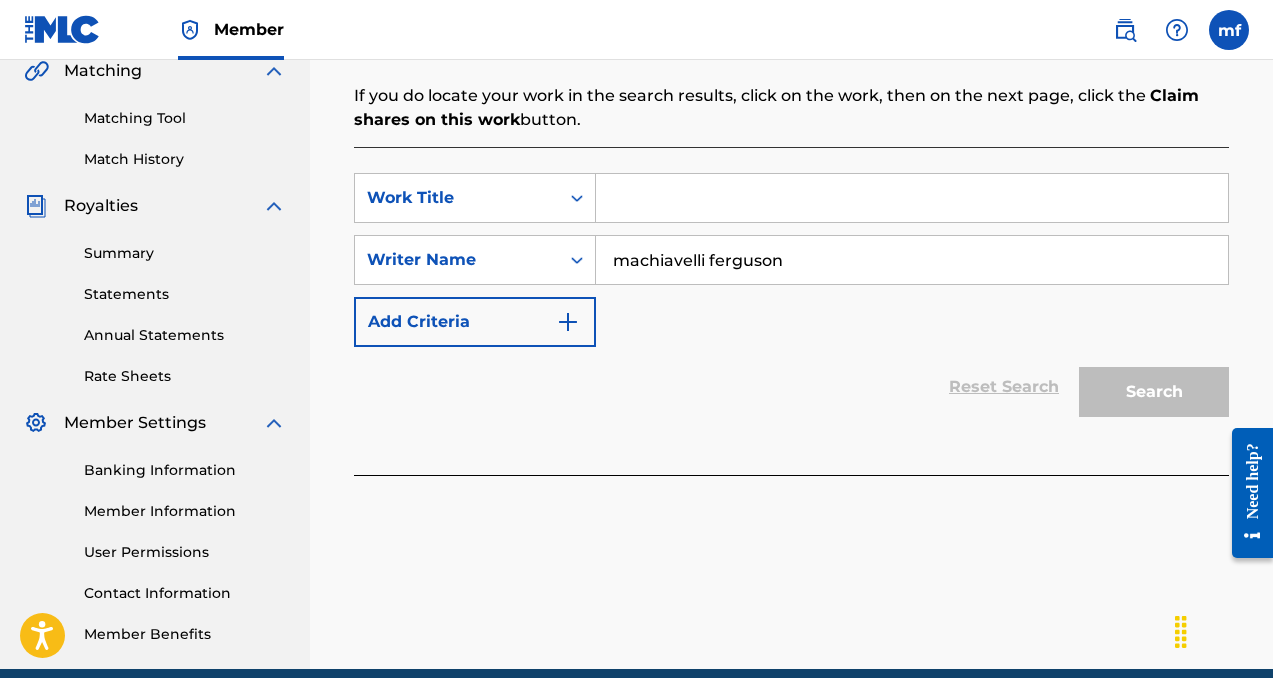 type on "machiavelli ferguson" 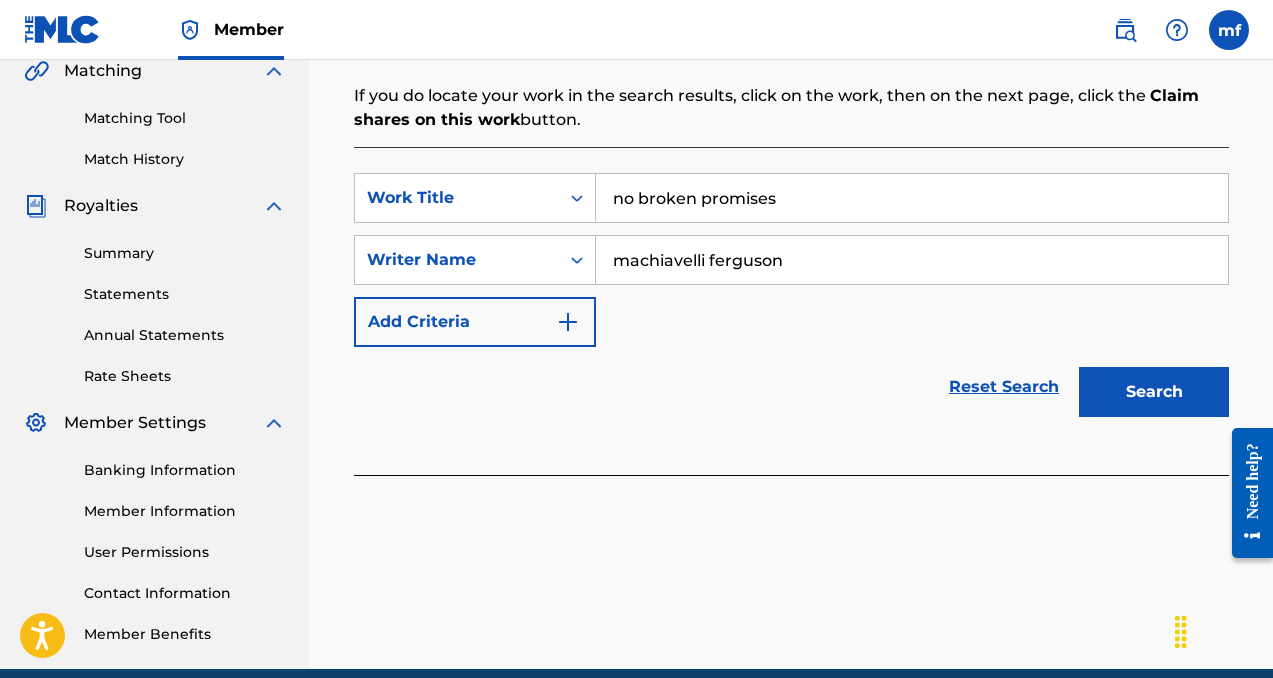 type on "no broken promises" 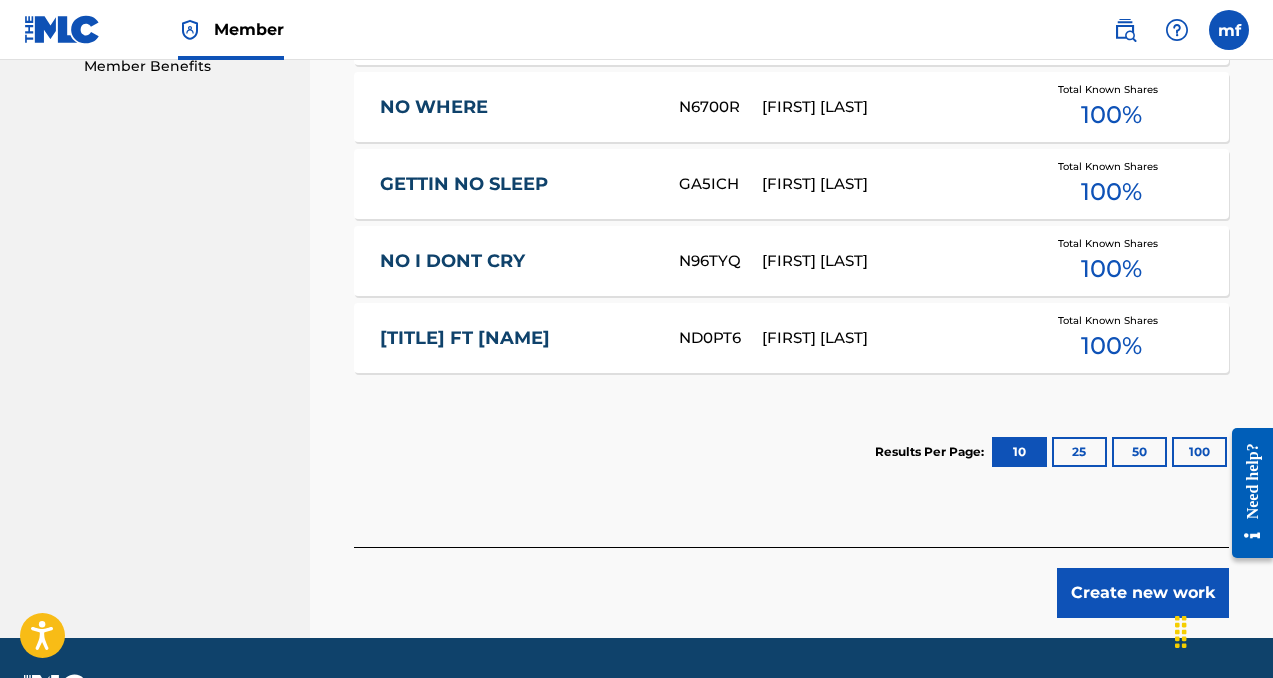 scroll, scrollTop: 1099, scrollLeft: 0, axis: vertical 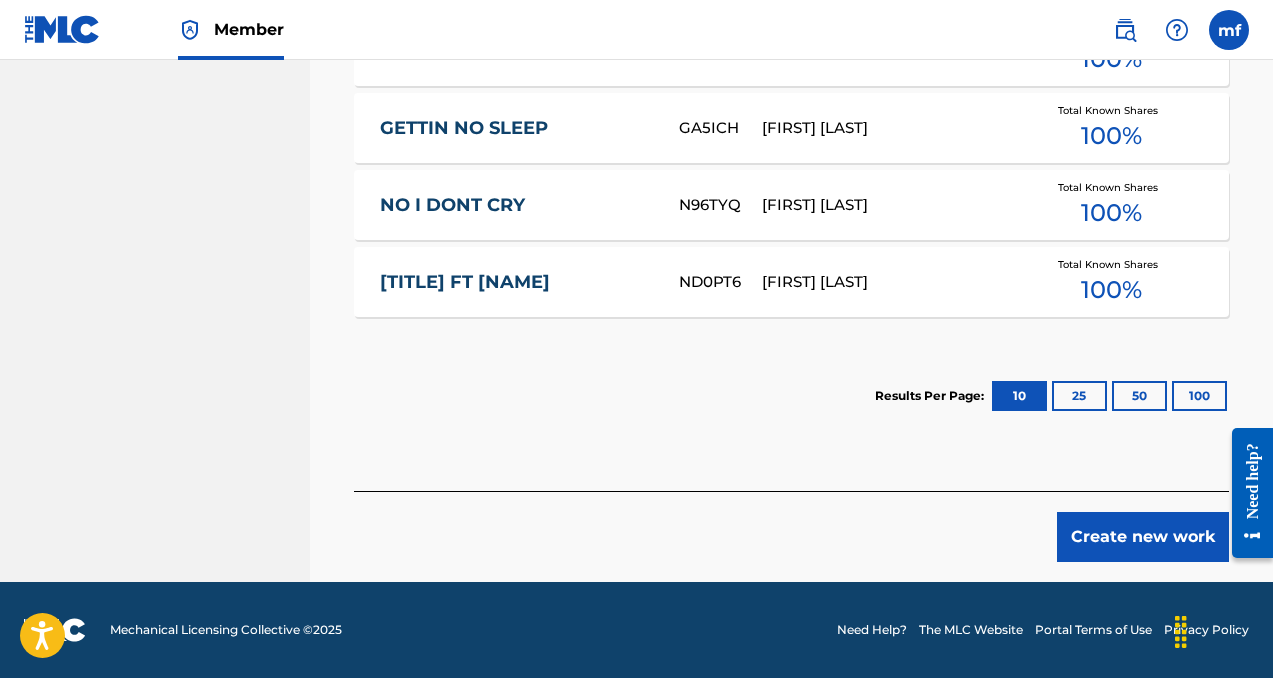 click on "Create new work" at bounding box center (1143, 537) 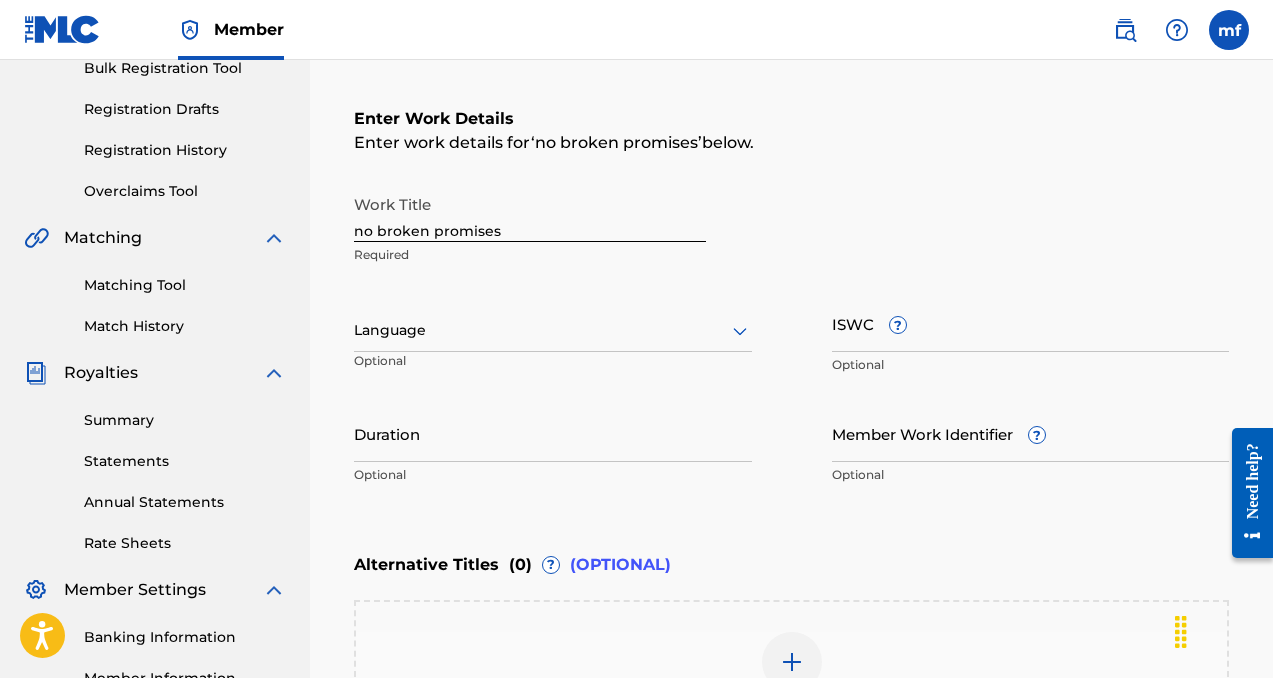 scroll, scrollTop: 311, scrollLeft: 0, axis: vertical 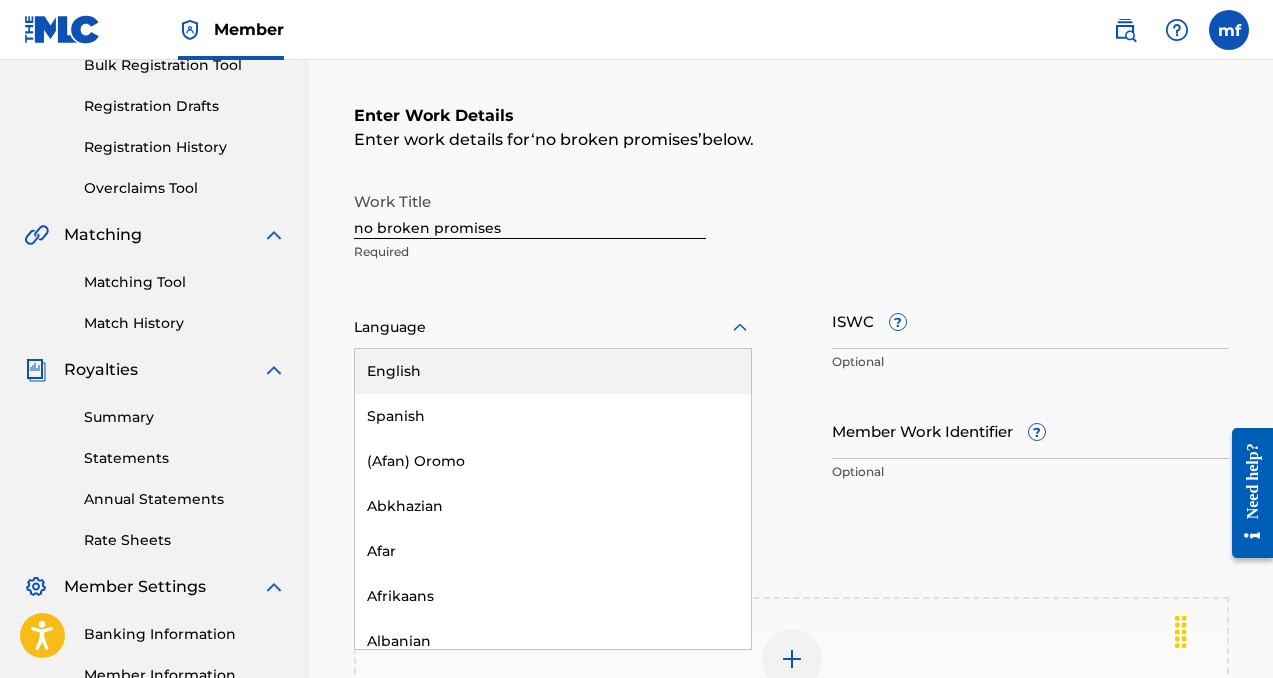 click at bounding box center [553, 327] 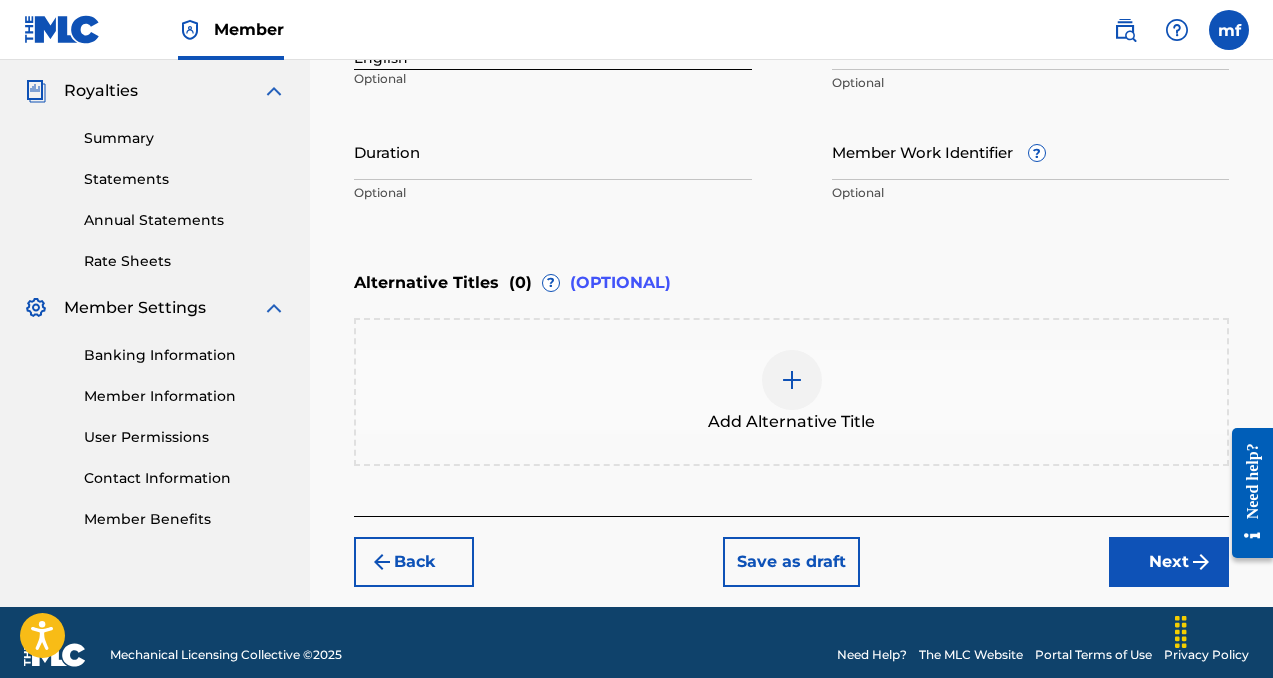 scroll, scrollTop: 615, scrollLeft: 0, axis: vertical 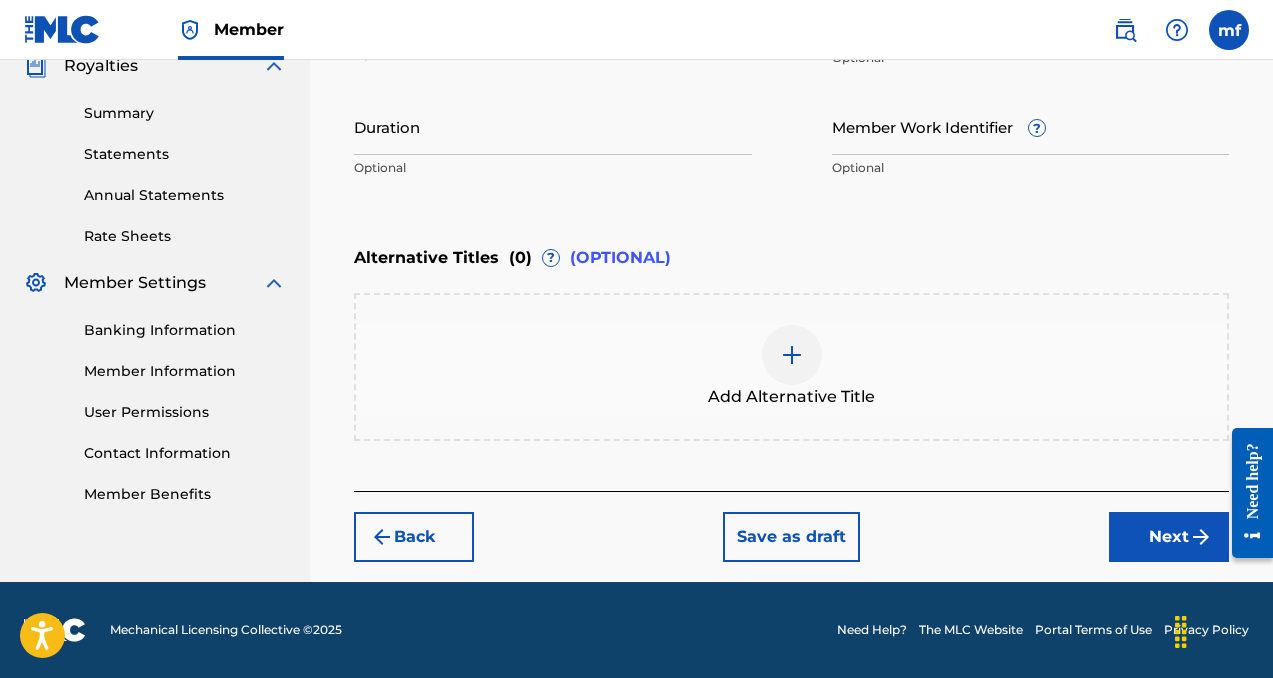 click on "Next" at bounding box center [1169, 537] 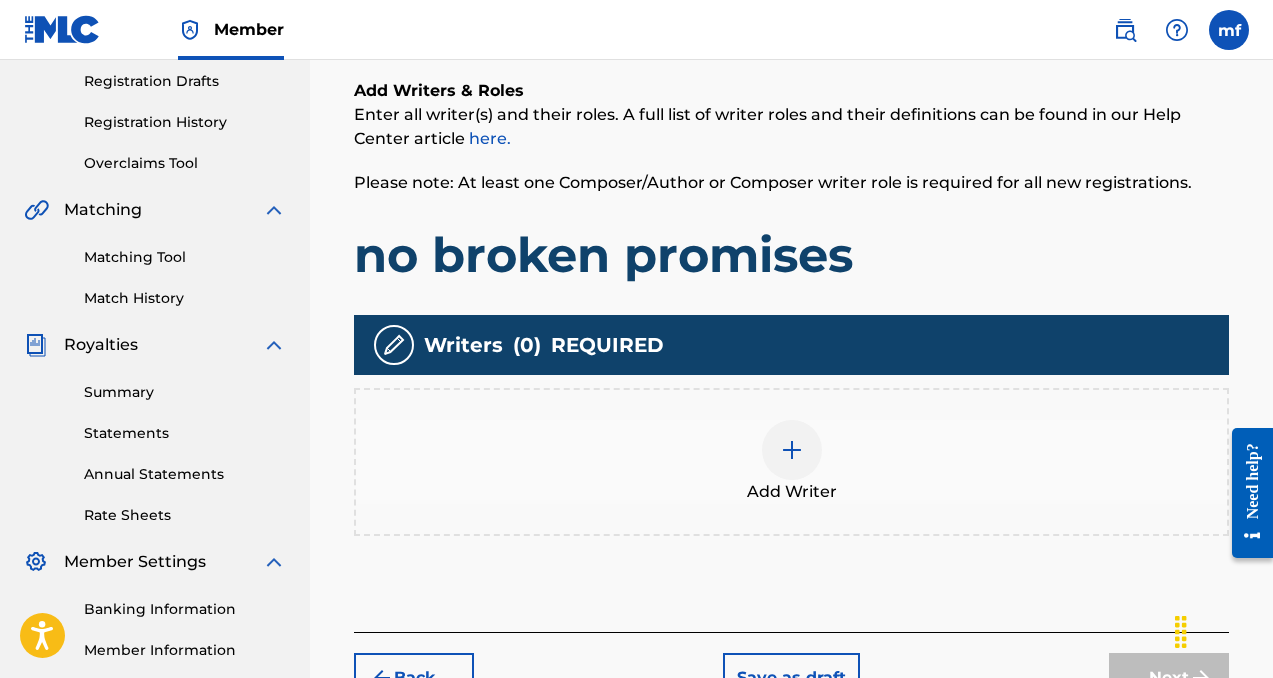 scroll, scrollTop: 337, scrollLeft: 0, axis: vertical 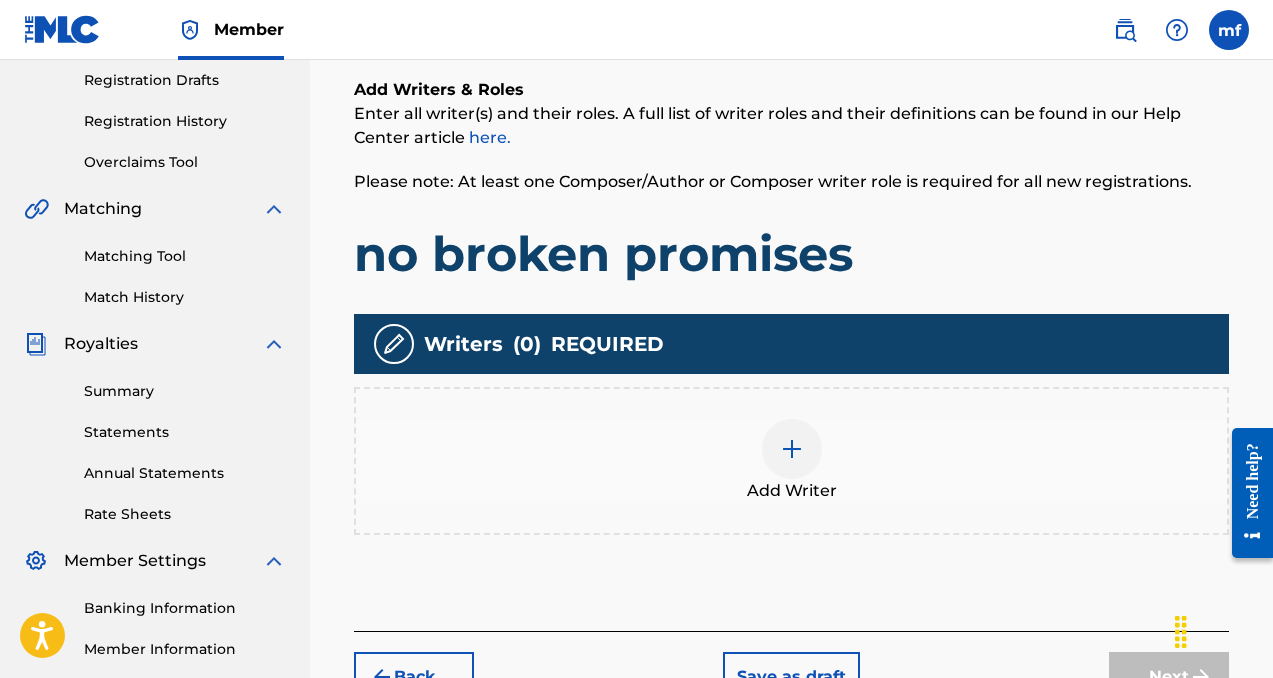 click at bounding box center [792, 449] 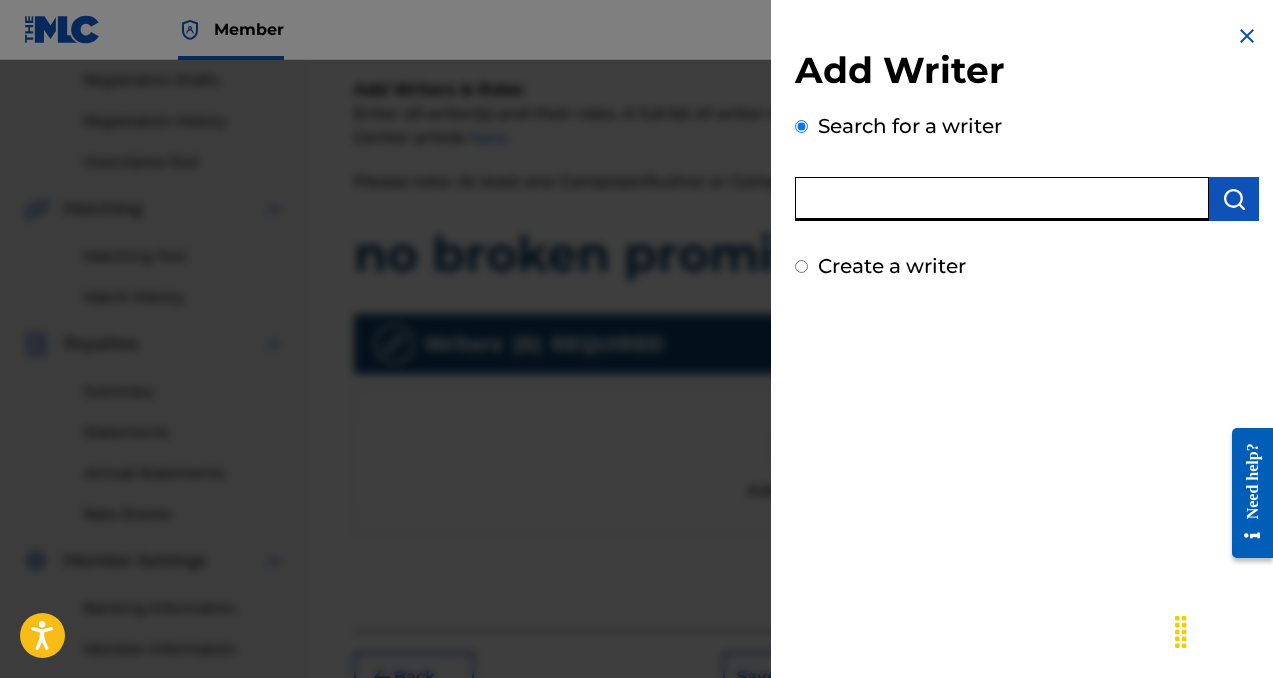 click at bounding box center (1002, 199) 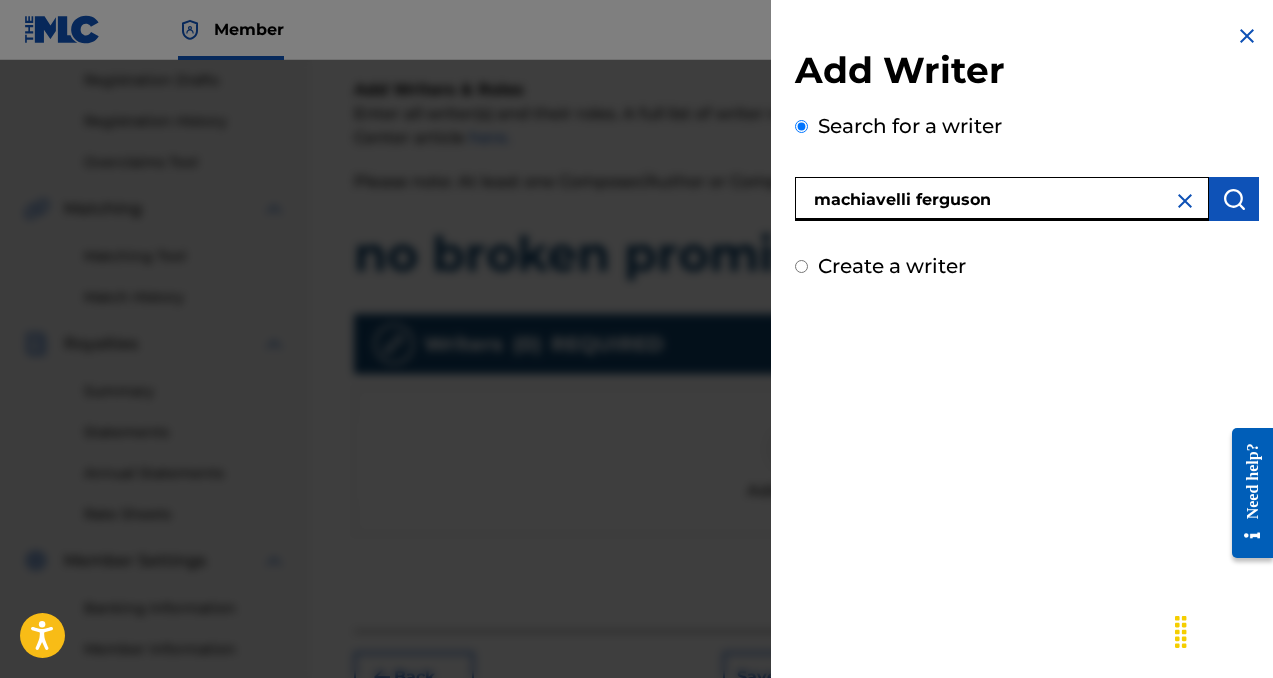 type on "machiavelli ferguson" 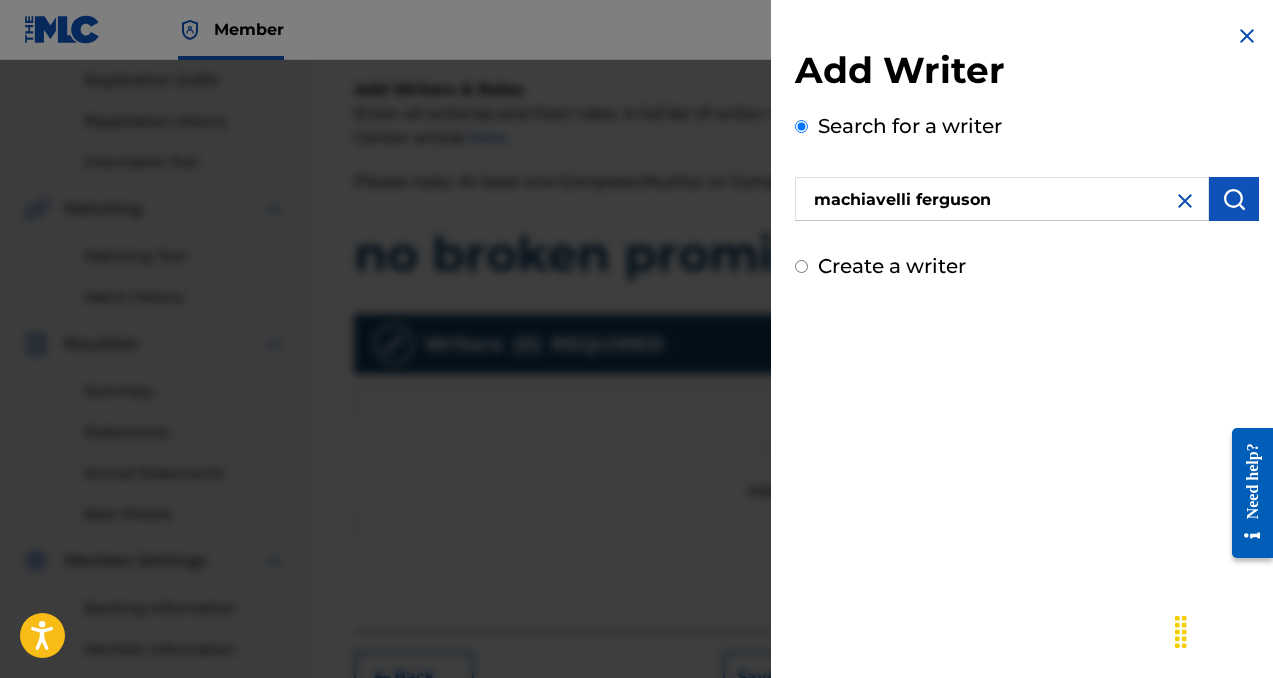 click at bounding box center [1234, 199] 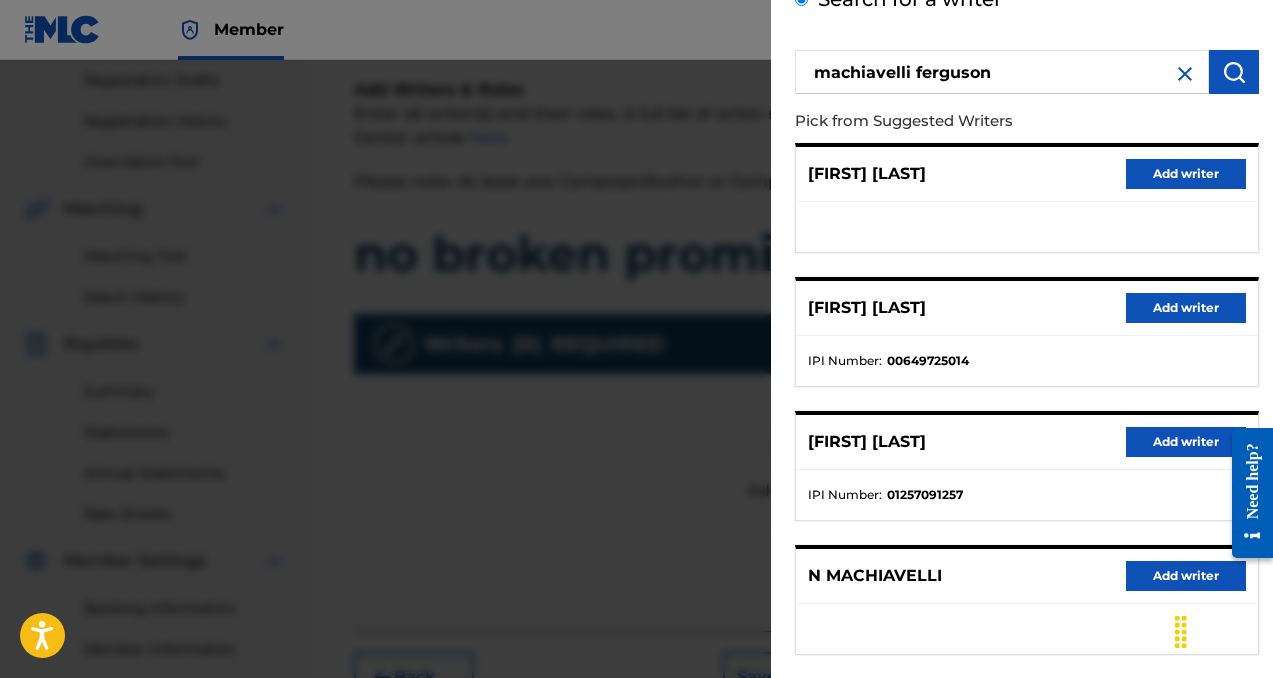scroll, scrollTop: 142, scrollLeft: 0, axis: vertical 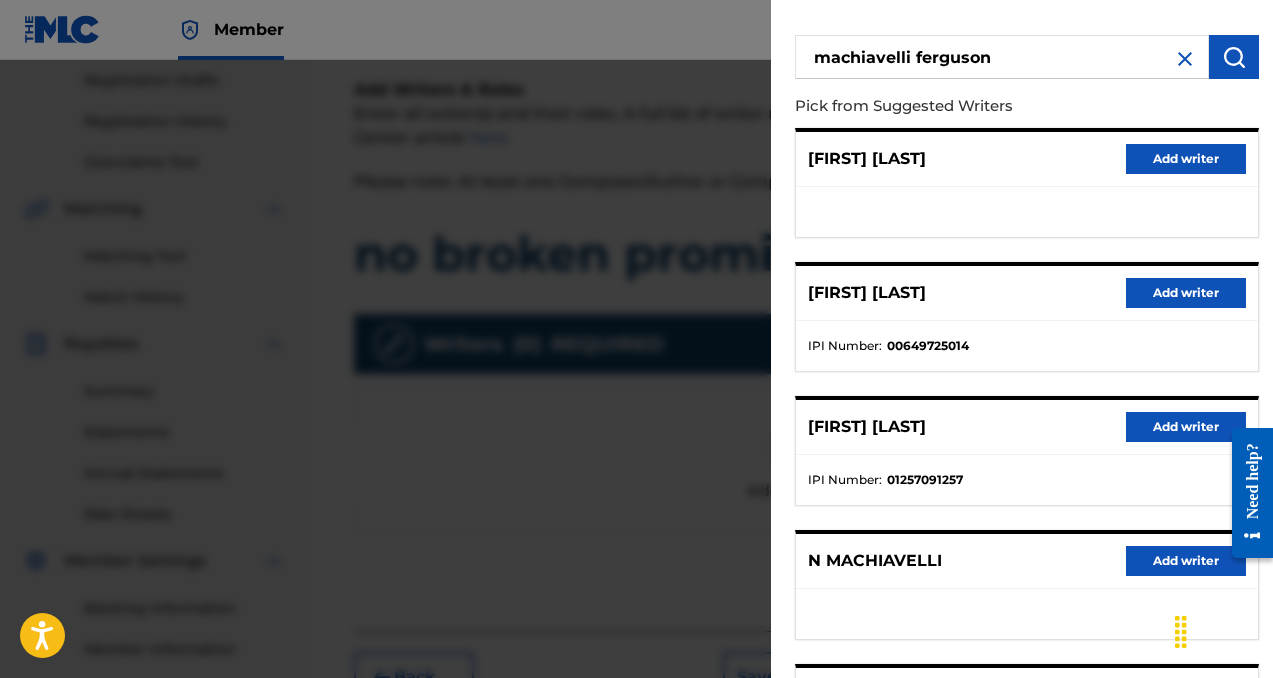 click on "Add writer" at bounding box center [1186, 293] 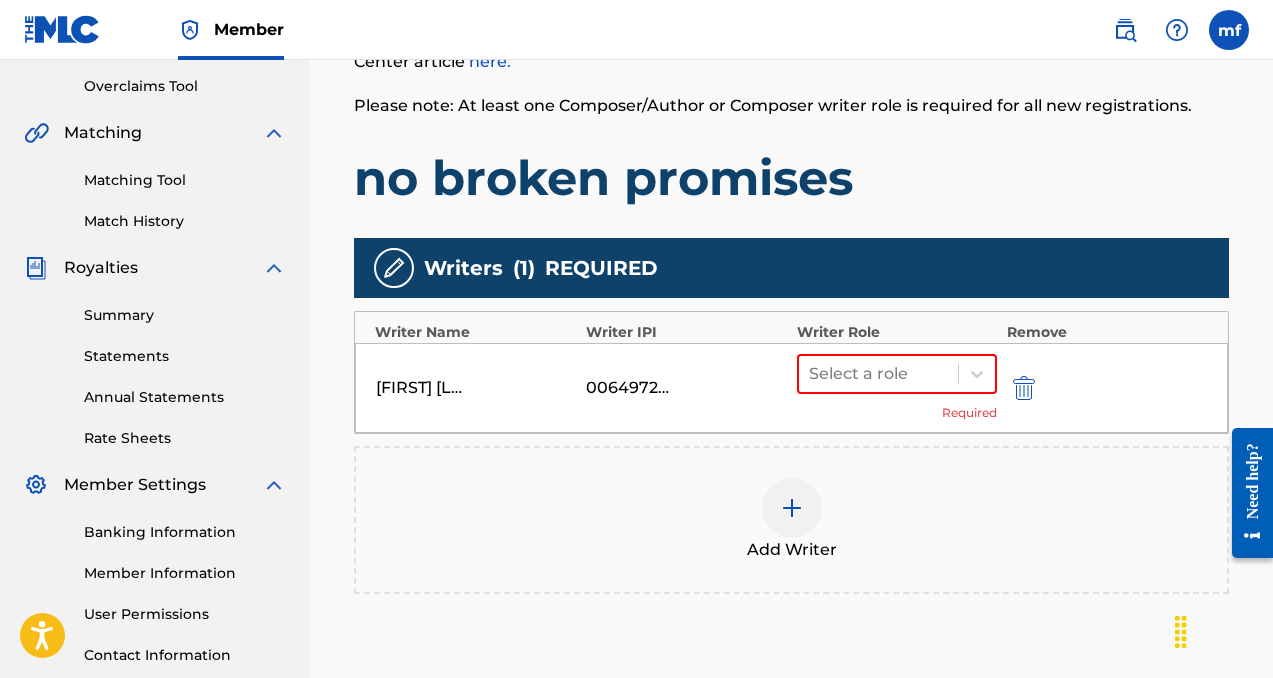 scroll, scrollTop: 414, scrollLeft: 0, axis: vertical 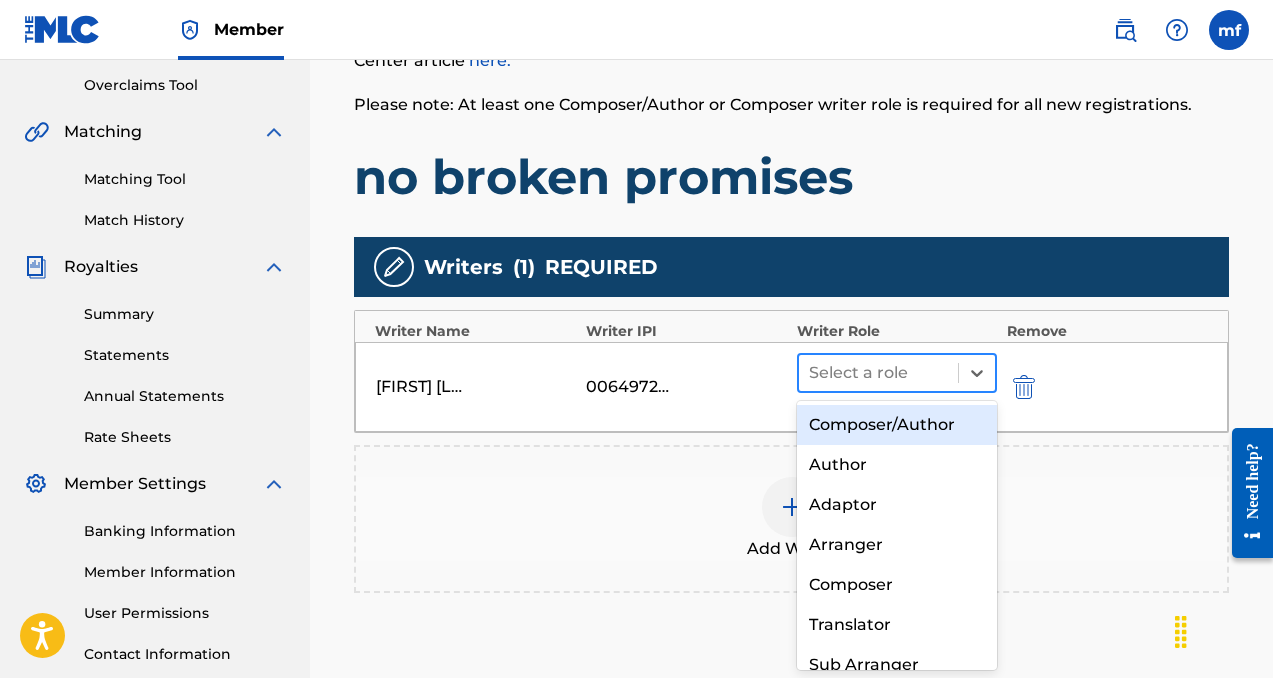 click at bounding box center (878, 373) 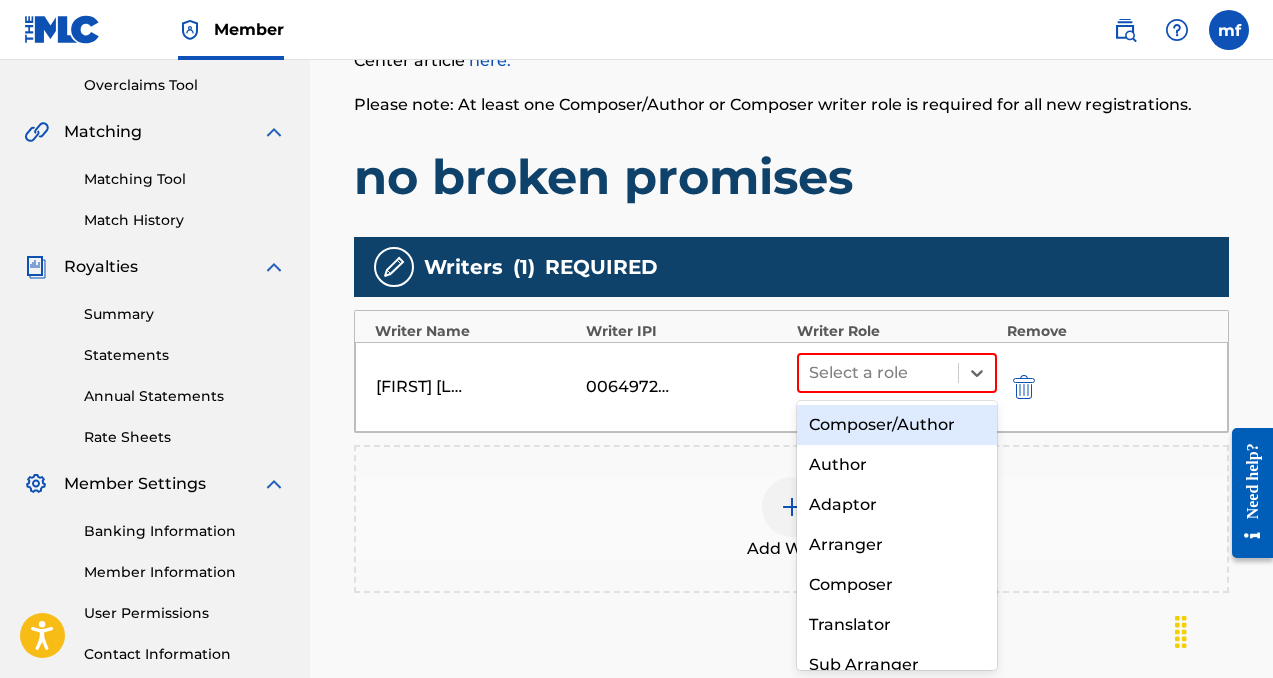 click on "Composer/Author" at bounding box center (897, 425) 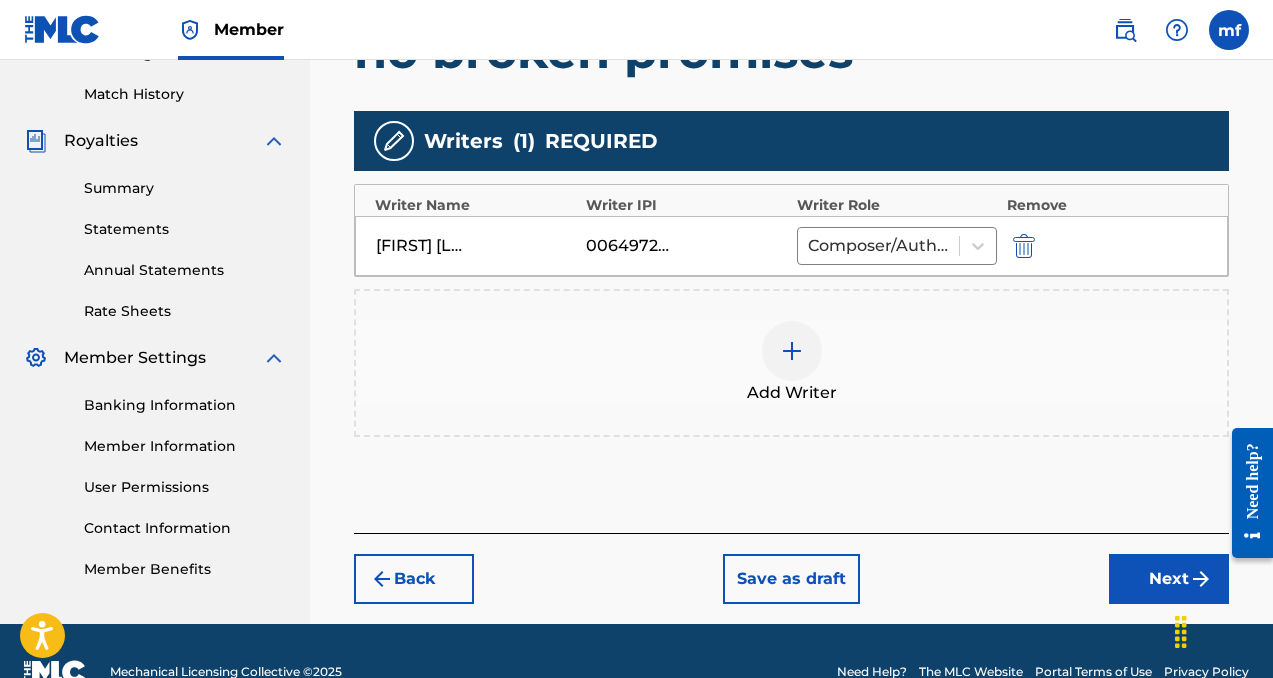 scroll, scrollTop: 582, scrollLeft: 0, axis: vertical 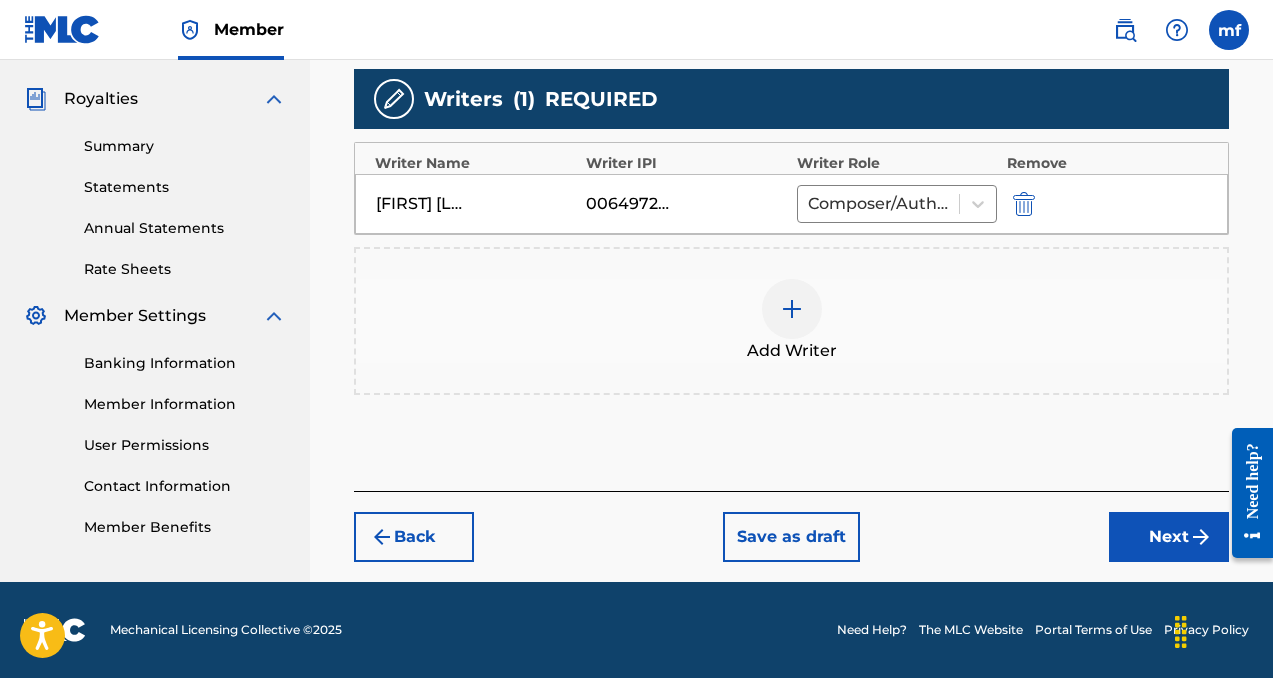 click on "Next" at bounding box center [1169, 537] 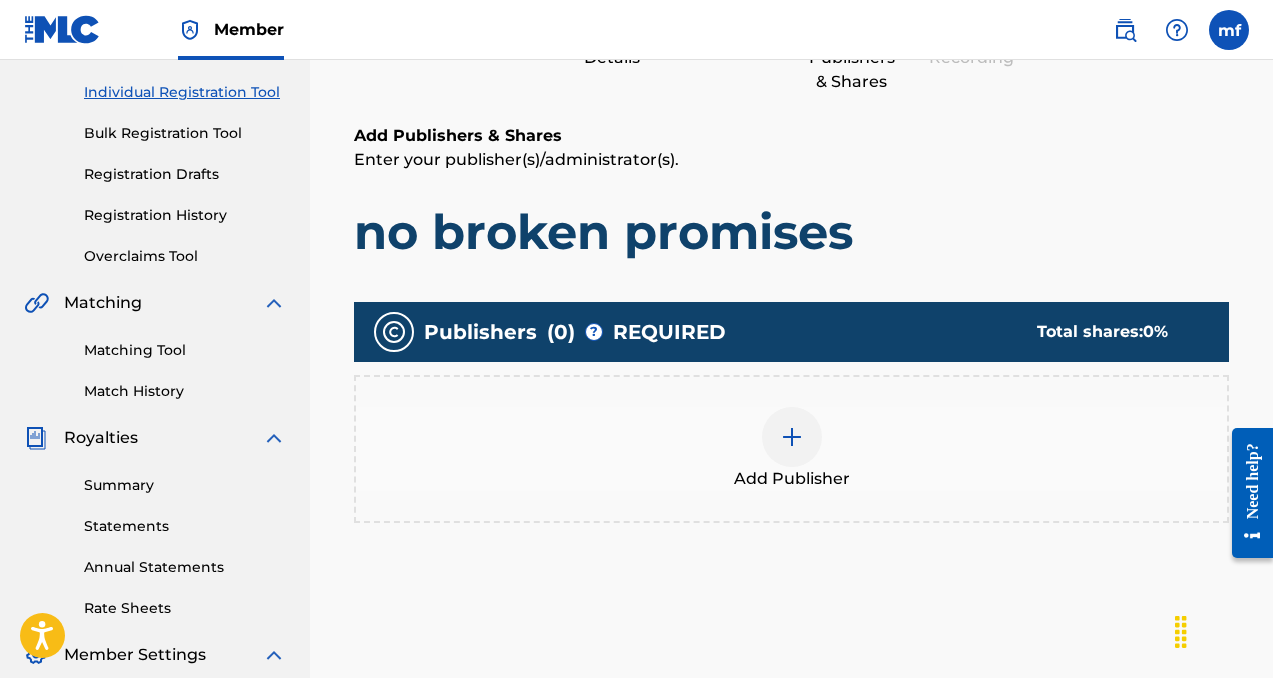 scroll, scrollTop: 298, scrollLeft: 0, axis: vertical 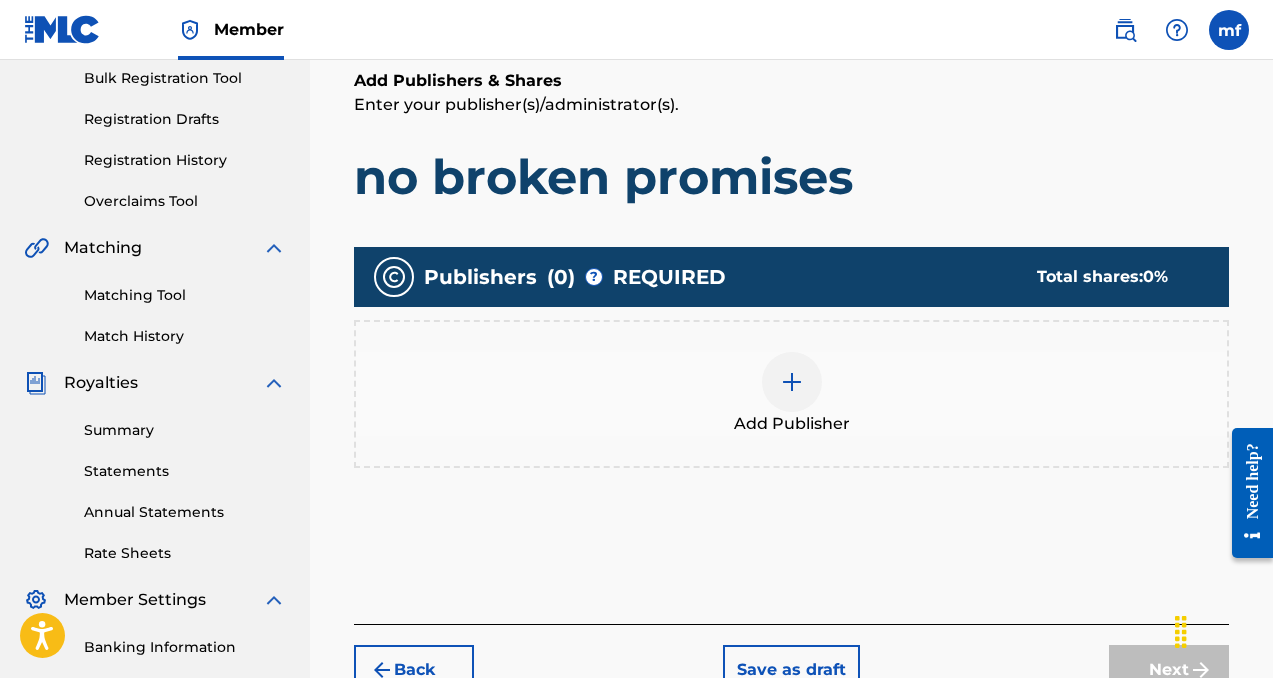 click at bounding box center (792, 382) 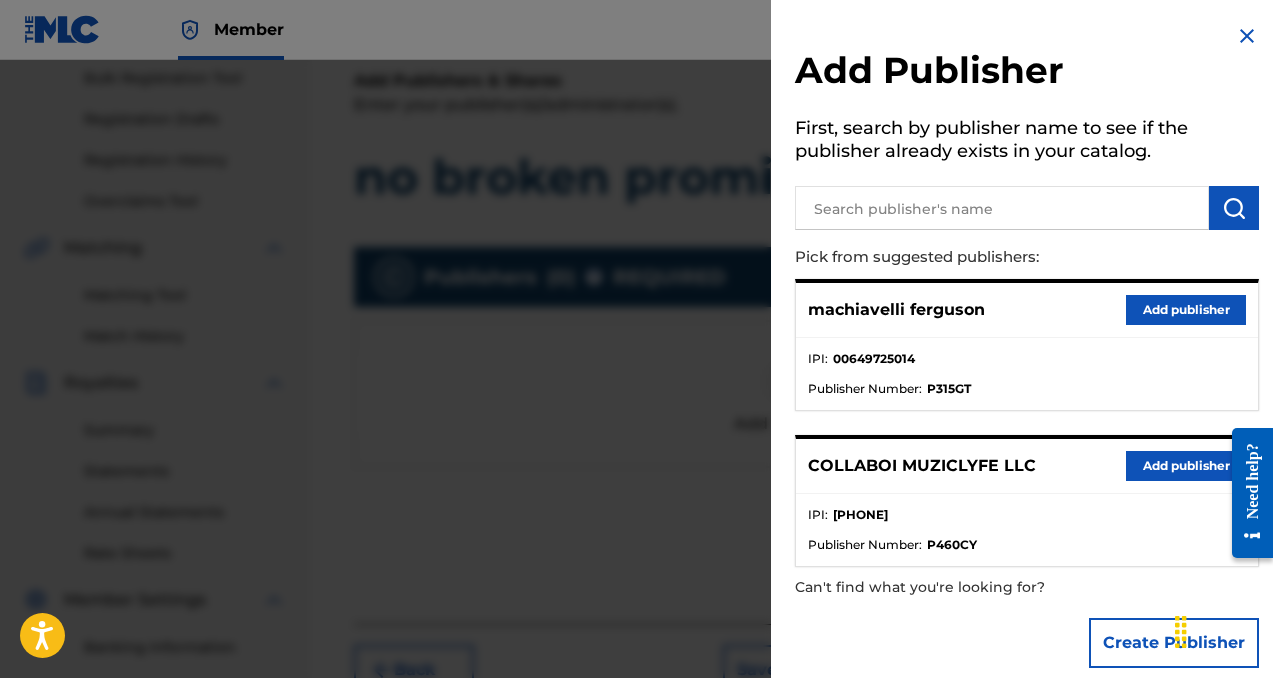 click on "Add publisher" at bounding box center (1186, 466) 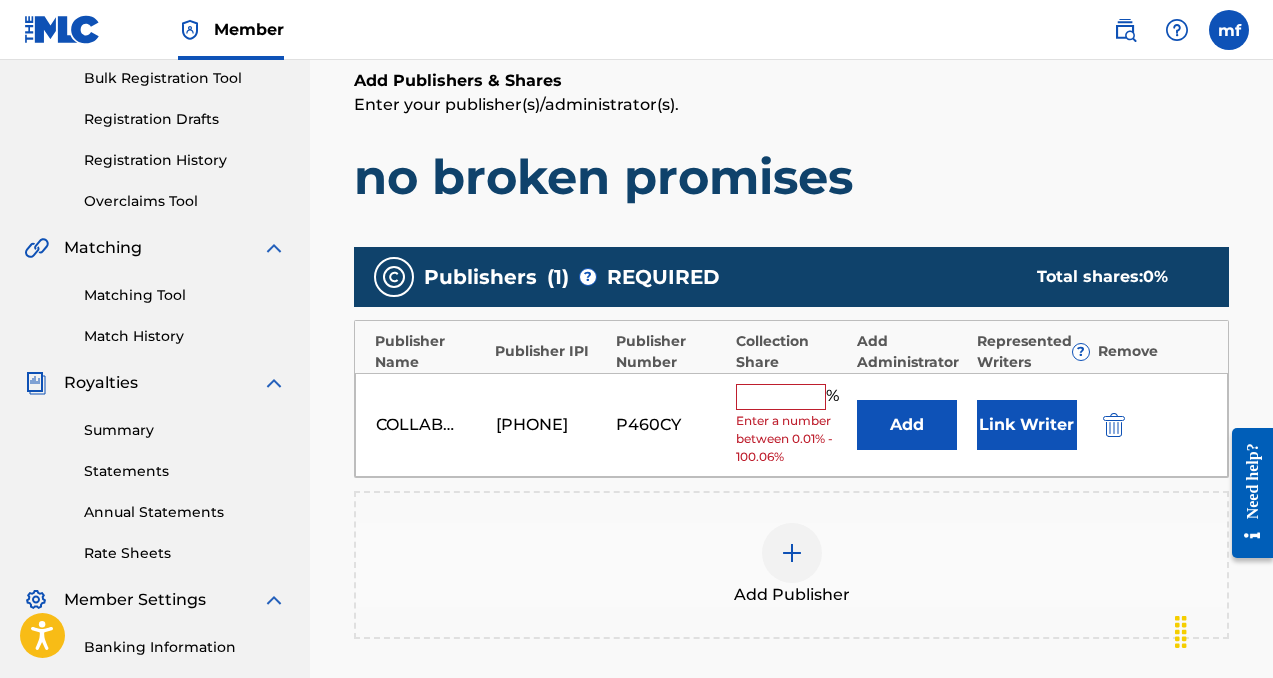 click at bounding box center (781, 397) 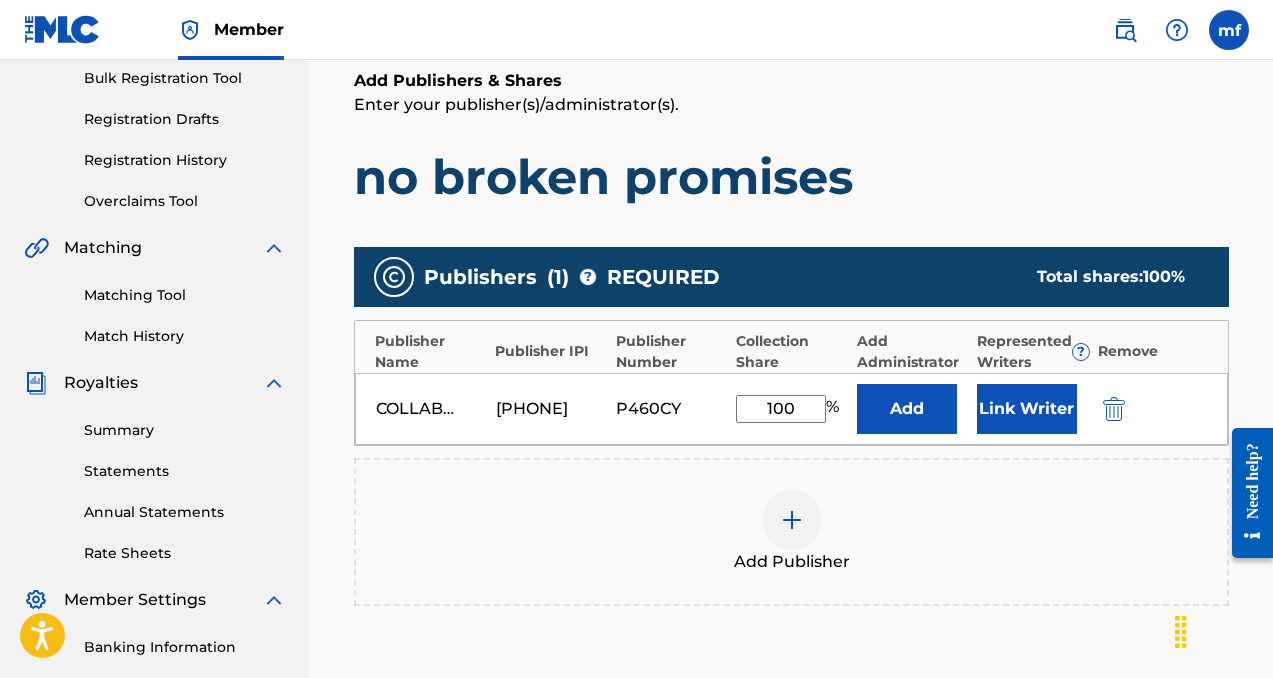 type on "100" 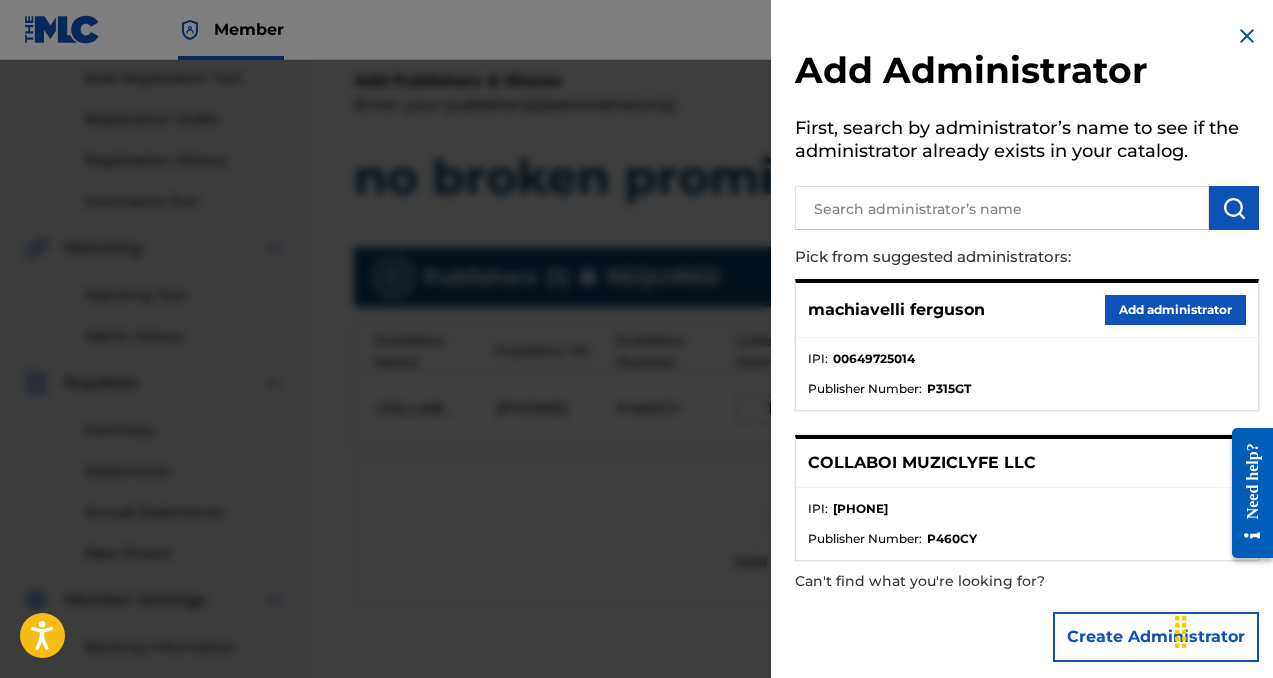 click on "Add administrator" at bounding box center [1175, 310] 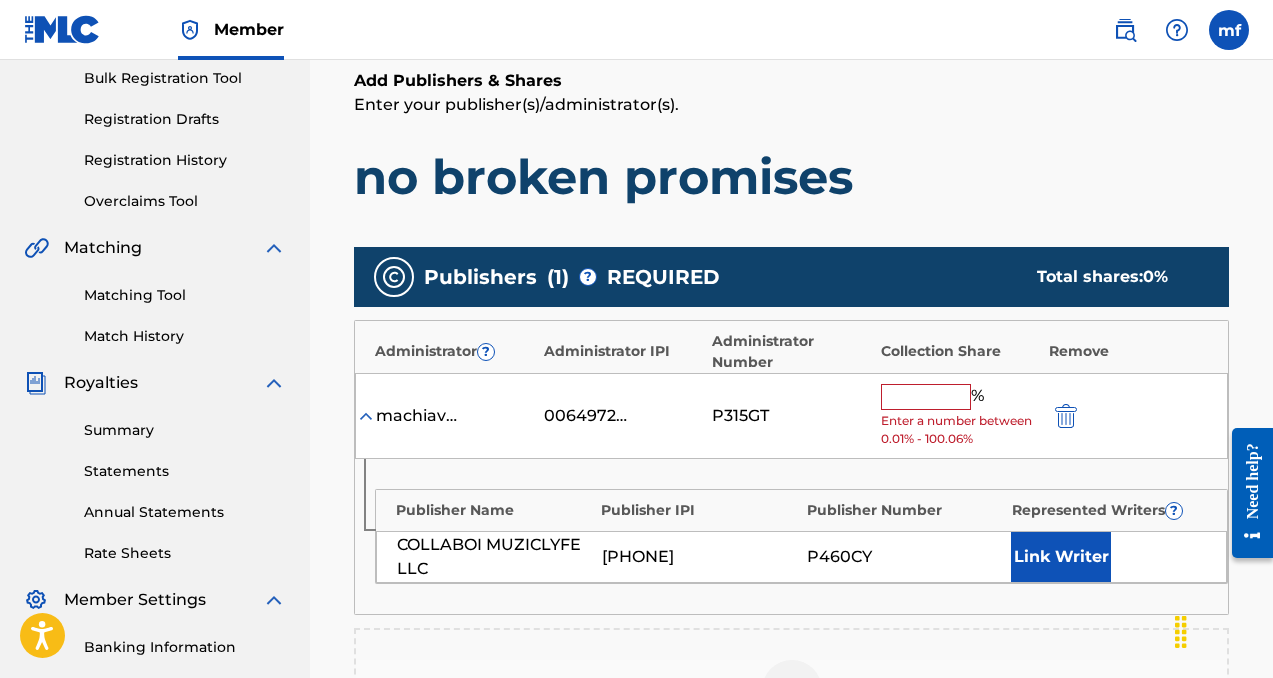 click at bounding box center [926, 397] 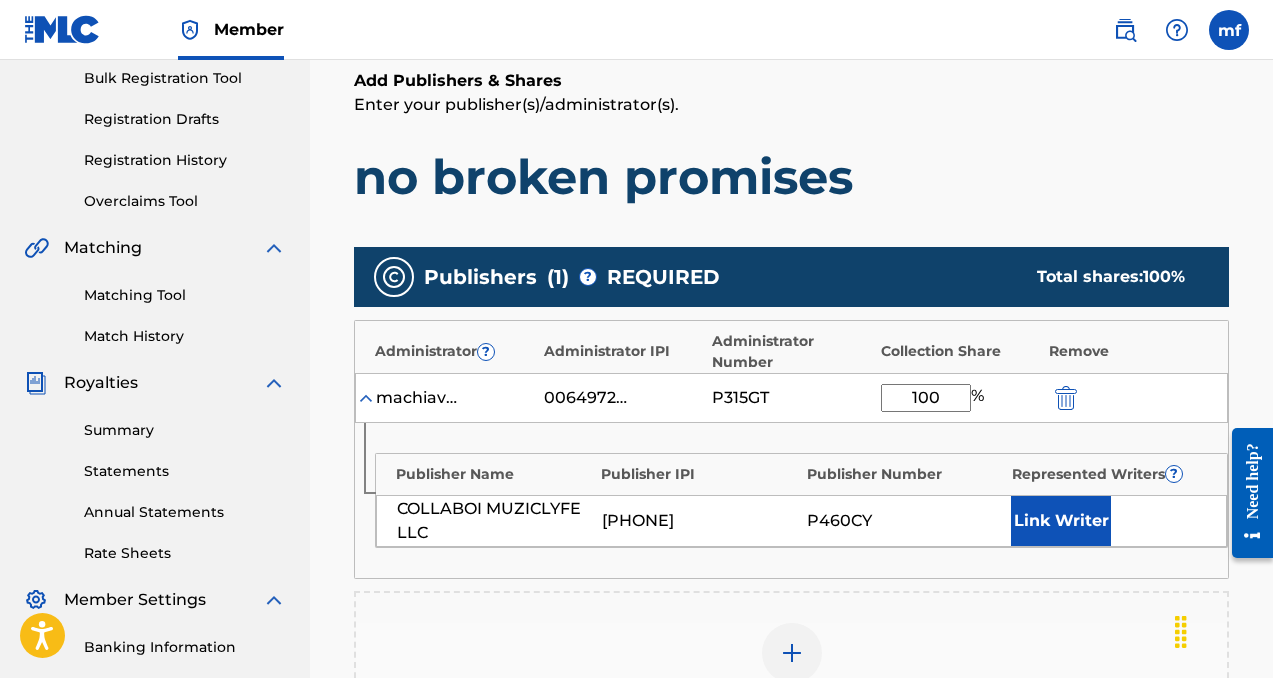 type on "100" 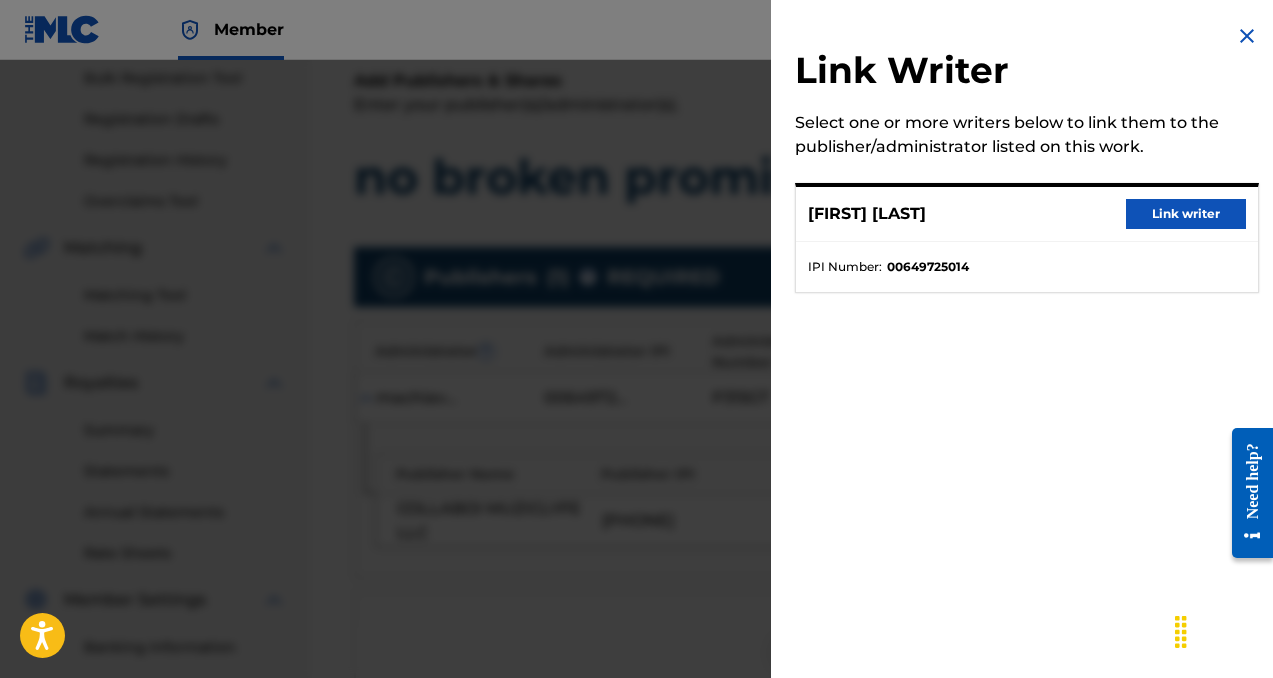 click on "Link writer" at bounding box center [1186, 214] 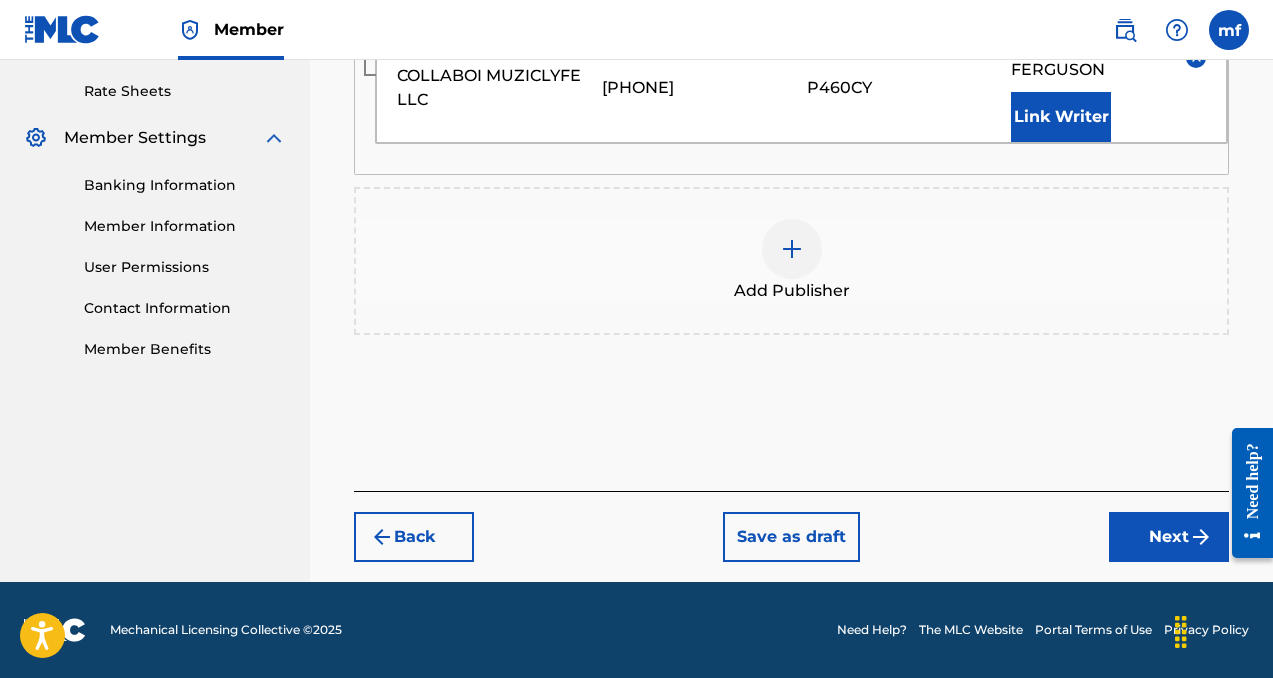click on "Next" at bounding box center (1169, 537) 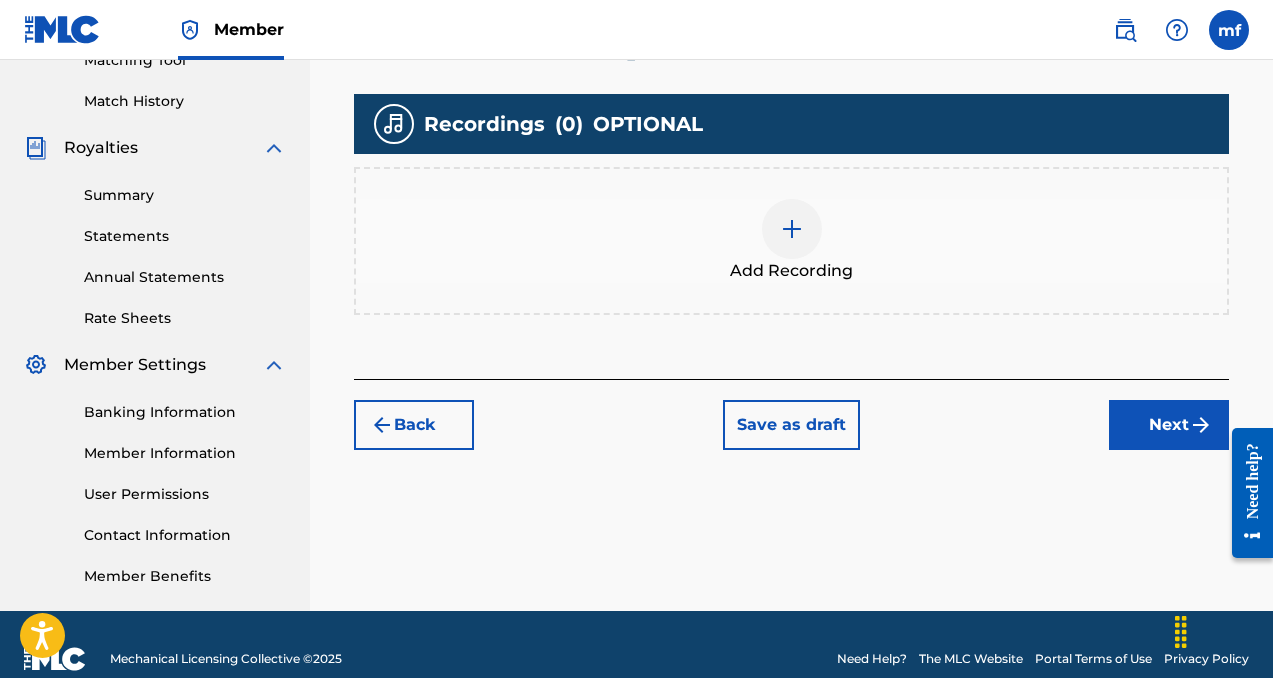 scroll, scrollTop: 562, scrollLeft: 0, axis: vertical 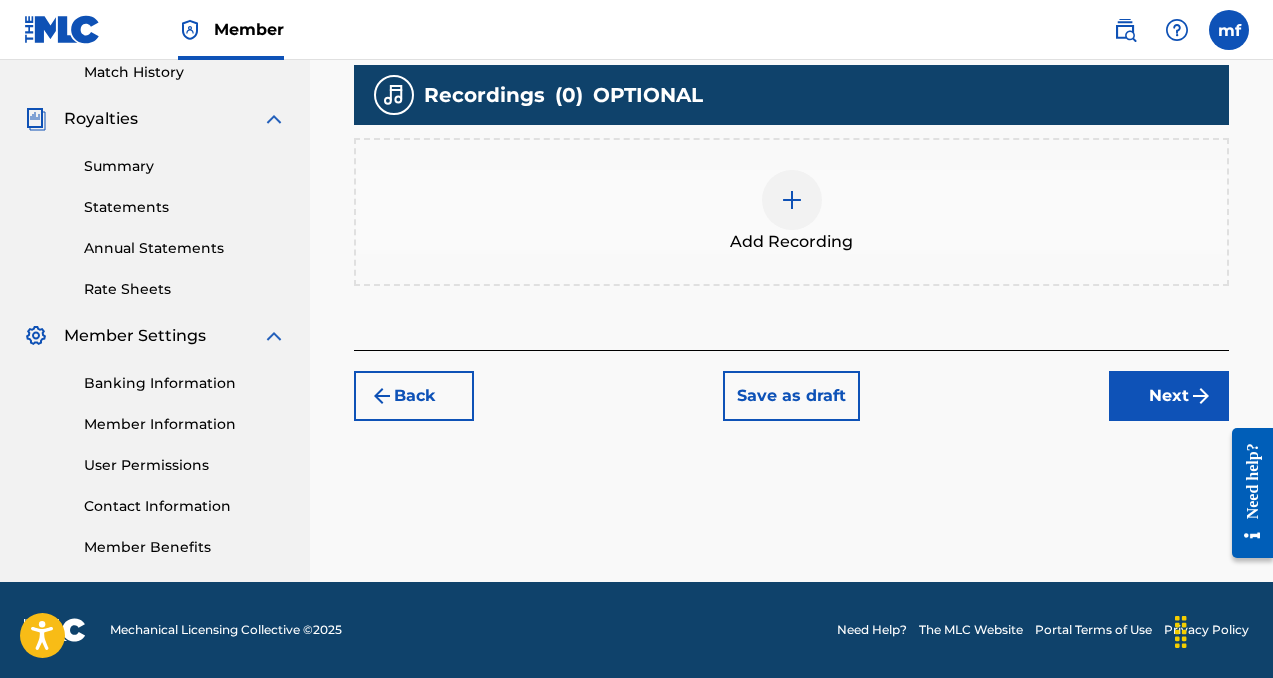click at bounding box center (792, 200) 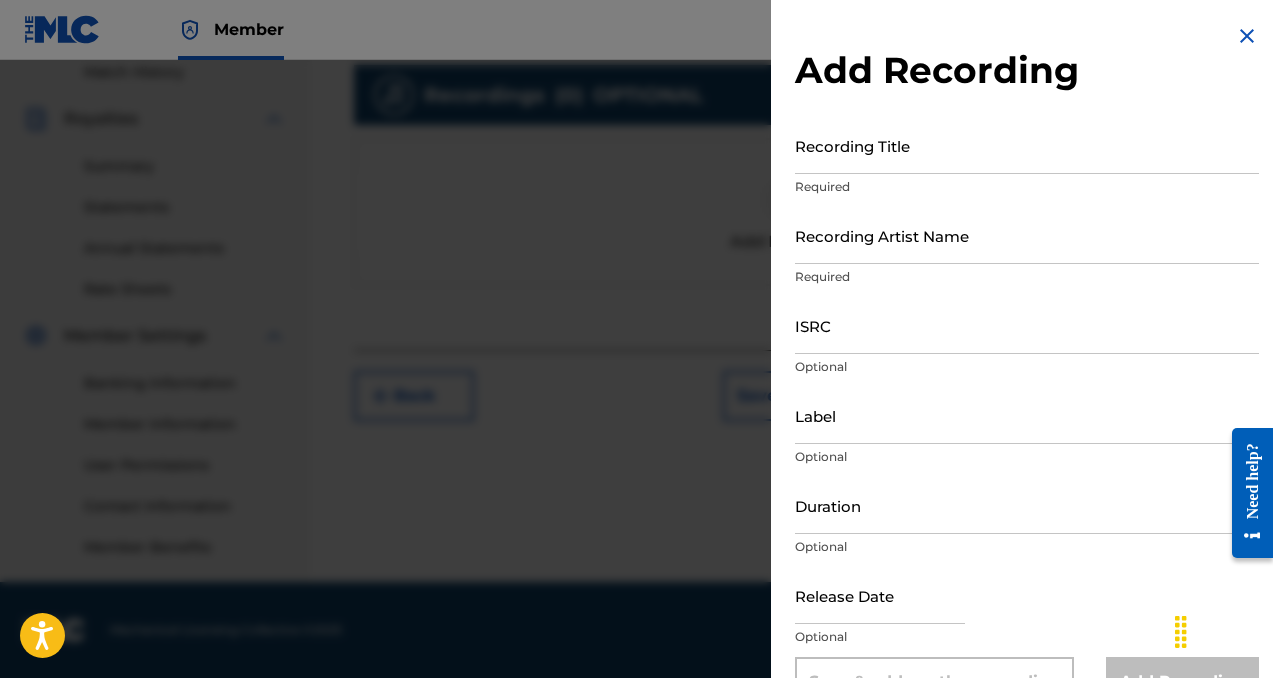 click on "Recording Title" at bounding box center [1027, 145] 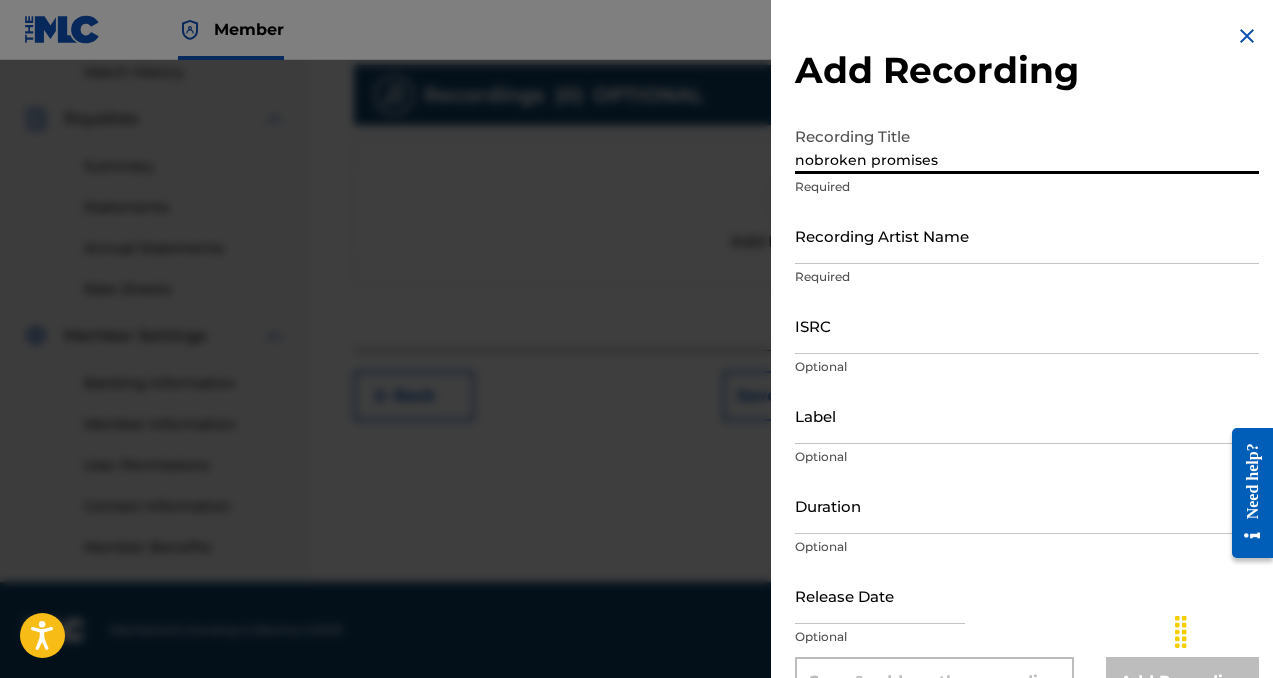 click on "Recording Artist Name" at bounding box center (1027, 235) 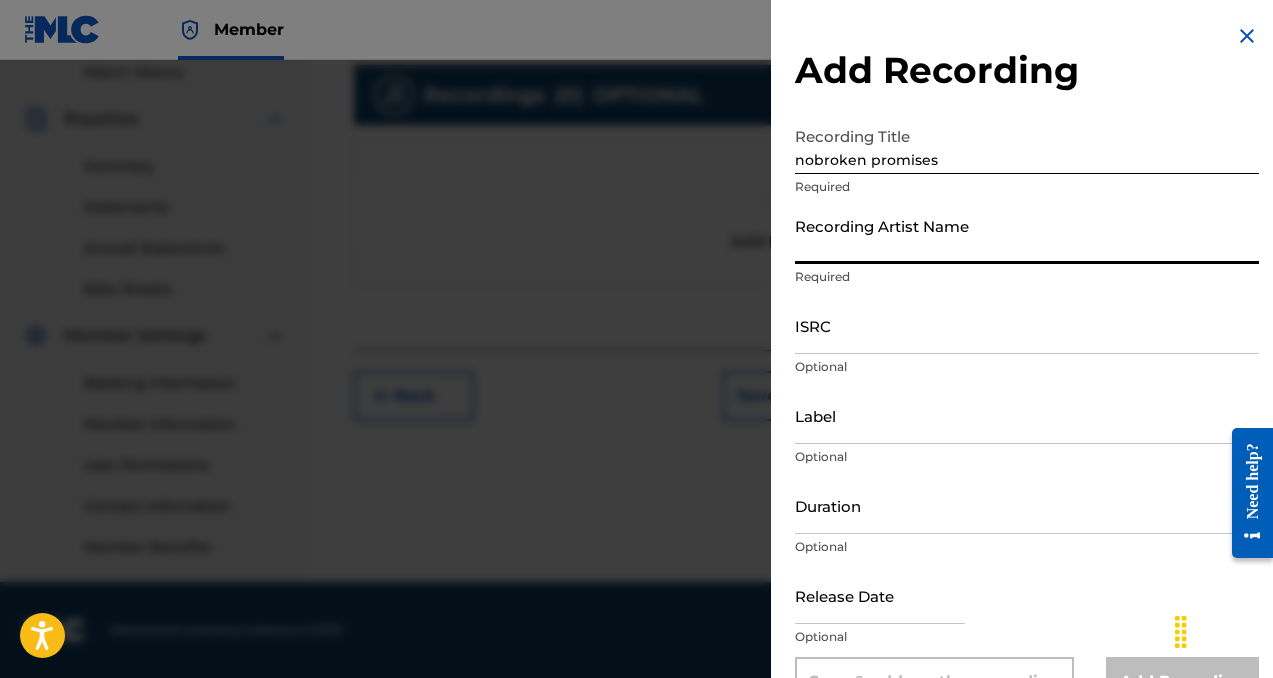 click on "nobroken promises" at bounding box center [1027, 145] 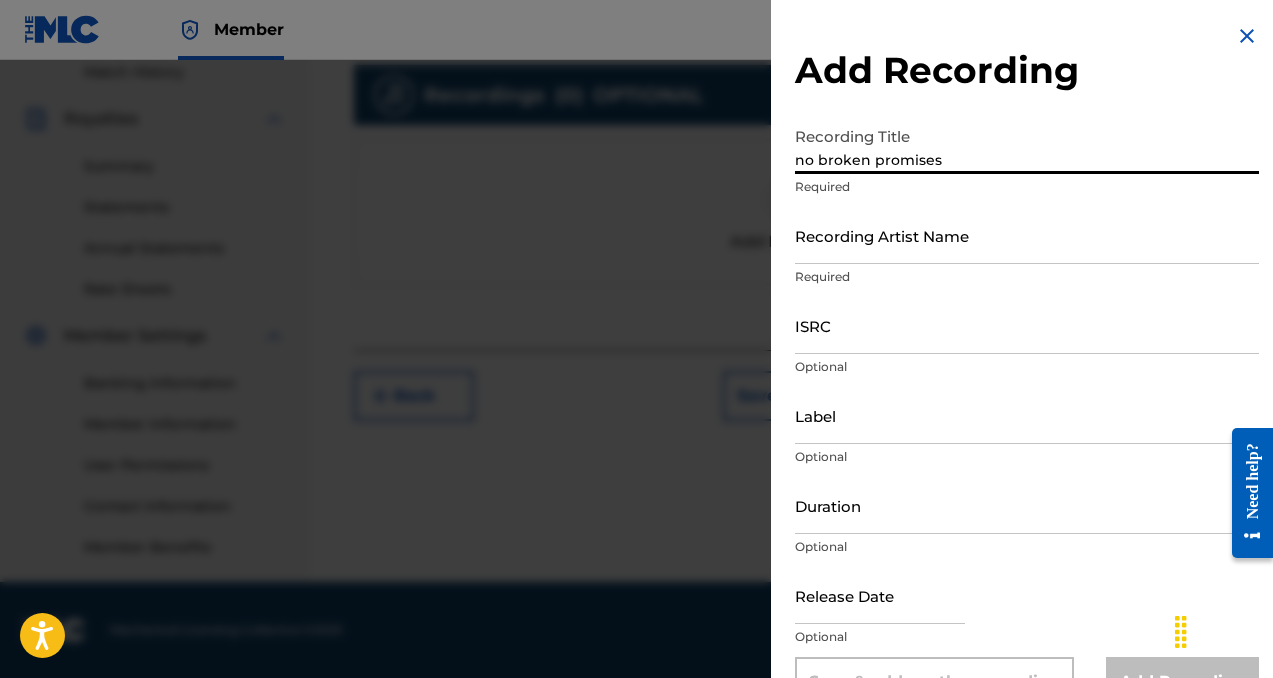type on "no broken promises" 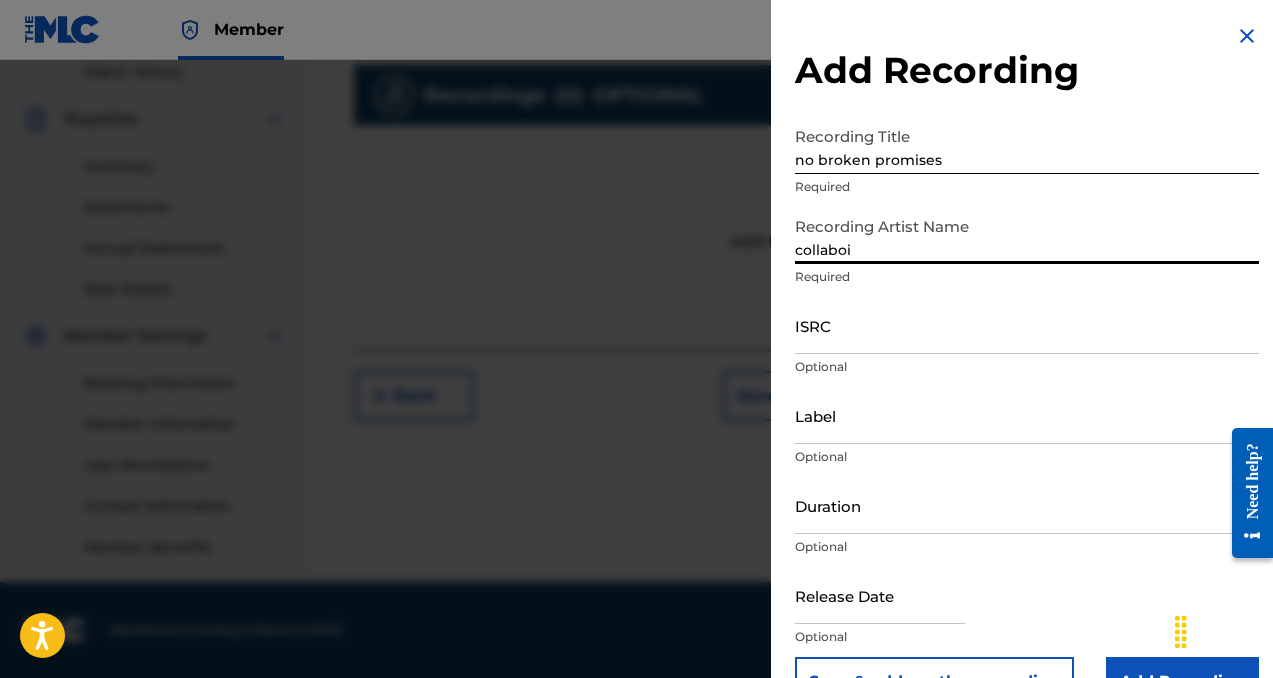 type on "collaboi" 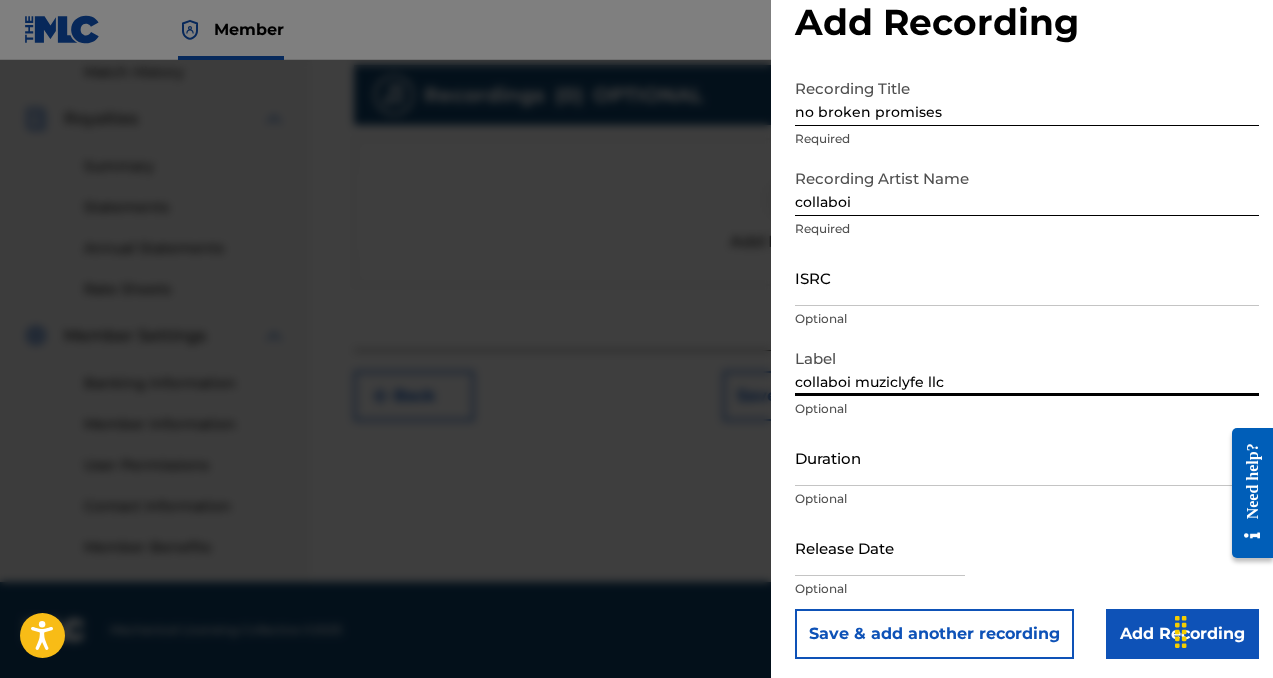 scroll, scrollTop: 53, scrollLeft: 0, axis: vertical 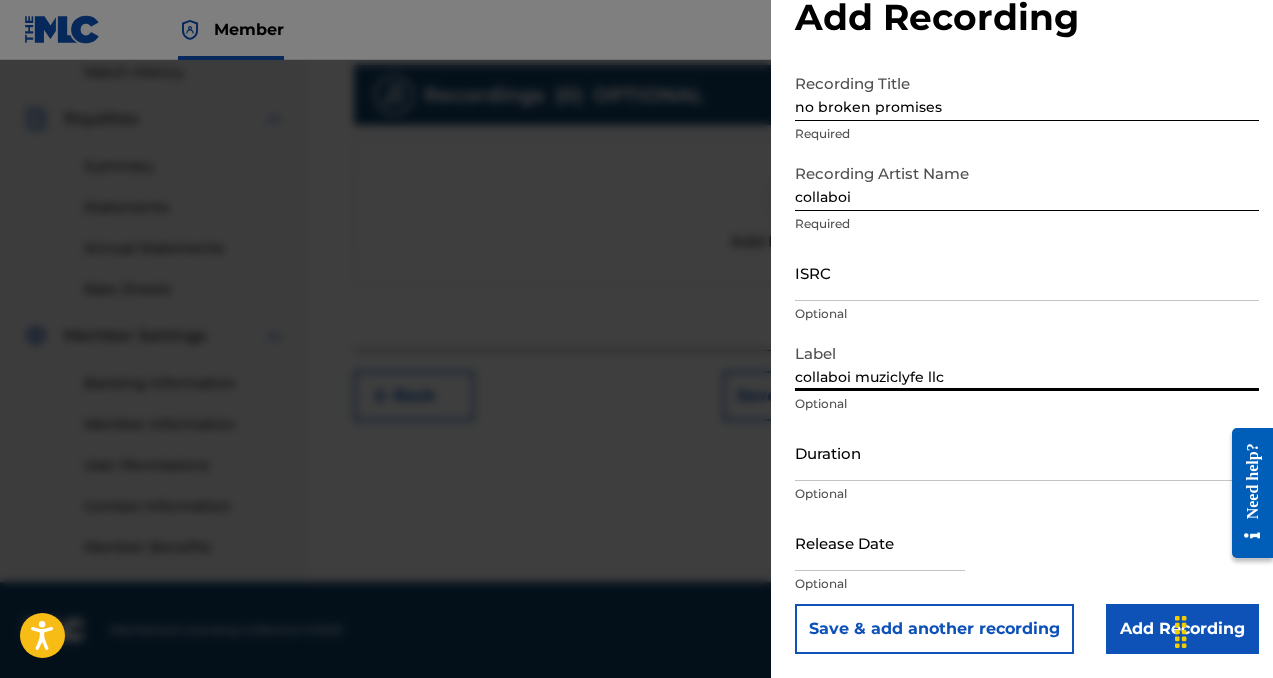 type on "collaboi muziclyfe llc" 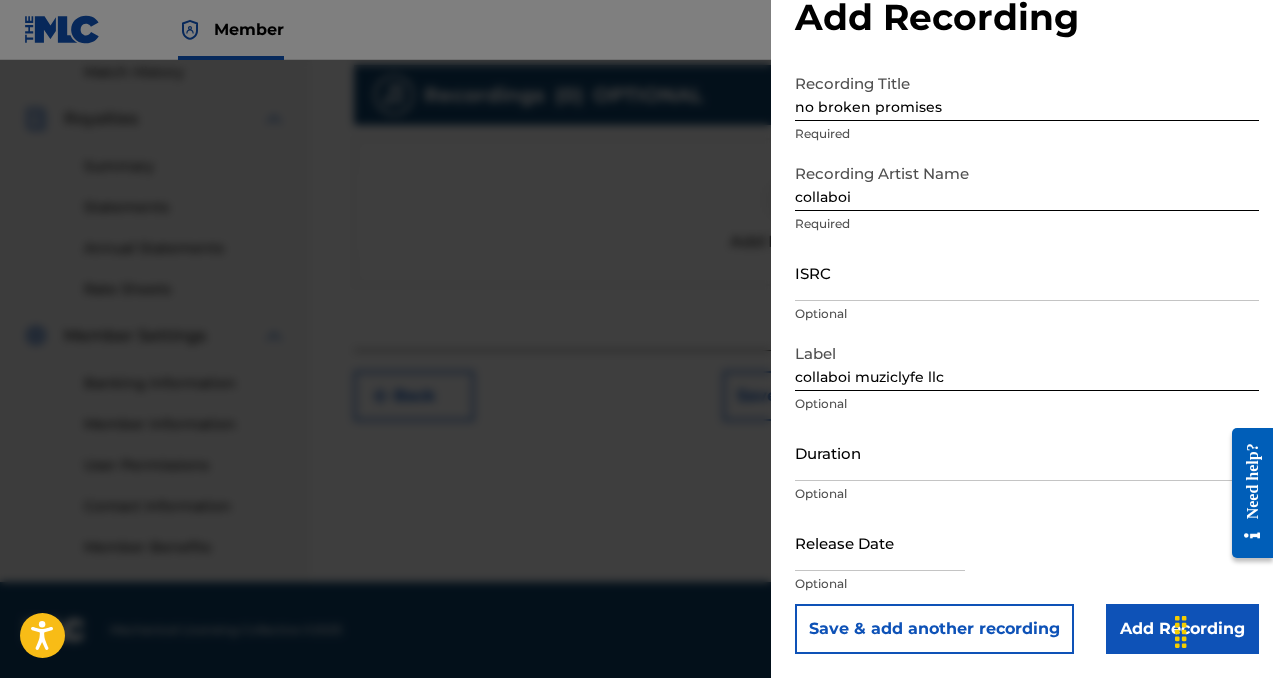 click on "Add Recording" at bounding box center (1182, 629) 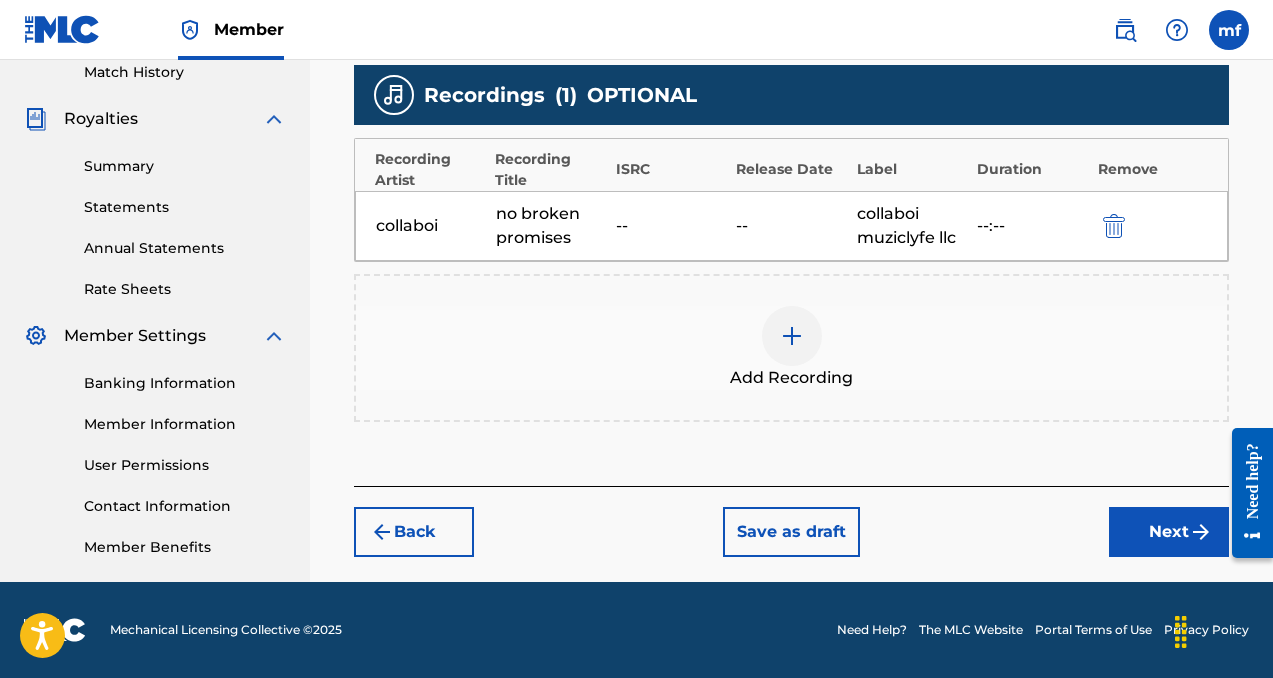 click on "Next" at bounding box center [1169, 532] 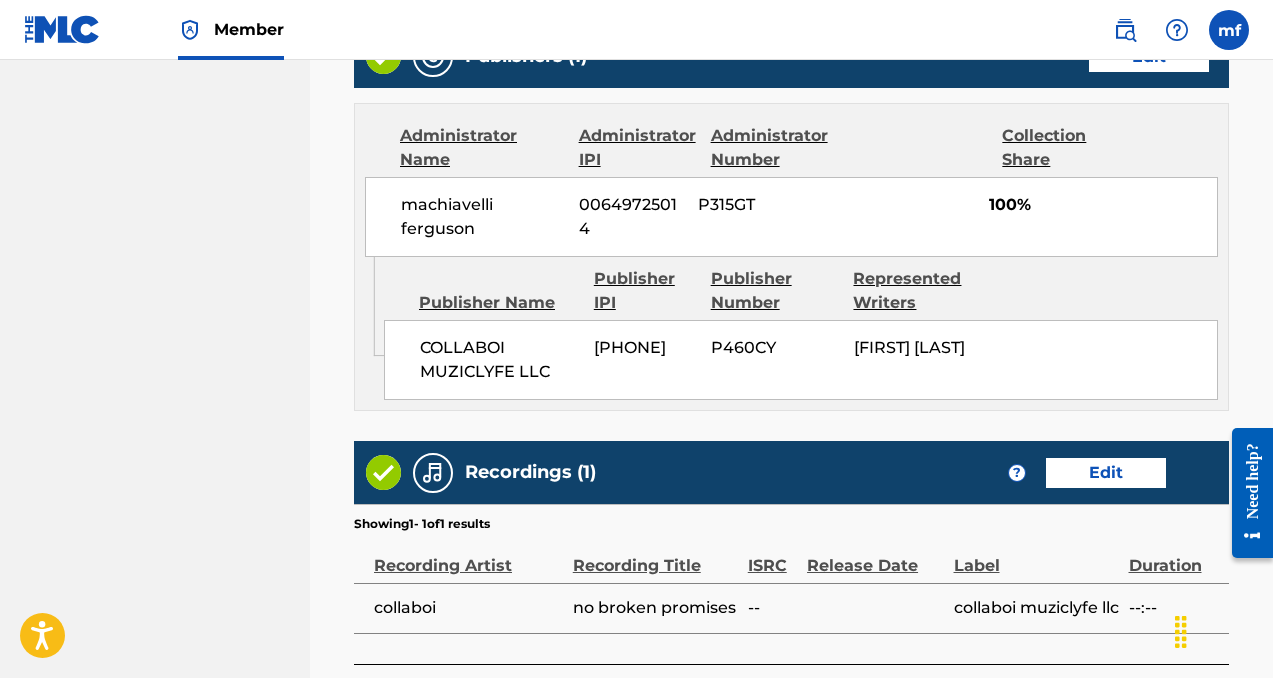 scroll, scrollTop: 1178, scrollLeft: 0, axis: vertical 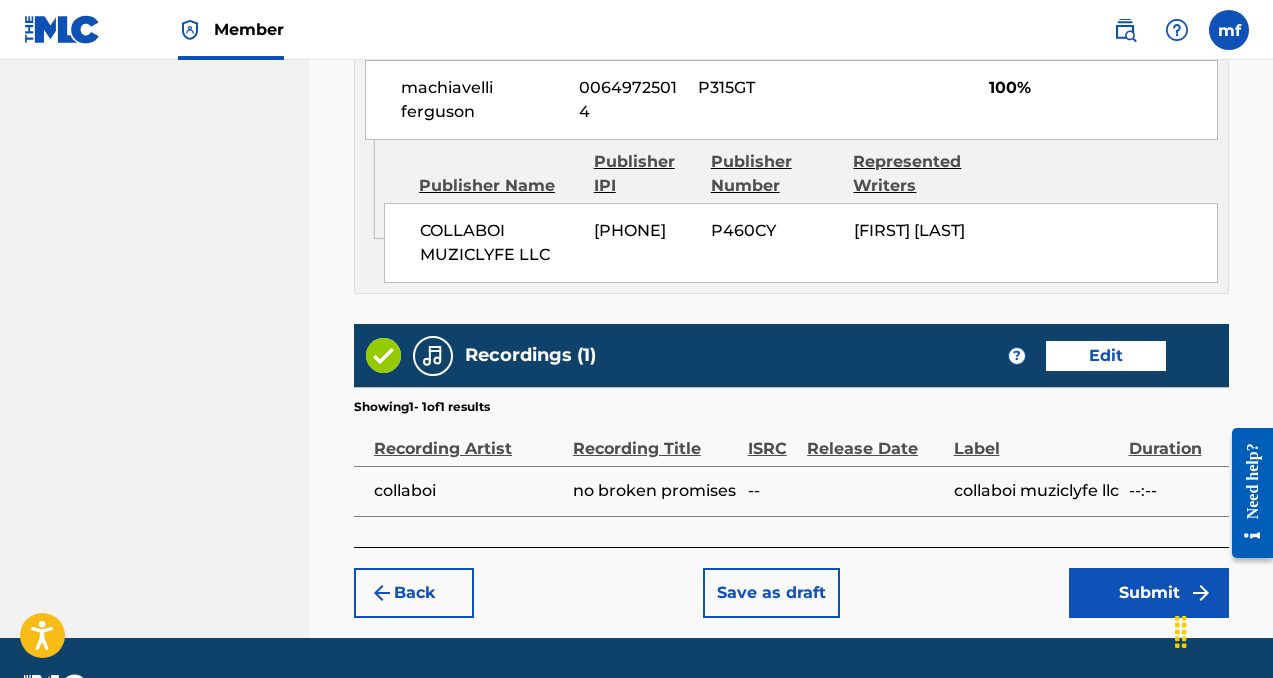 click on "Submit" at bounding box center [1149, 593] 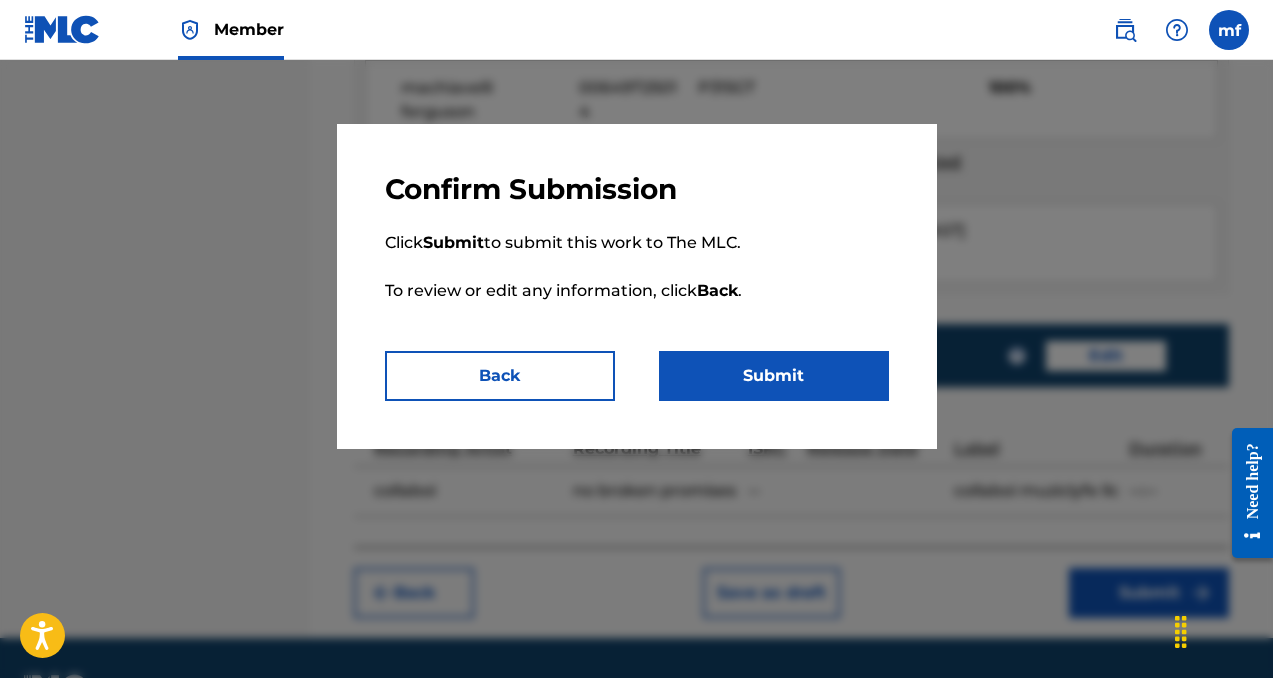 click on "Submit" at bounding box center (774, 376) 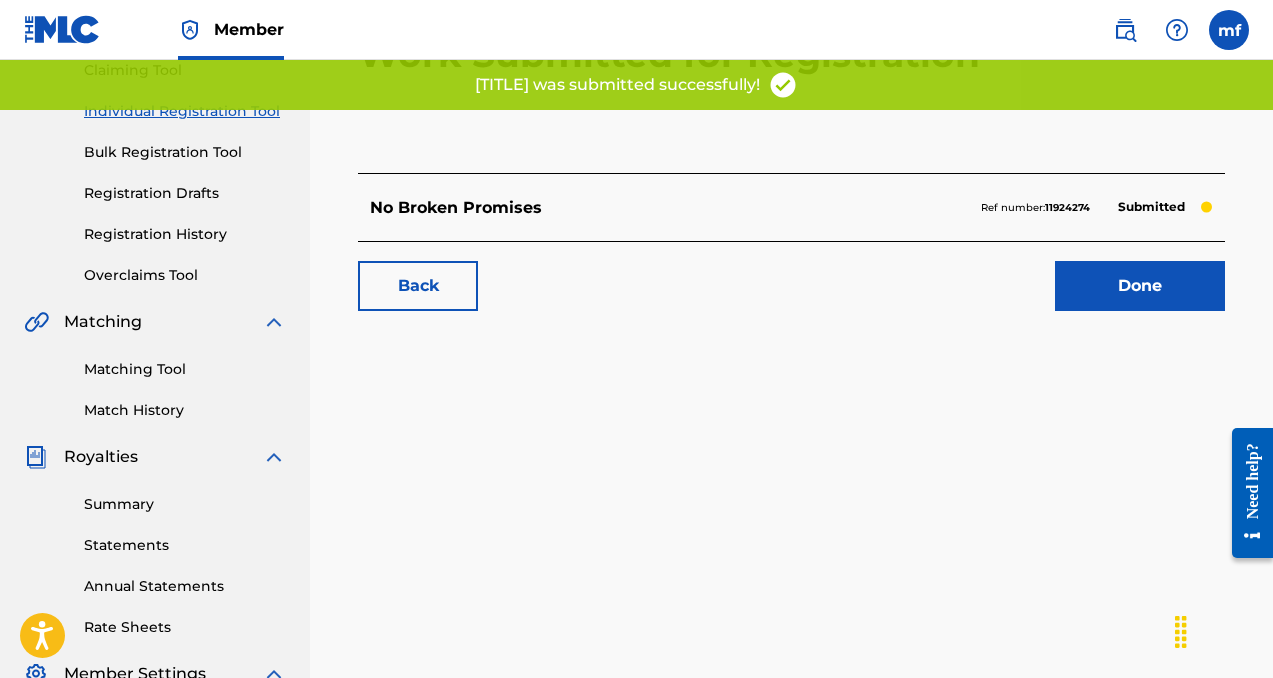 scroll, scrollTop: 188, scrollLeft: 0, axis: vertical 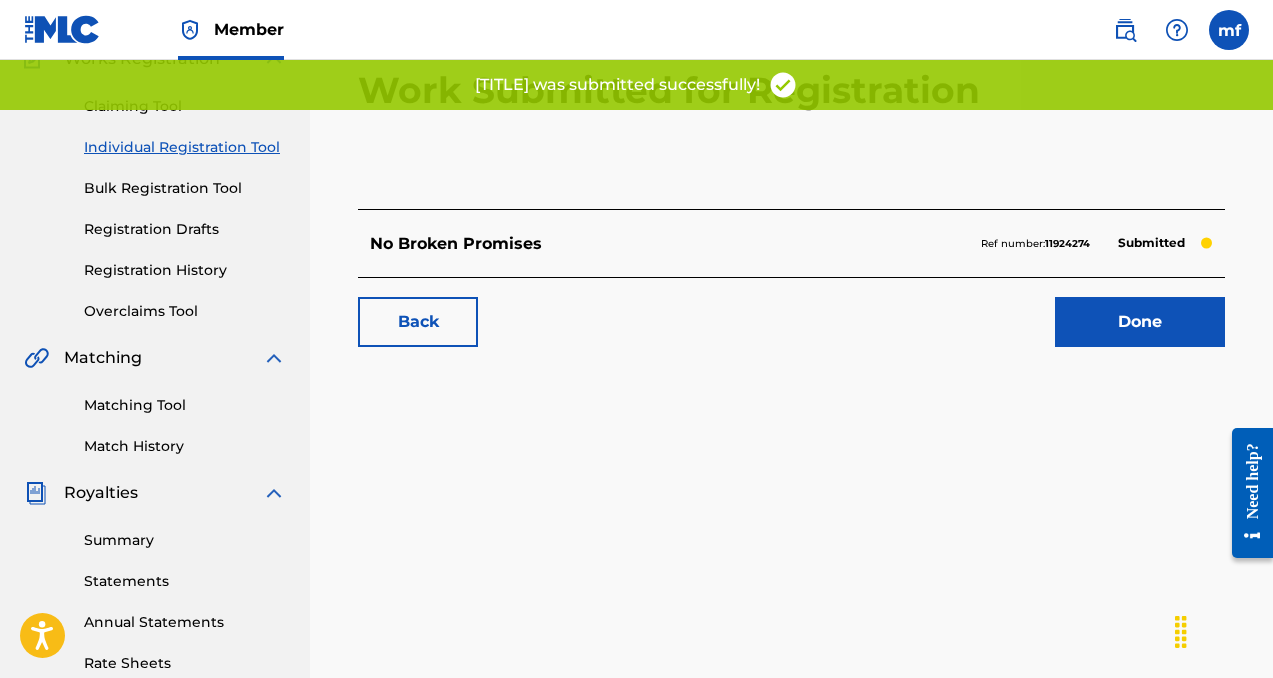 click on "Done" at bounding box center [1140, 322] 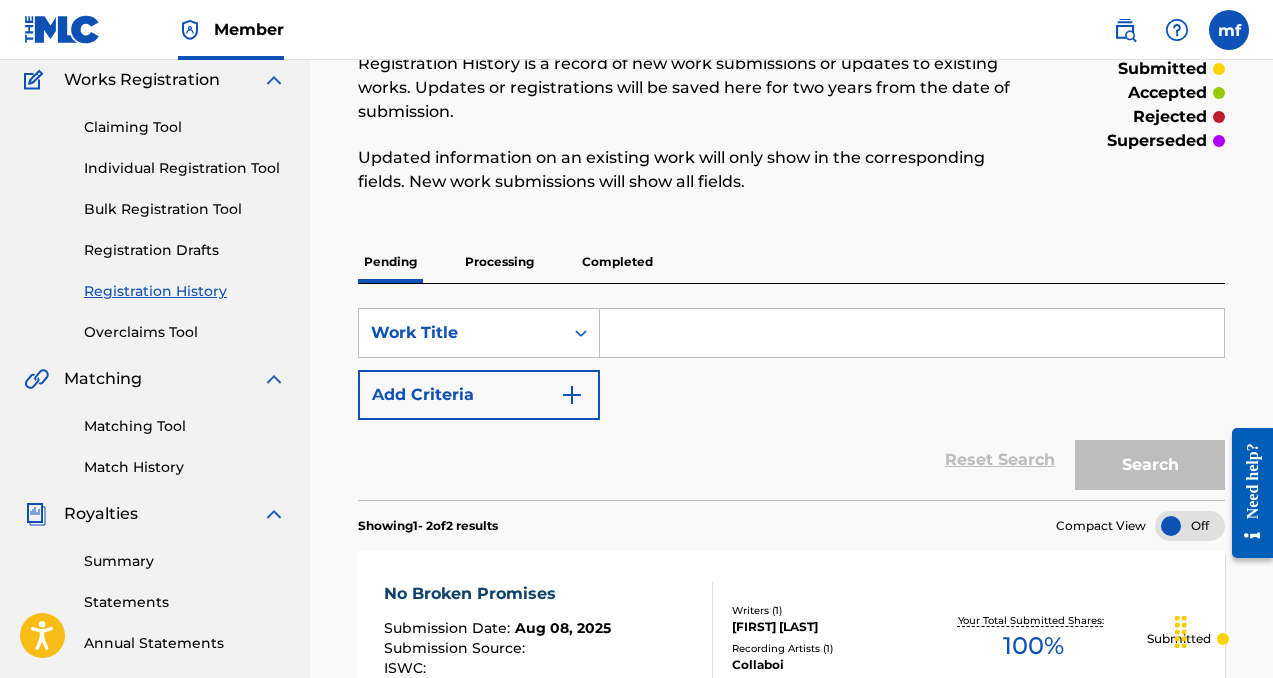 scroll, scrollTop: 86, scrollLeft: 0, axis: vertical 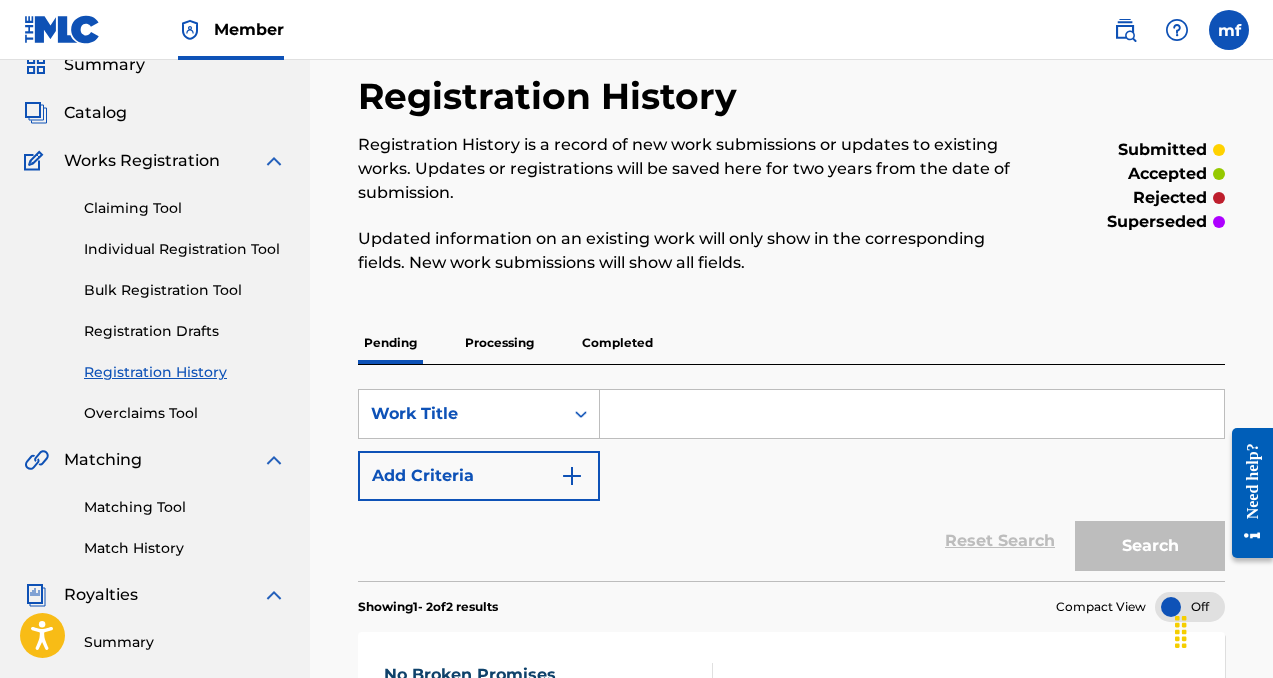 click on "Individual Registration Tool" at bounding box center (185, 249) 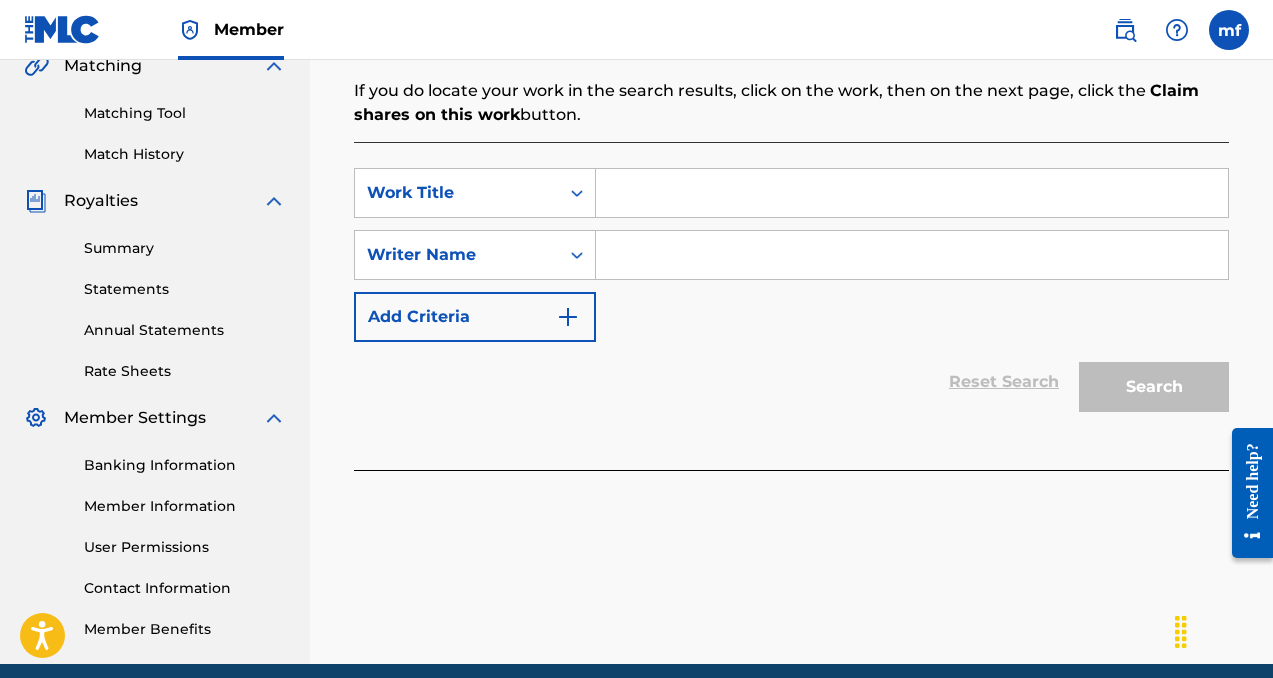 scroll, scrollTop: 519, scrollLeft: 0, axis: vertical 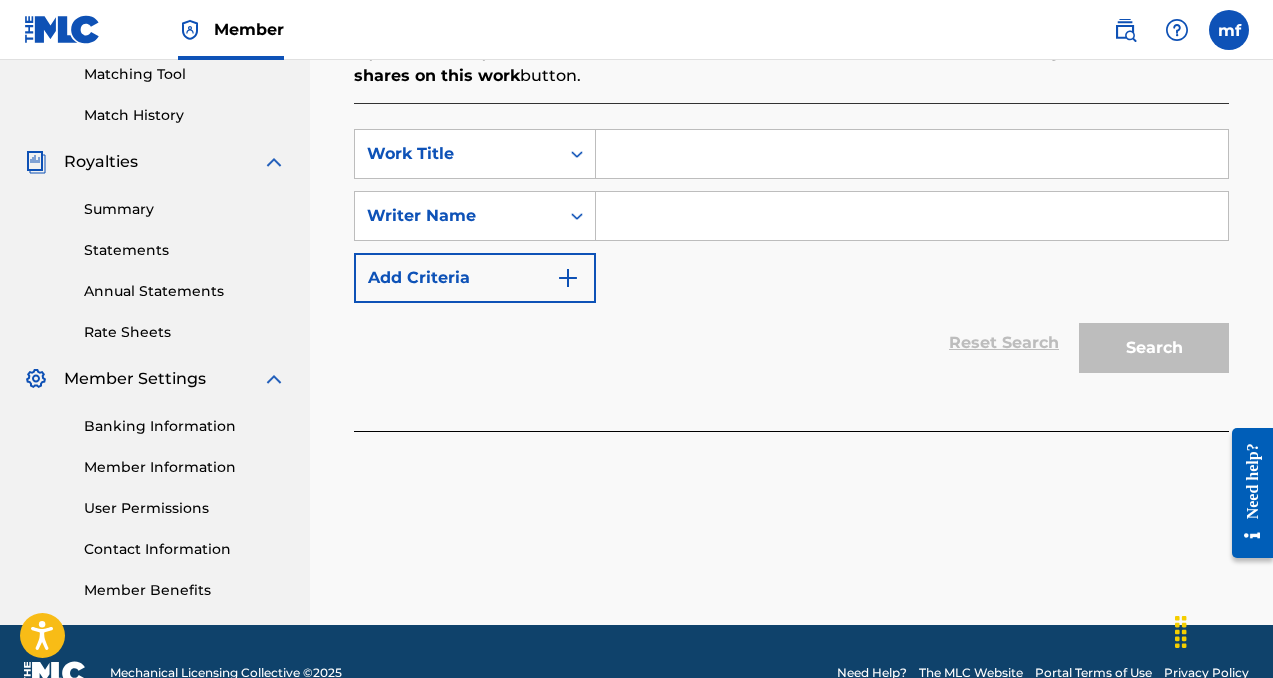 click at bounding box center [912, 216] 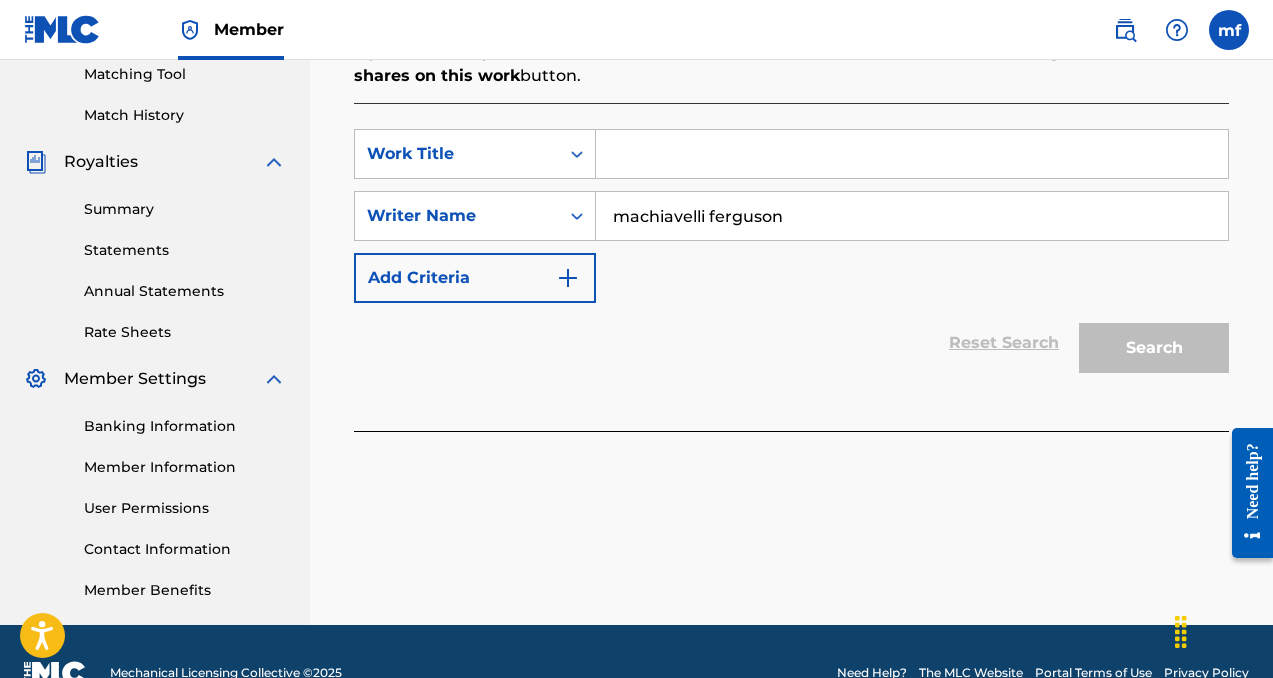 type on "machiavelli ferguson" 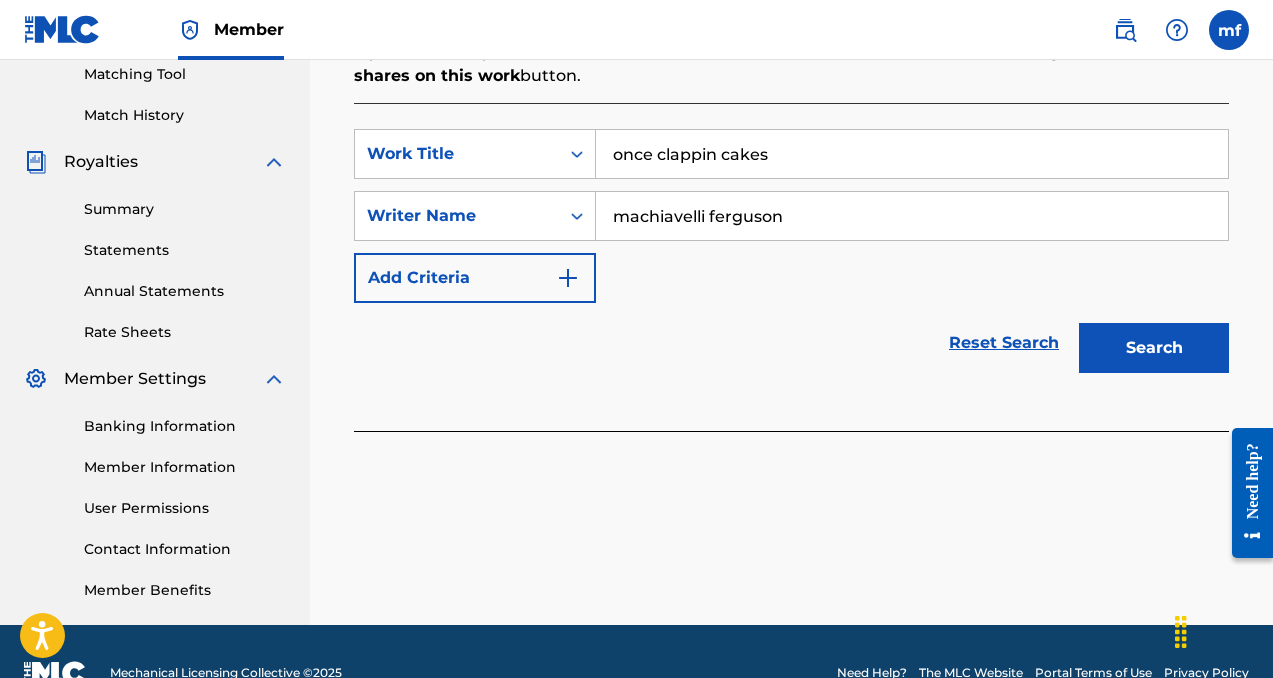 type on "once clappin cakes" 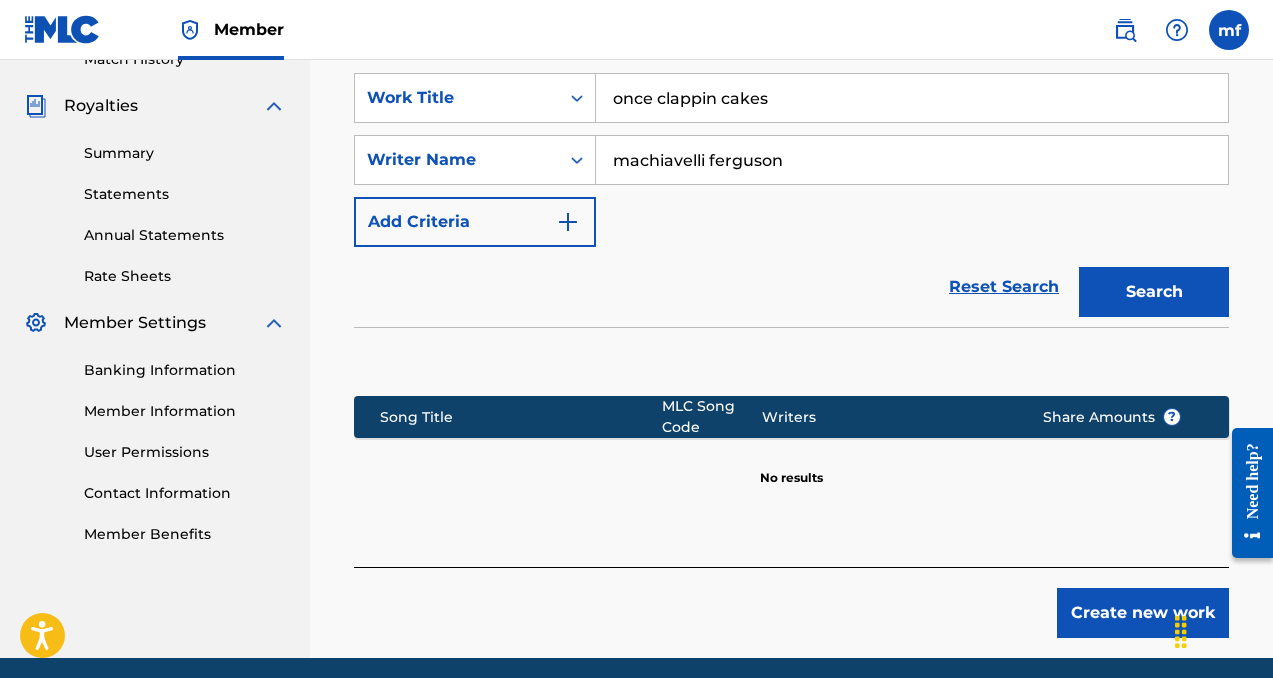 scroll, scrollTop: 564, scrollLeft: 0, axis: vertical 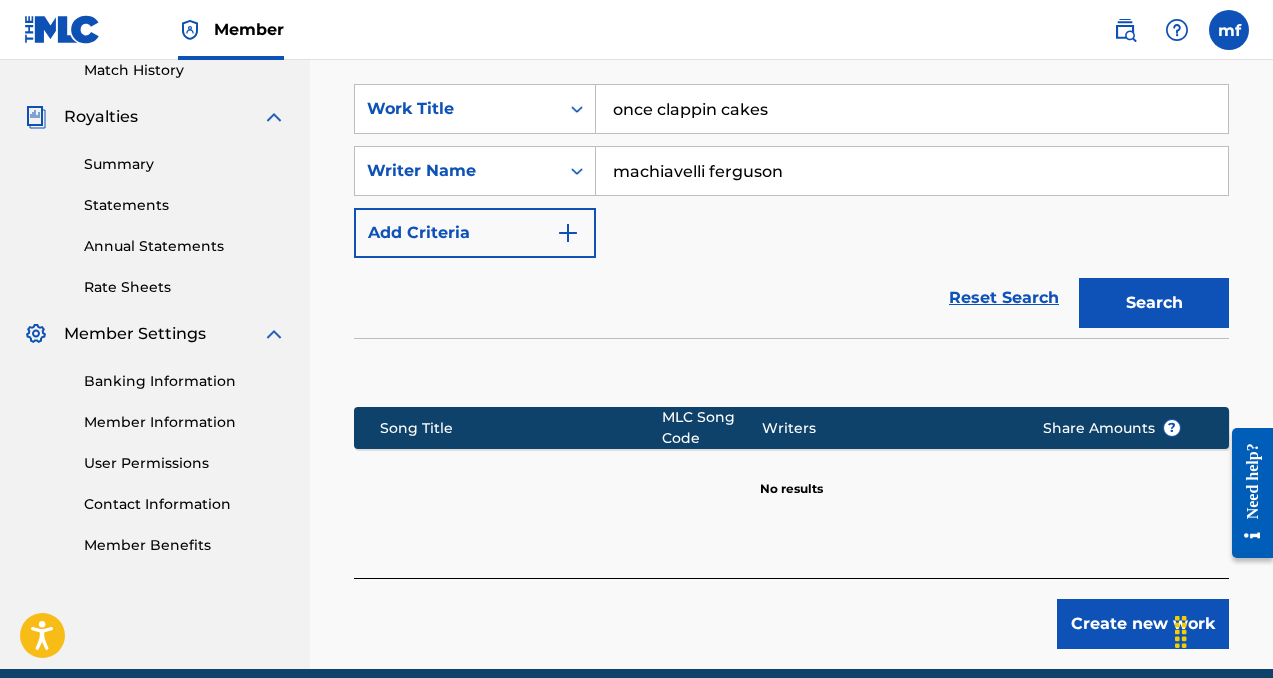 click on "Search" at bounding box center [1154, 303] 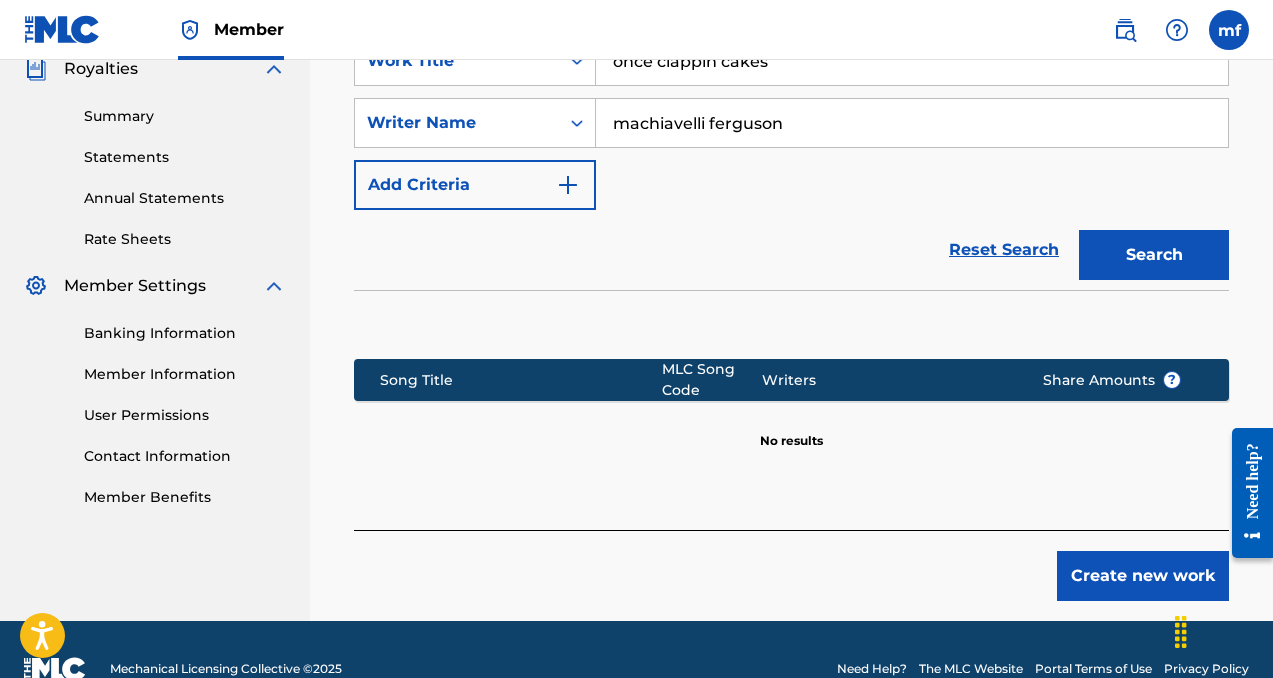 scroll, scrollTop: 613, scrollLeft: 0, axis: vertical 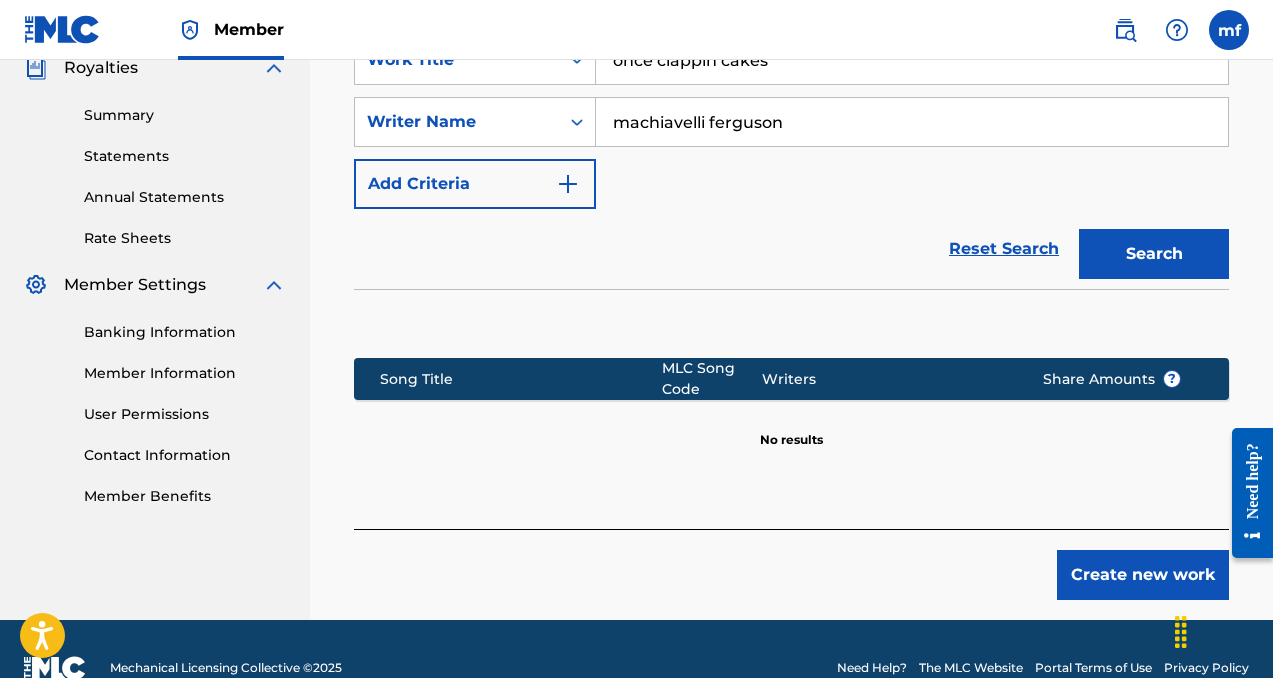 click on "Create new work" at bounding box center (1143, 575) 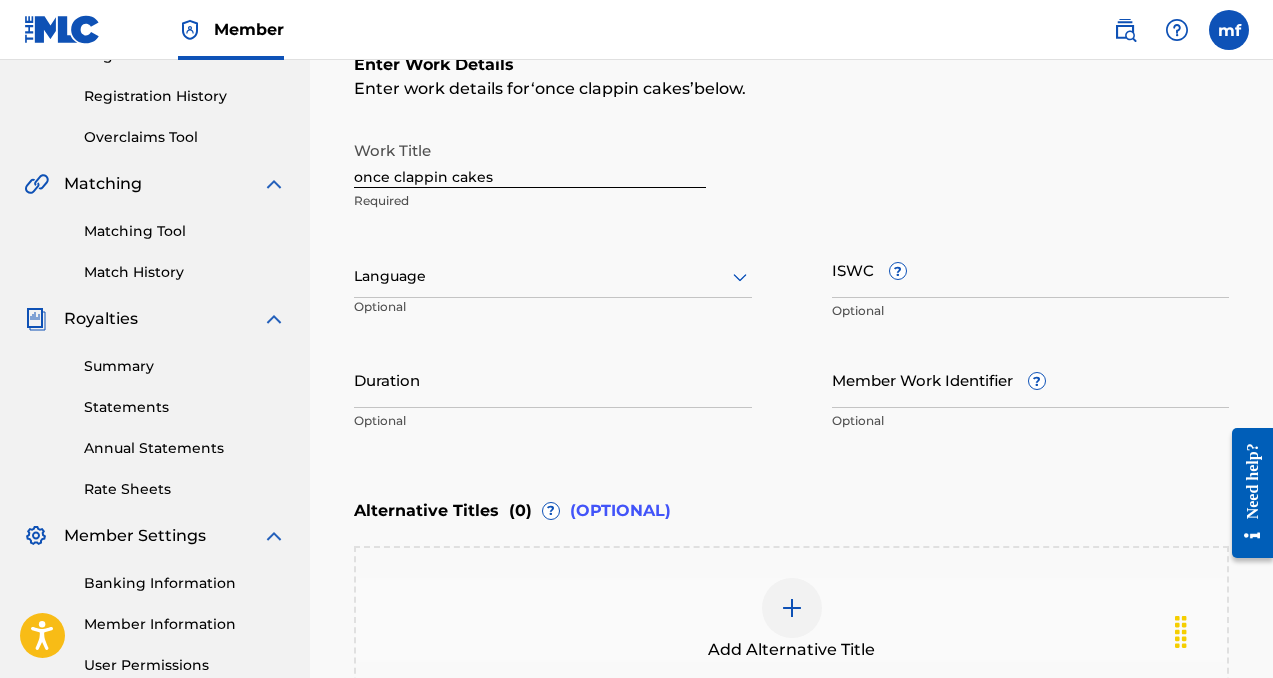 scroll, scrollTop: 359, scrollLeft: 0, axis: vertical 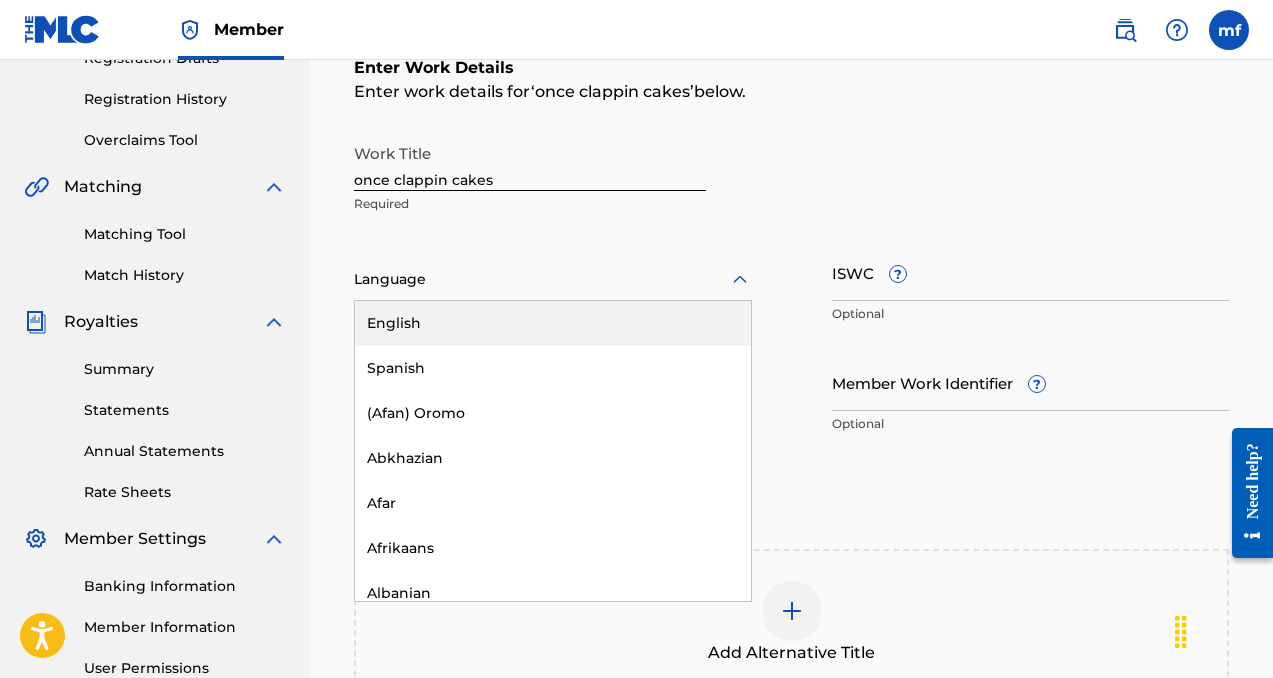click at bounding box center (553, 279) 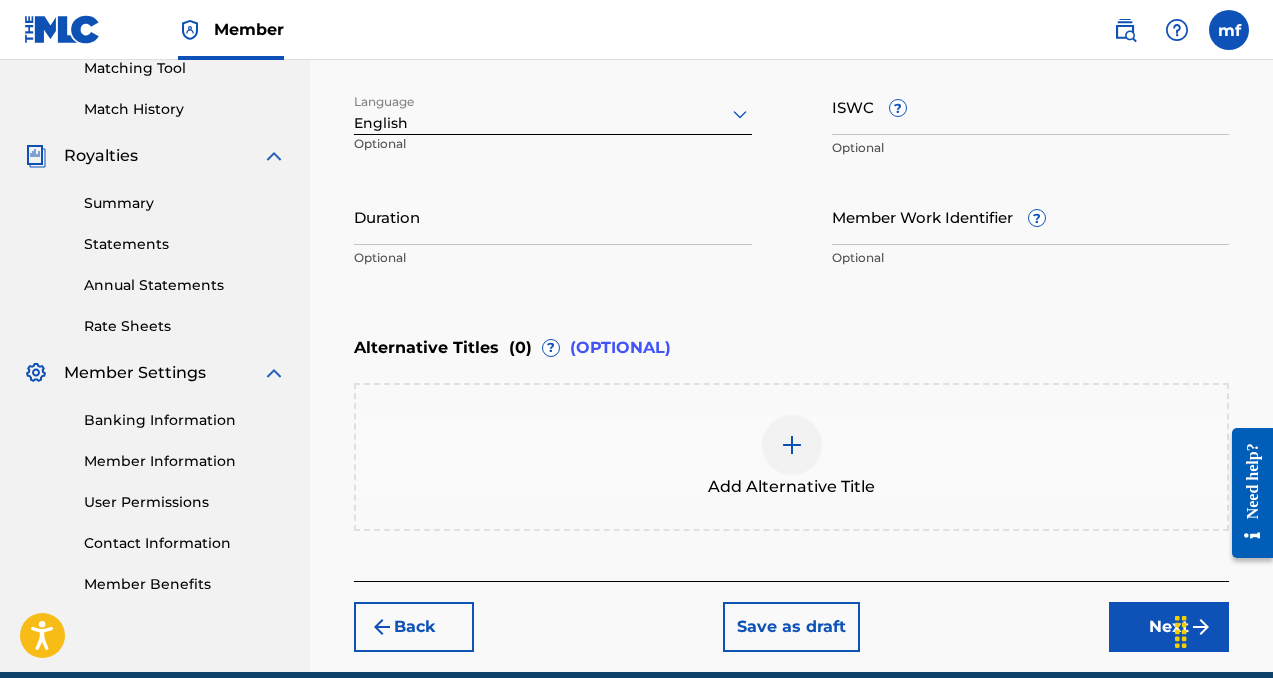 scroll, scrollTop: 615, scrollLeft: 0, axis: vertical 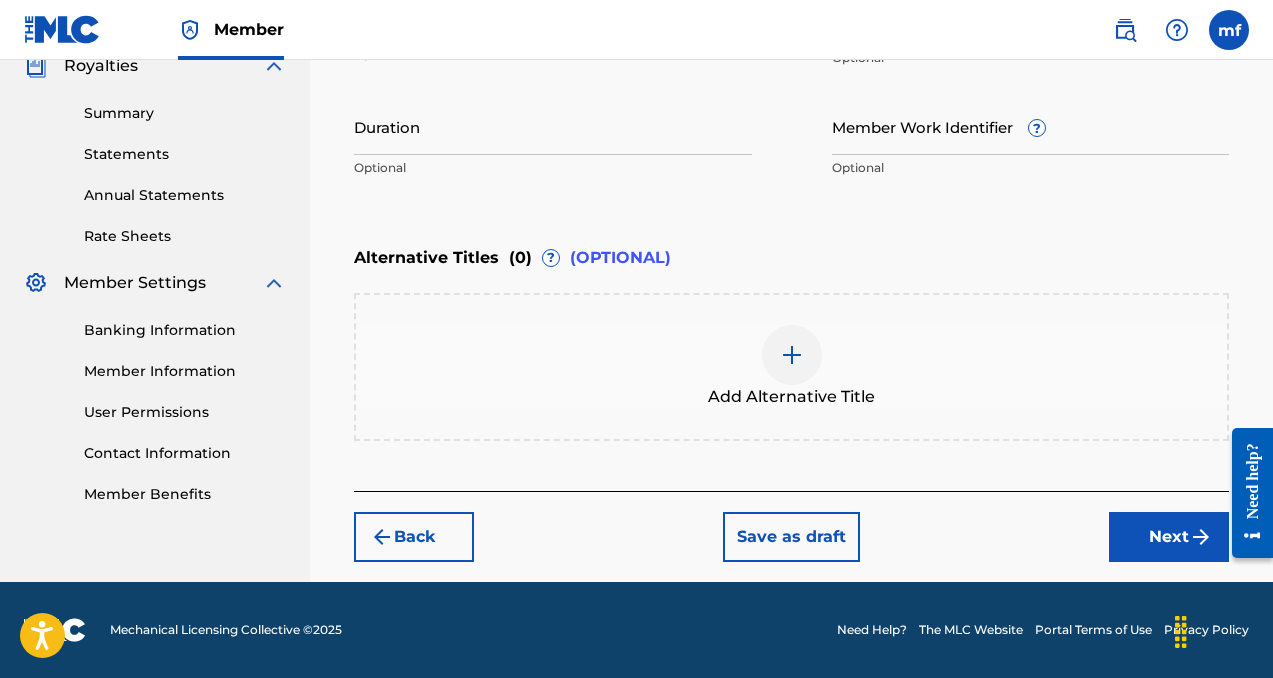 click on "Next" at bounding box center [1169, 537] 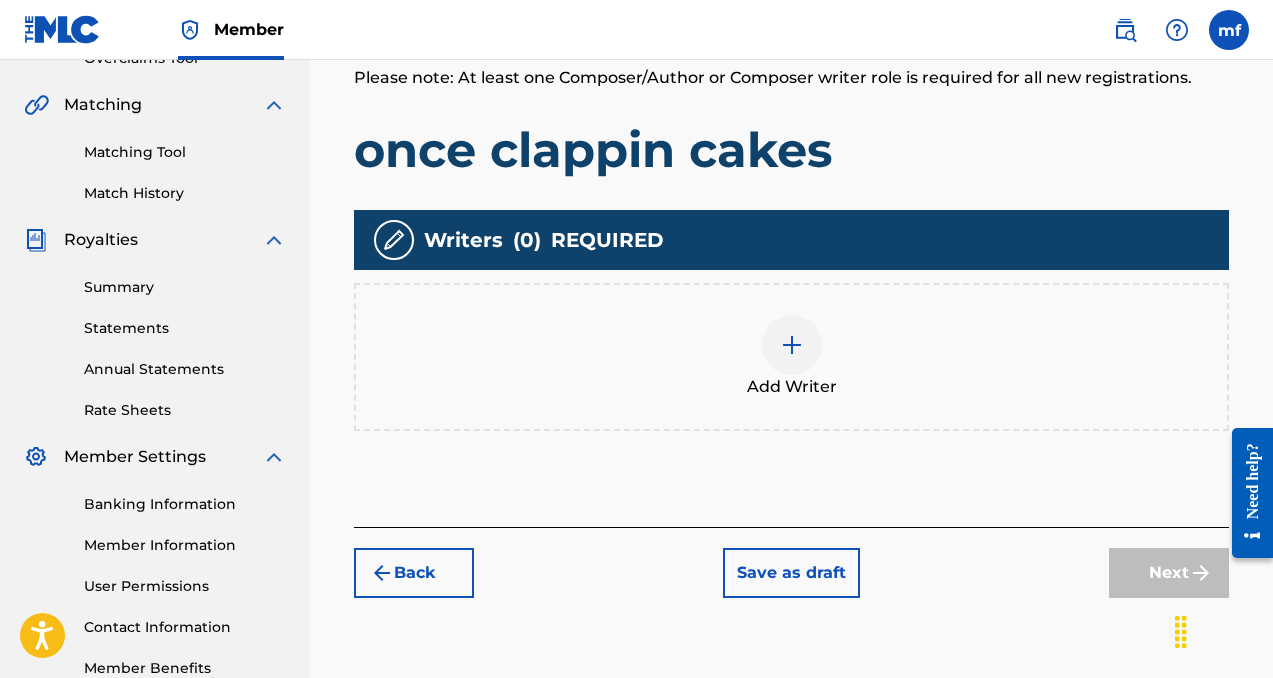 scroll, scrollTop: 468, scrollLeft: 0, axis: vertical 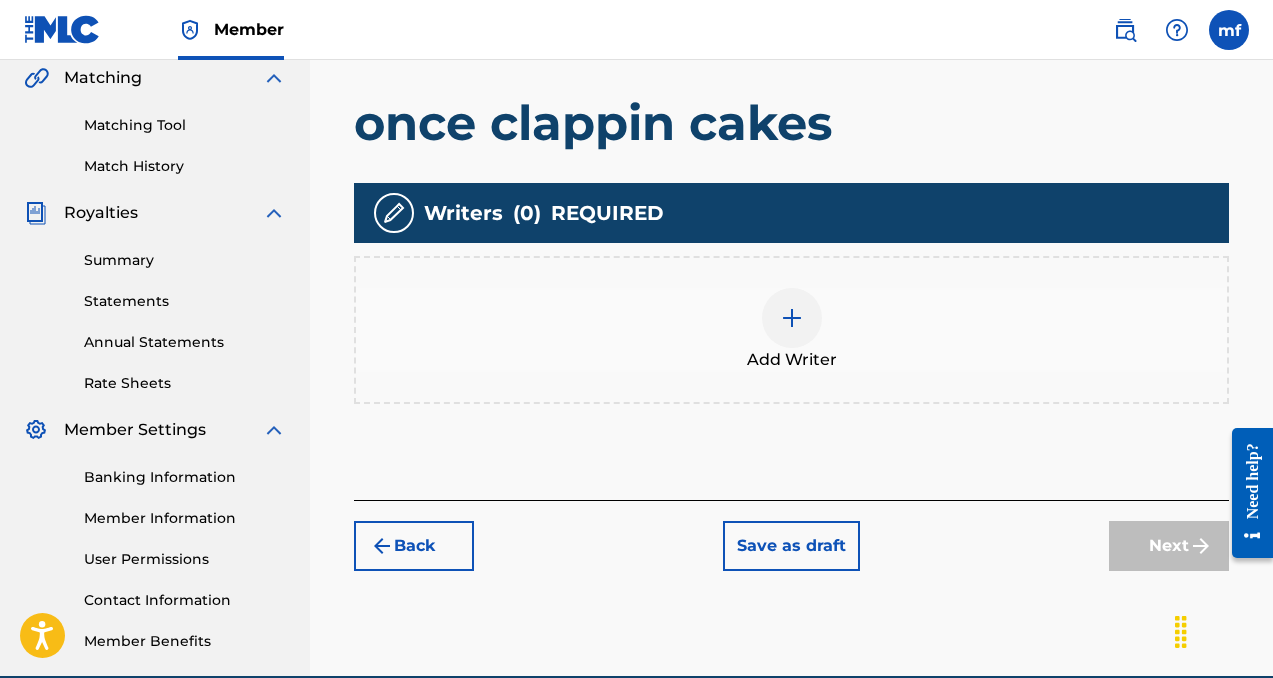 click at bounding box center [792, 318] 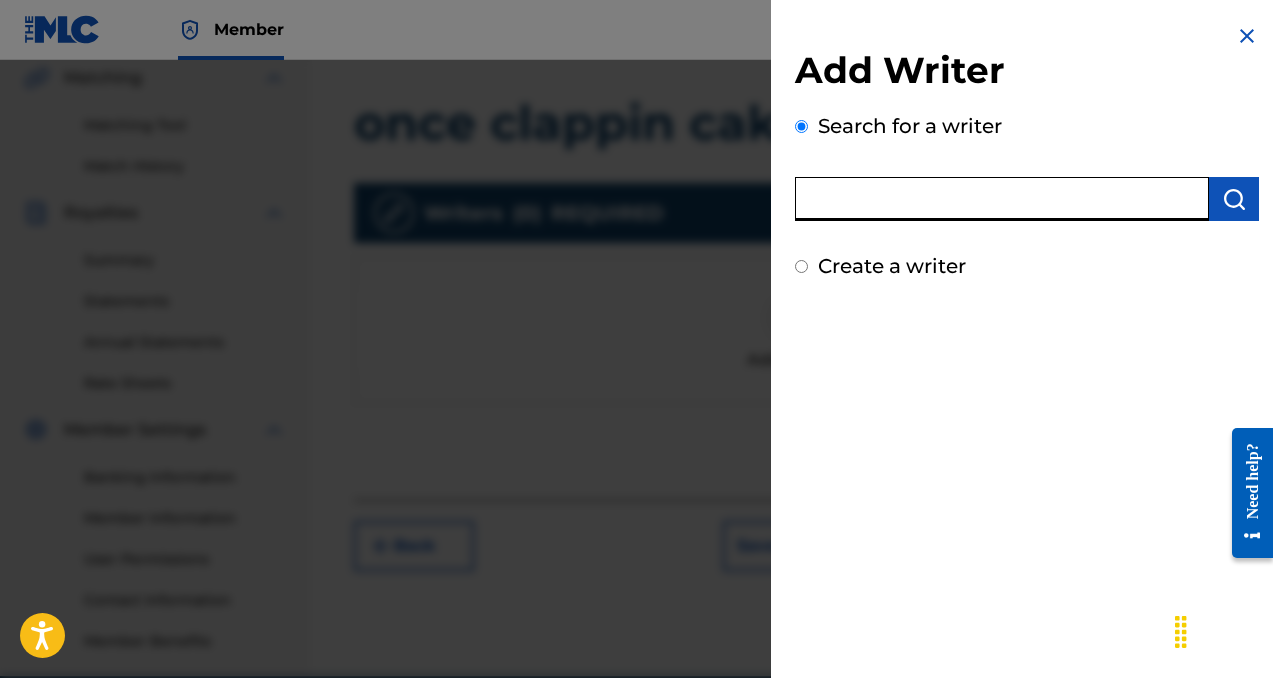 click at bounding box center (1002, 199) 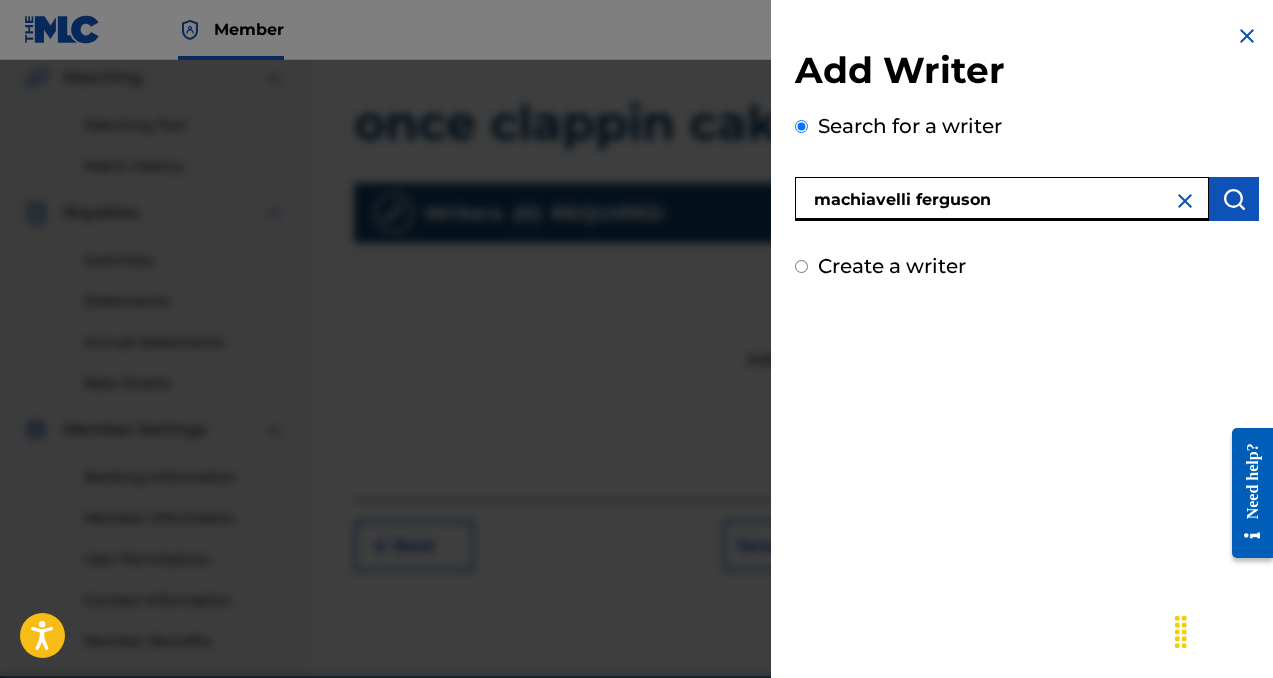 type on "machiavelli ferguson" 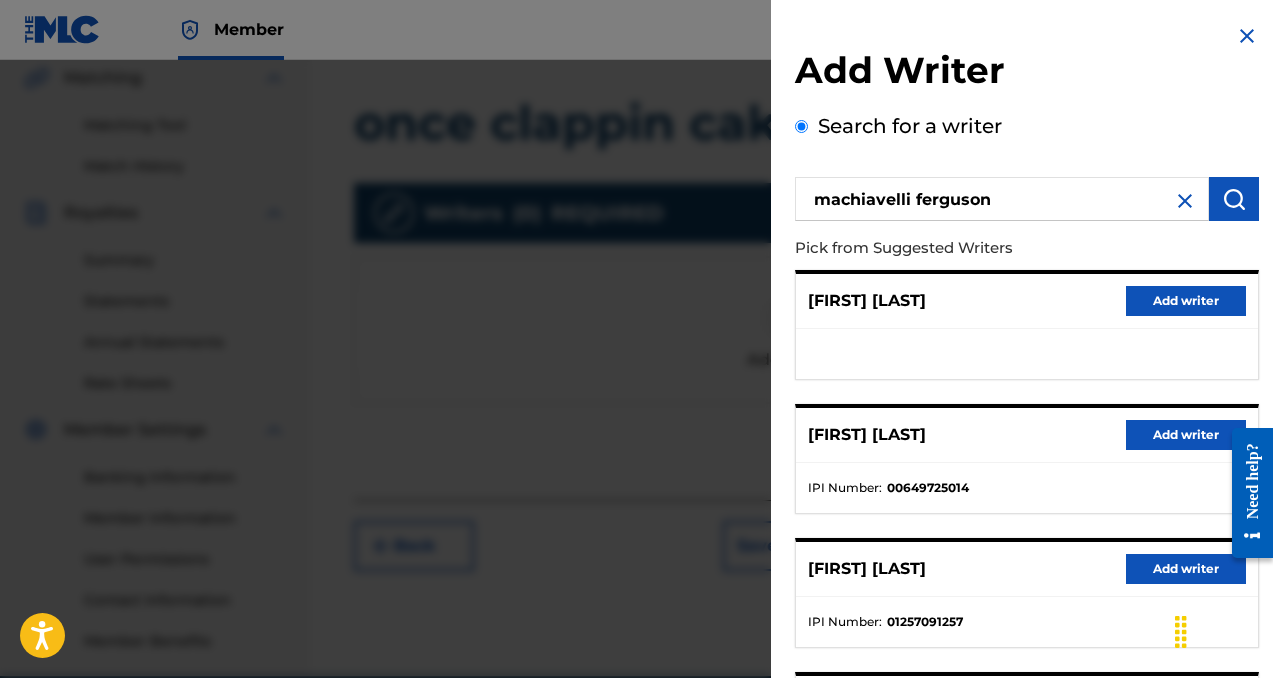 click on "Add writer" at bounding box center (1186, 435) 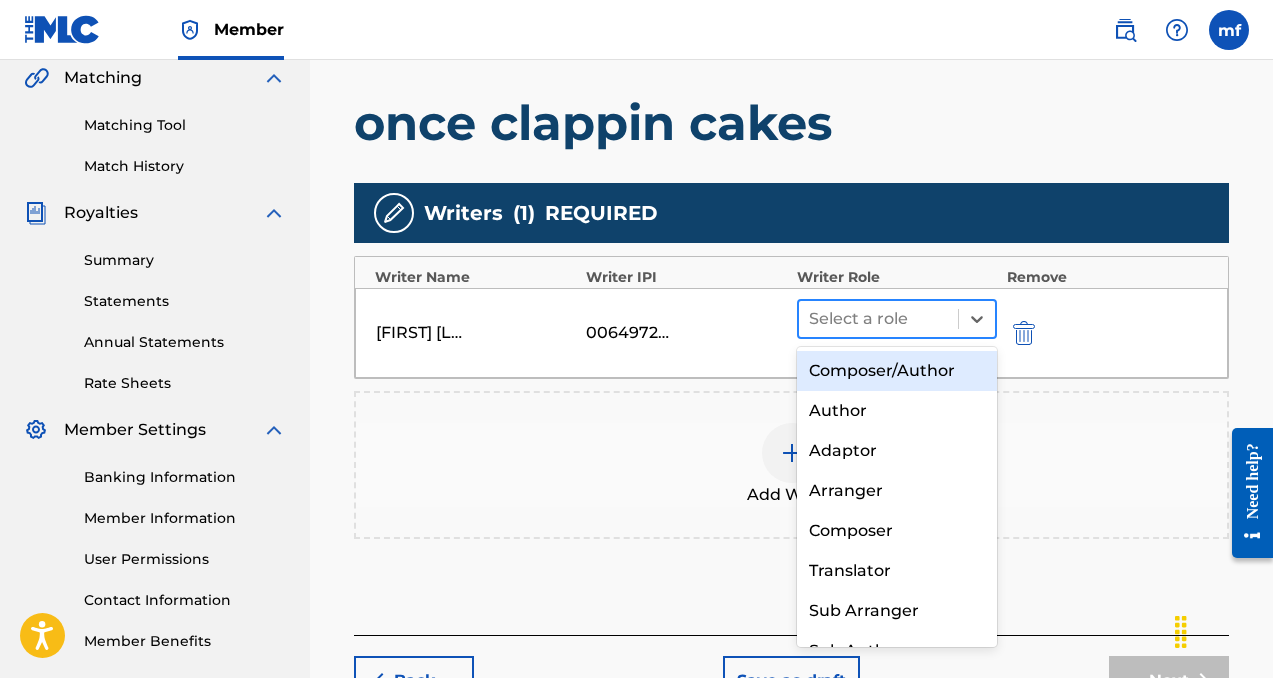 click at bounding box center (878, 319) 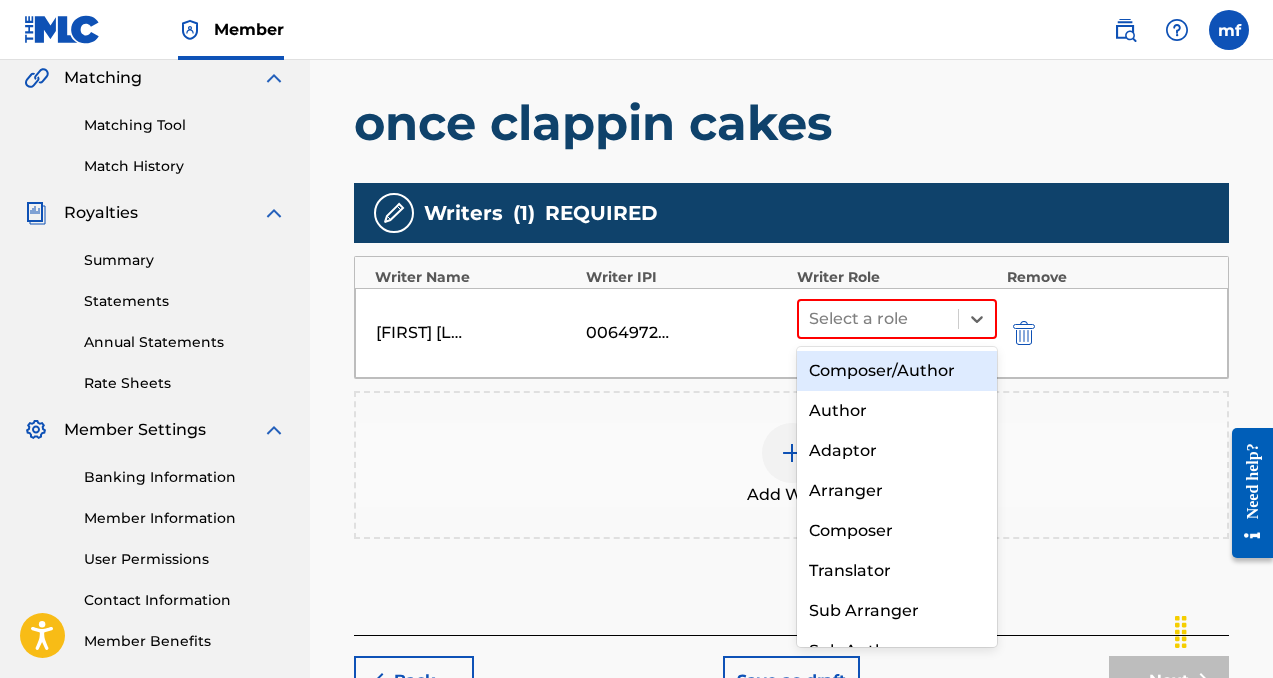 click on "Composer/Author" at bounding box center (897, 371) 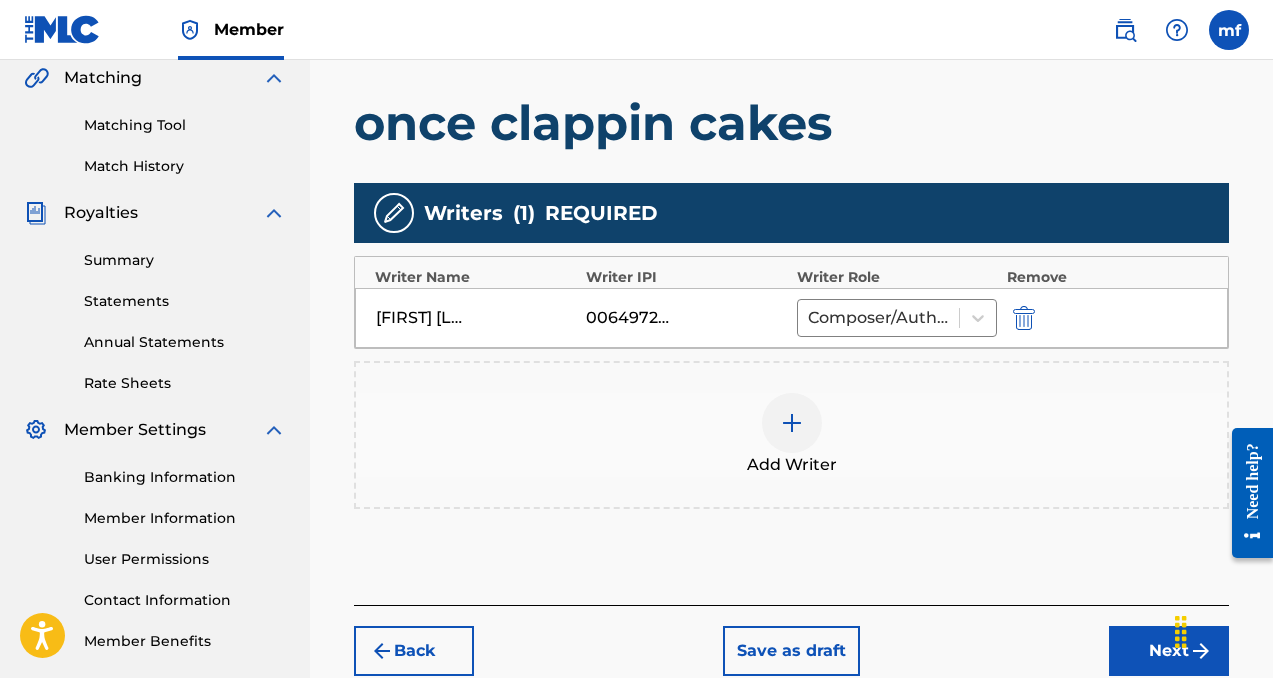 scroll, scrollTop: 582, scrollLeft: 0, axis: vertical 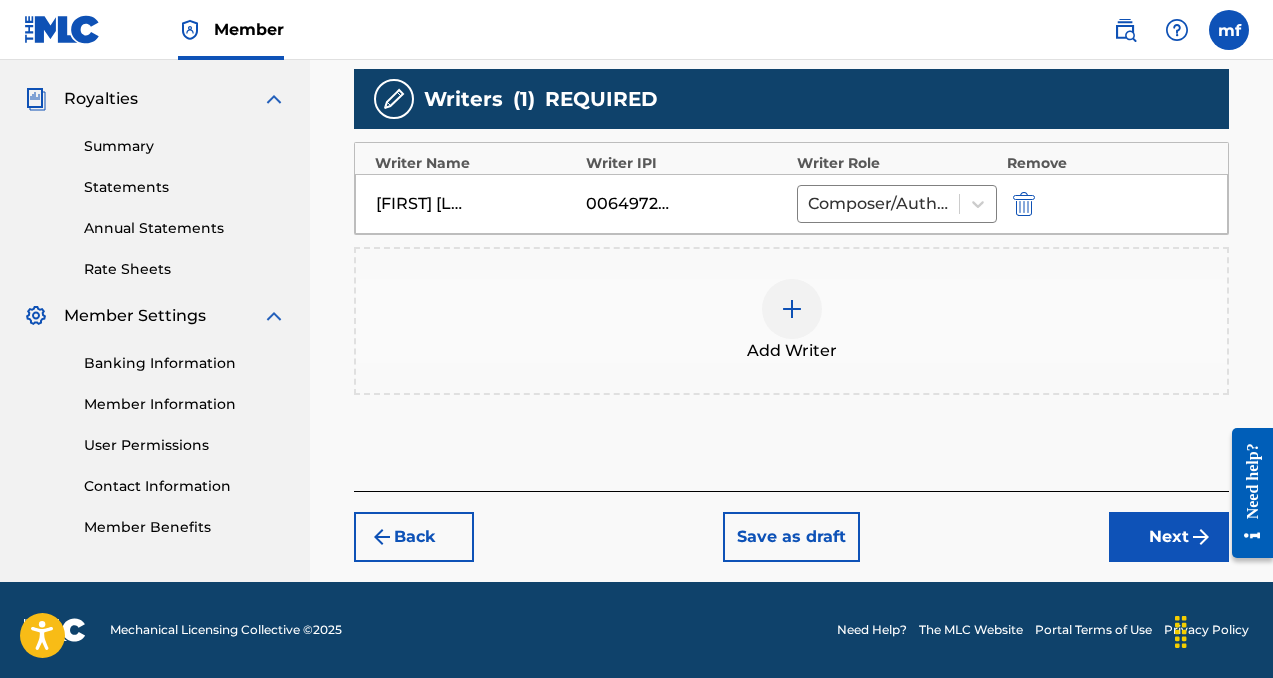click on "Next" at bounding box center [1169, 537] 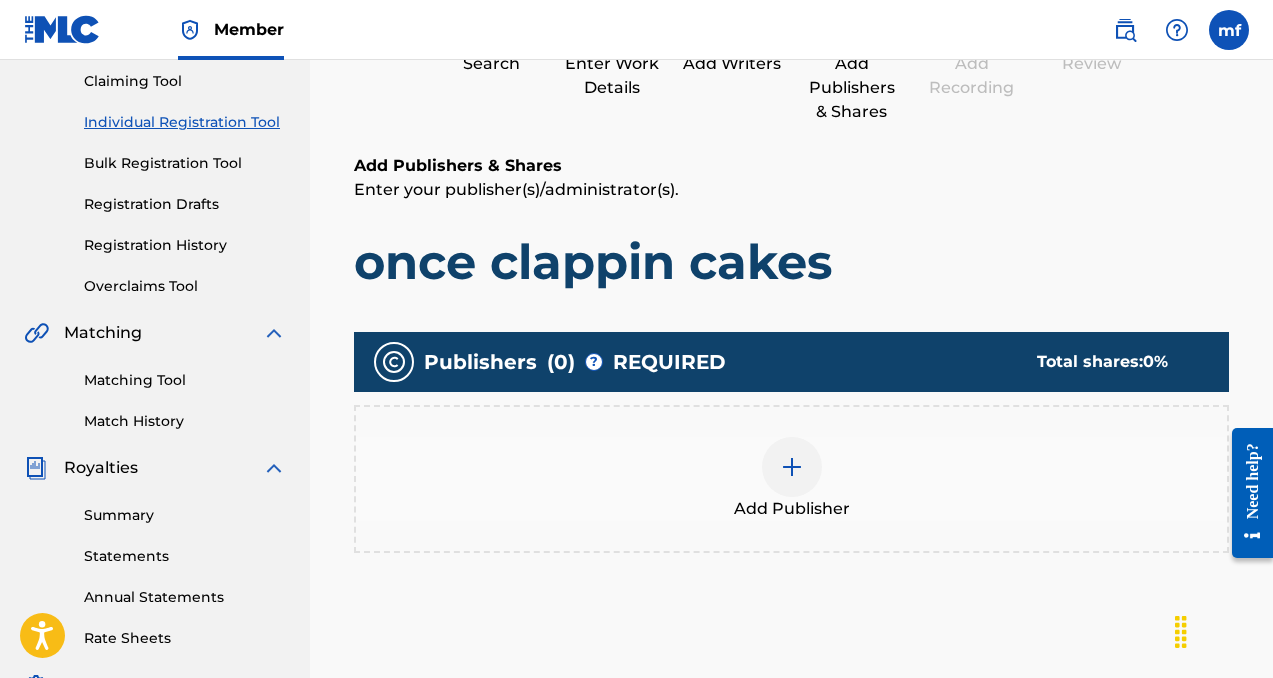 scroll, scrollTop: 241, scrollLeft: 0, axis: vertical 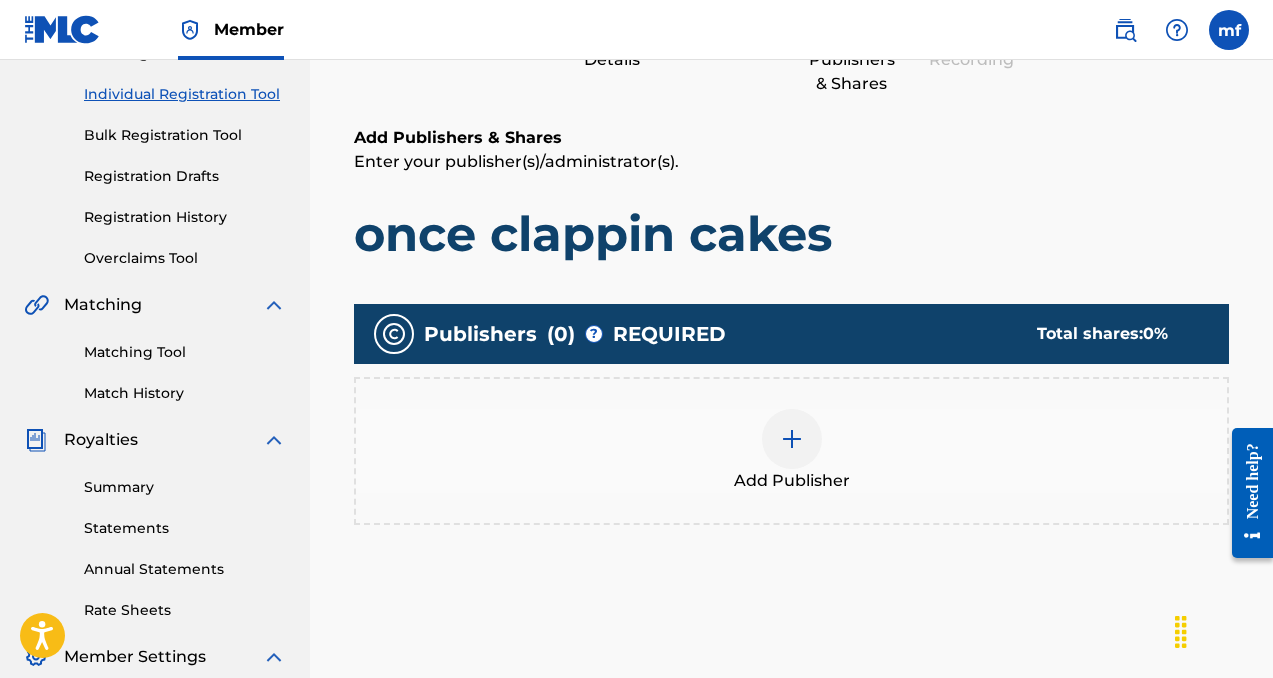 click at bounding box center [792, 439] 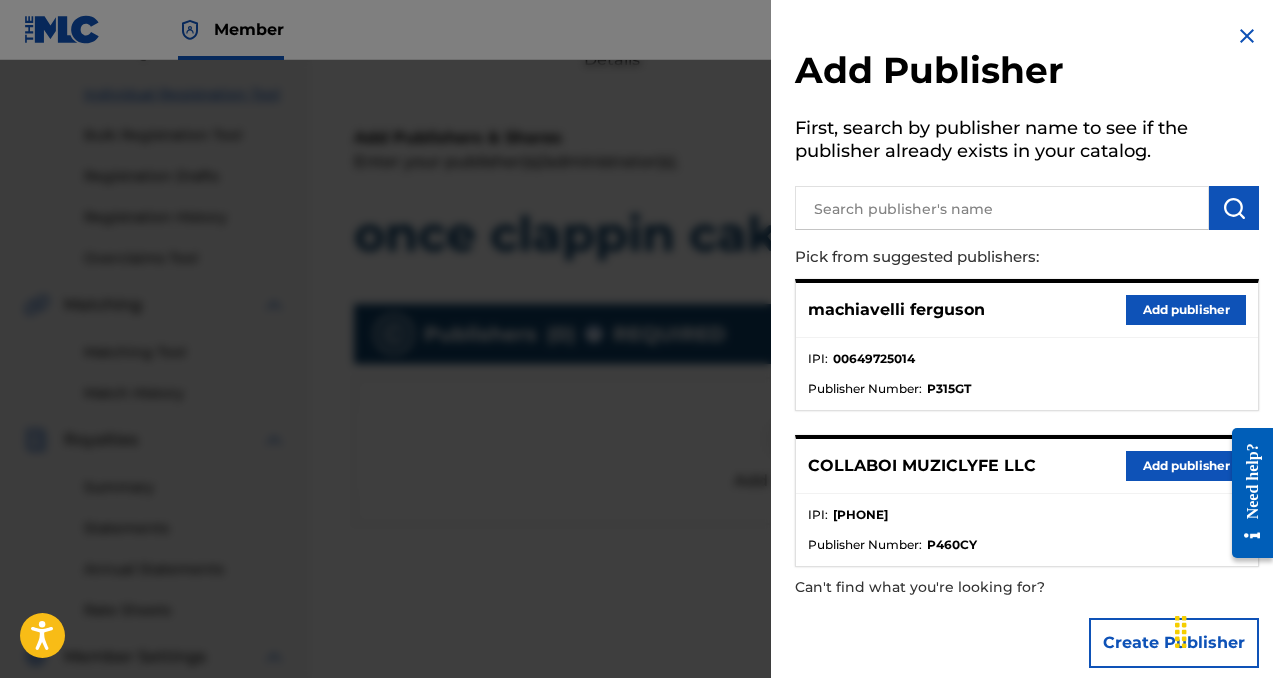 click on "Add publisher" at bounding box center [1186, 466] 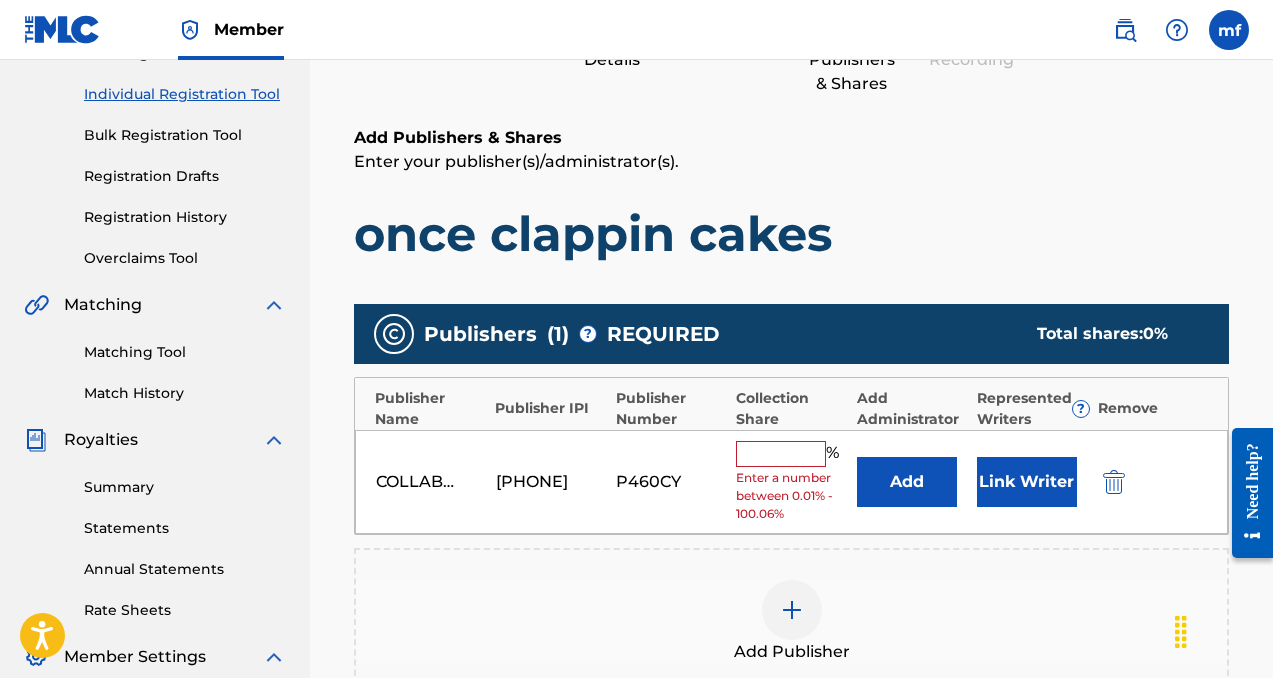 click at bounding box center (781, 454) 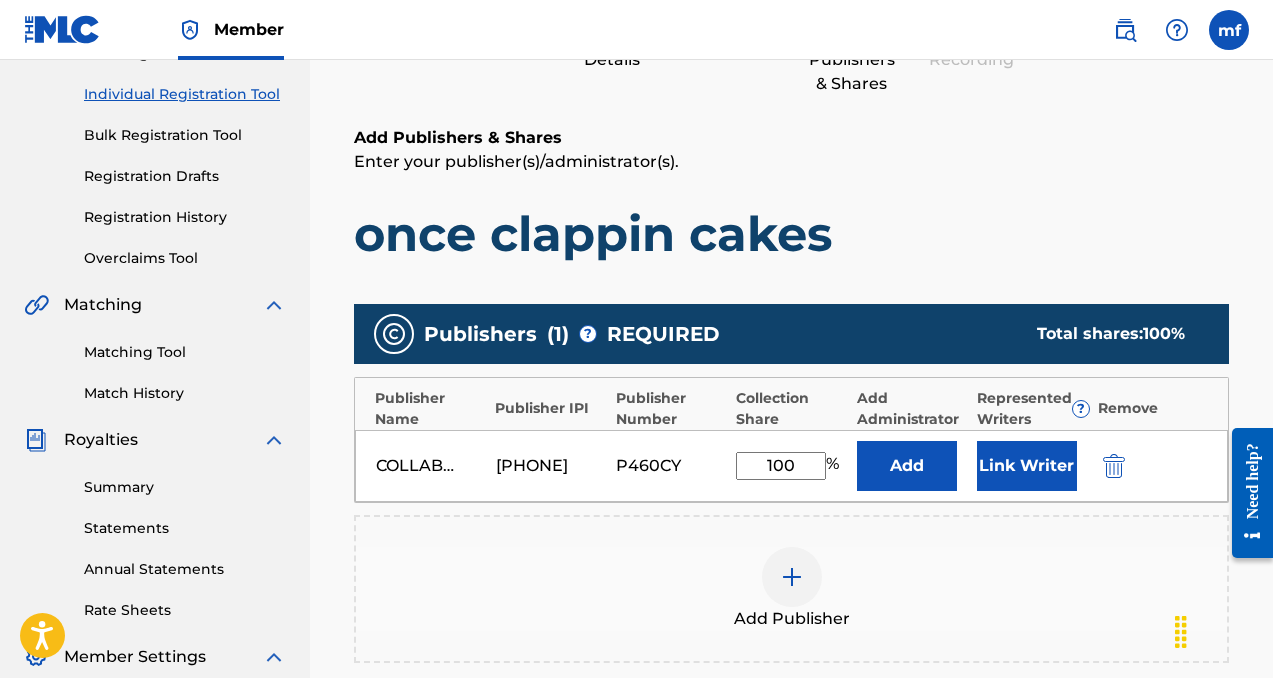 type on "100" 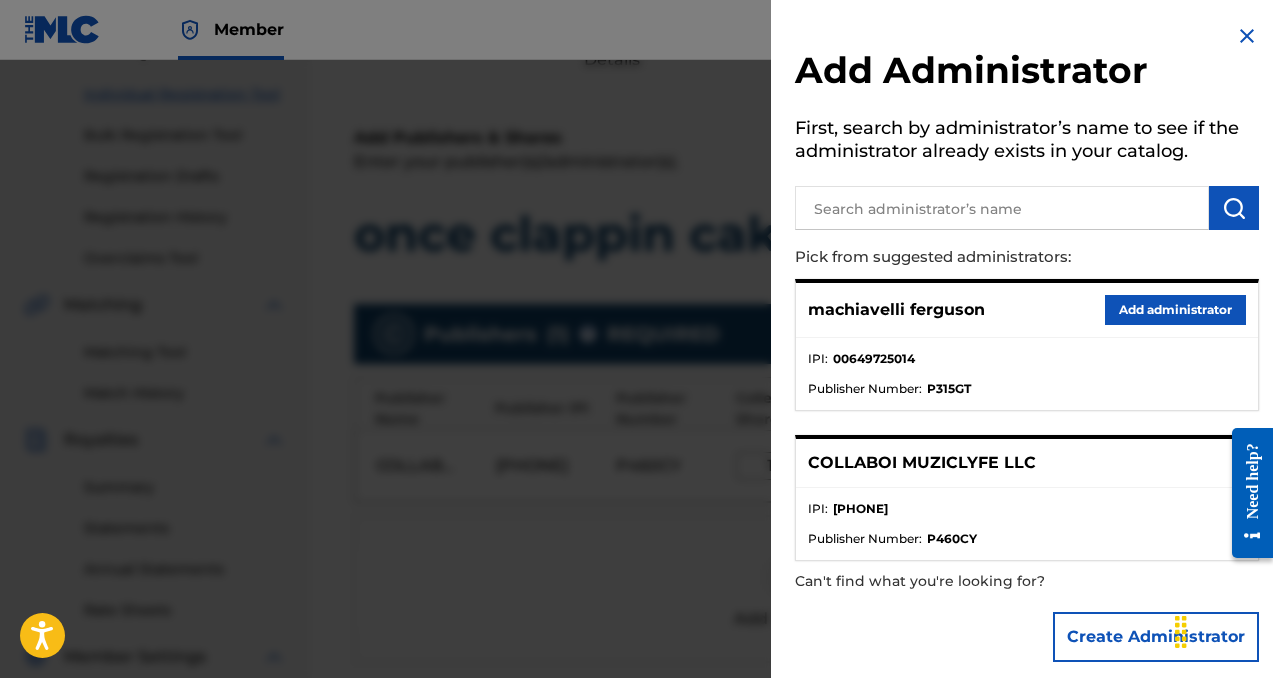 click on "Add administrator" at bounding box center (1175, 310) 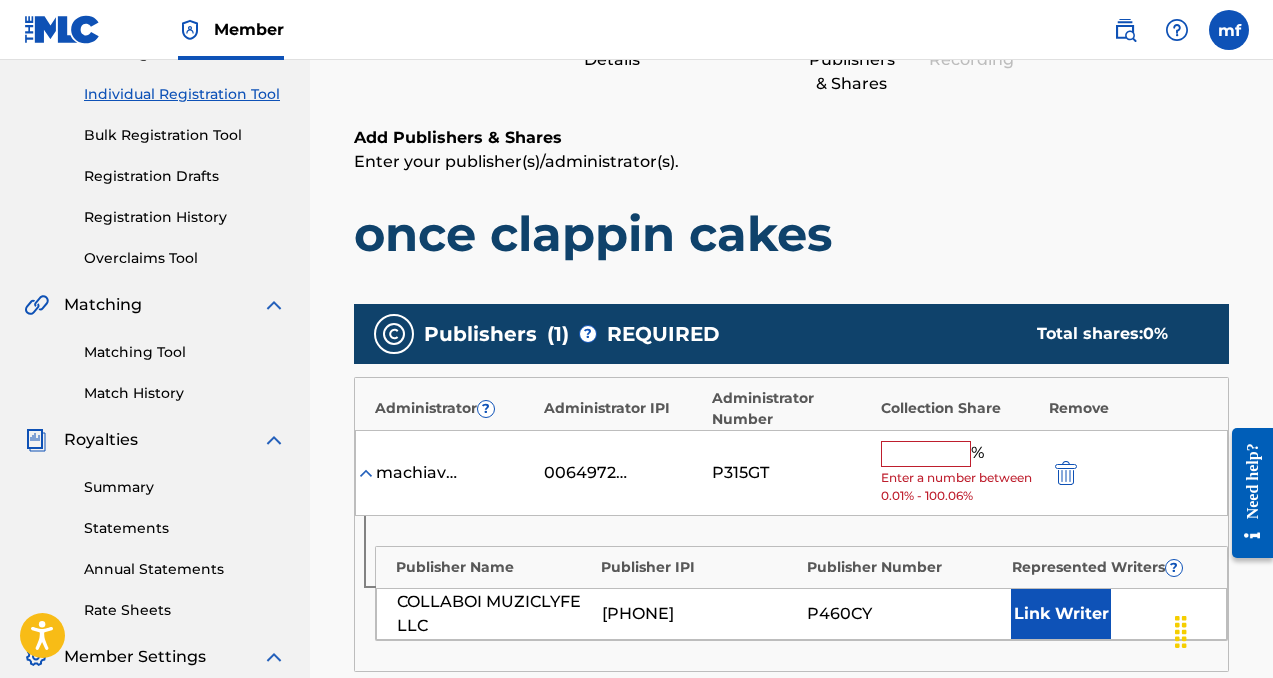 click at bounding box center [926, 454] 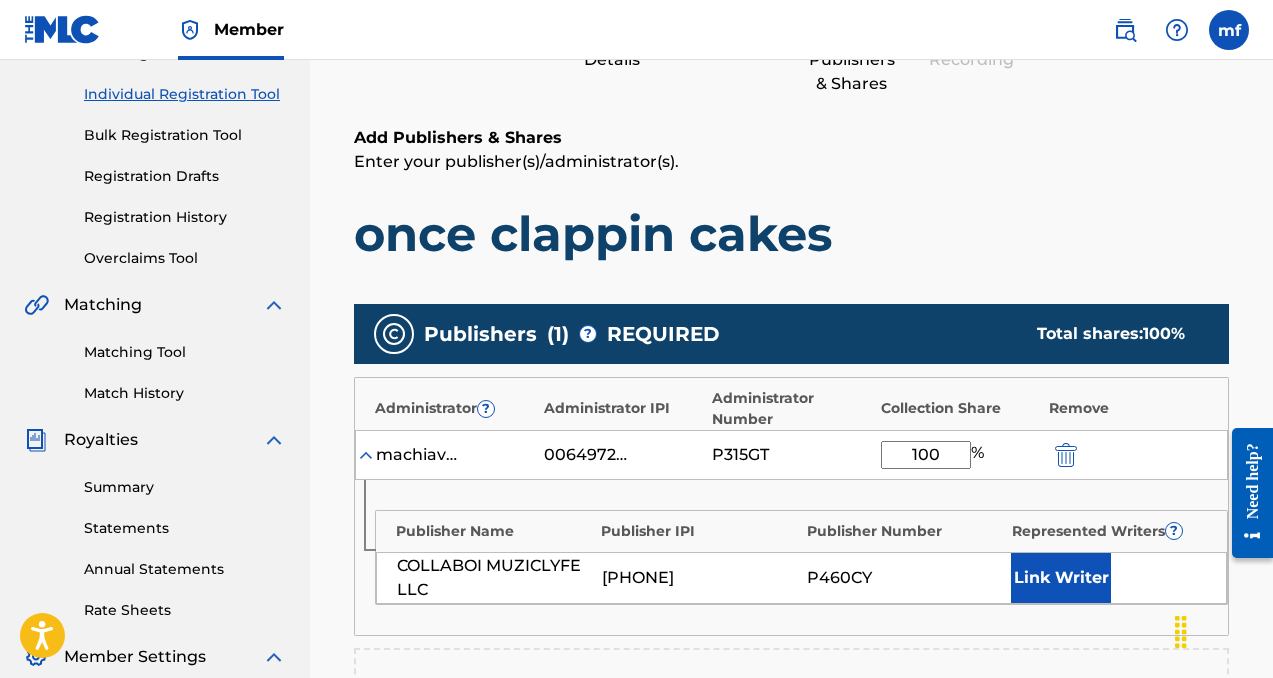 type on "100" 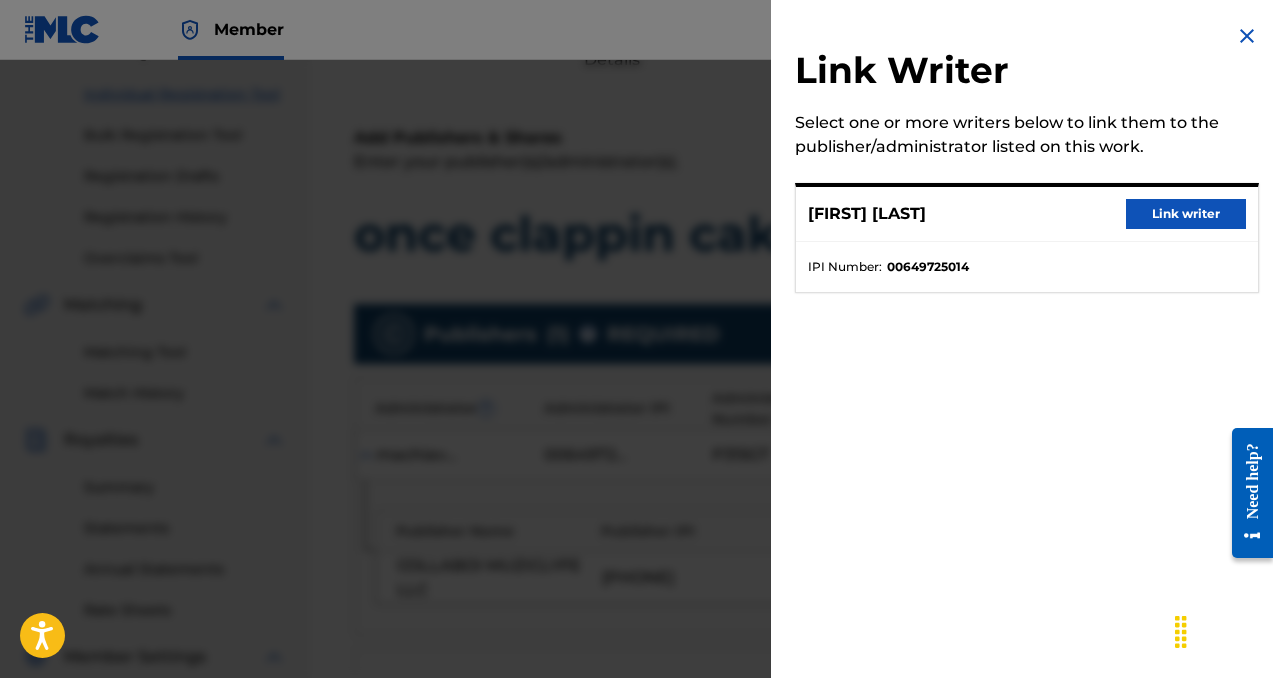 click on "Link writer" at bounding box center (1186, 214) 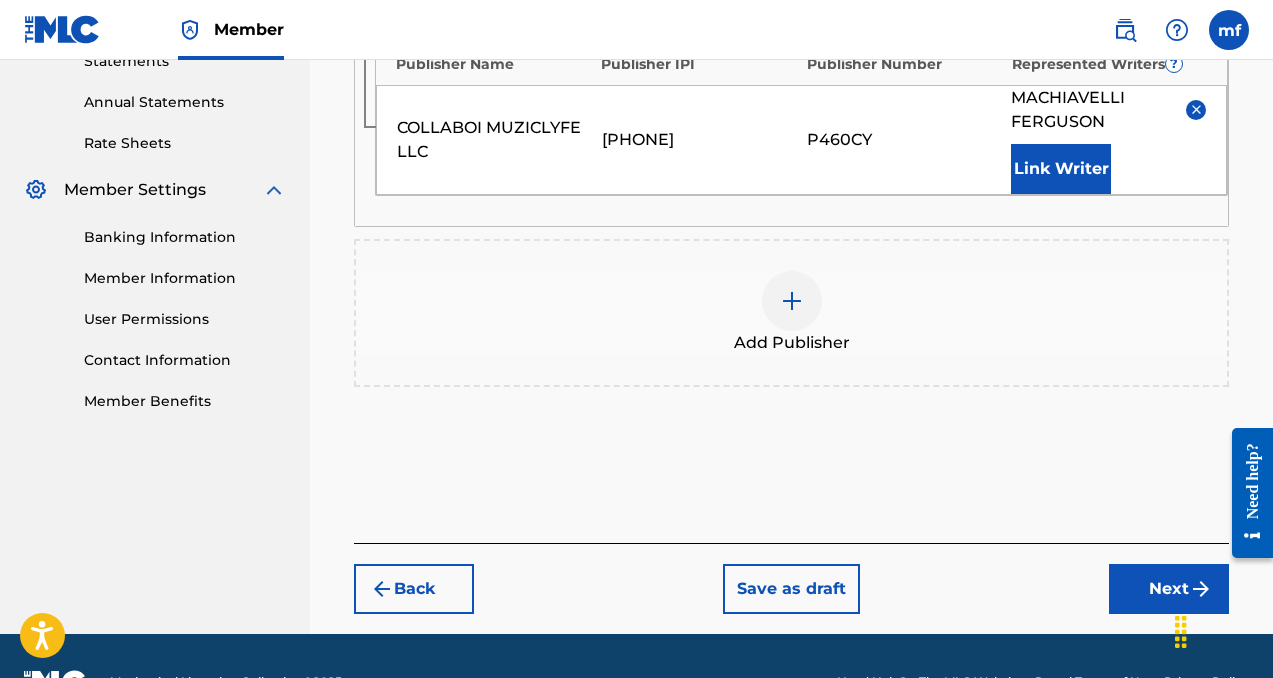 click on "Next" at bounding box center [1169, 589] 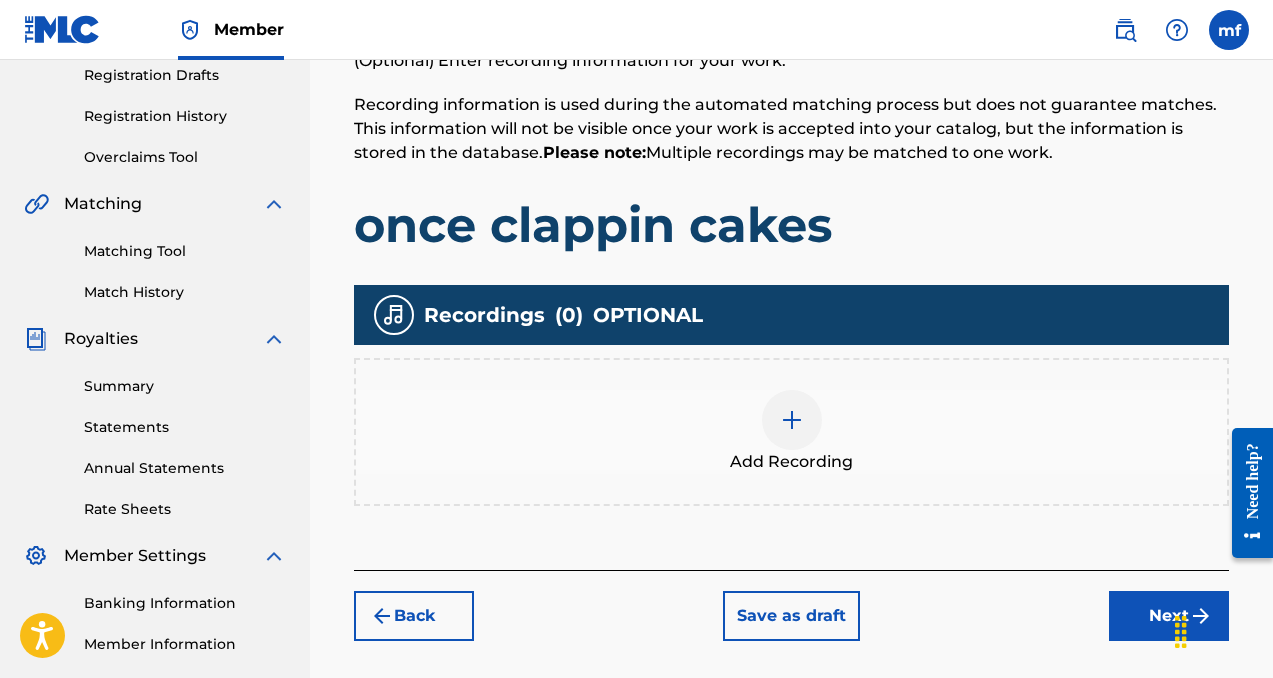 scroll, scrollTop: 363, scrollLeft: 0, axis: vertical 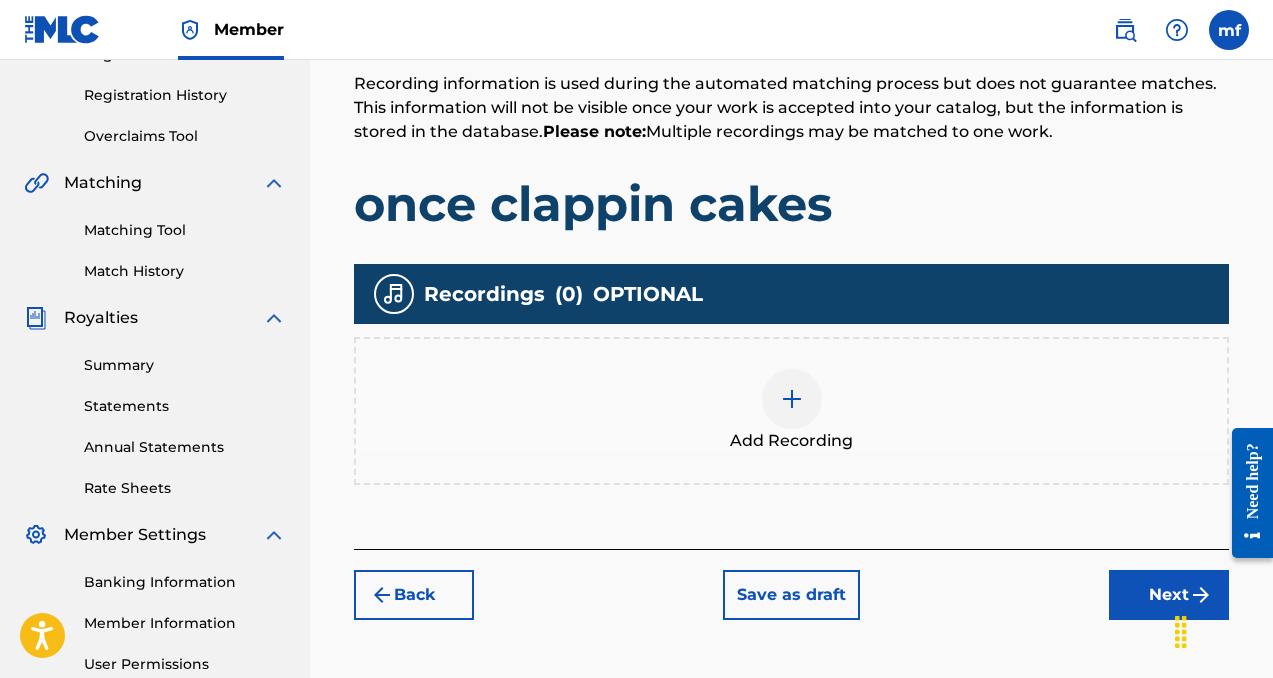 click at bounding box center [792, 399] 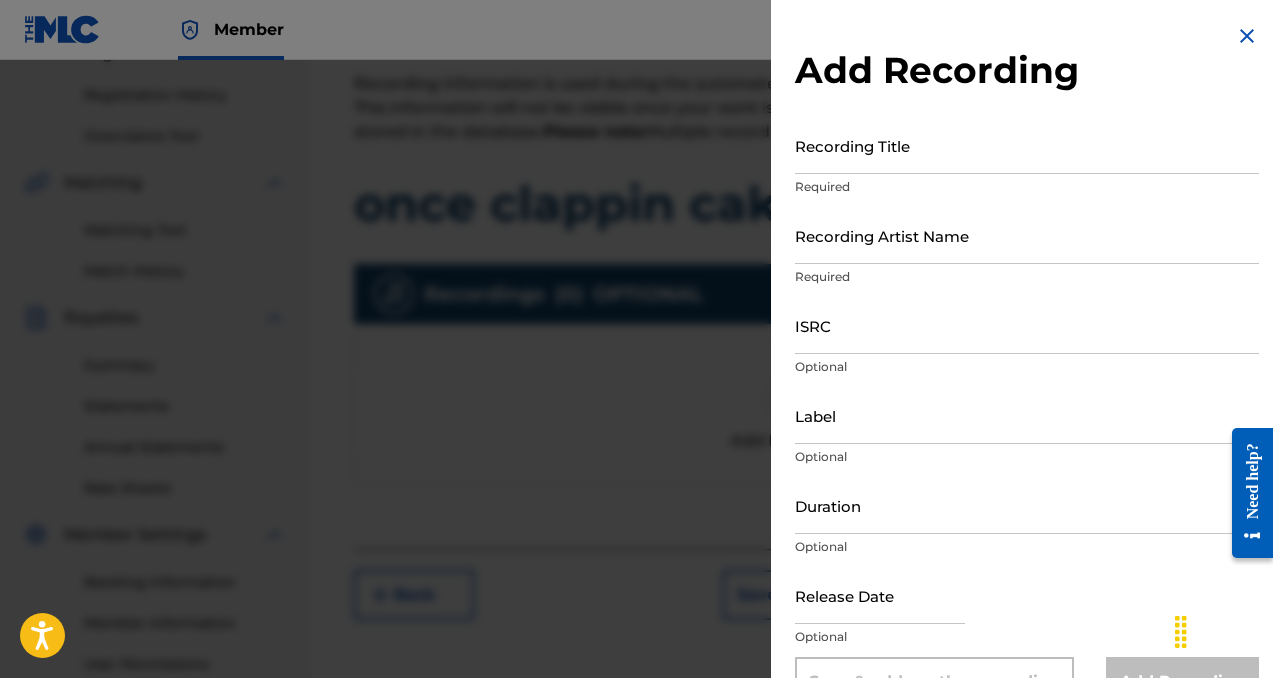 click on "Recording Title" at bounding box center (1027, 145) 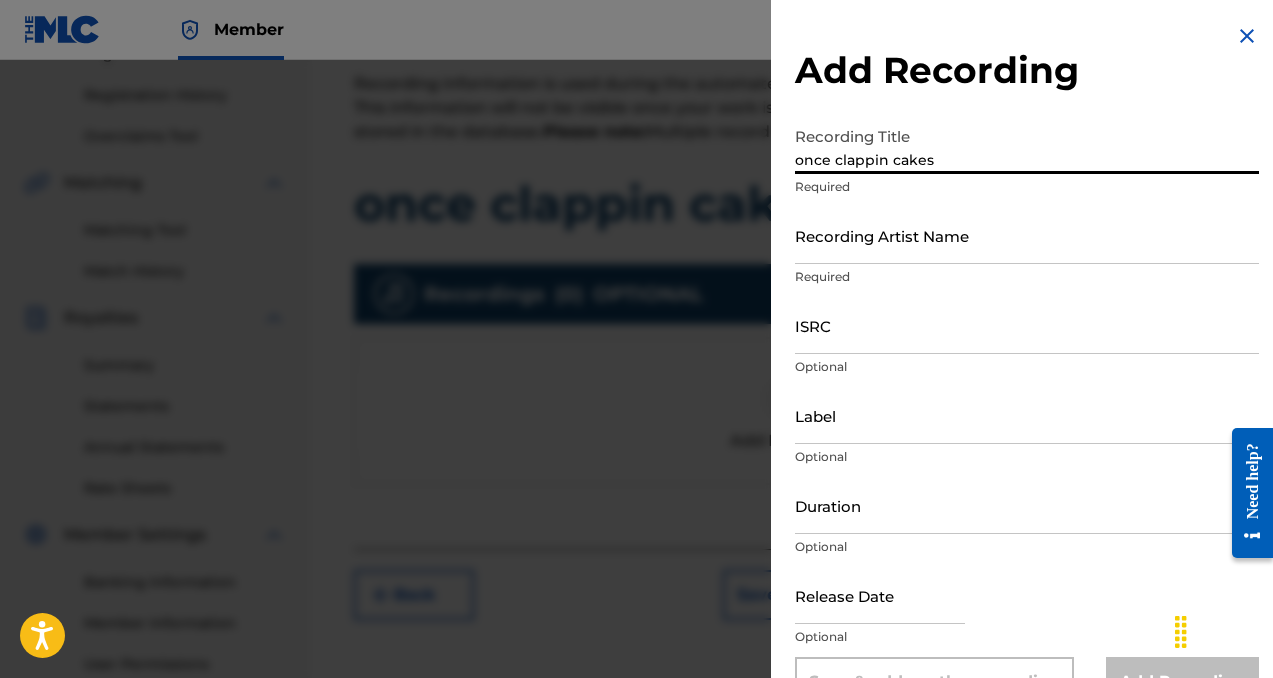 type on "once clappin cakes" 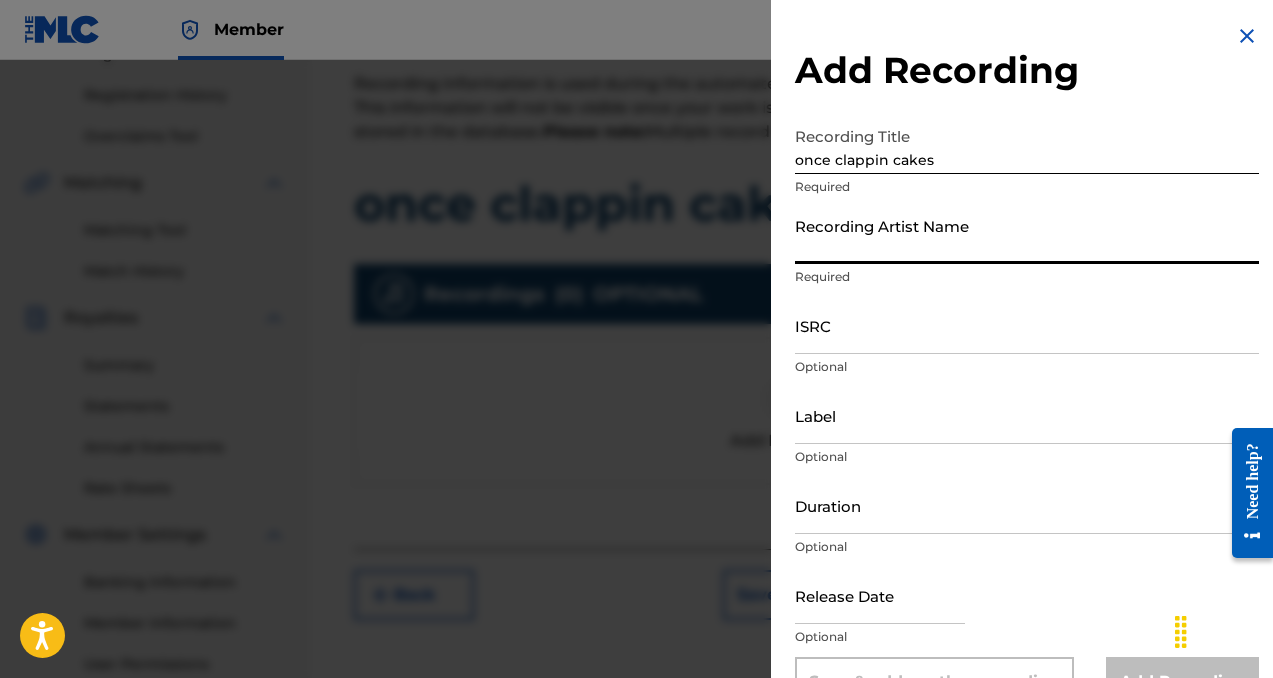 click on "Recording Artist Name" at bounding box center (1027, 235) 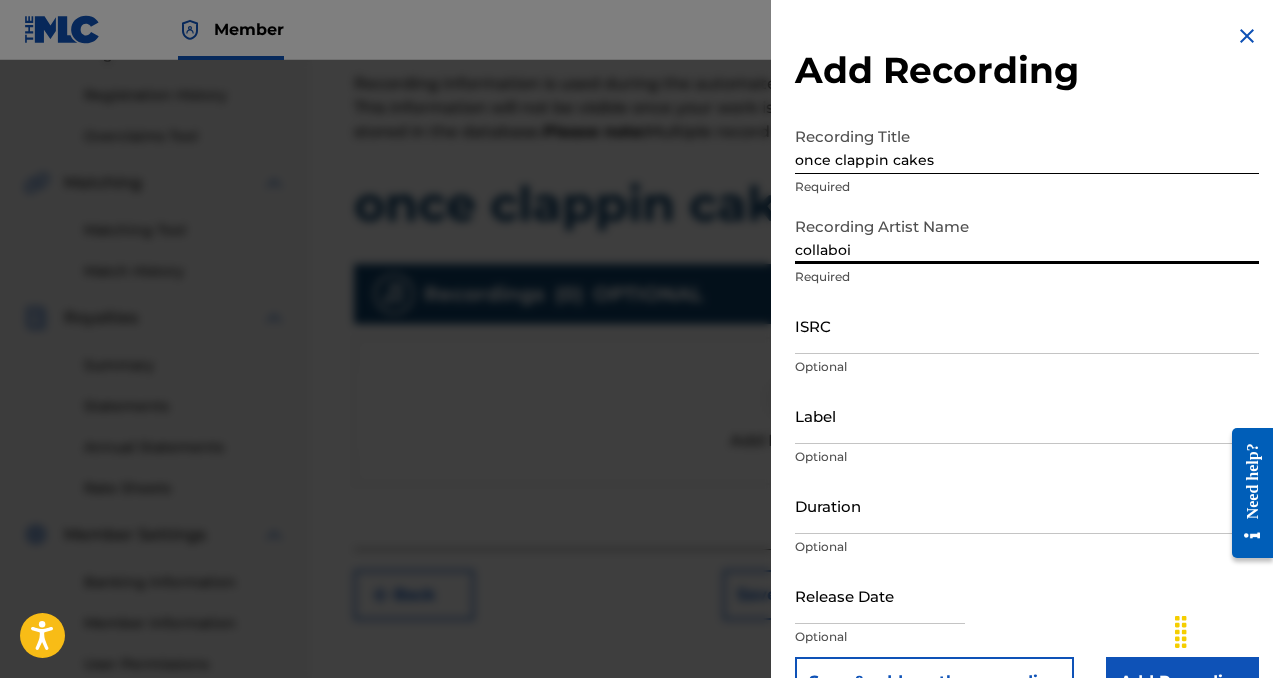 type on "collaboi" 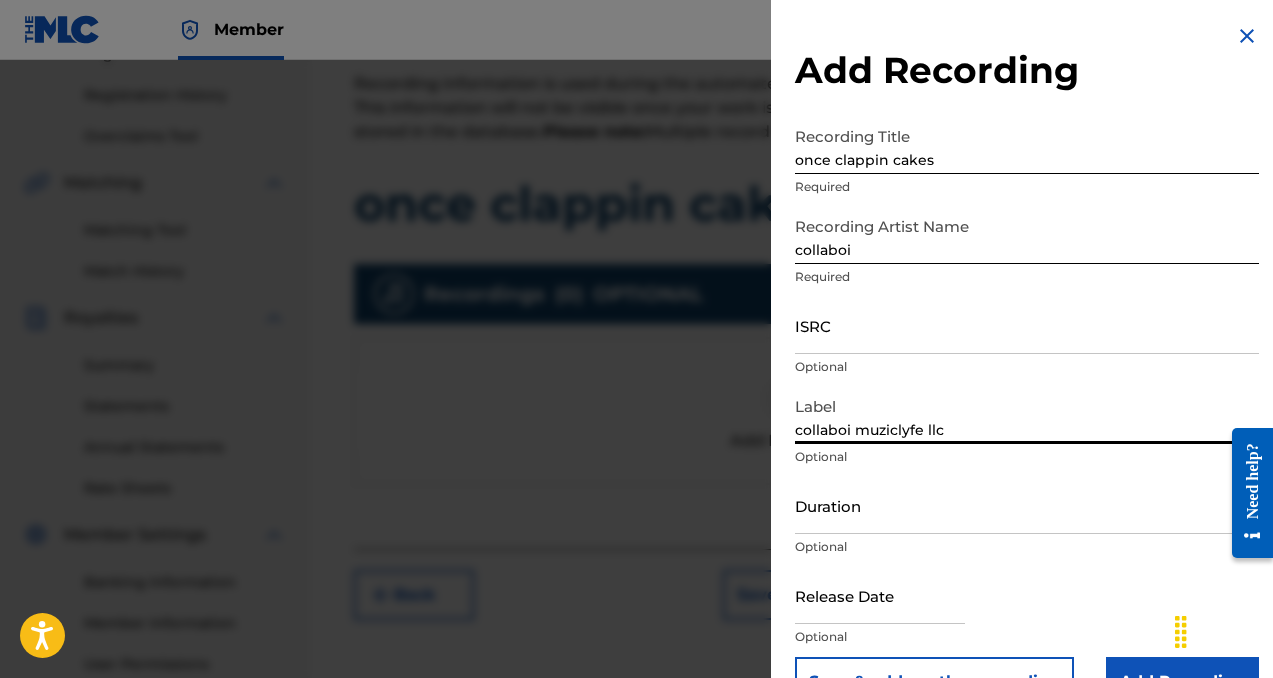 scroll, scrollTop: 53, scrollLeft: 0, axis: vertical 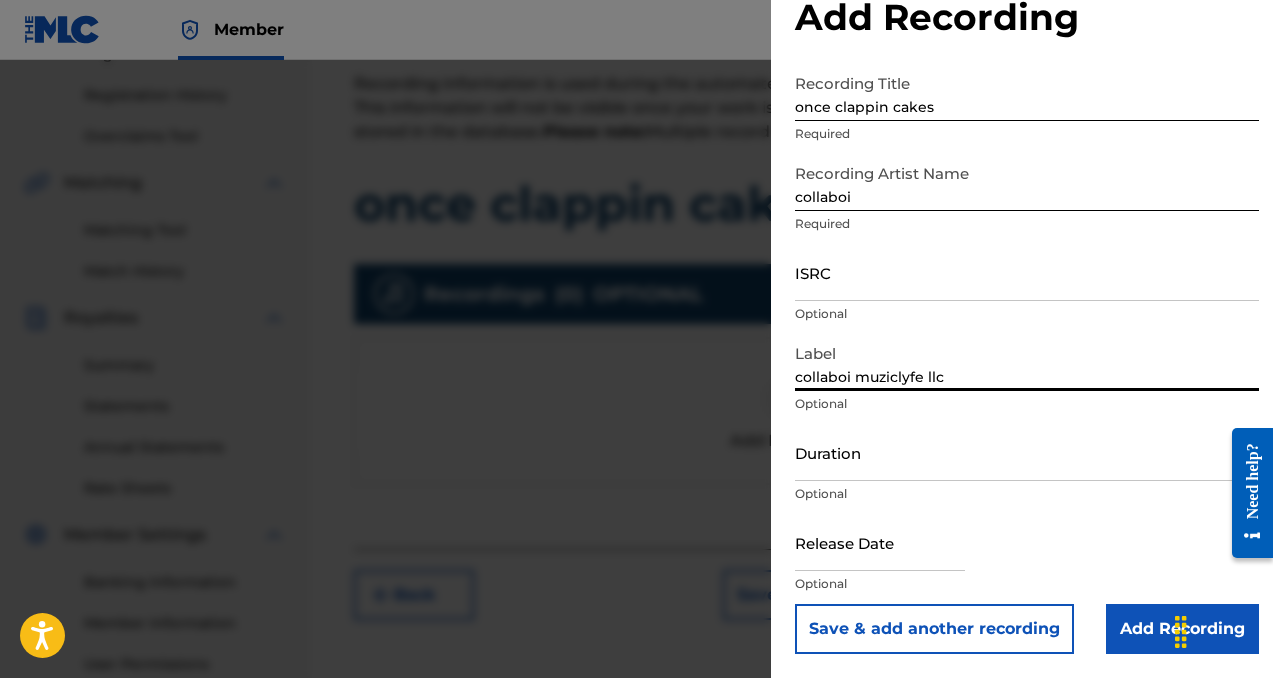 type on "collaboi muziclyfe llc" 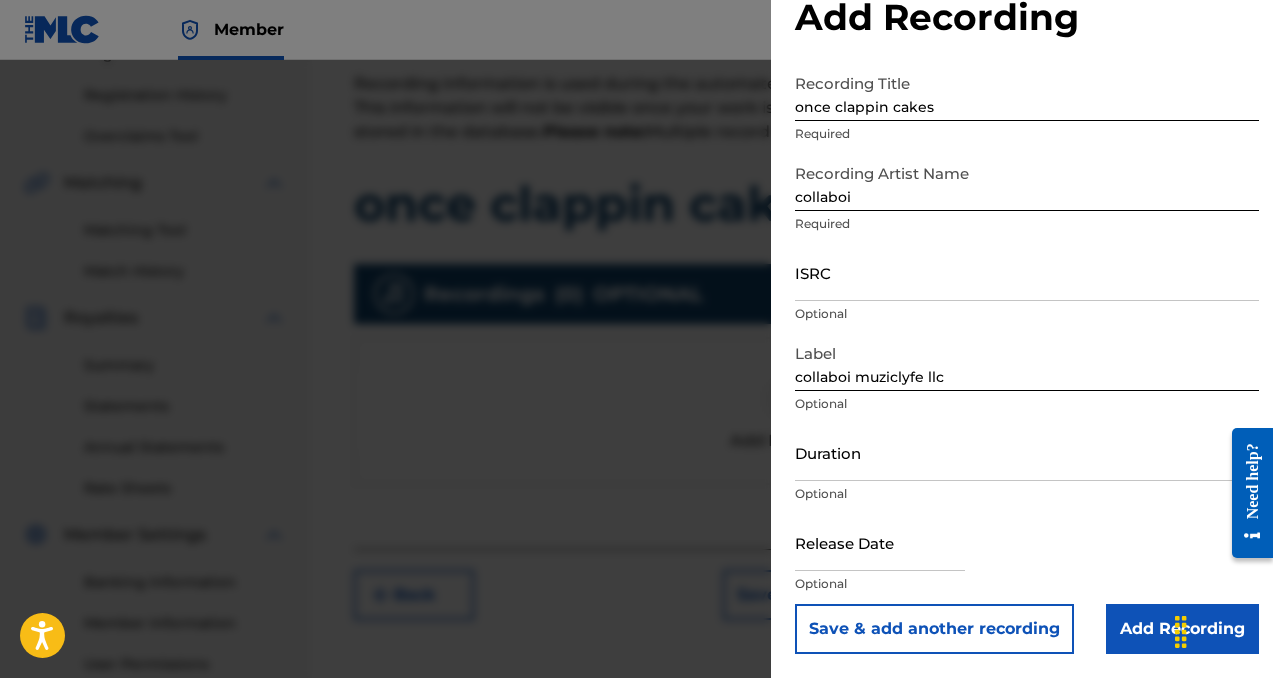 click on "Add Recording" at bounding box center (1182, 629) 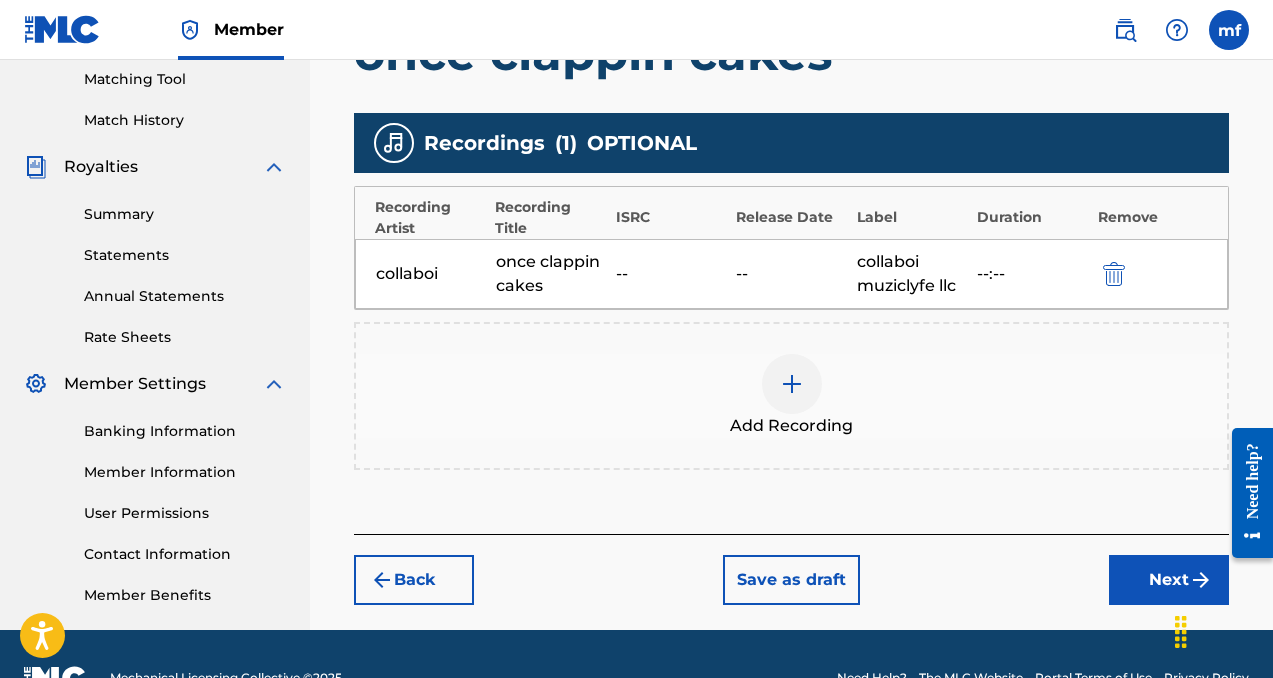 scroll, scrollTop: 562, scrollLeft: 0, axis: vertical 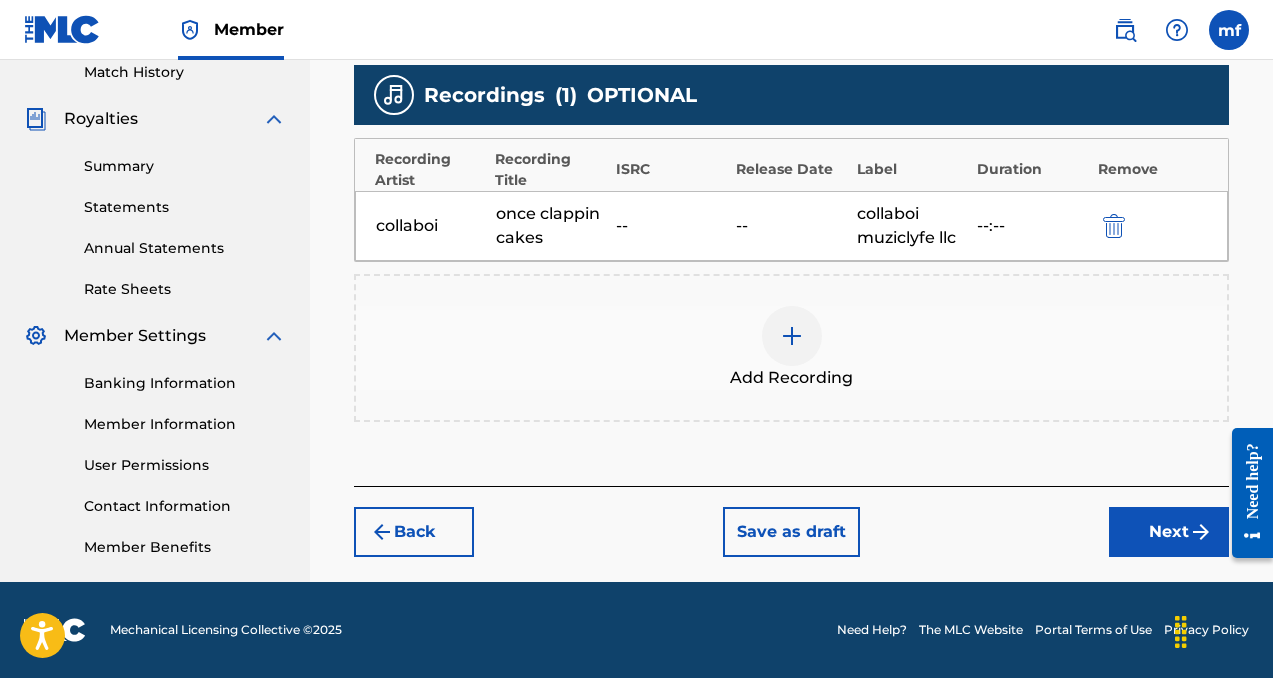 click on "Next" at bounding box center (1169, 532) 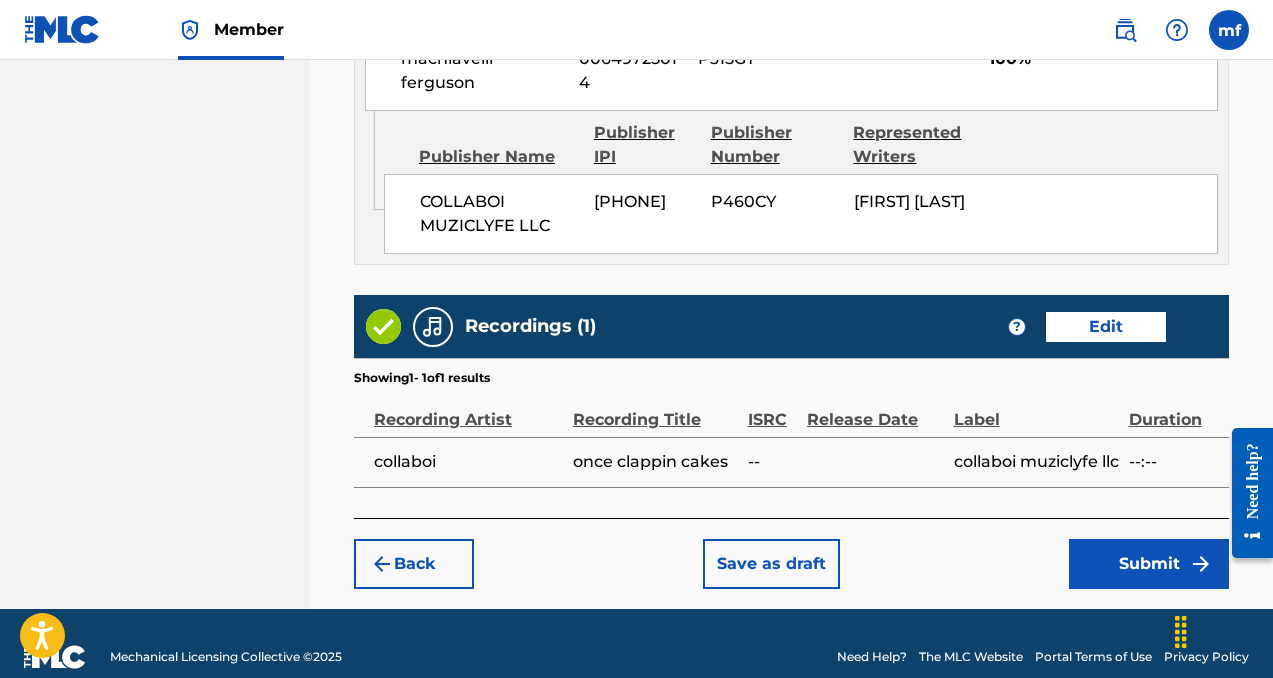 scroll, scrollTop: 1234, scrollLeft: 0, axis: vertical 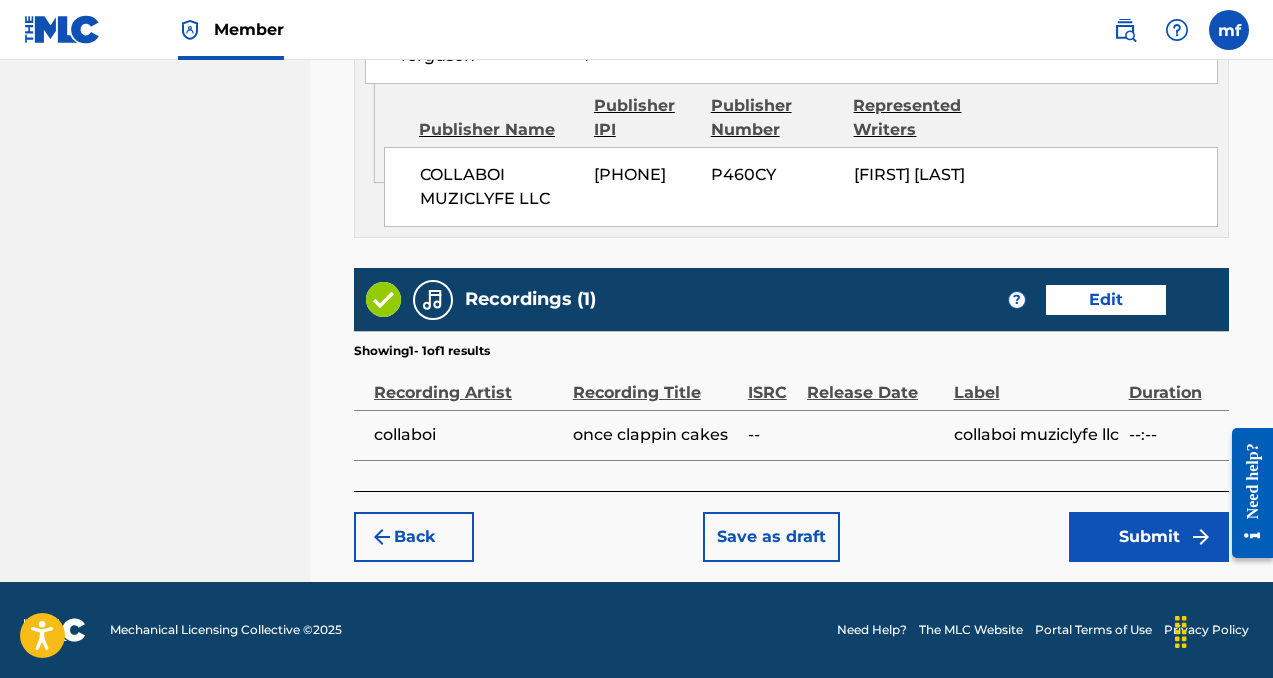 click on "Submit" at bounding box center [1149, 537] 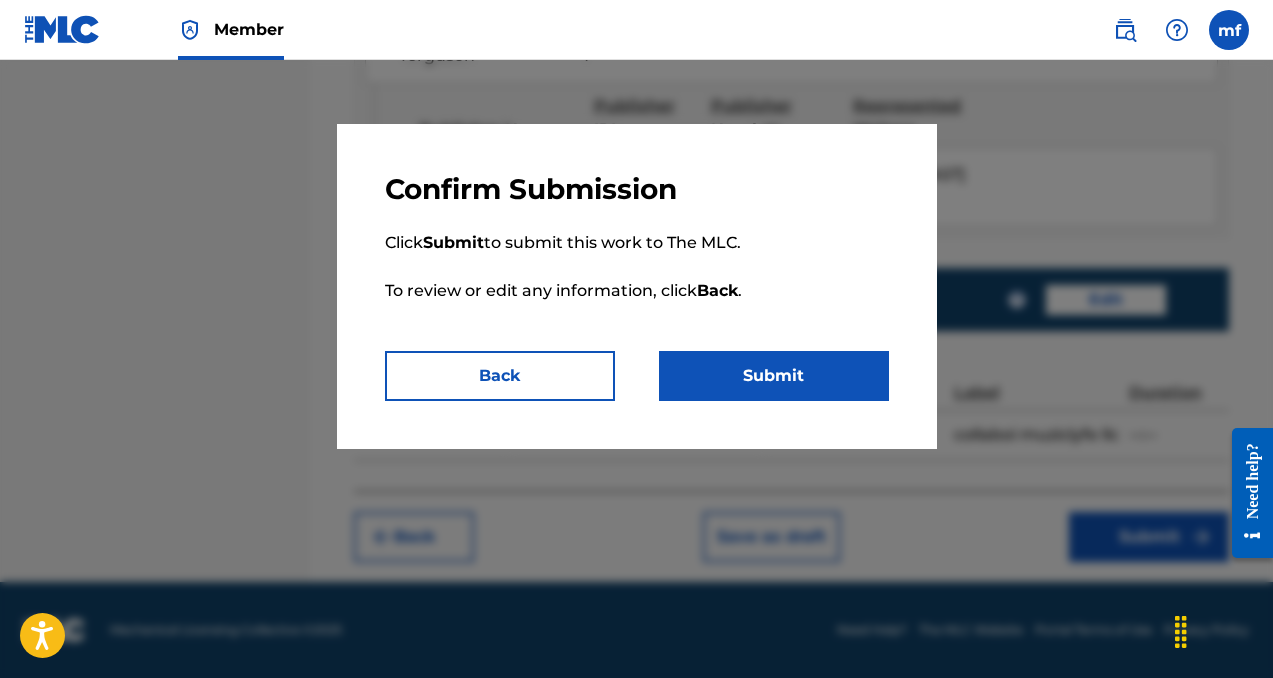 click on "Submit" at bounding box center (774, 376) 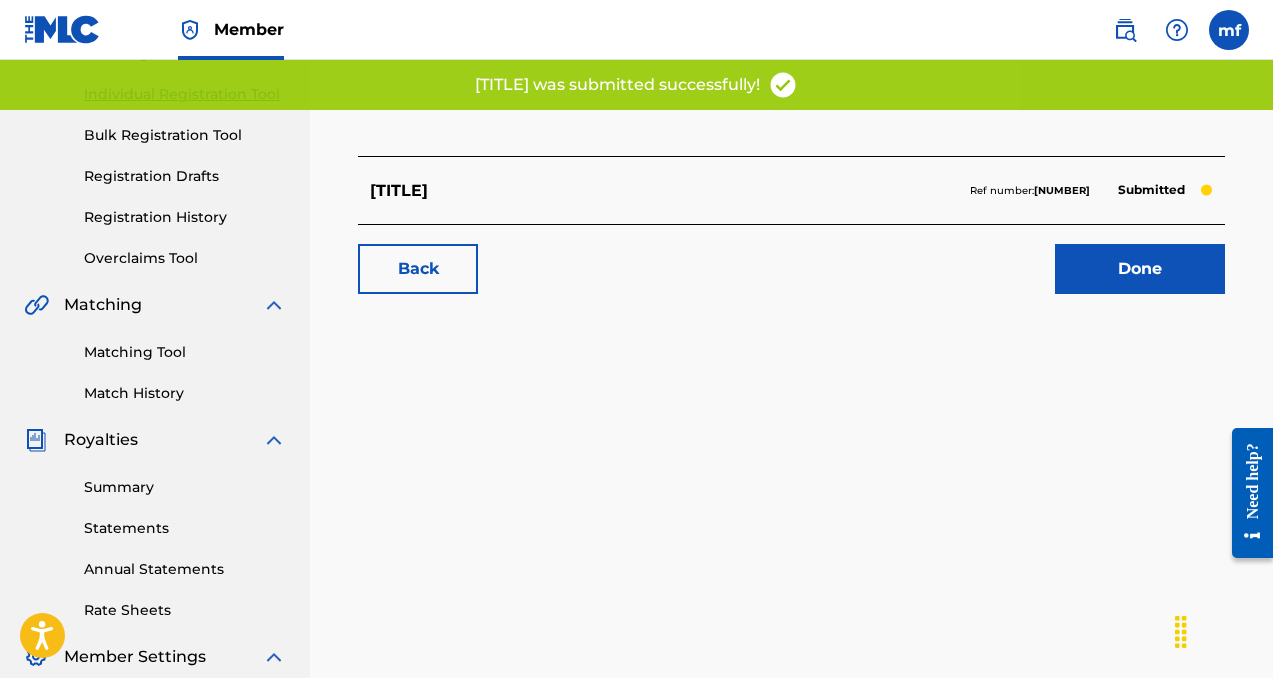 scroll, scrollTop: 219, scrollLeft: 0, axis: vertical 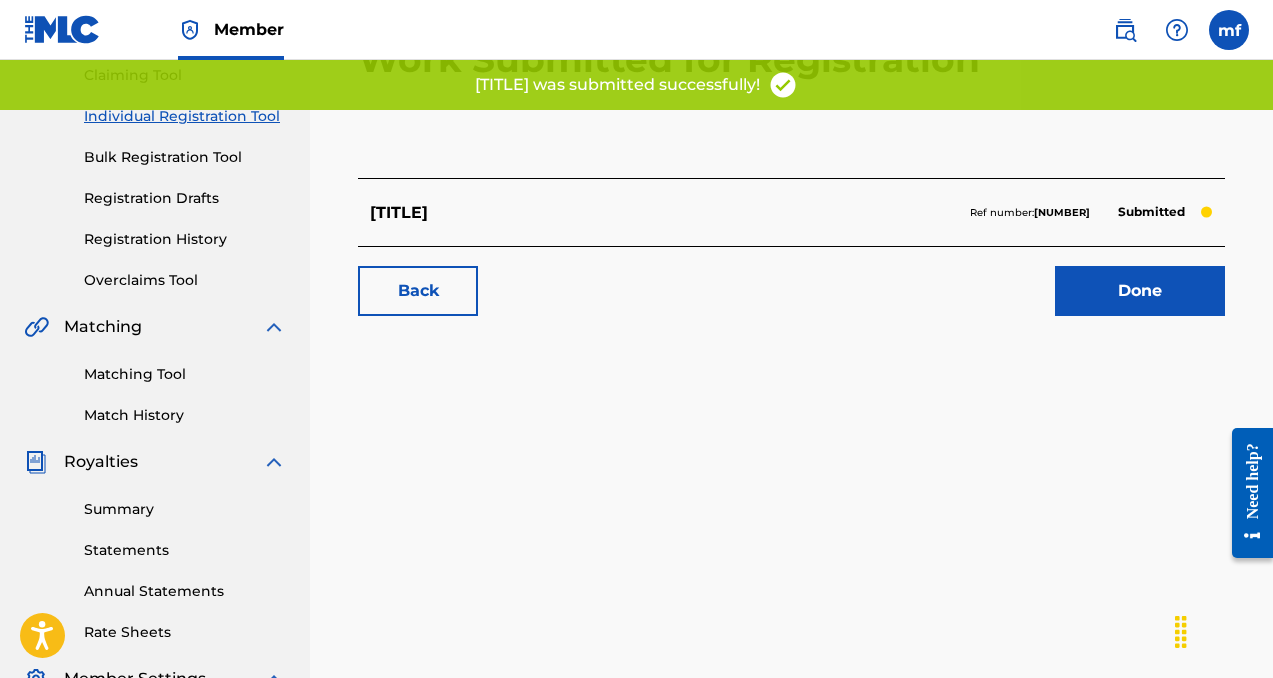 click on "Done" at bounding box center [1140, 291] 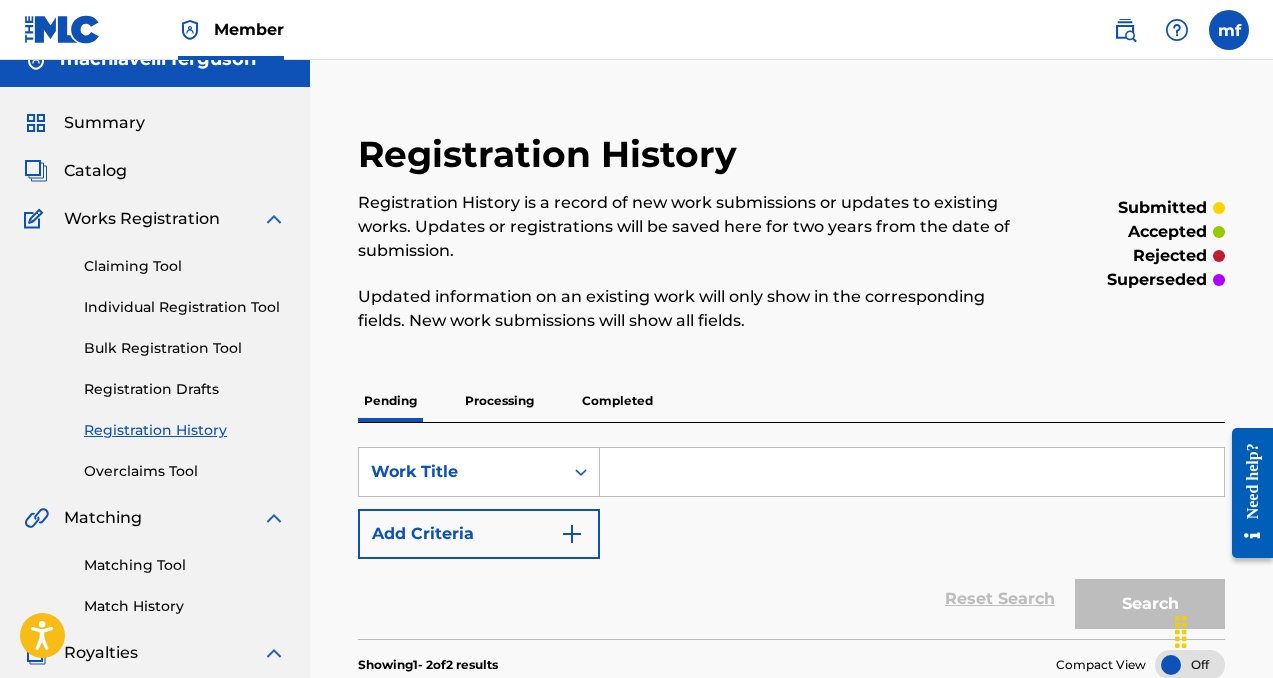 scroll, scrollTop: 22, scrollLeft: 0, axis: vertical 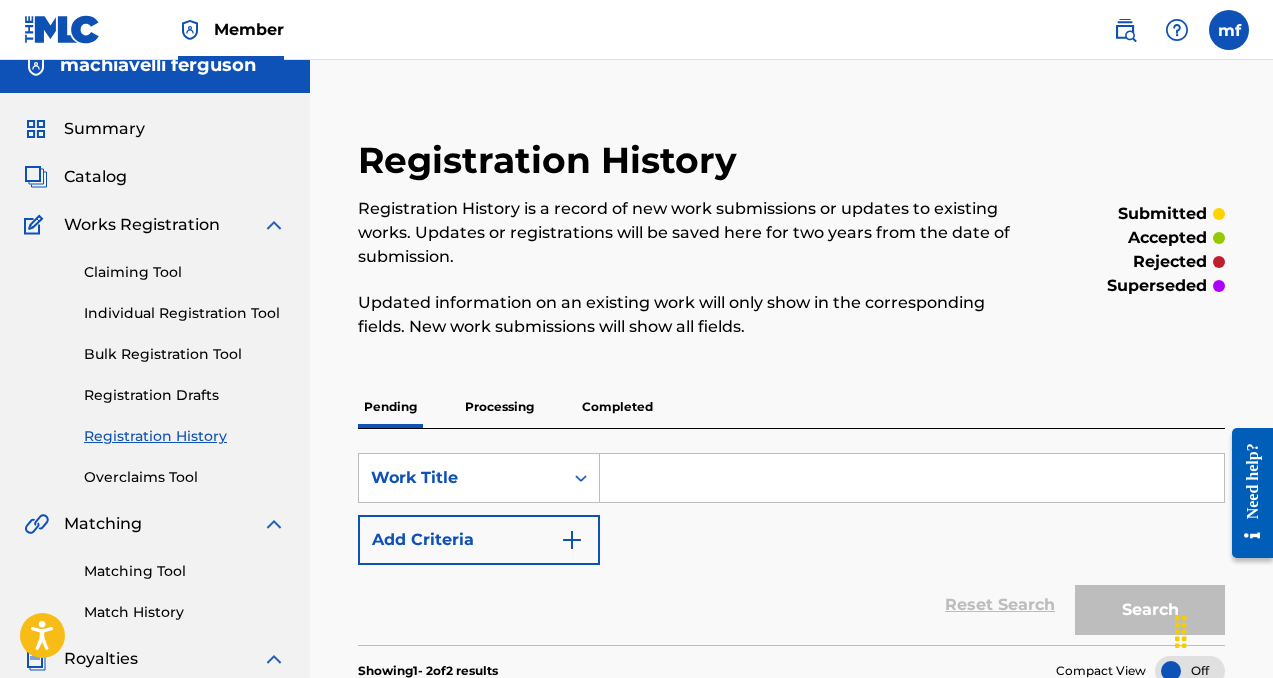 click on "Individual Registration Tool" at bounding box center (185, 313) 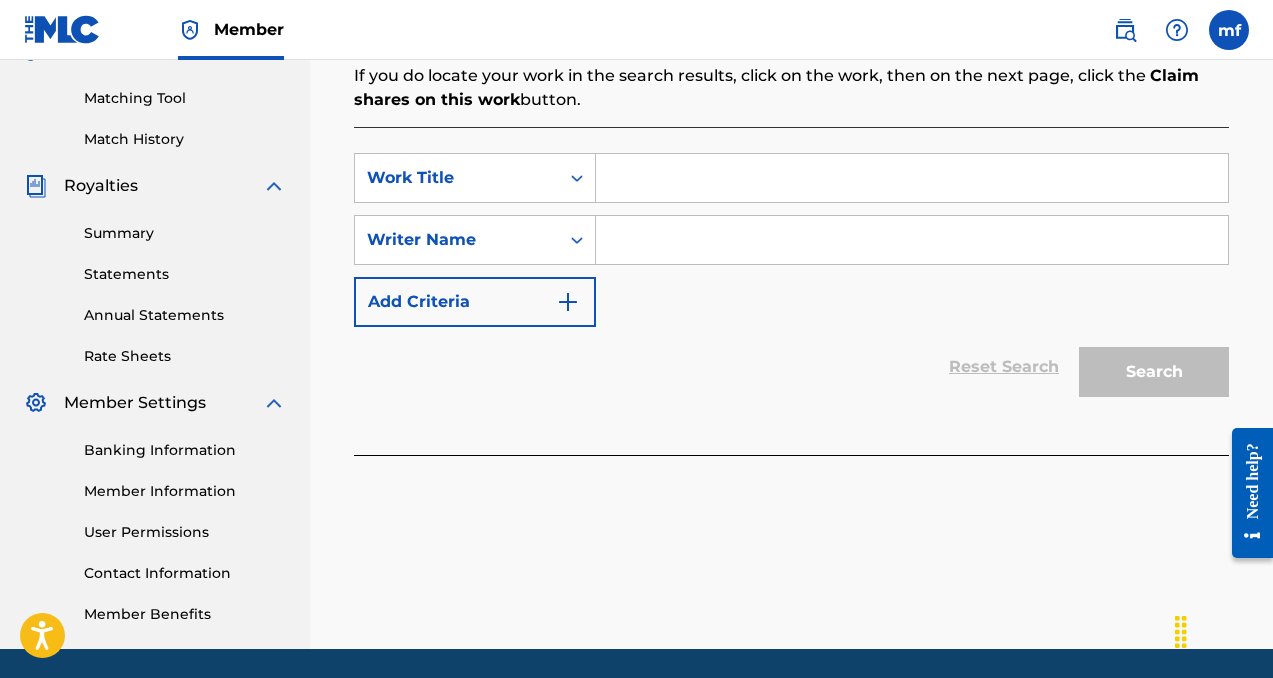 scroll, scrollTop: 535, scrollLeft: 0, axis: vertical 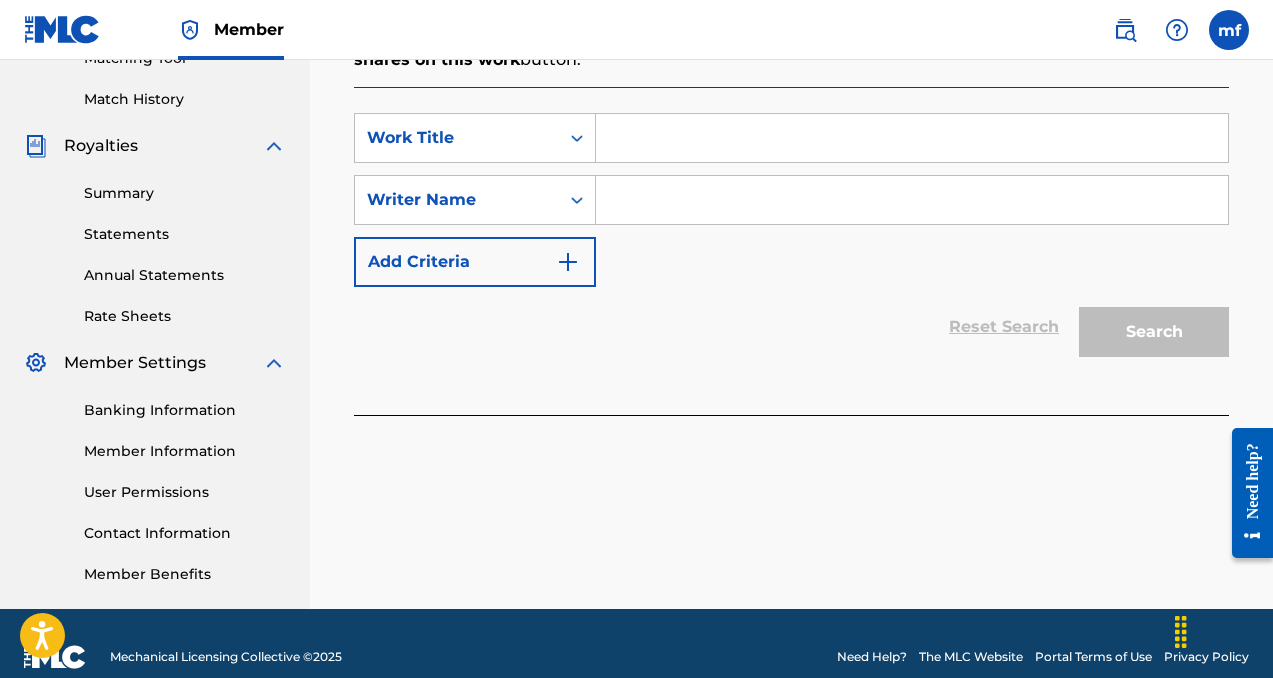 click at bounding box center [912, 200] 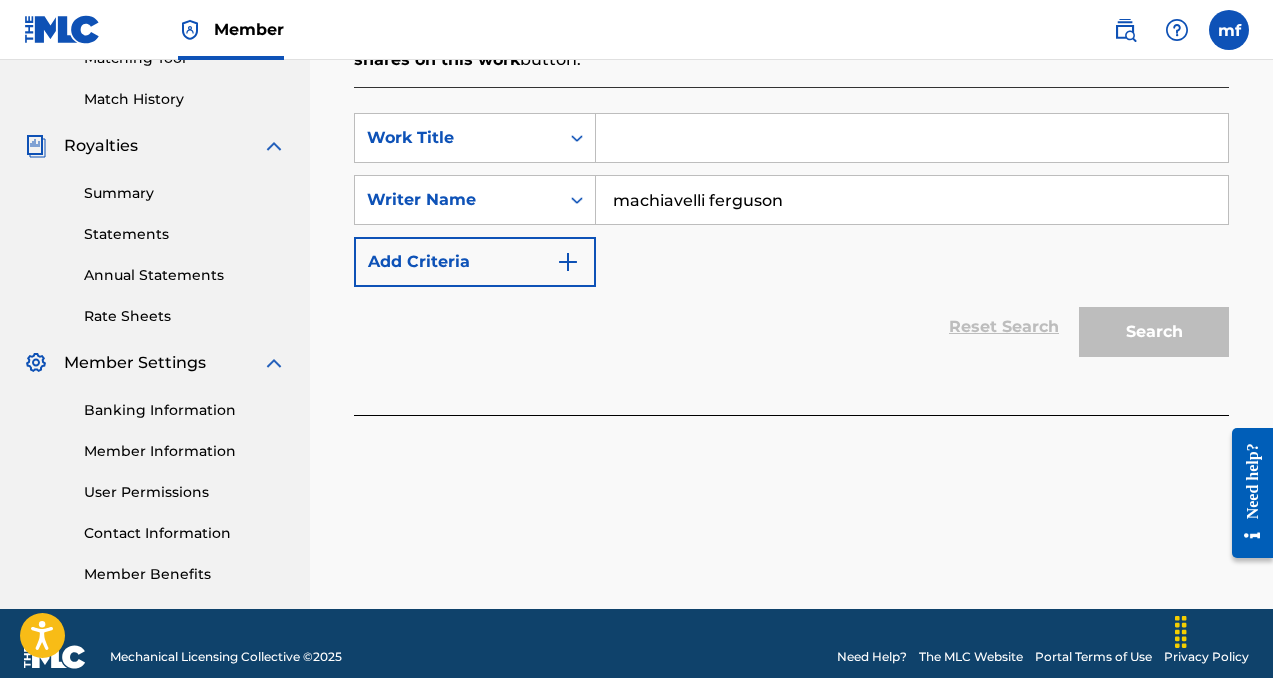type on "machiavelli ferguson" 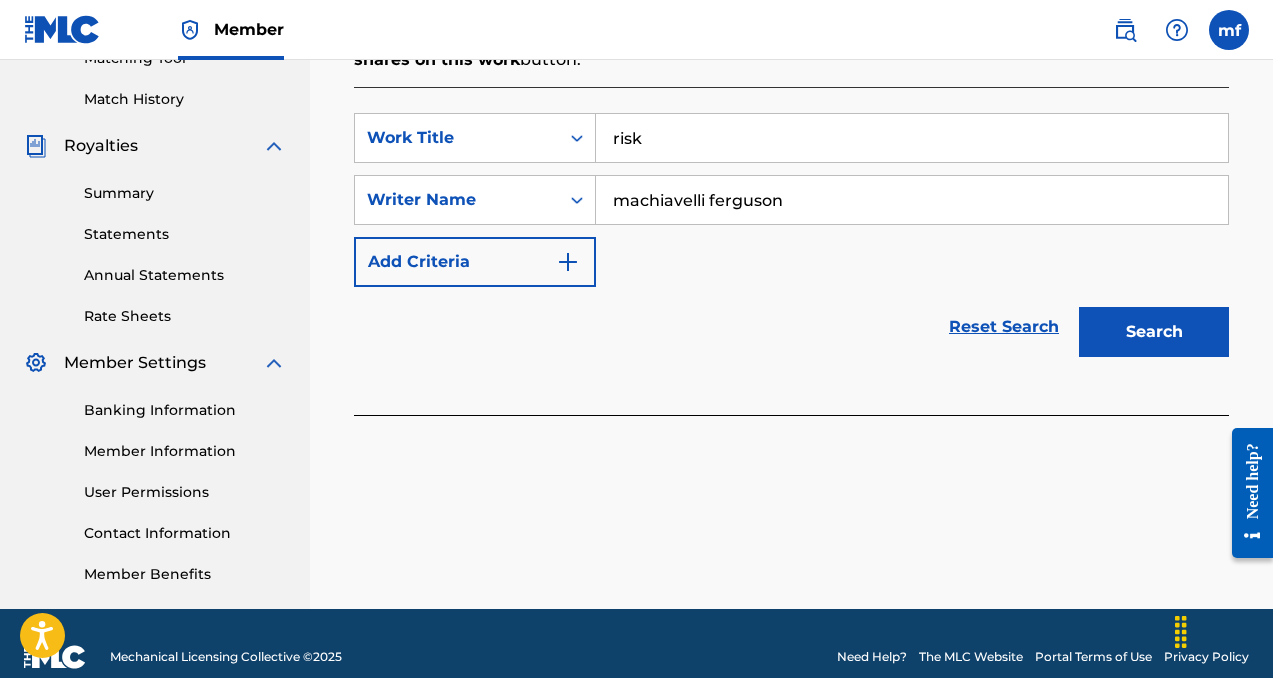 type on "risk" 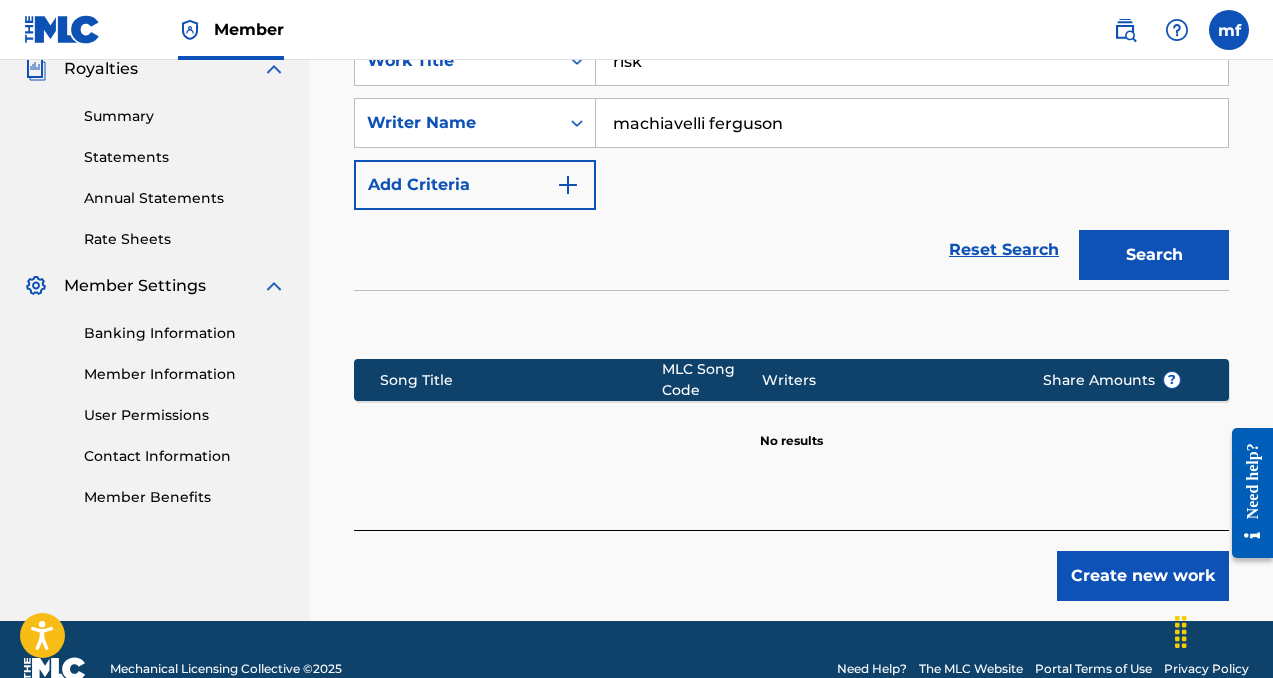 scroll, scrollTop: 615, scrollLeft: 0, axis: vertical 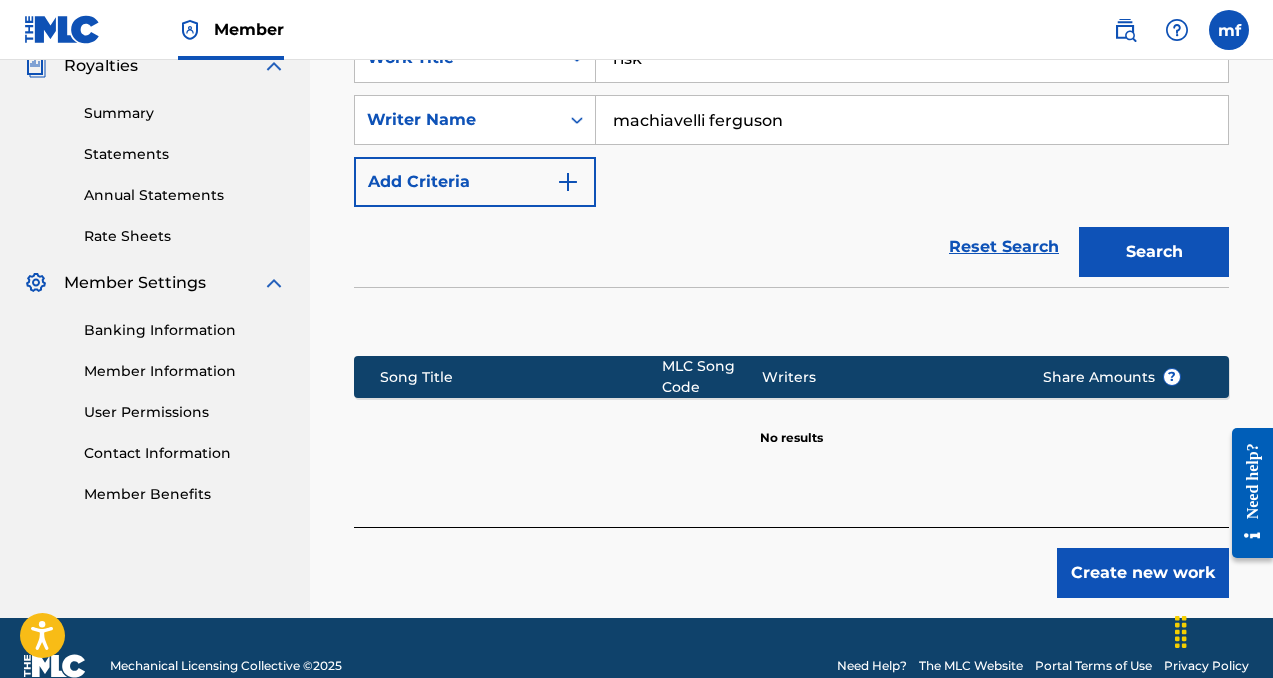 click on "Create new work" at bounding box center (1143, 573) 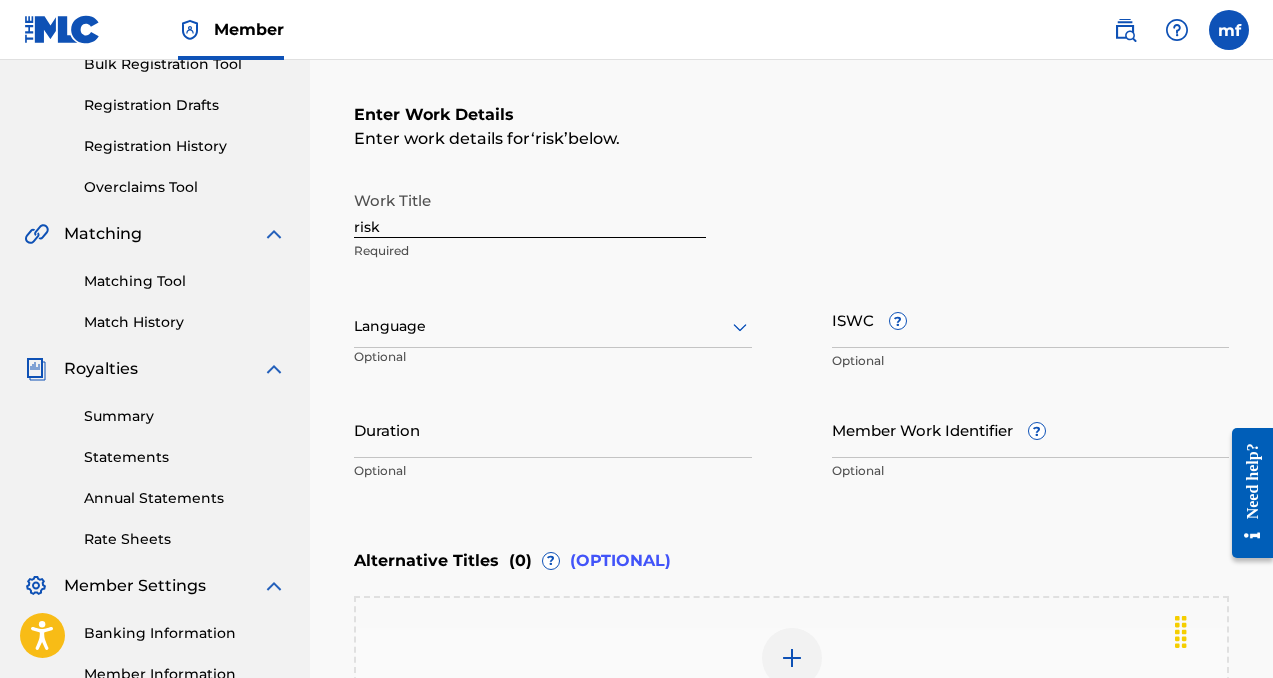 scroll, scrollTop: 367, scrollLeft: 0, axis: vertical 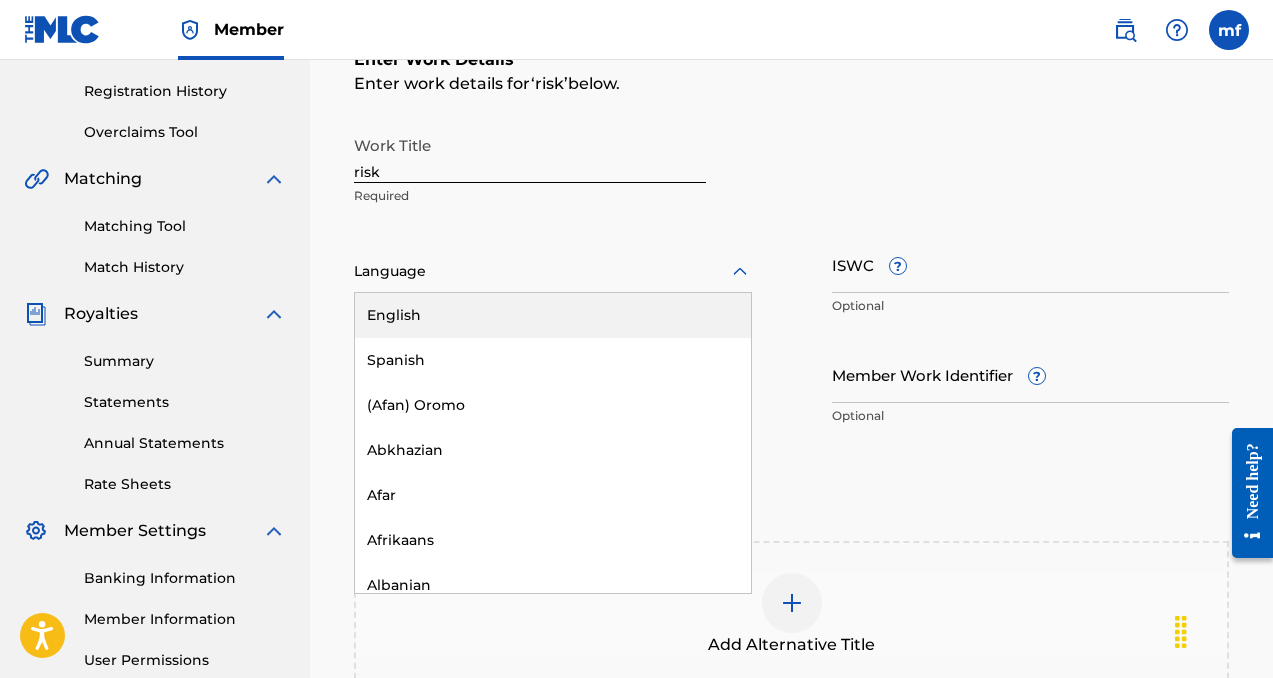 click at bounding box center (553, 271) 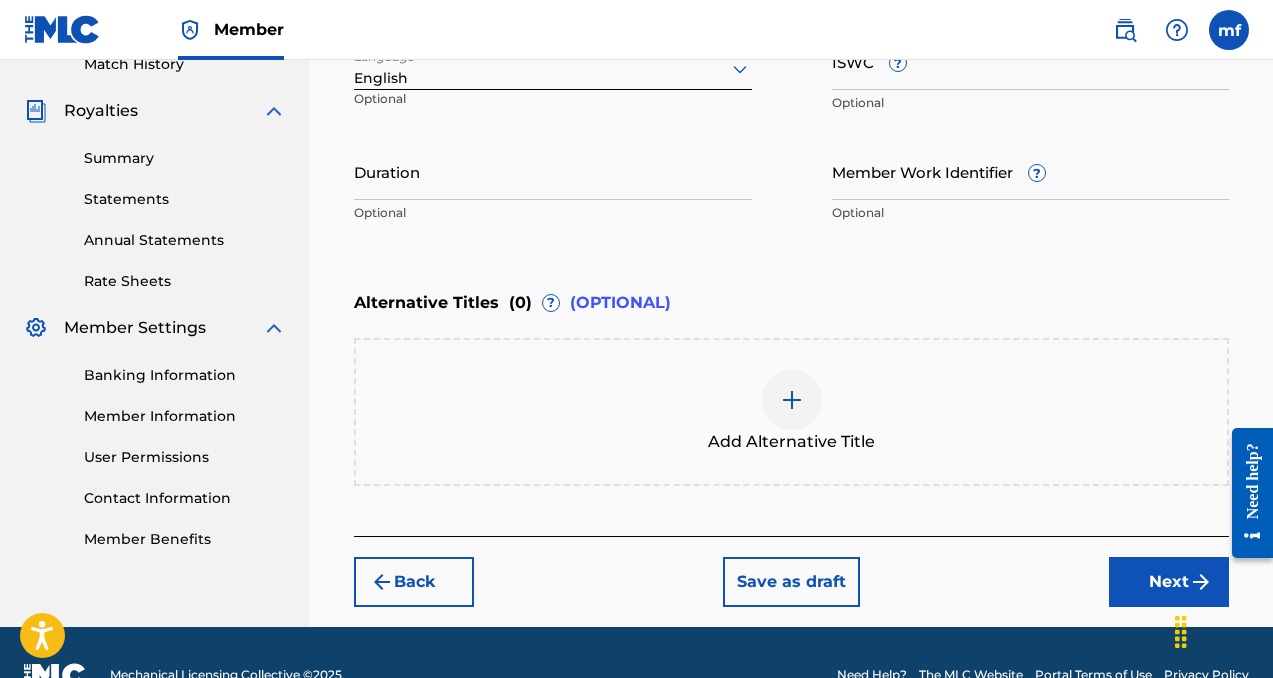 scroll, scrollTop: 615, scrollLeft: 0, axis: vertical 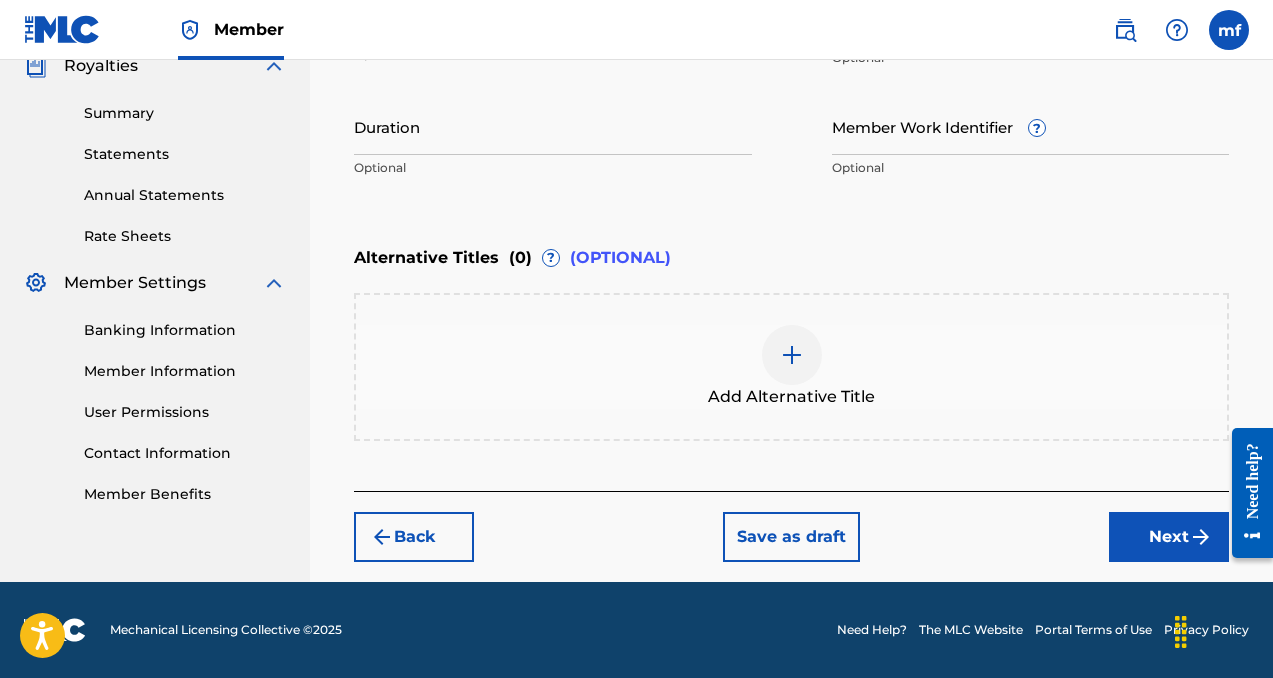 click on "Next" at bounding box center [1169, 537] 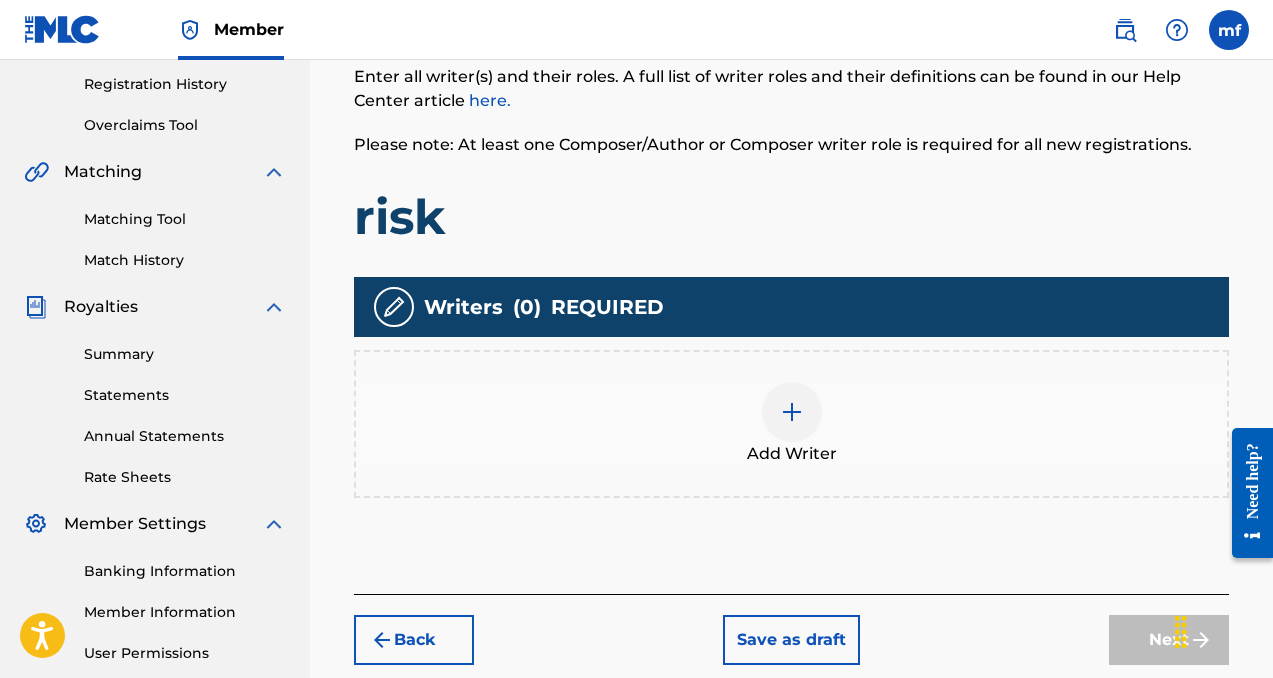 scroll, scrollTop: 380, scrollLeft: 0, axis: vertical 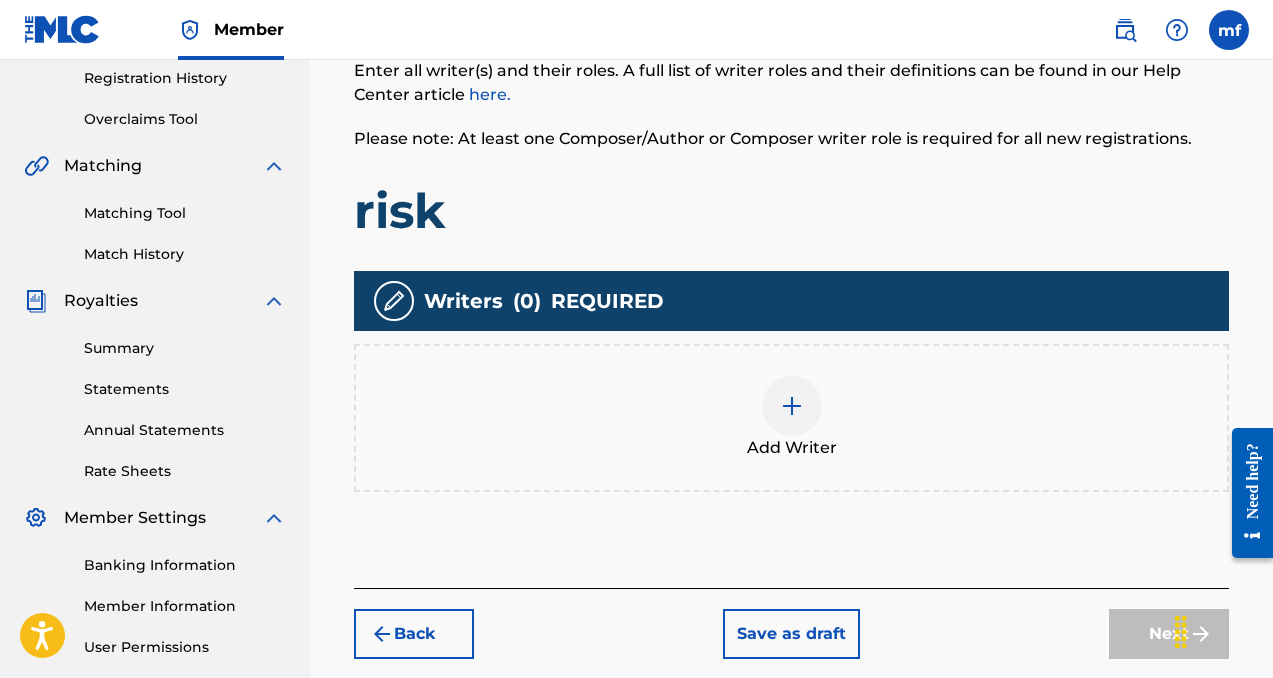 click at bounding box center [792, 406] 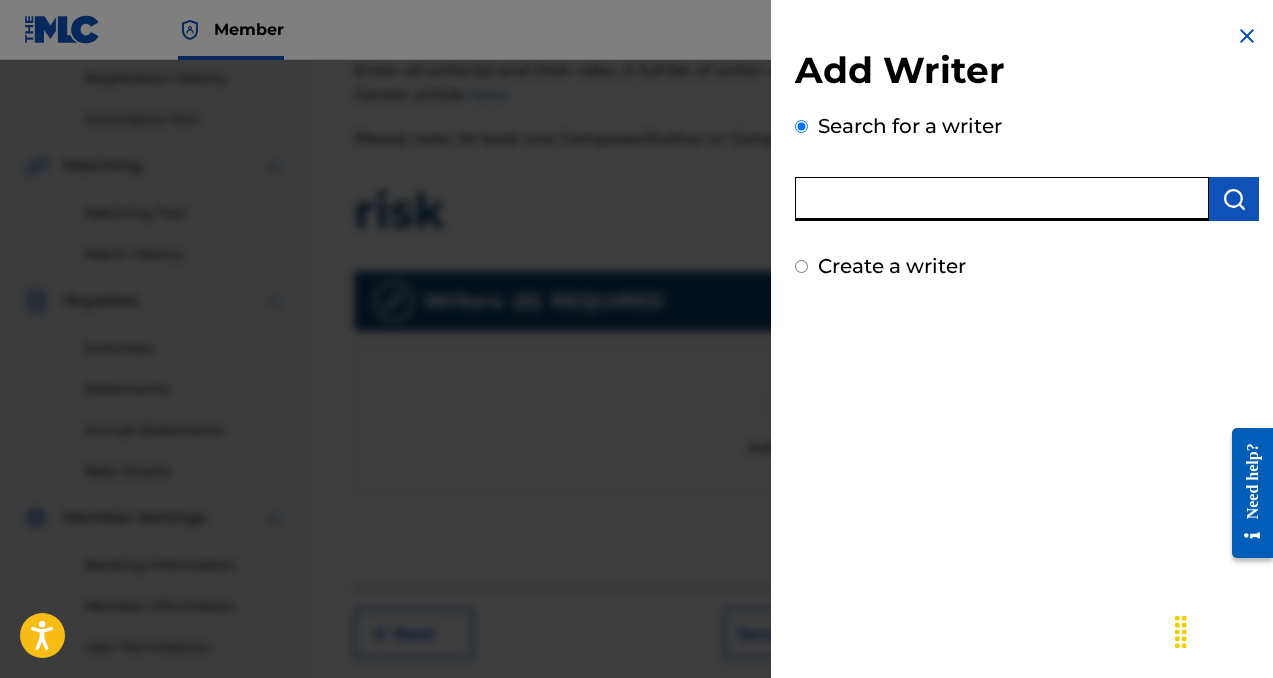 click at bounding box center [1002, 199] 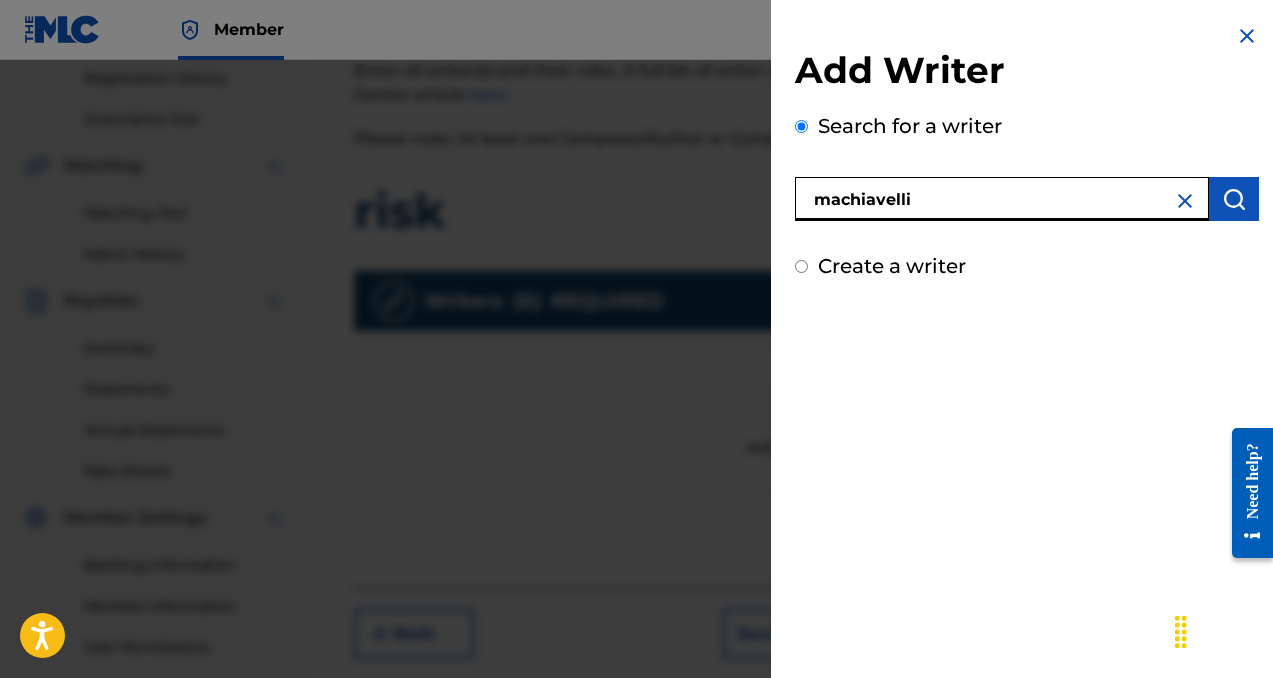 type on "machiavelli" 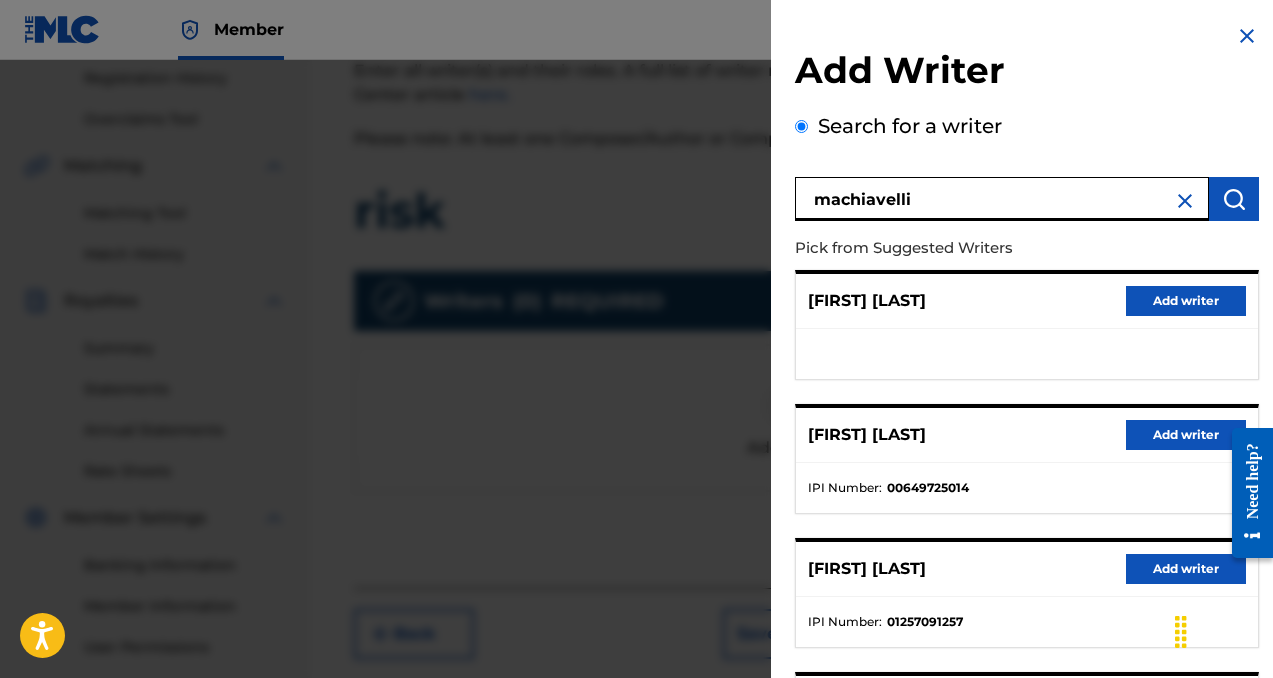 click on "Add writer" at bounding box center [1186, 435] 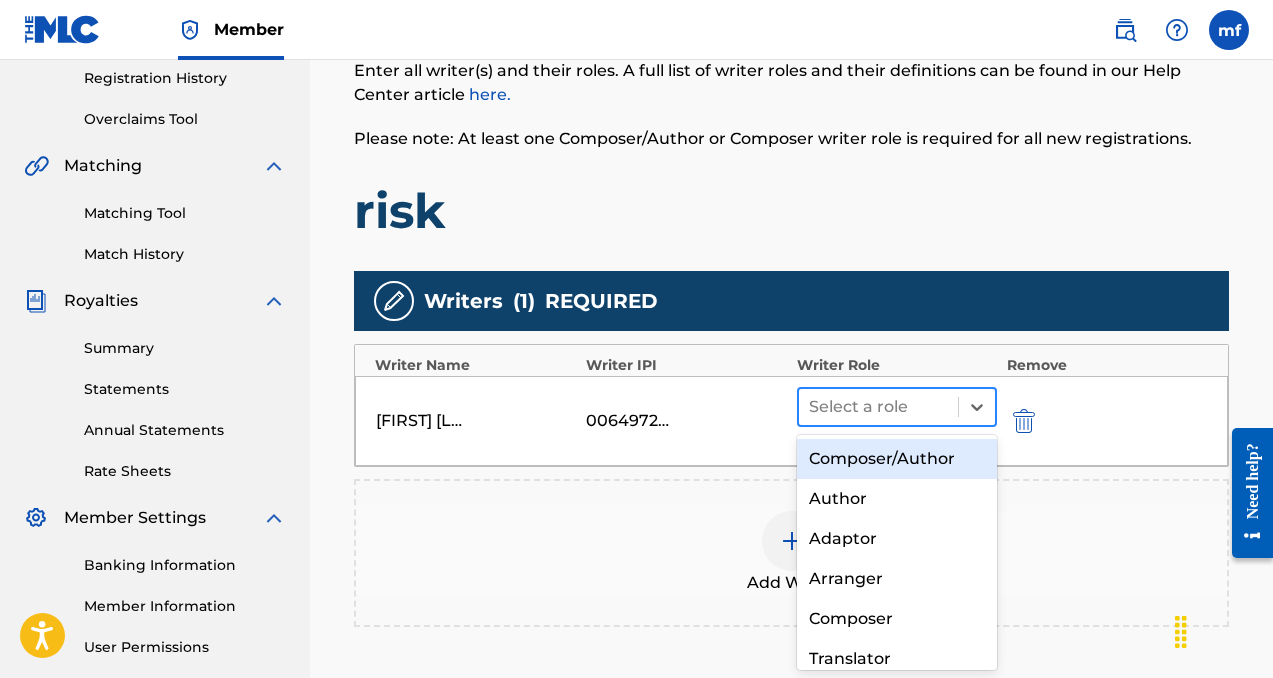 click at bounding box center (878, 407) 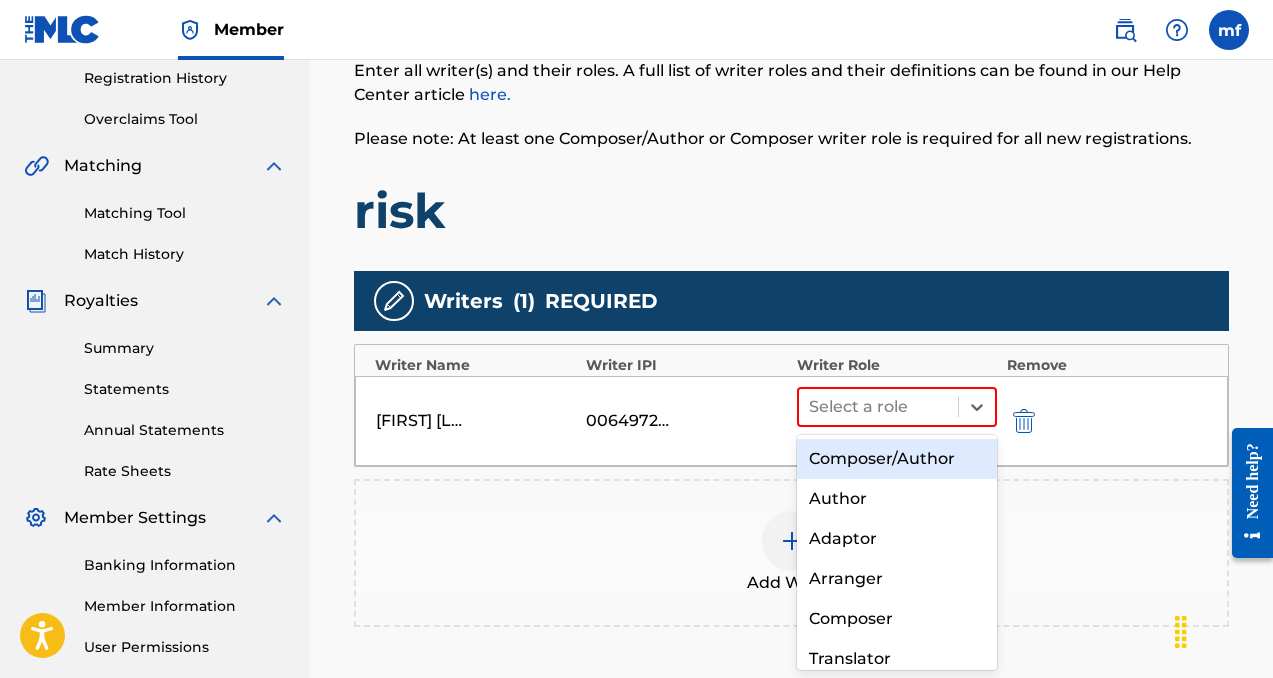 click on "Composer/Author" at bounding box center (897, 459) 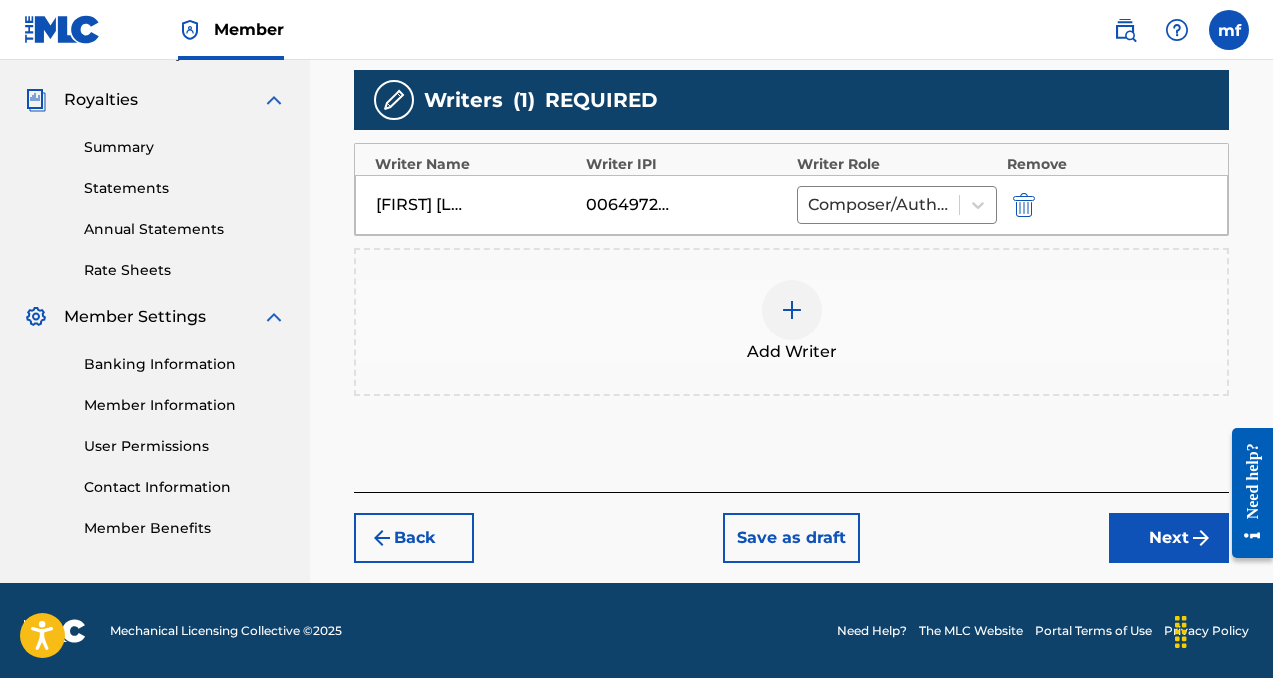click on "Next" at bounding box center [1169, 538] 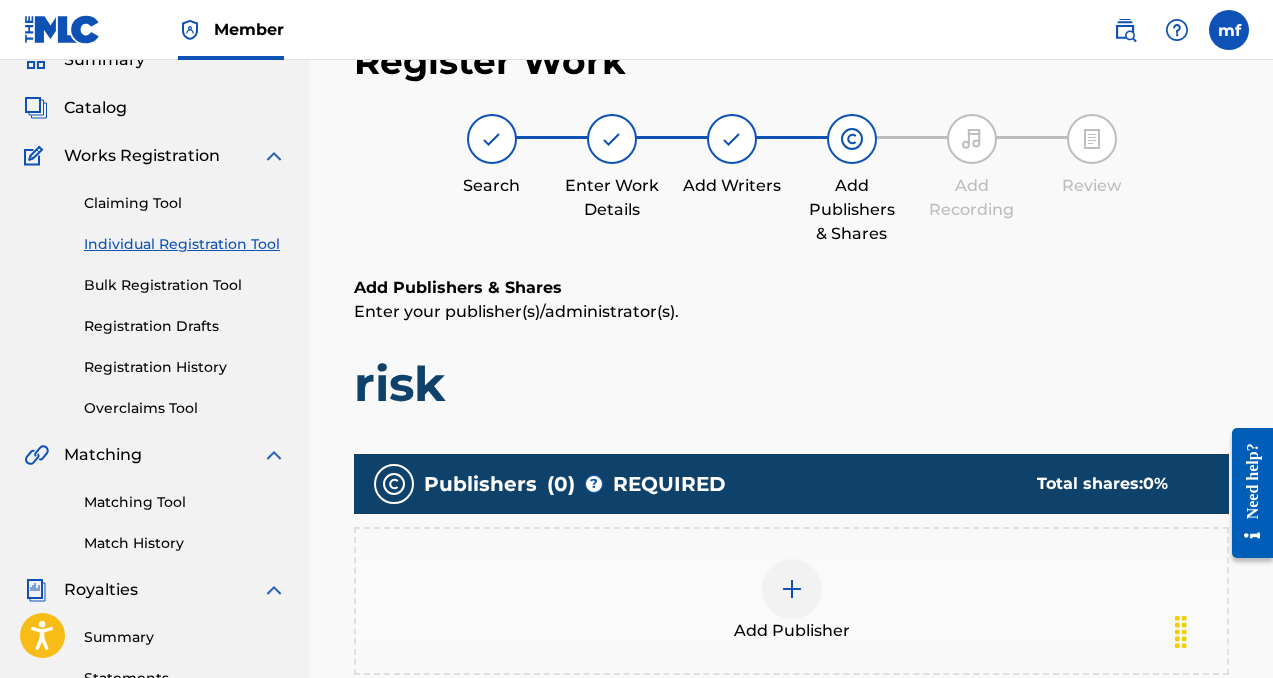 scroll, scrollTop: 90, scrollLeft: 0, axis: vertical 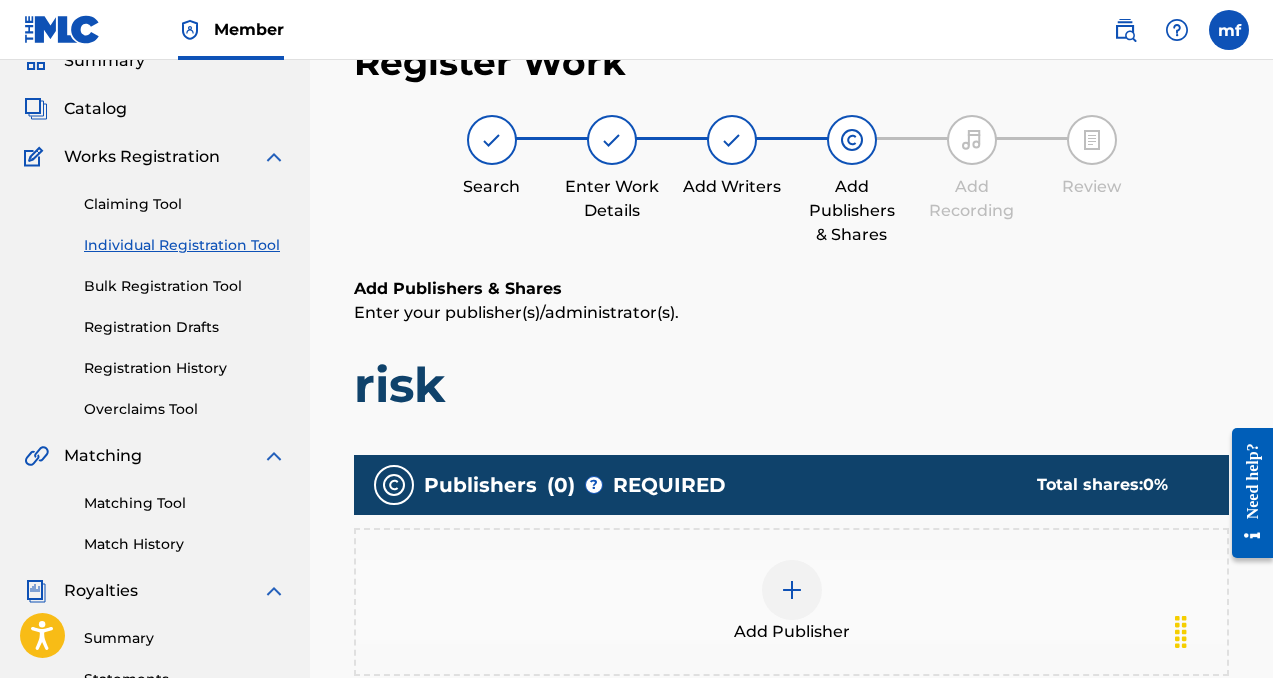 click at bounding box center [792, 590] 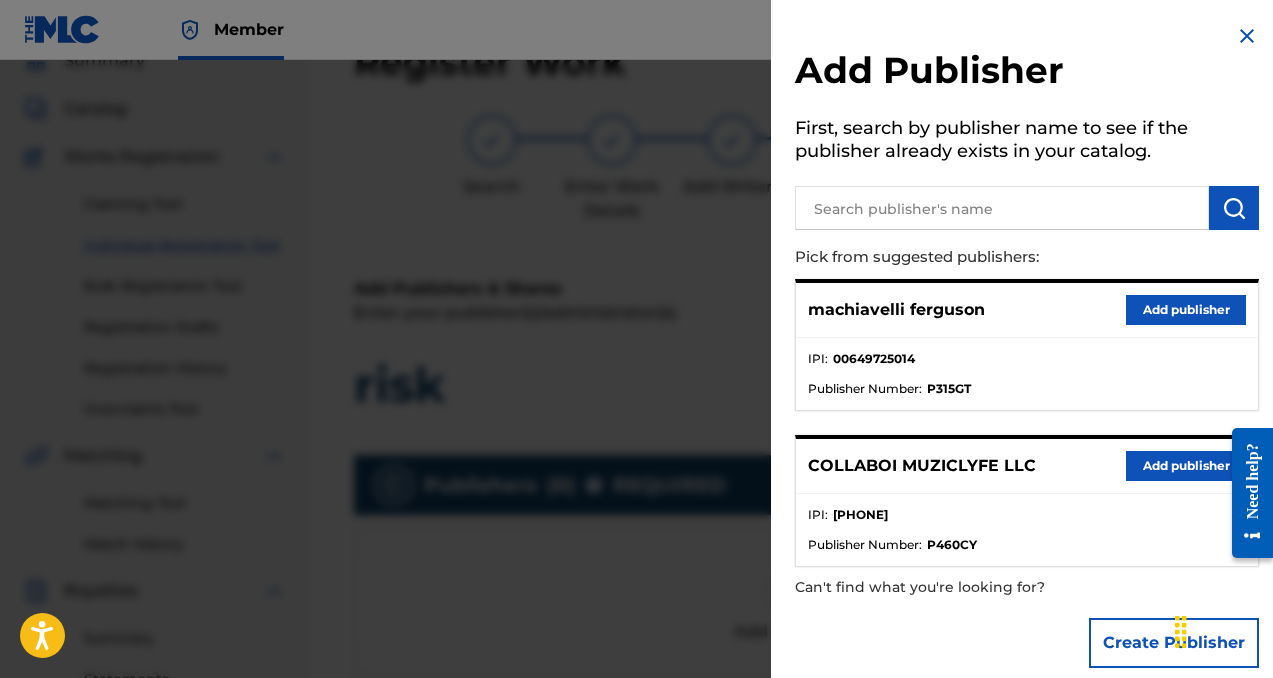 scroll, scrollTop: 24, scrollLeft: 0, axis: vertical 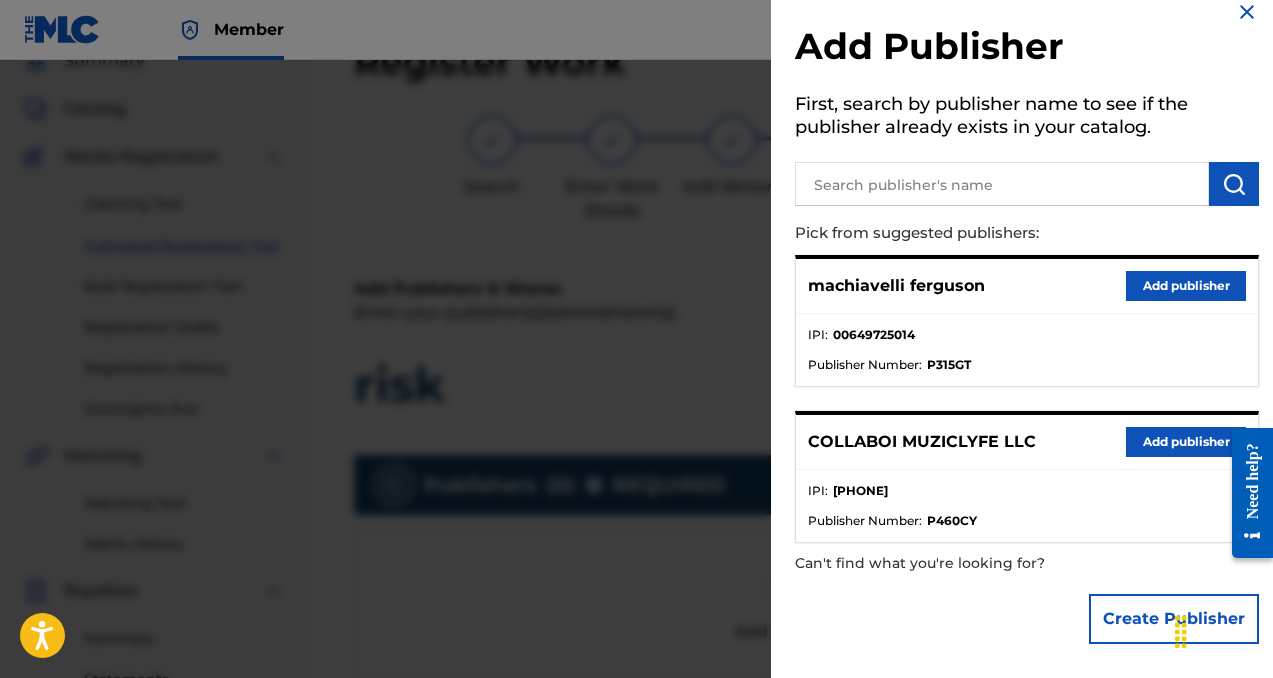 click on "Add publisher" at bounding box center [1186, 442] 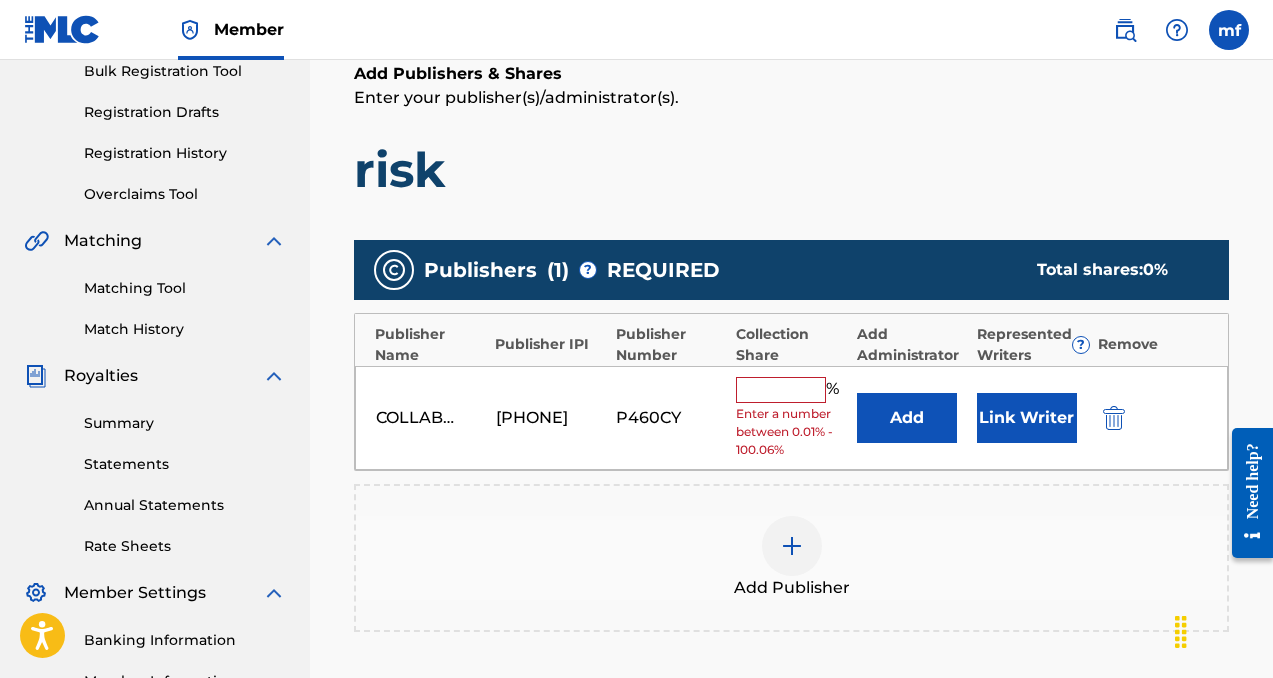 scroll, scrollTop: 322, scrollLeft: 0, axis: vertical 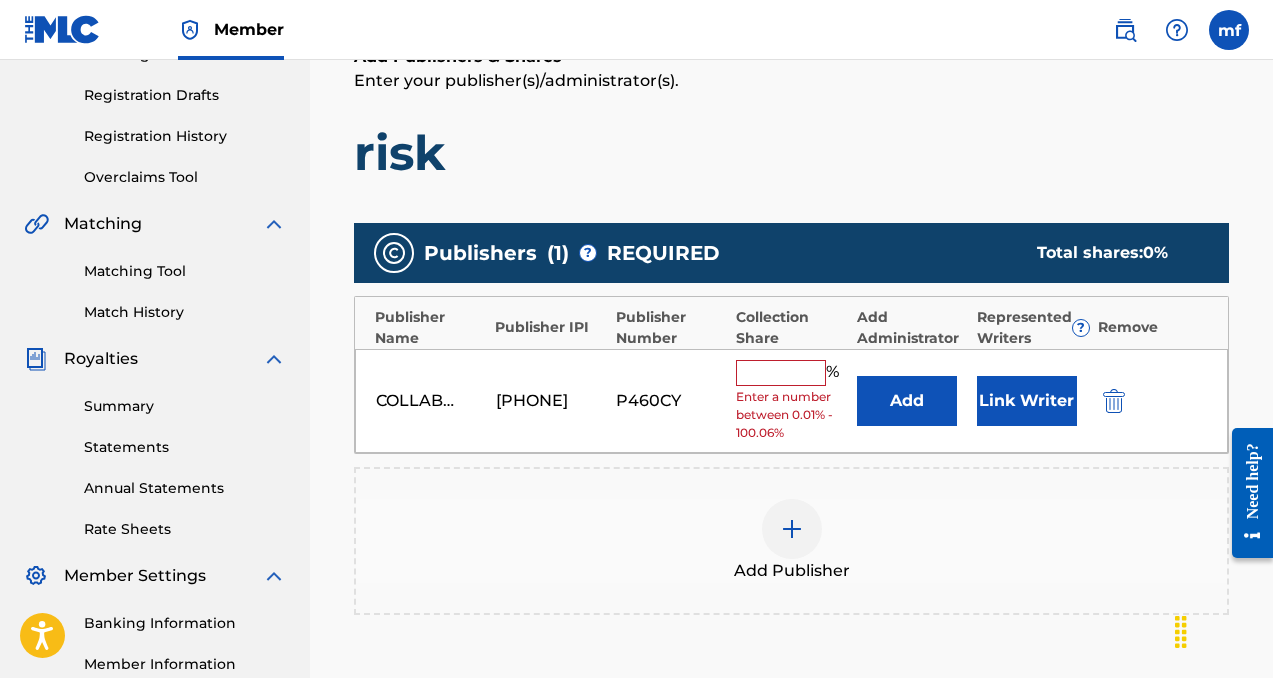 click at bounding box center [781, 373] 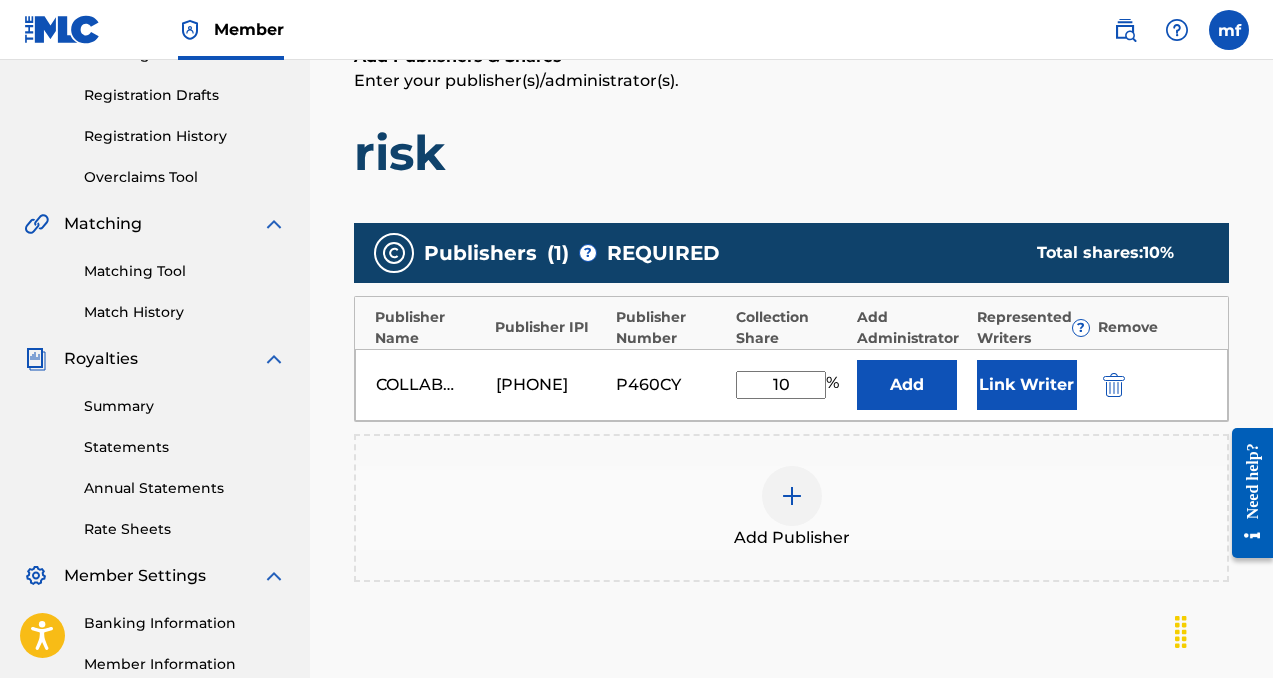 type on "1" 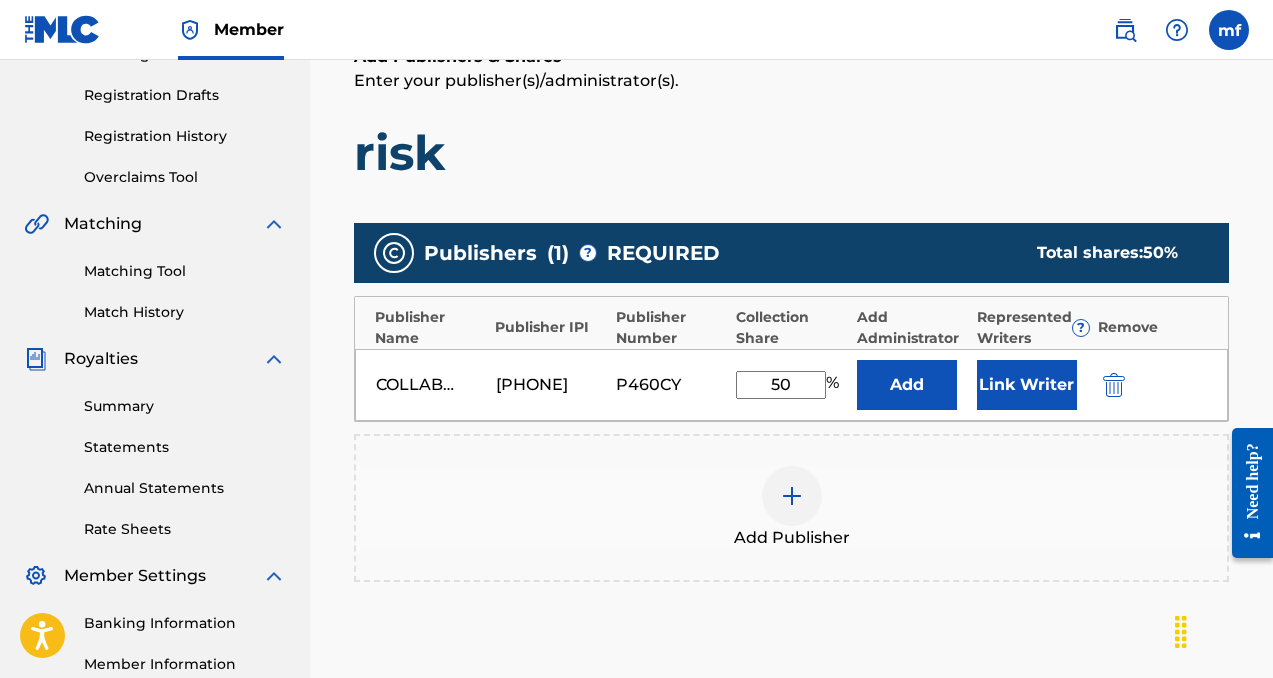 type on "50" 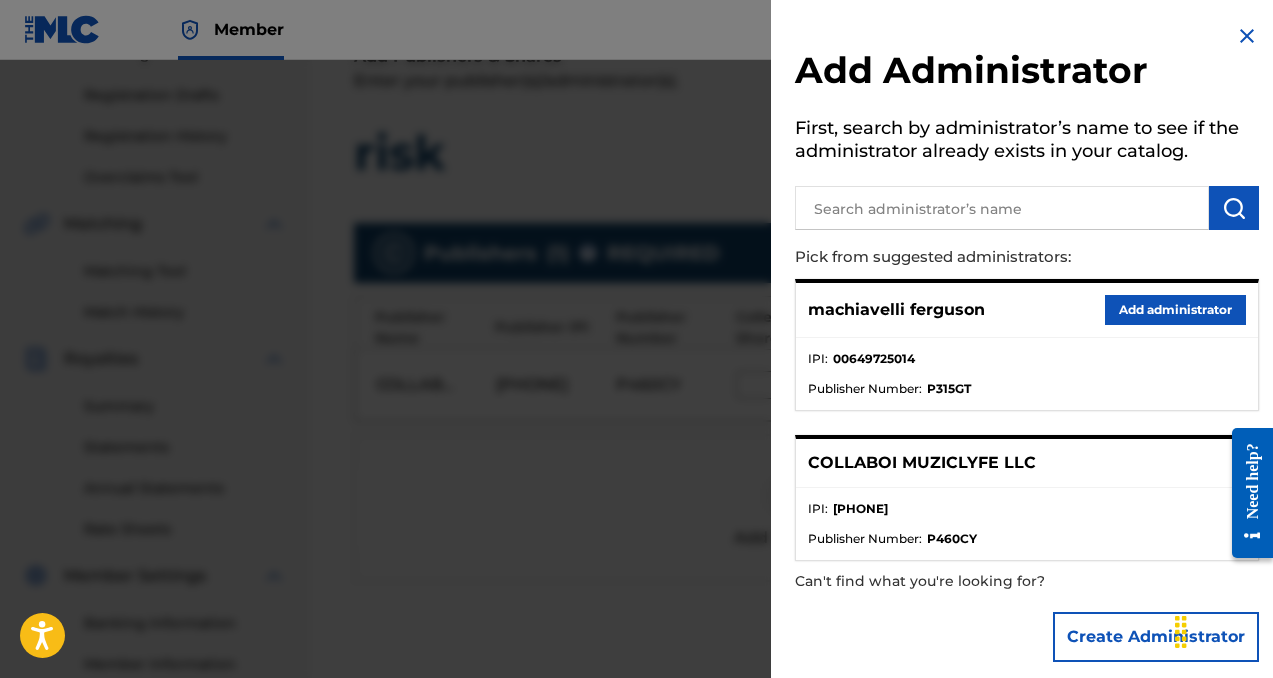 click on "Add administrator" at bounding box center [1175, 310] 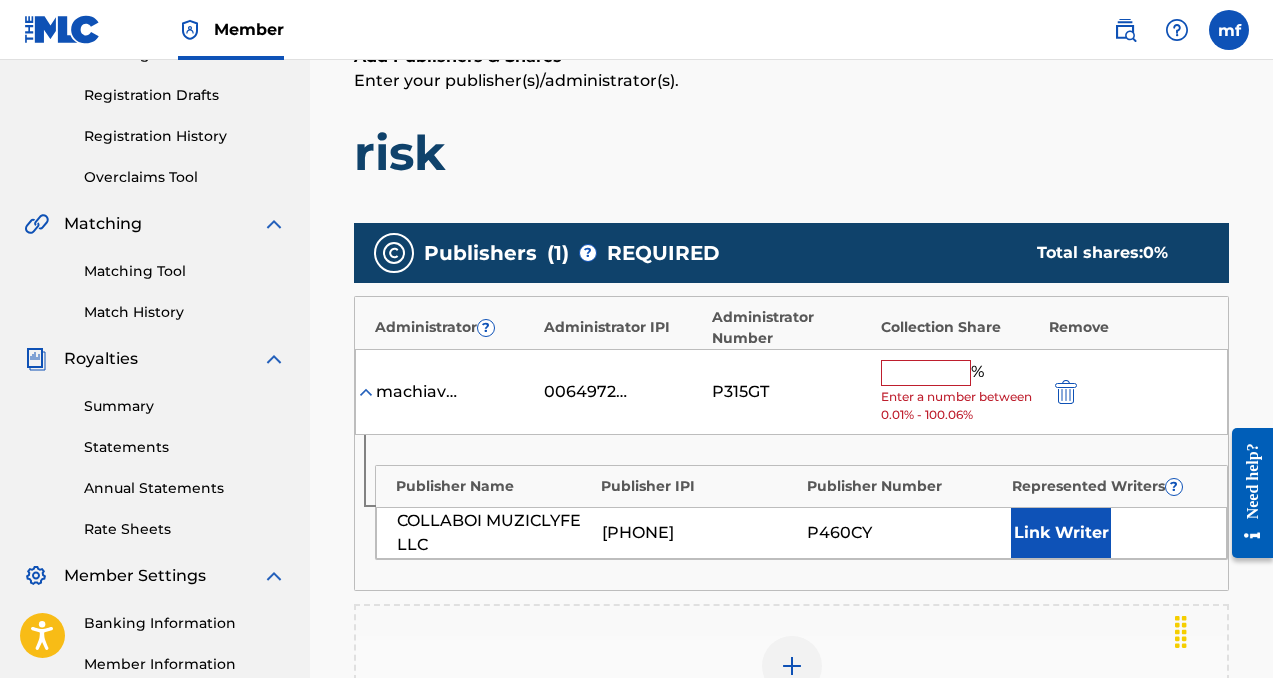 click on "Enter a number between 0.01% - 100.06%" at bounding box center [960, 406] 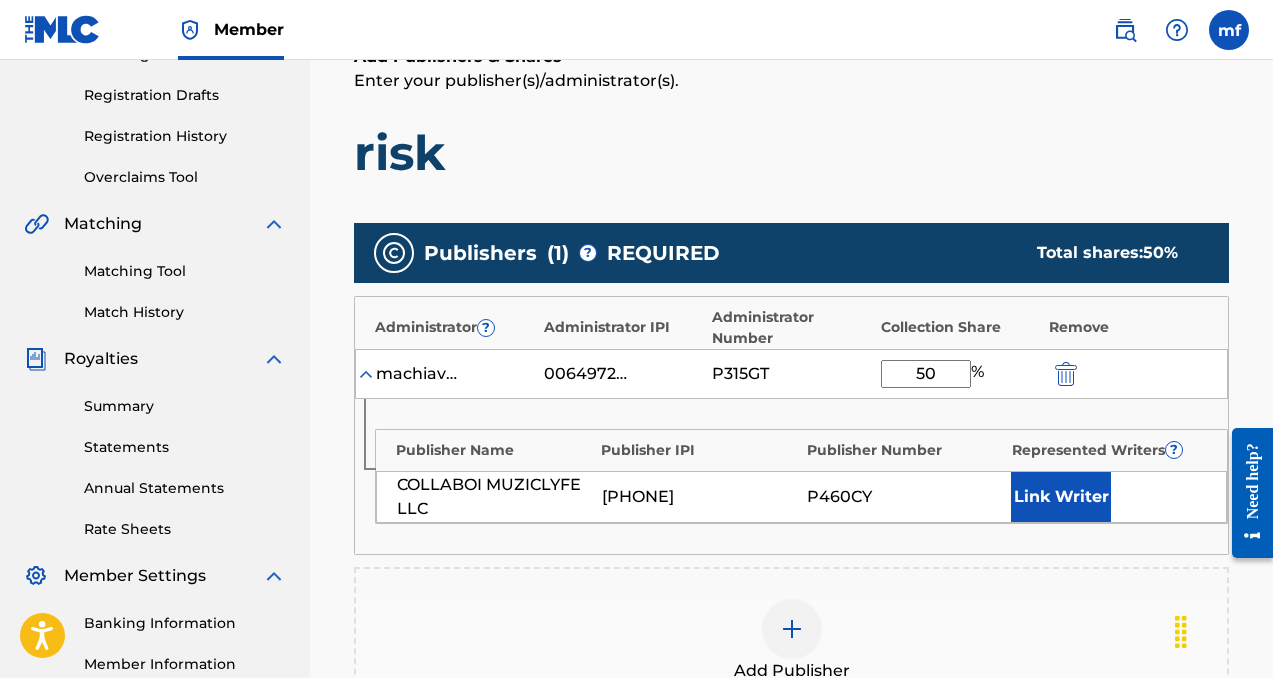 type on "50" 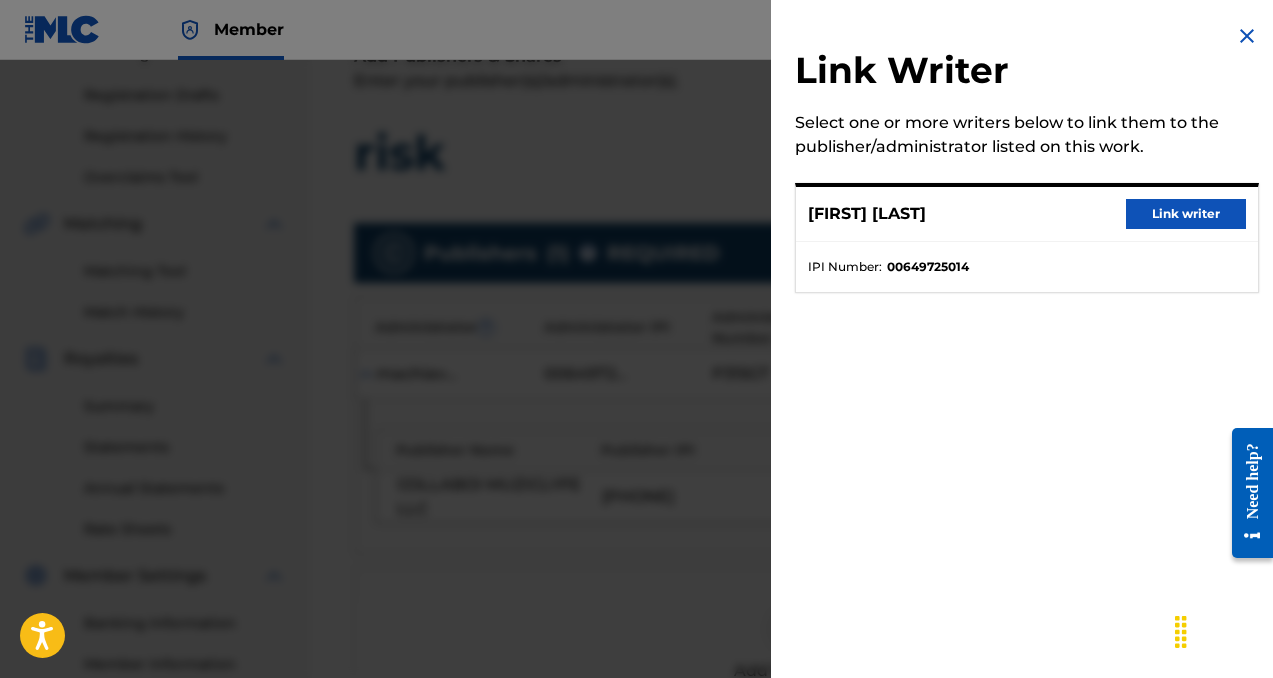 click on "Link writer" at bounding box center (1186, 214) 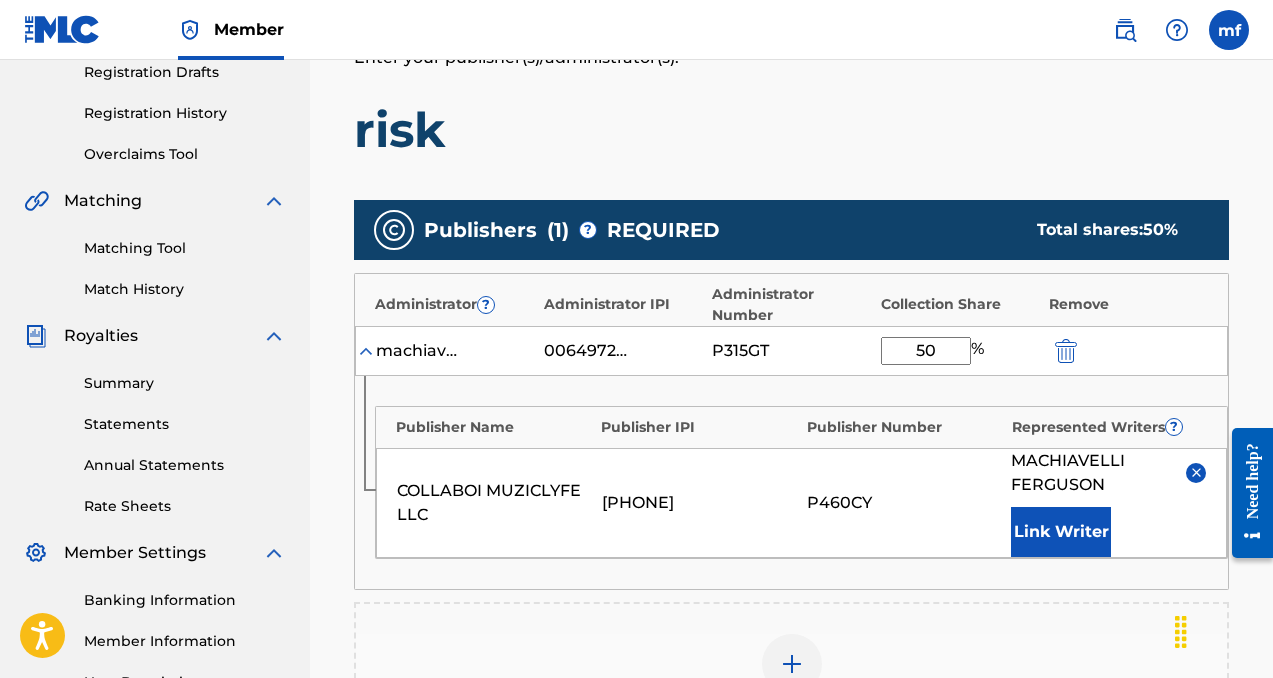 scroll, scrollTop: 346, scrollLeft: 0, axis: vertical 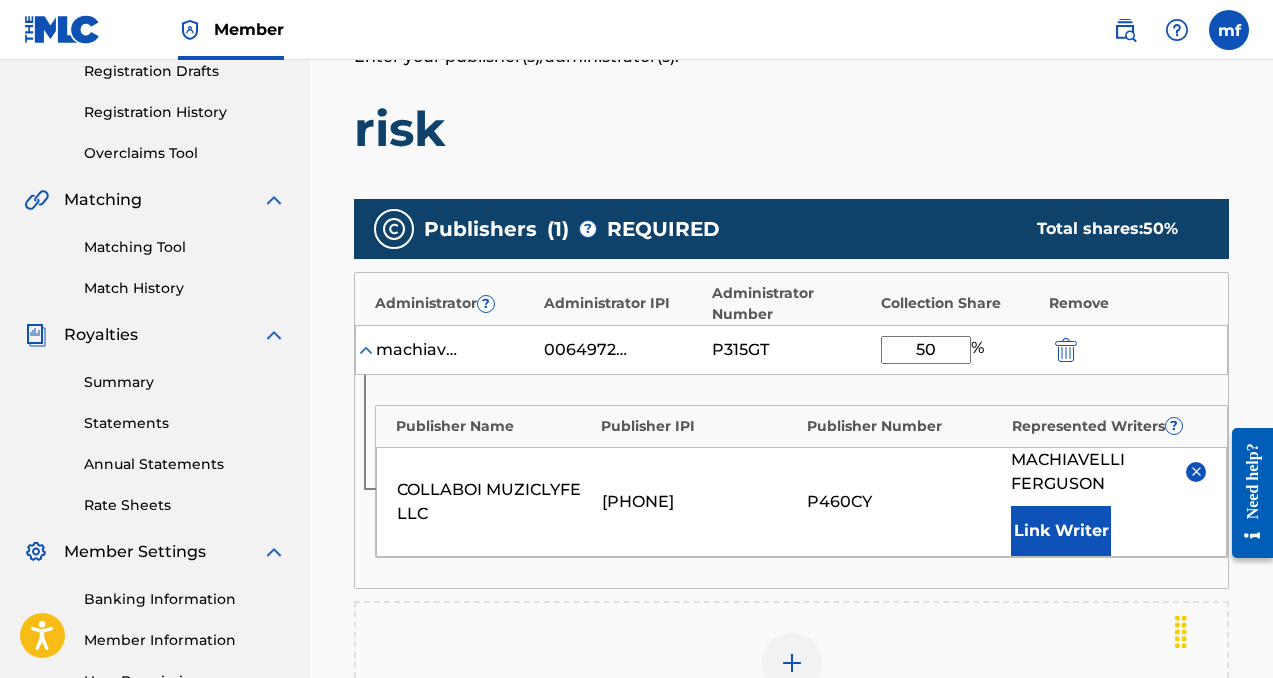 click on "50" at bounding box center [926, 350] 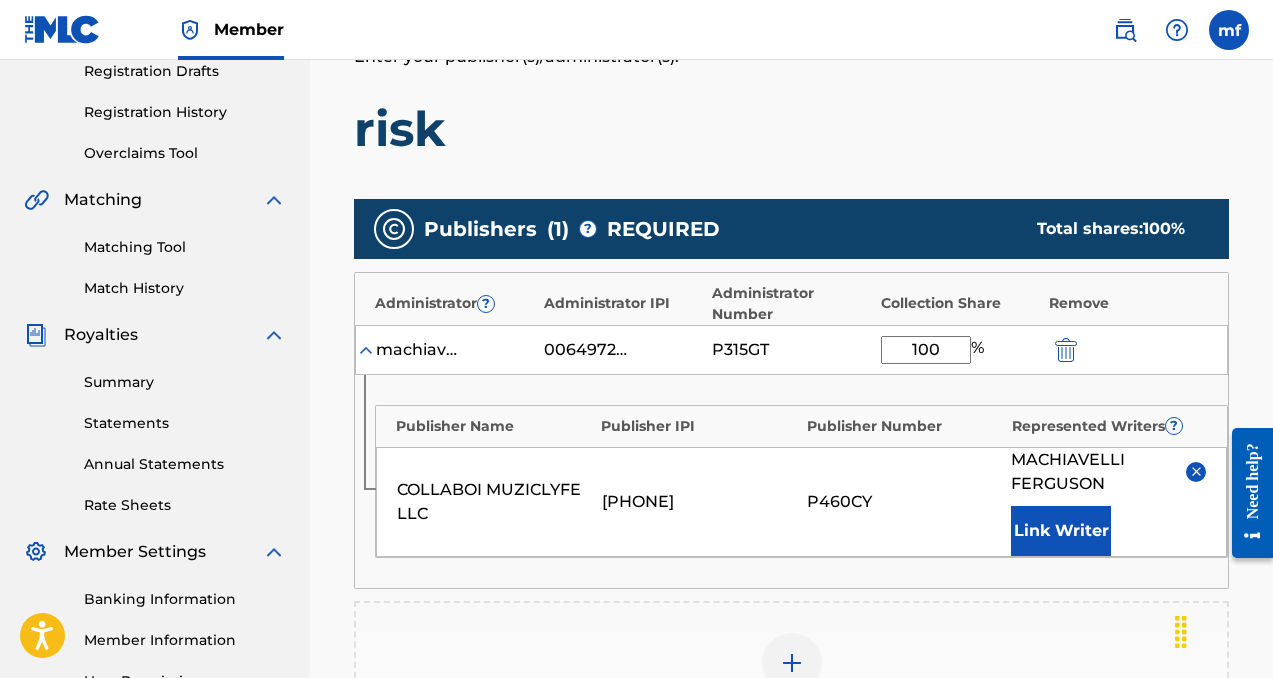 type on "100" 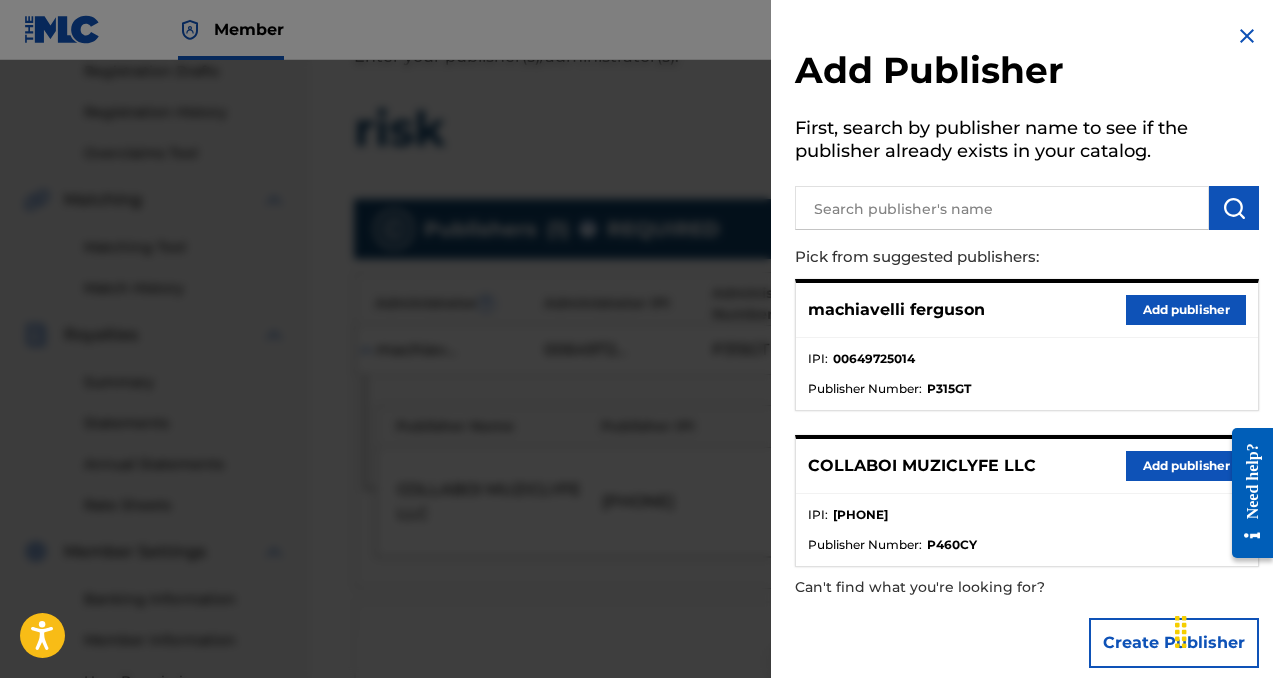 click on "Add publisher" at bounding box center [1186, 466] 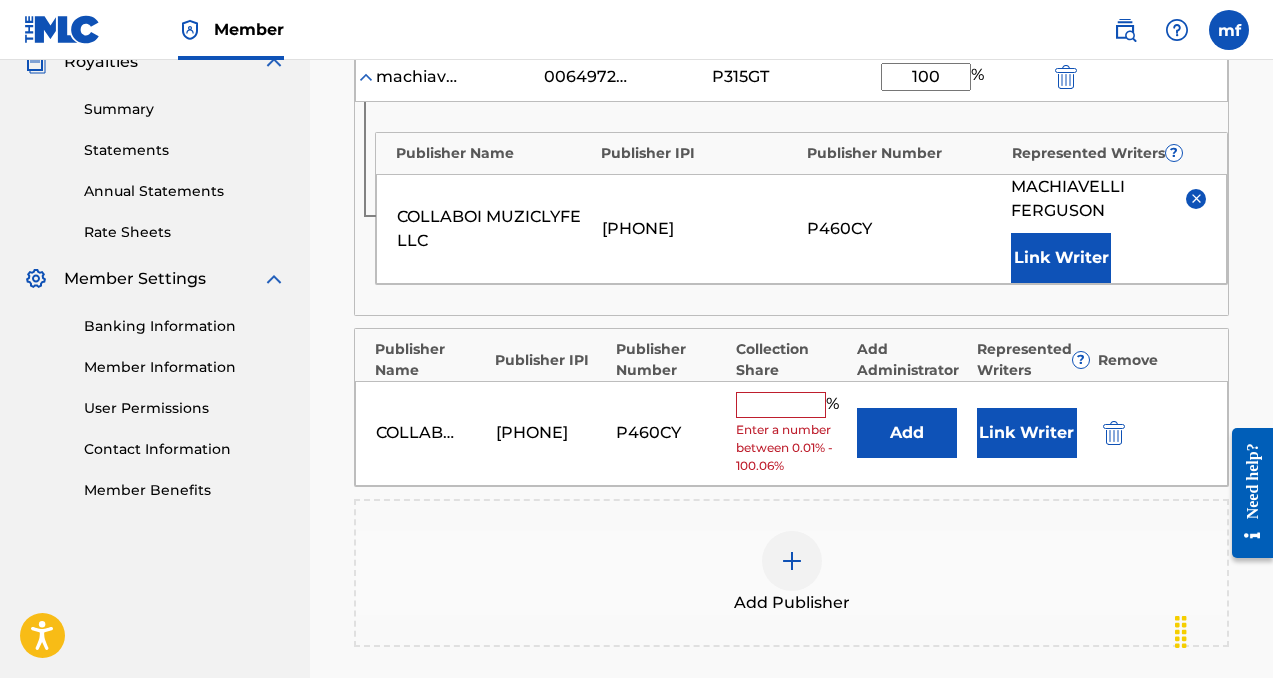 scroll, scrollTop: 630, scrollLeft: 0, axis: vertical 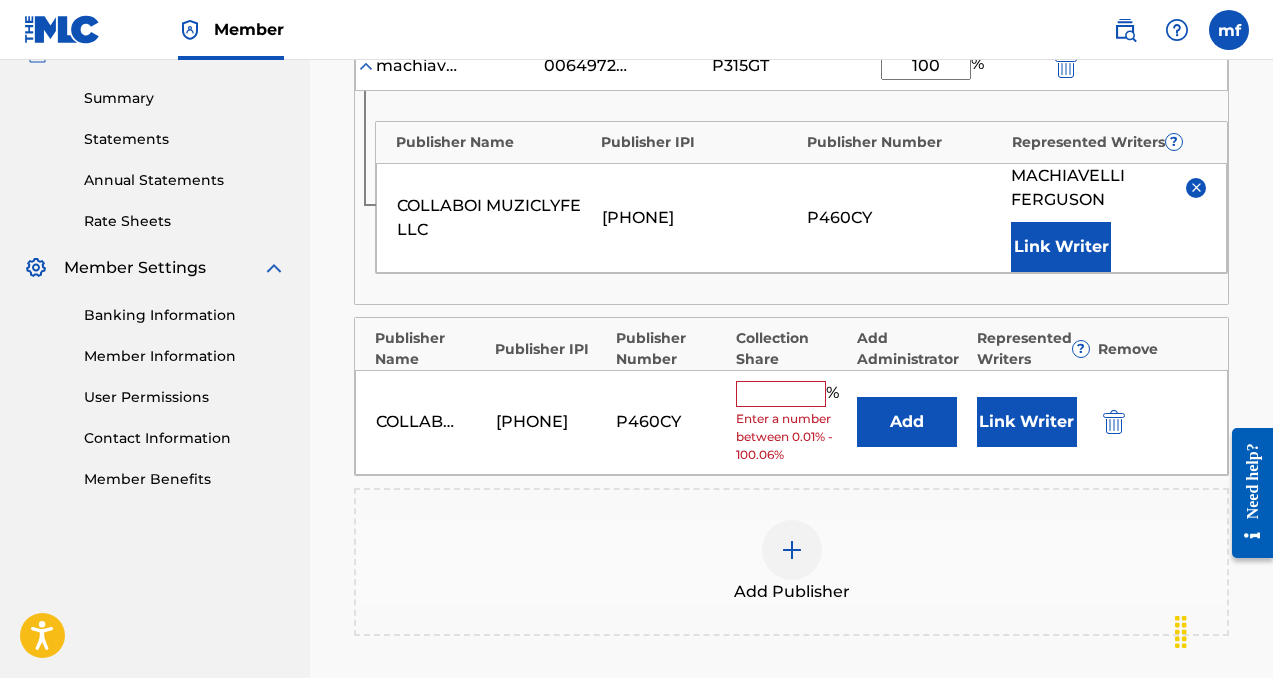click at bounding box center [781, 394] 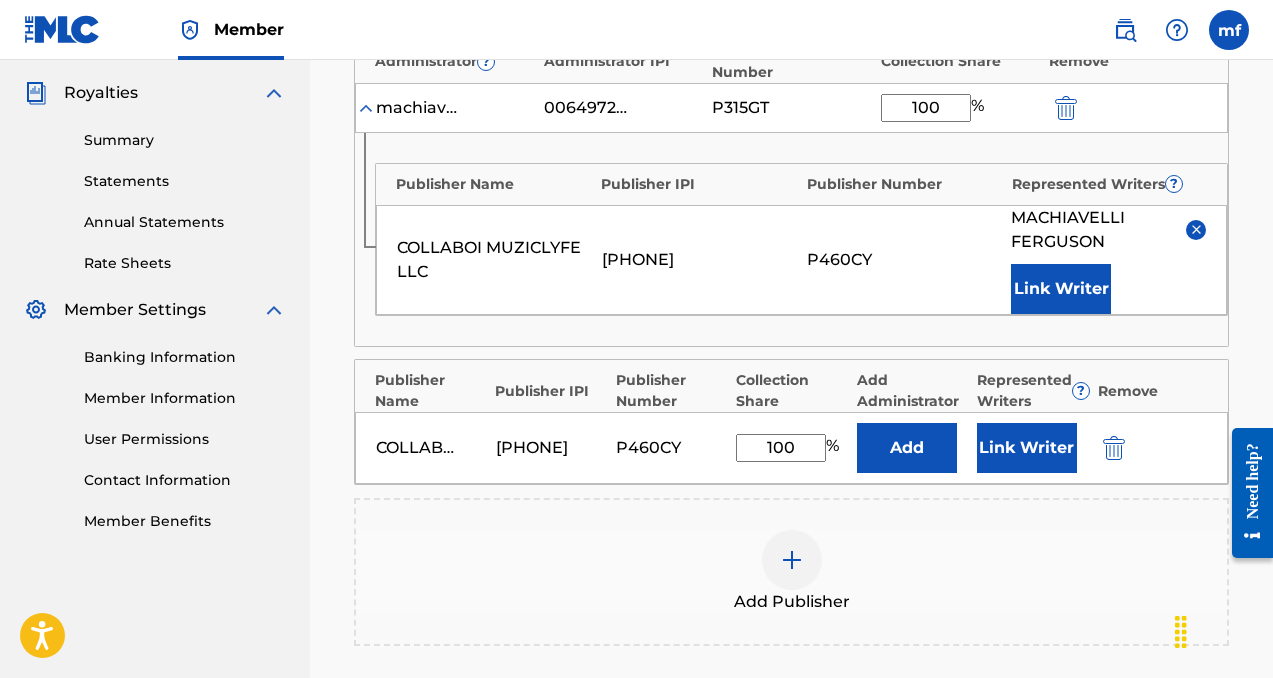 scroll, scrollTop: 596, scrollLeft: 0, axis: vertical 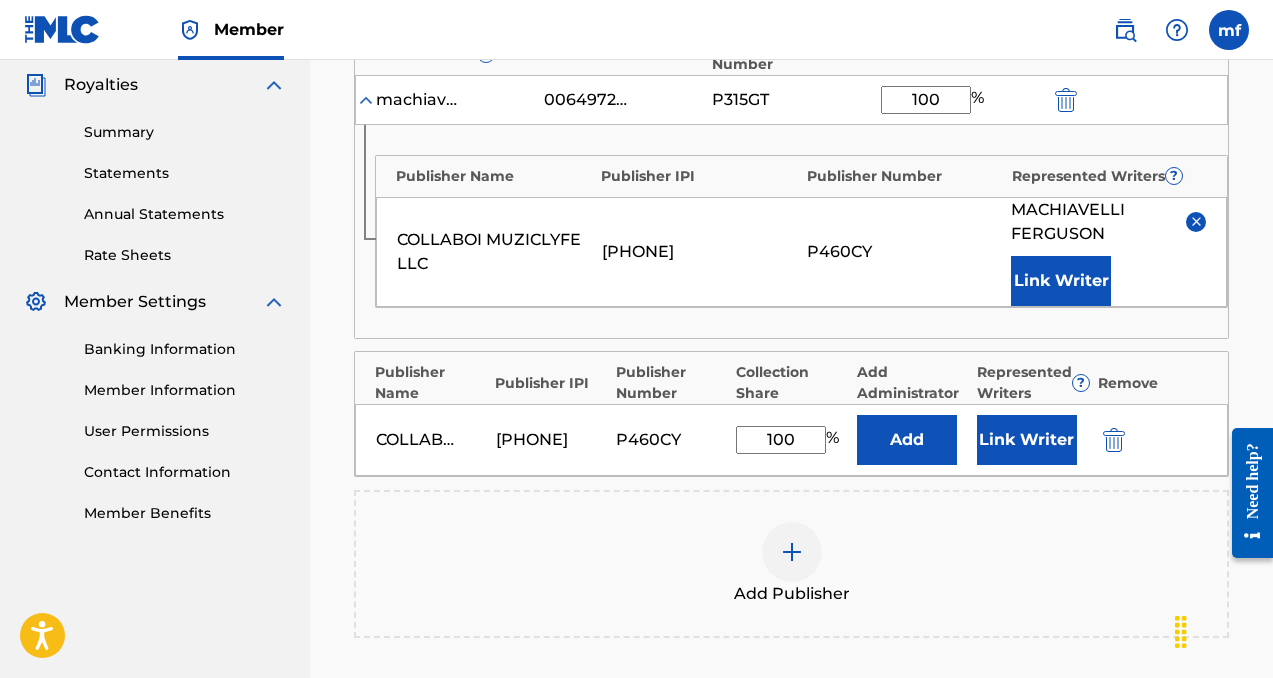 type on "100" 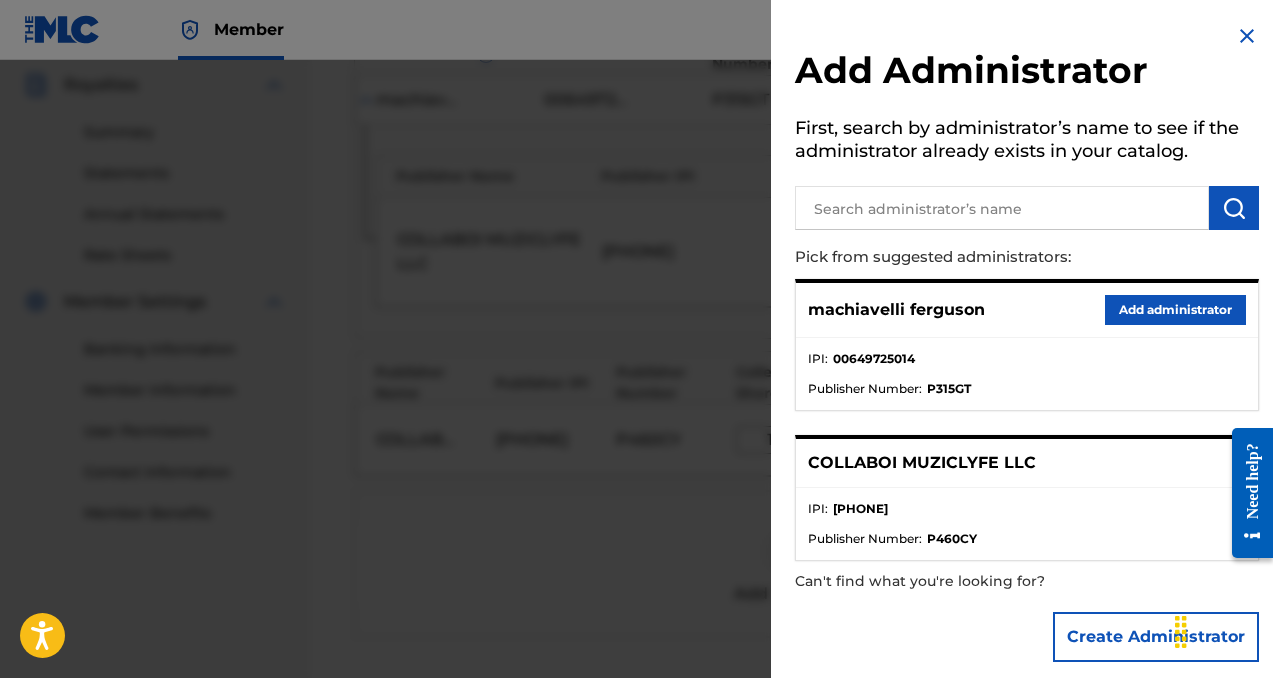 click on "Add administrator" at bounding box center (1175, 310) 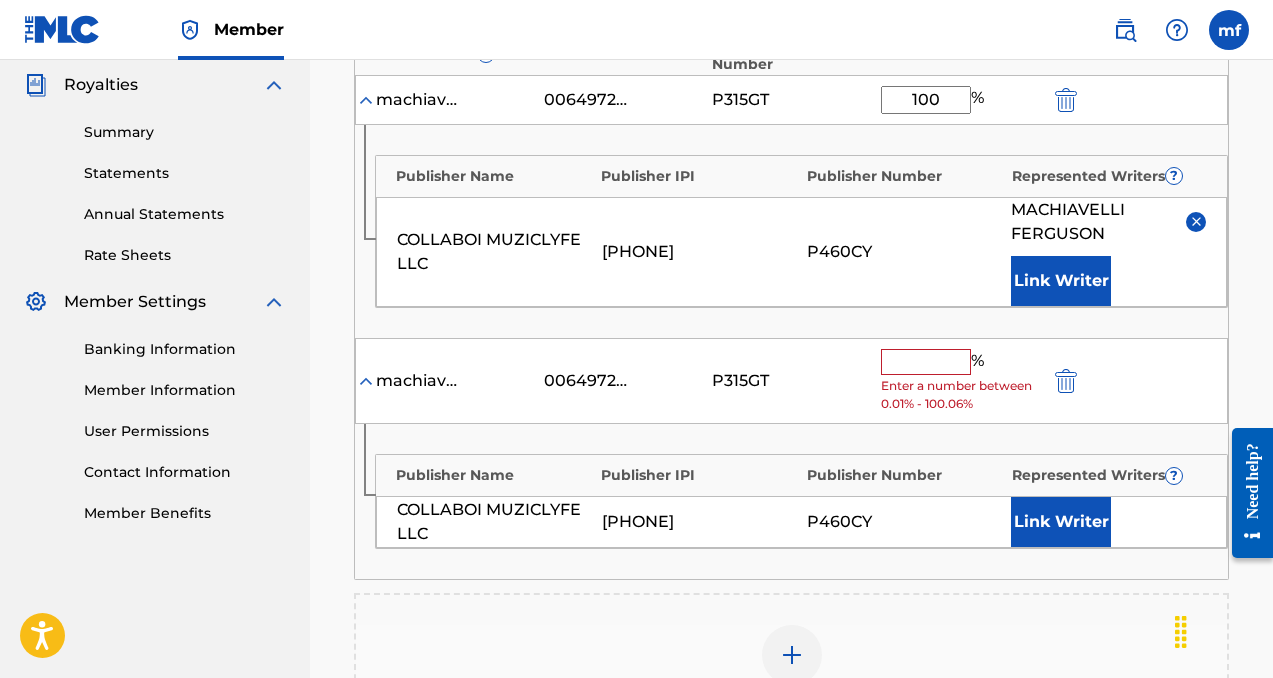click at bounding box center (926, 362) 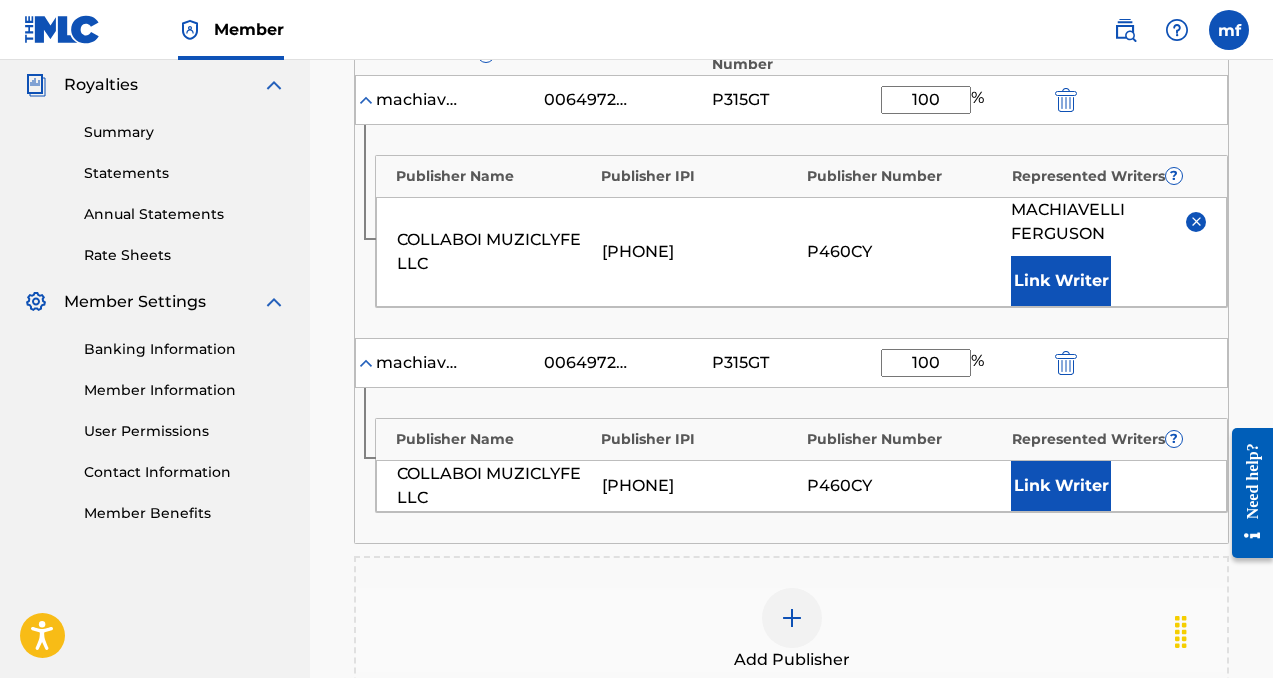 type on "100" 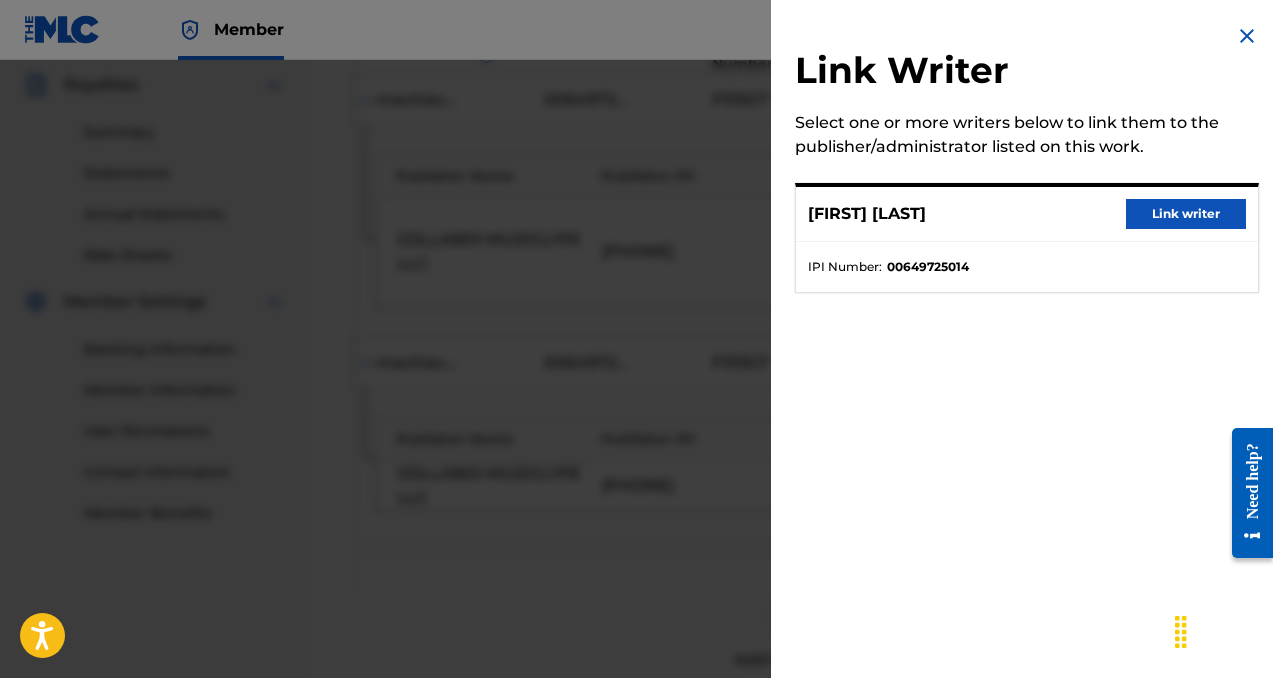 click on "Link writer" at bounding box center [1186, 214] 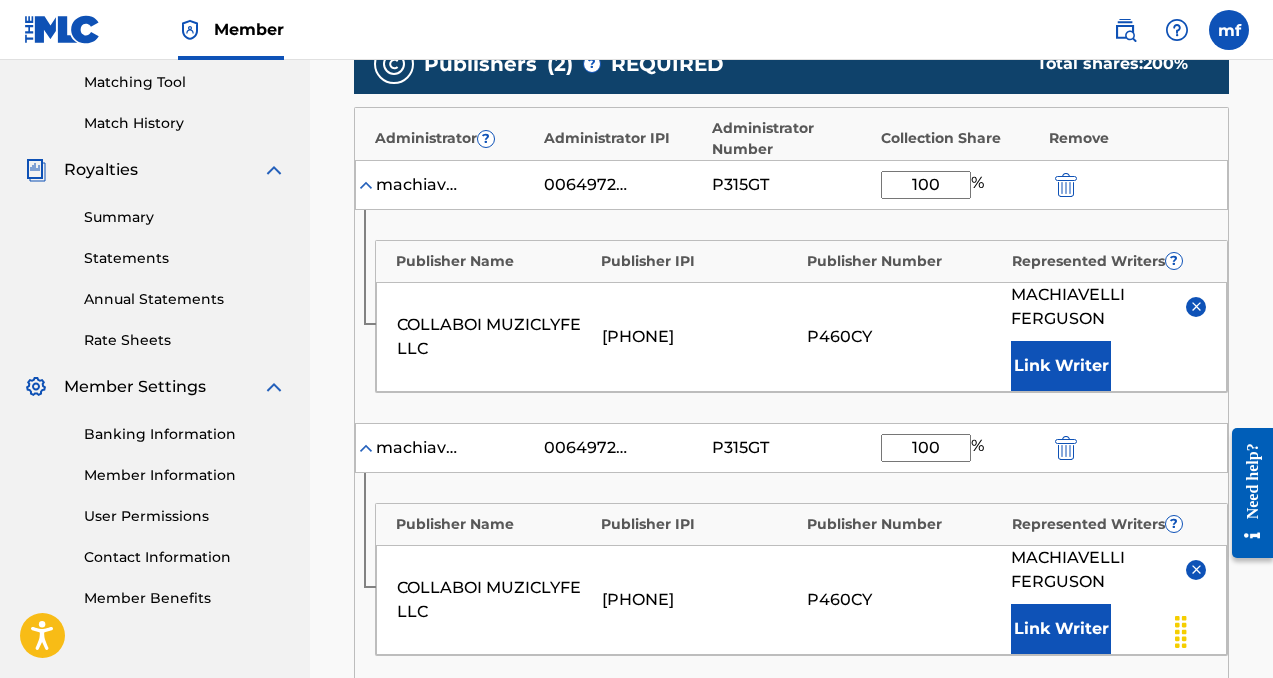 scroll, scrollTop: 520, scrollLeft: 0, axis: vertical 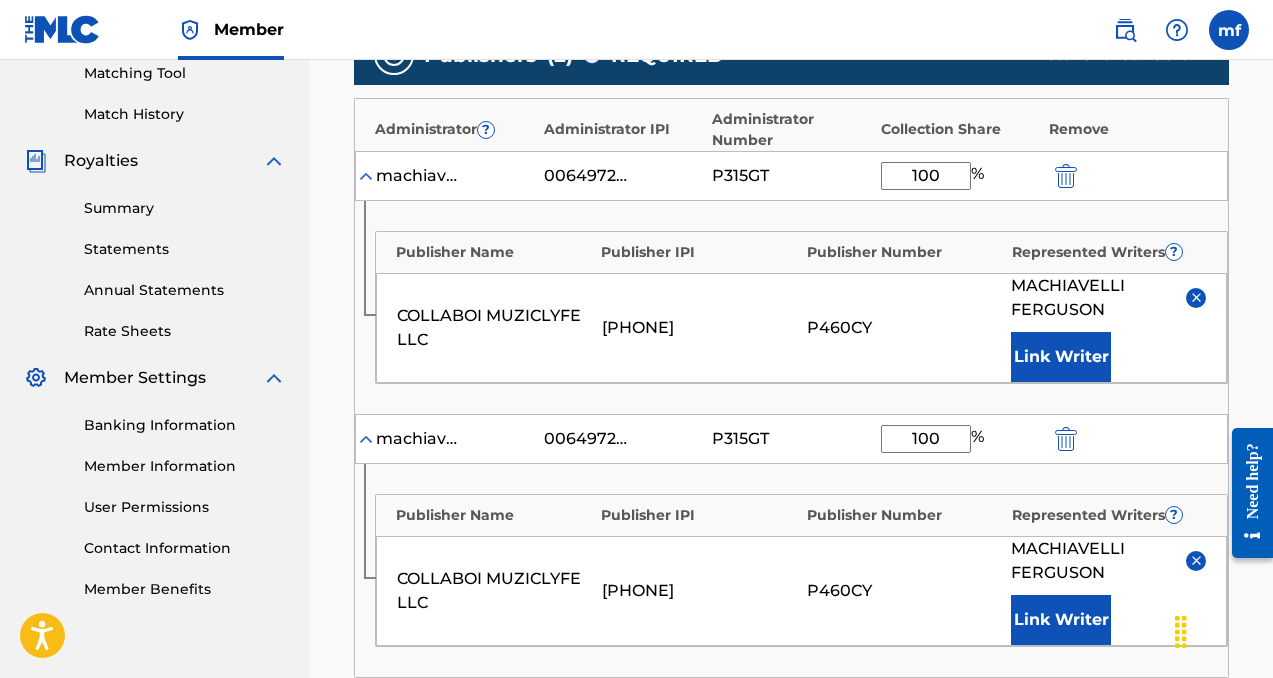 click at bounding box center [1066, 439] 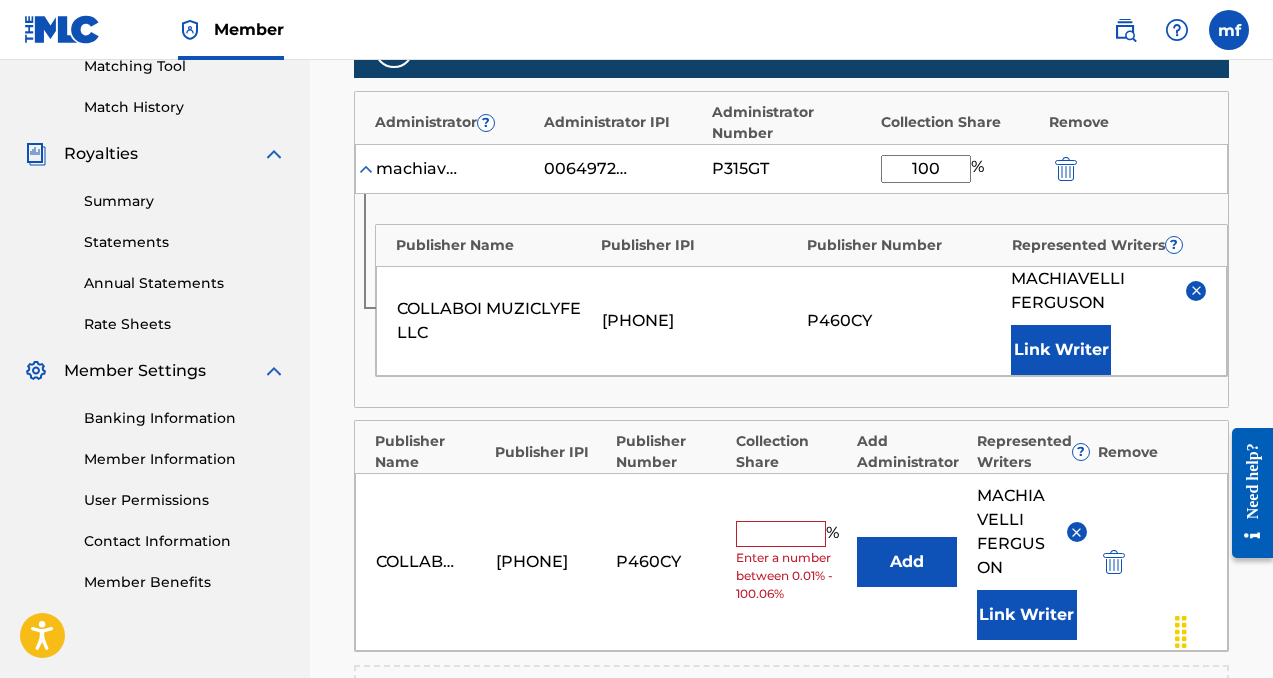 scroll, scrollTop: 575, scrollLeft: 0, axis: vertical 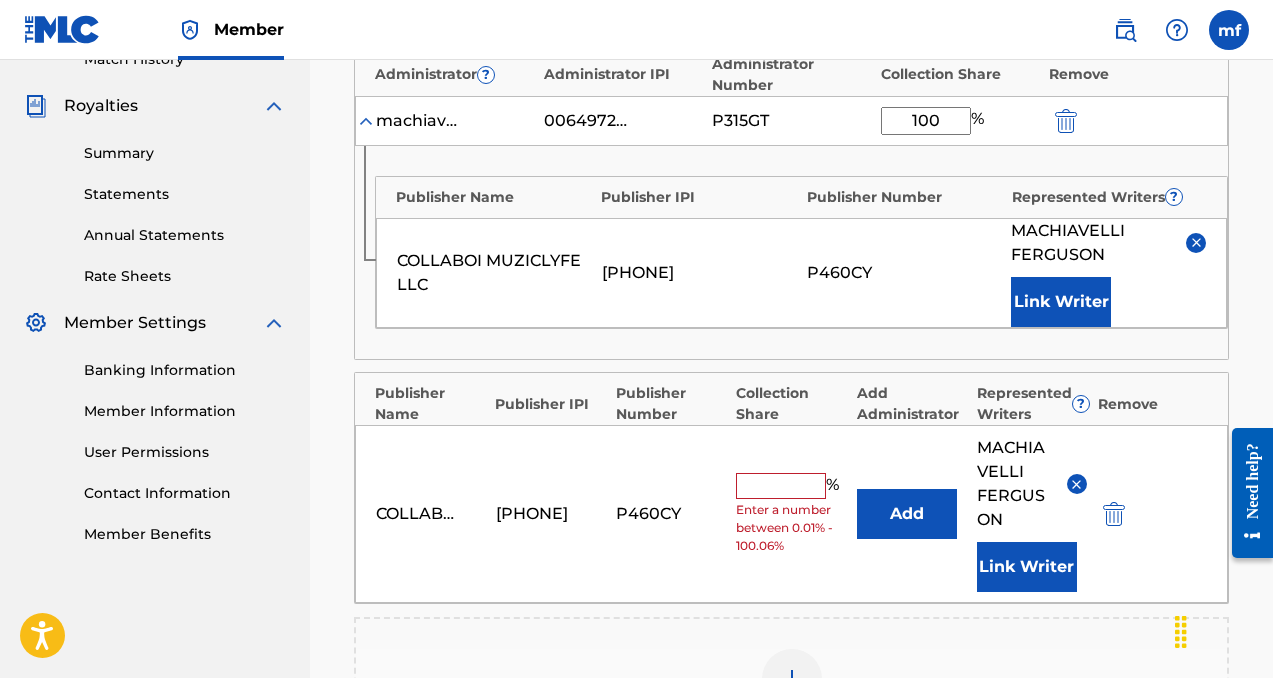 click at bounding box center (1114, 514) 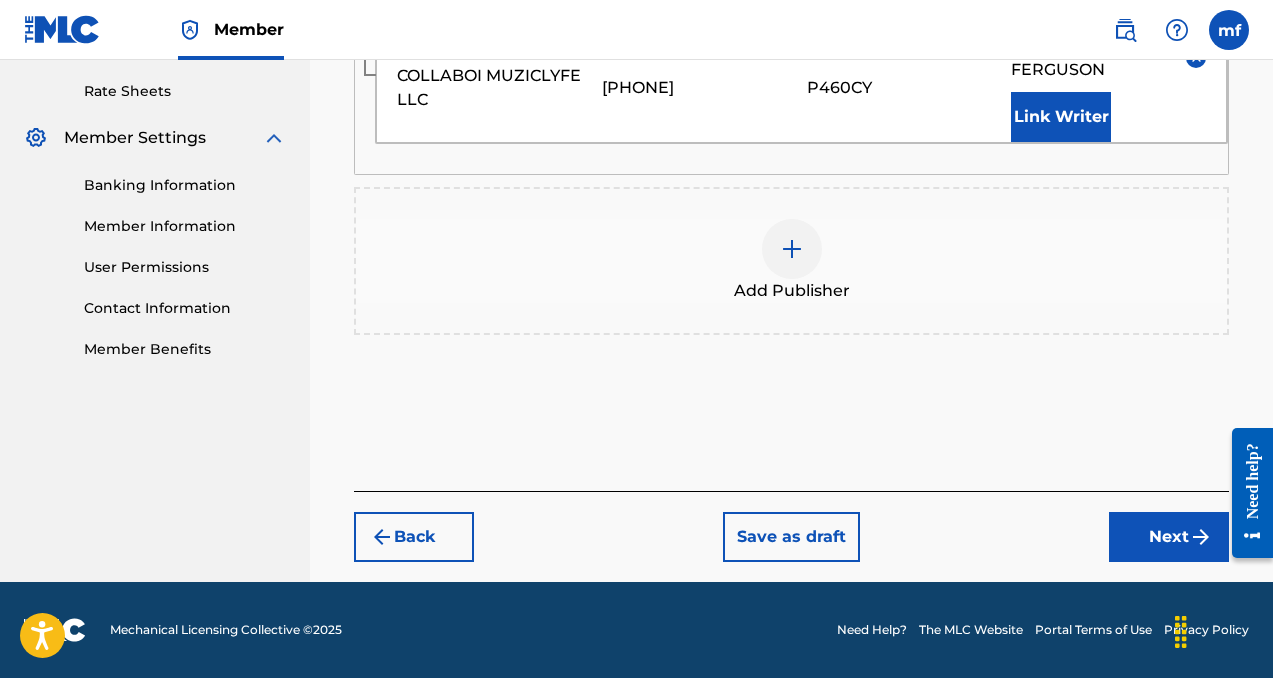 click on "Next" at bounding box center (1169, 537) 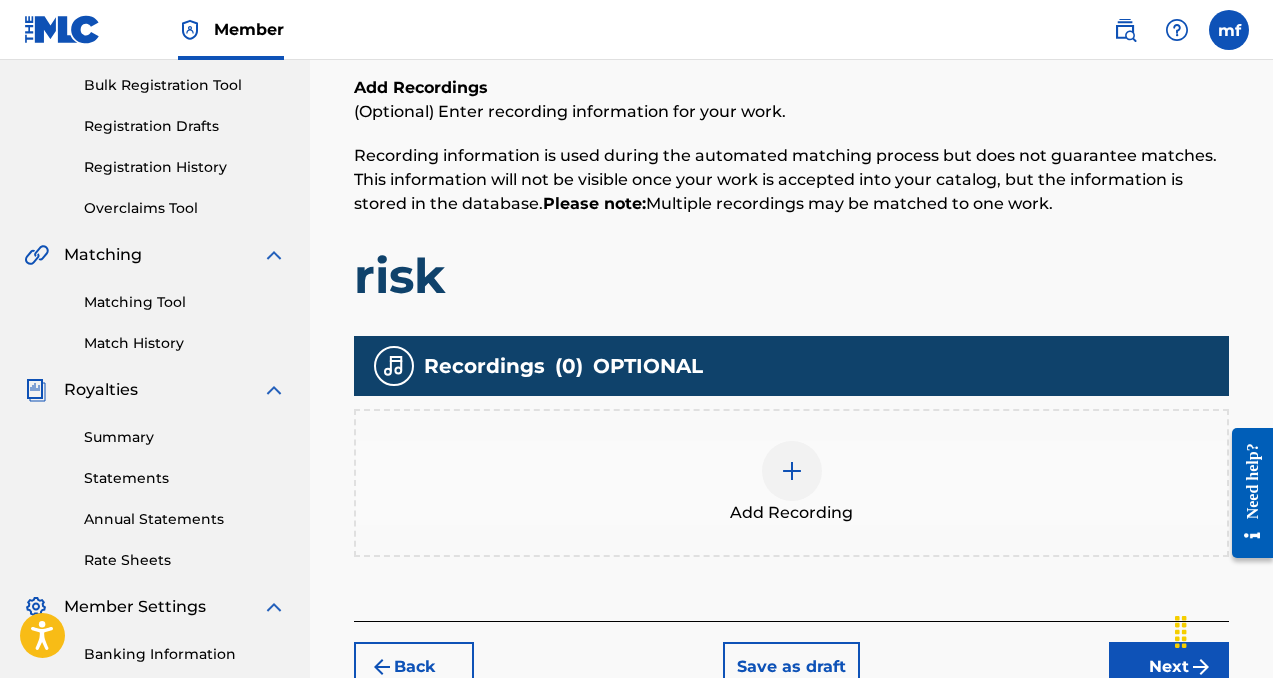 scroll, scrollTop: 340, scrollLeft: 0, axis: vertical 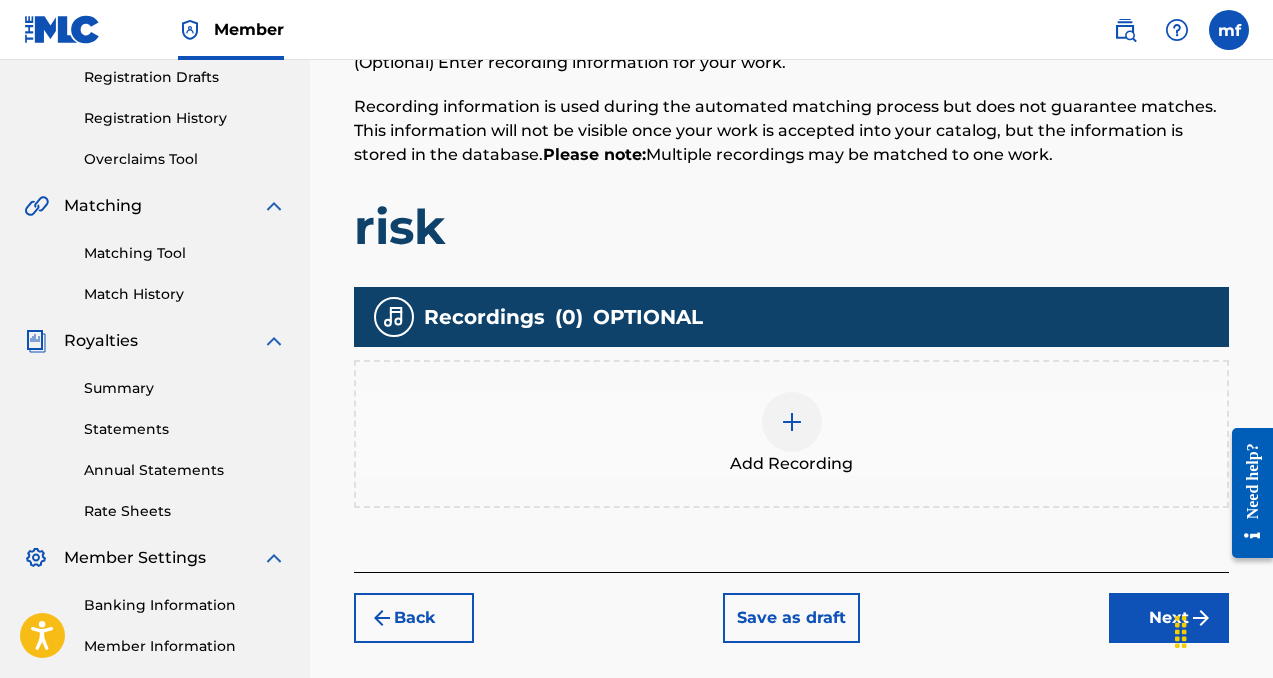 click at bounding box center (792, 422) 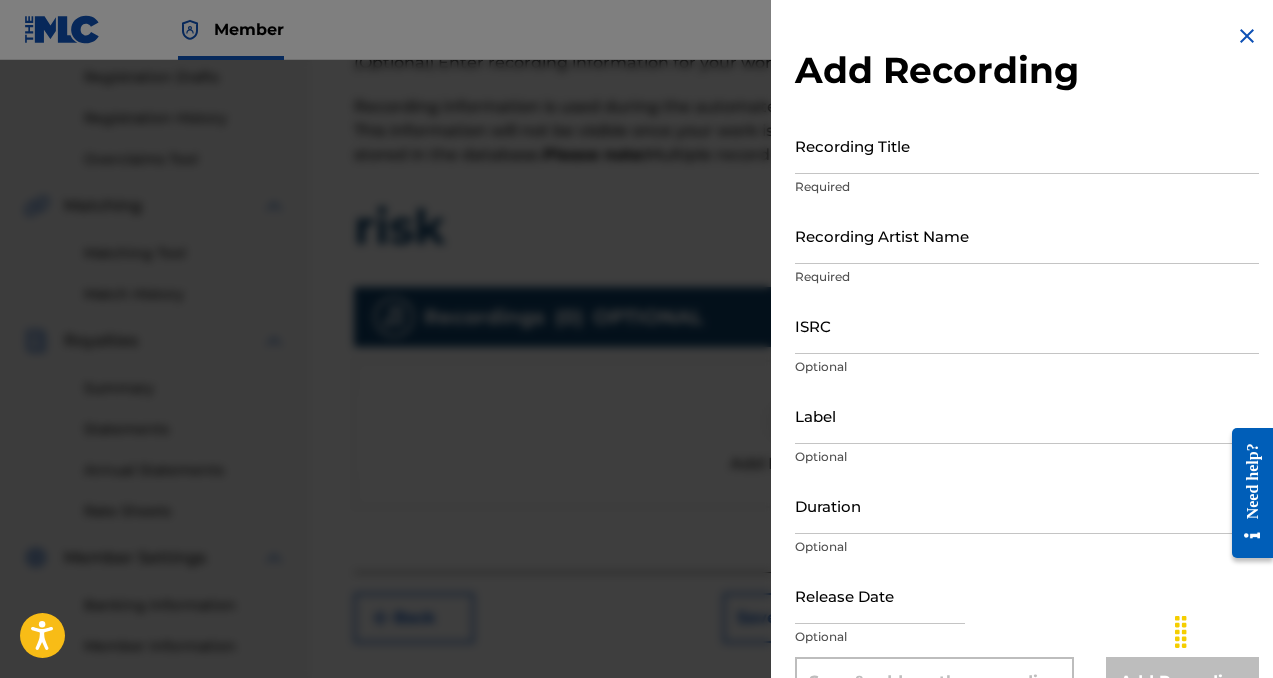 click on "Recording Title" at bounding box center (1027, 145) 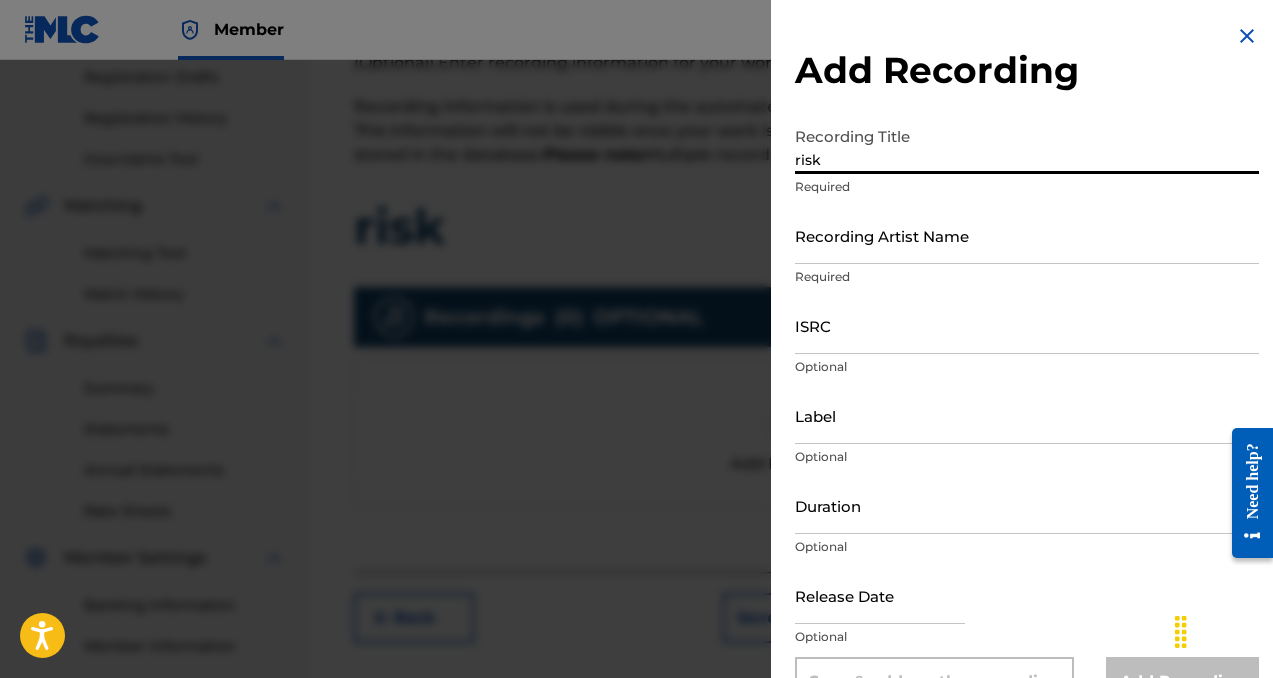 type on "risk" 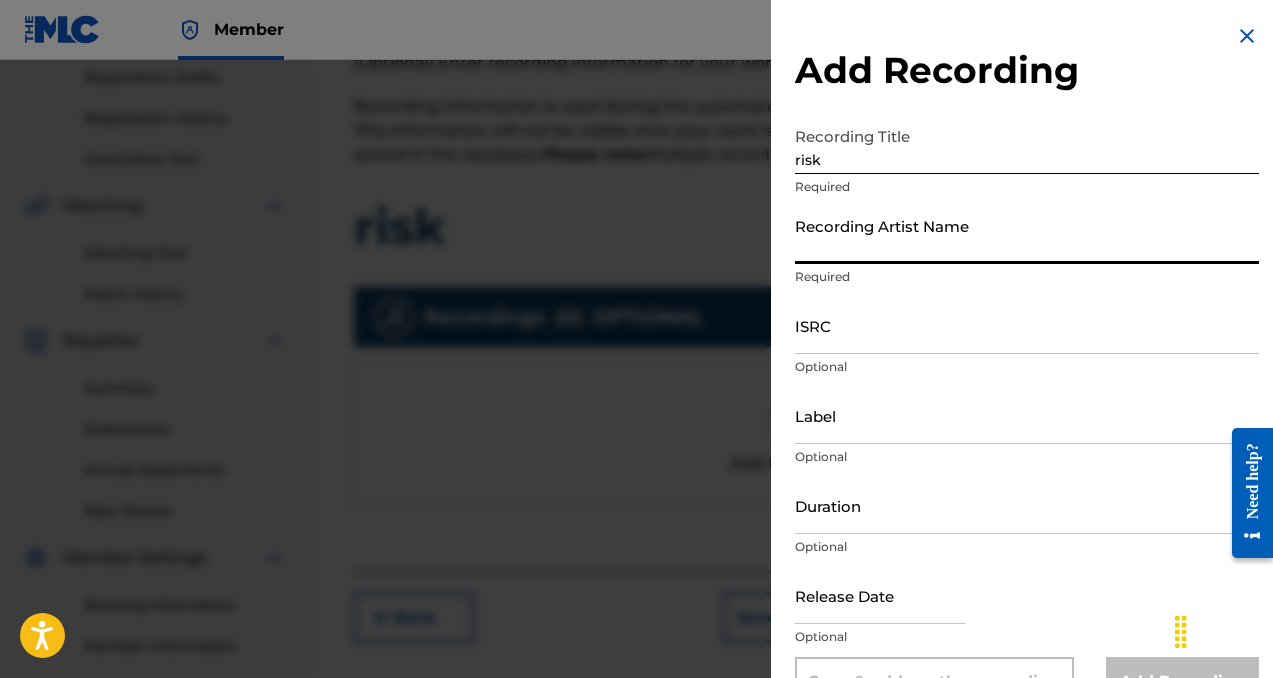 click on "Recording Artist Name" at bounding box center [1027, 235] 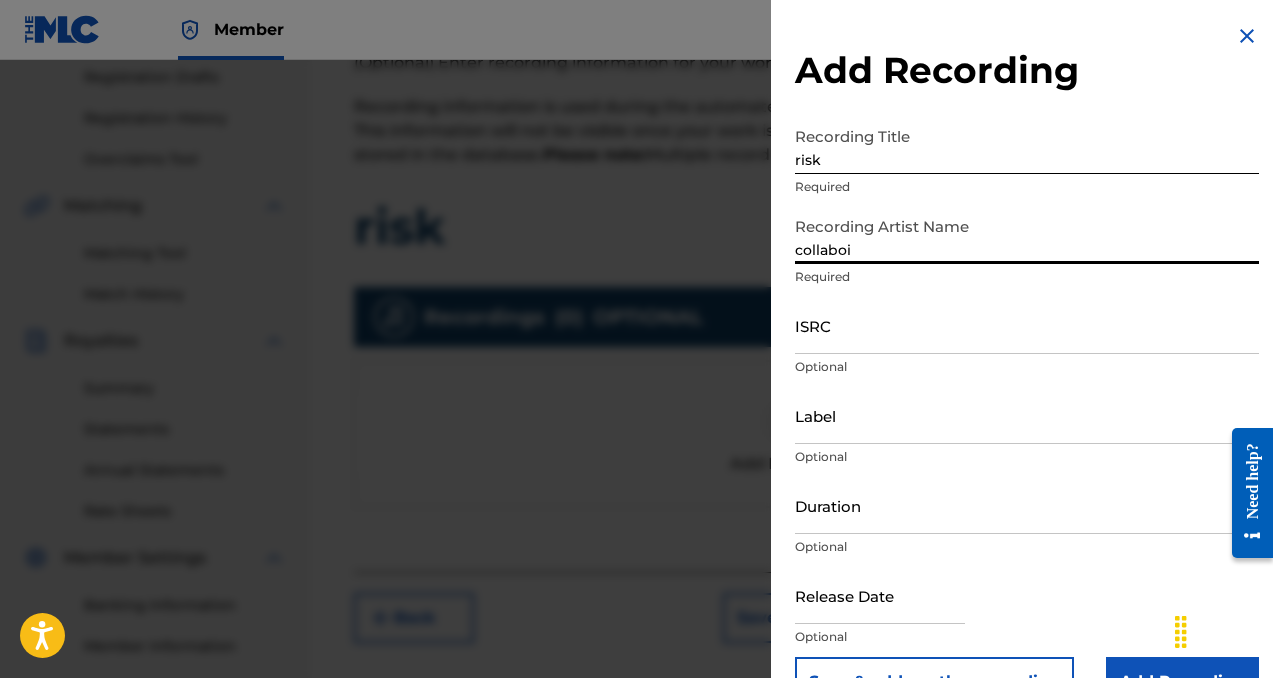 type on "collaboi" 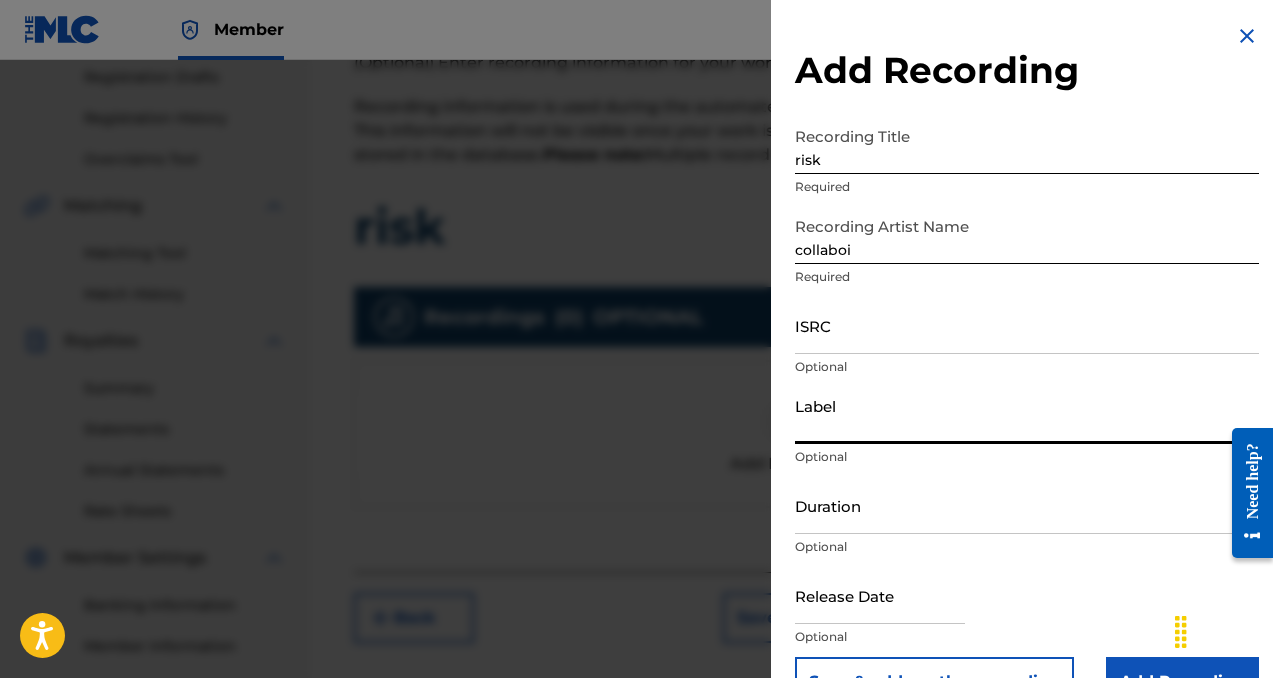 click on "Label" at bounding box center [1027, 415] 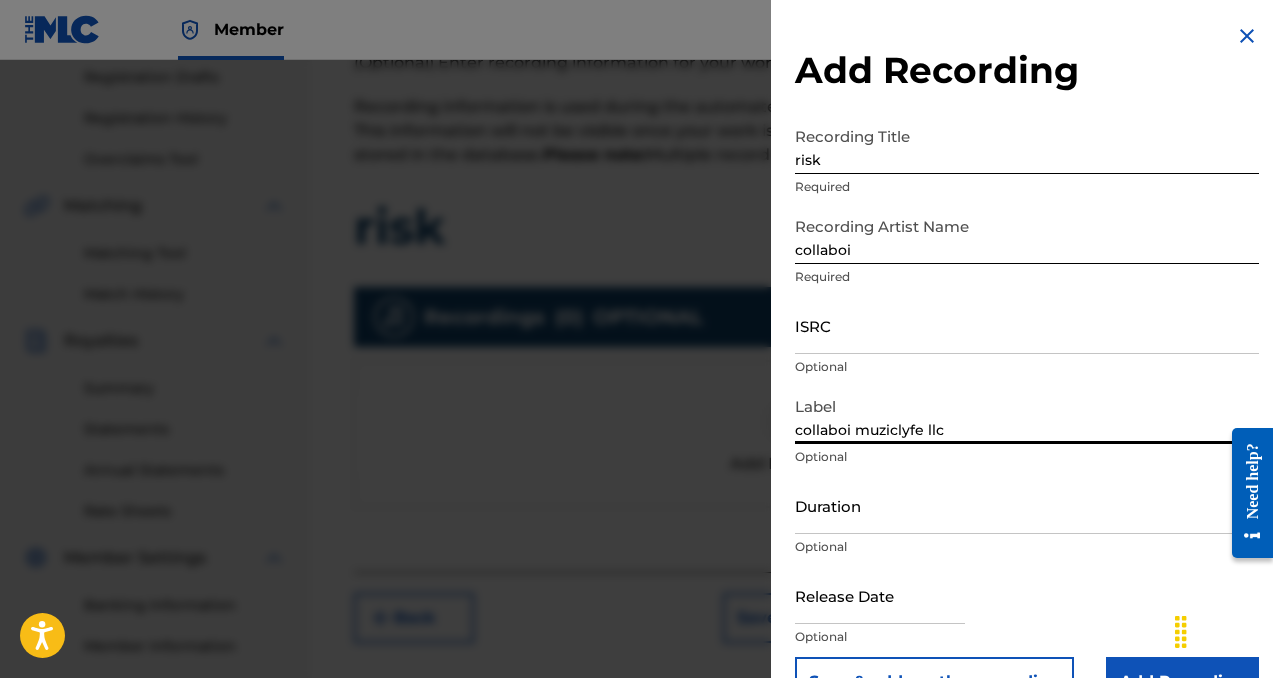 scroll, scrollTop: 53, scrollLeft: 0, axis: vertical 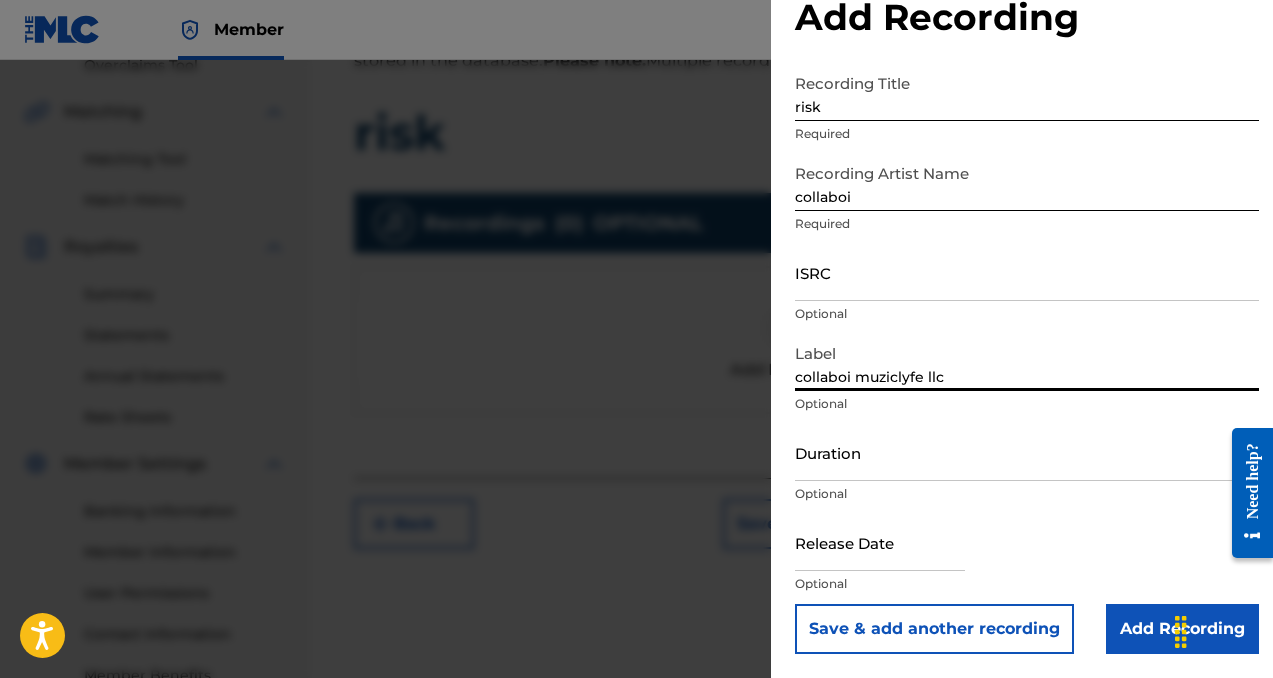 type on "collaboi muziclyfe llc" 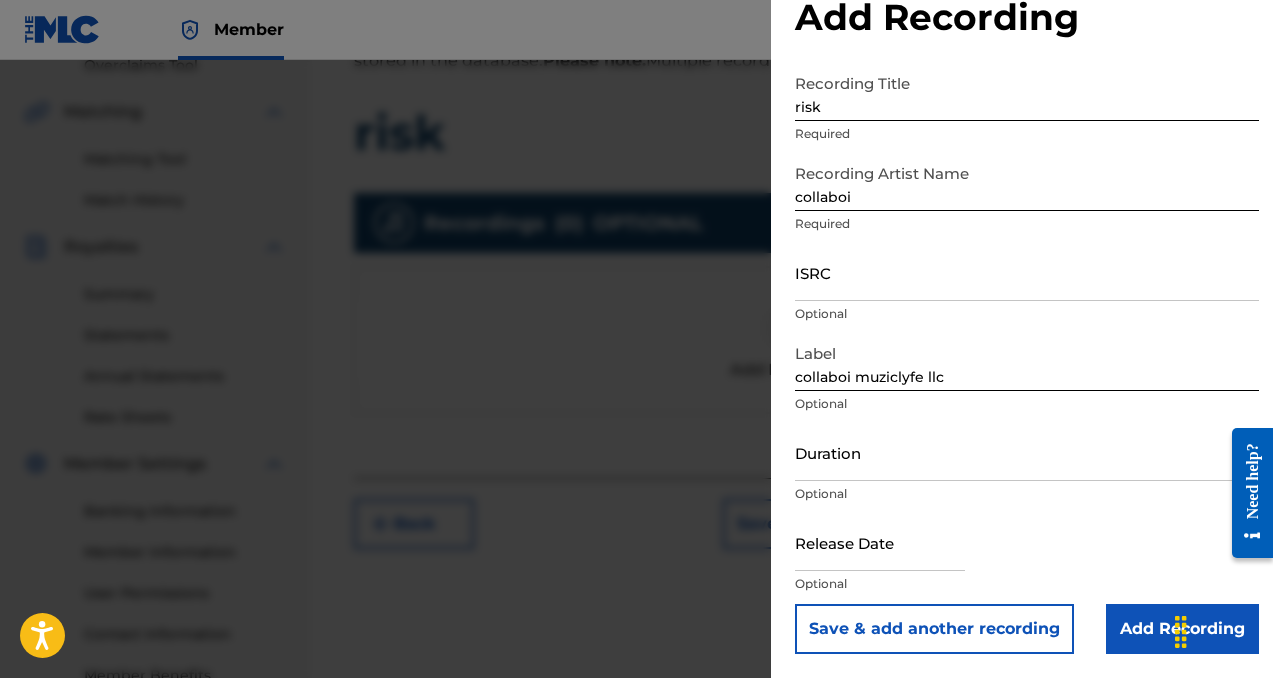 click on "Add Recording" at bounding box center (1182, 629) 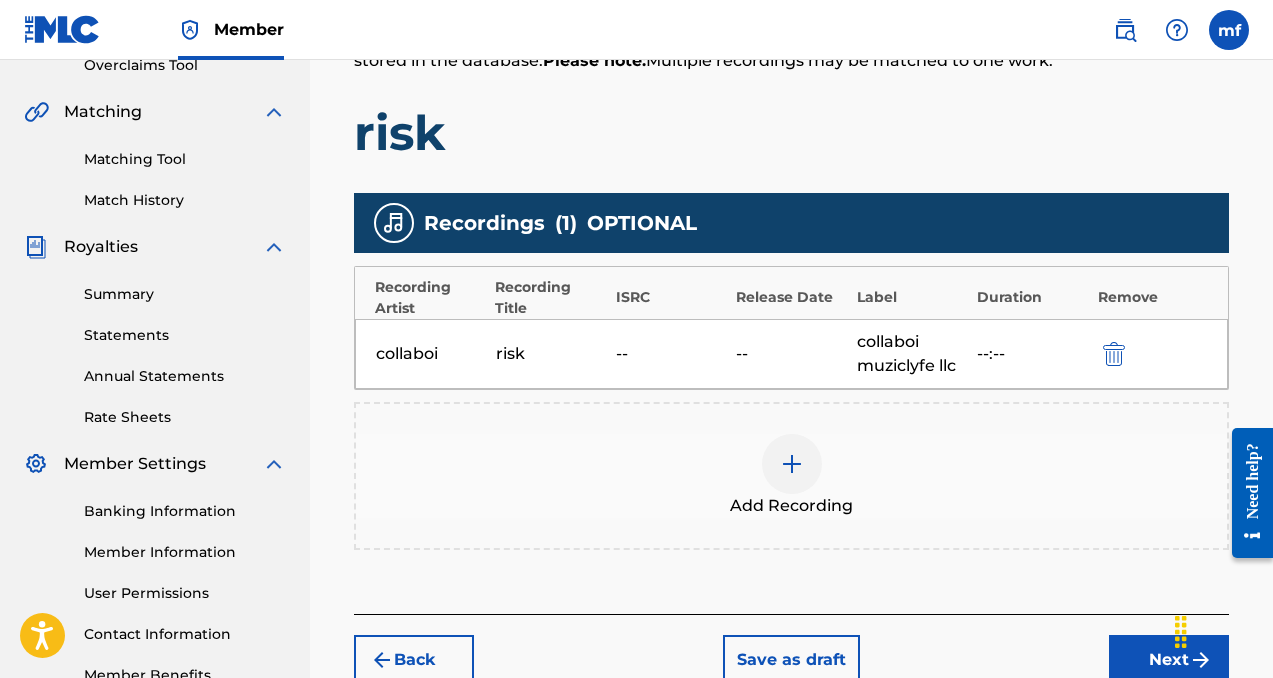 scroll, scrollTop: 562, scrollLeft: 0, axis: vertical 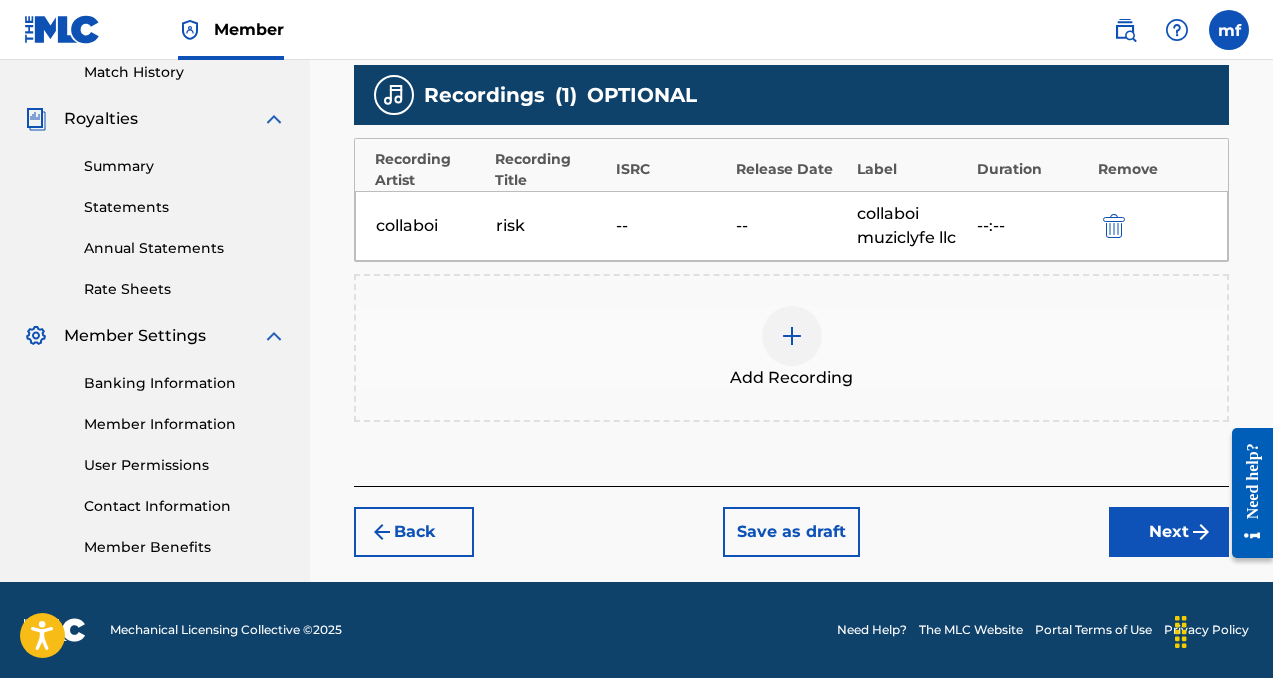 click on "Next" at bounding box center [1169, 532] 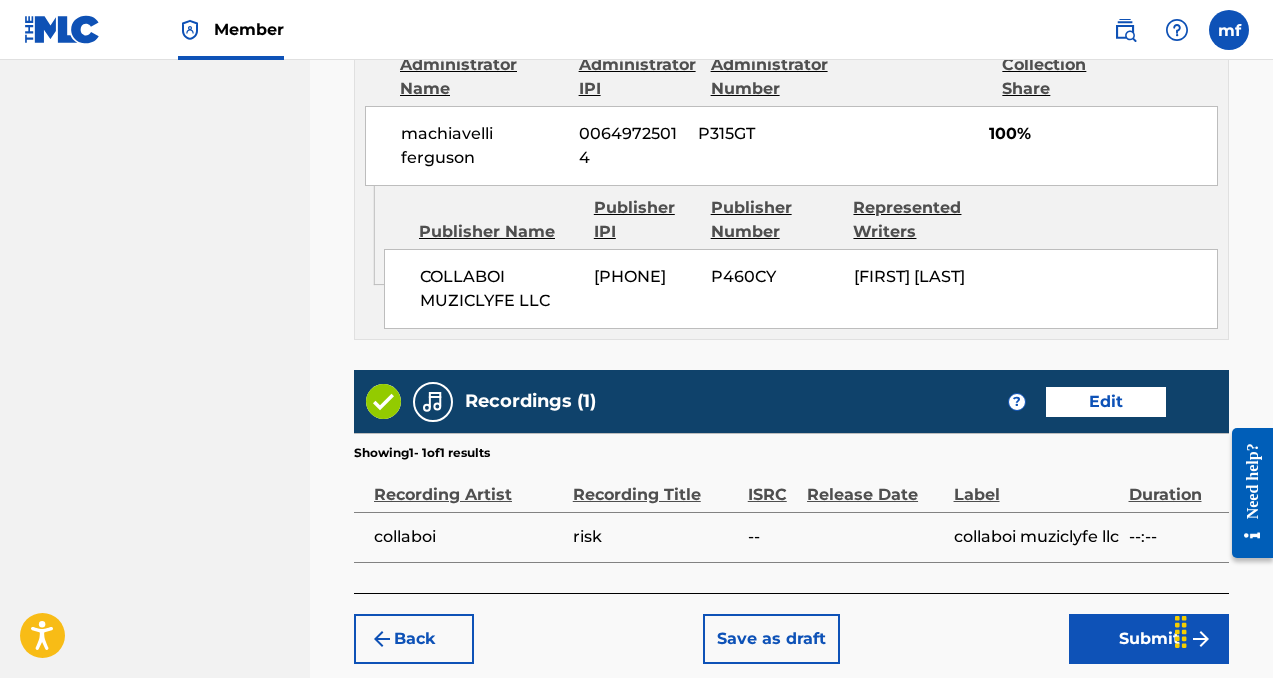 scroll, scrollTop: 1234, scrollLeft: 0, axis: vertical 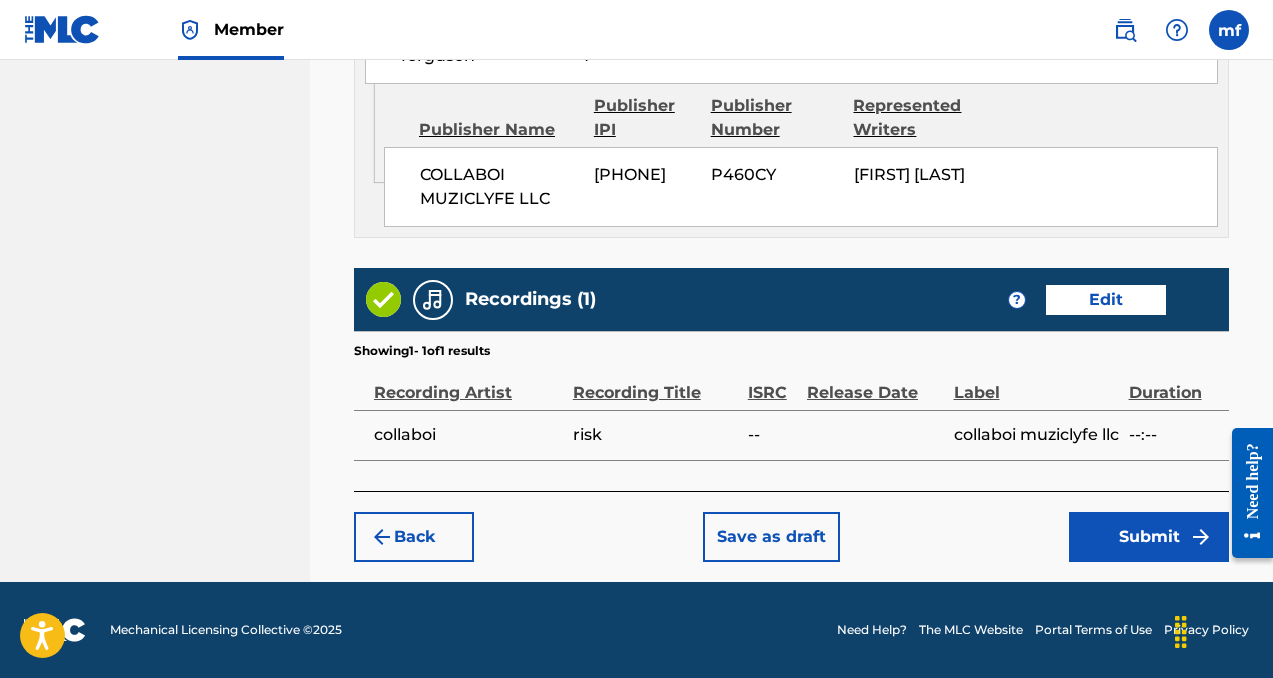 click on "Submit" at bounding box center [1149, 537] 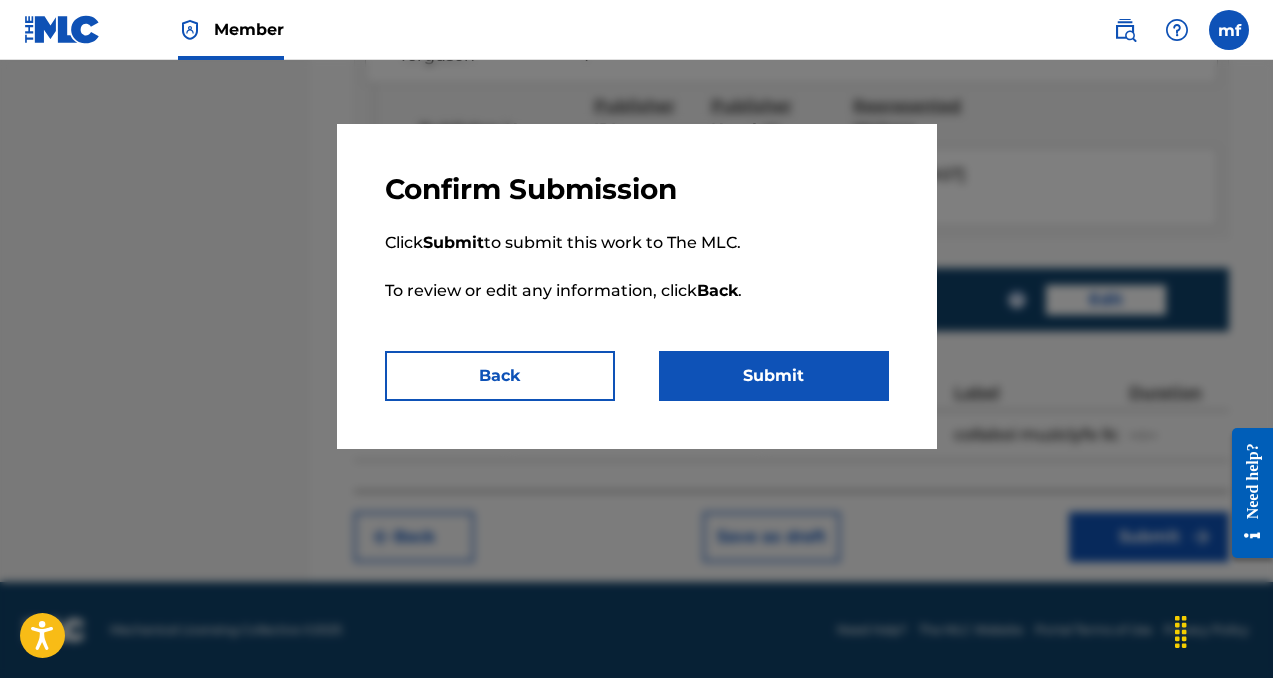 click on "Submit" at bounding box center (774, 376) 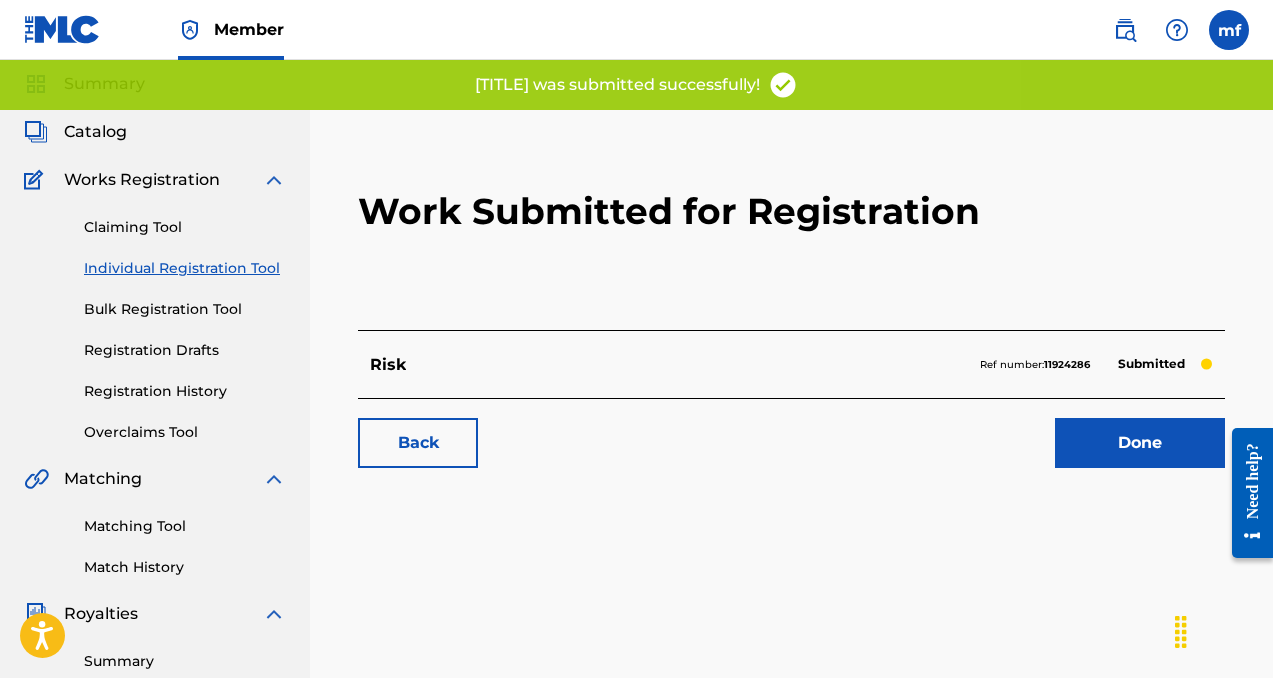 scroll, scrollTop: 77, scrollLeft: 0, axis: vertical 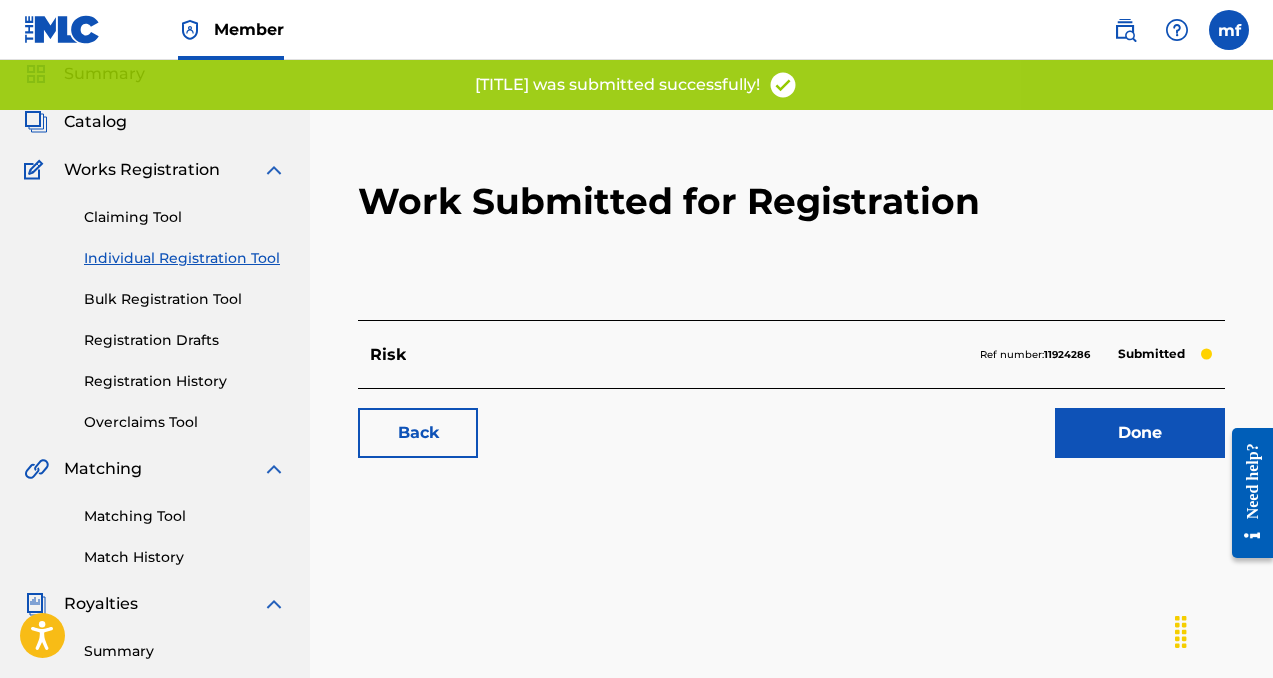 click on "Done" at bounding box center (1140, 433) 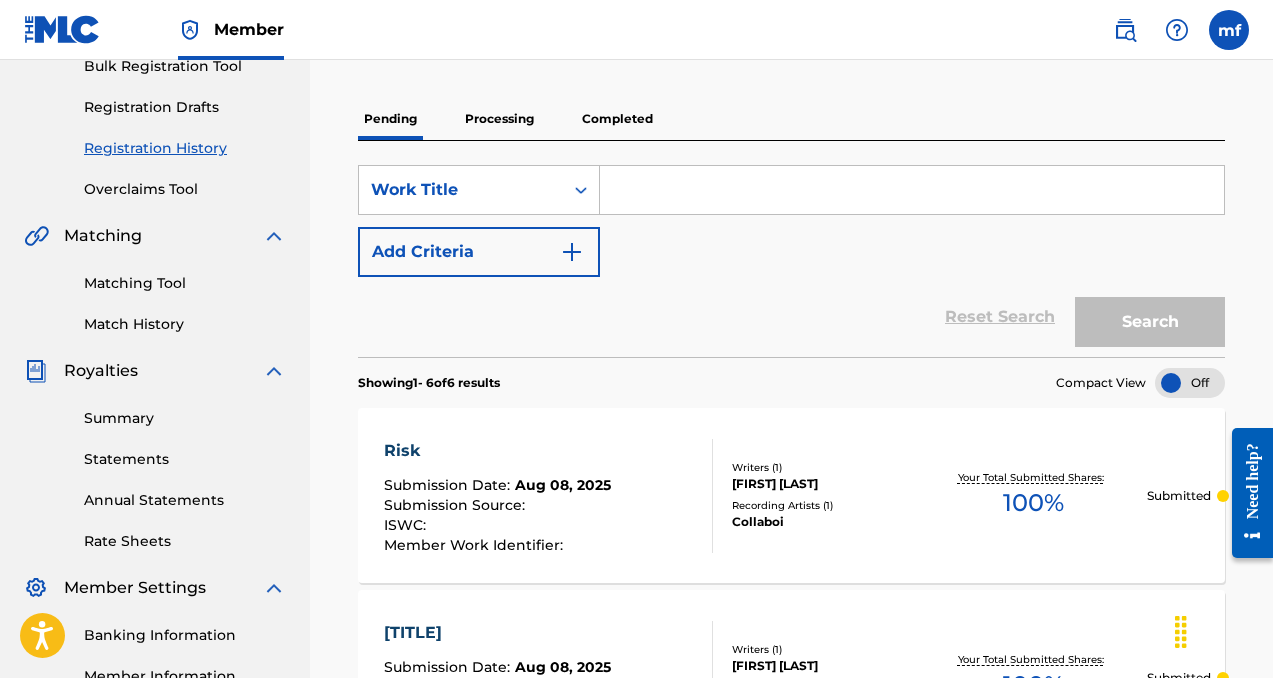 scroll, scrollTop: 0, scrollLeft: 0, axis: both 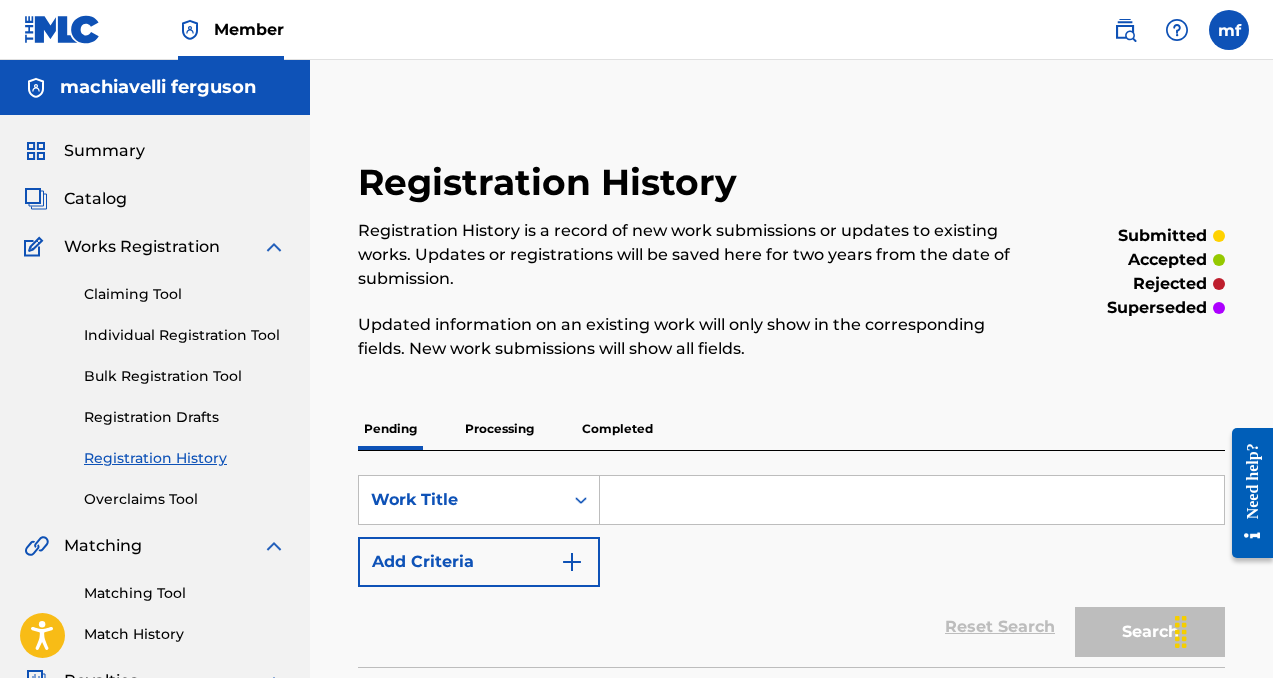 click on "Individual Registration Tool" at bounding box center [185, 335] 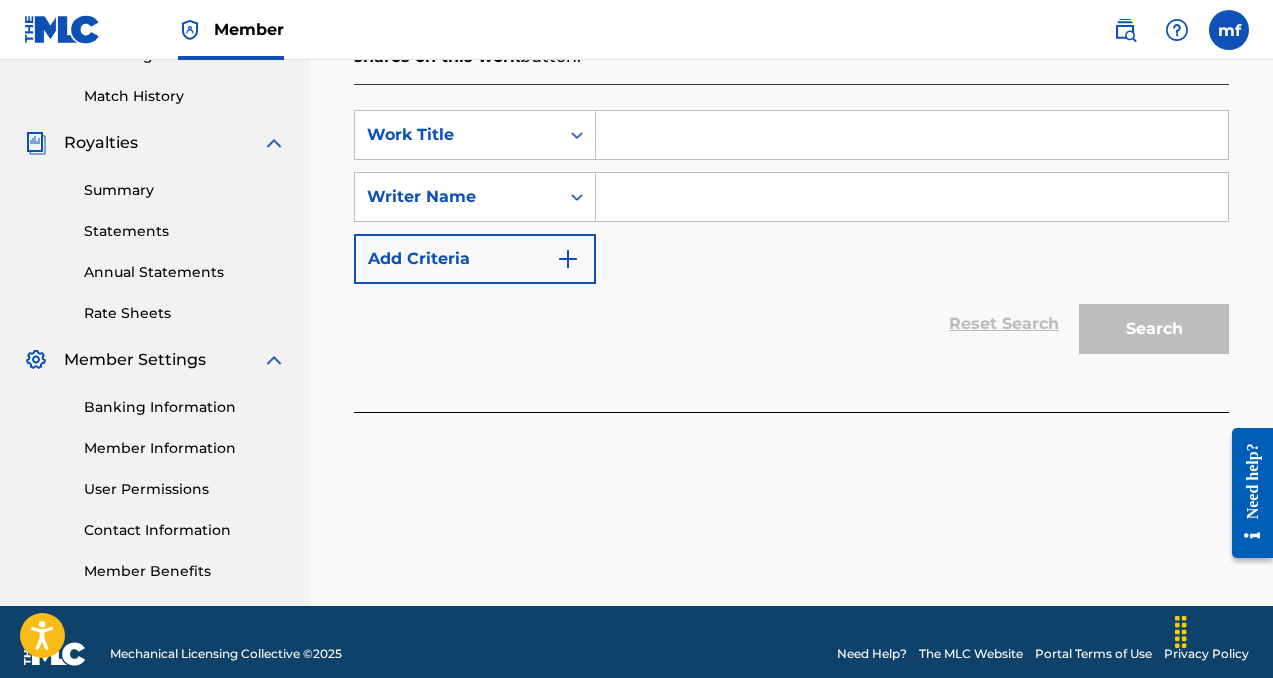 scroll, scrollTop: 539, scrollLeft: 0, axis: vertical 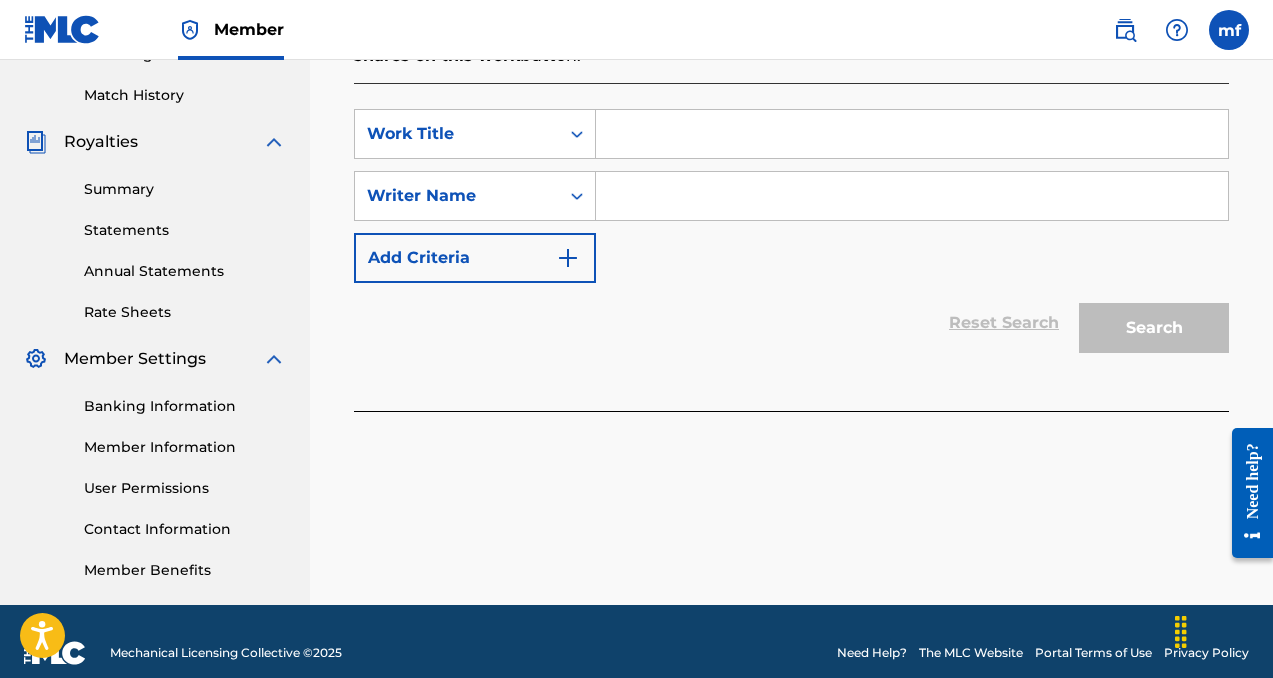 paste on "machiavelli ferguson" 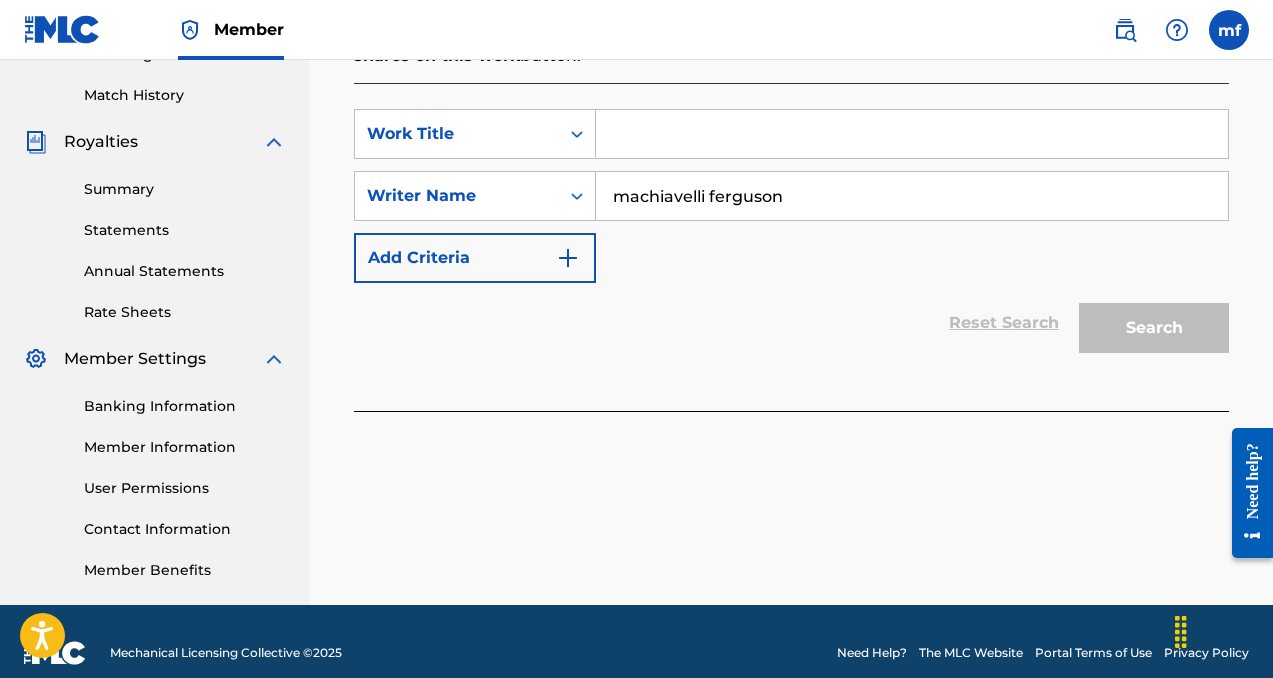 type on "machiavelli ferguson" 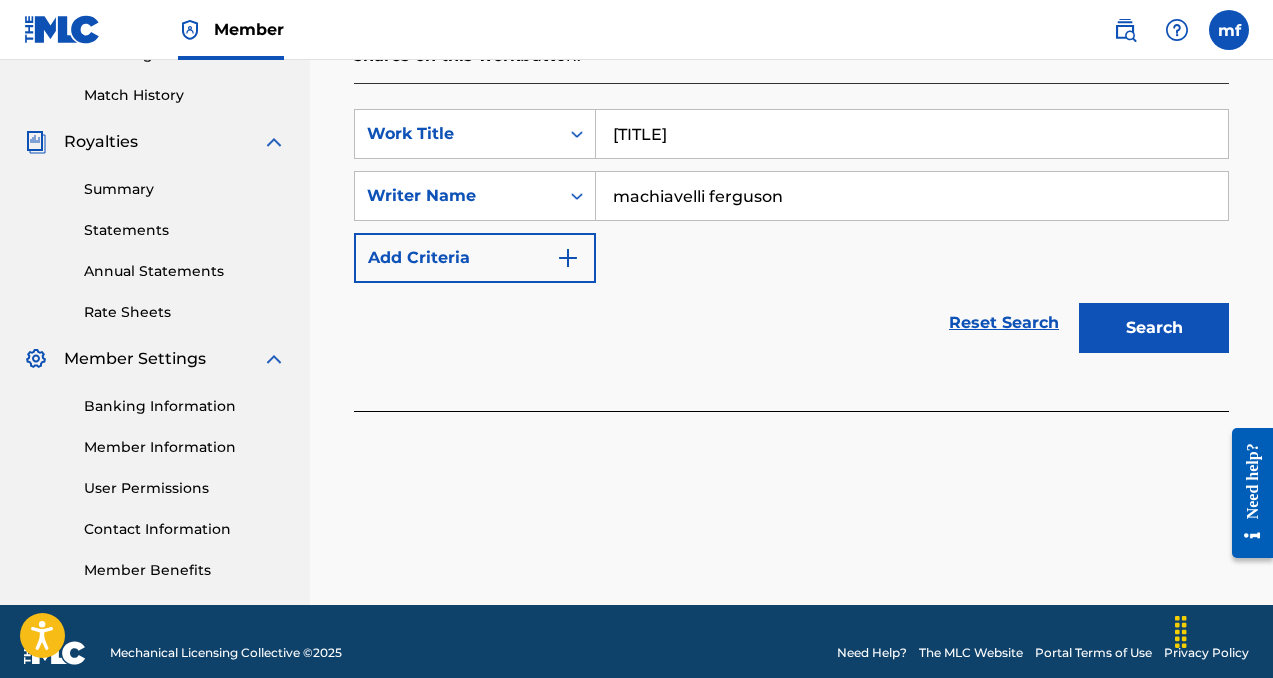 type on "[TITLE]" 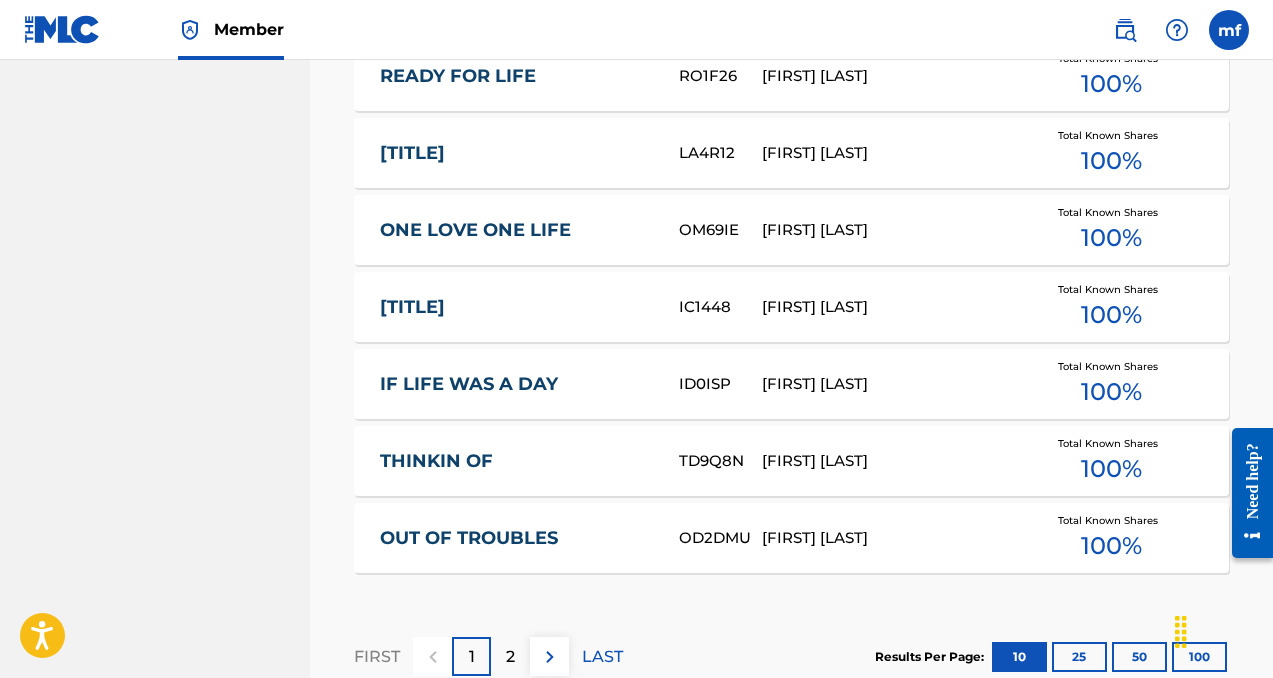 scroll, scrollTop: 1493, scrollLeft: 0, axis: vertical 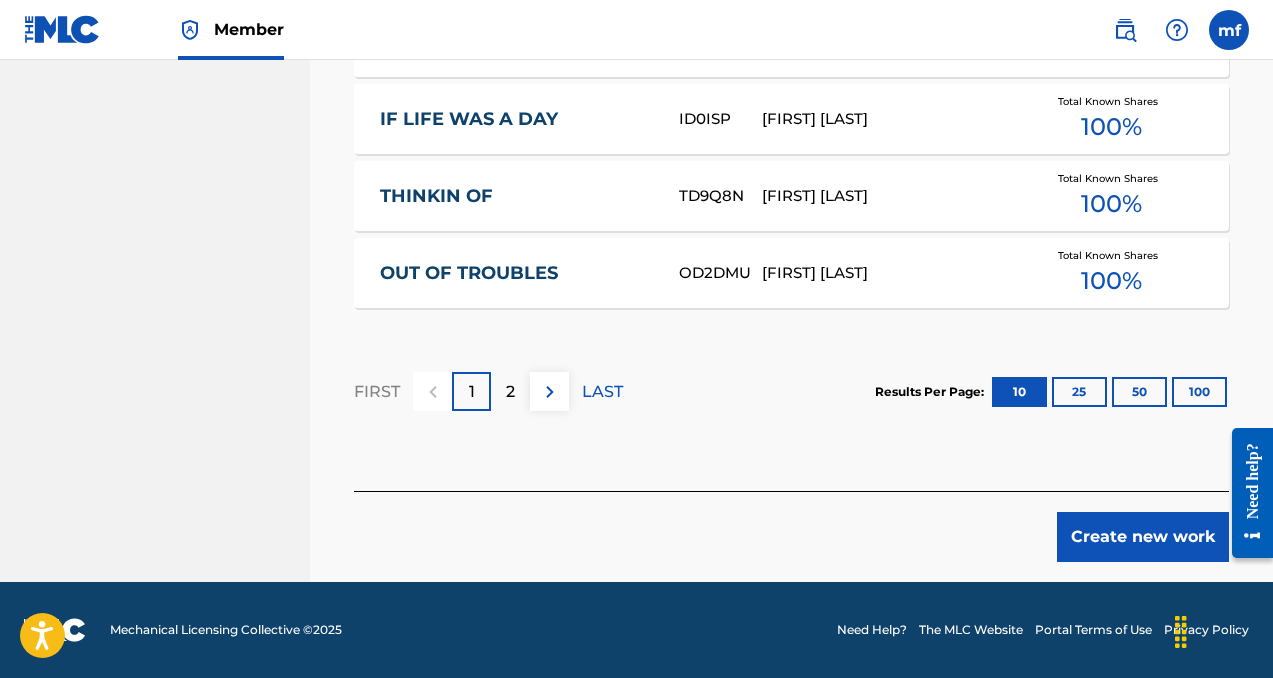 click on "Create new work" at bounding box center (1143, 537) 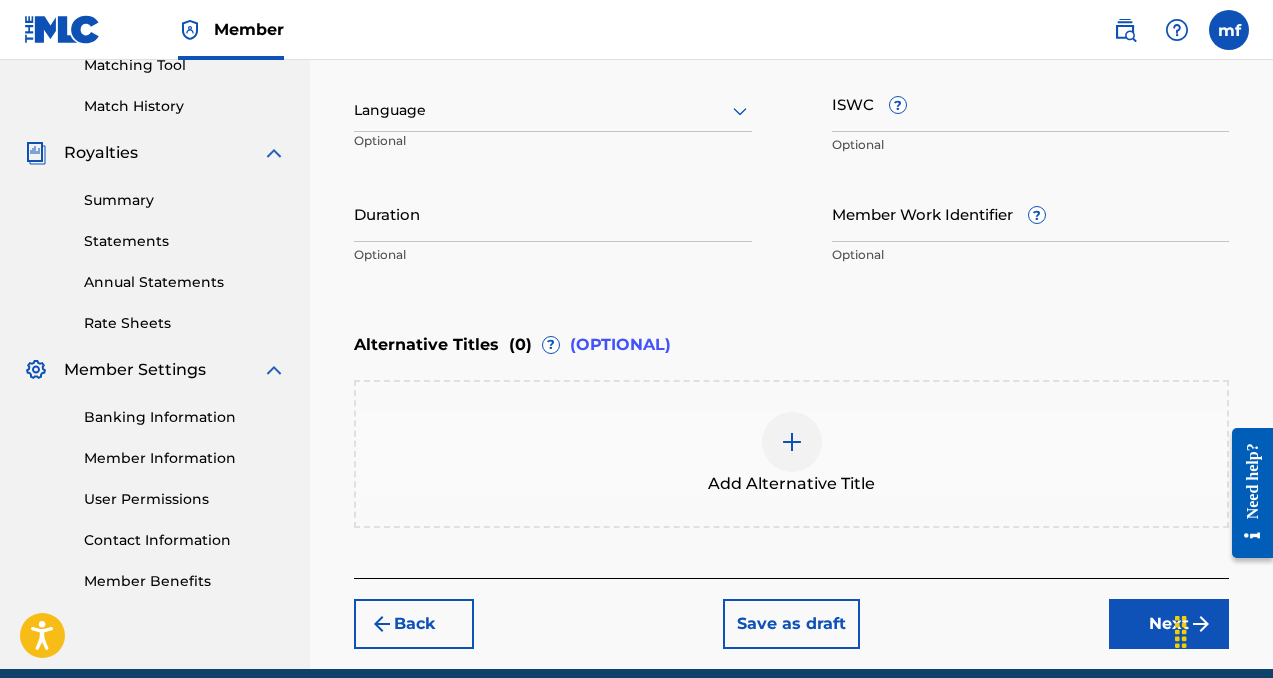 scroll, scrollTop: 526, scrollLeft: 0, axis: vertical 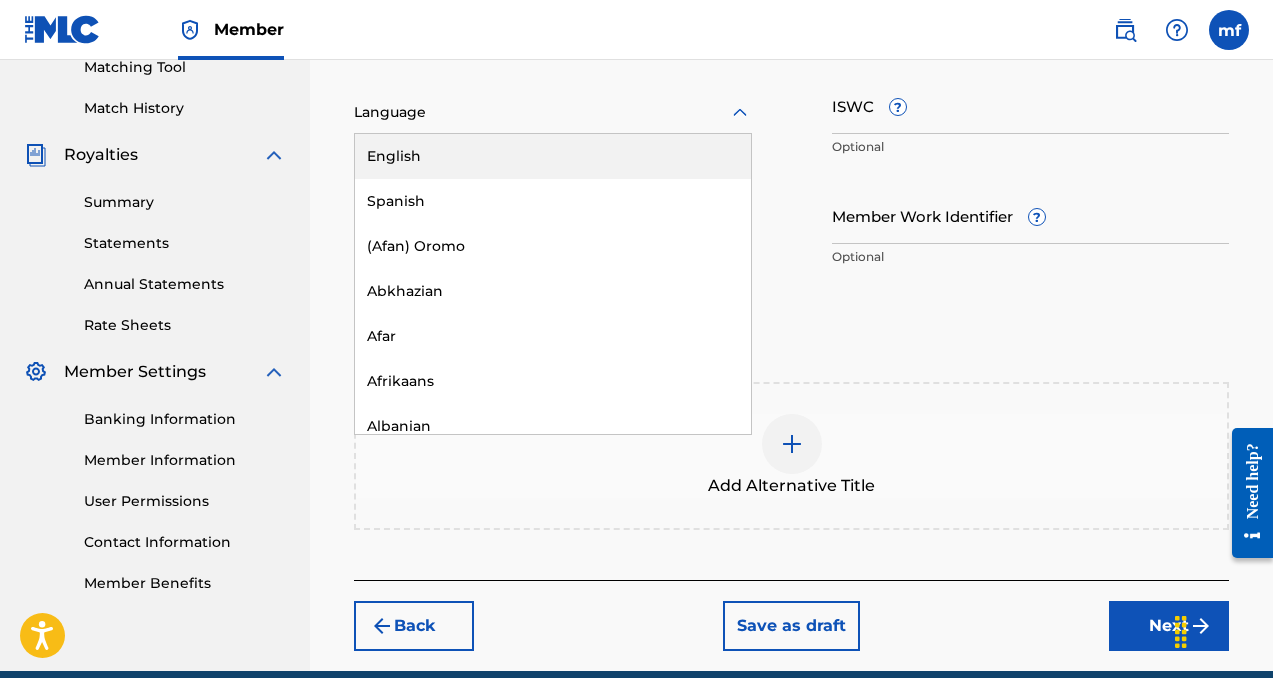 click at bounding box center [553, 112] 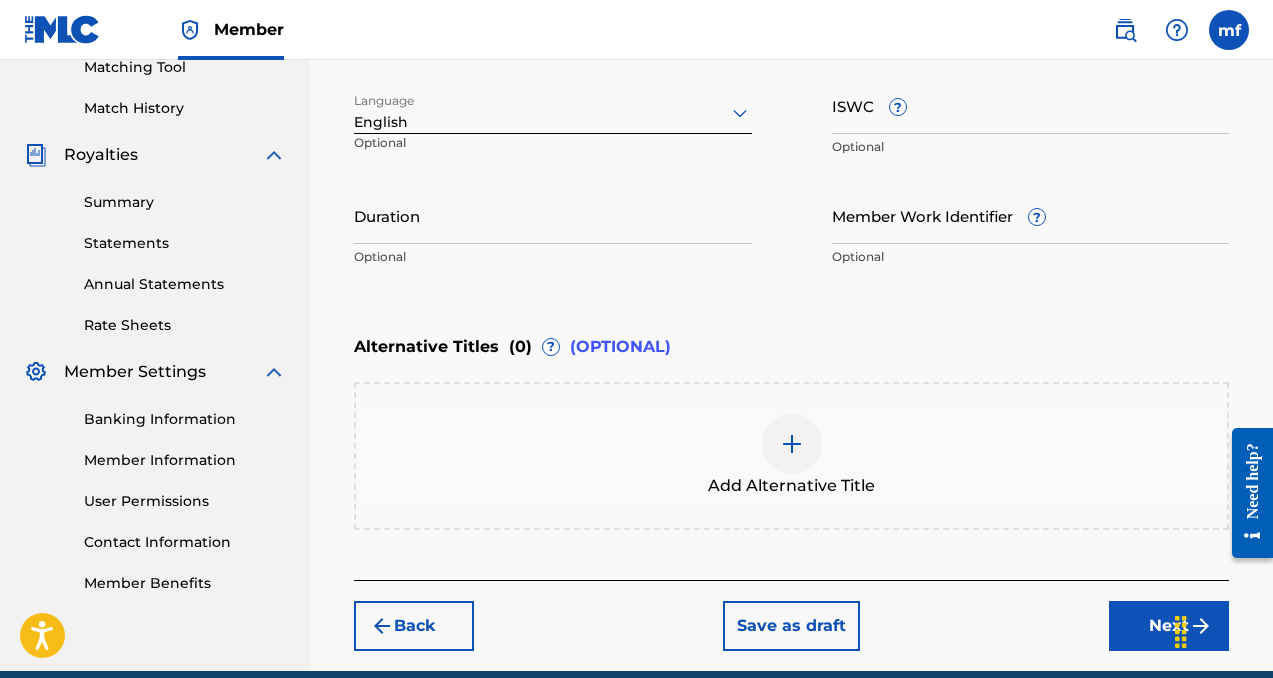 click on "Next" at bounding box center (1169, 626) 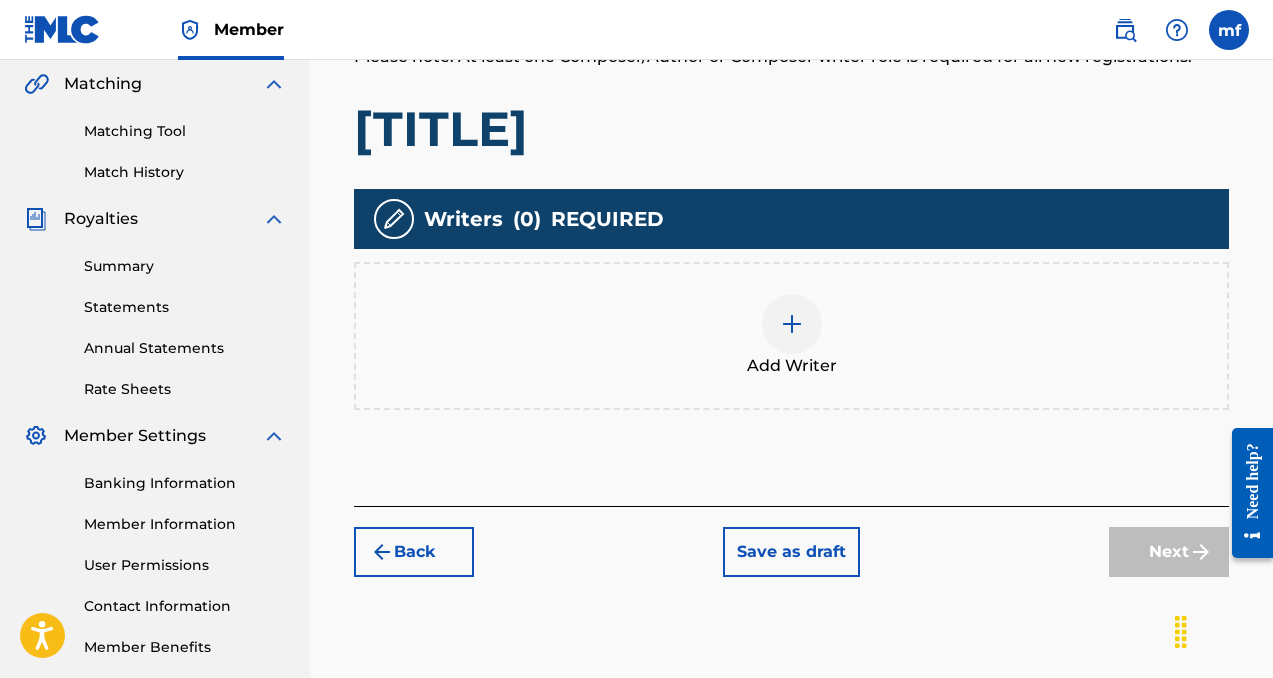 scroll, scrollTop: 473, scrollLeft: 0, axis: vertical 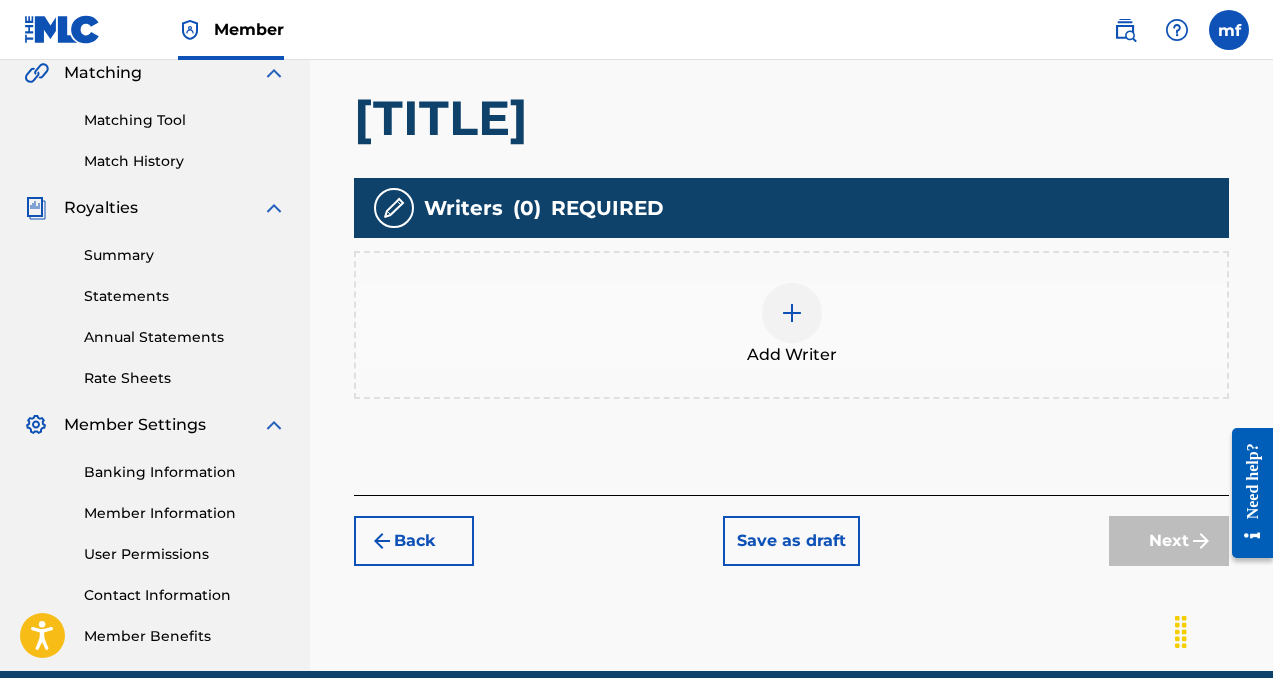 click at bounding box center (792, 313) 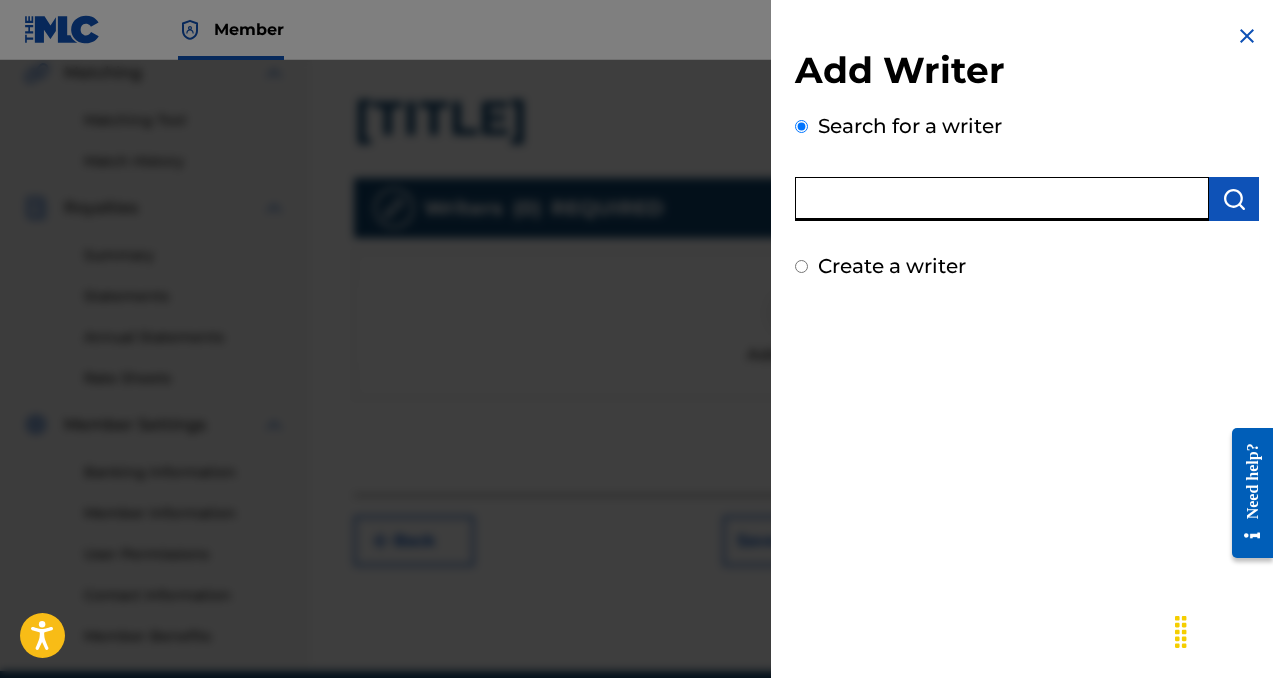 click at bounding box center (1002, 199) 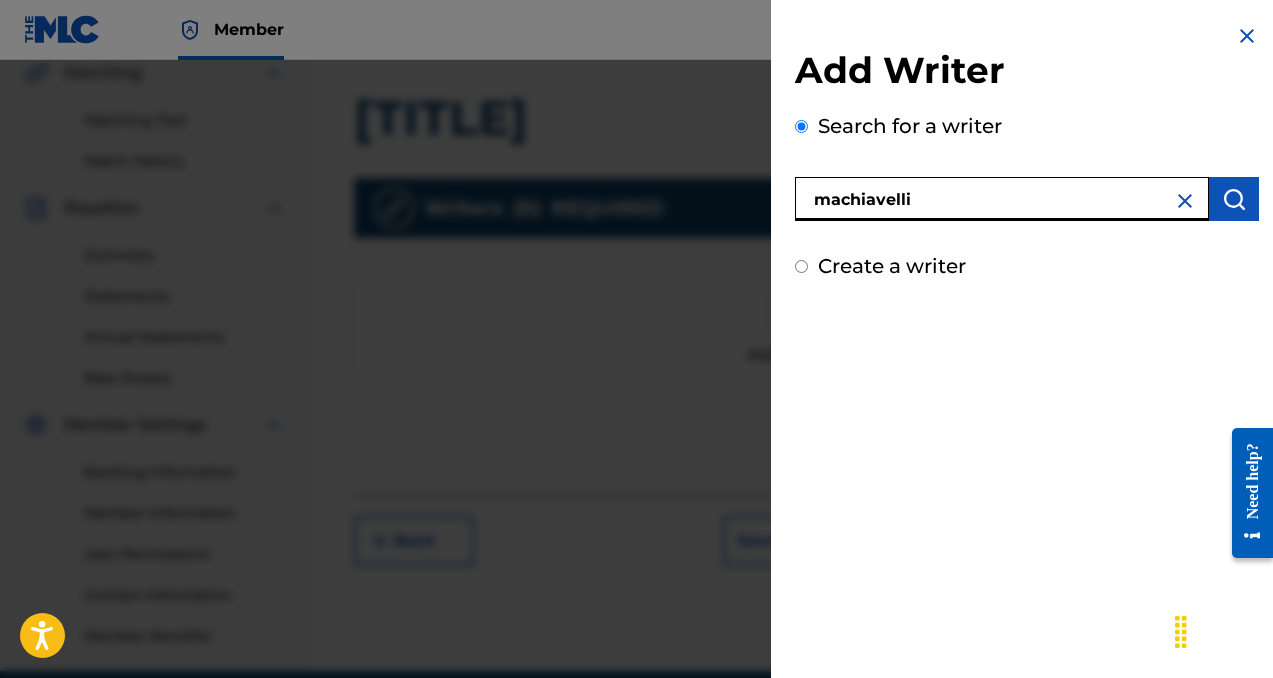 type on "machiavelli" 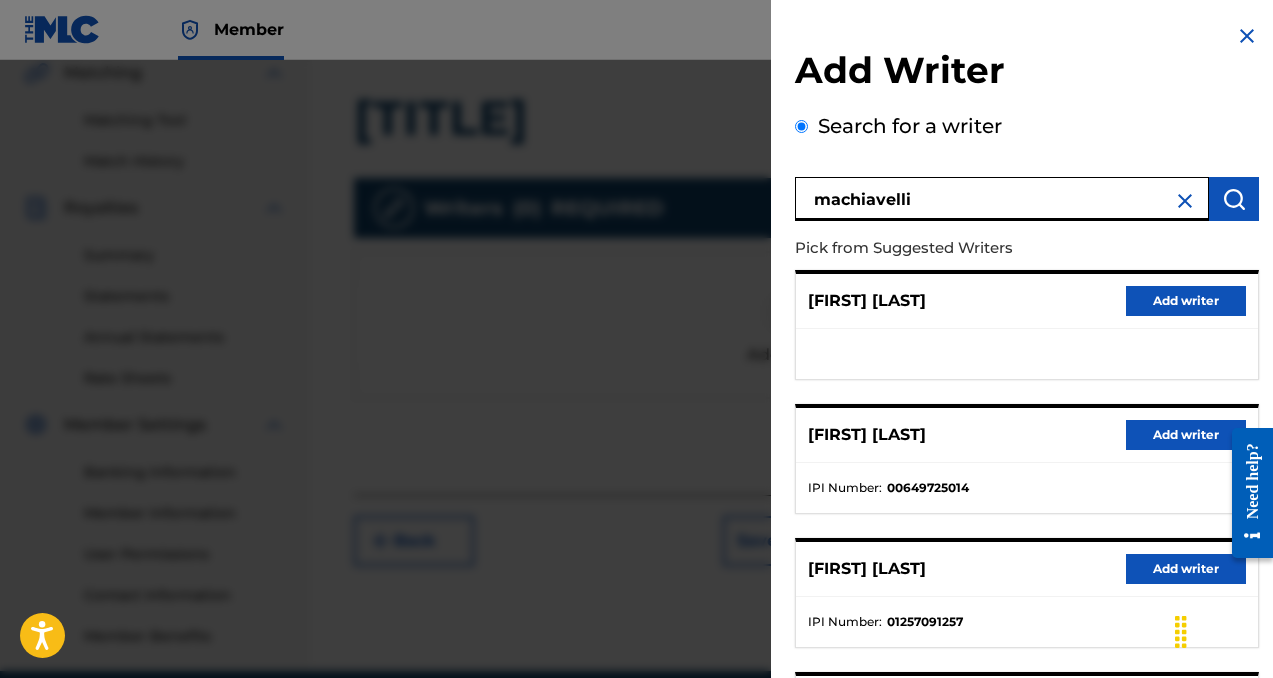 click on "Add writer" at bounding box center (1186, 435) 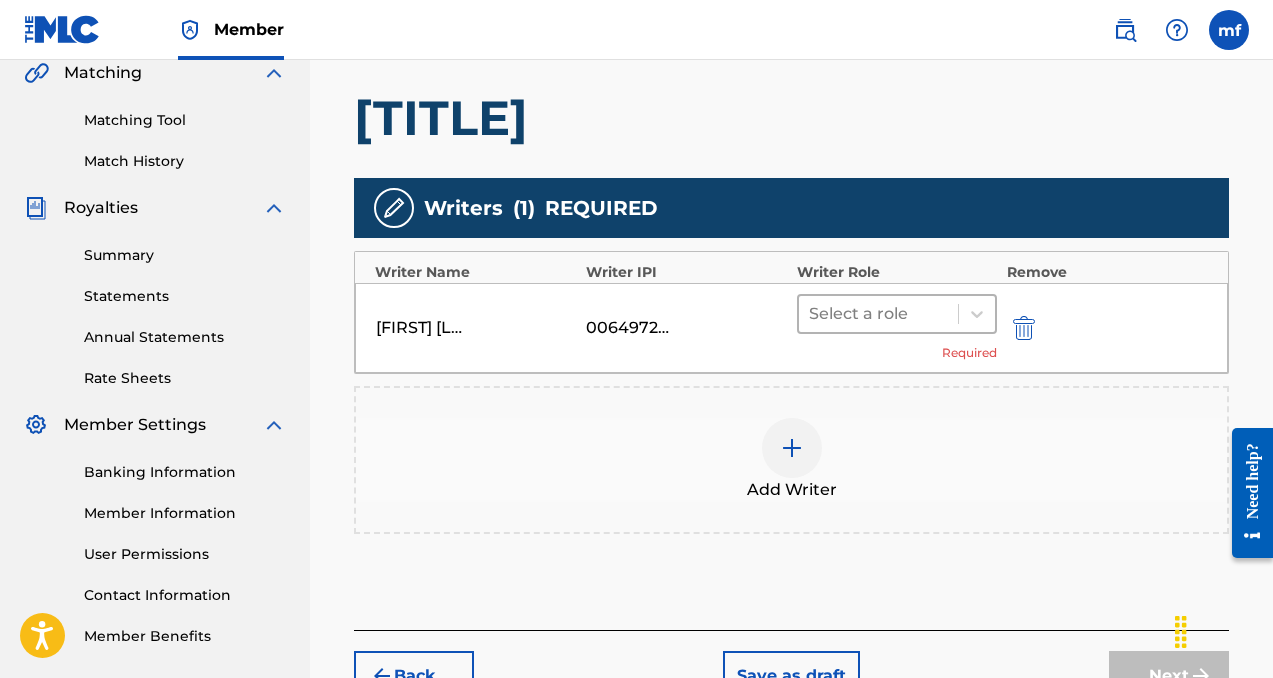 click at bounding box center [878, 314] 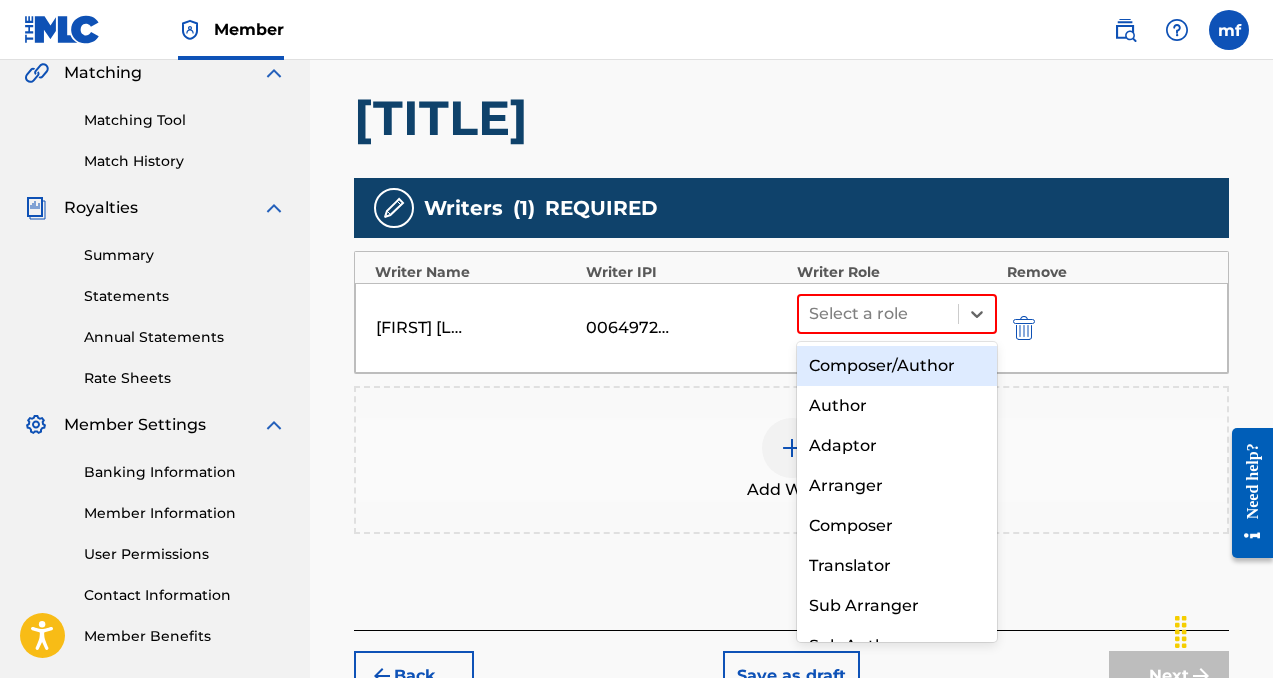 click on "Composer/Author" at bounding box center (897, 366) 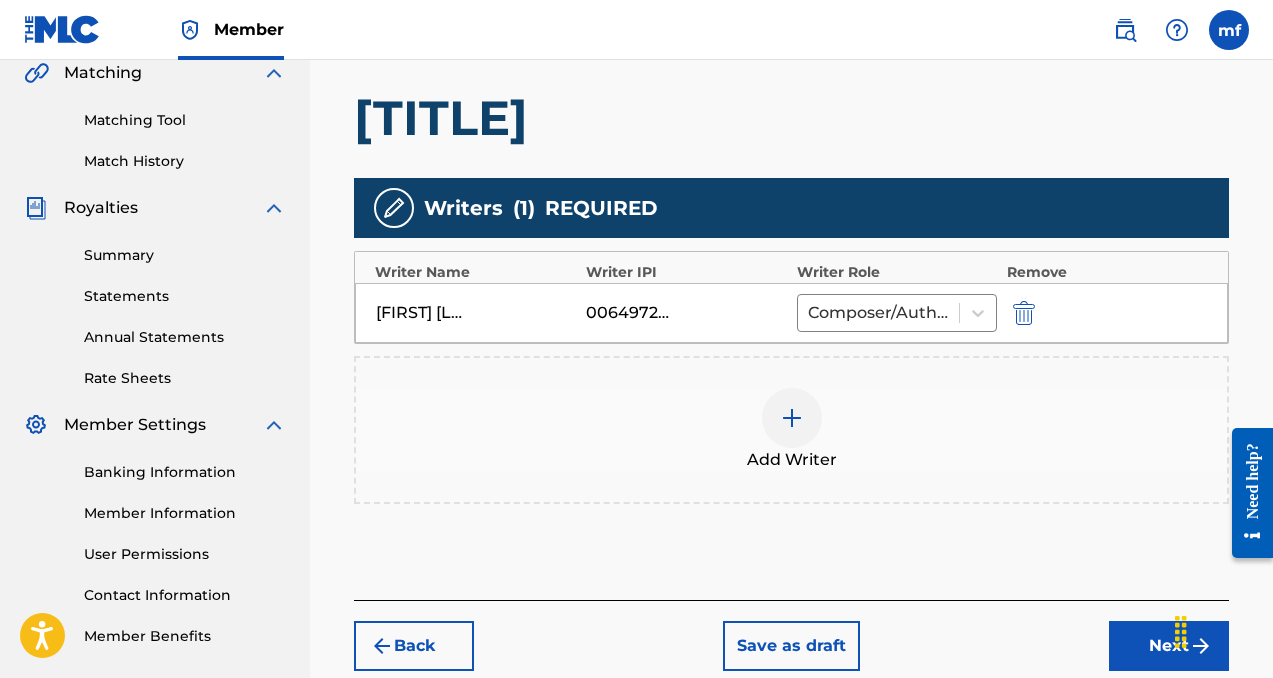 scroll, scrollTop: 582, scrollLeft: 0, axis: vertical 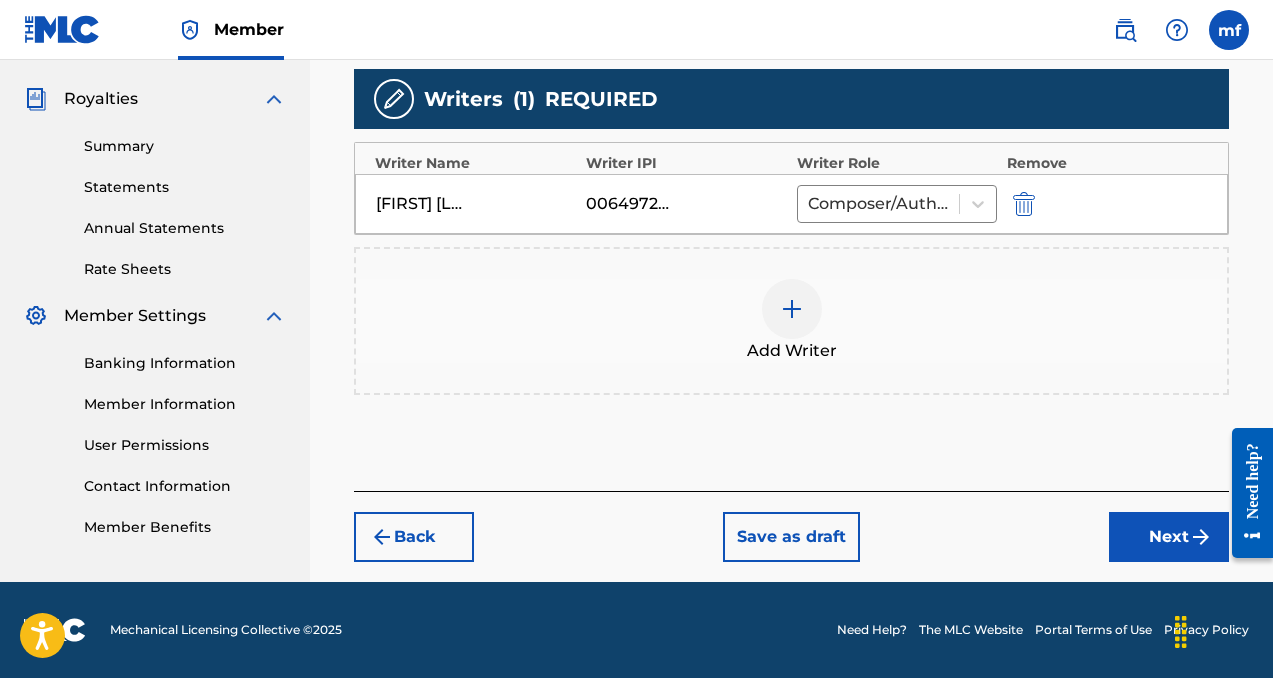 click on "Next" at bounding box center (1169, 537) 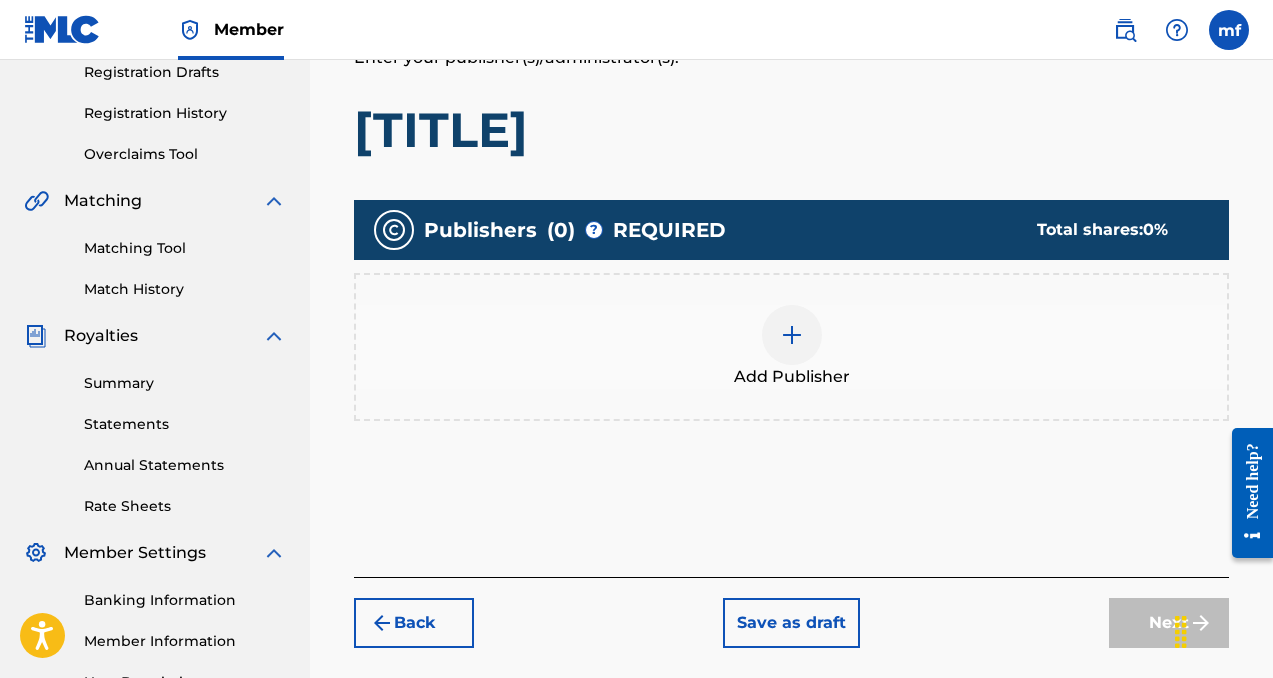 scroll, scrollTop: 346, scrollLeft: 0, axis: vertical 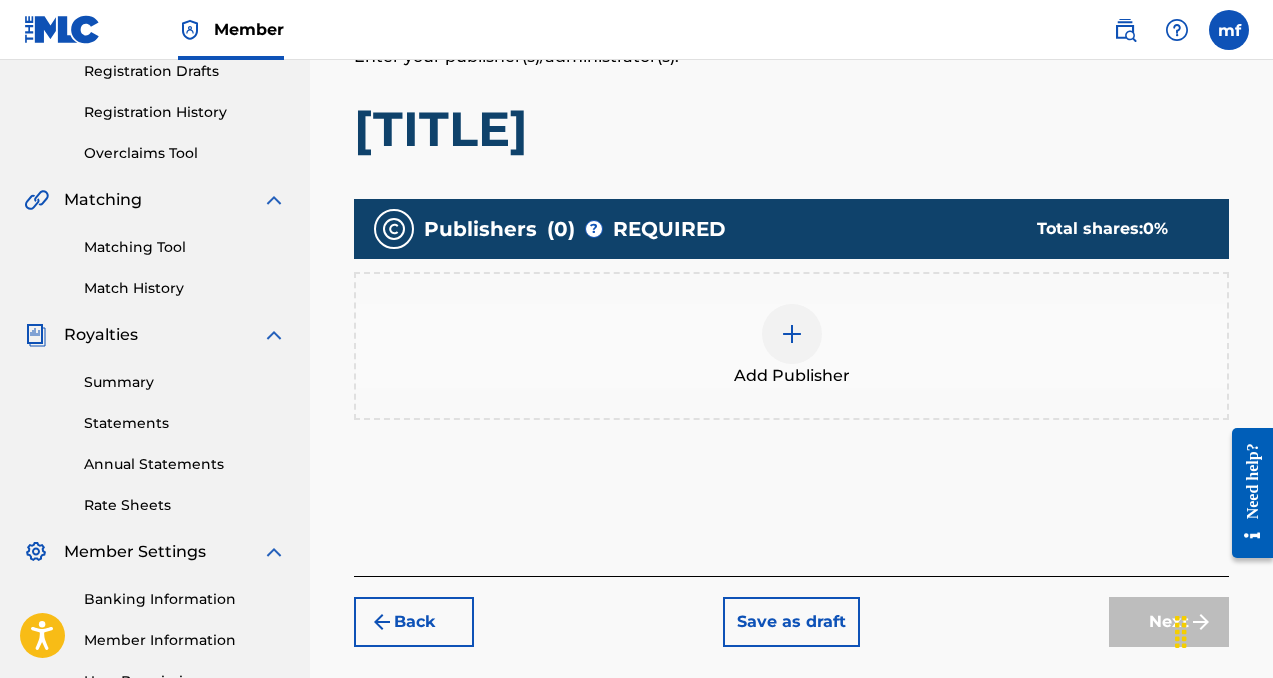 click at bounding box center [792, 334] 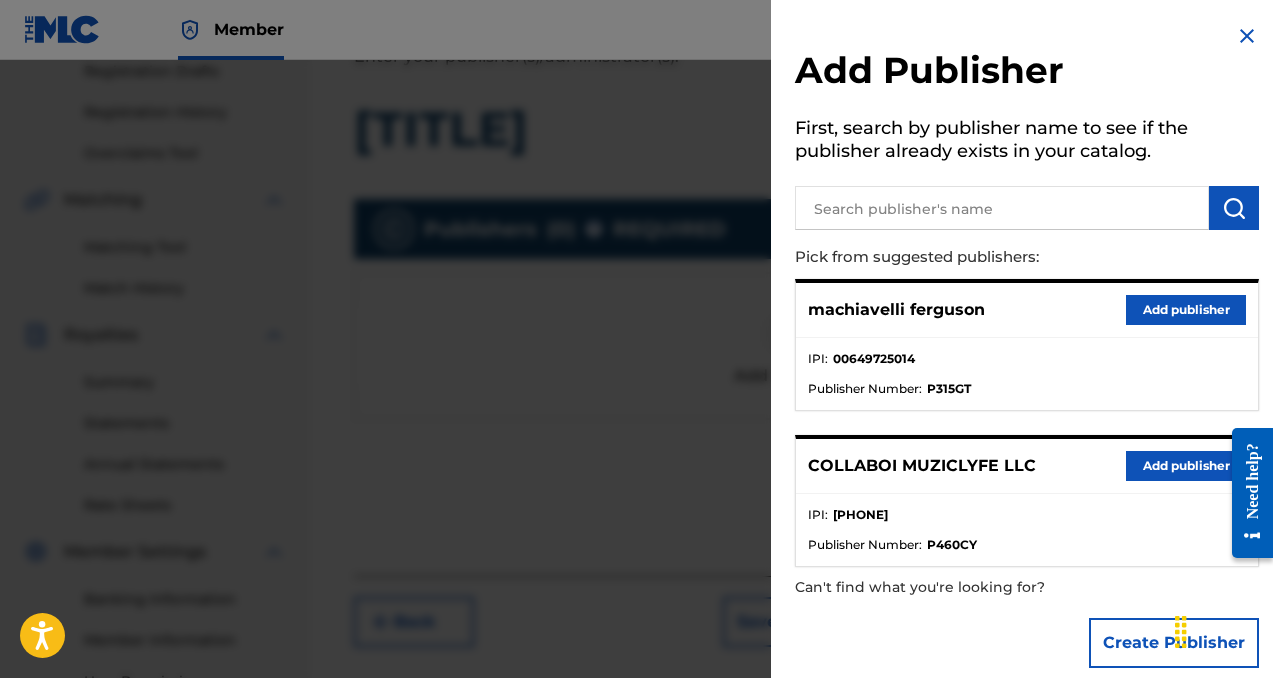 click on "Add publisher" at bounding box center [1186, 466] 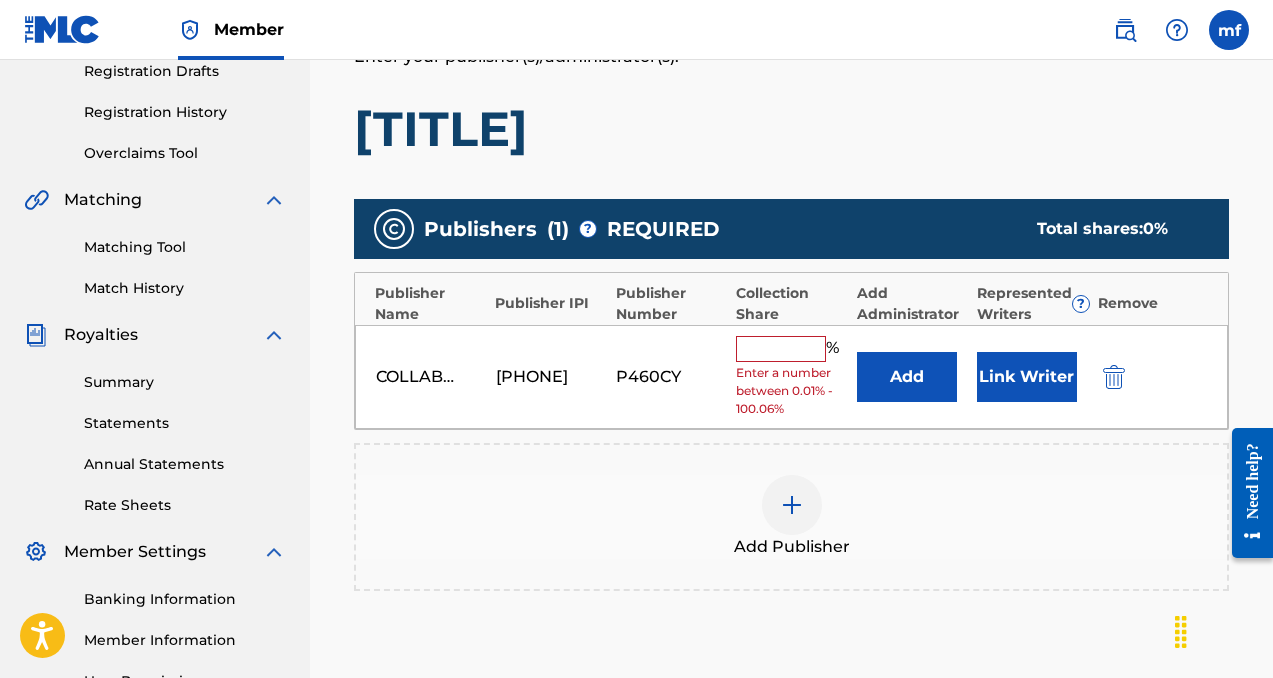 click at bounding box center (781, 349) 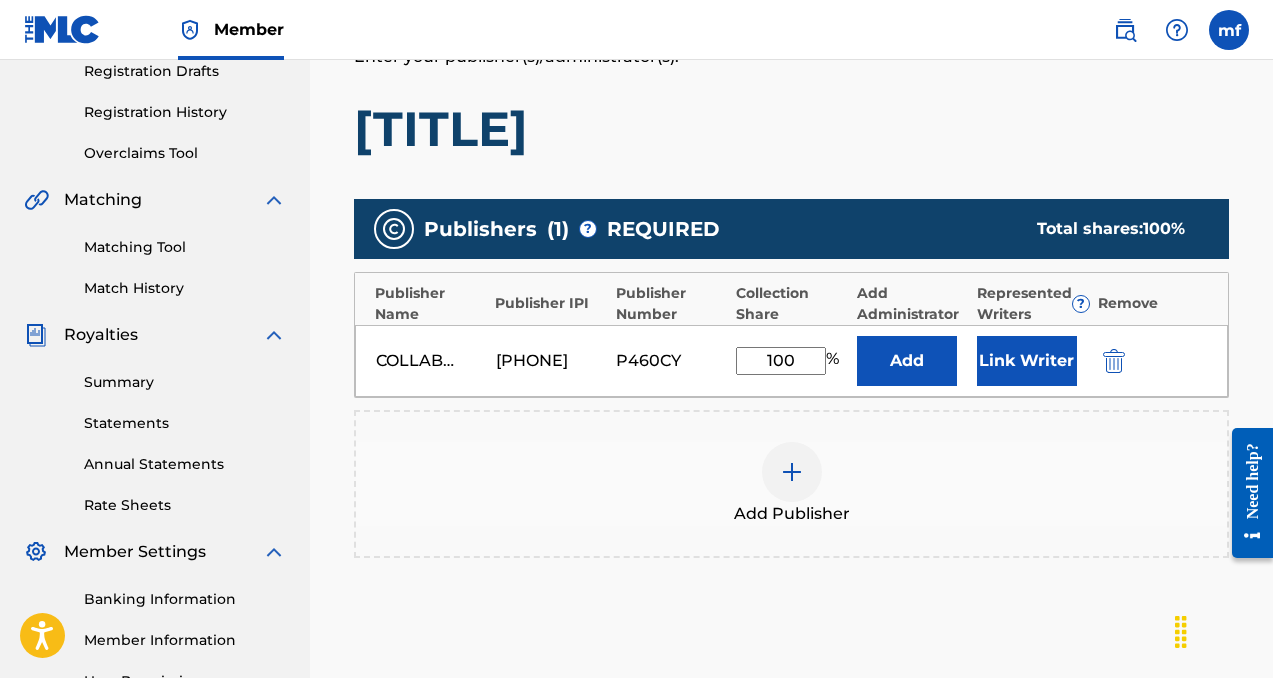 type on "100" 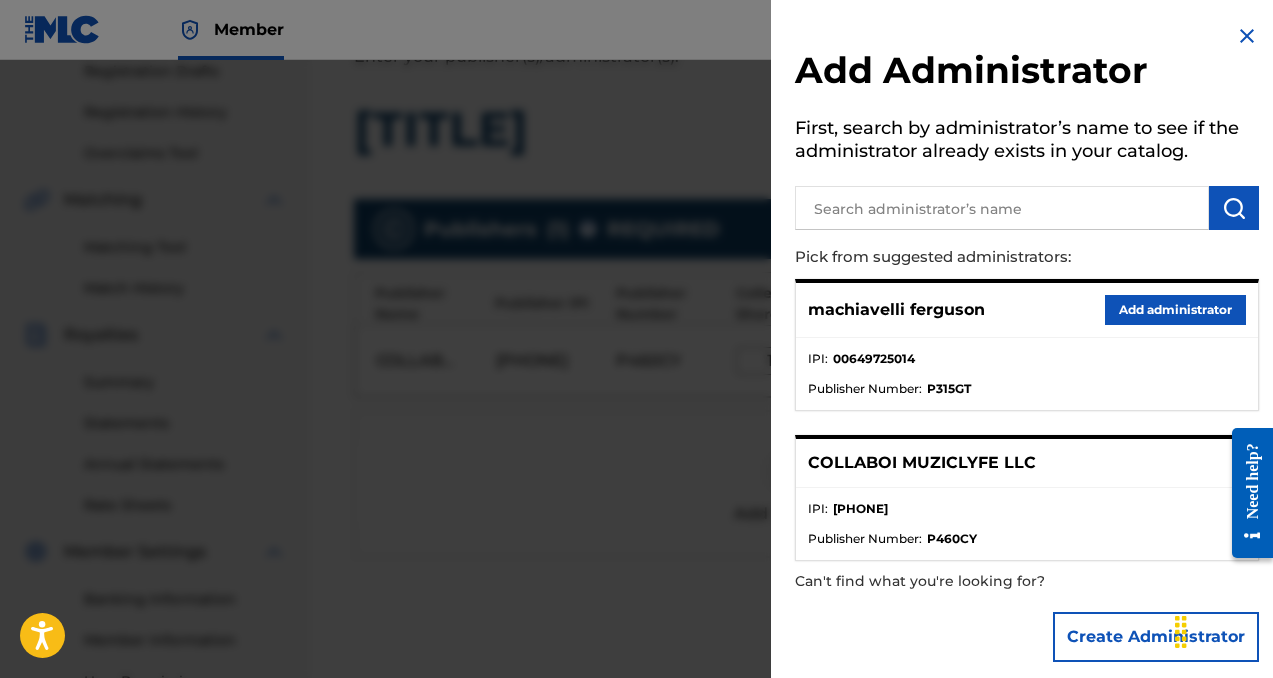 click on "Add administrator" at bounding box center (1175, 310) 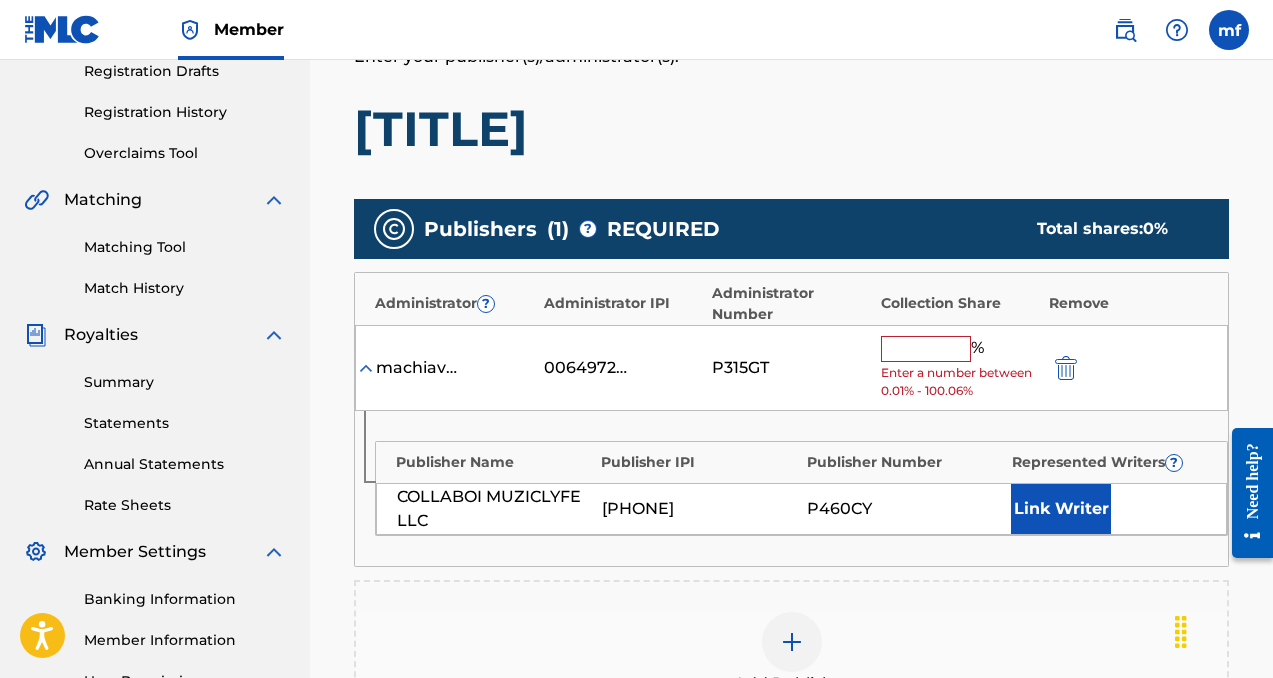 click on "Enter a number between 0.01% - 100.06%" at bounding box center [960, 382] 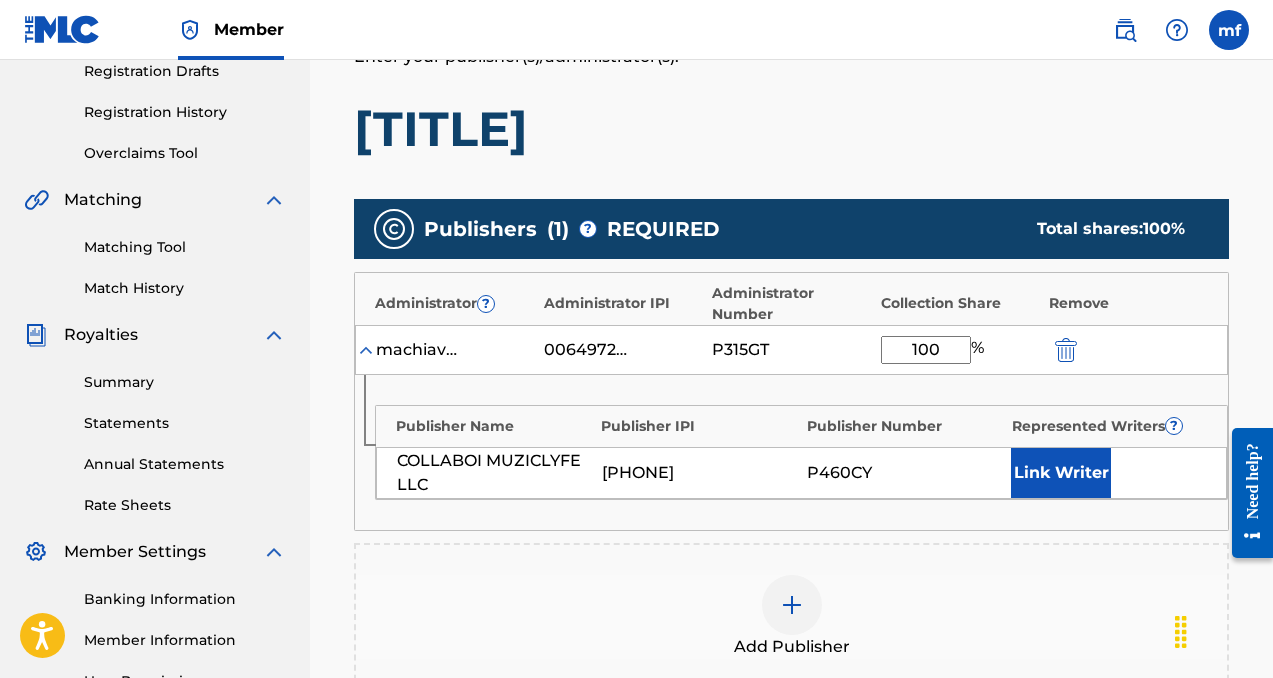 type on "100" 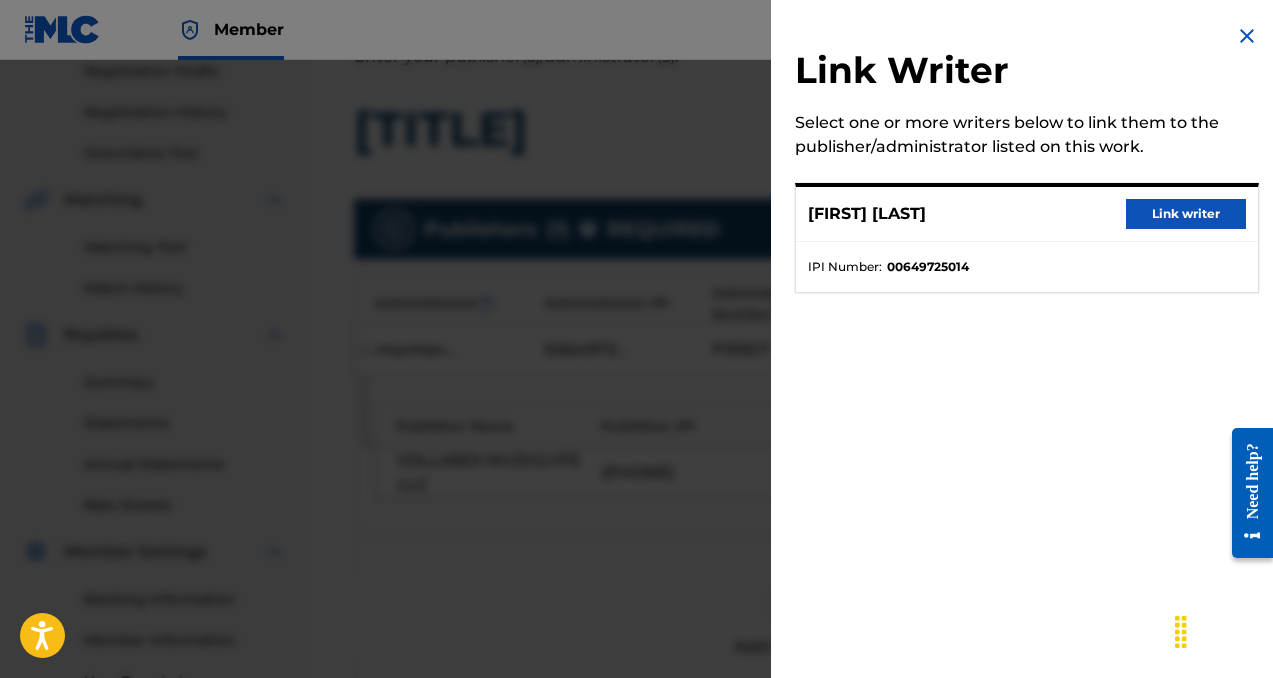 click on "Link writer" at bounding box center [1186, 214] 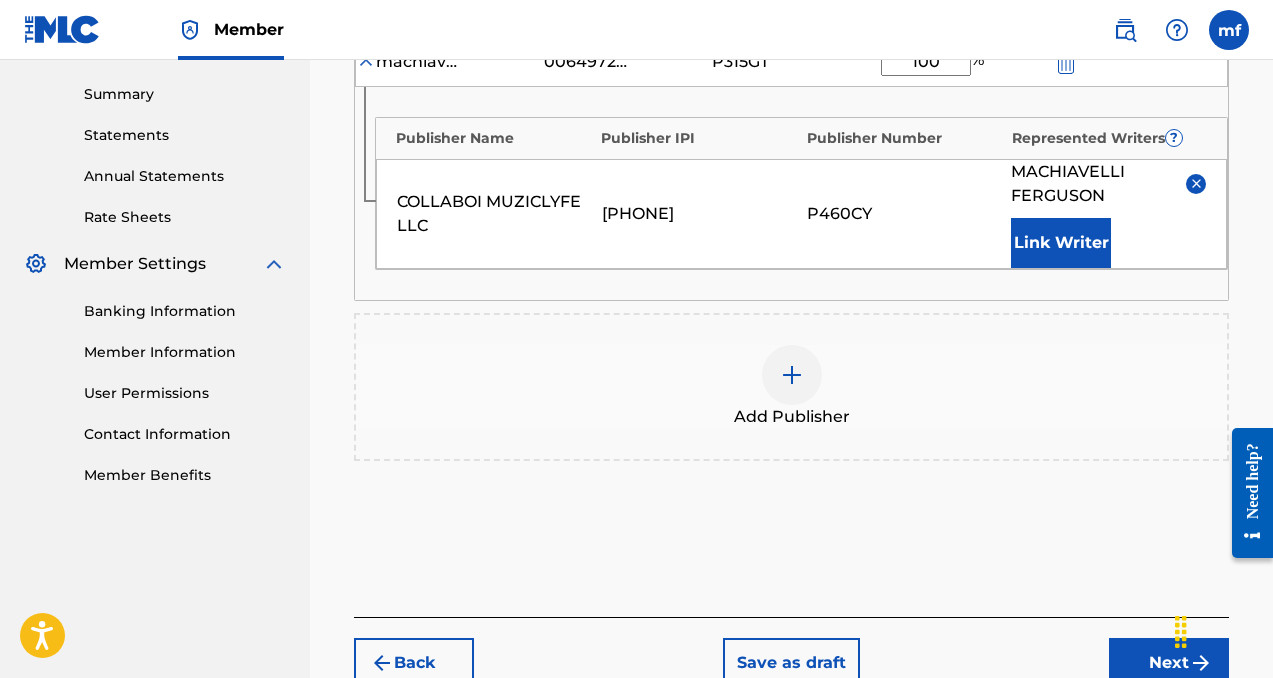 scroll, scrollTop: 642, scrollLeft: 0, axis: vertical 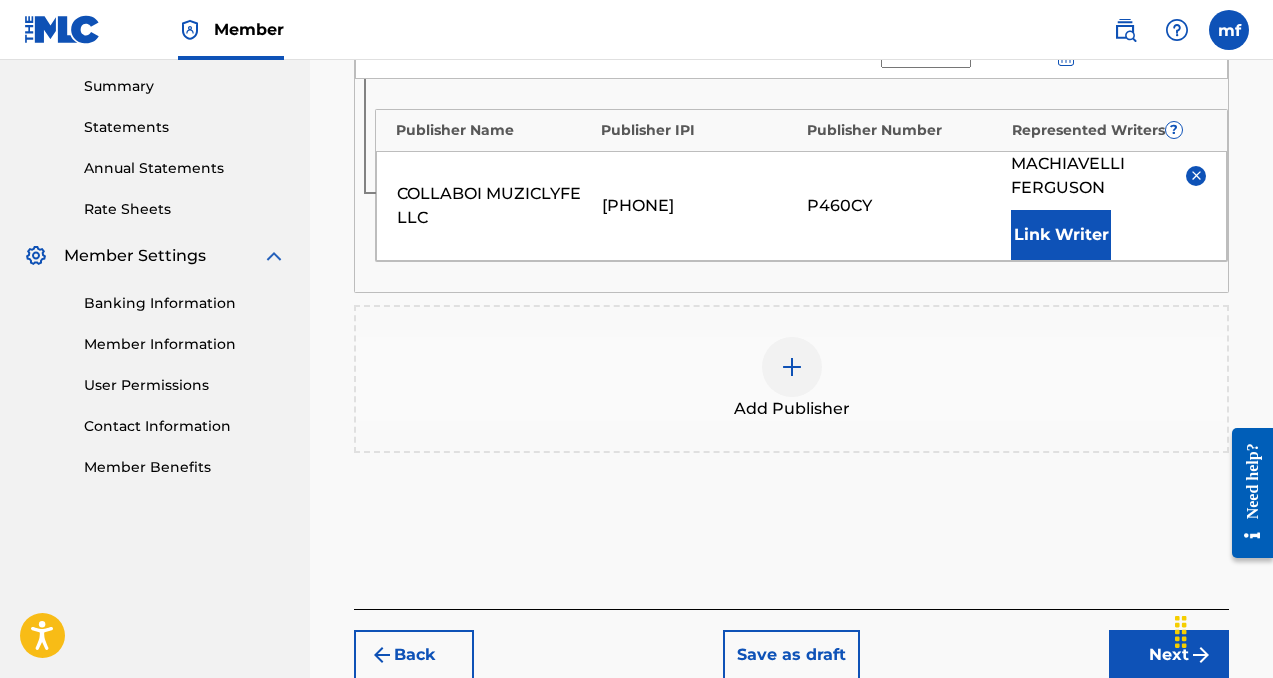 click on "Next" at bounding box center [1169, 655] 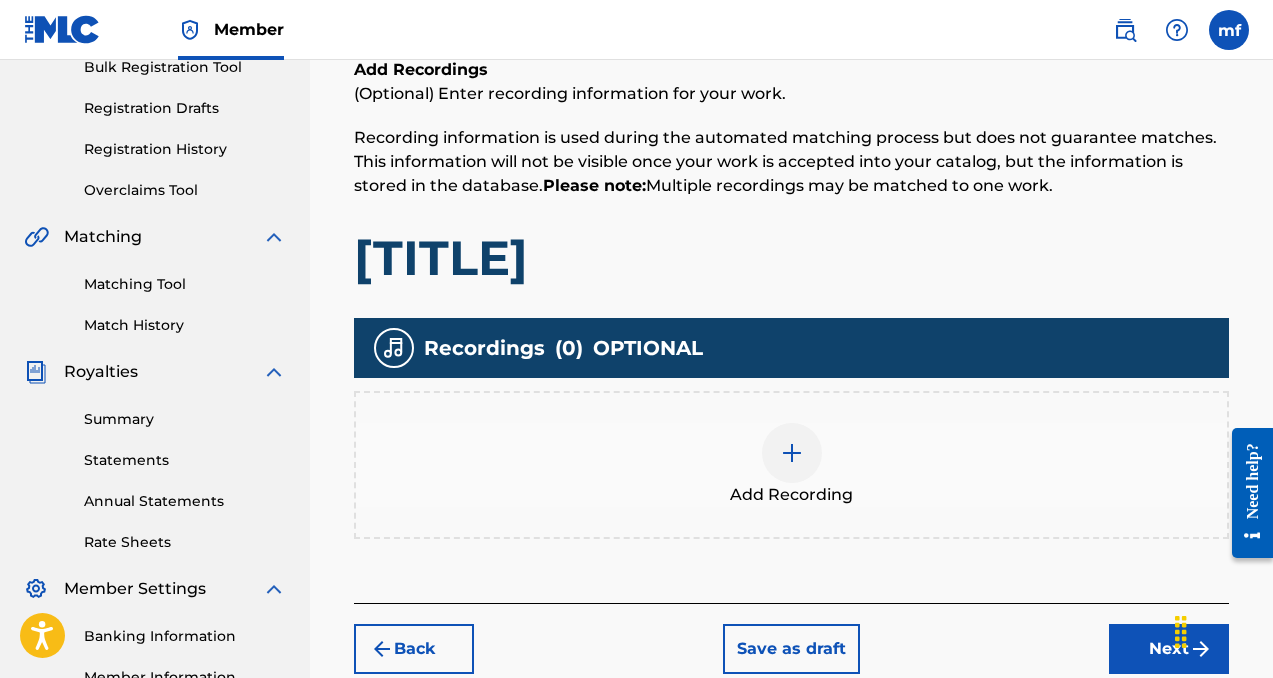 scroll, scrollTop: 339, scrollLeft: 0, axis: vertical 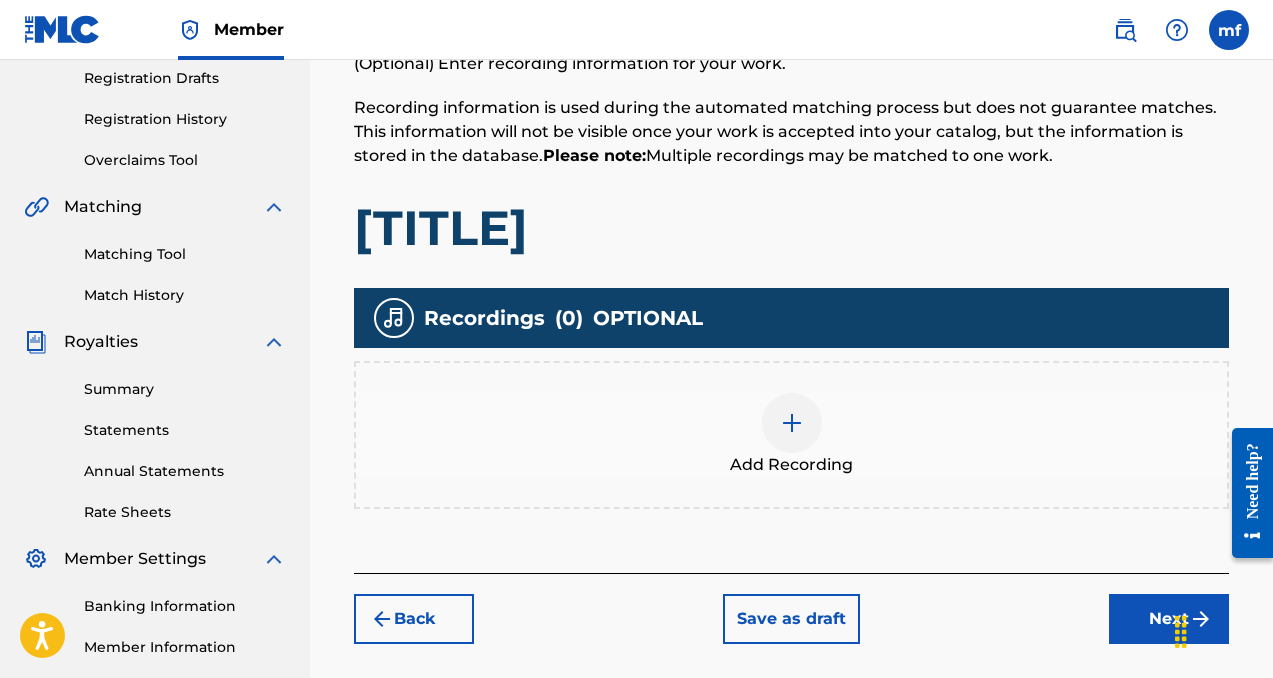 click at bounding box center (792, 423) 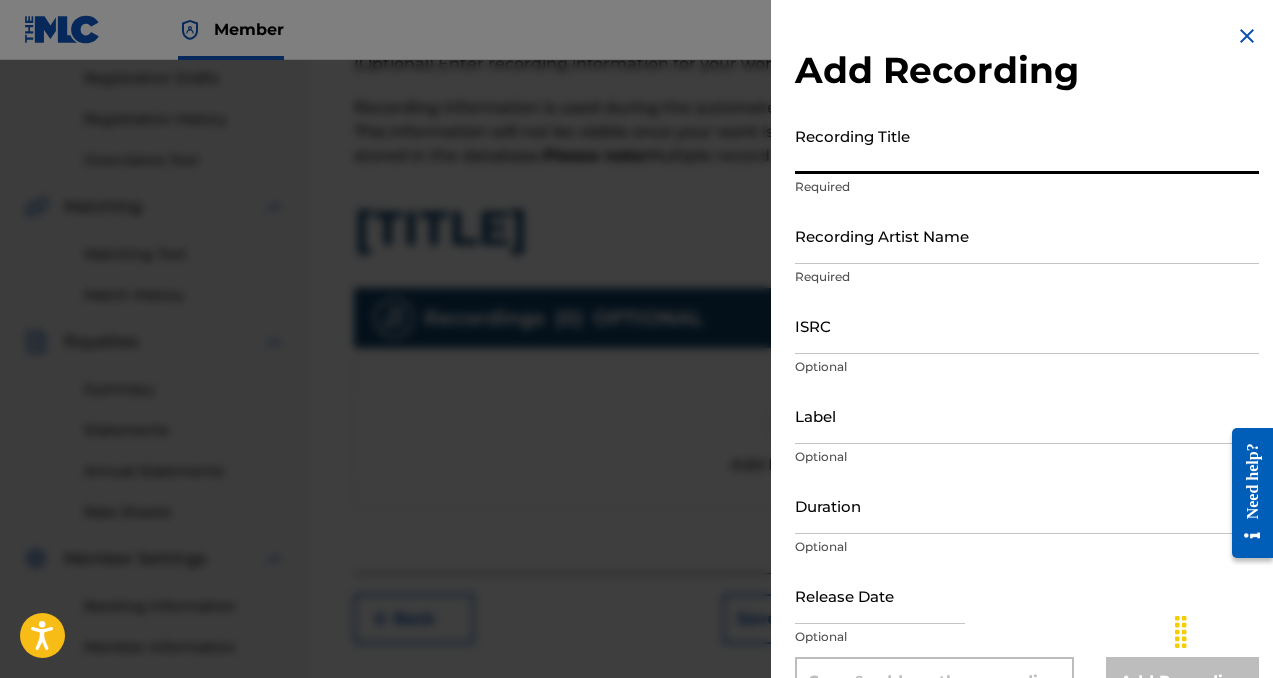 click on "Recording Title" at bounding box center (1027, 145) 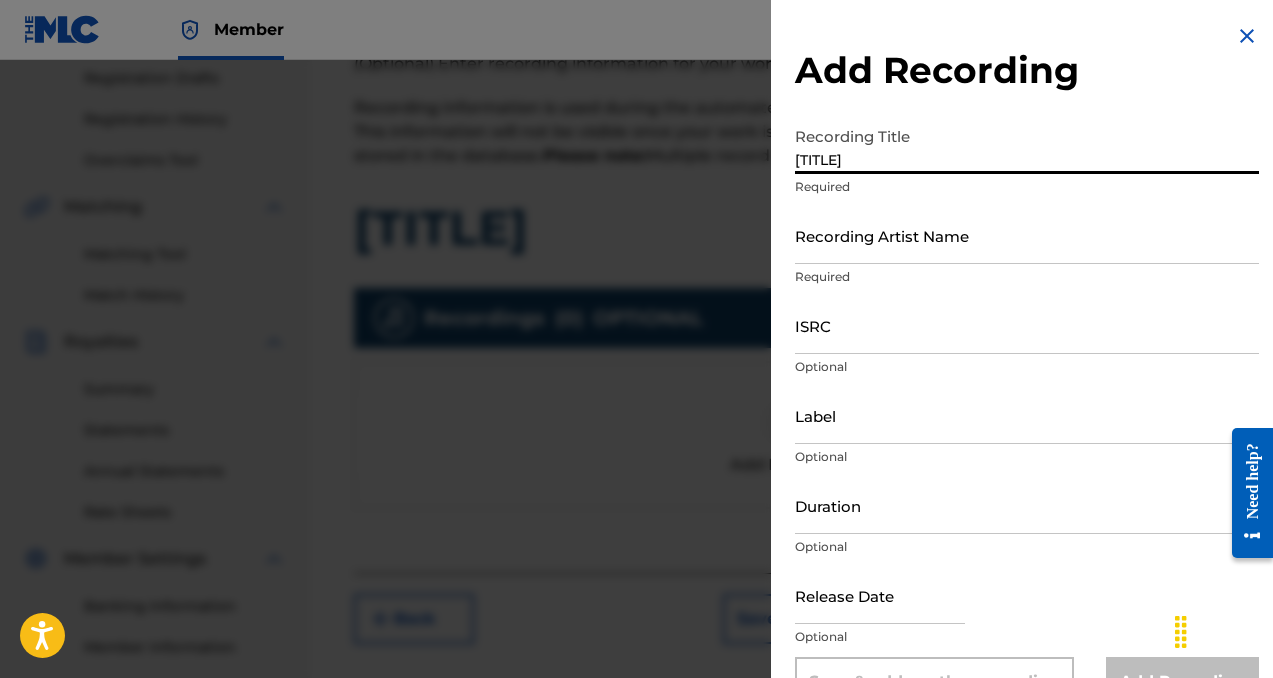 scroll, scrollTop: 338, scrollLeft: 0, axis: vertical 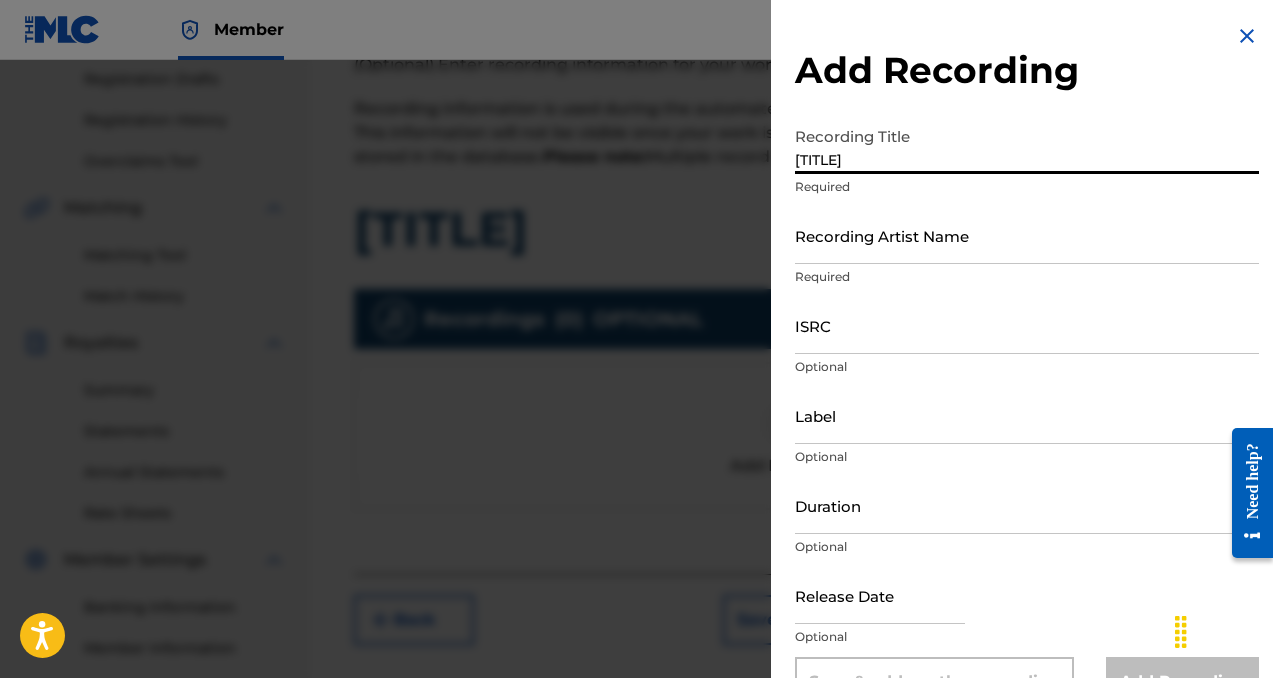 type on "[TITLE]" 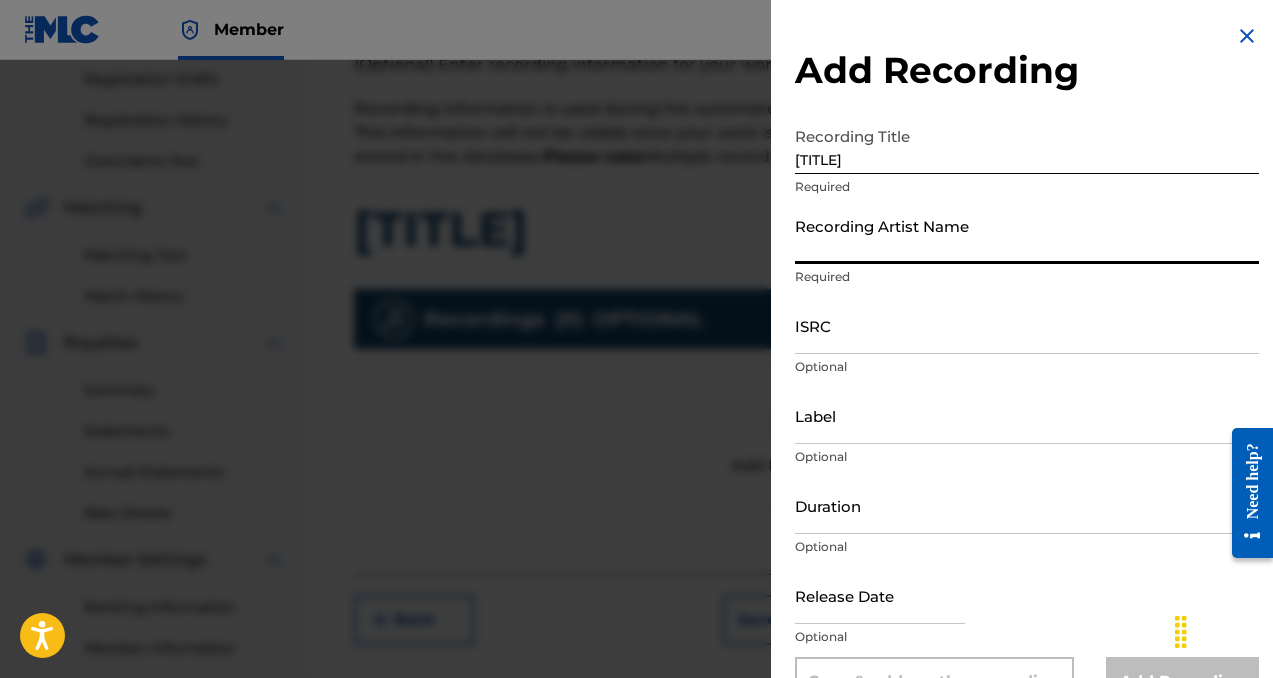 click on "Recording Artist Name" at bounding box center [1027, 235] 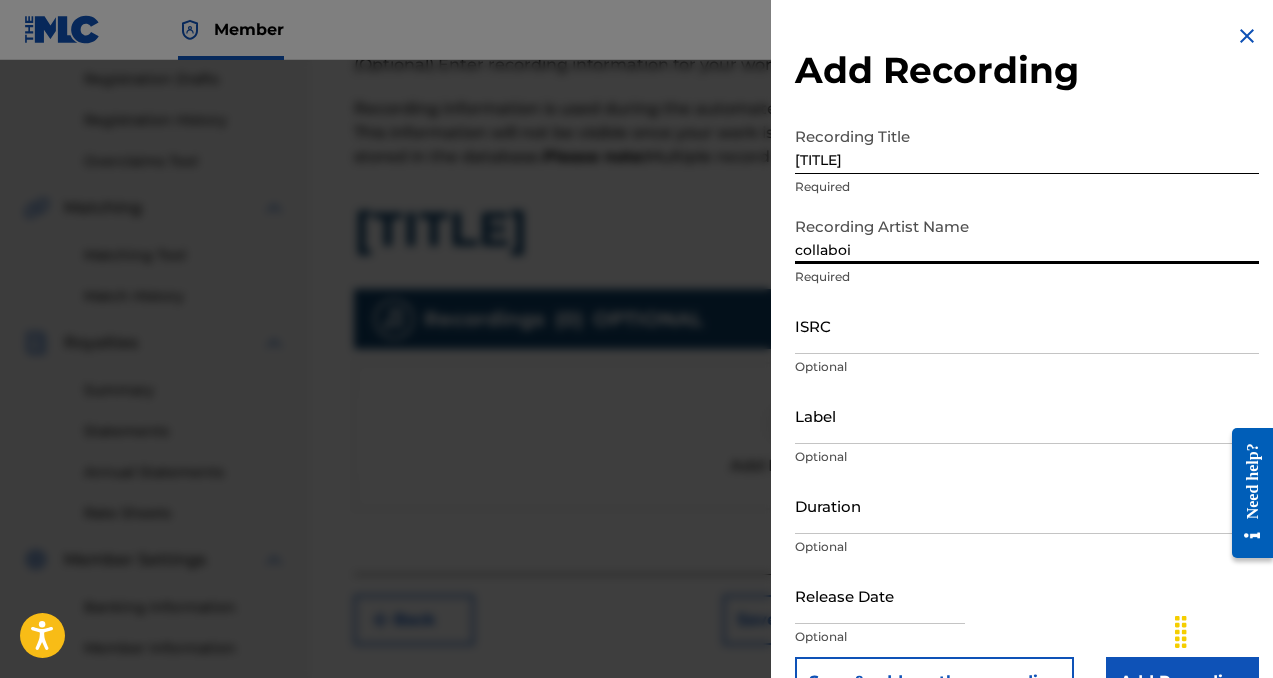 type on "collaboi" 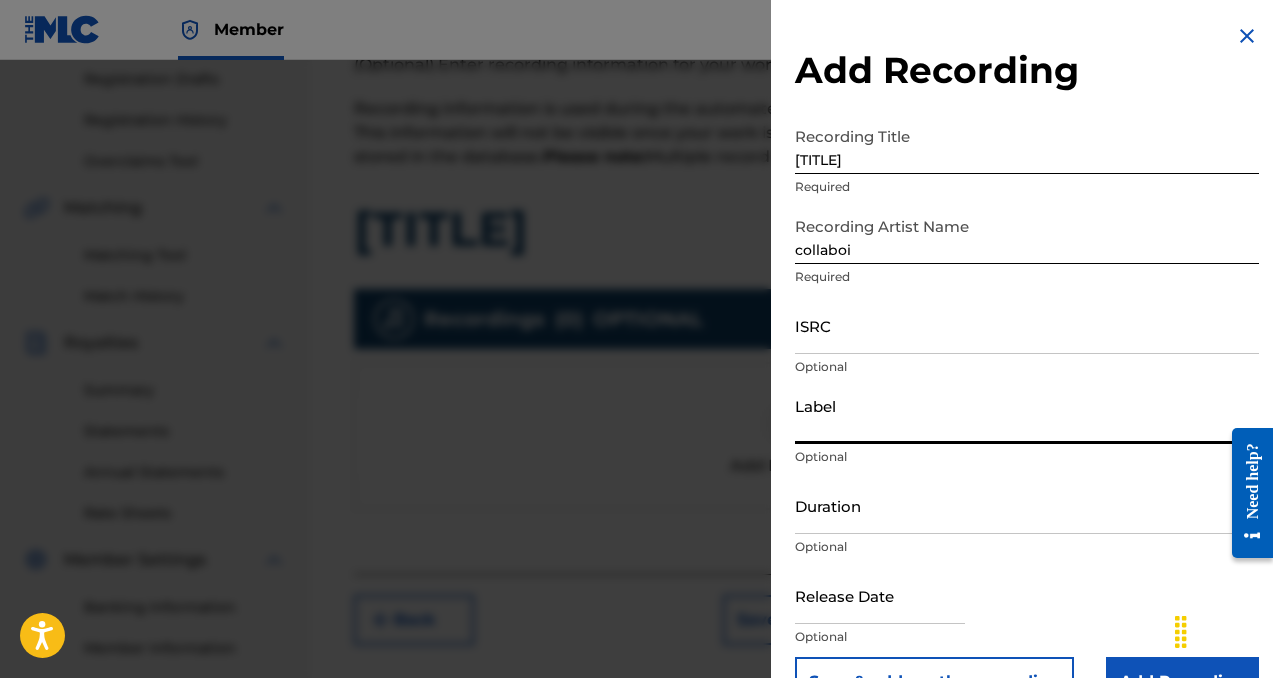 click on "Label" at bounding box center [1027, 415] 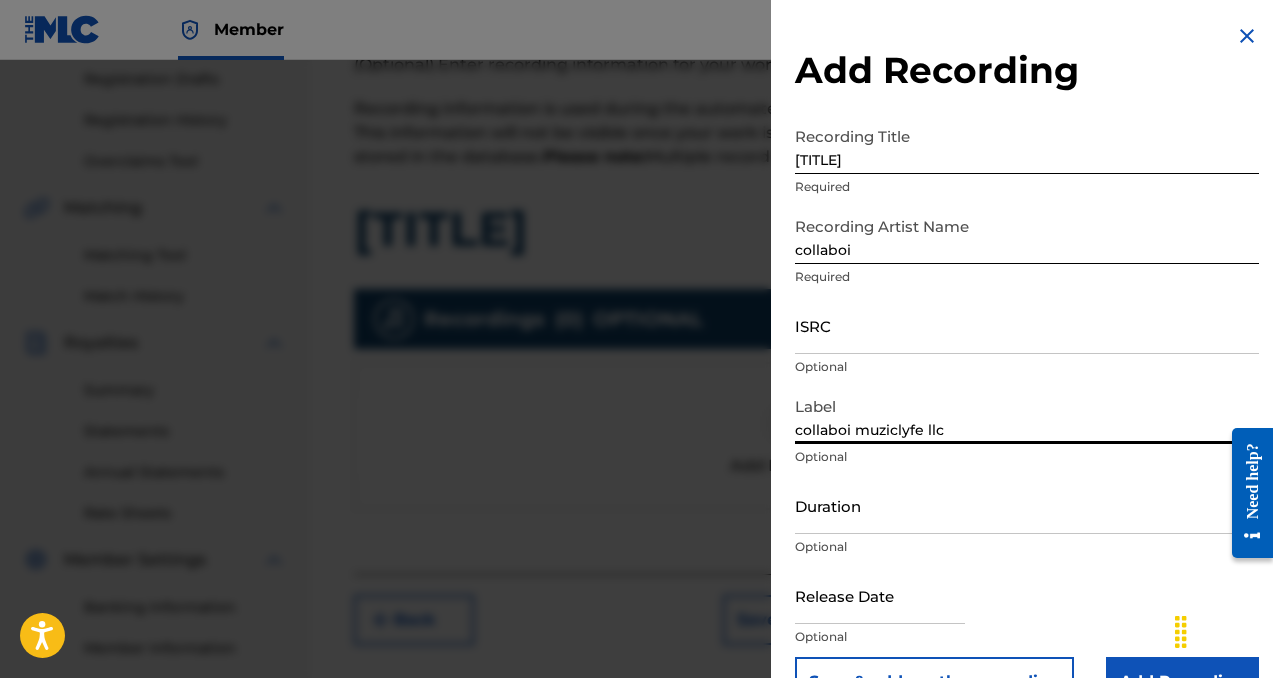 scroll, scrollTop: 53, scrollLeft: 0, axis: vertical 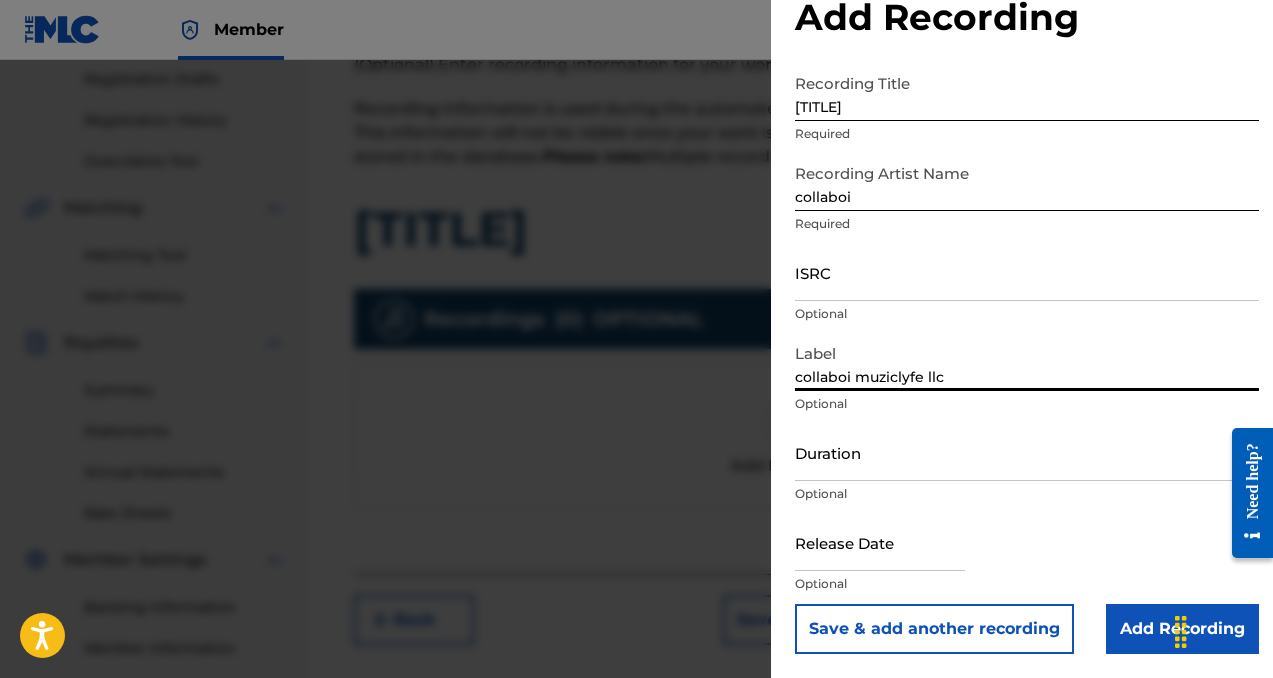 type on "collaboi muziclyfe llc" 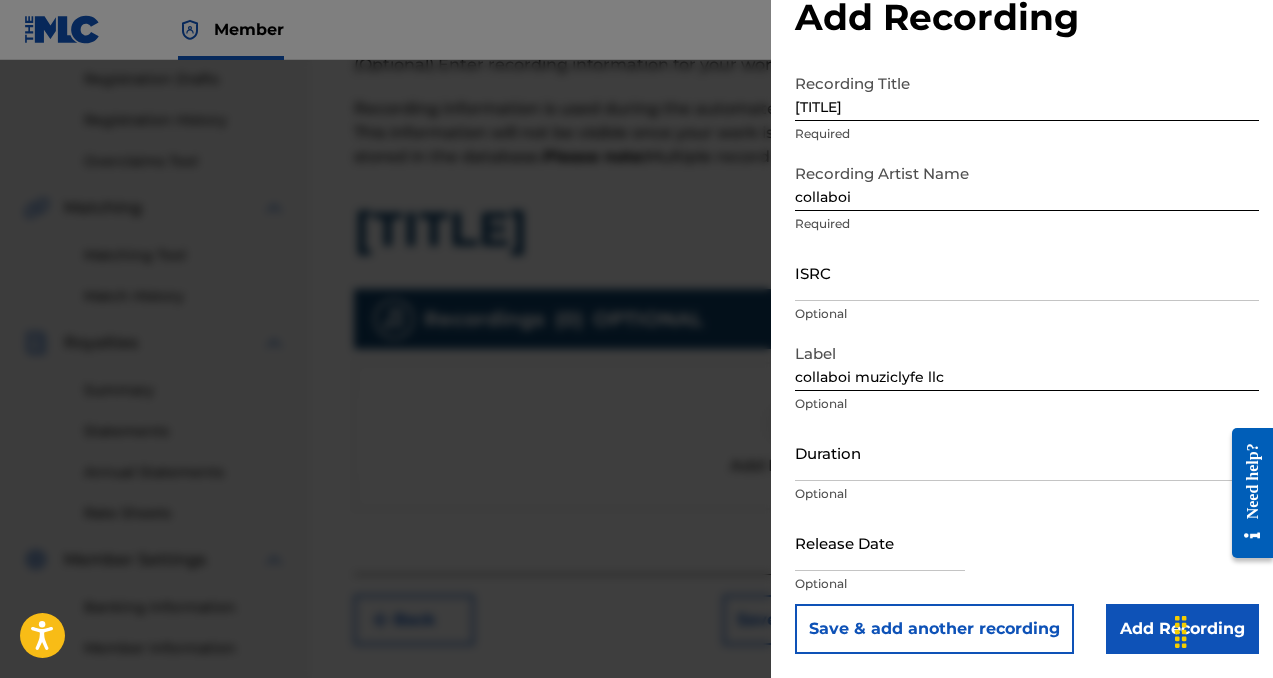 click on "Add Recording" at bounding box center (1182, 629) 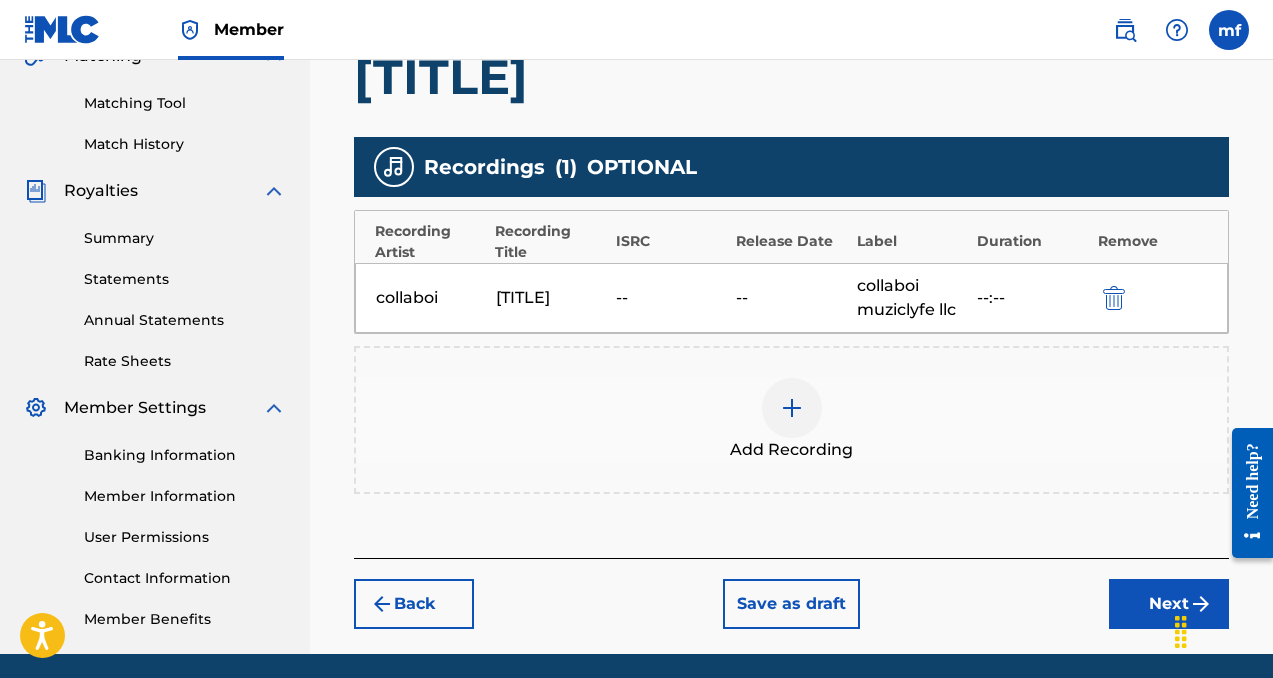 scroll, scrollTop: 489, scrollLeft: 0, axis: vertical 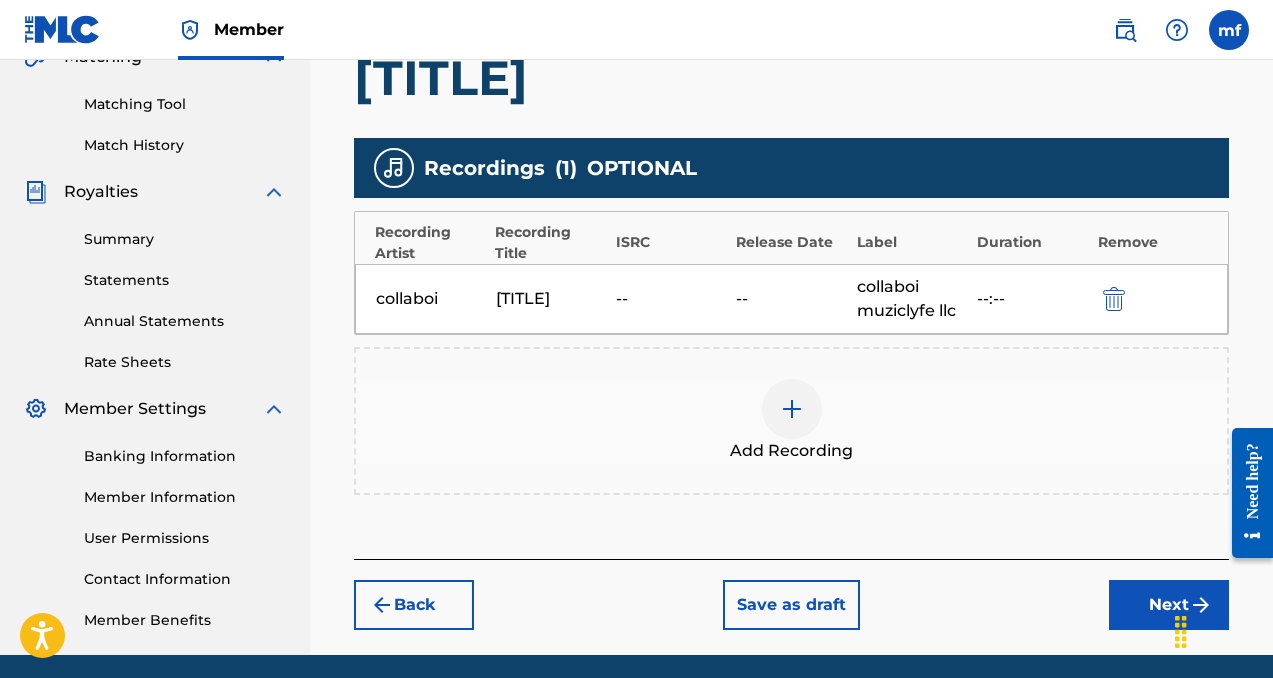 click on "Next" at bounding box center (1169, 605) 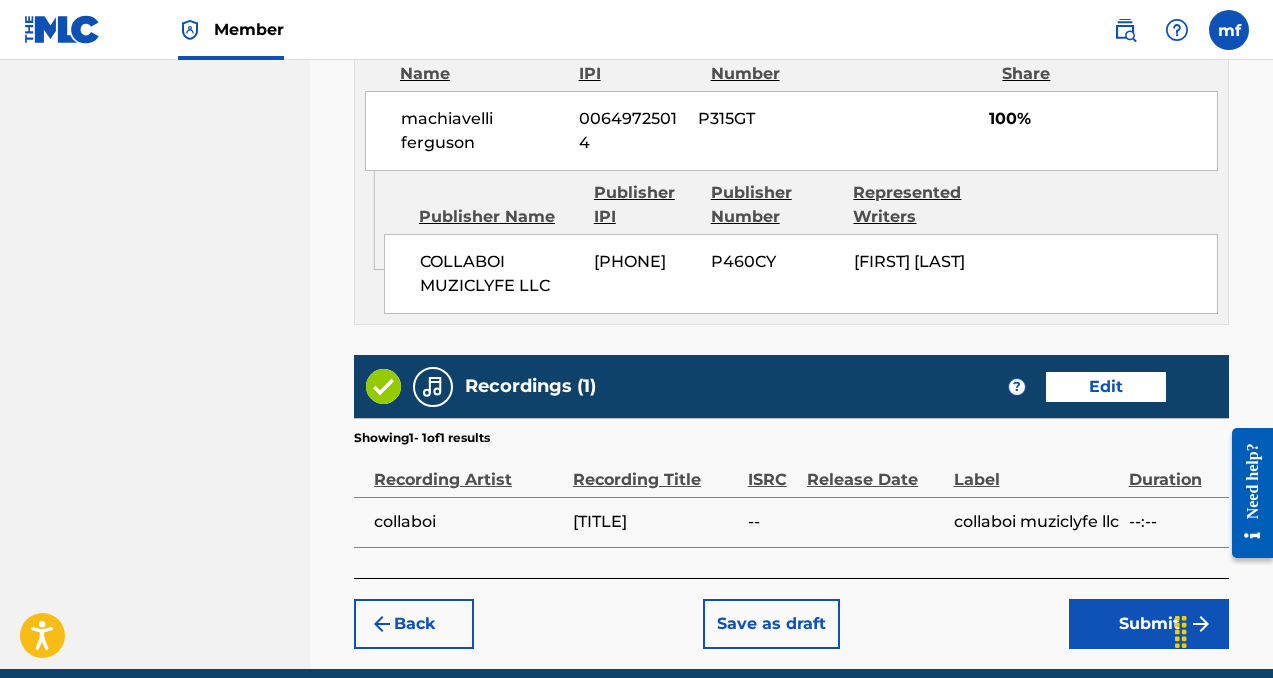 scroll, scrollTop: 1234, scrollLeft: 0, axis: vertical 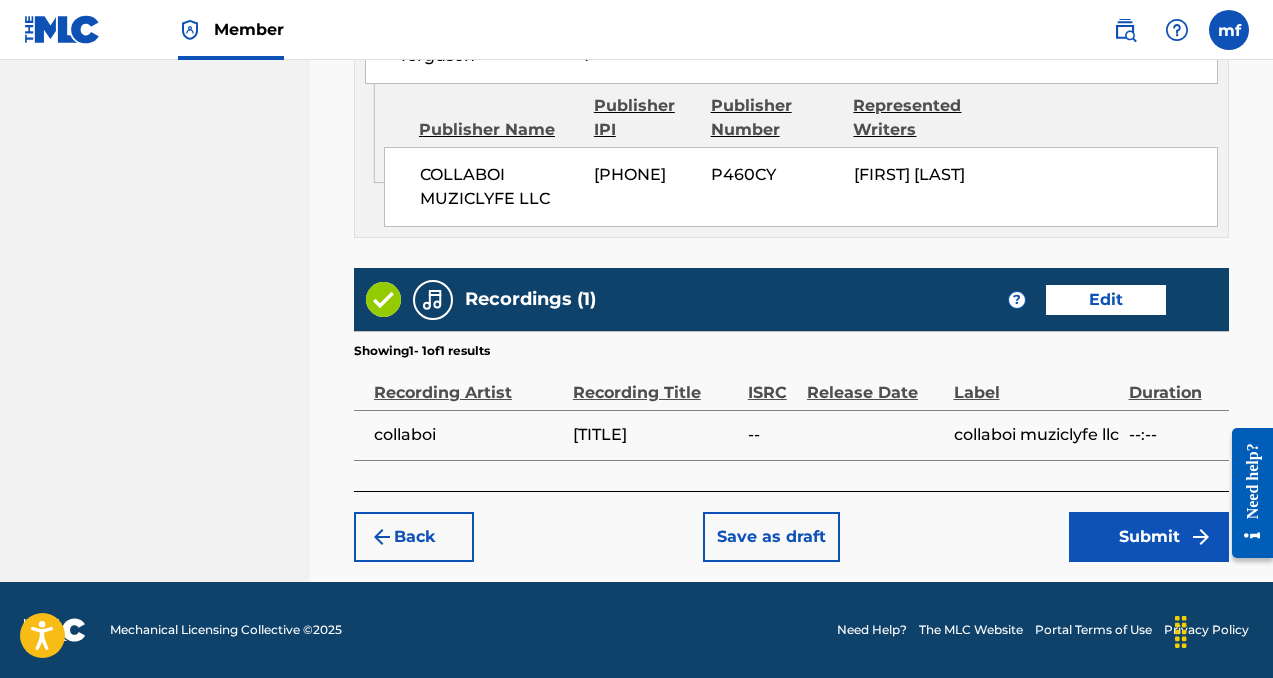 click on "Submit" at bounding box center [1149, 537] 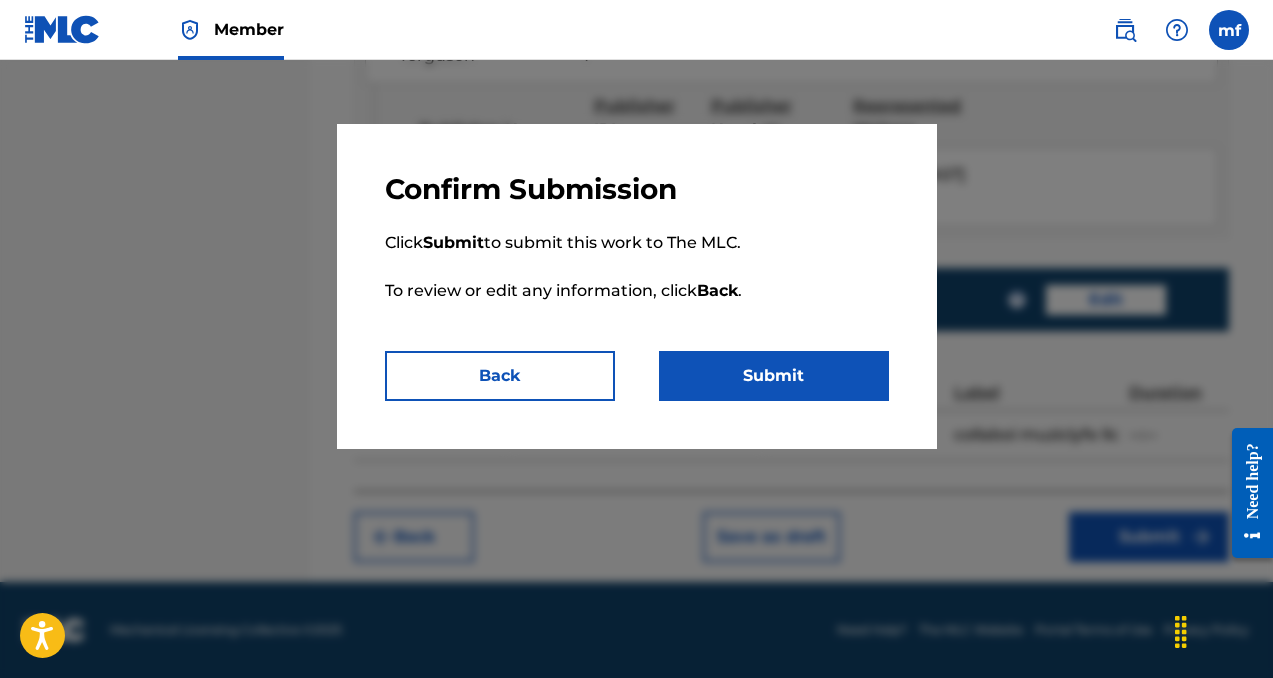 click on "Submit" at bounding box center [774, 376] 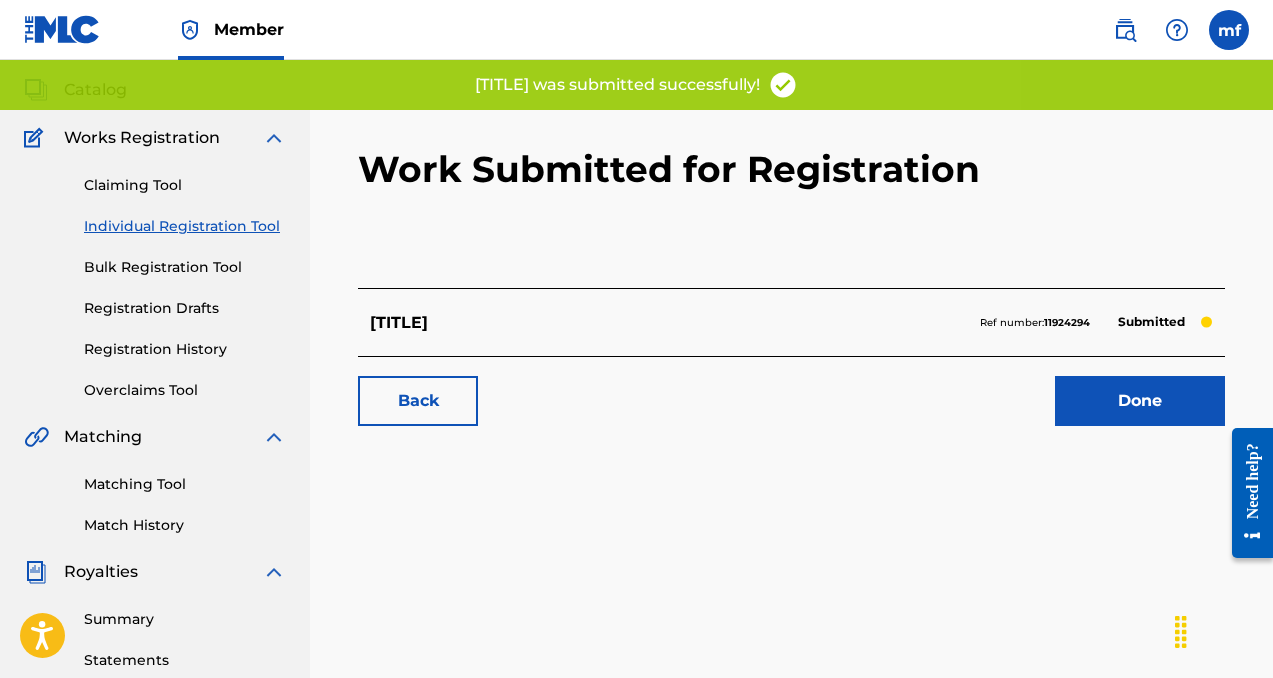 scroll, scrollTop: 155, scrollLeft: 0, axis: vertical 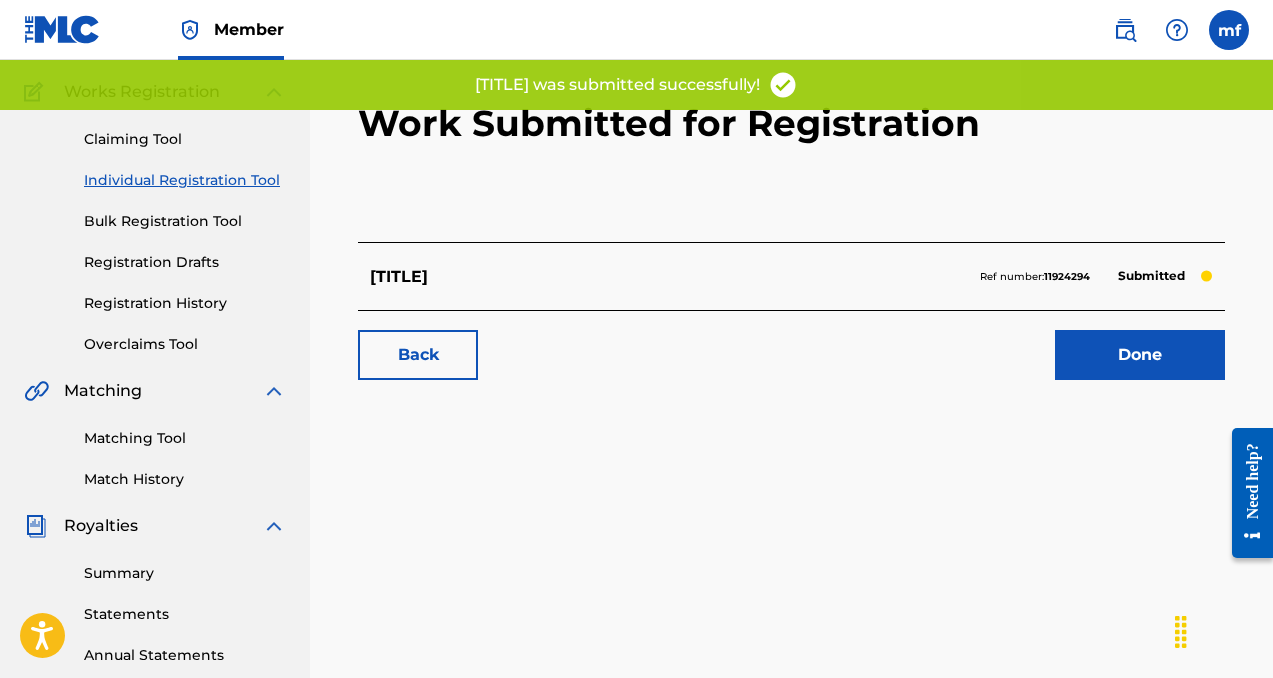 click on "Done" at bounding box center [1140, 355] 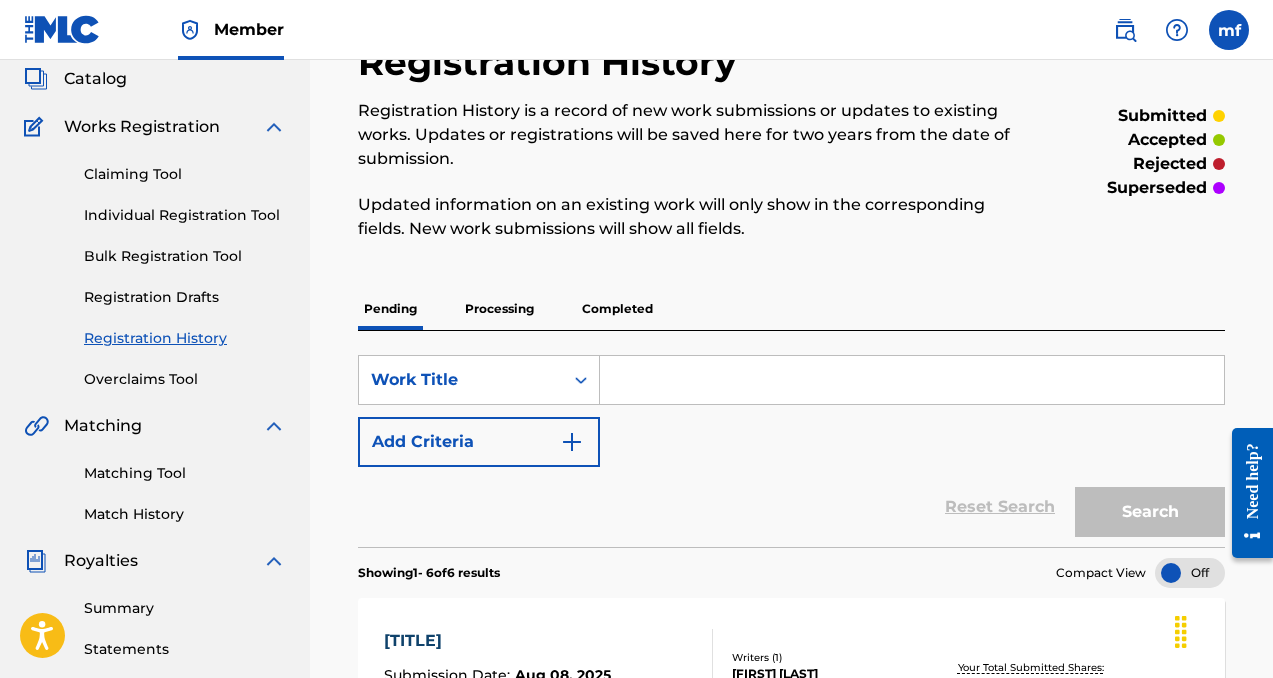 scroll, scrollTop: 0, scrollLeft: 0, axis: both 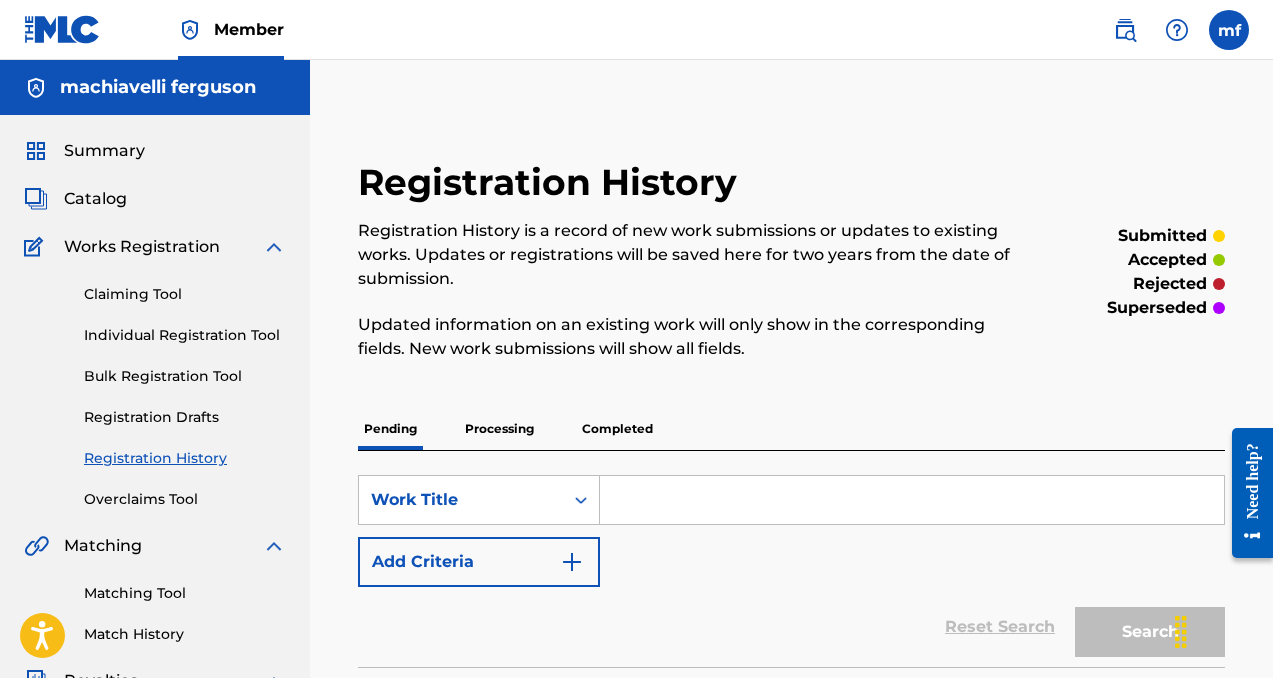 click on "Individual Registration Tool" at bounding box center [185, 335] 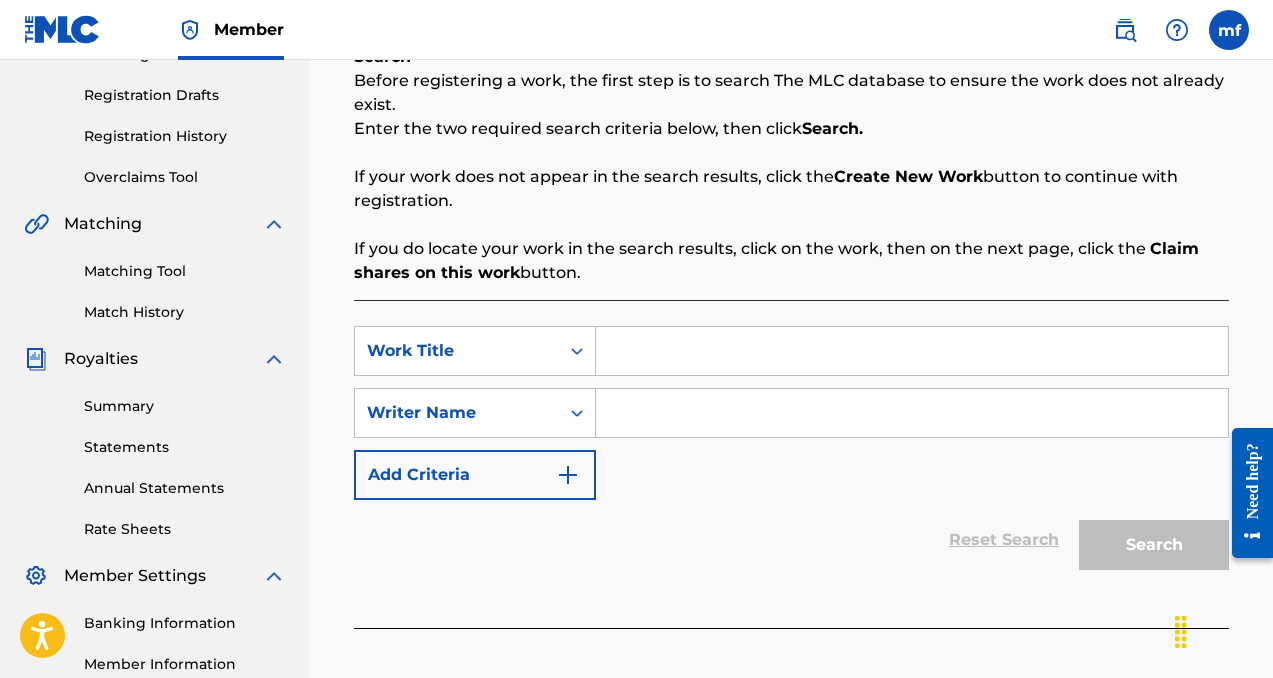 scroll, scrollTop: 327, scrollLeft: 0, axis: vertical 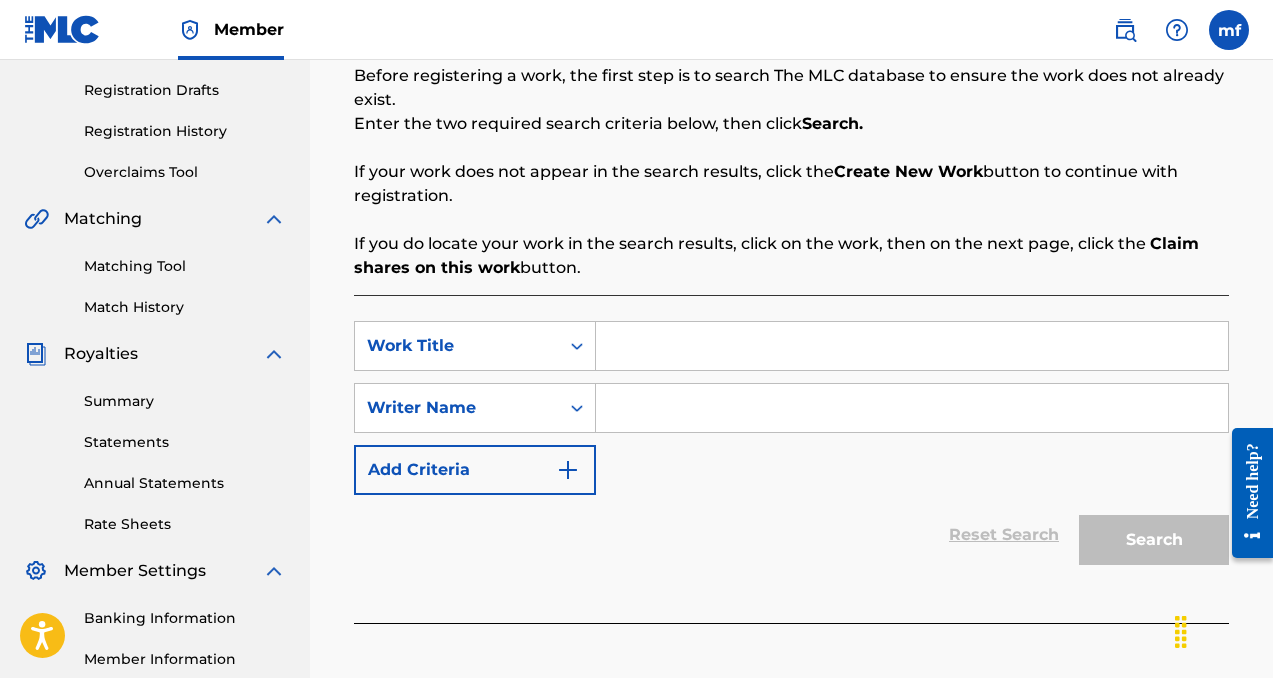 click at bounding box center [912, 408] 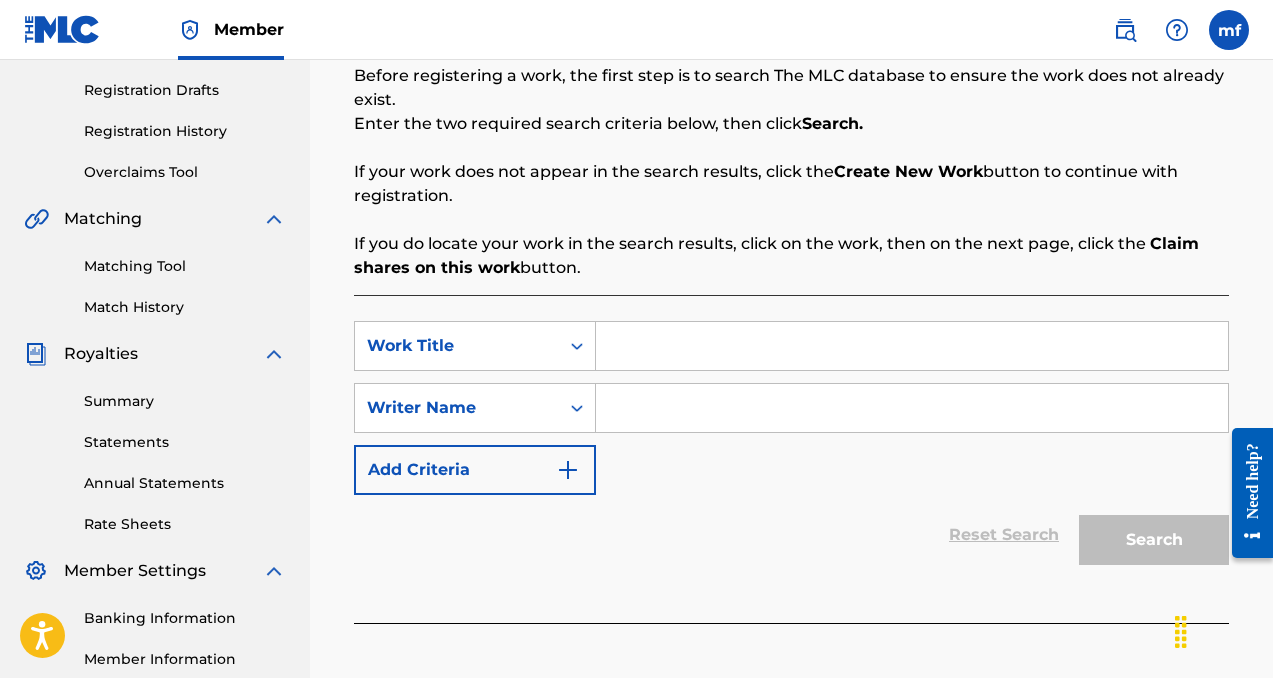 paste on "machiavelli ferguson" 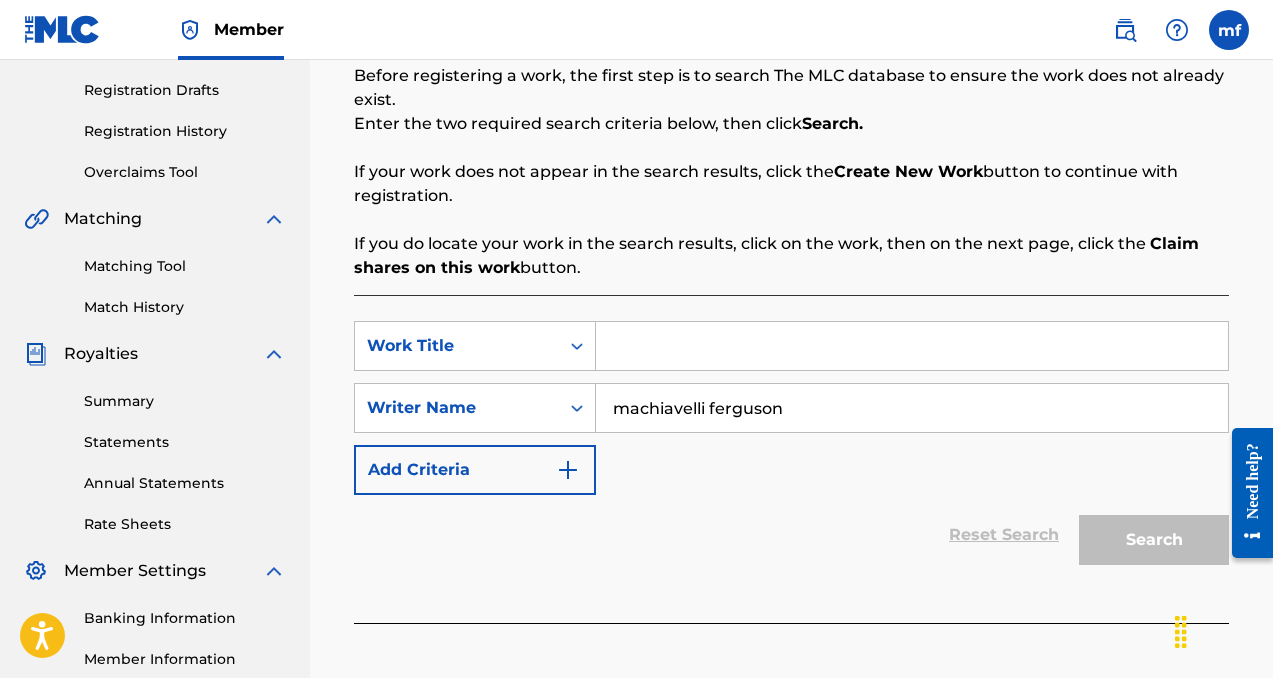 type on "machiavelli ferguson" 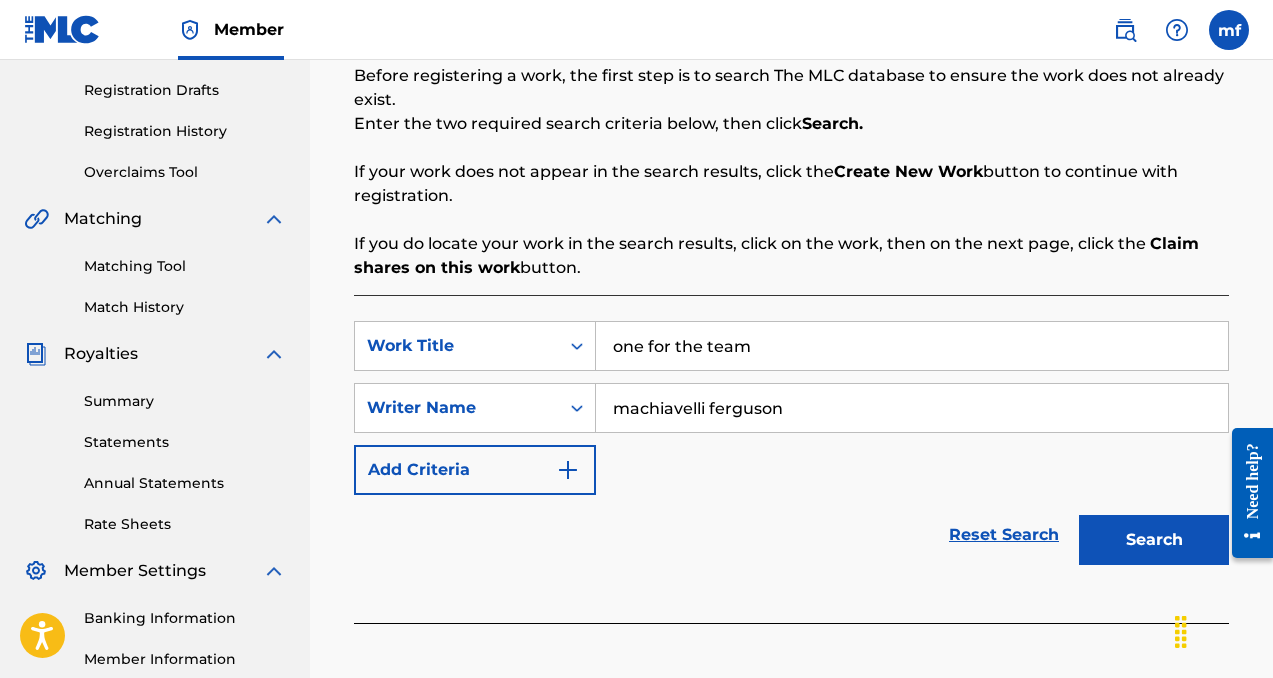 type on "one for the team" 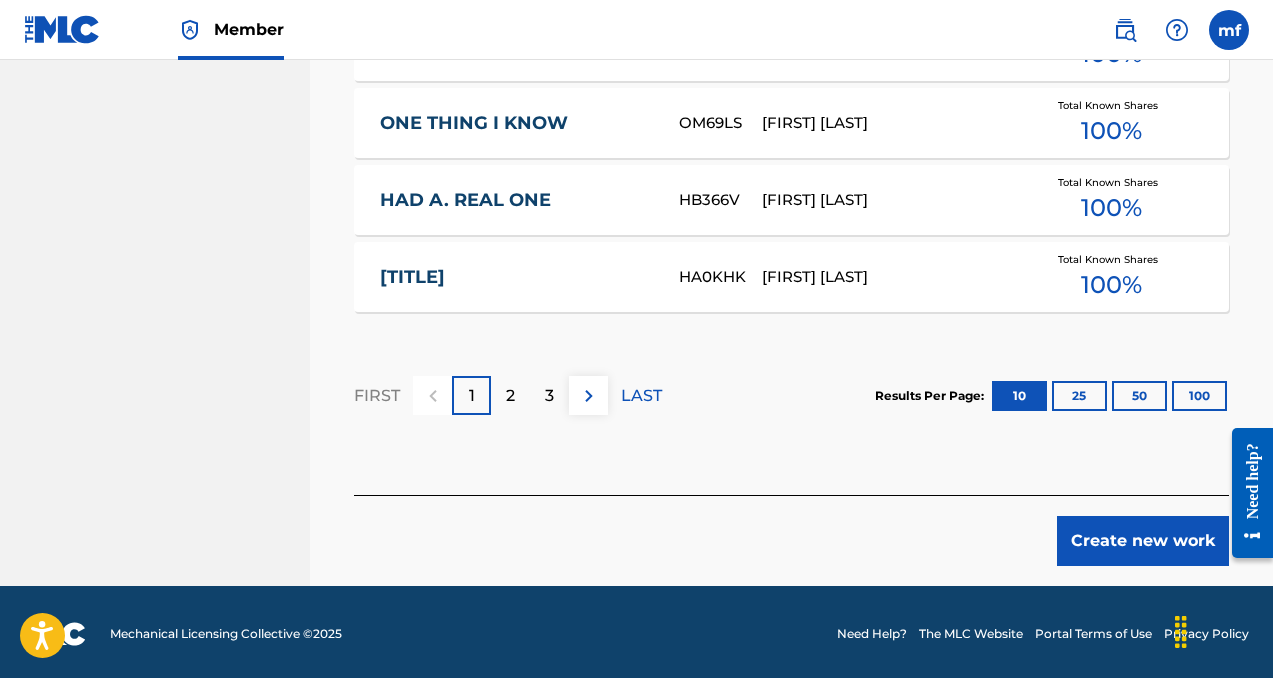 scroll, scrollTop: 1493, scrollLeft: 0, axis: vertical 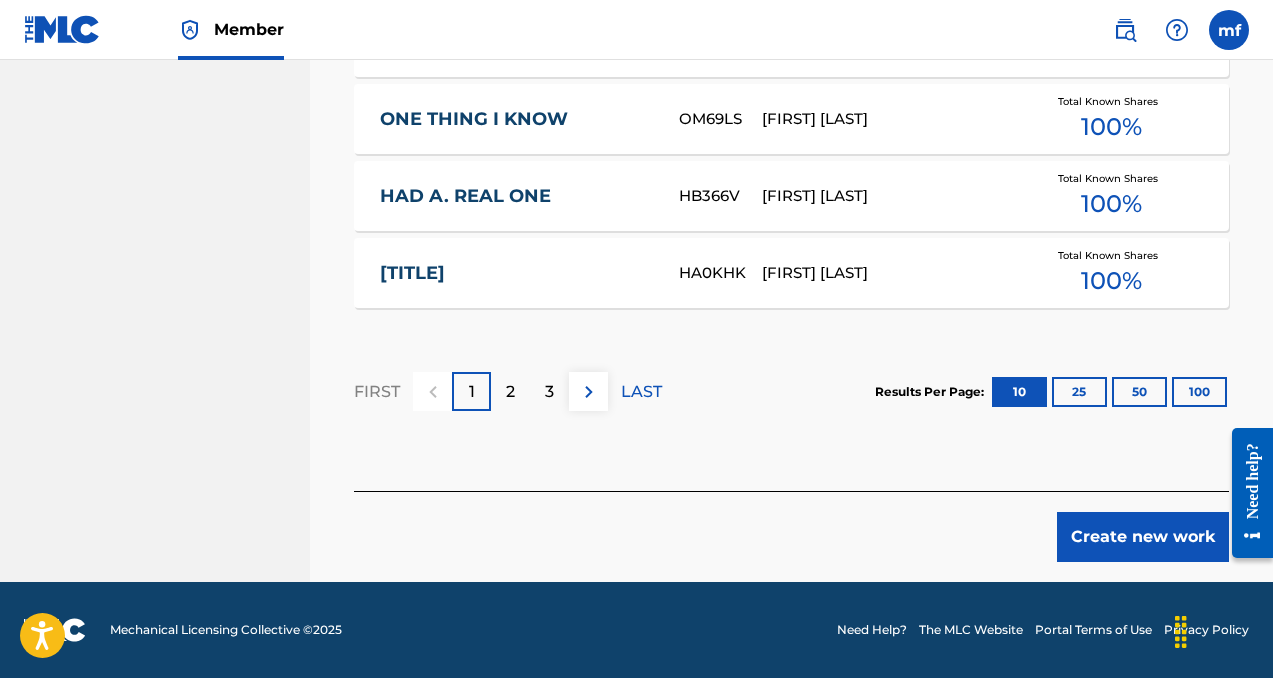 click on "Create new work" at bounding box center [1143, 537] 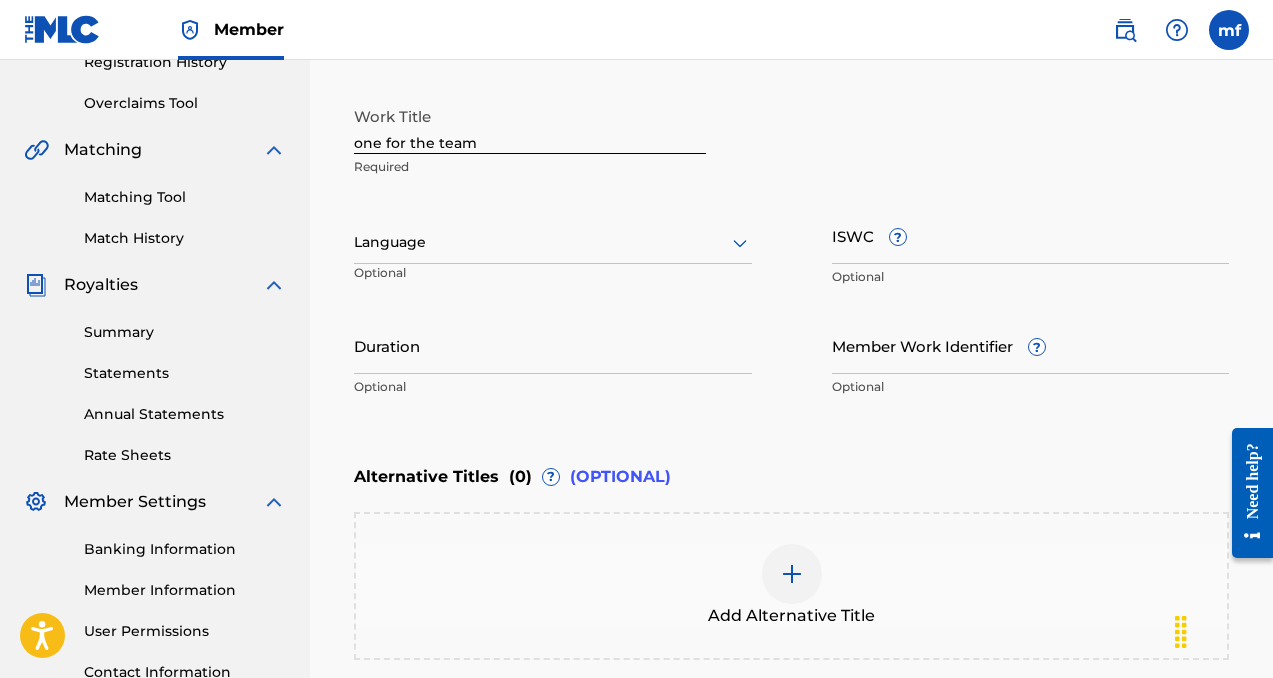 scroll, scrollTop: 386, scrollLeft: 0, axis: vertical 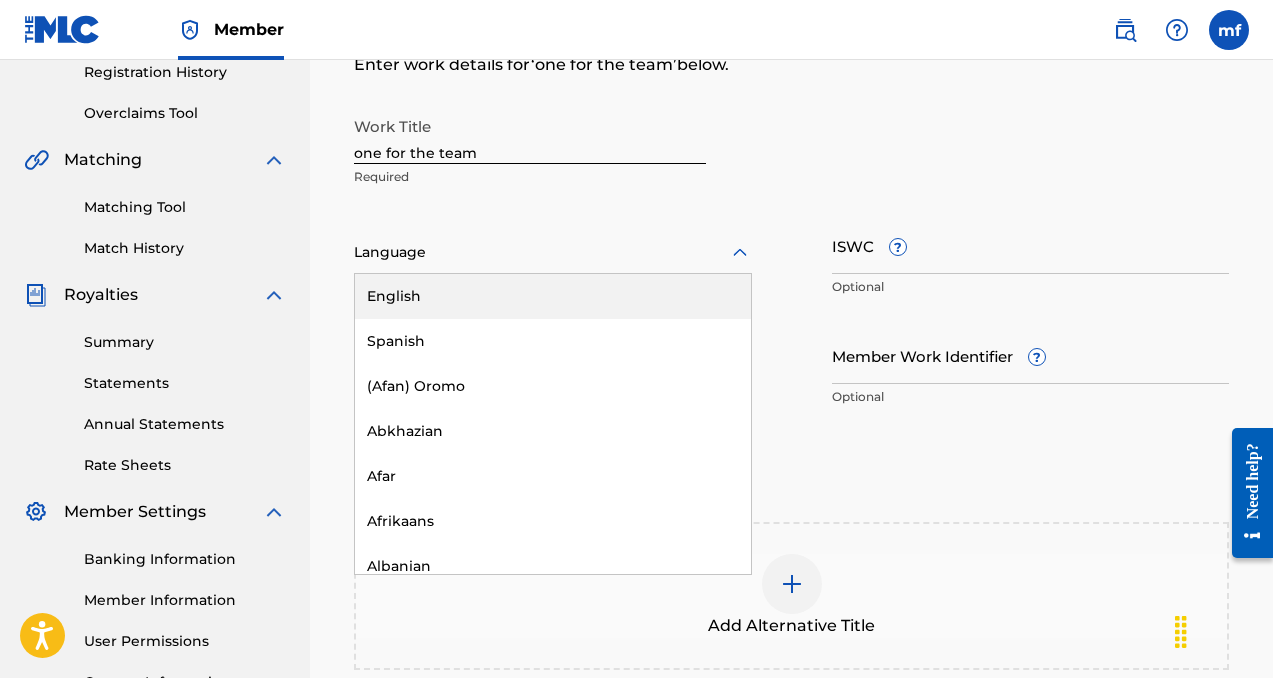 click at bounding box center (553, 252) 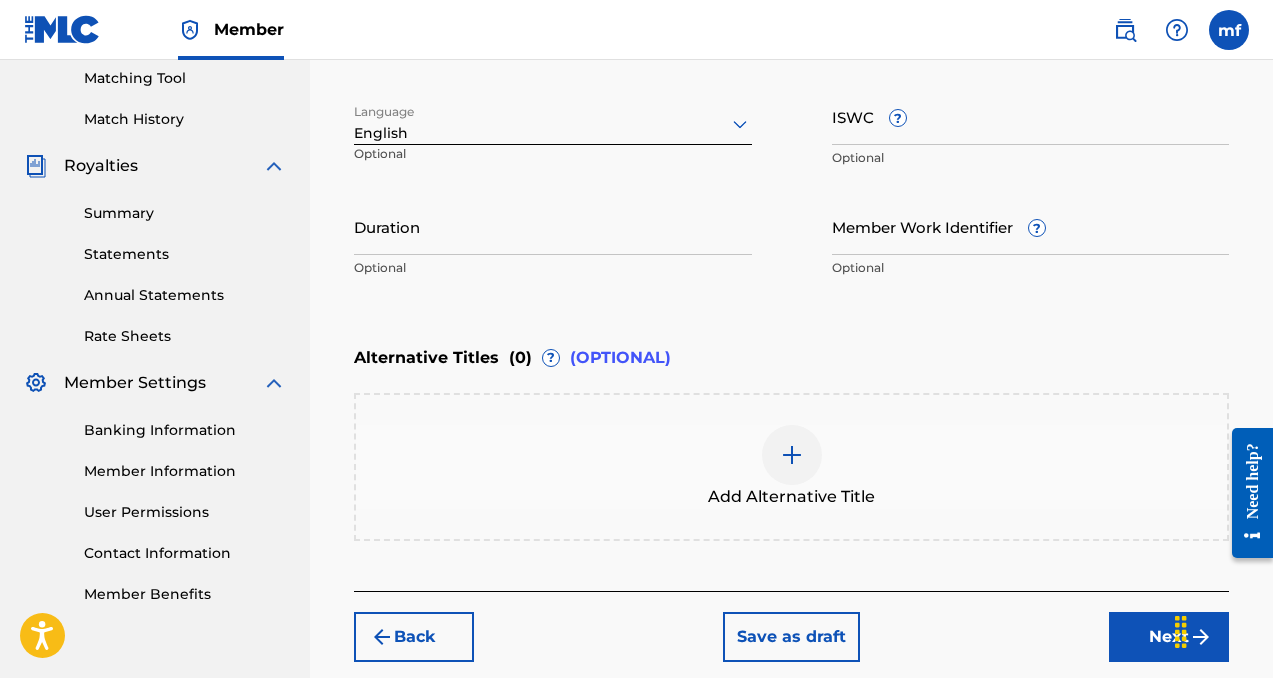 scroll, scrollTop: 615, scrollLeft: 0, axis: vertical 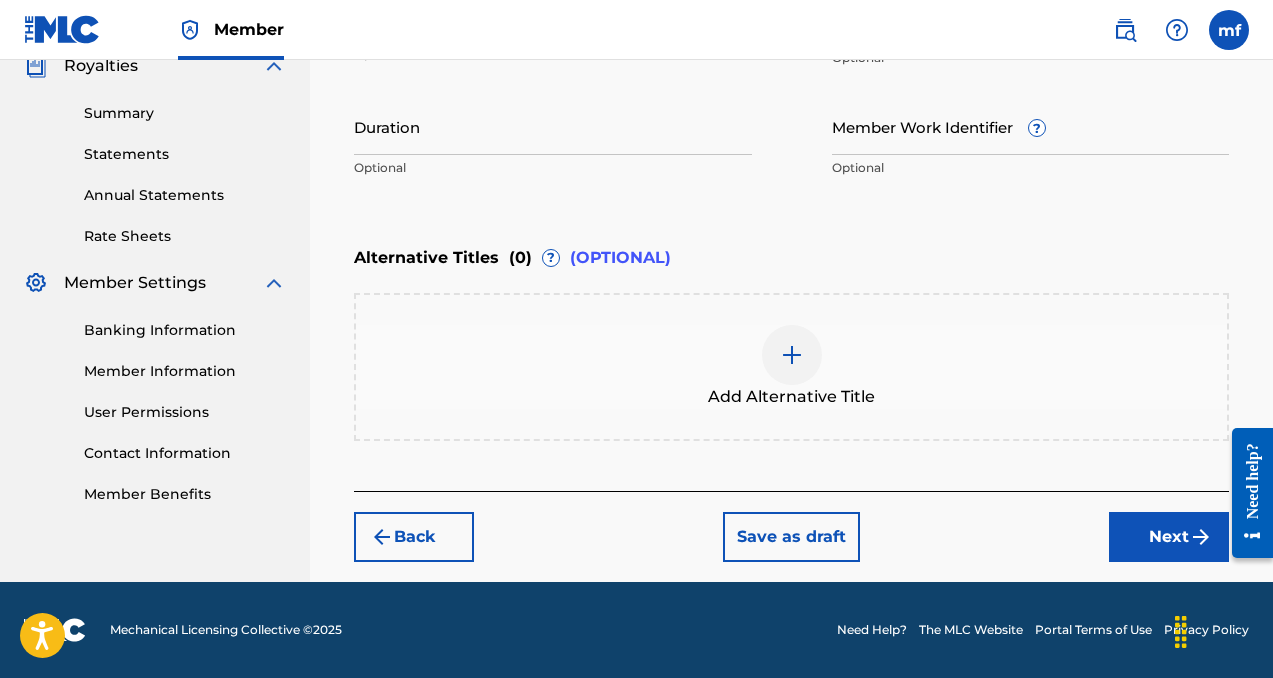 click on "Next" at bounding box center [1169, 537] 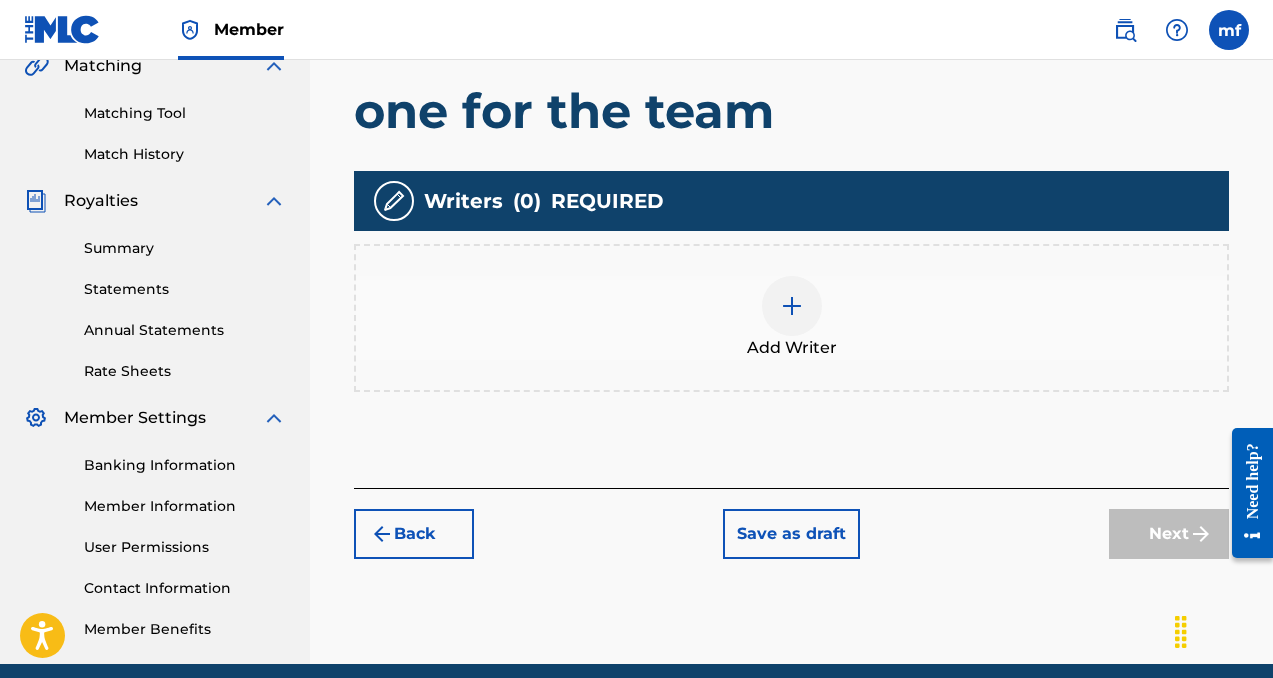 scroll, scrollTop: 513, scrollLeft: 0, axis: vertical 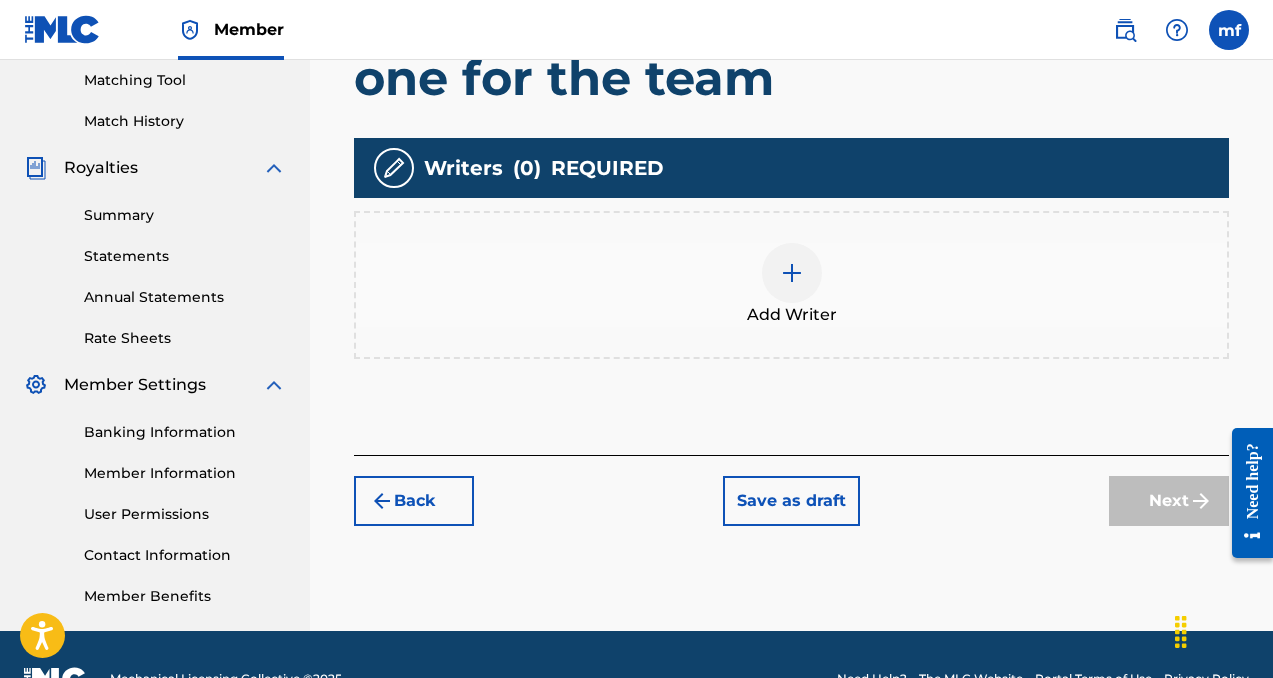 click at bounding box center [792, 273] 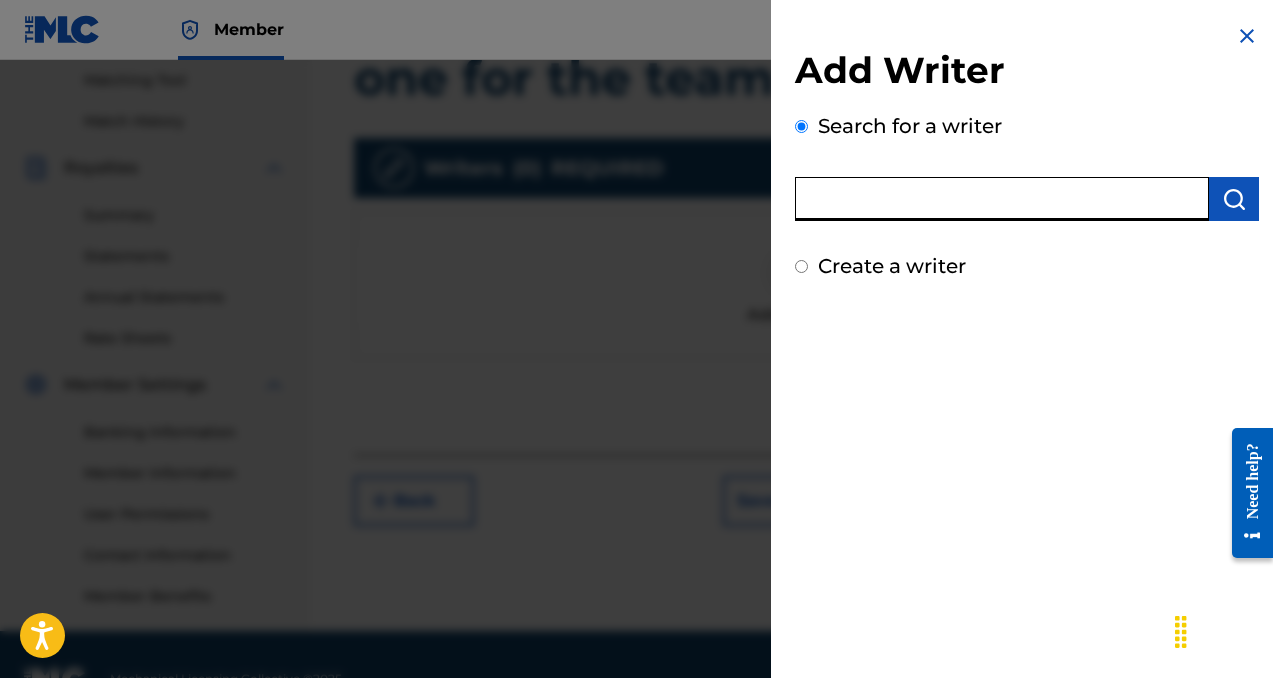 click at bounding box center (1002, 199) 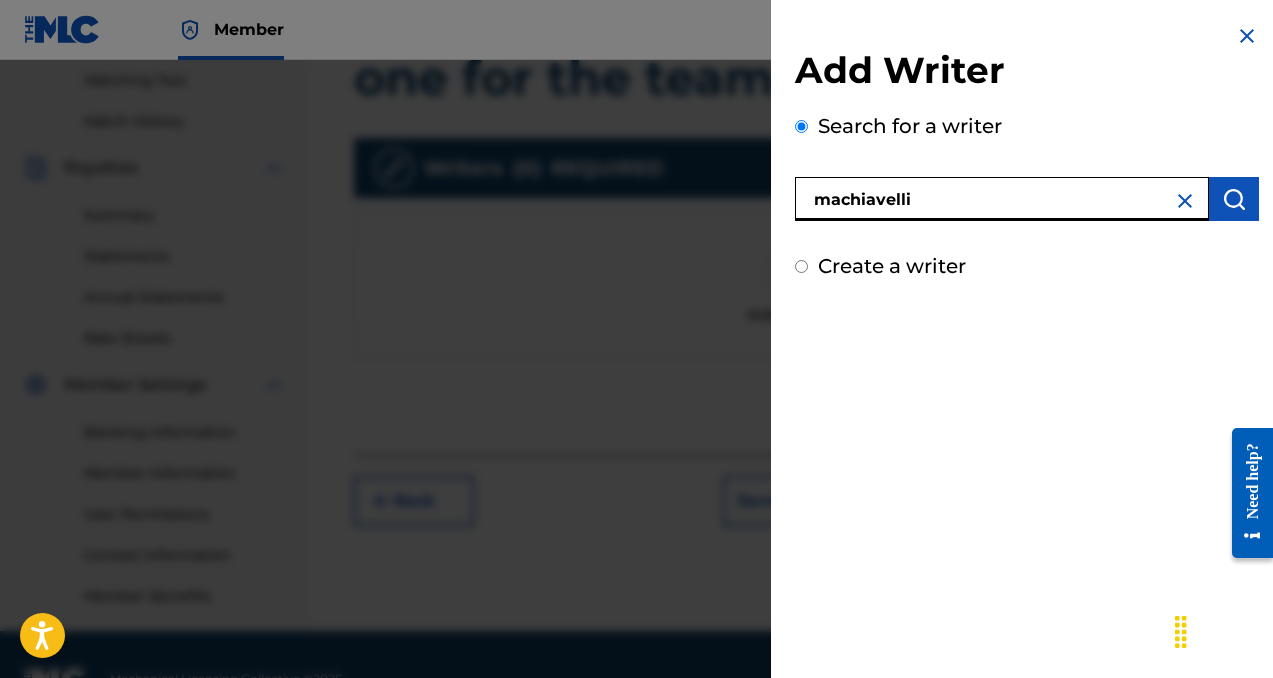 type on "machiavelli" 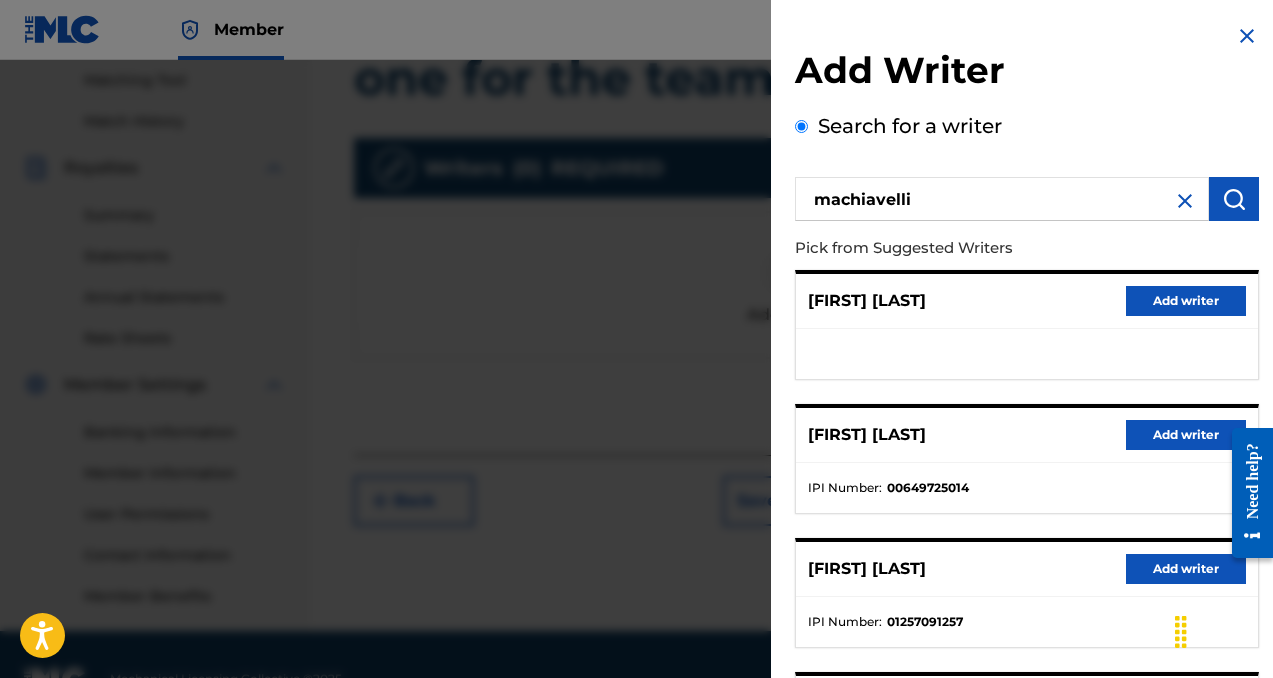 click on "Add writer" at bounding box center (1186, 435) 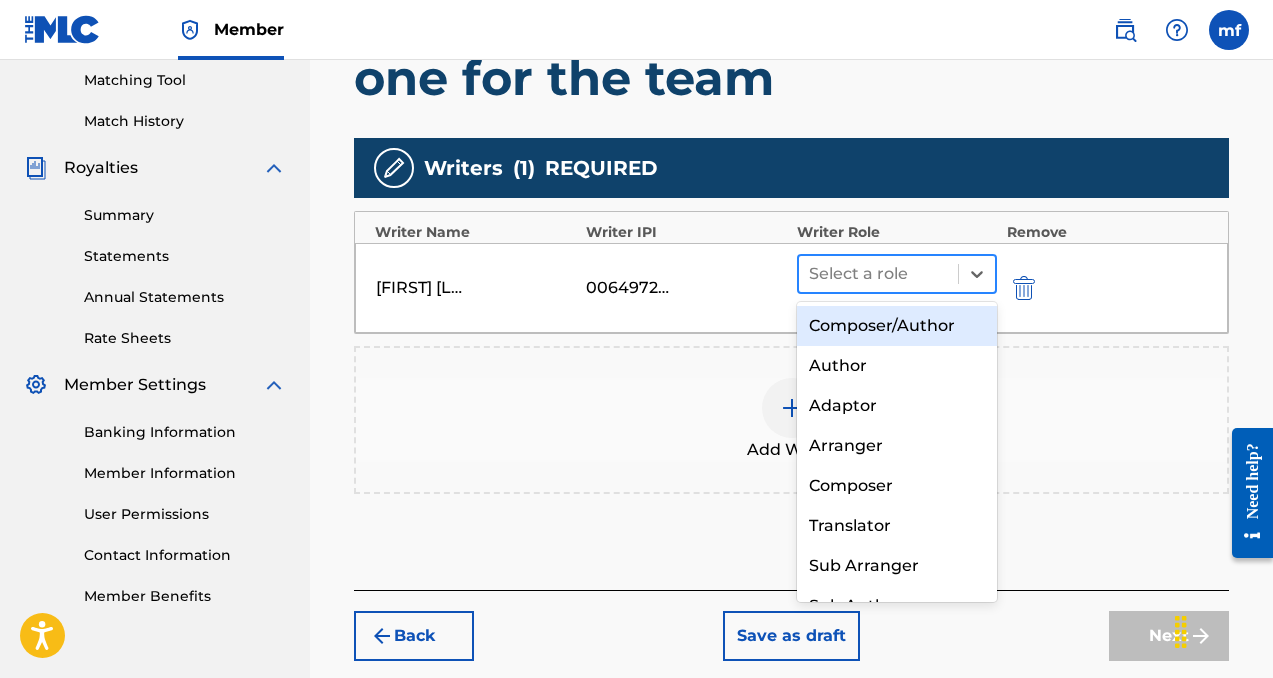 click at bounding box center (878, 274) 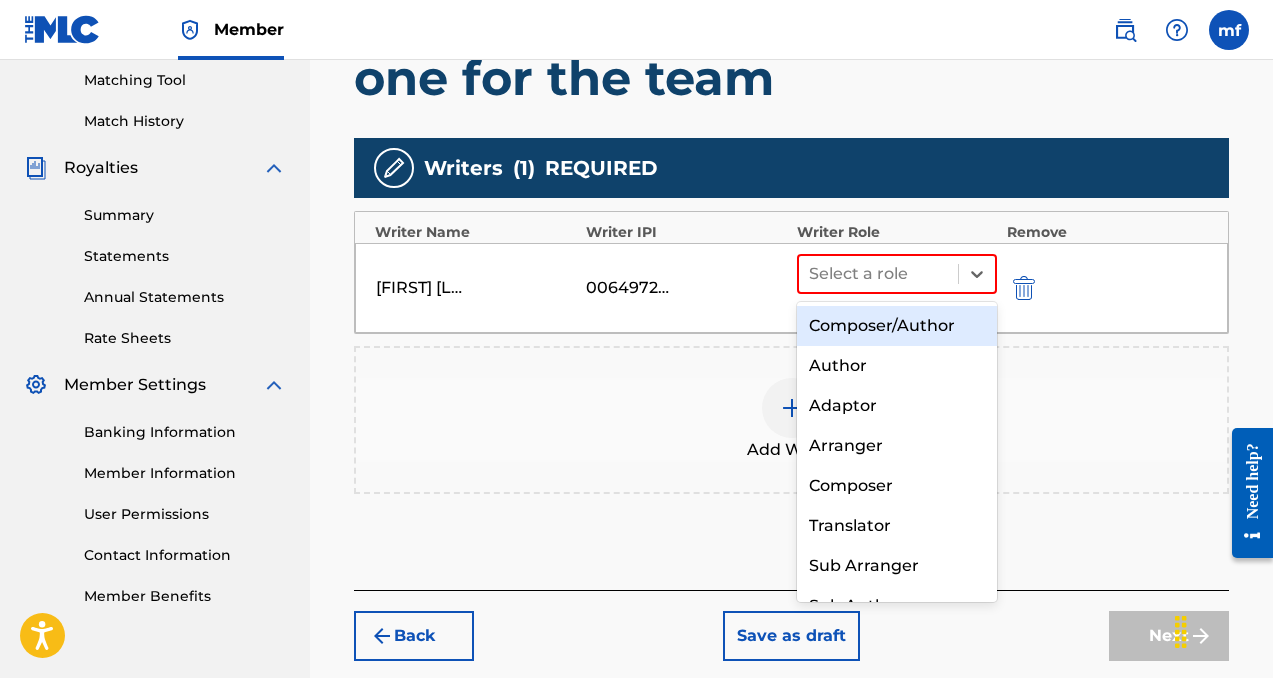 click on "Composer/Author" at bounding box center [897, 326] 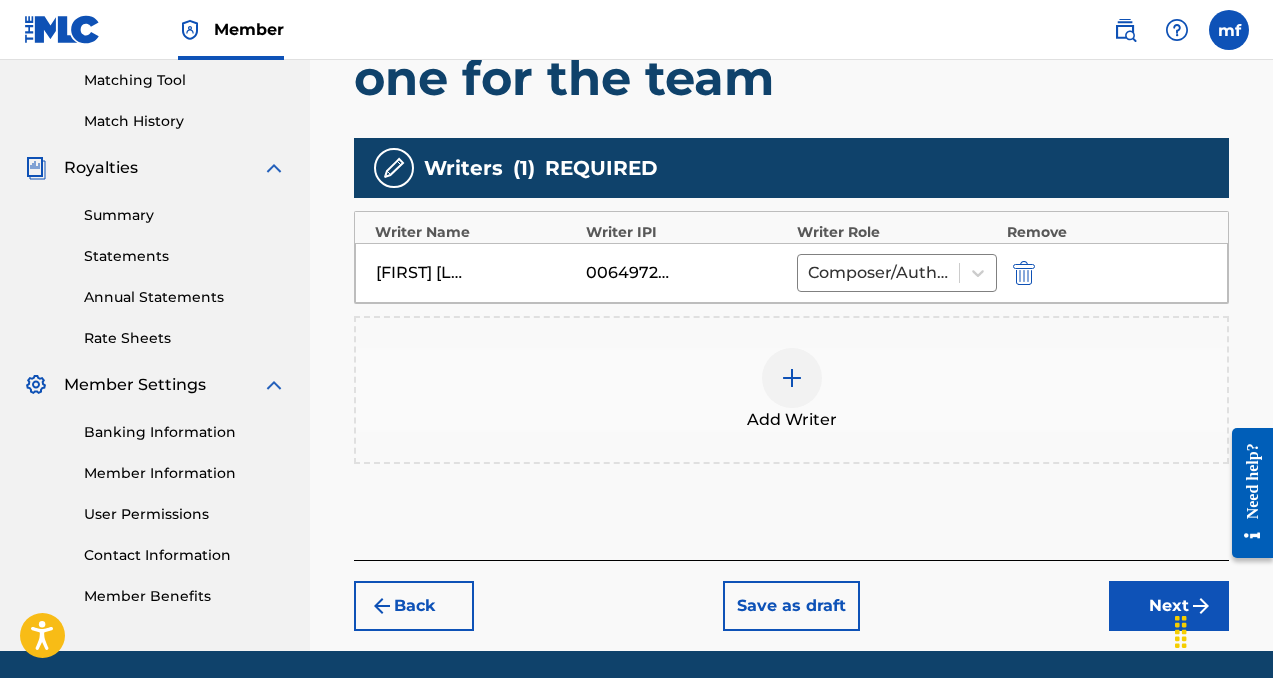 scroll, scrollTop: 582, scrollLeft: 0, axis: vertical 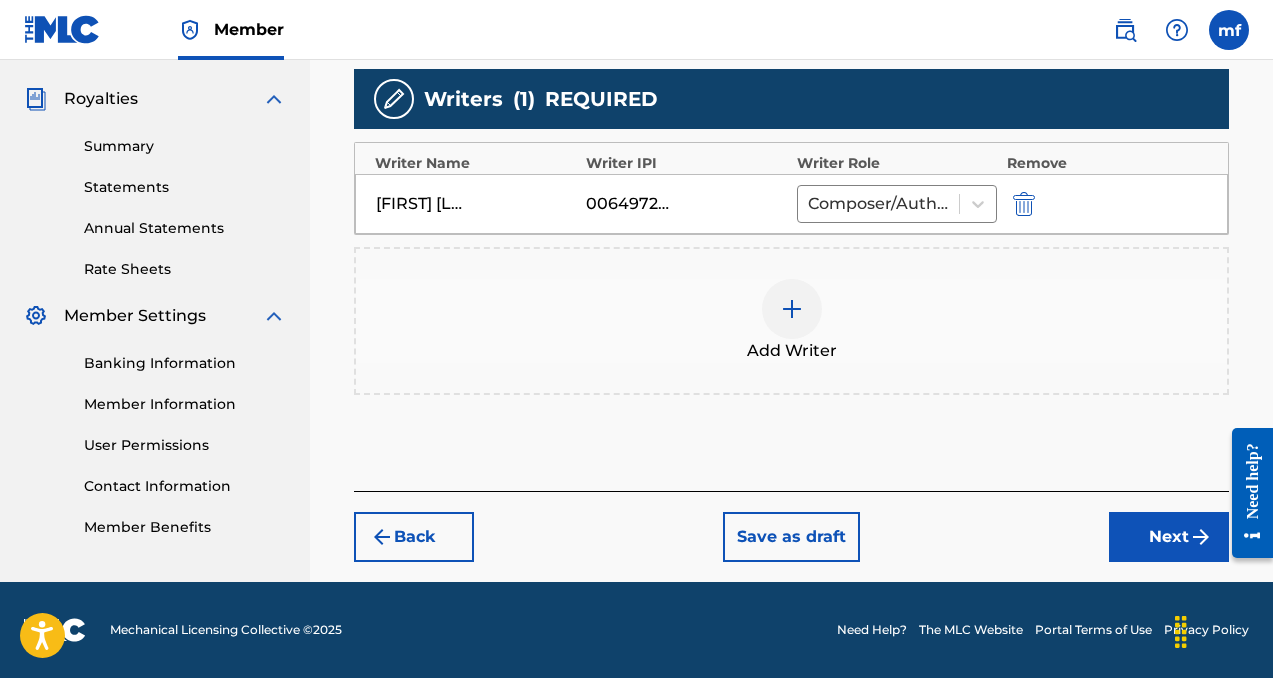 click on "Next" at bounding box center [1169, 537] 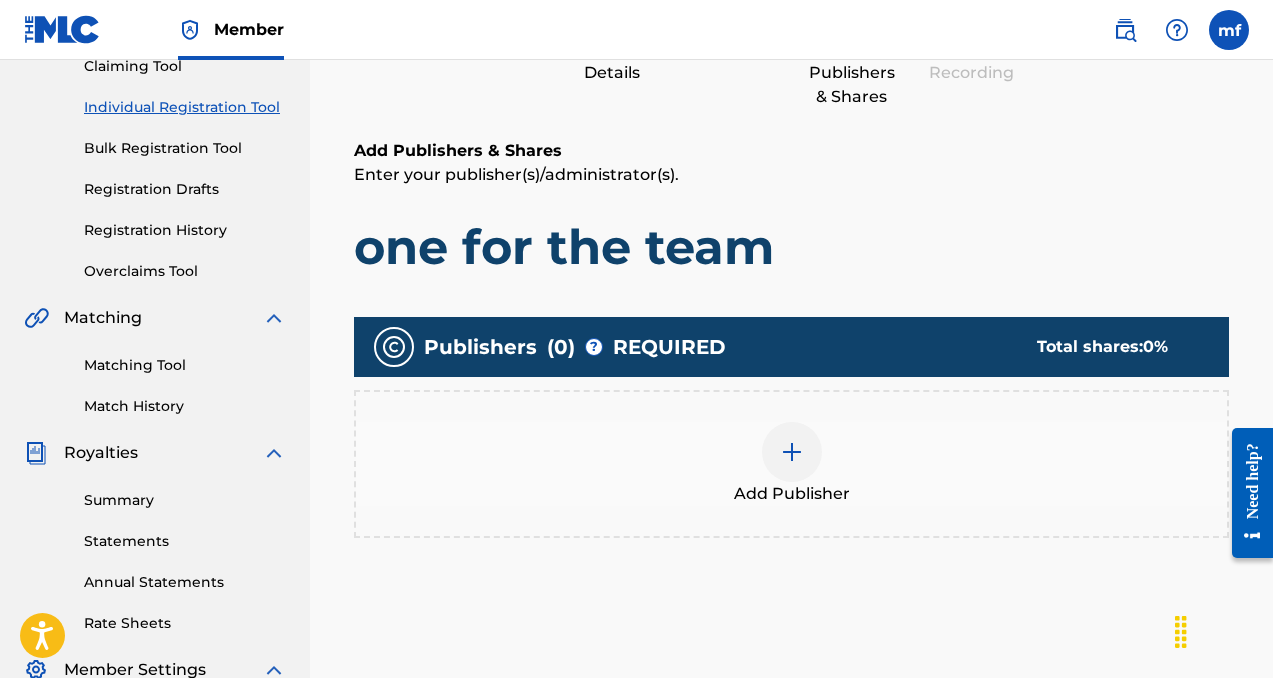 scroll, scrollTop: 257, scrollLeft: 0, axis: vertical 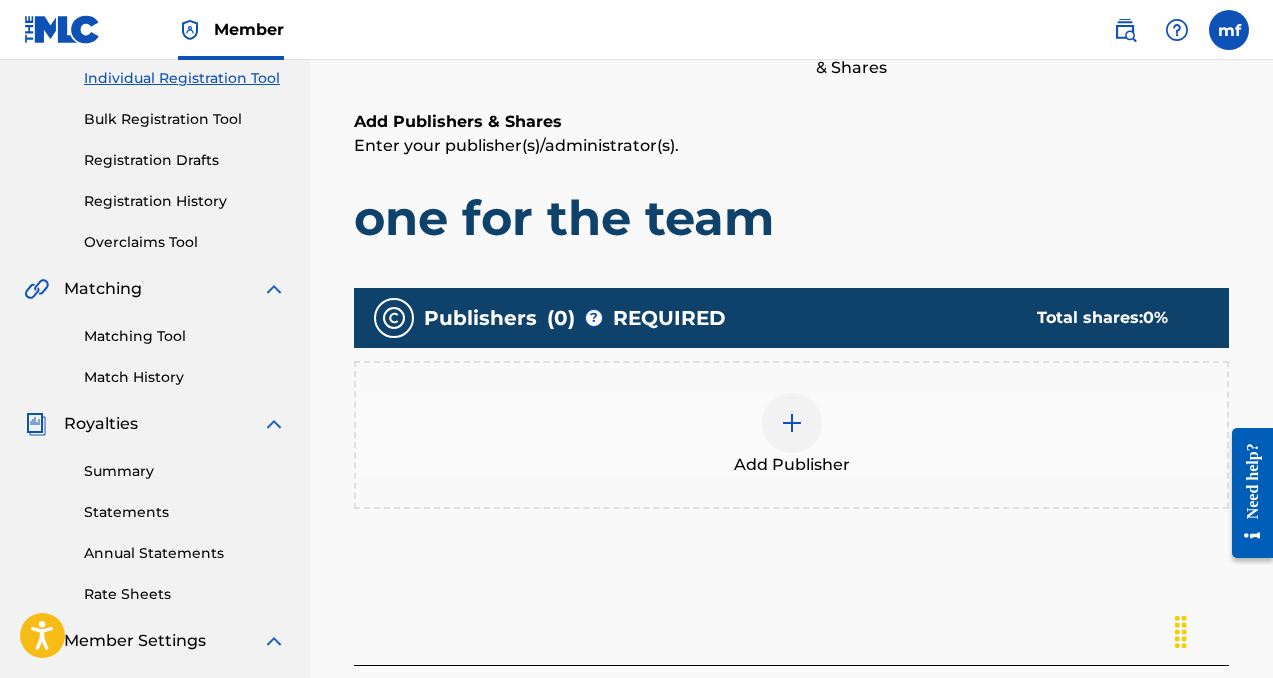 click at bounding box center (792, 423) 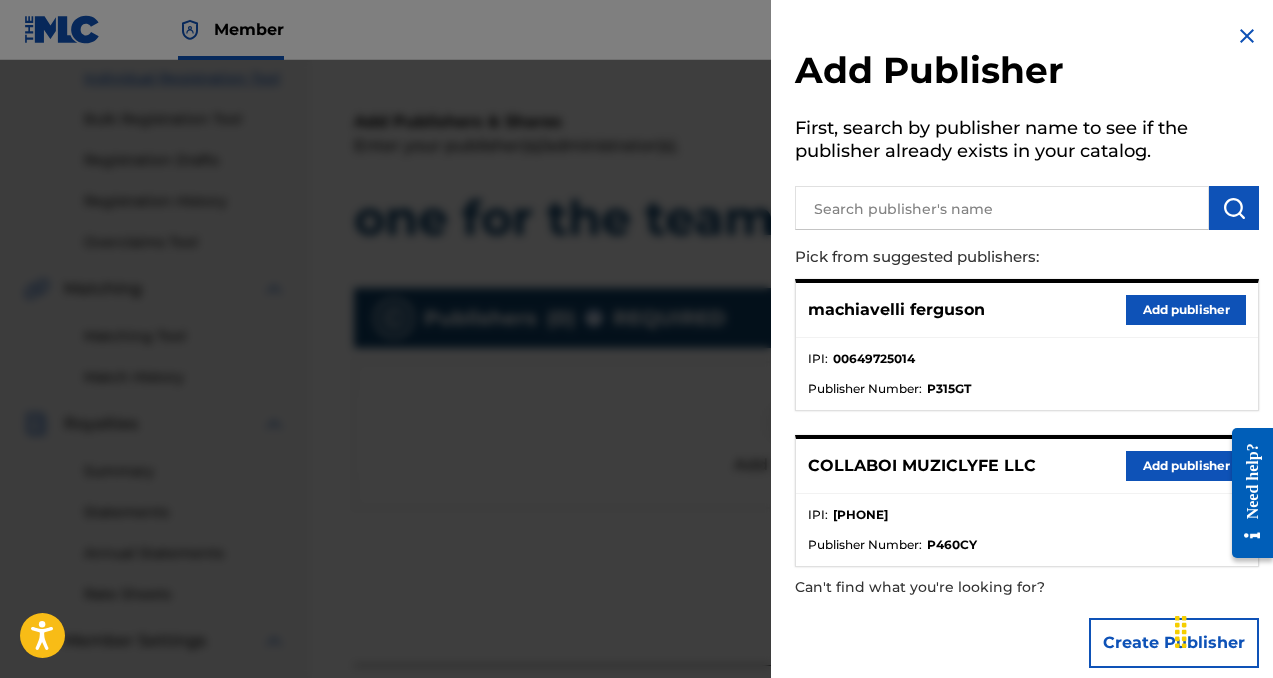 click on "Add publisher" at bounding box center (1186, 466) 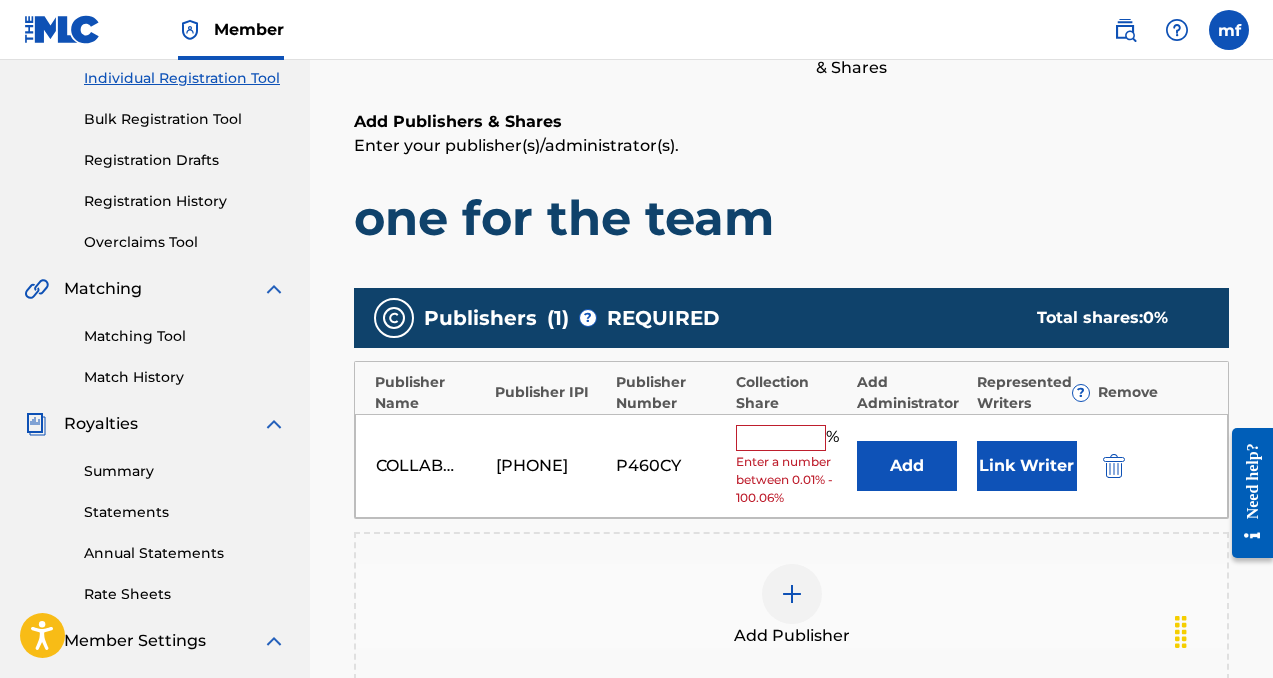 click at bounding box center [781, 438] 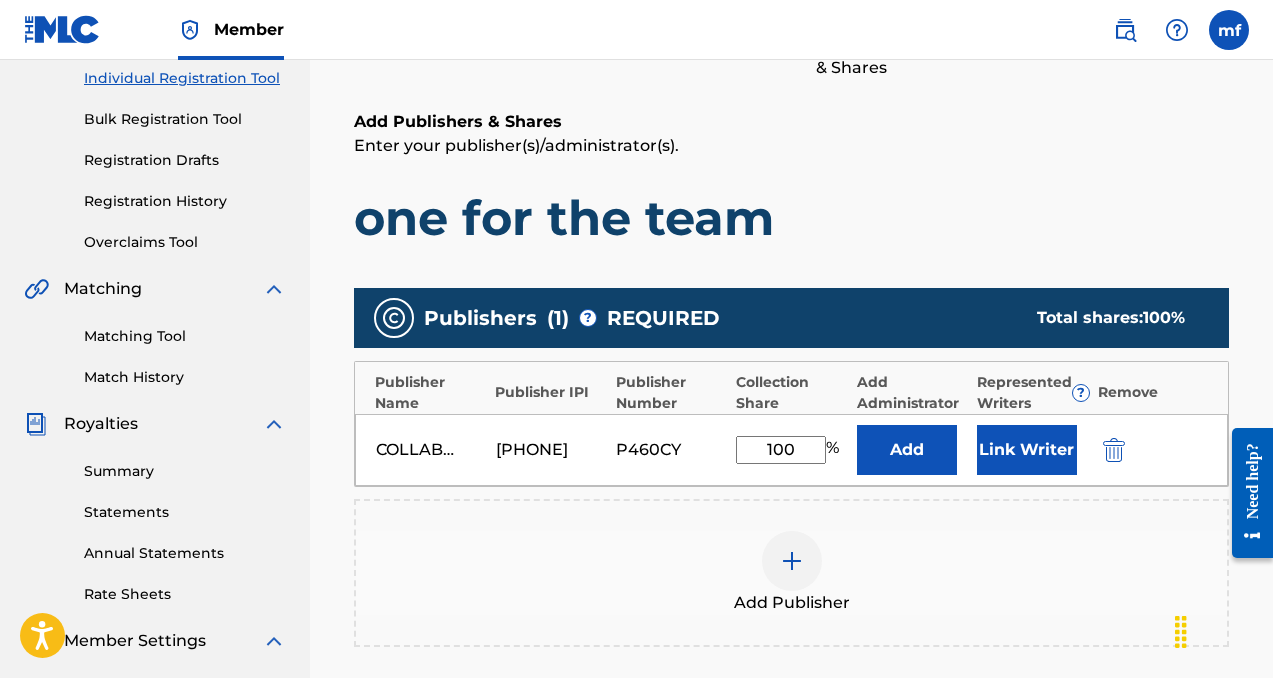 type on "100" 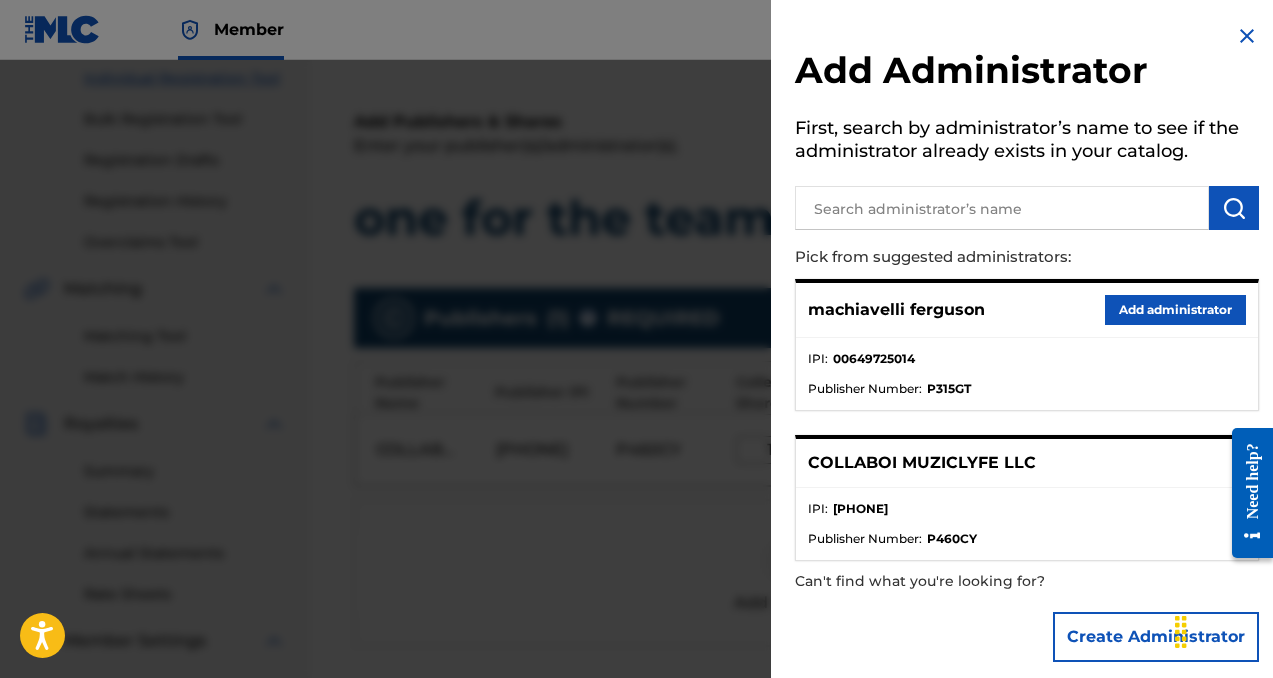 click on "Add administrator" at bounding box center (1175, 310) 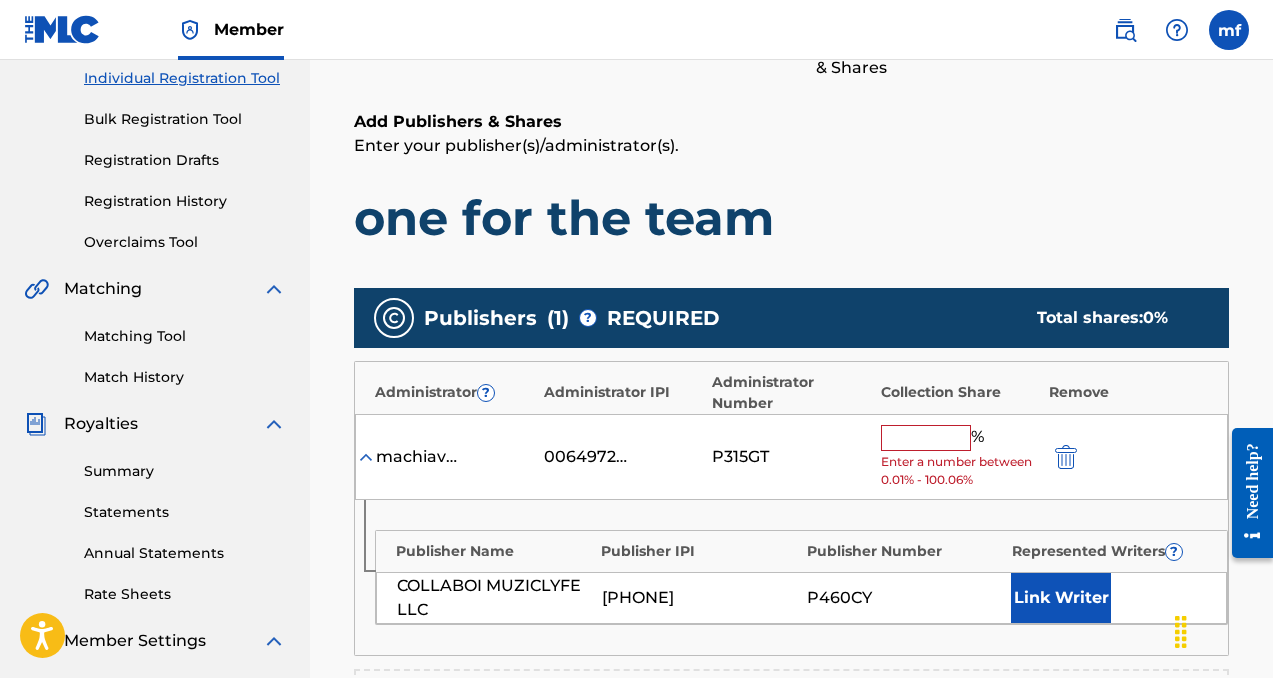 click on "machiavelli ferguson 00649725014 [PRODUCT_ID] % Enter a number between 0.01% - 100.06%" at bounding box center (791, 457) 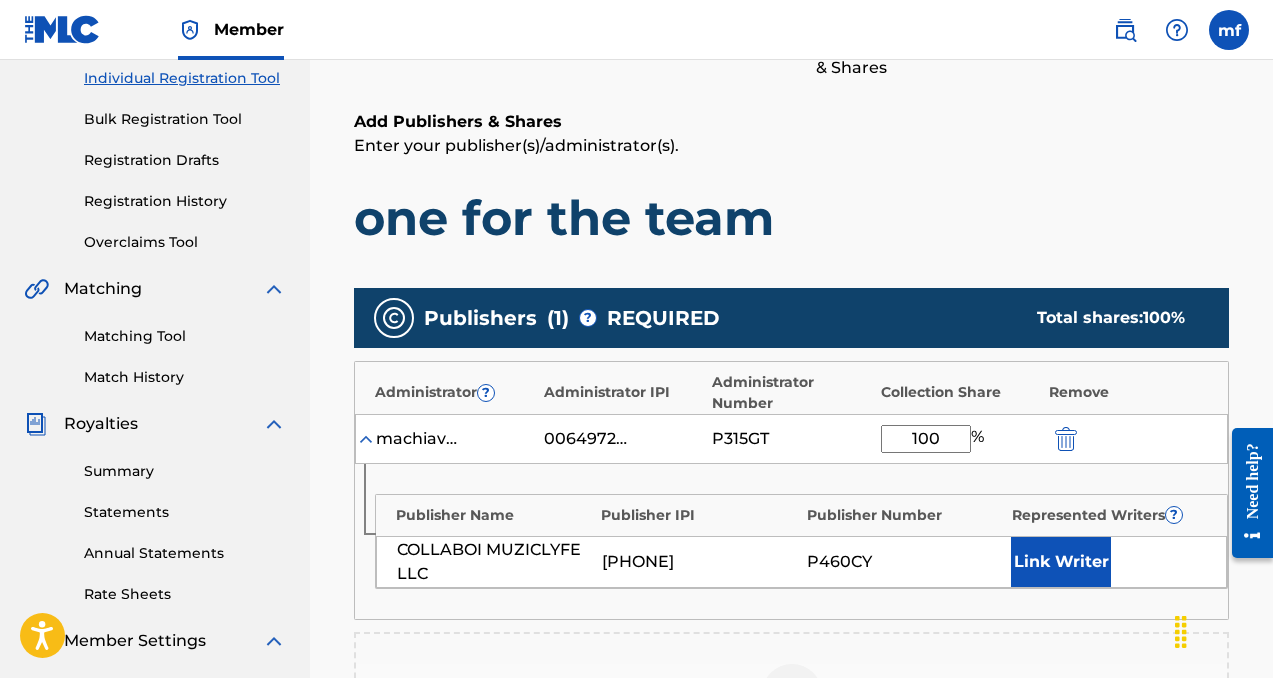 type on "100" 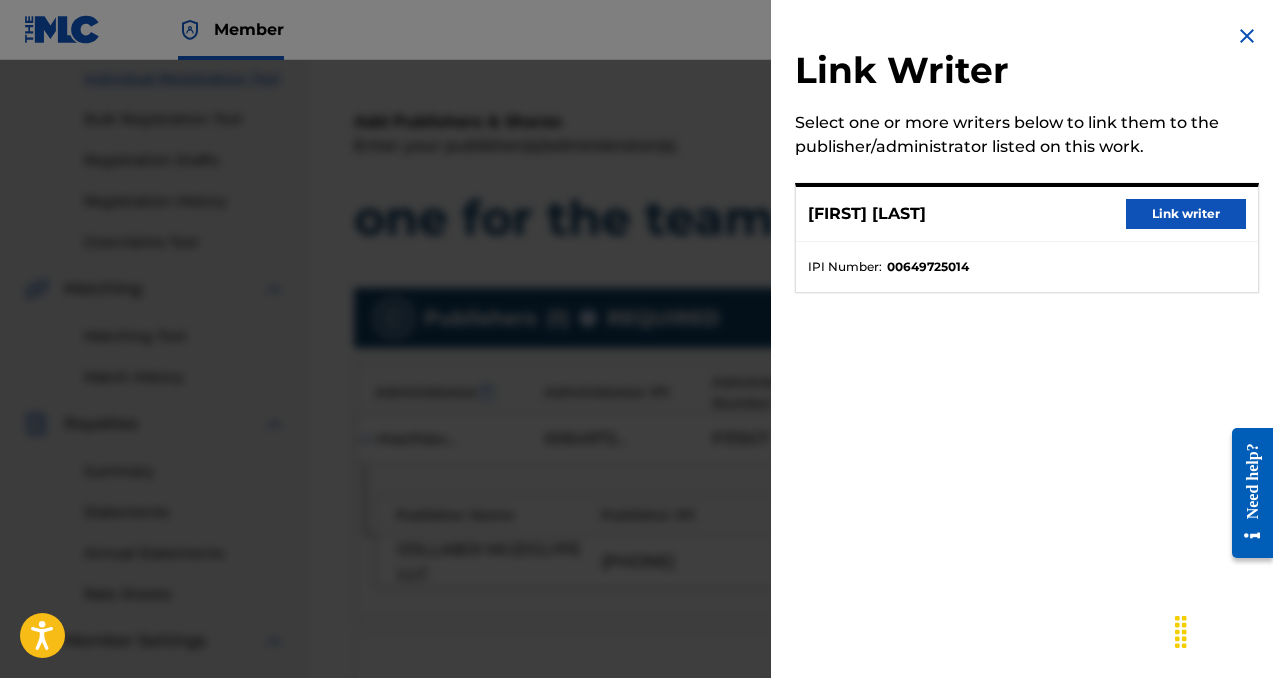 click on "Link writer" at bounding box center (1186, 214) 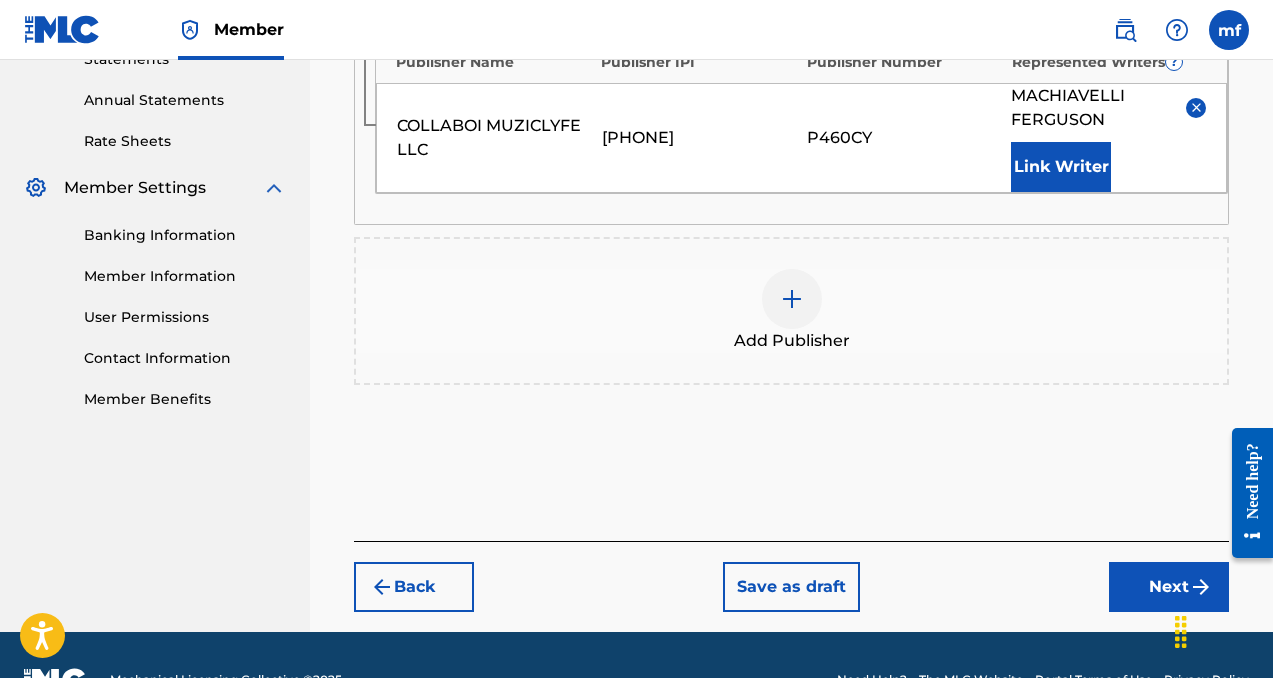 scroll, scrollTop: 732, scrollLeft: 0, axis: vertical 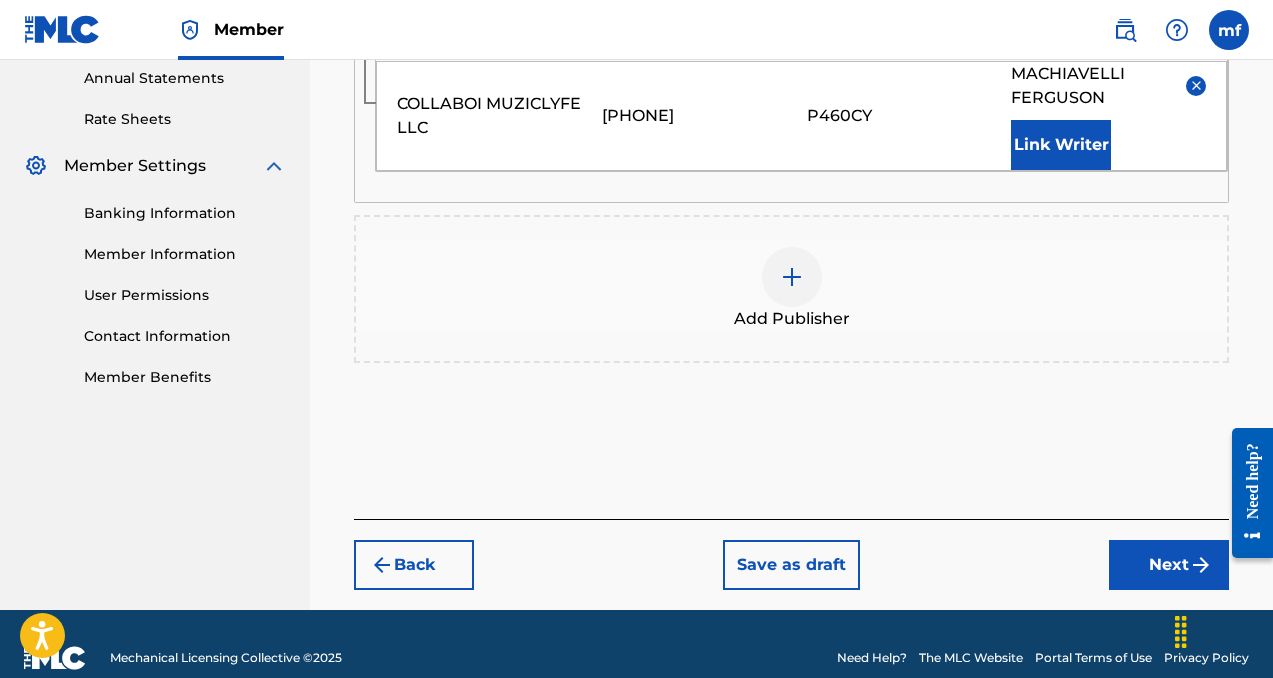 click on "Next" at bounding box center (1169, 565) 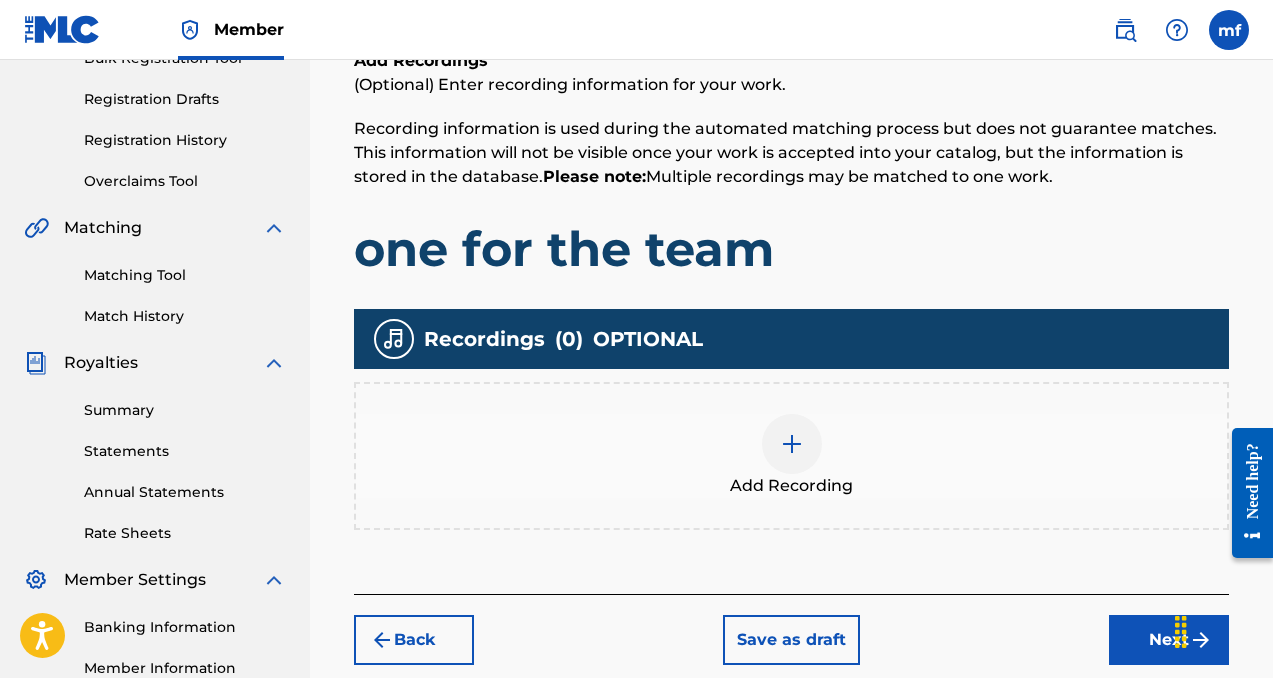 scroll, scrollTop: 368, scrollLeft: 0, axis: vertical 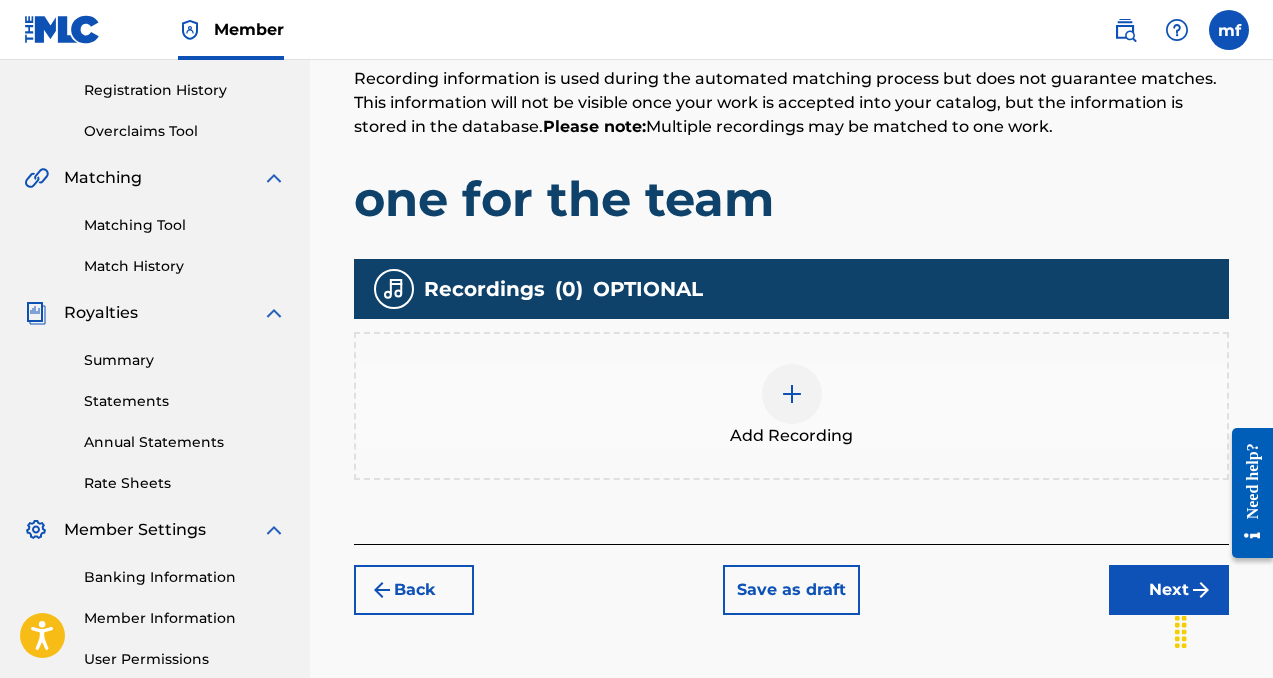 click at bounding box center [792, 394] 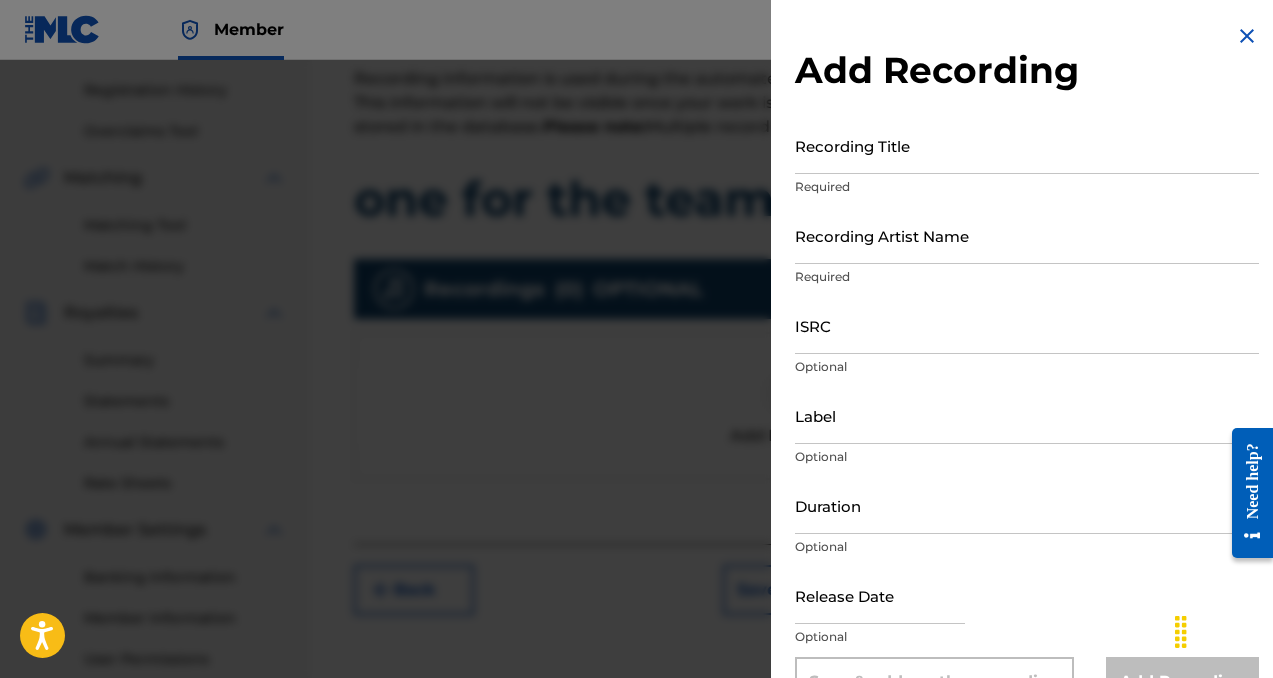 click on "Recording Title" at bounding box center (1027, 145) 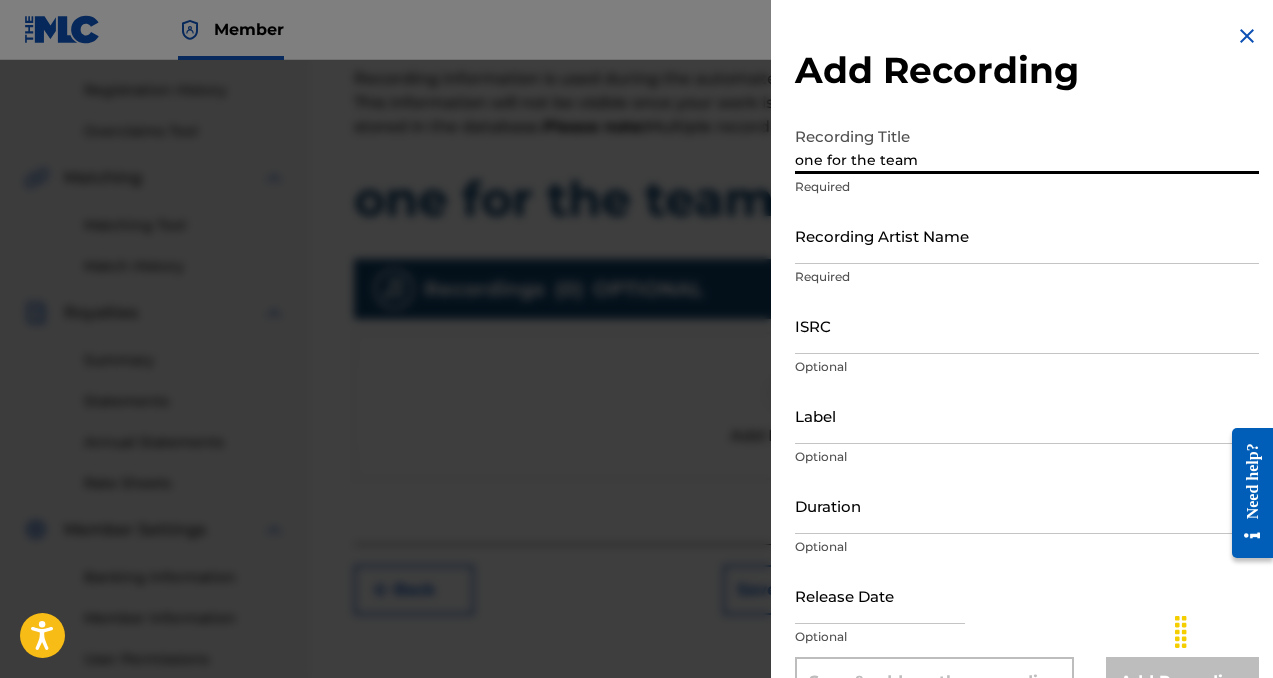 type on "one for the team" 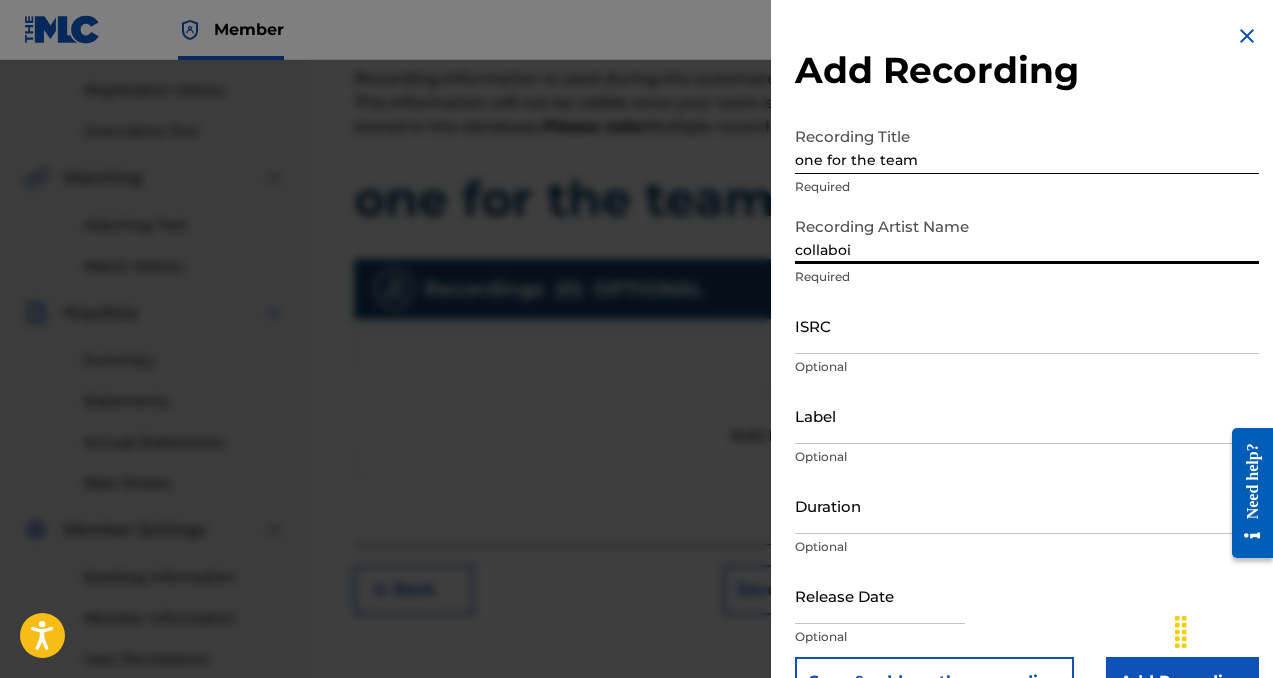 type on "collaboi" 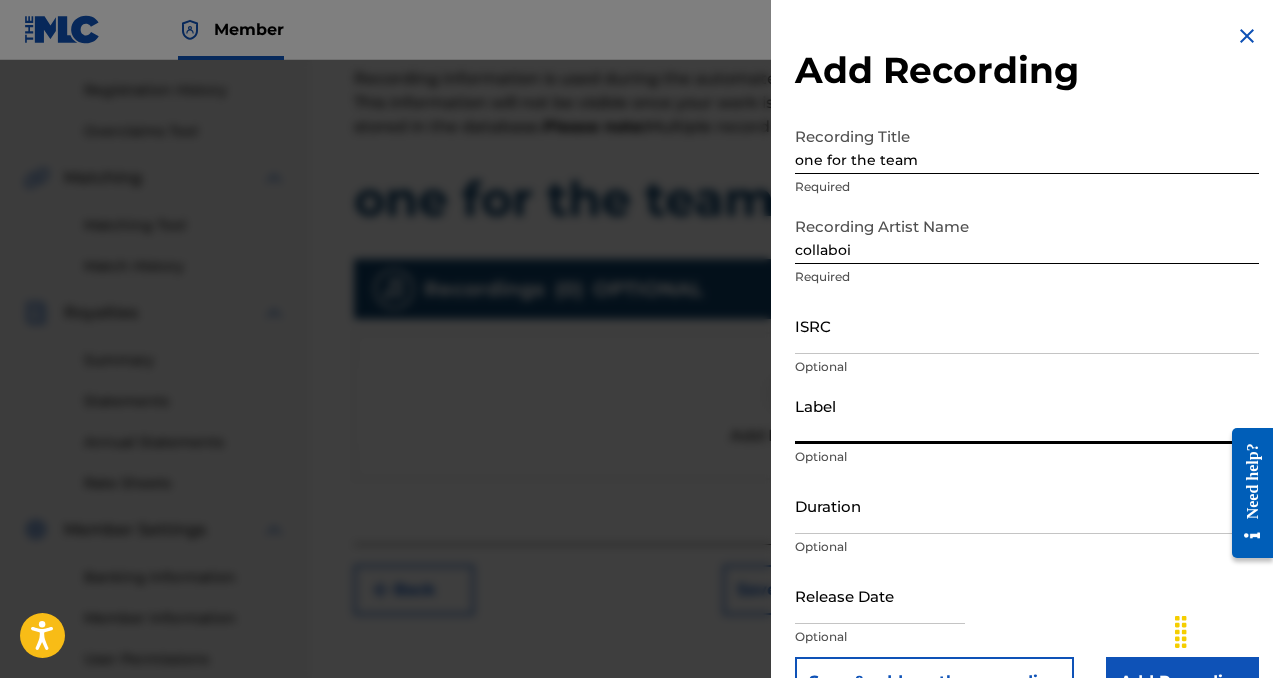 click on "Label" at bounding box center (1027, 415) 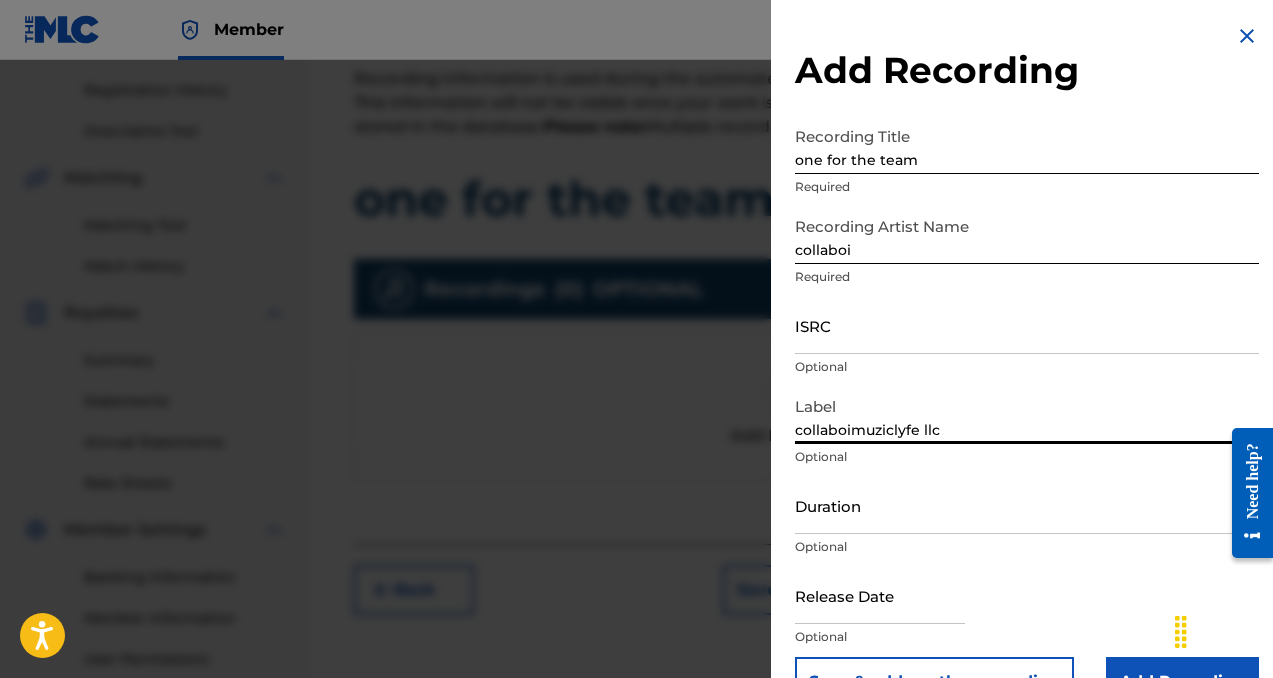 click on "collaboimuziclyfe llc" at bounding box center [1027, 415] 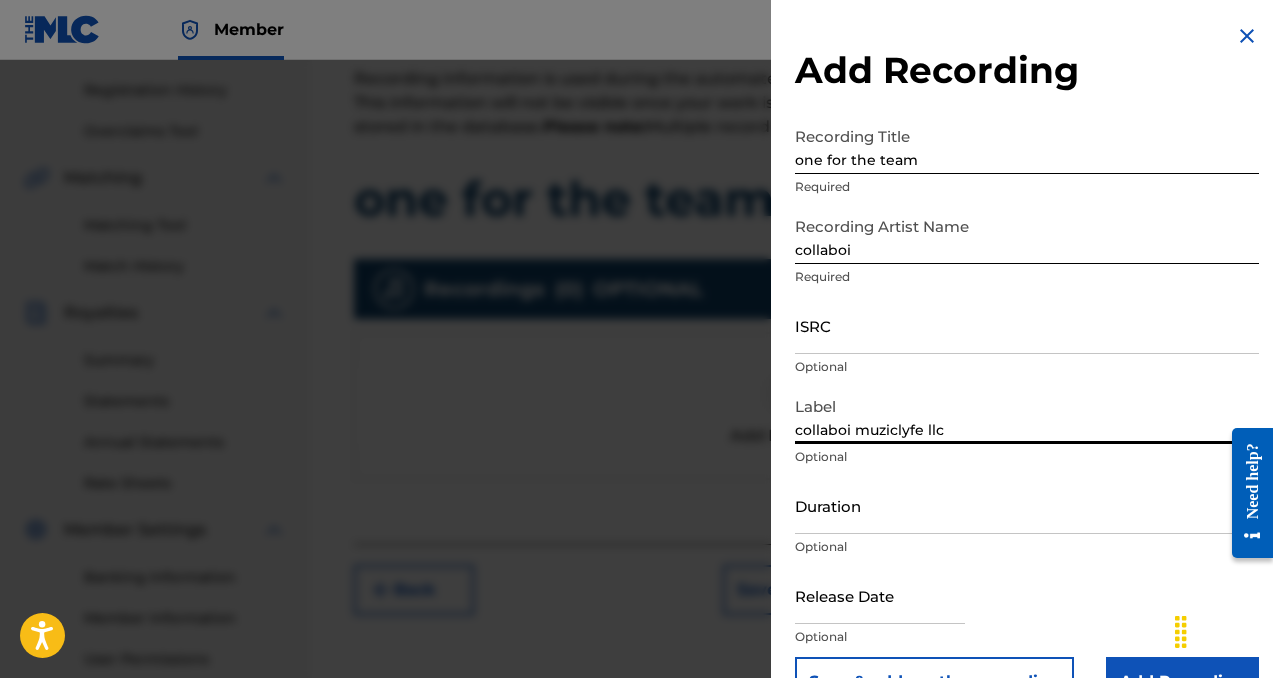 scroll, scrollTop: 53, scrollLeft: 0, axis: vertical 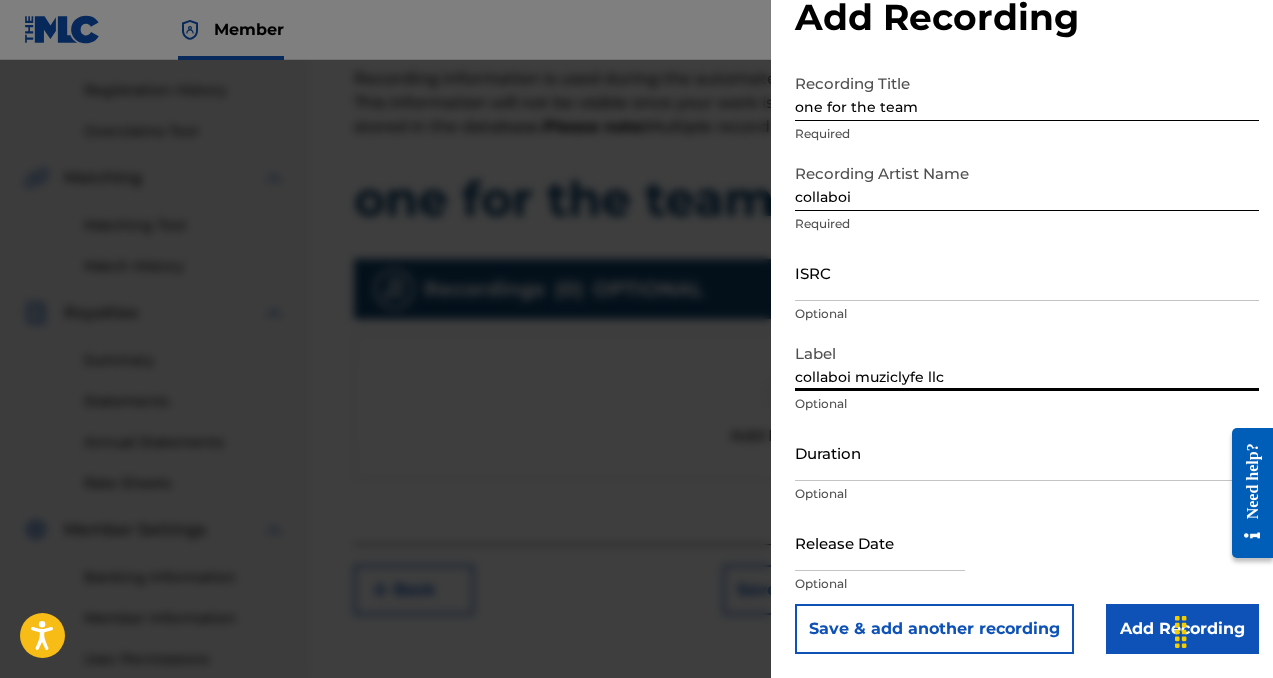 type on "collaboi muziclyfe llc" 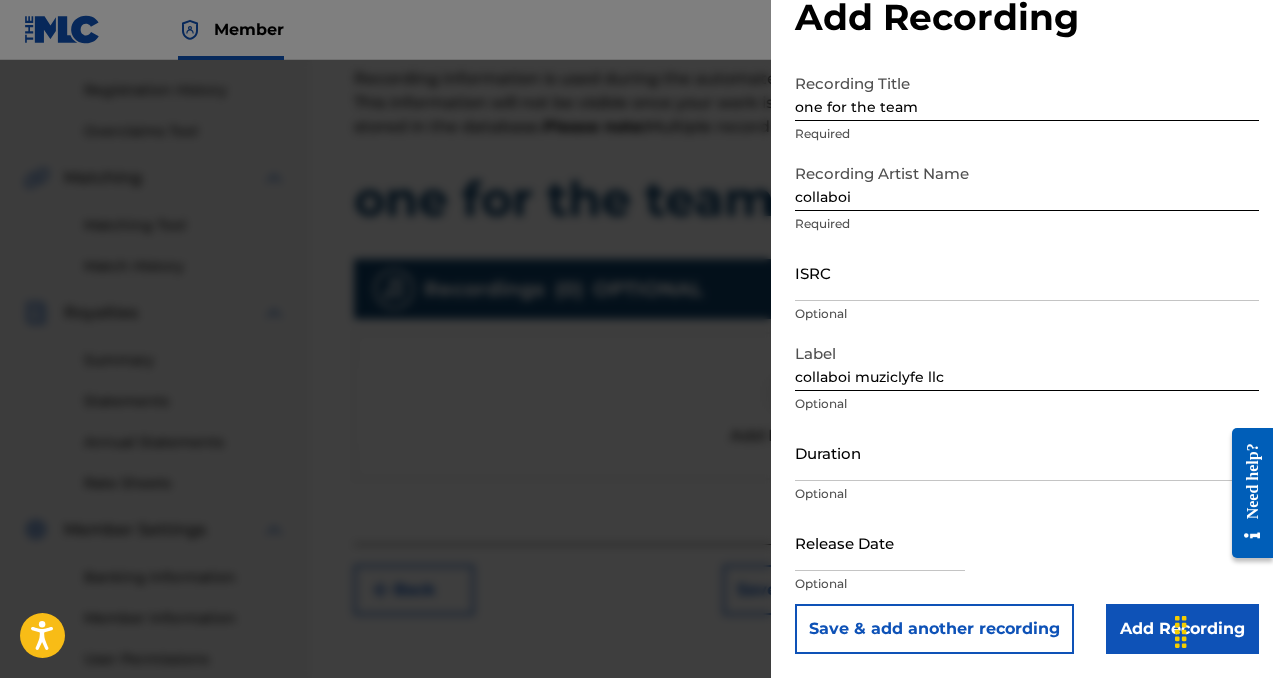 click on "Add Recording" at bounding box center (1182, 629) 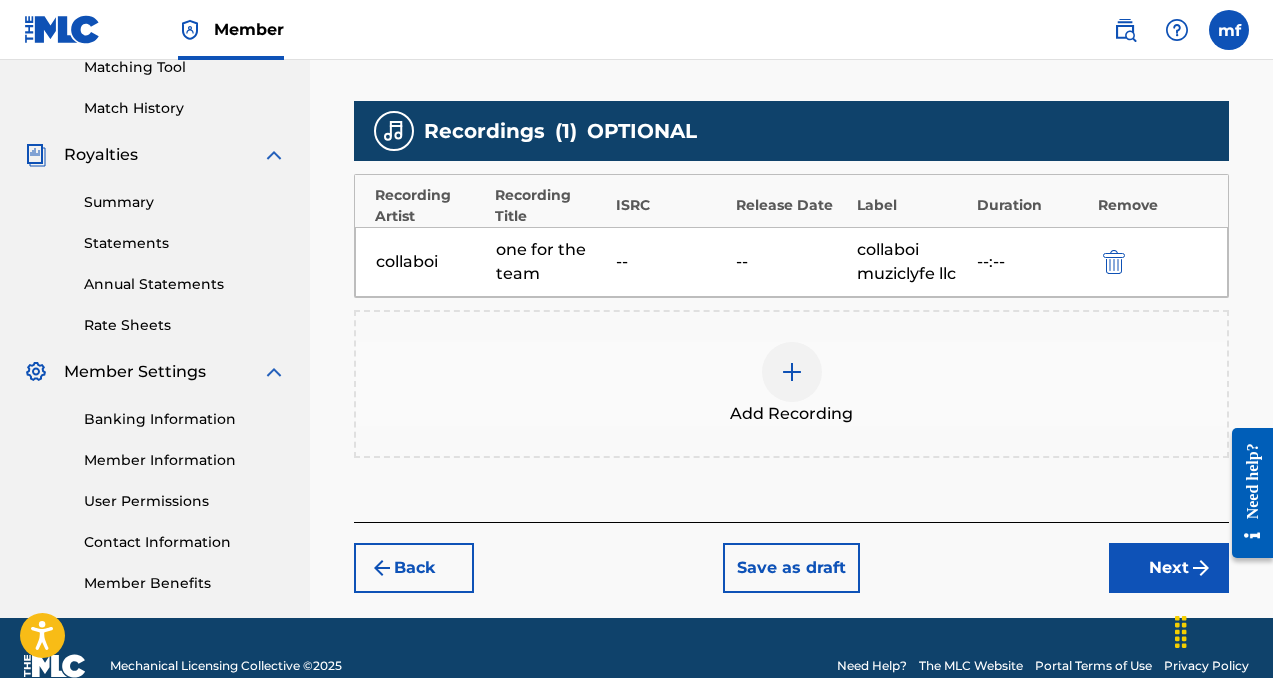 scroll, scrollTop: 562, scrollLeft: 0, axis: vertical 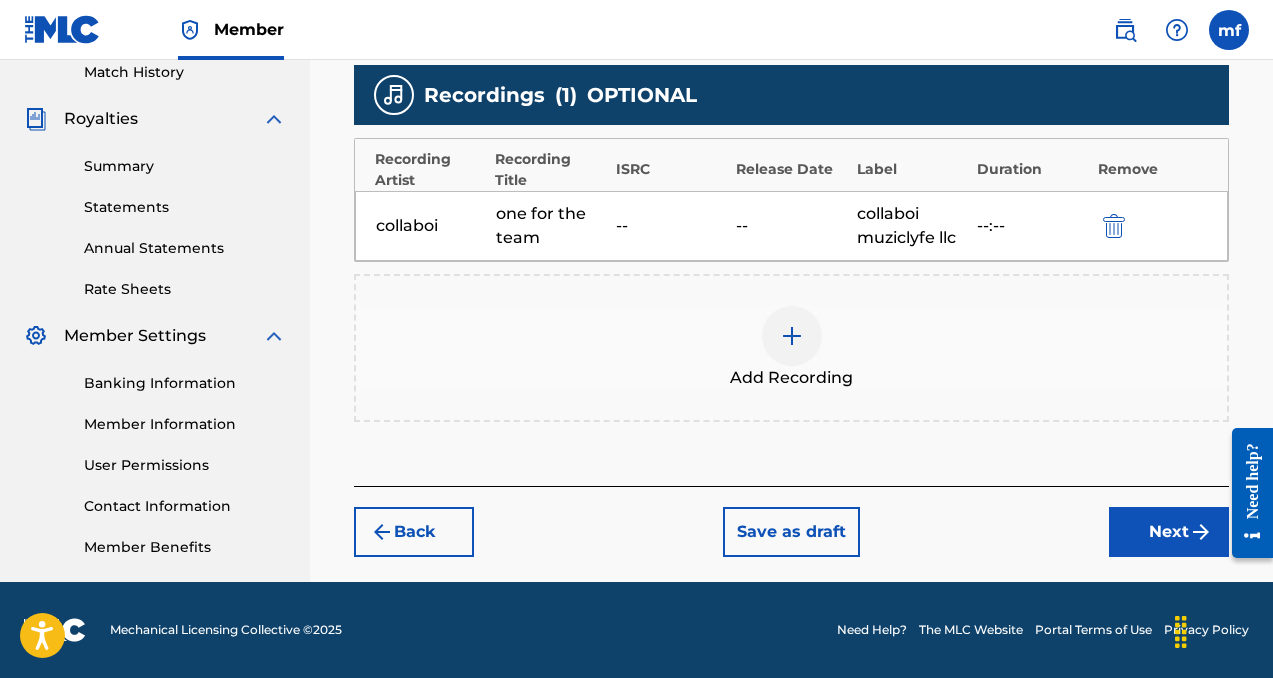 click on "Next" at bounding box center (1169, 532) 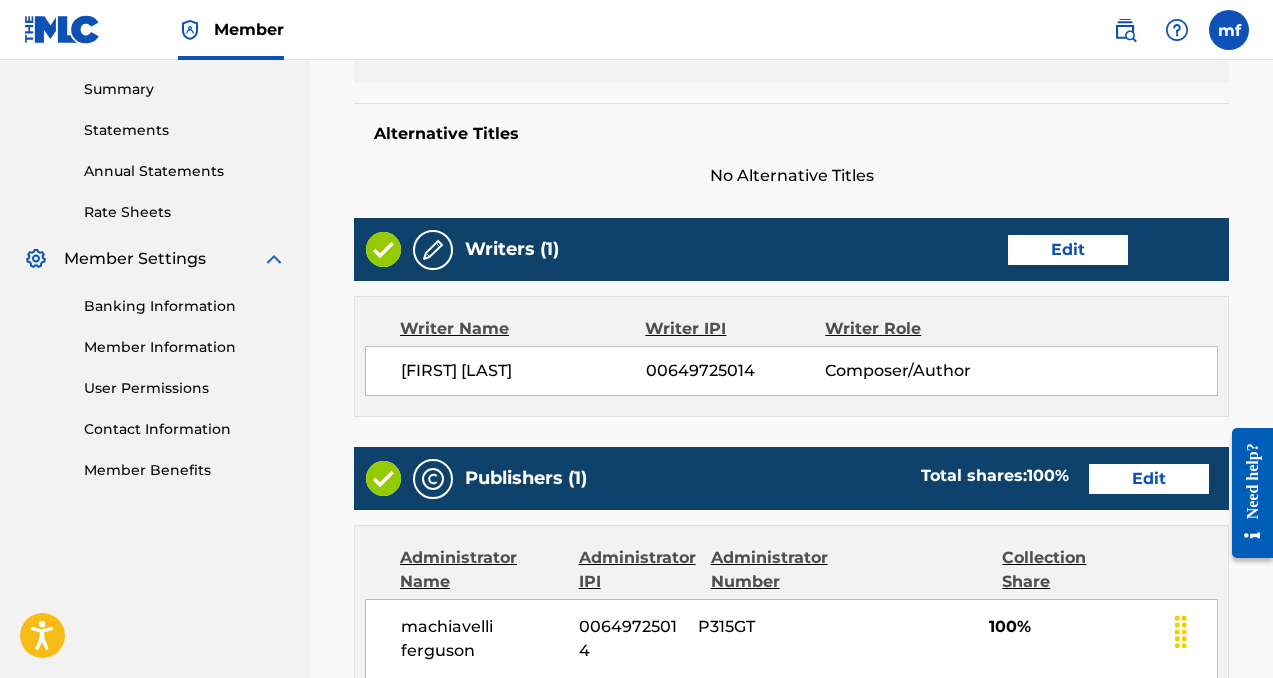scroll, scrollTop: 1234, scrollLeft: 0, axis: vertical 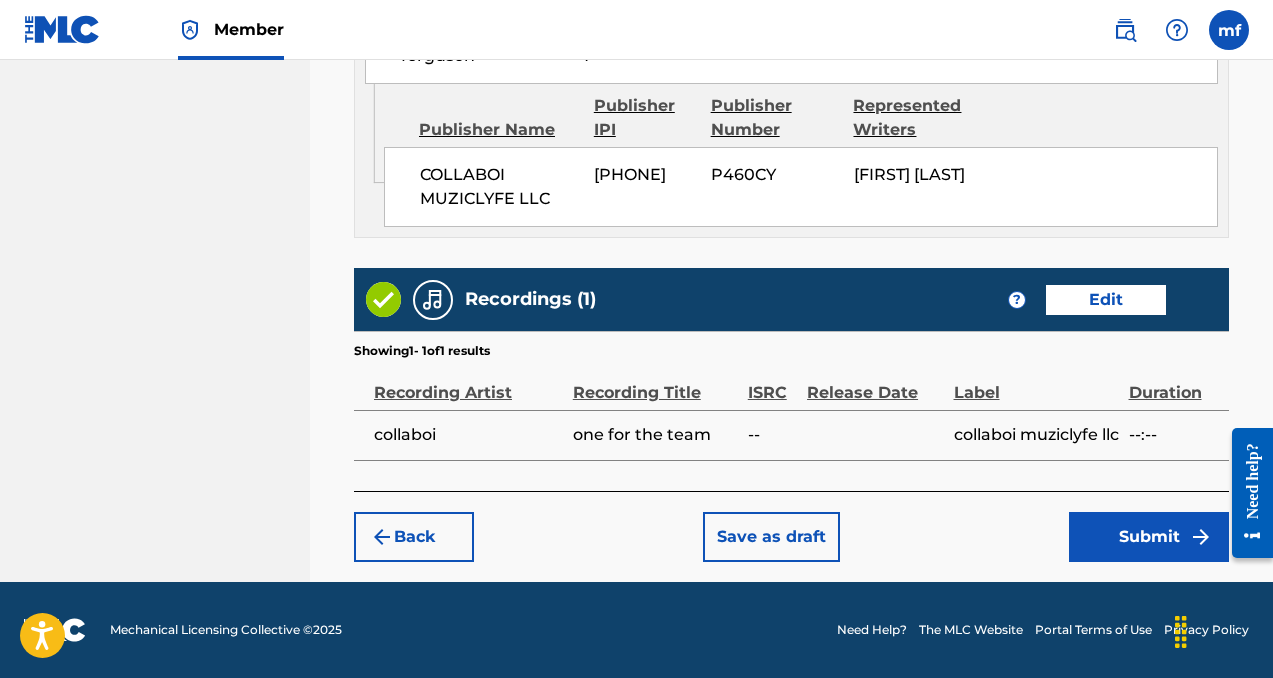 click on "Submit" at bounding box center [1149, 537] 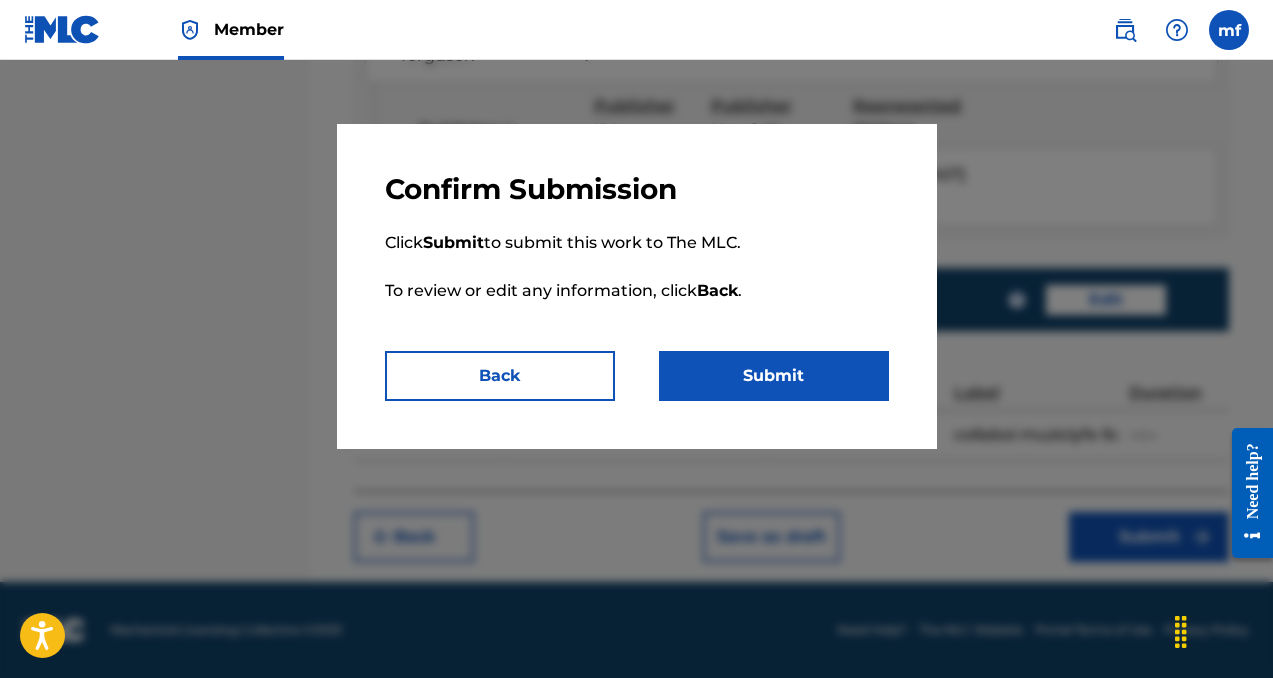 click on "Submit" at bounding box center (774, 376) 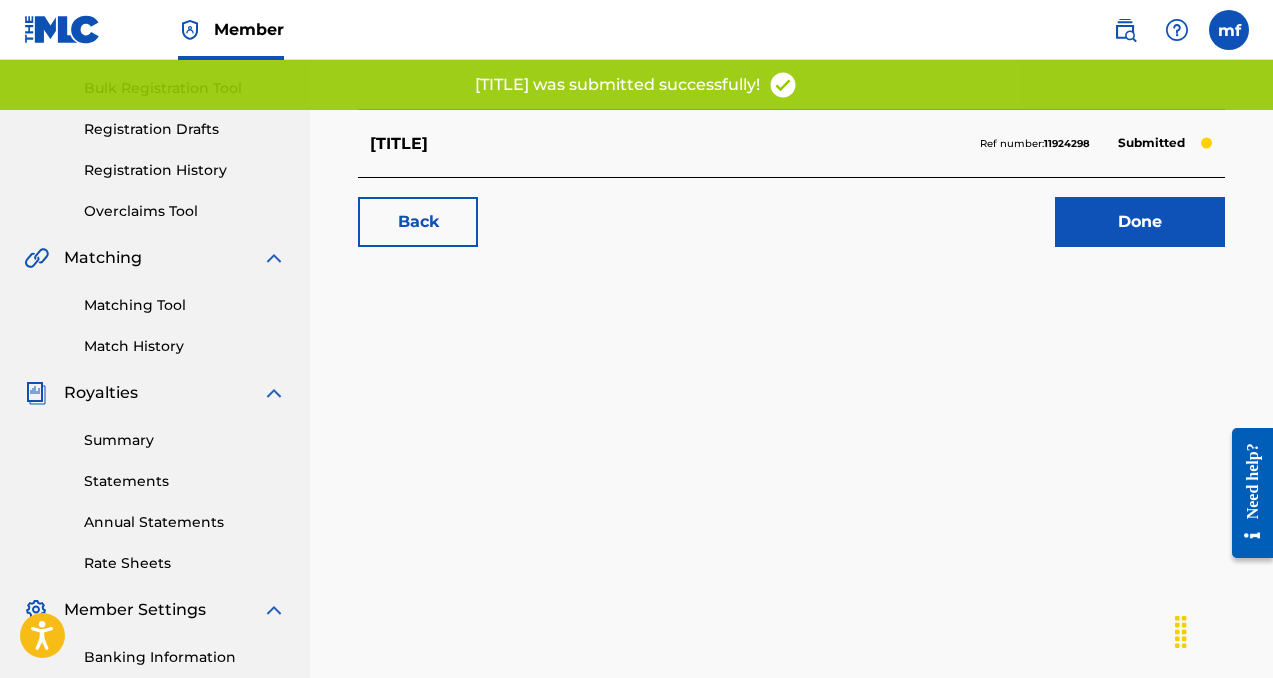 scroll, scrollTop: 401, scrollLeft: 0, axis: vertical 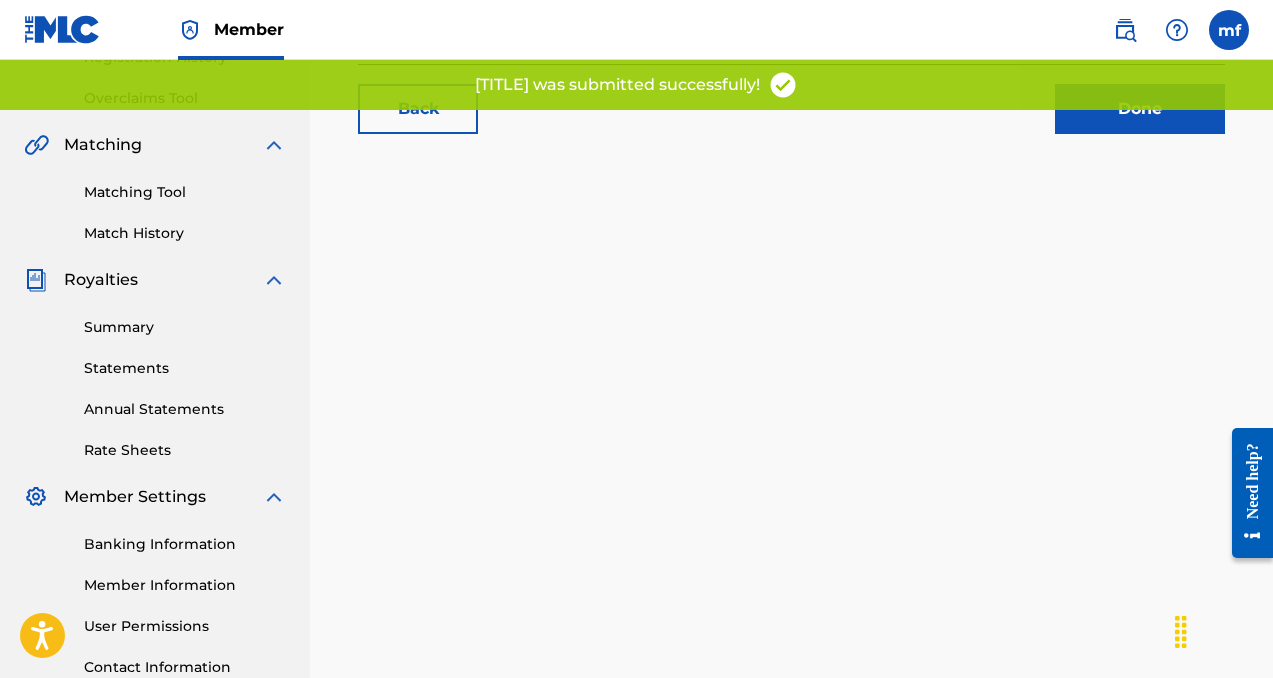 click on "Done" at bounding box center [1140, 109] 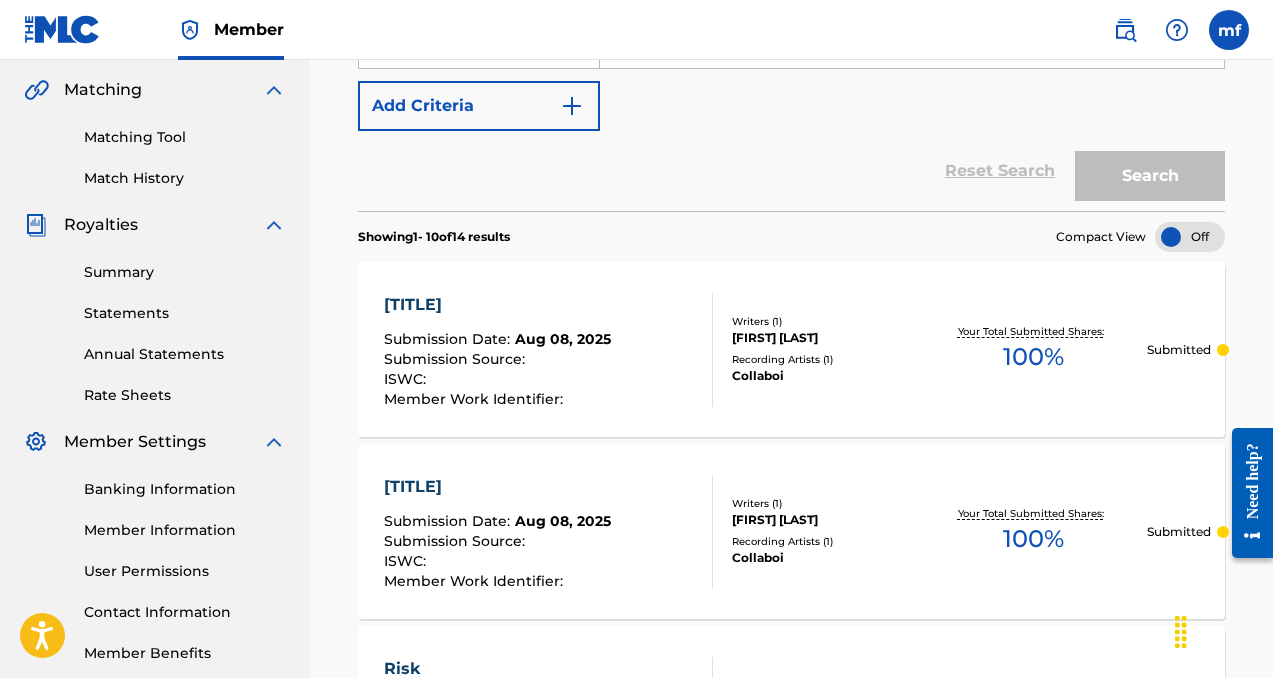 scroll, scrollTop: 455, scrollLeft: 0, axis: vertical 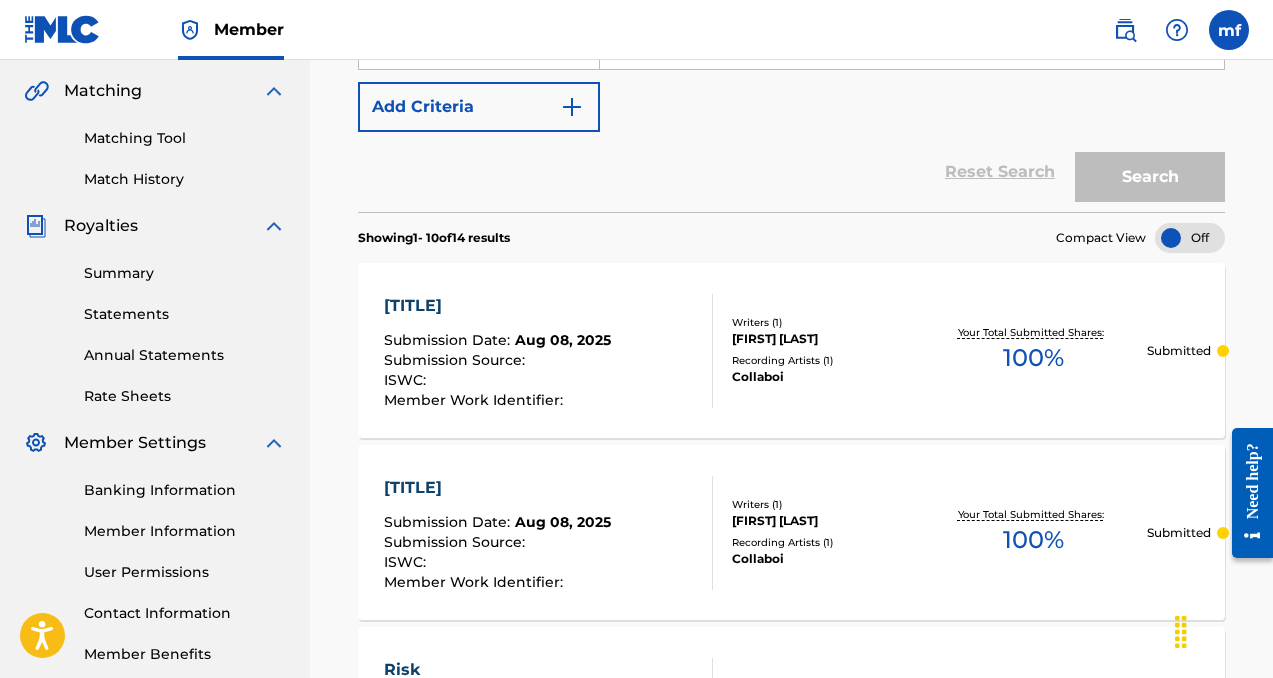 click at bounding box center [1190, 238] 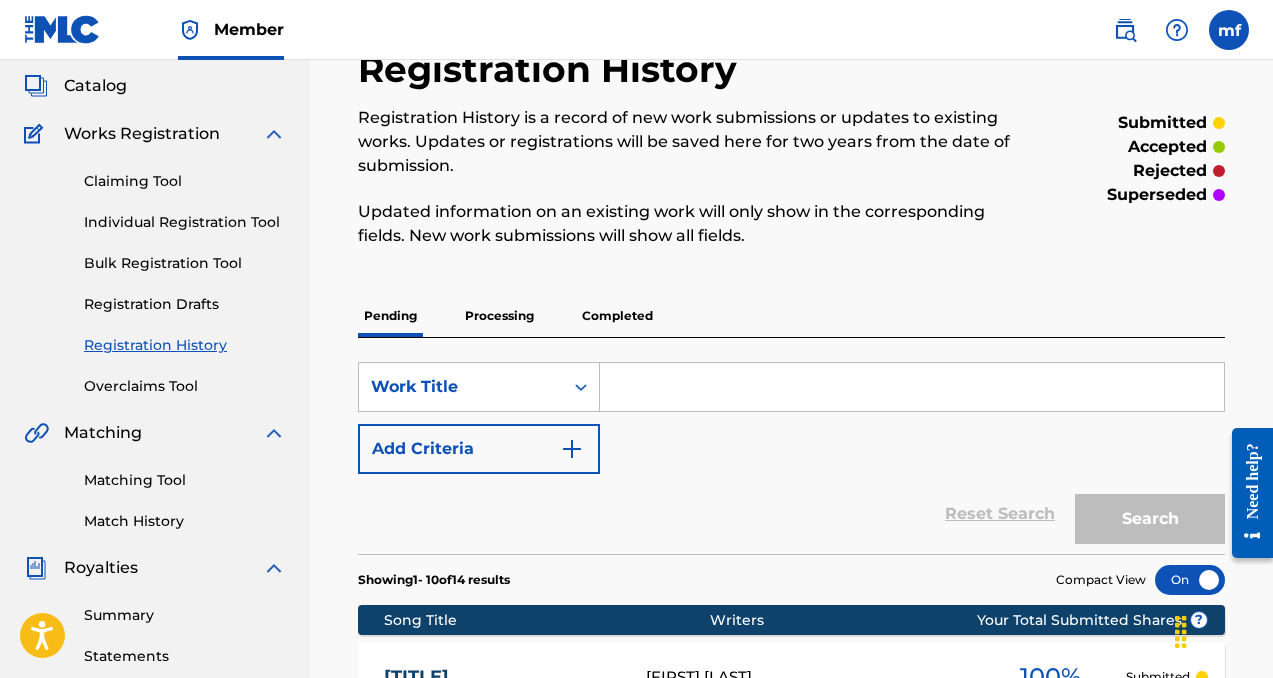scroll, scrollTop: 22, scrollLeft: 0, axis: vertical 